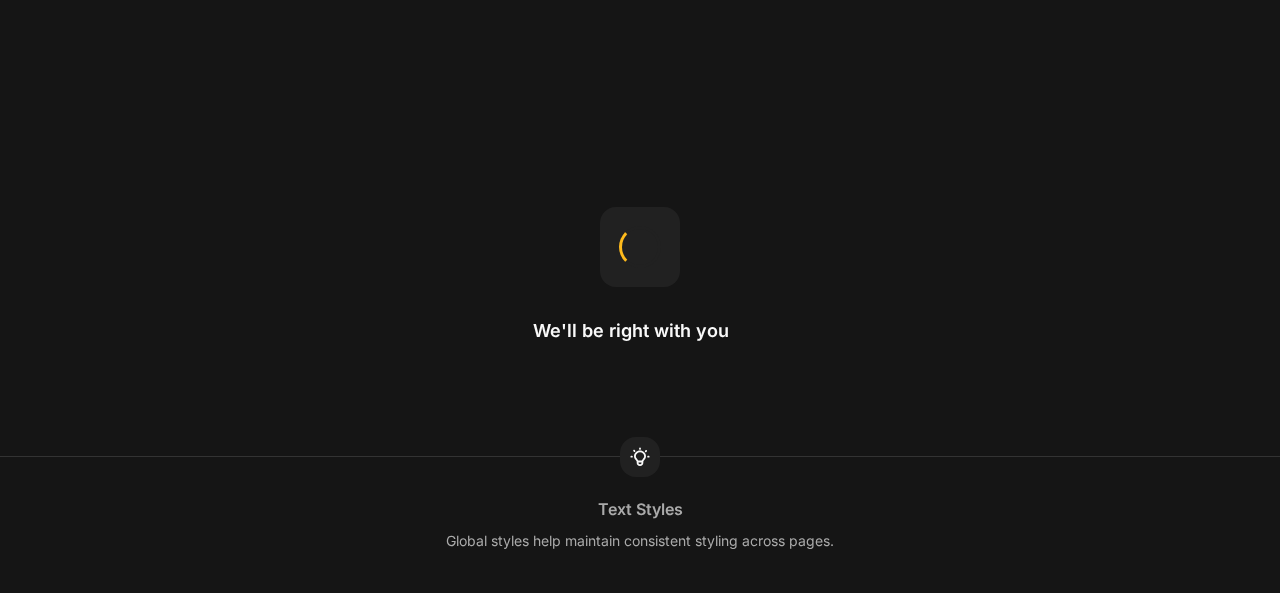 scroll, scrollTop: 0, scrollLeft: 0, axis: both 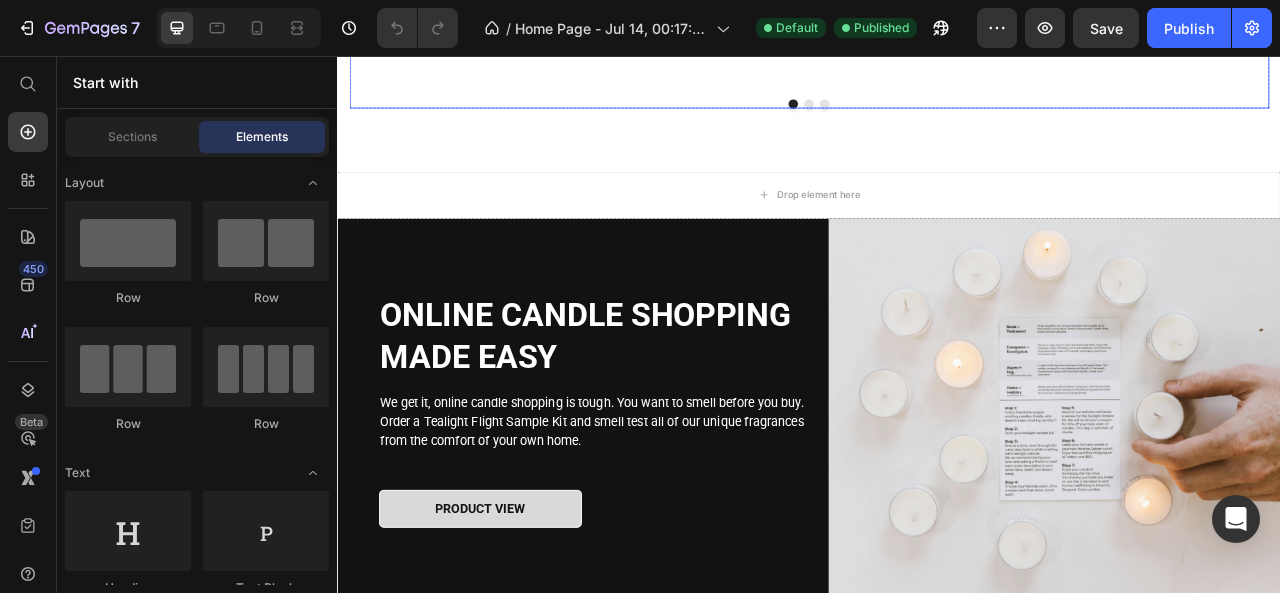 click 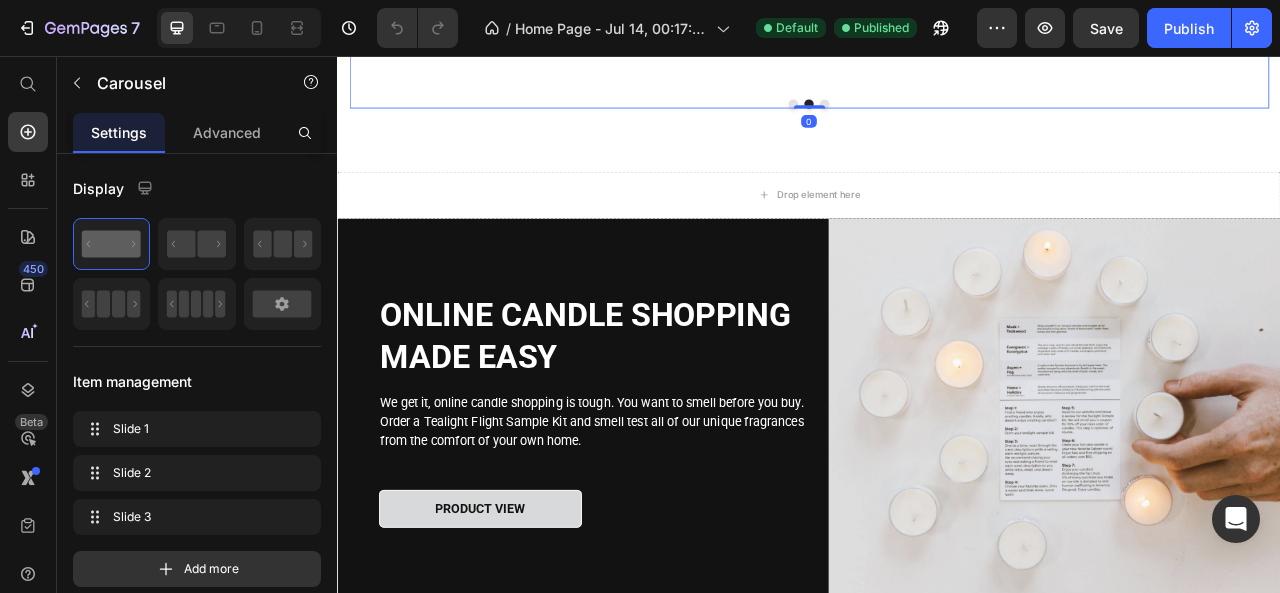 click 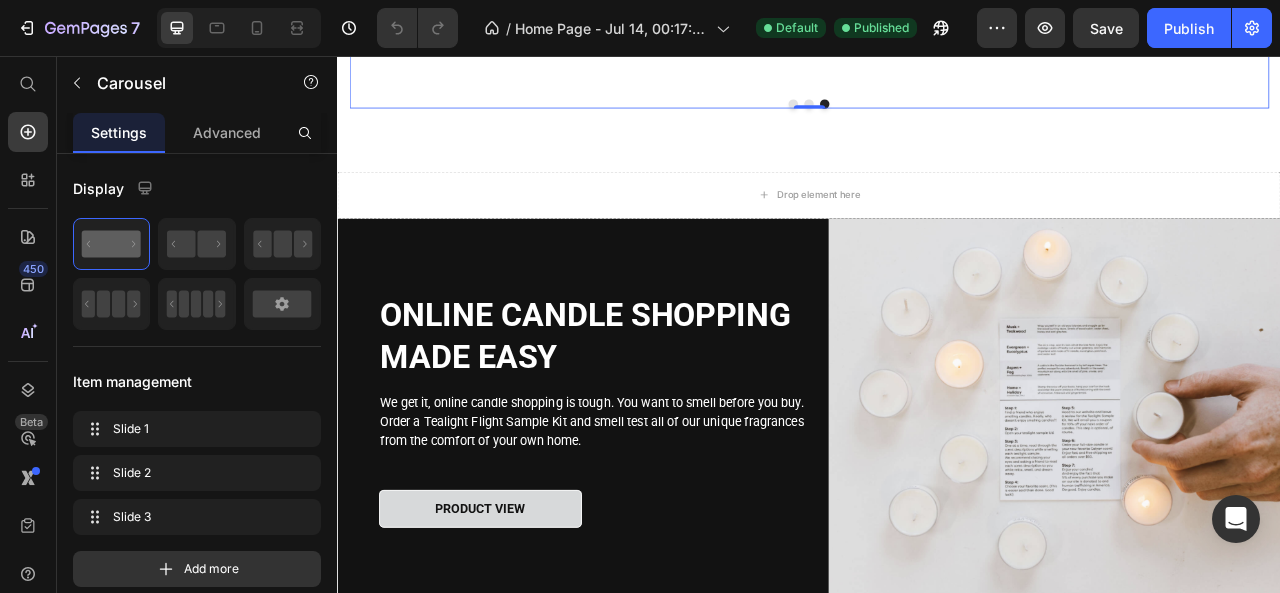 click 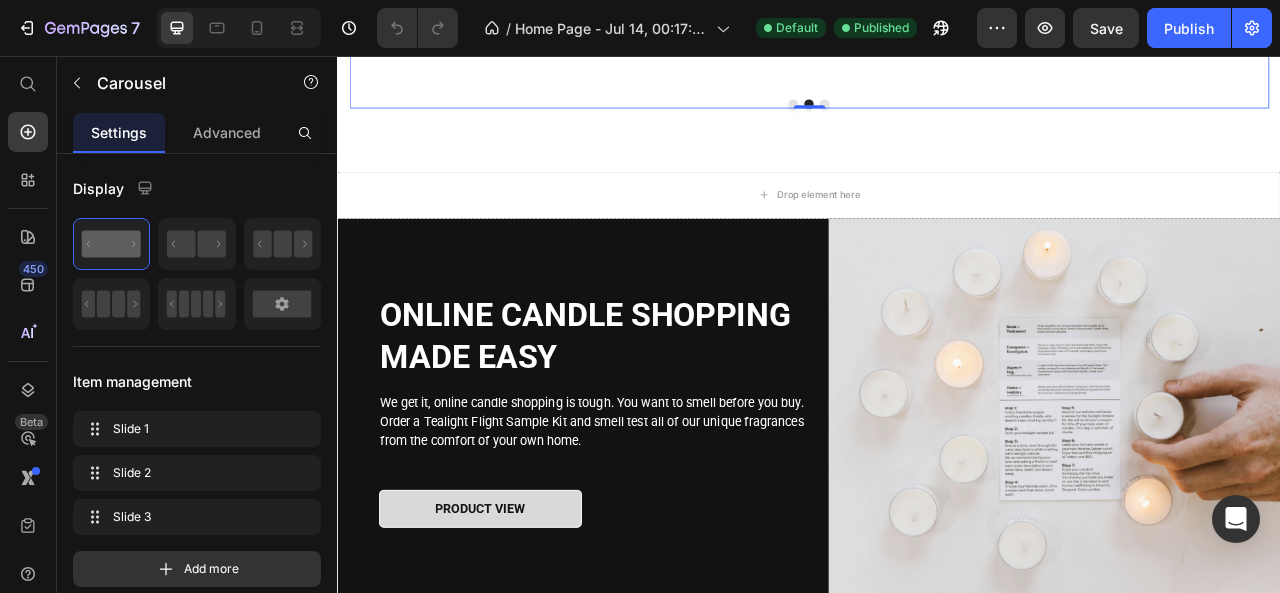 click on "`                Icon                Icon                Icon                Icon
Icon Icon List Hoz You're walking on a cloud! Heading "I am very sensitive to overly strong scents. I like this grapefruit floral candle because it is has a clean citrus smell that is subtle to my senses."  Text block - Laura M. Text block                Icon                Icon                Icon                Icon
Icon Icon List Hoz You're walking on a cloud! Heading "I am super picky about scents, and can honestly say these are the most amazing candles ever!" Text block  -Duni D. Text block                Icon                Icon                Icon                Icon
Icon Icon List Hoz You're walking on a cloud! Heading "I don’t only love smell but also the message. Thankful to be able to support an amazing cause with quality products." Text block -Stacey A. Text block `" at bounding box center (937, -17) 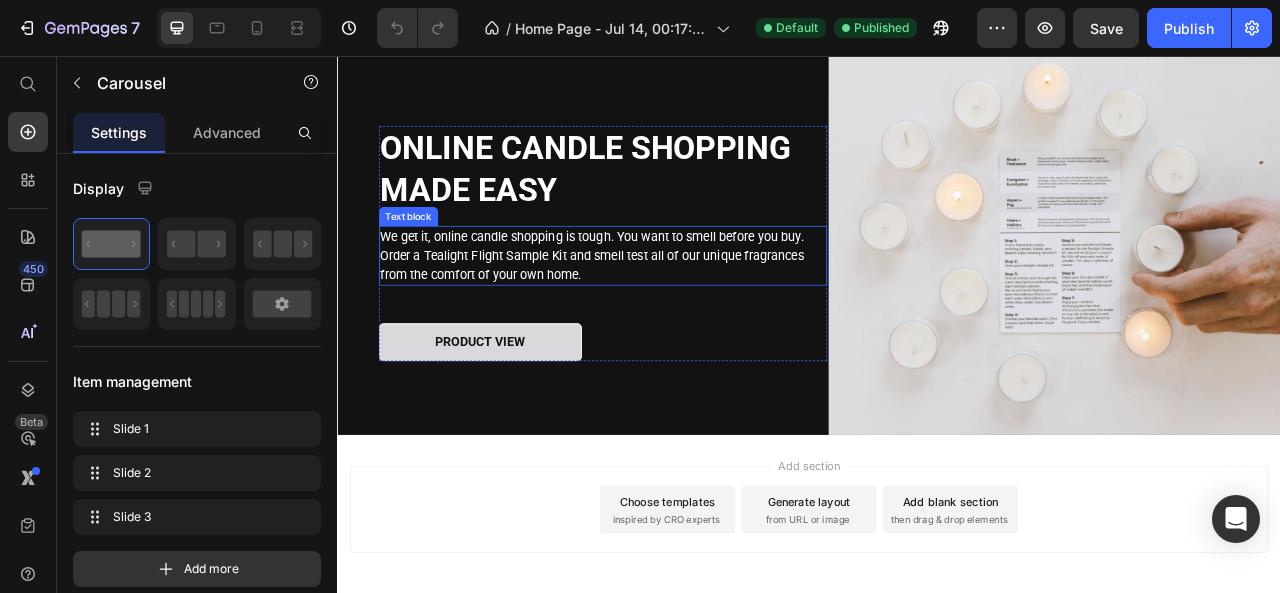 scroll, scrollTop: 3036, scrollLeft: 0, axis: vertical 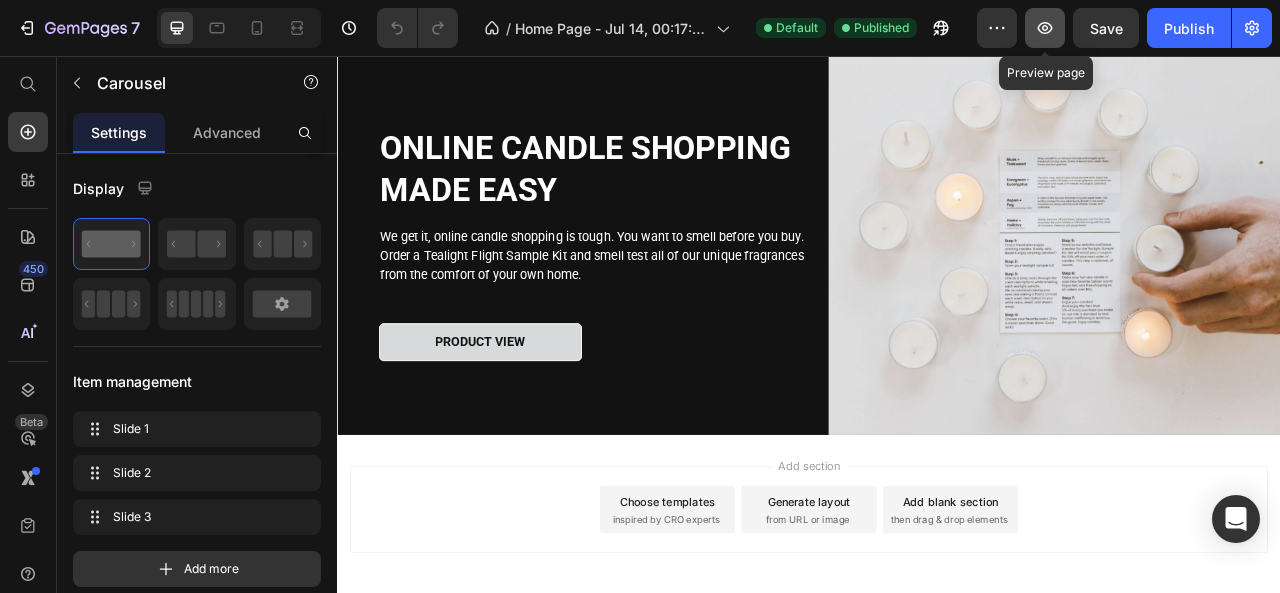 click 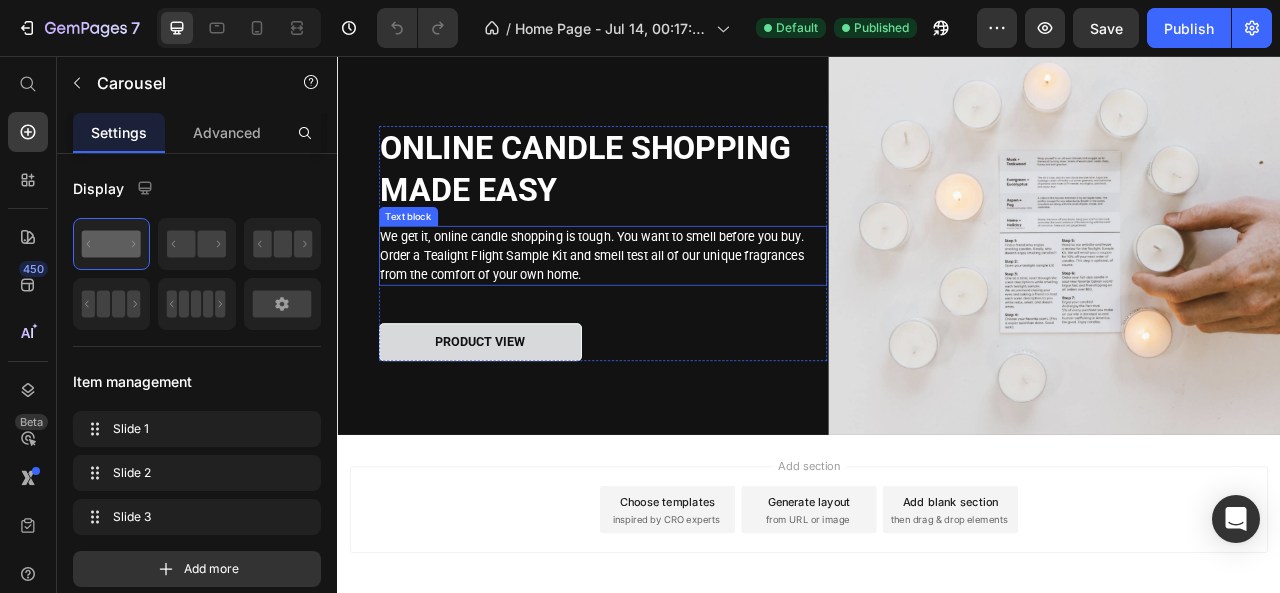 click on "We get it, online candle shopping is tough. You want to smell before you buy. Order a Tealight Flight Sample Kit and smell test all of our unique fragrances from the comfort of your own home." at bounding box center (675, 310) 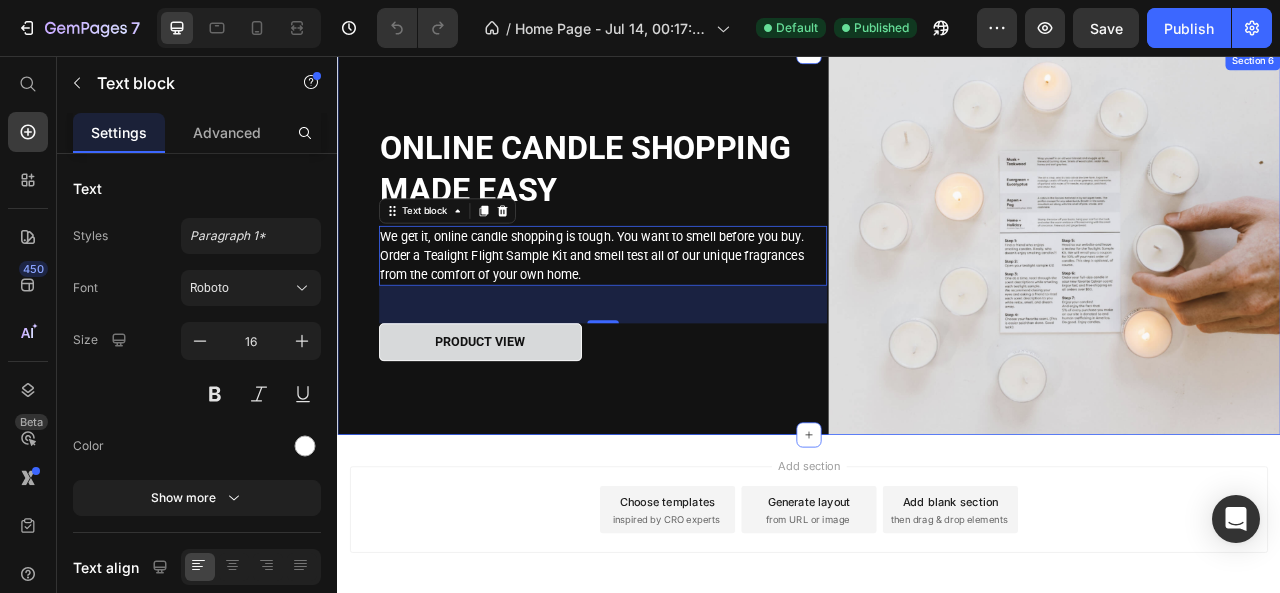 scroll, scrollTop: 3114, scrollLeft: 0, axis: vertical 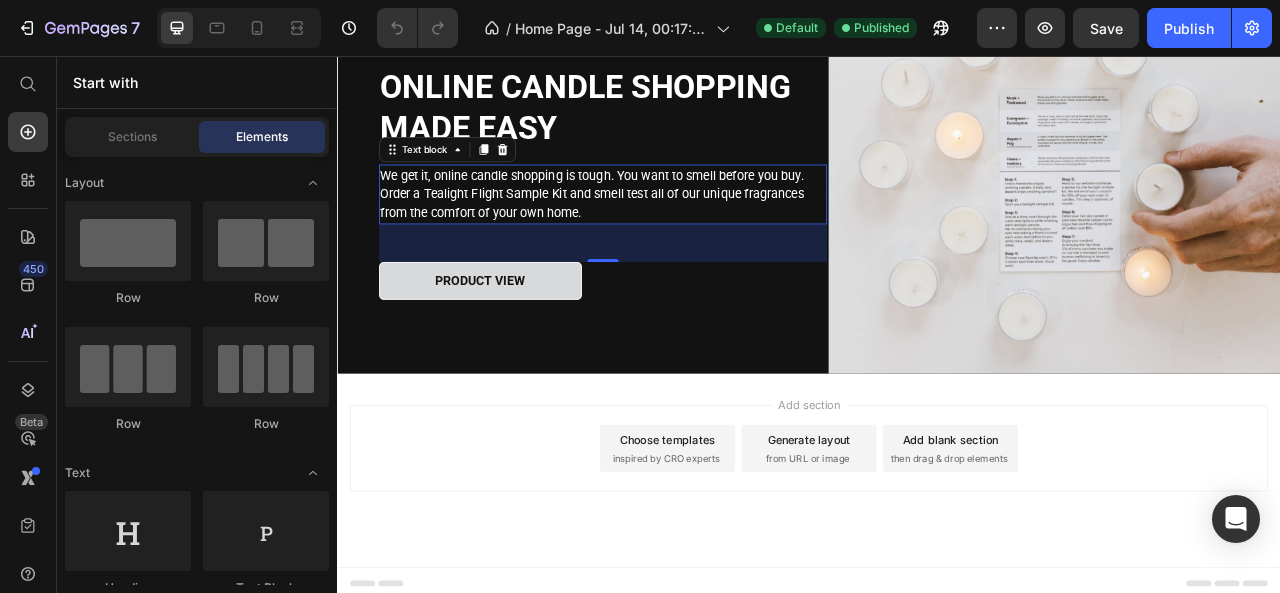 click on "Choose templates inspired by CRO experts" at bounding box center (757, 555) 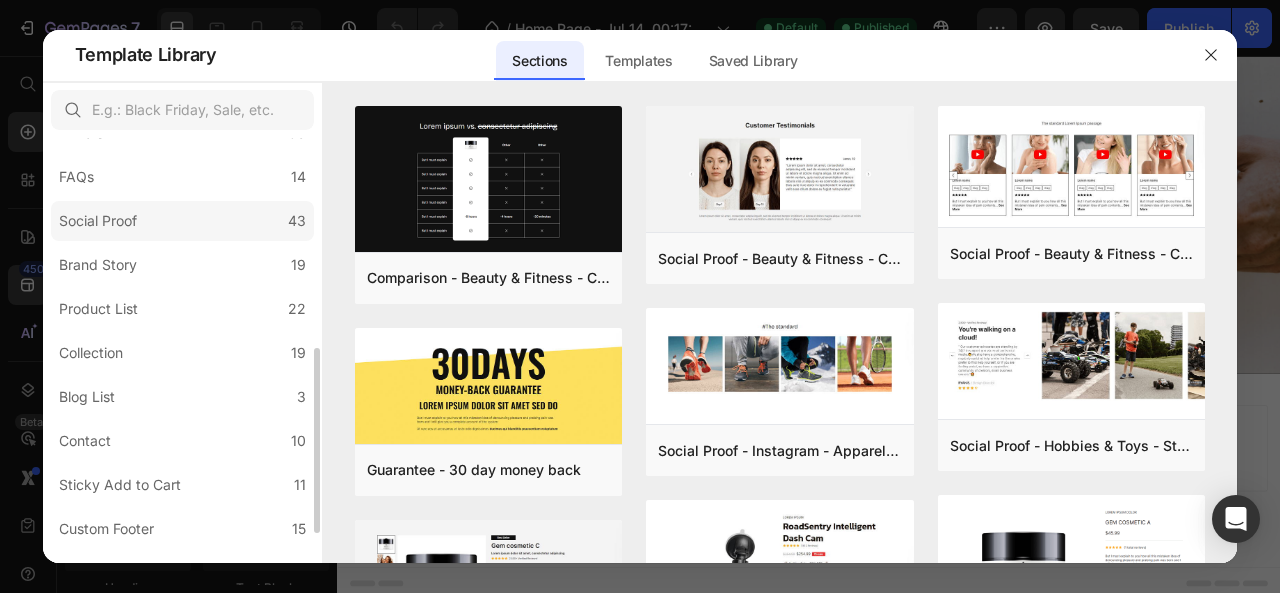 scroll, scrollTop: 479, scrollLeft: 0, axis: vertical 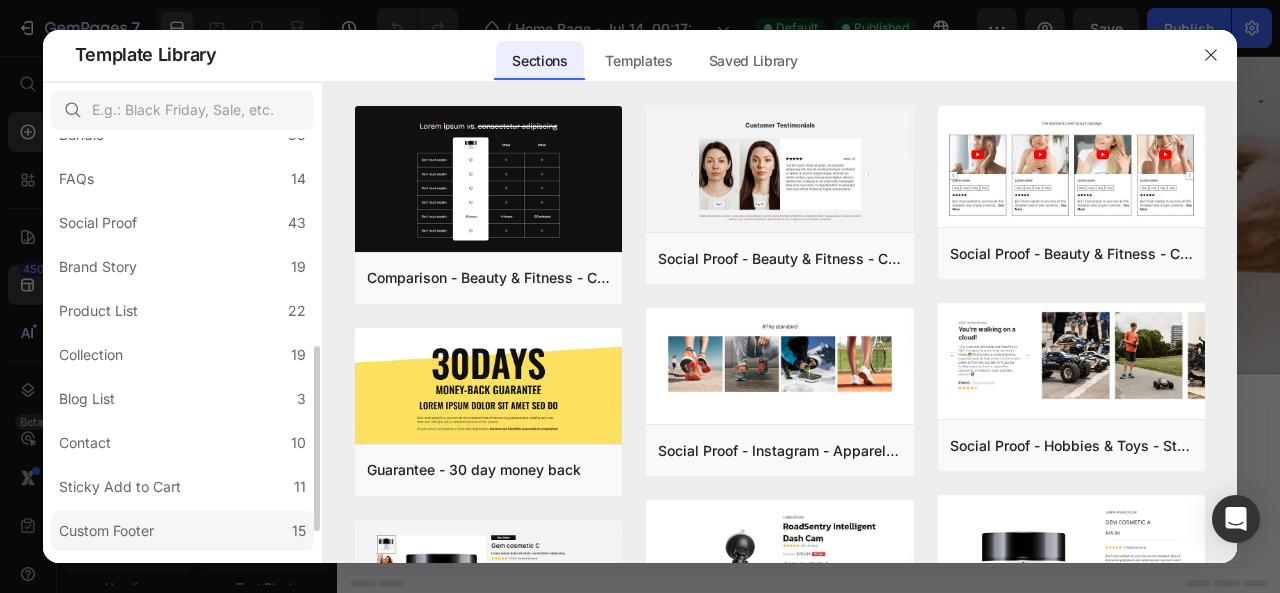 click on "Custom Footer" at bounding box center (106, 531) 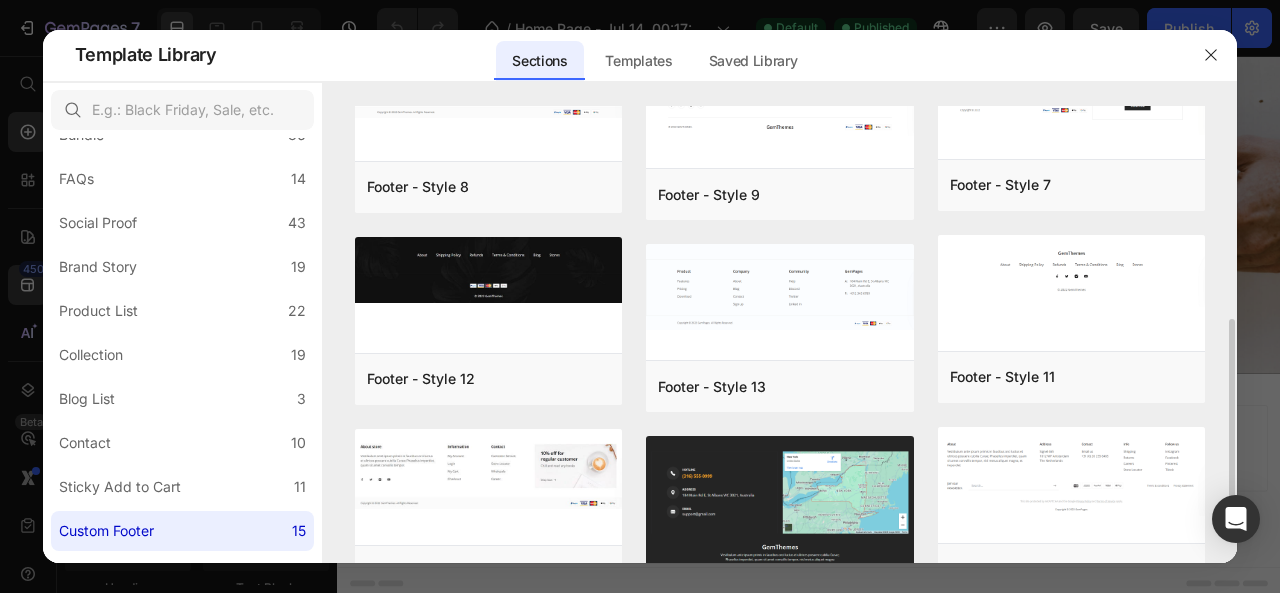 scroll, scrollTop: 452, scrollLeft: 0, axis: vertical 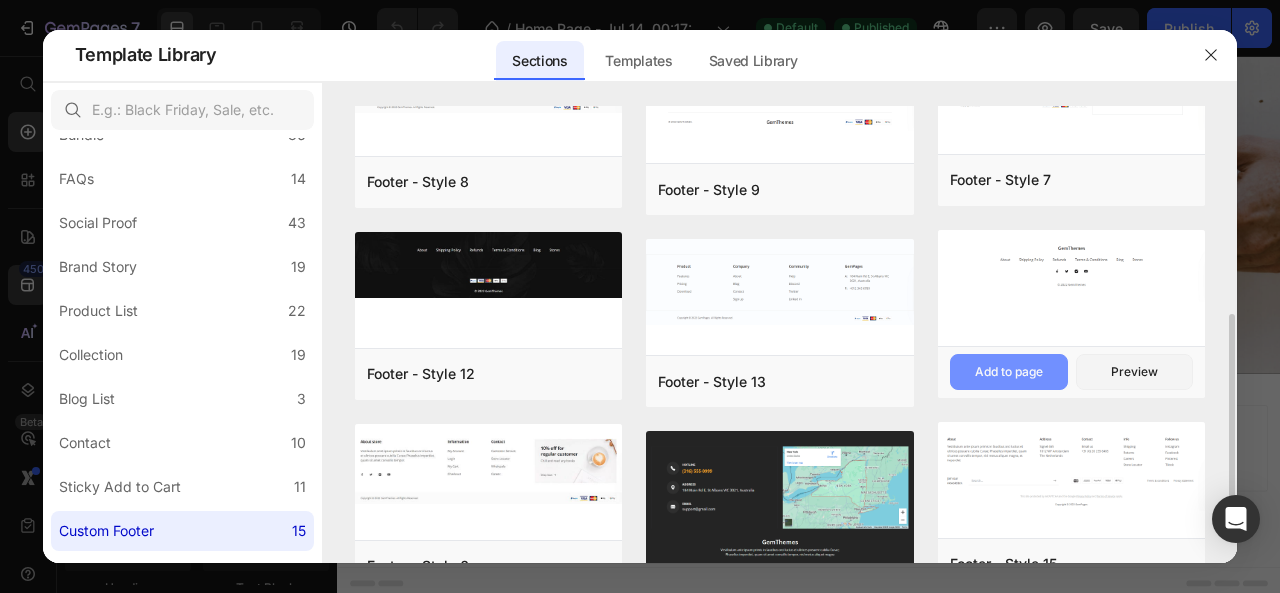 click on "Add to page" at bounding box center (1009, 372) 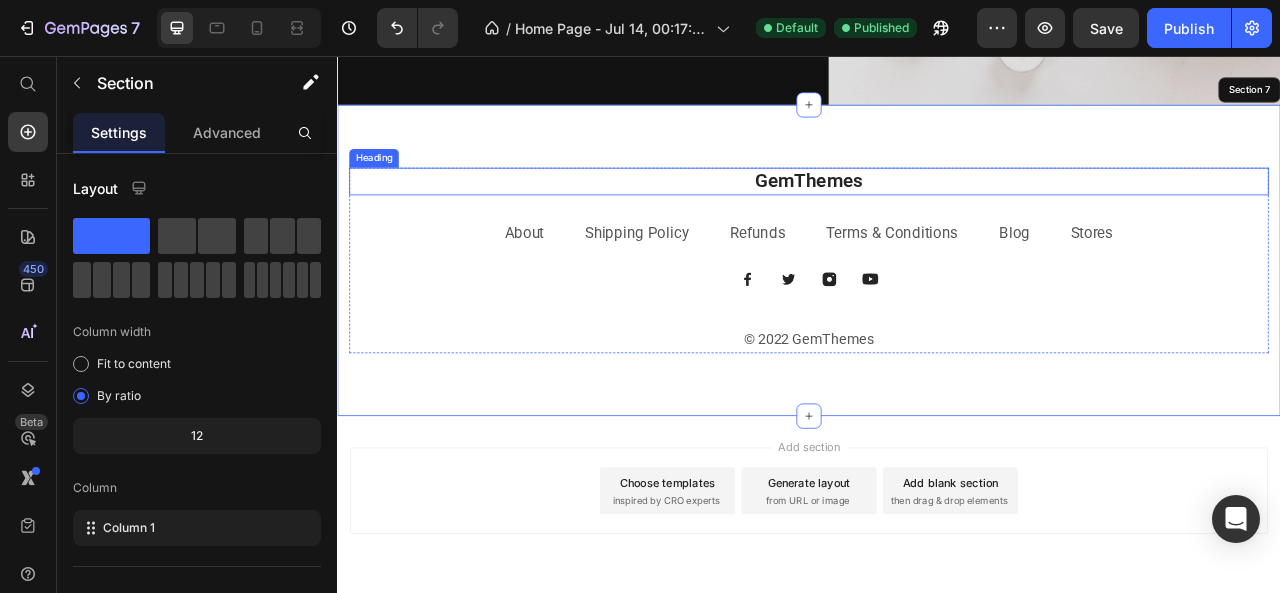 click on "GemThemes" at bounding box center [937, 215] 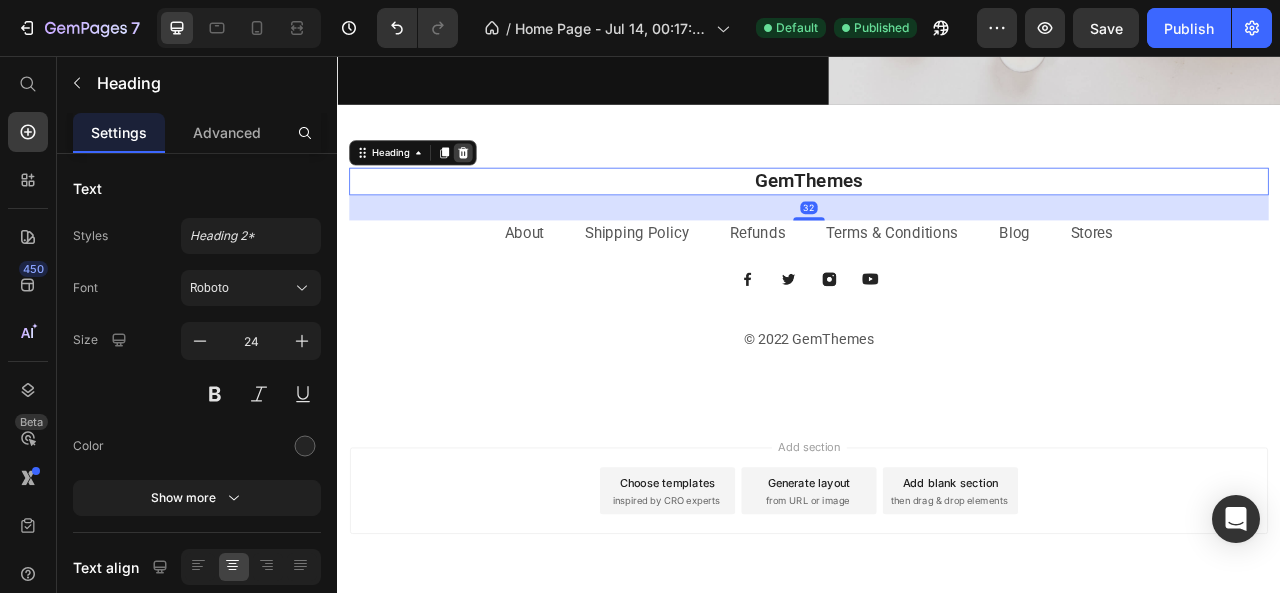 click at bounding box center [497, 179] 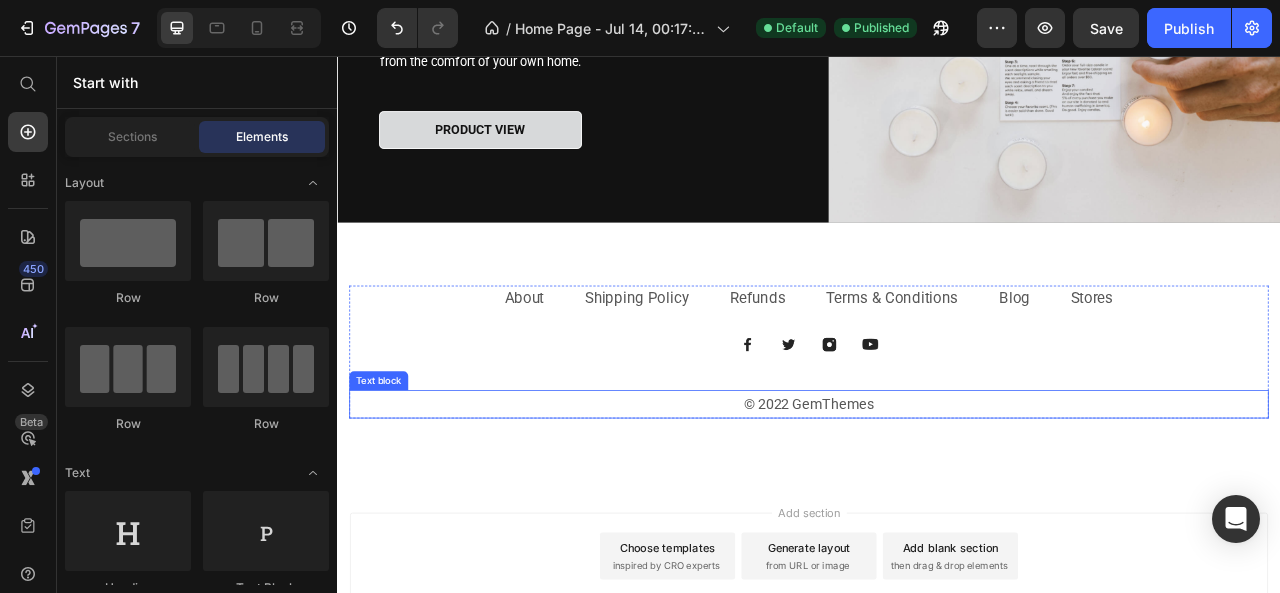 scroll, scrollTop: 3306, scrollLeft: 0, axis: vertical 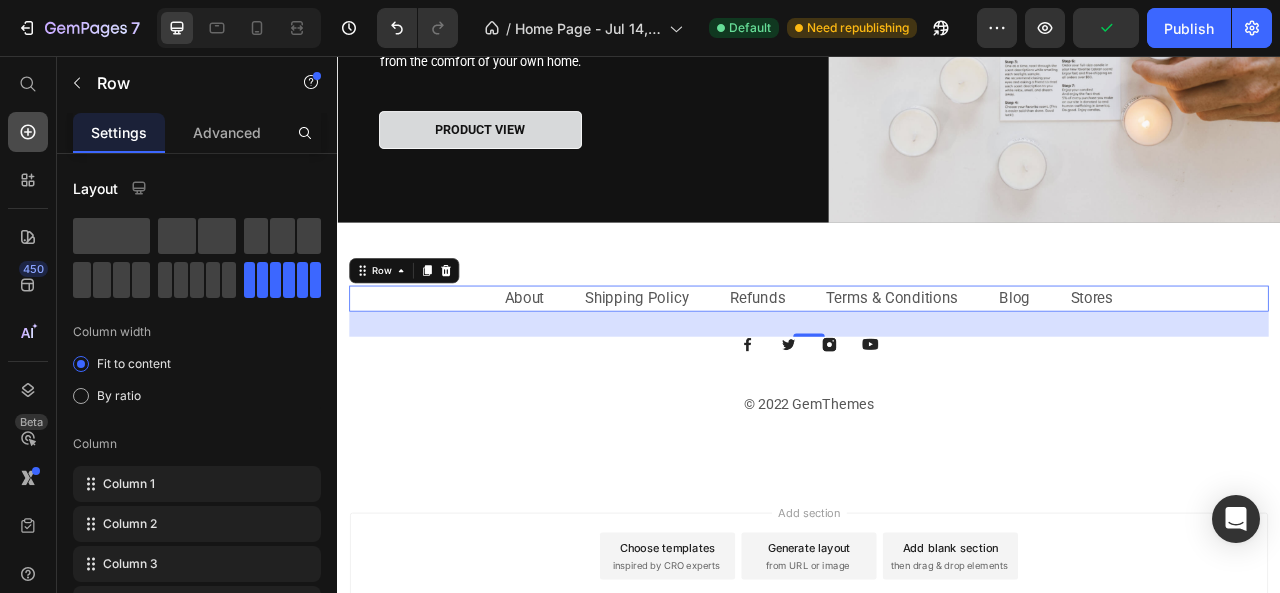 click 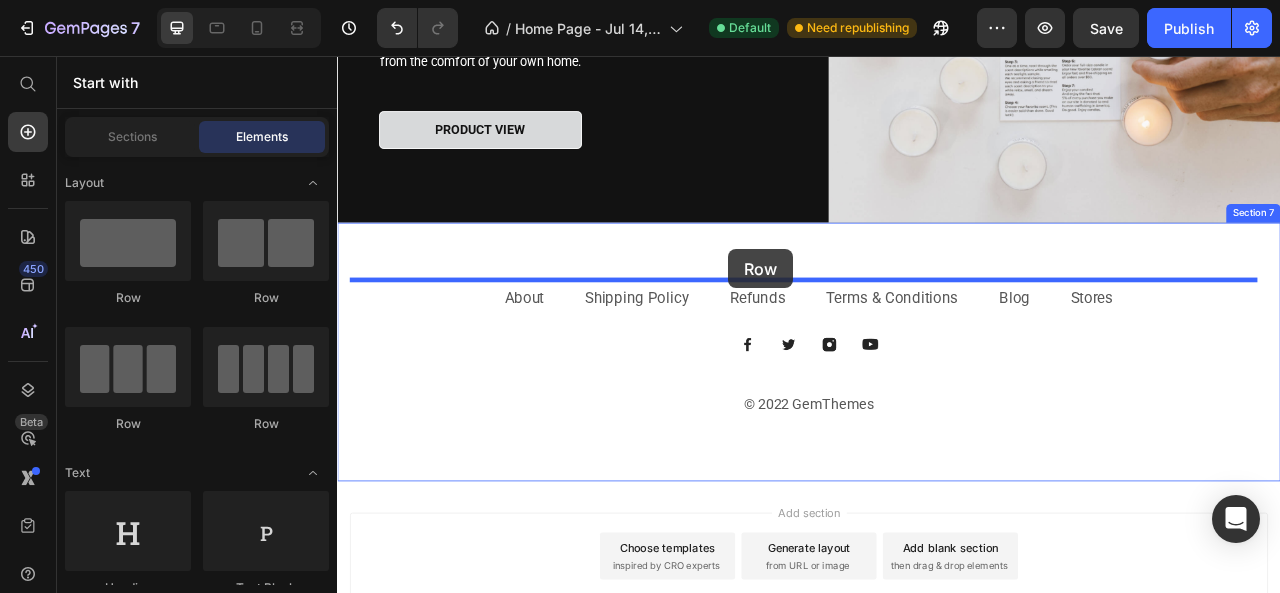 drag, startPoint x: 459, startPoint y: 425, endPoint x: 835, endPoint y: 302, distance: 395.60712 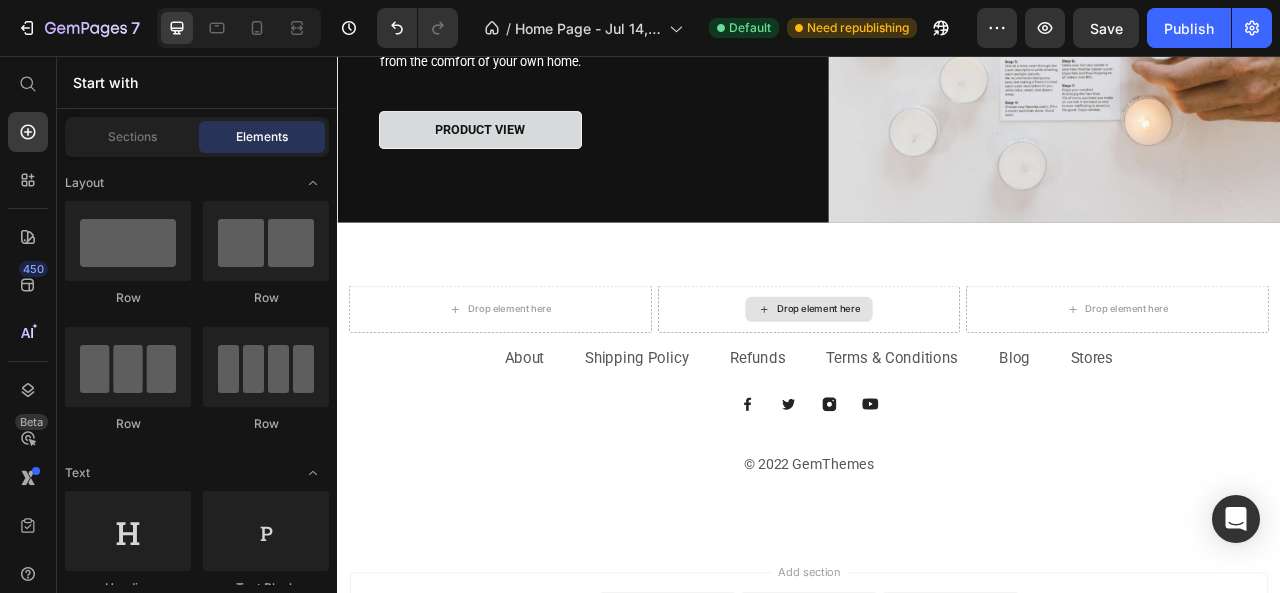 click on "Drop element here" at bounding box center [949, 378] 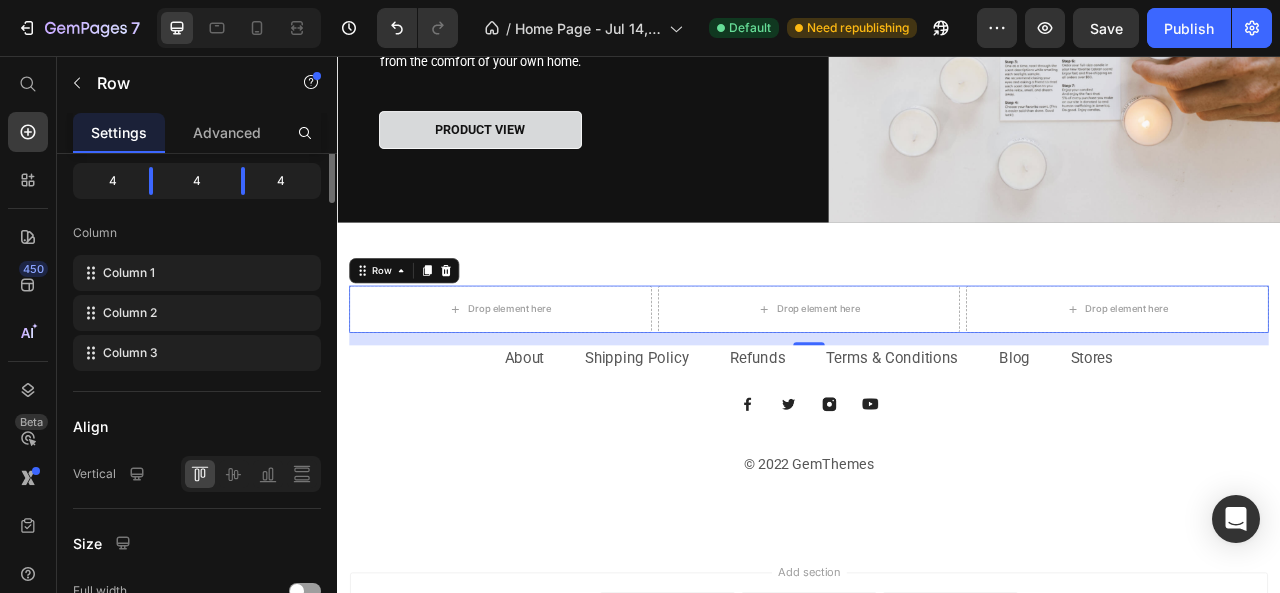 scroll, scrollTop: 0, scrollLeft: 0, axis: both 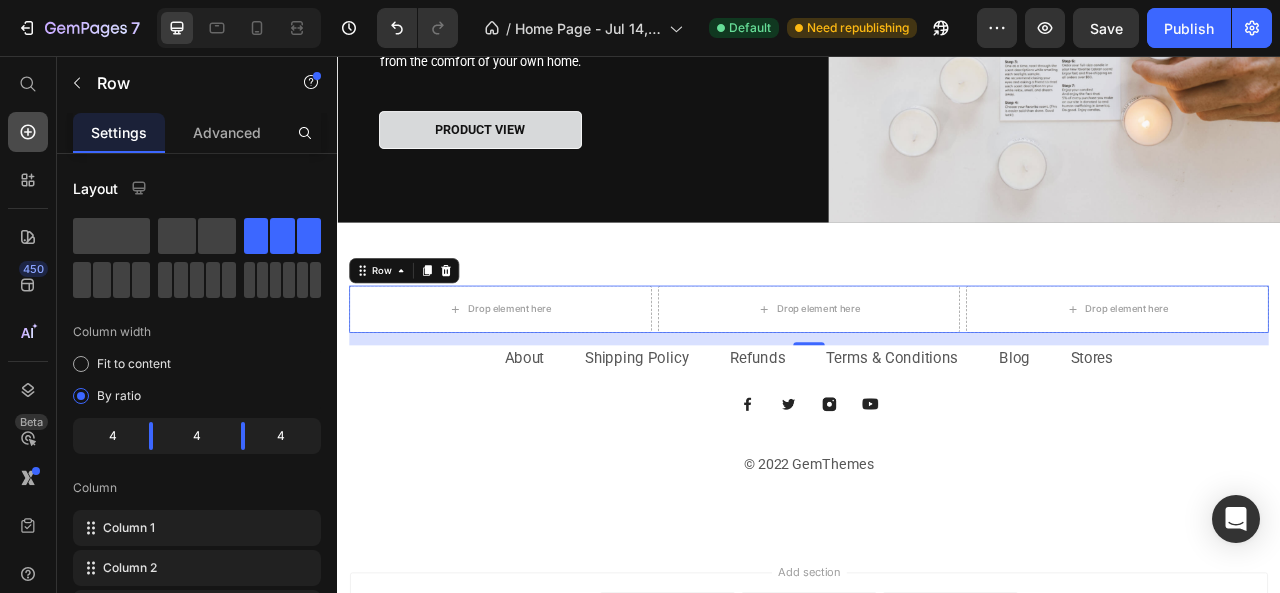 click 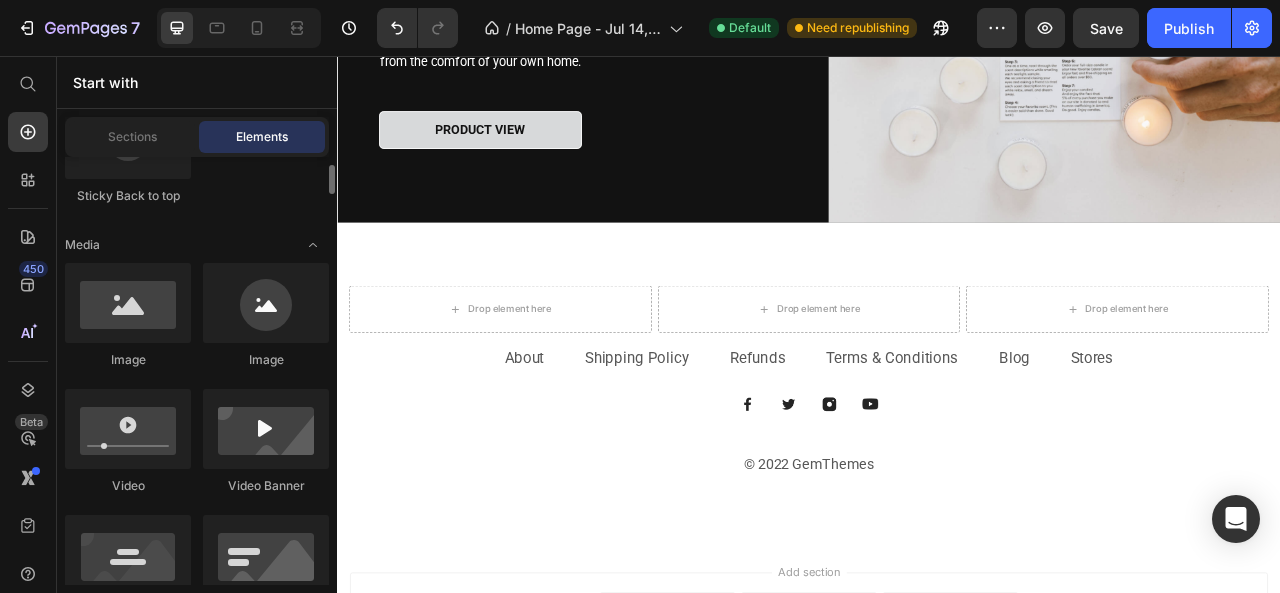 scroll, scrollTop: 739, scrollLeft: 0, axis: vertical 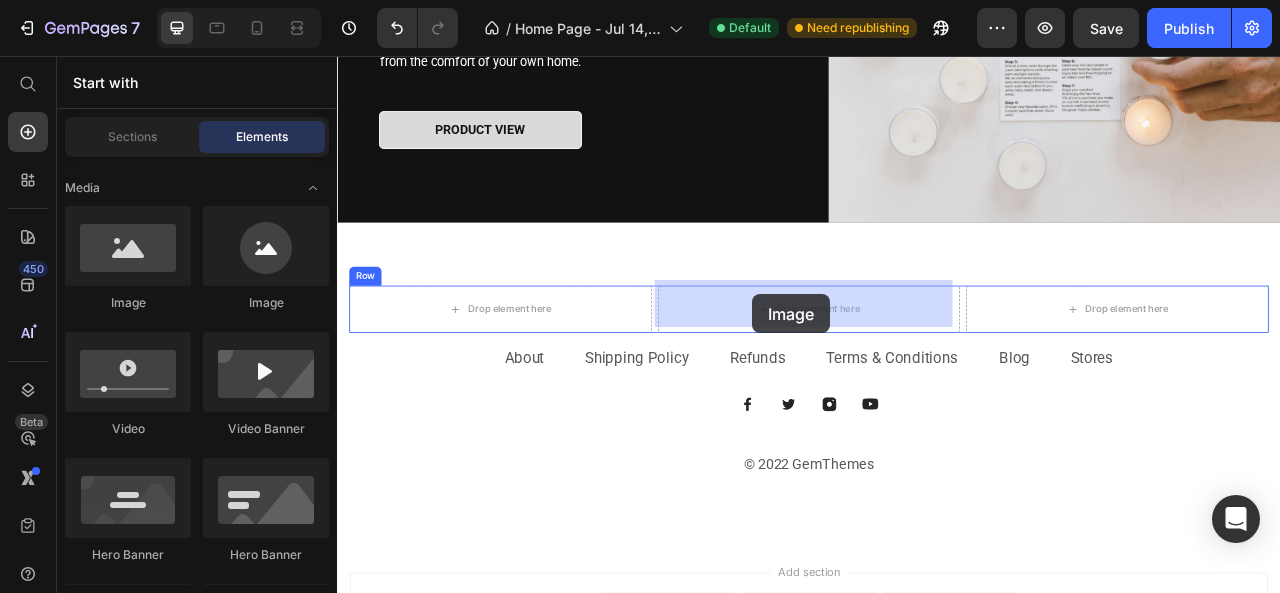 drag, startPoint x: 445, startPoint y: 312, endPoint x: 865, endPoint y: 359, distance: 422.62158 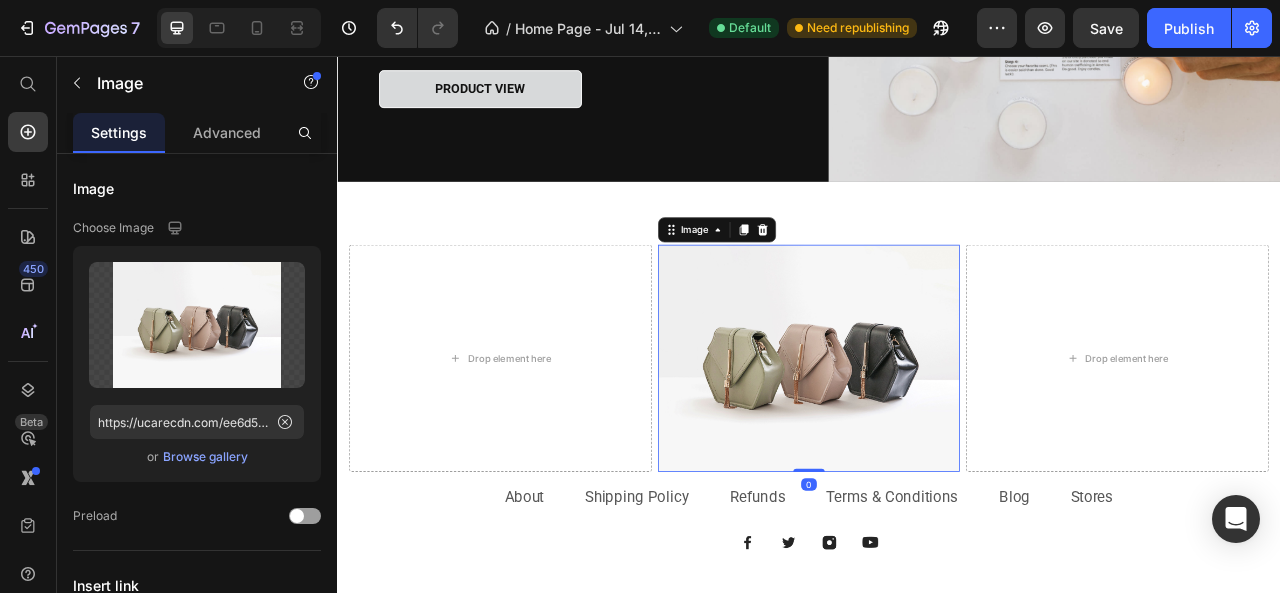 scroll, scrollTop: 3360, scrollLeft: 0, axis: vertical 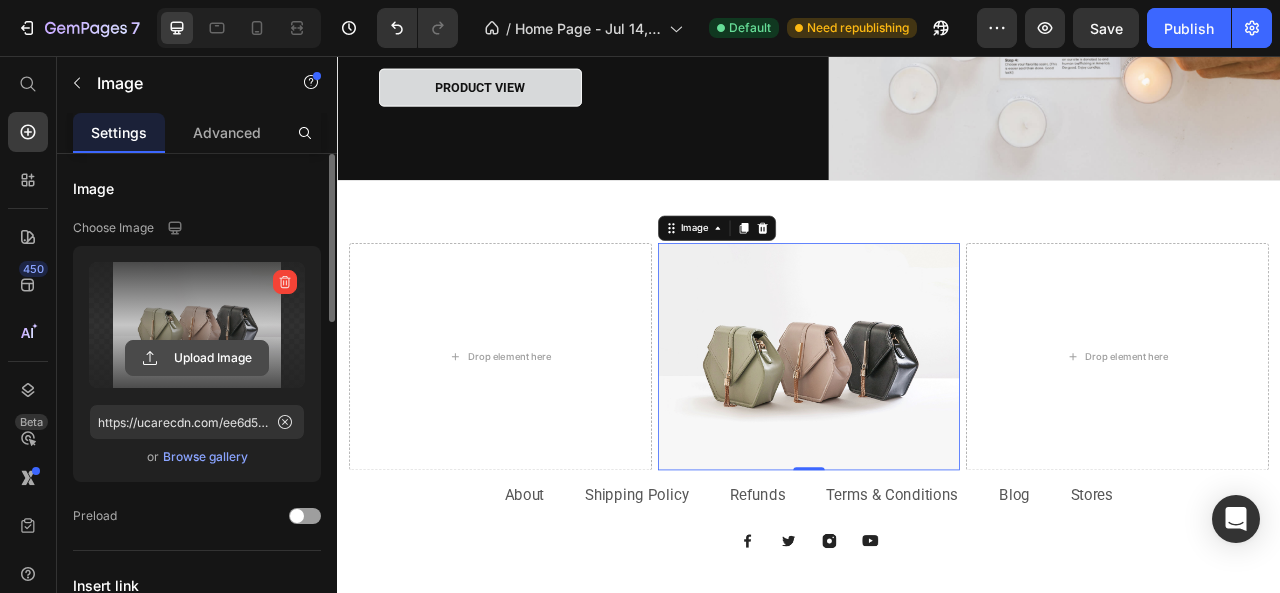 click 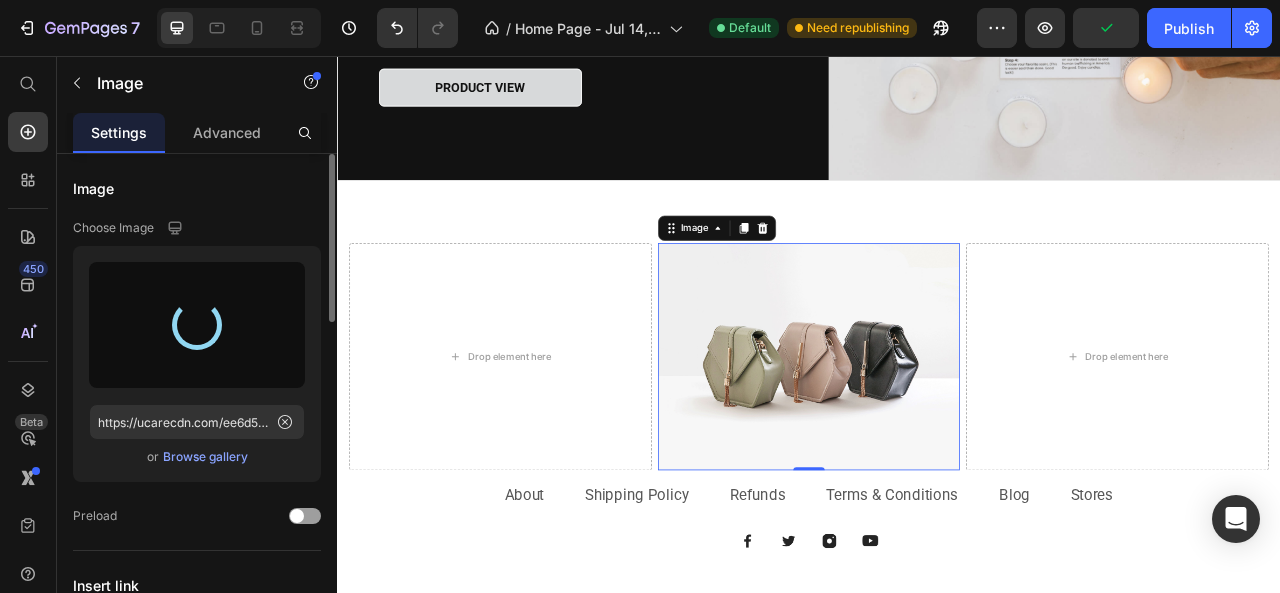 type on "https://cdn.shopify.com/s/files/1/0659/1610/8931/files/gempages_575279031881040722-3497d318-36d1-4296-8a7f-839bea5b50ef.png" 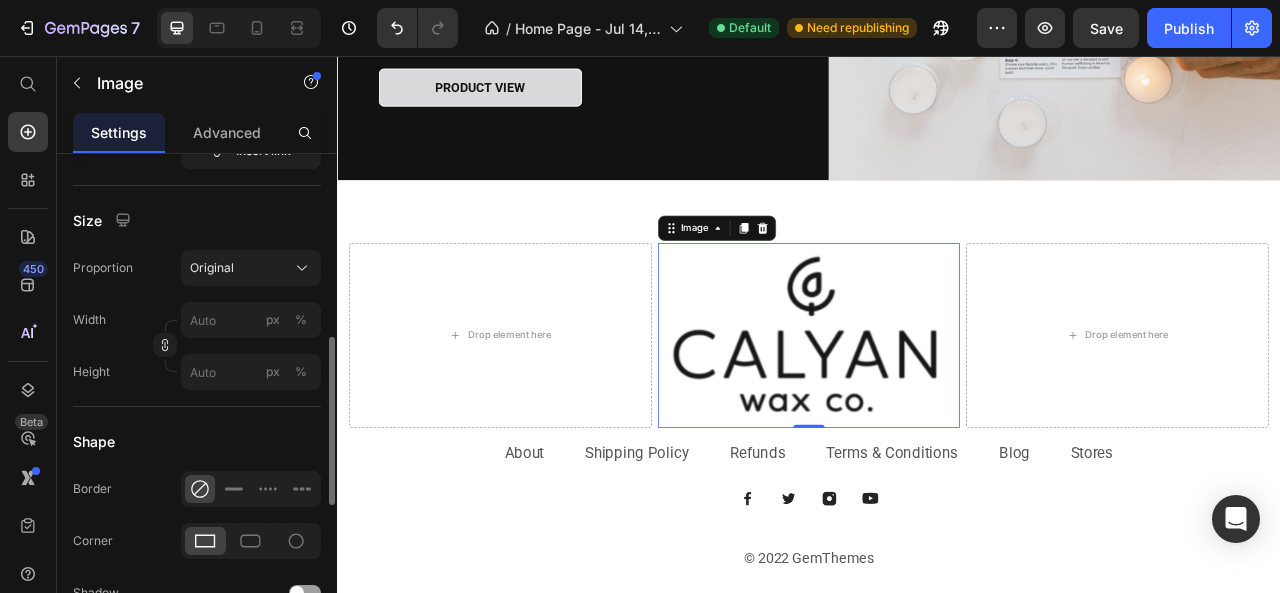 scroll, scrollTop: 530, scrollLeft: 0, axis: vertical 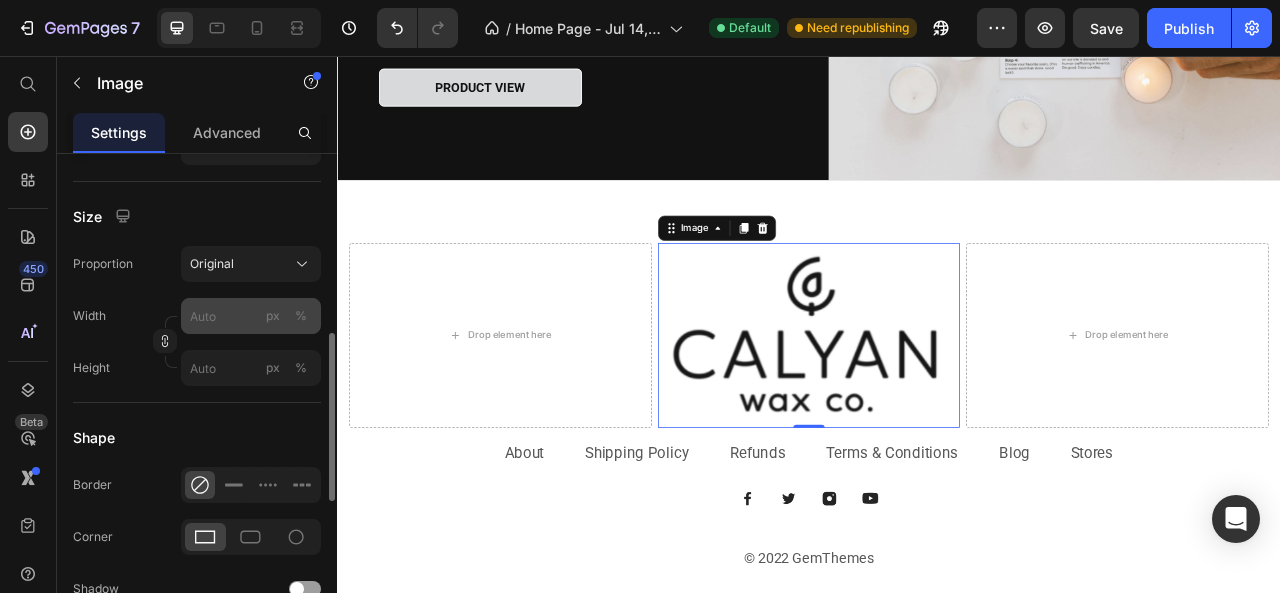 click on "%" at bounding box center (301, 316) 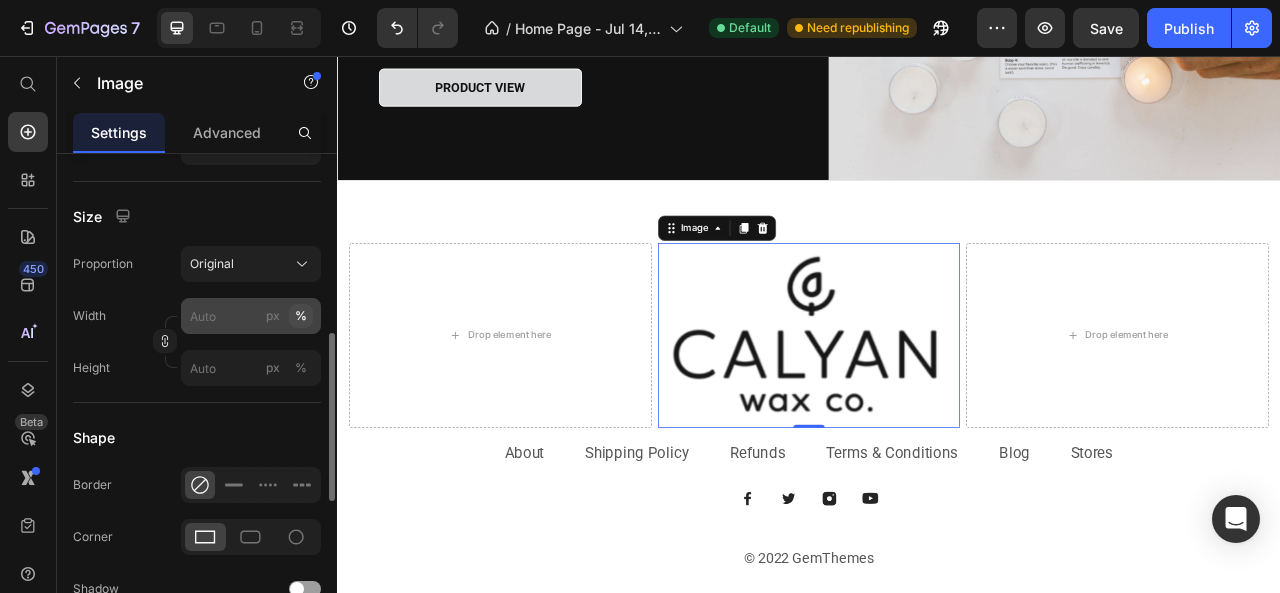 click on "%" at bounding box center [301, 316] 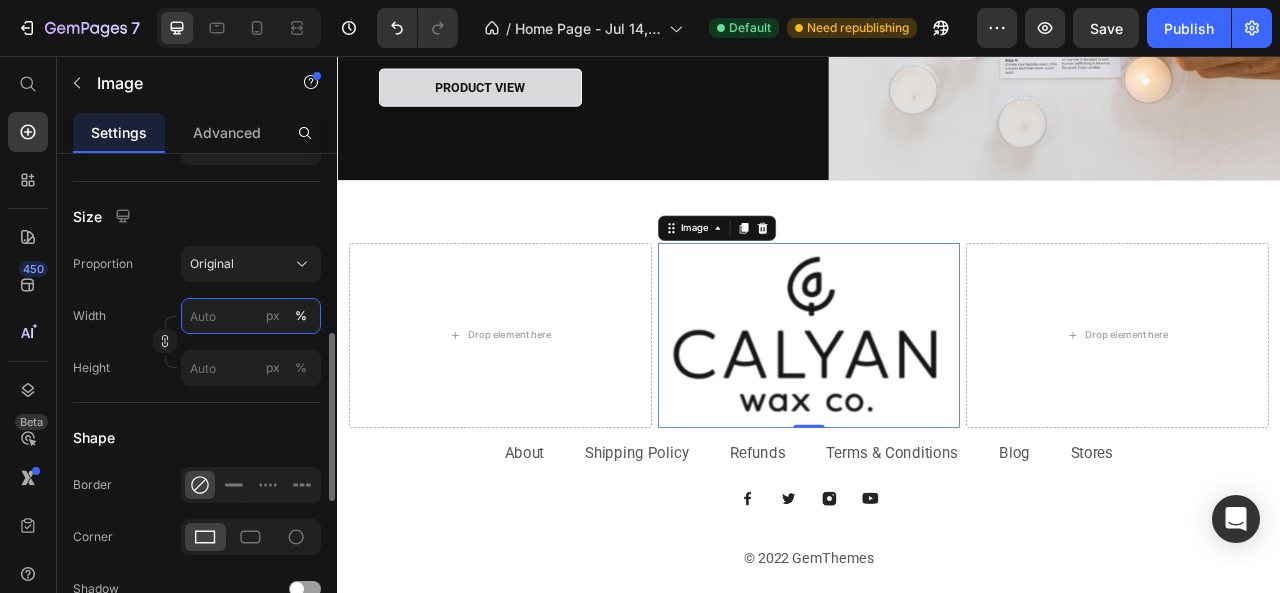 click on "px %" at bounding box center (251, 316) 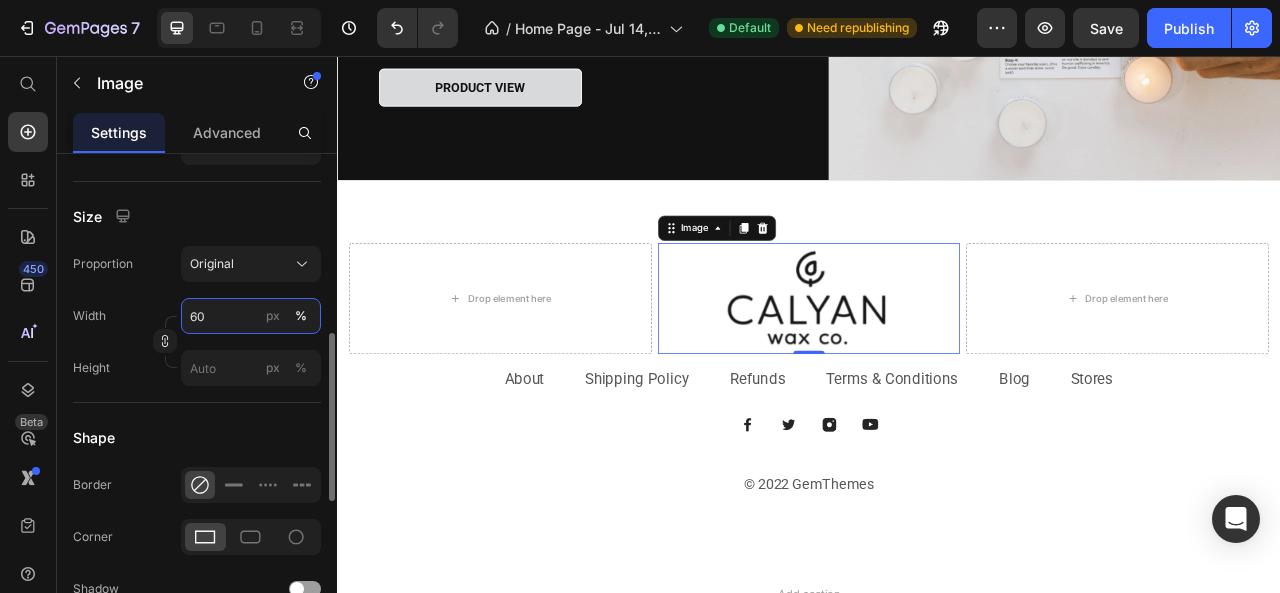 type on "60" 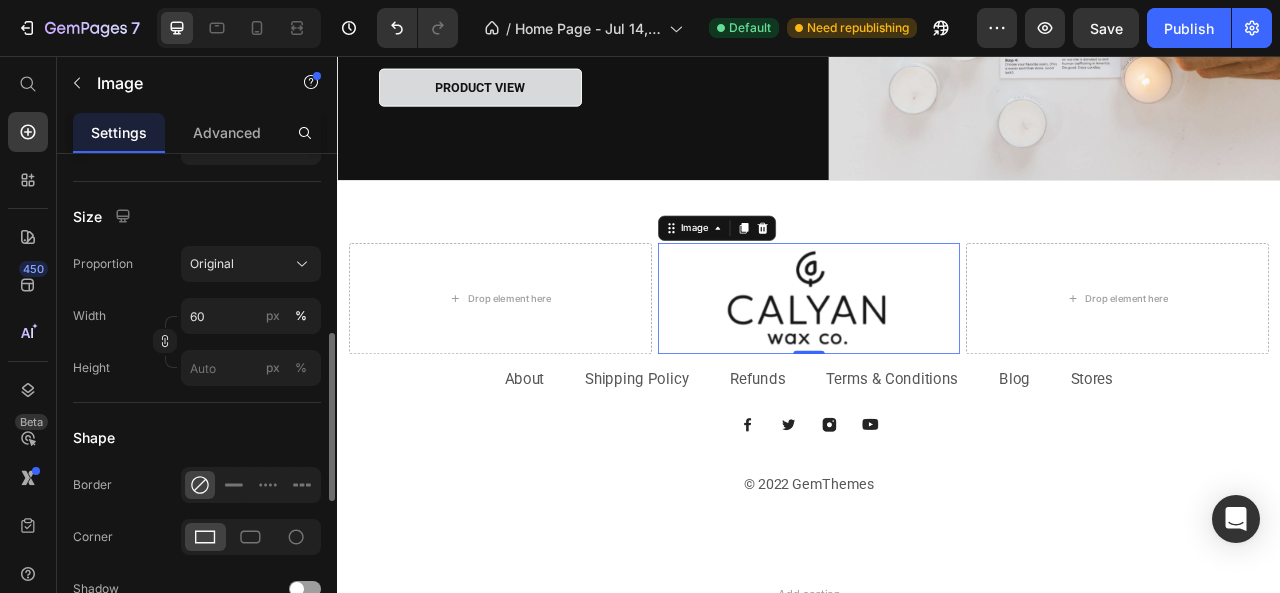 click on "Shape" at bounding box center (197, 437) 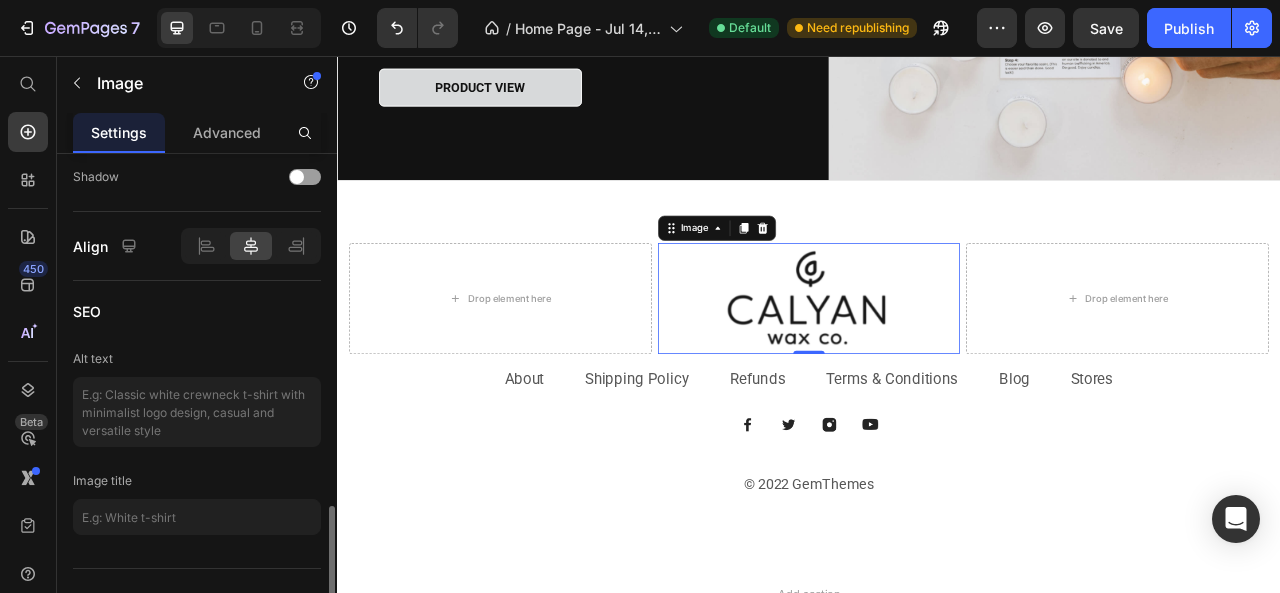 scroll, scrollTop: 972, scrollLeft: 0, axis: vertical 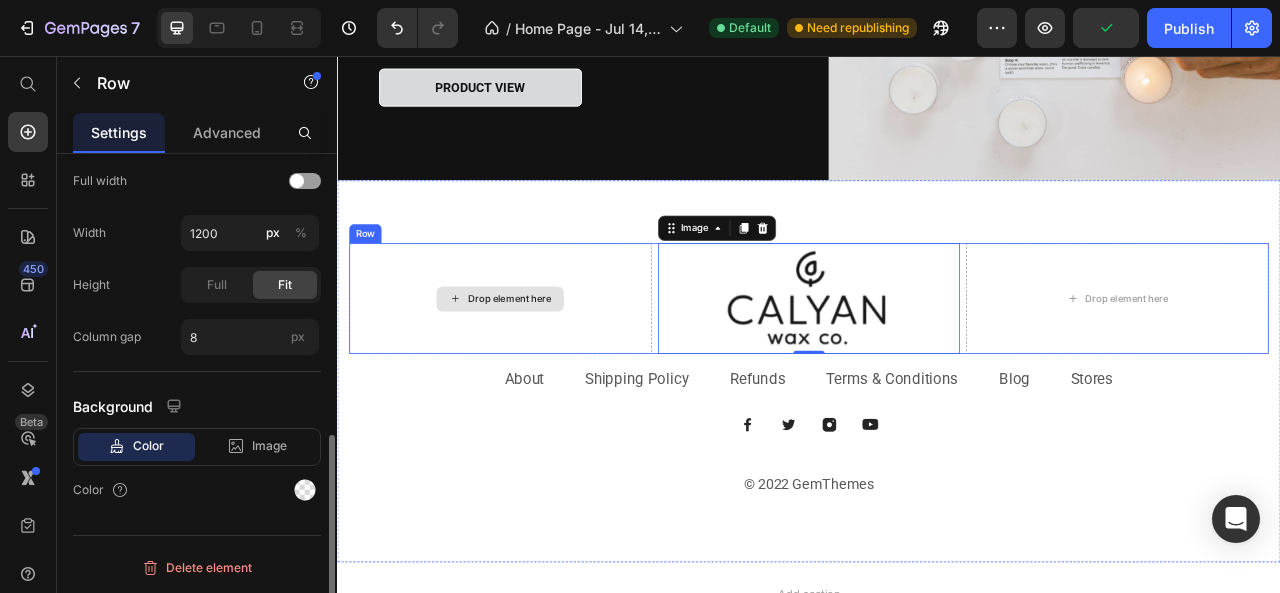 click on "Drop element here" at bounding box center [544, 364] 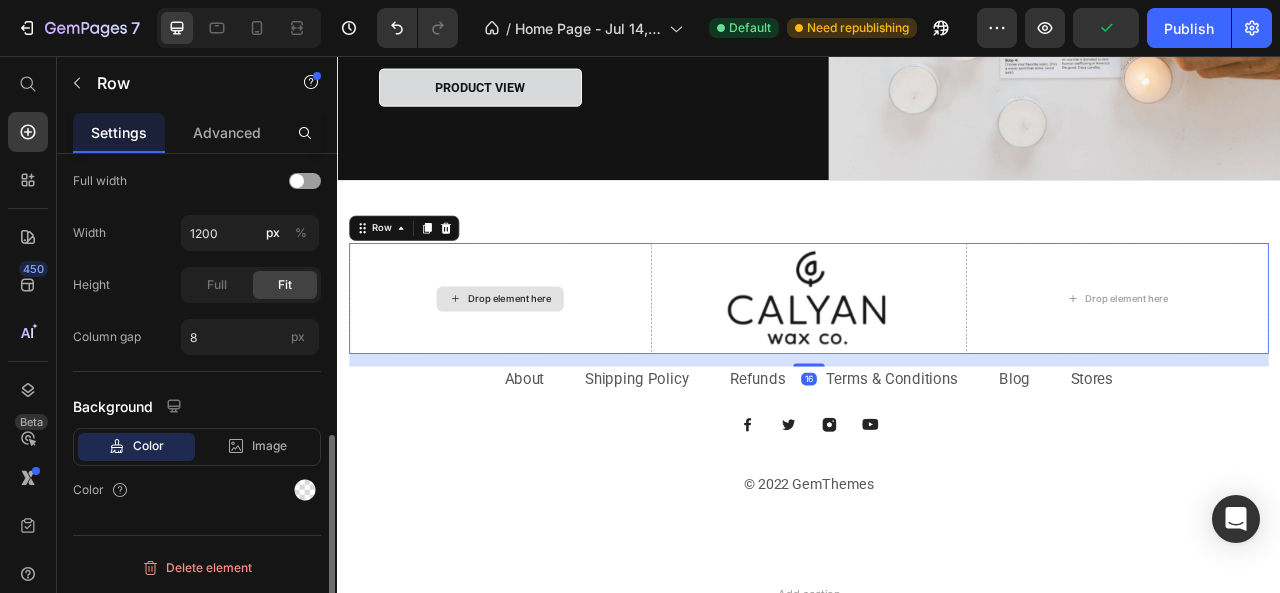 scroll, scrollTop: 0, scrollLeft: 0, axis: both 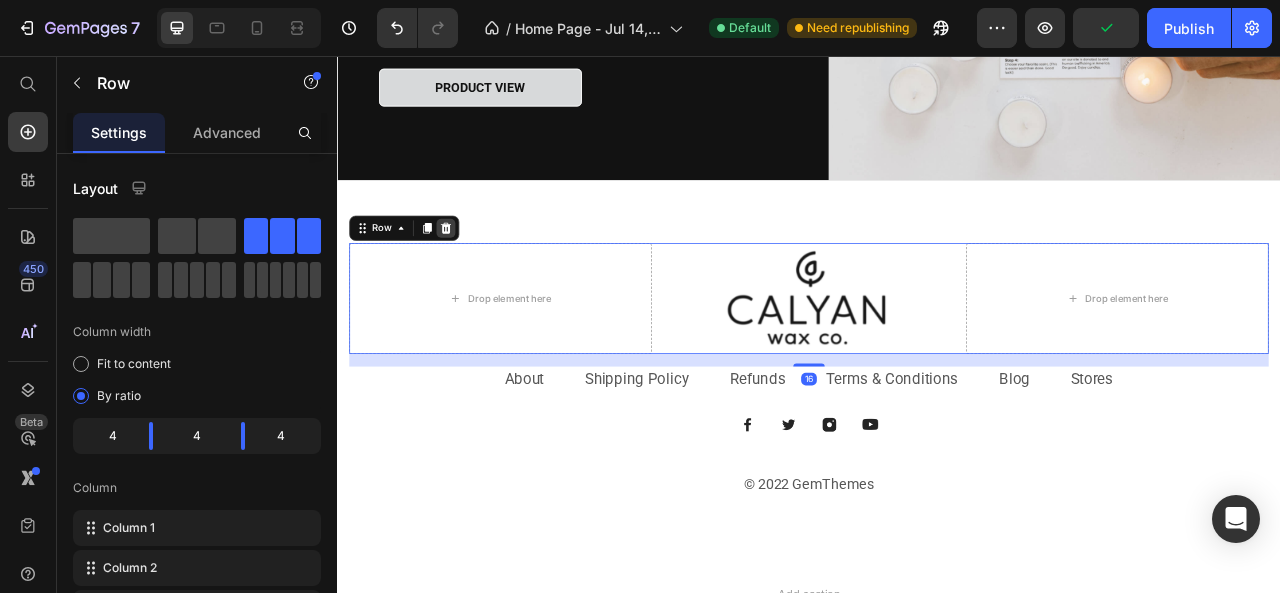 click at bounding box center (475, 275) 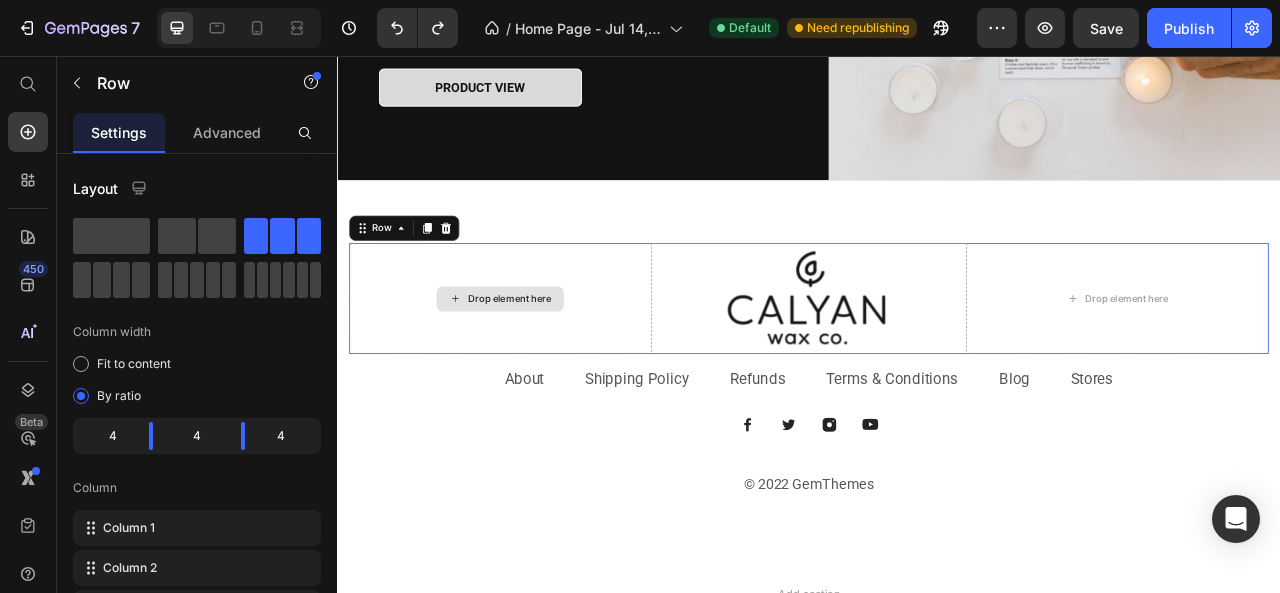 click on "Drop element here" at bounding box center [544, 364] 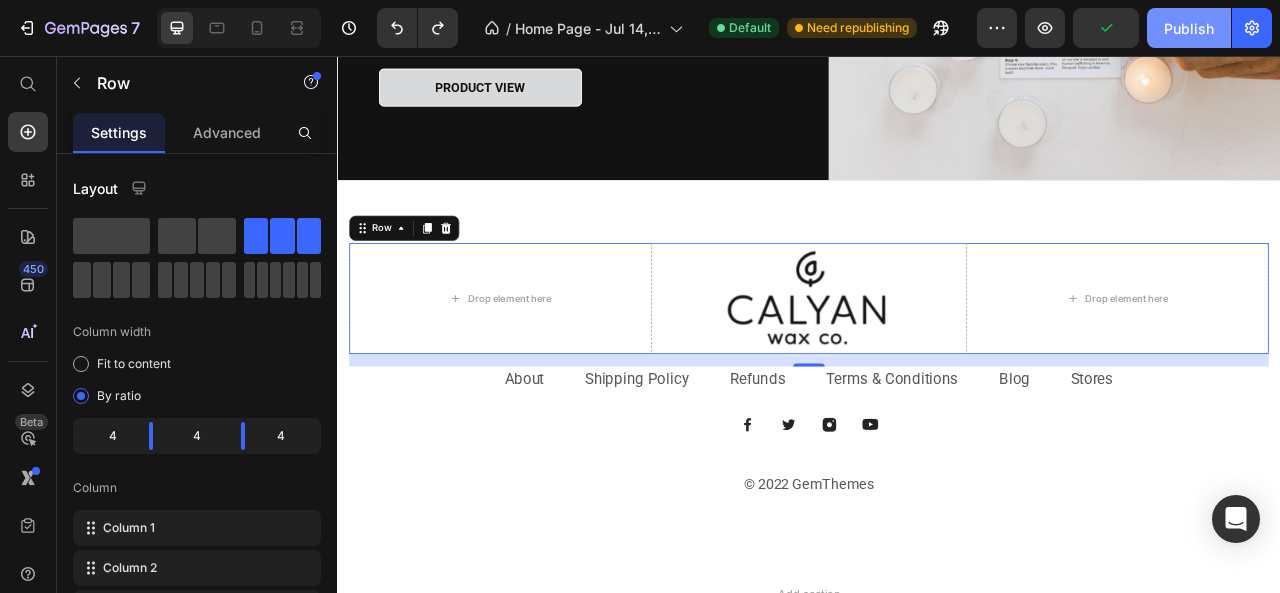 click on "Publish" at bounding box center [1189, 28] 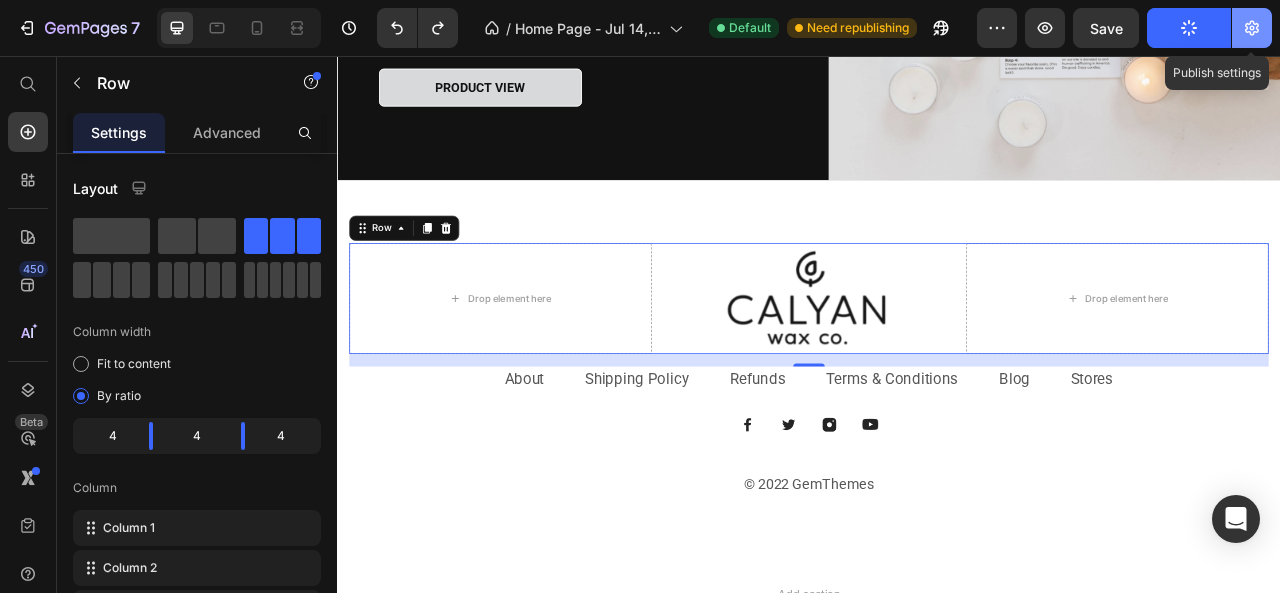 click 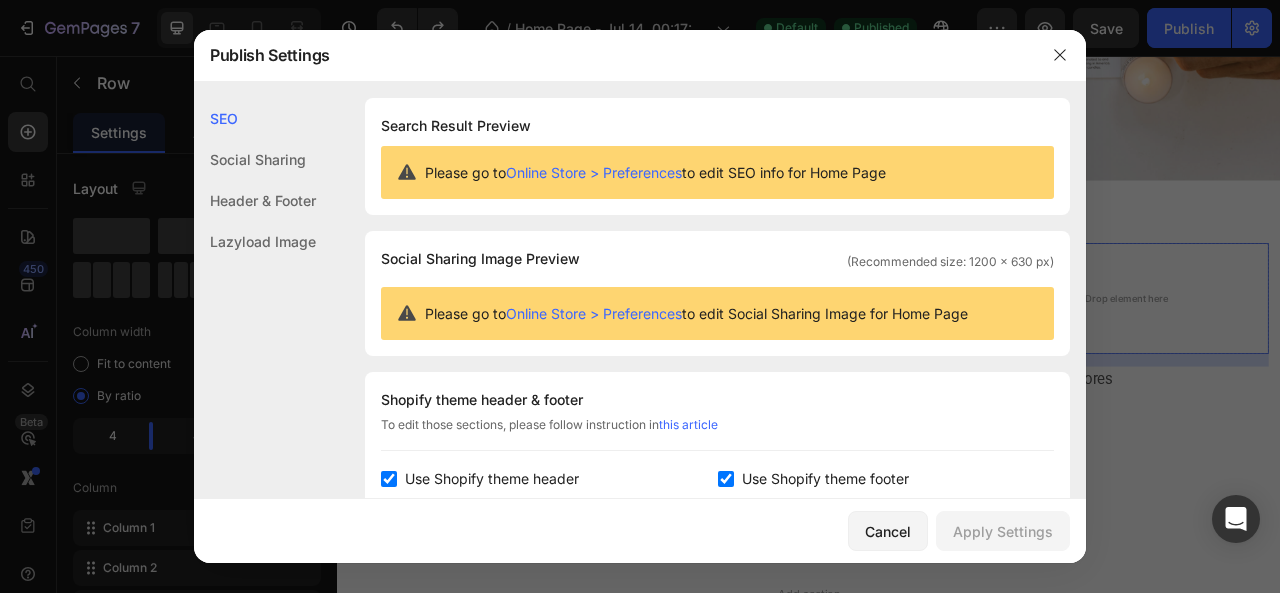 click on "Use Shopify theme footer" at bounding box center (825, 479) 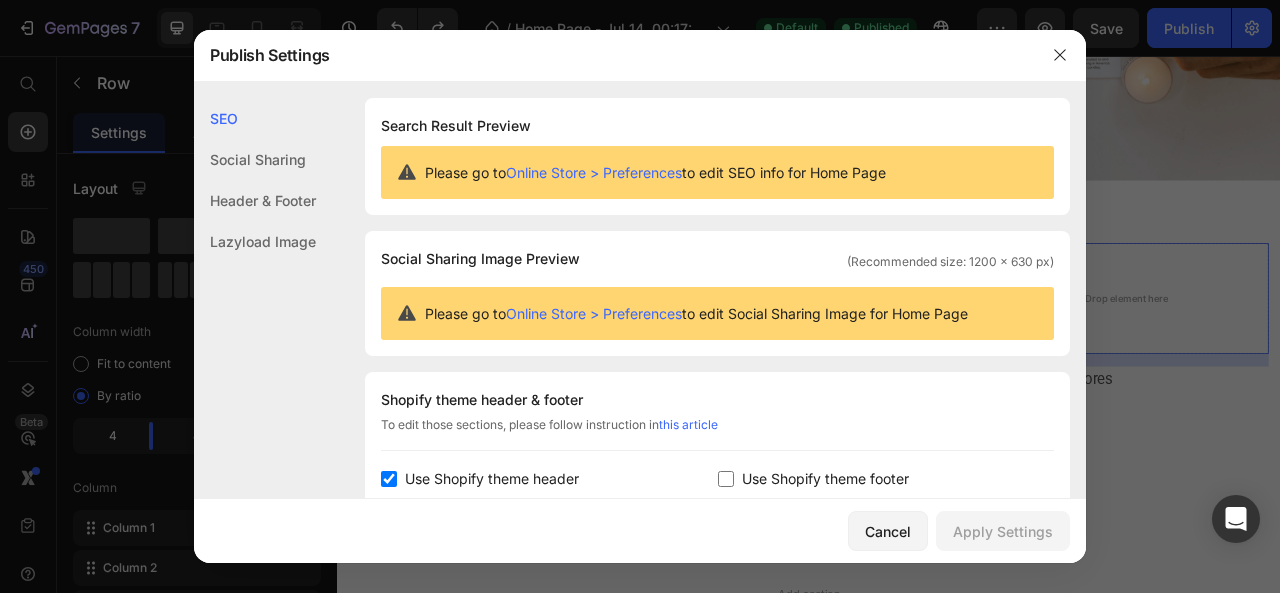 checkbox on "false" 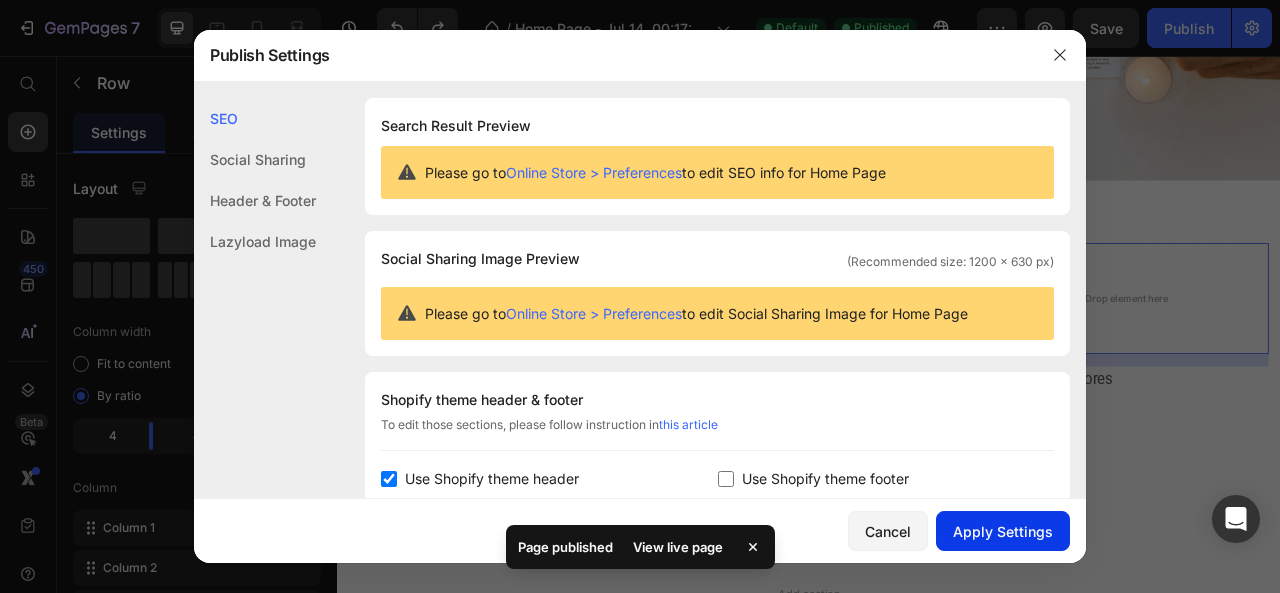 click on "Apply Settings" at bounding box center [1003, 531] 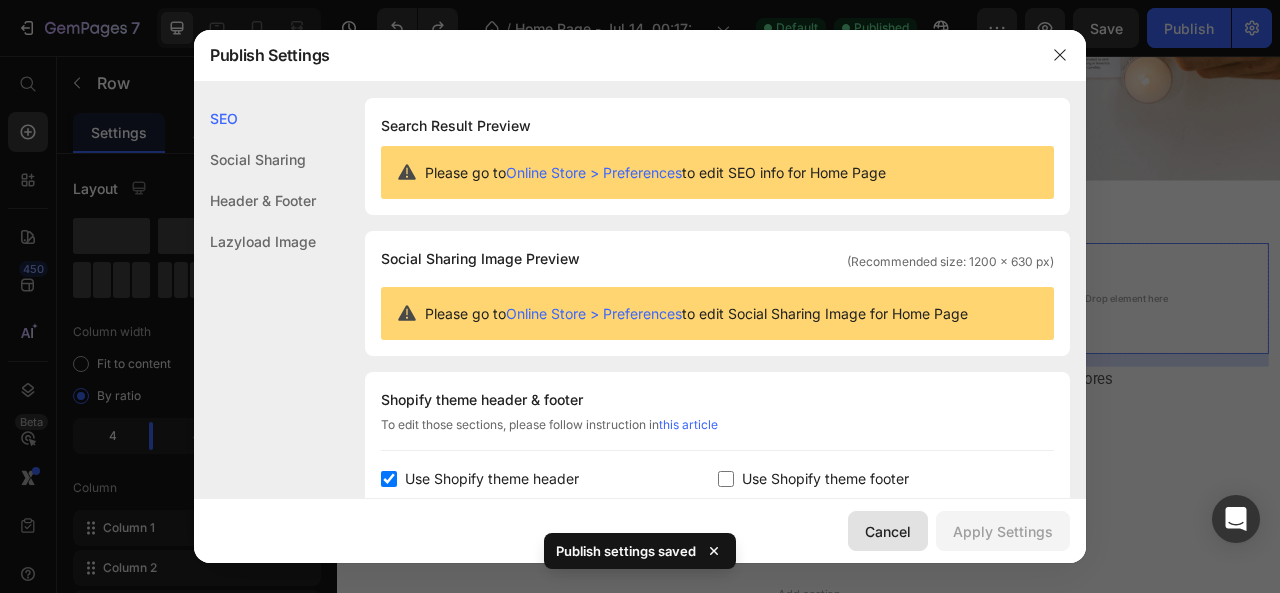 click on "Cancel" 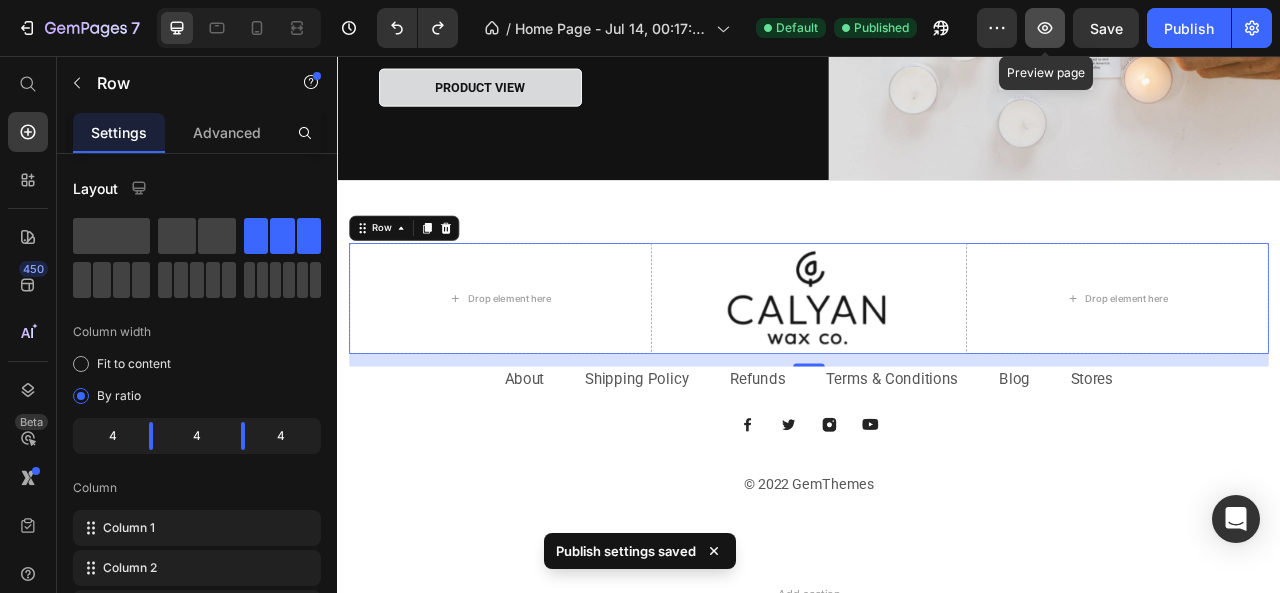 click 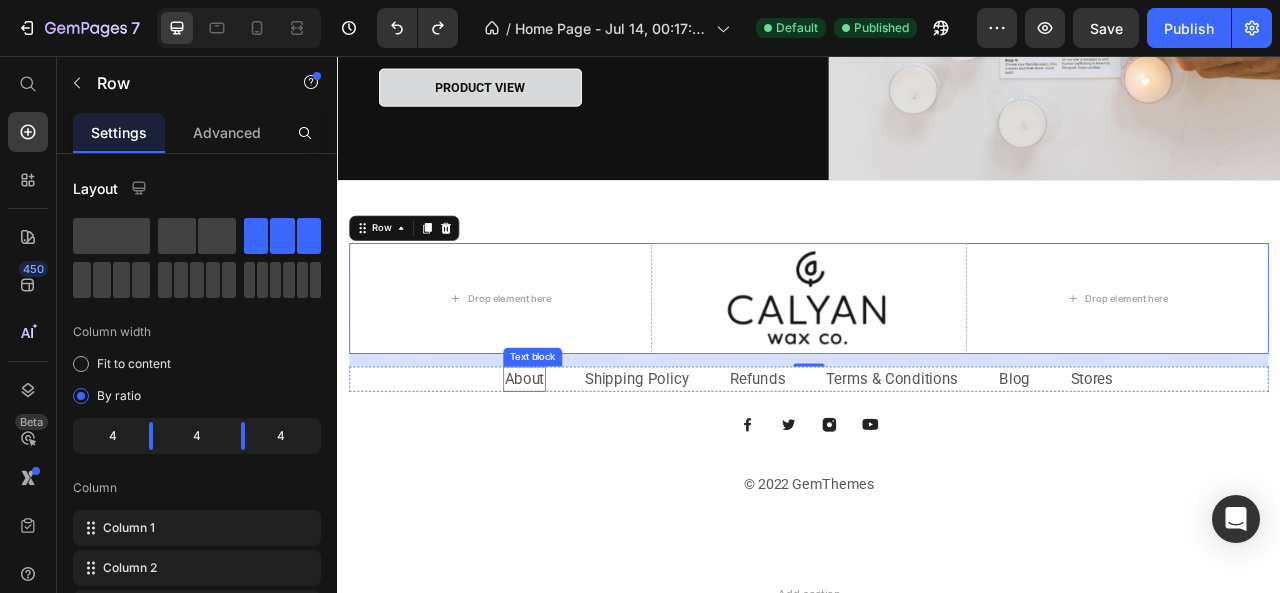 click on "About" at bounding box center (575, 466) 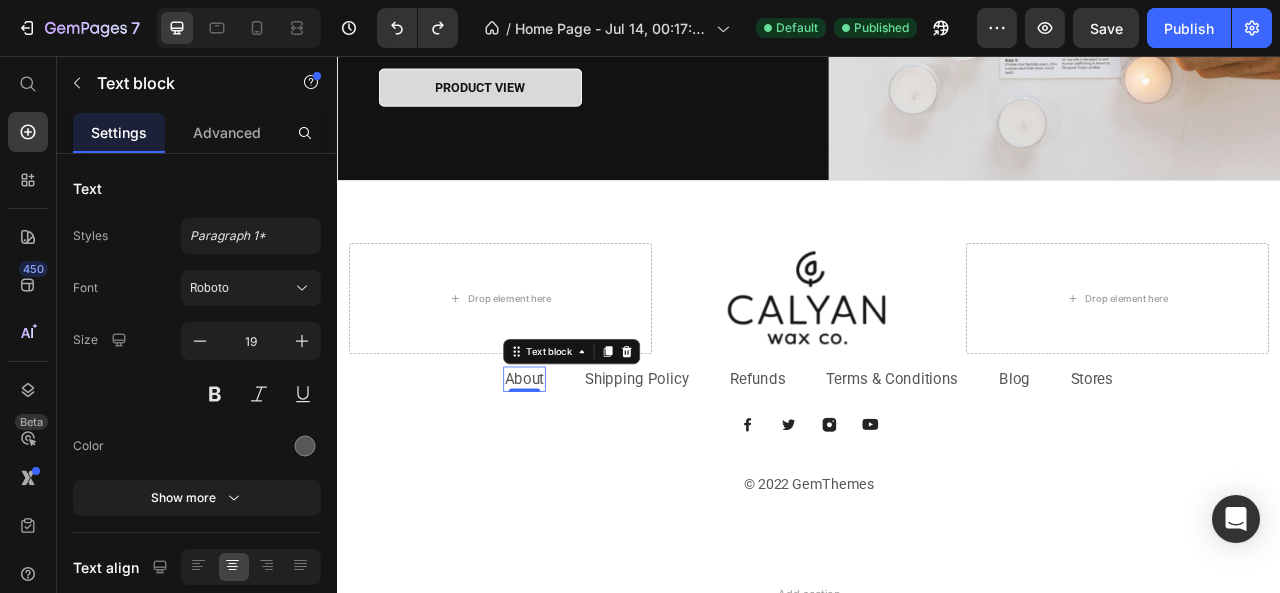 click on "About" at bounding box center (575, 466) 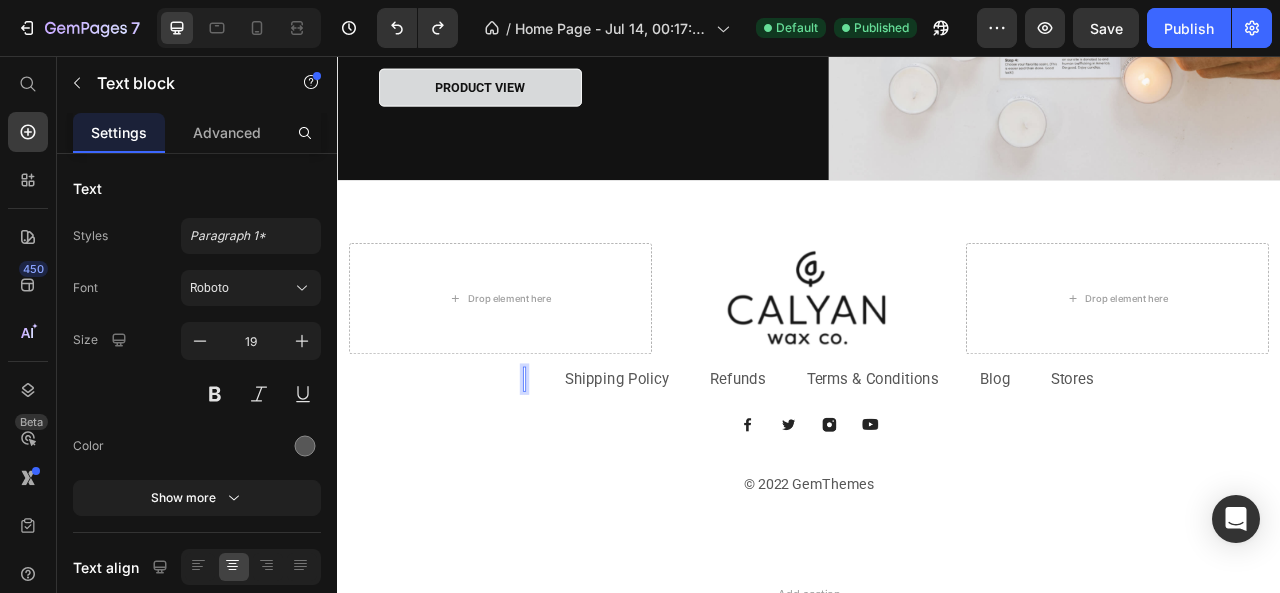 scroll, scrollTop: 3345, scrollLeft: 0, axis: vertical 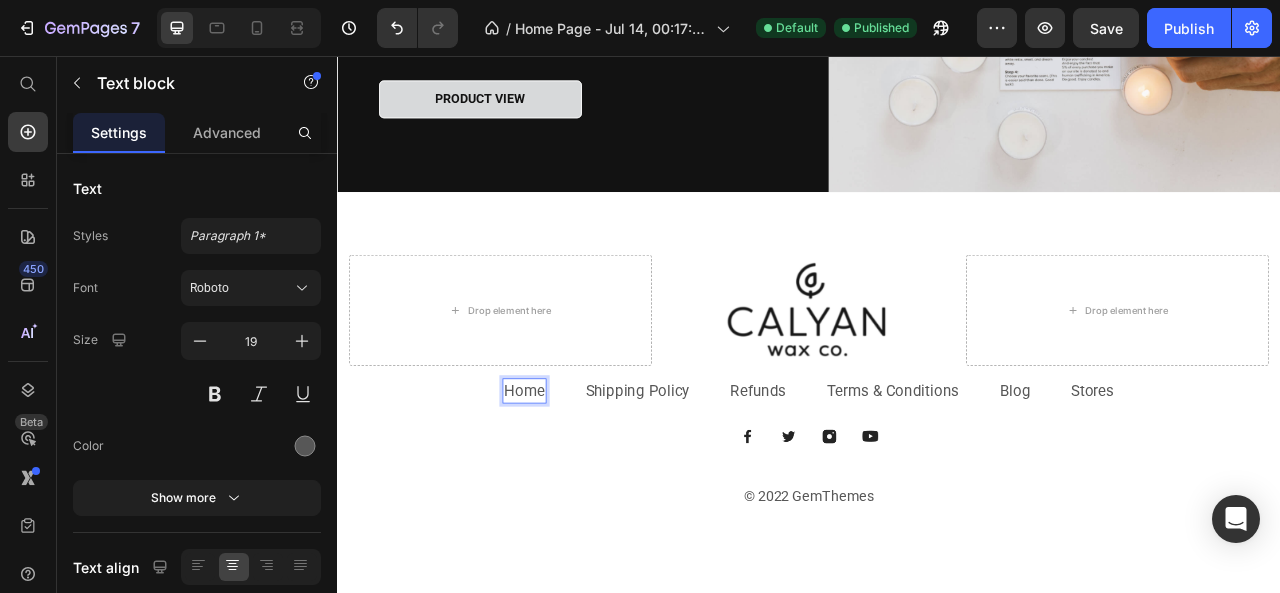 click on "Home" at bounding box center [575, 482] 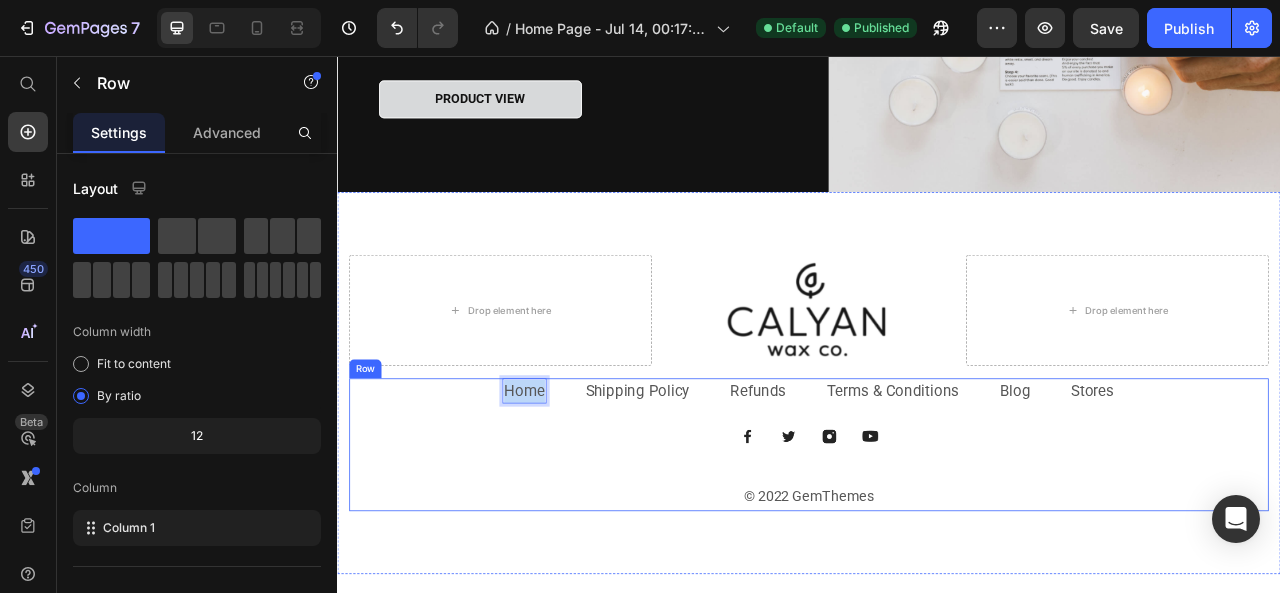 click on "Home Text block   0 Shipping Policy Text block Refunds Text block Terms & Conditions Text block Blog Text block Stores Text block Row Image Image Image Image Row © 2022 GemThemes Text block" at bounding box center (937, 550) 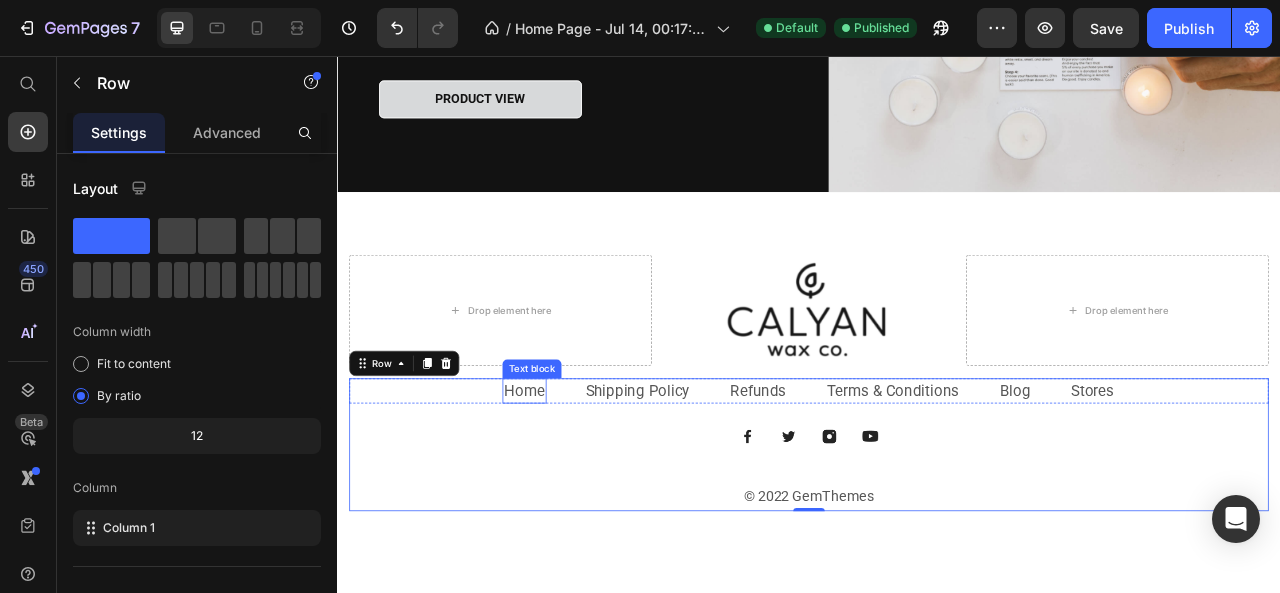 click on "Home" at bounding box center [575, 482] 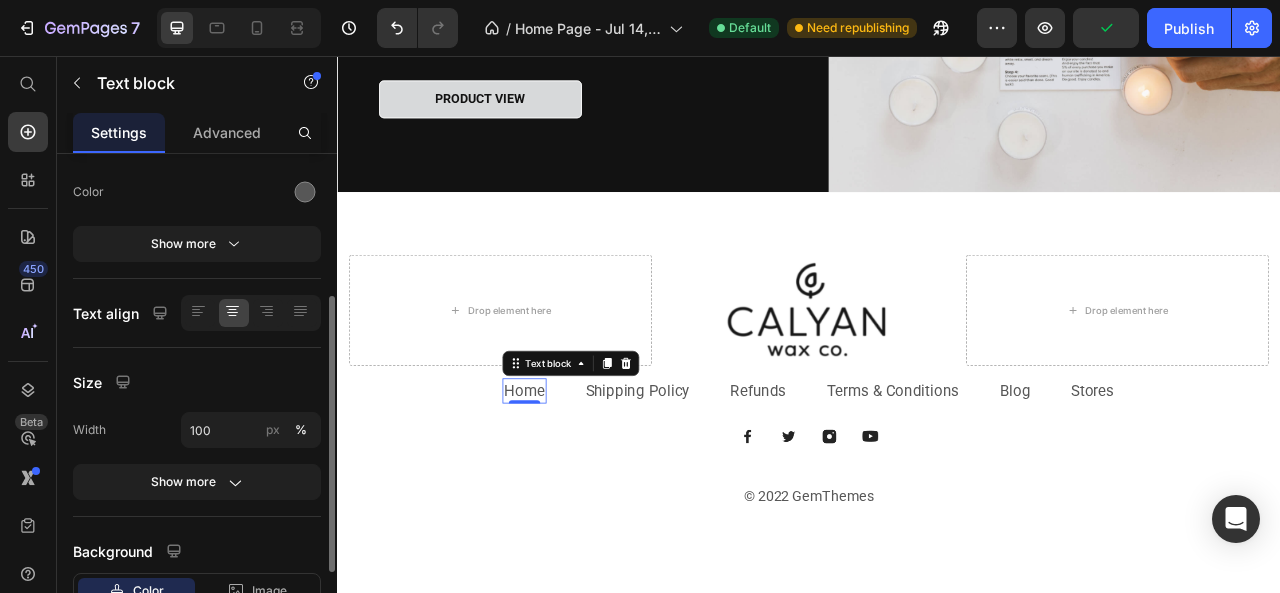 scroll, scrollTop: 0, scrollLeft: 0, axis: both 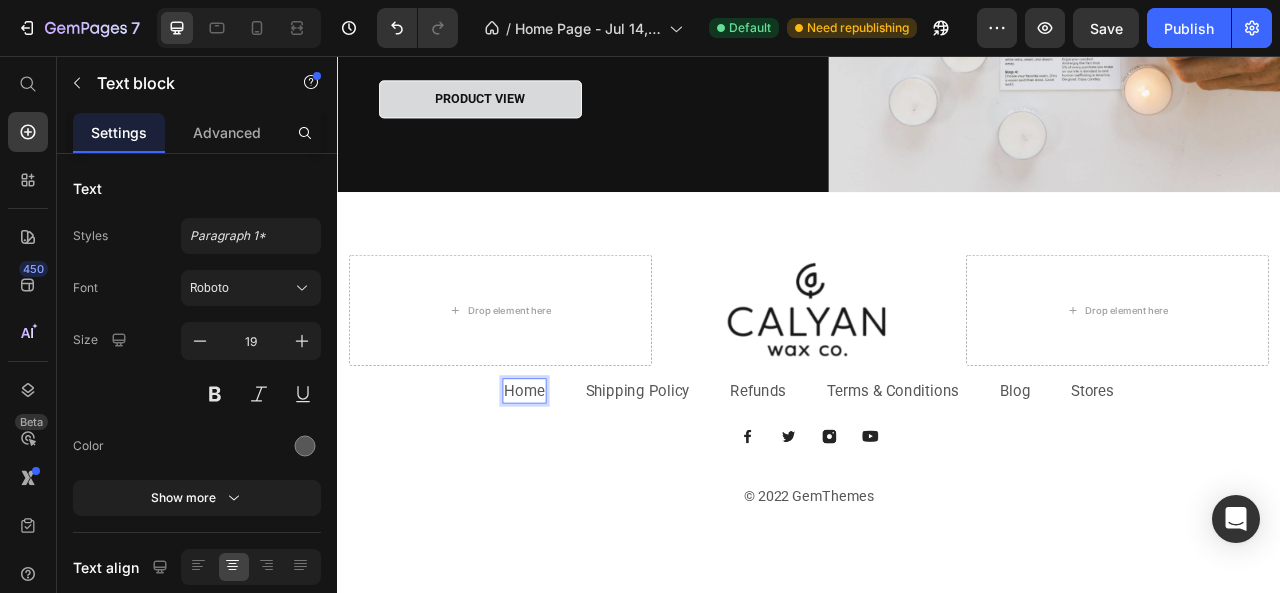click on "Home" at bounding box center (575, 482) 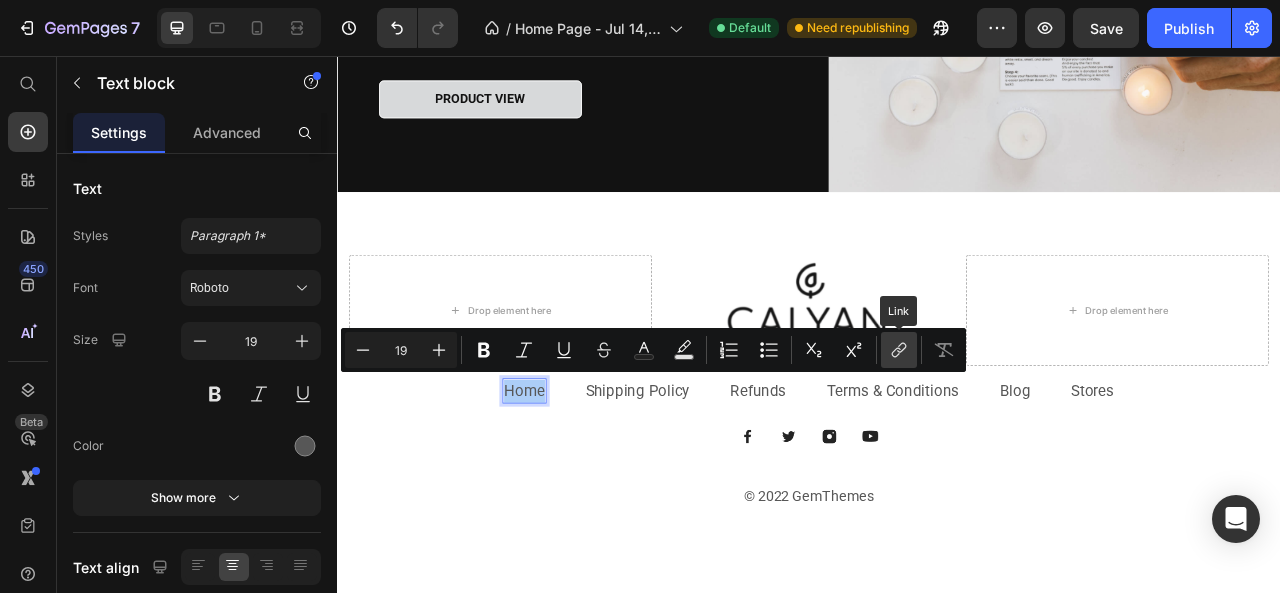 click 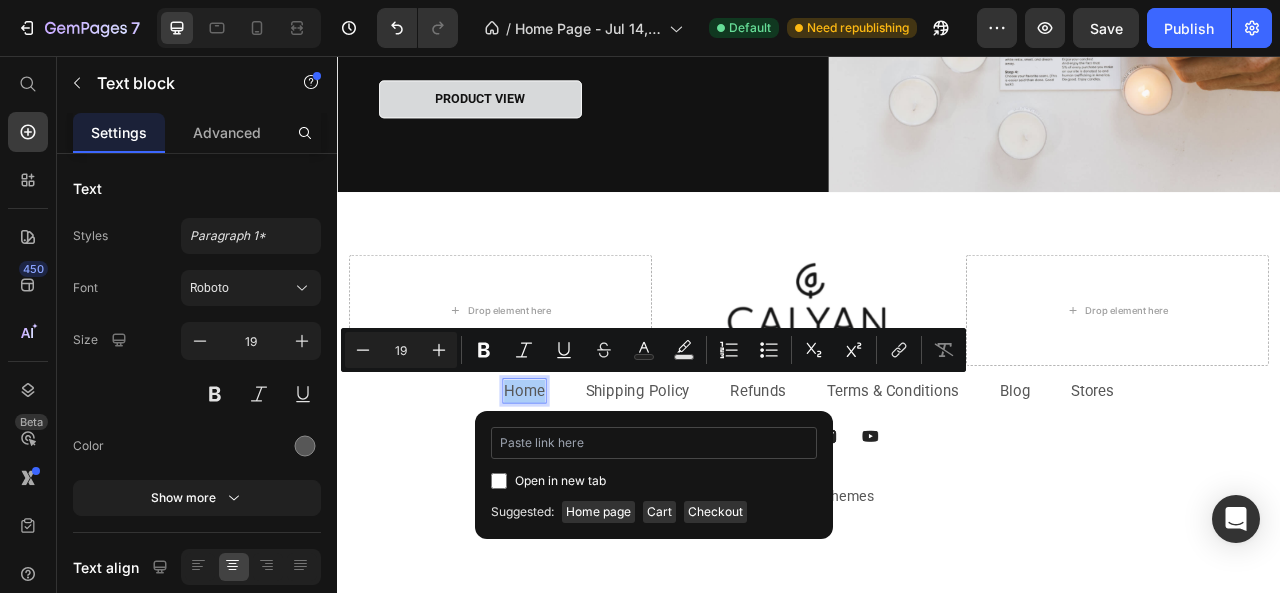 click at bounding box center [654, 443] 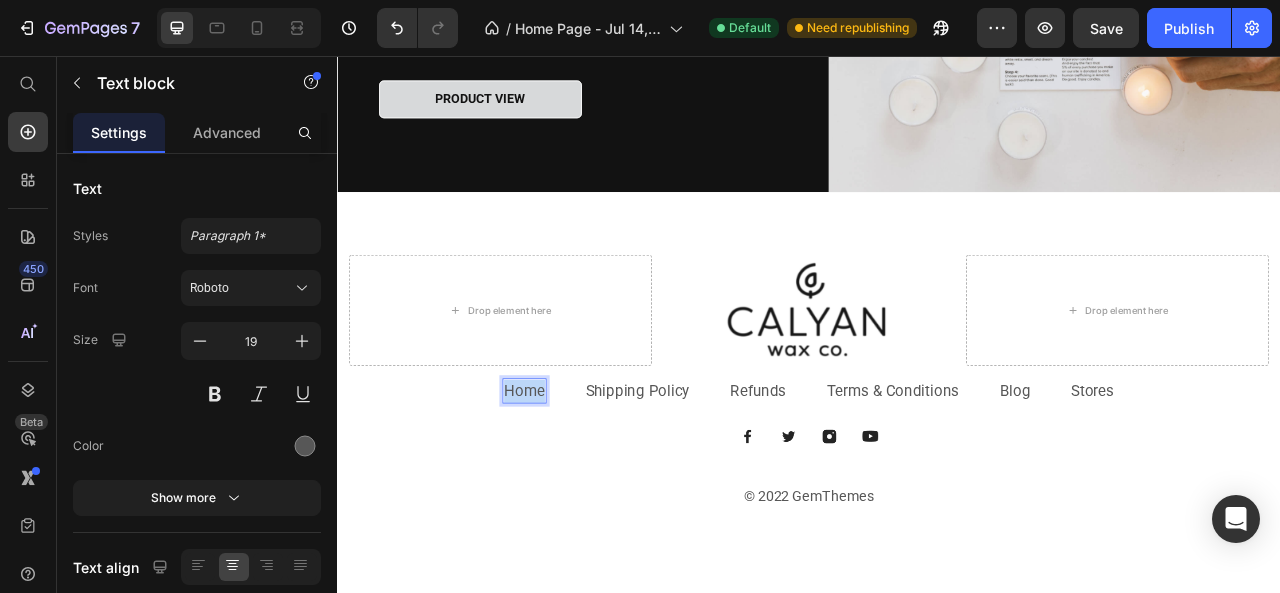 click on "Home" at bounding box center (575, 482) 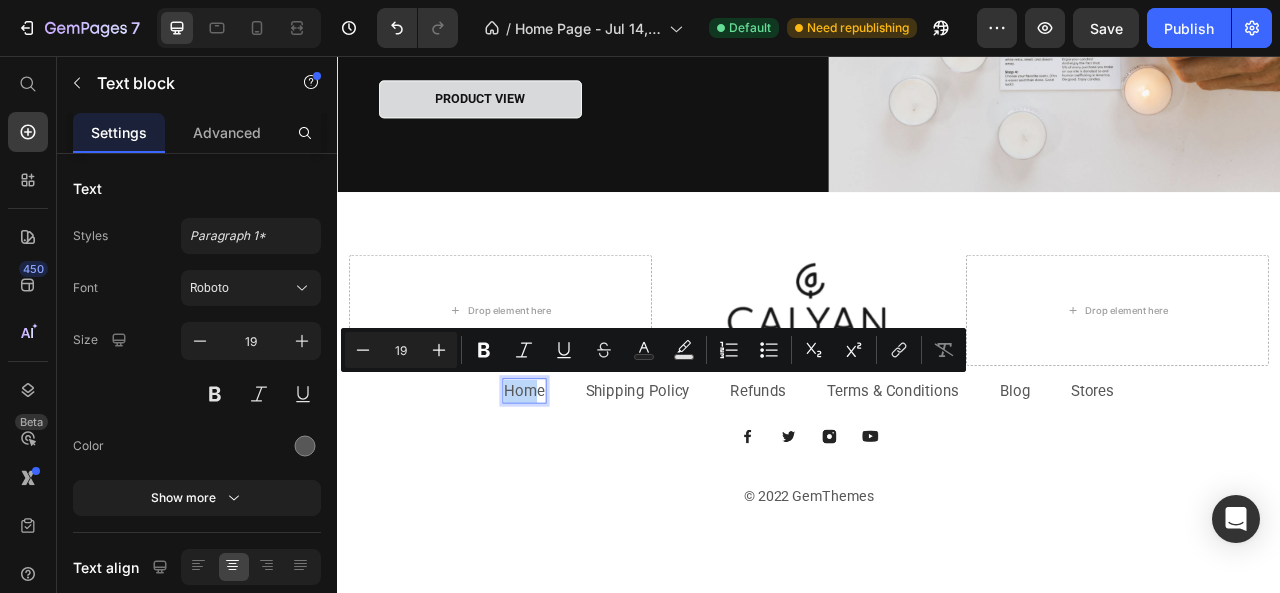 click on "Home" at bounding box center (575, 482) 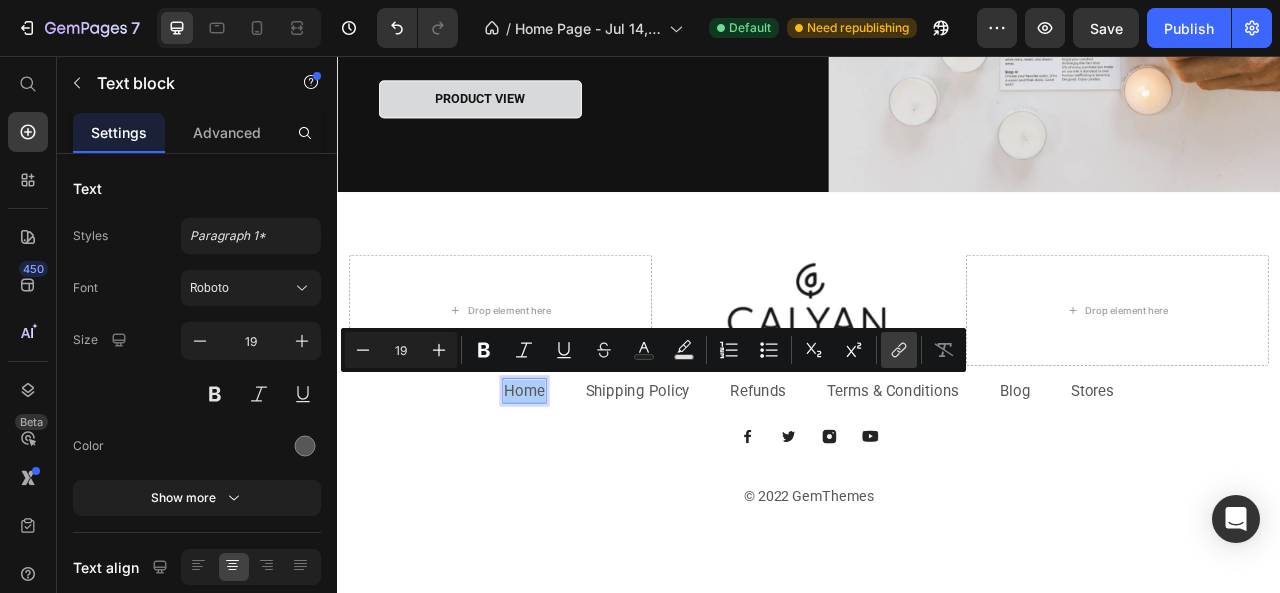 click on "link" at bounding box center [899, 350] 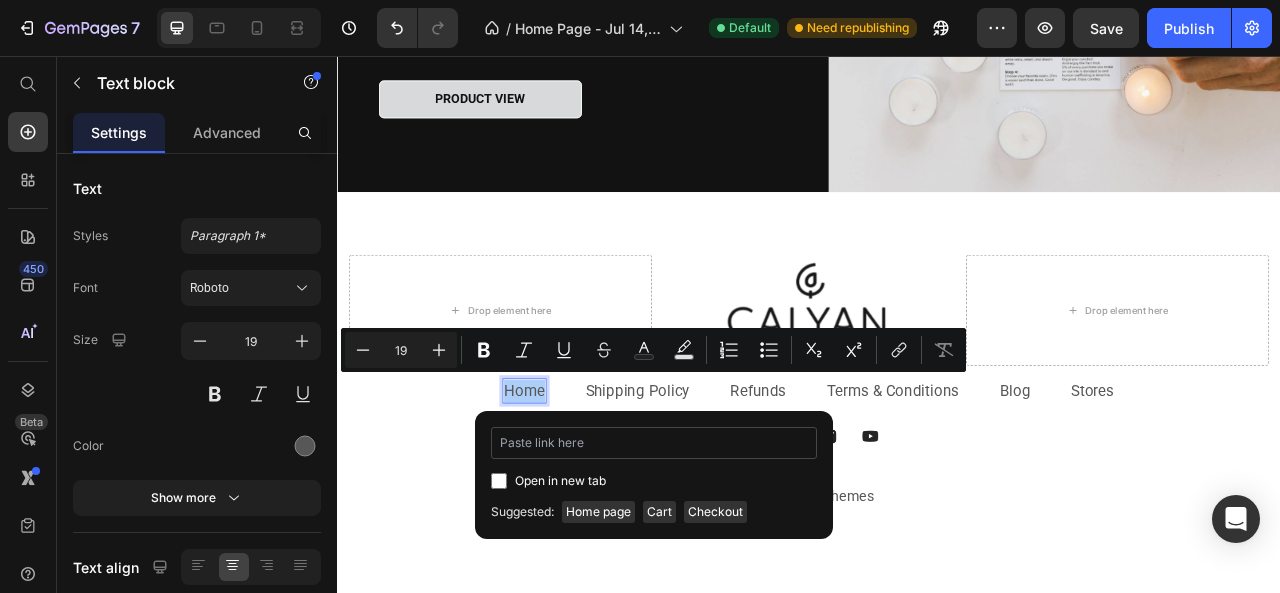 click at bounding box center [654, 443] 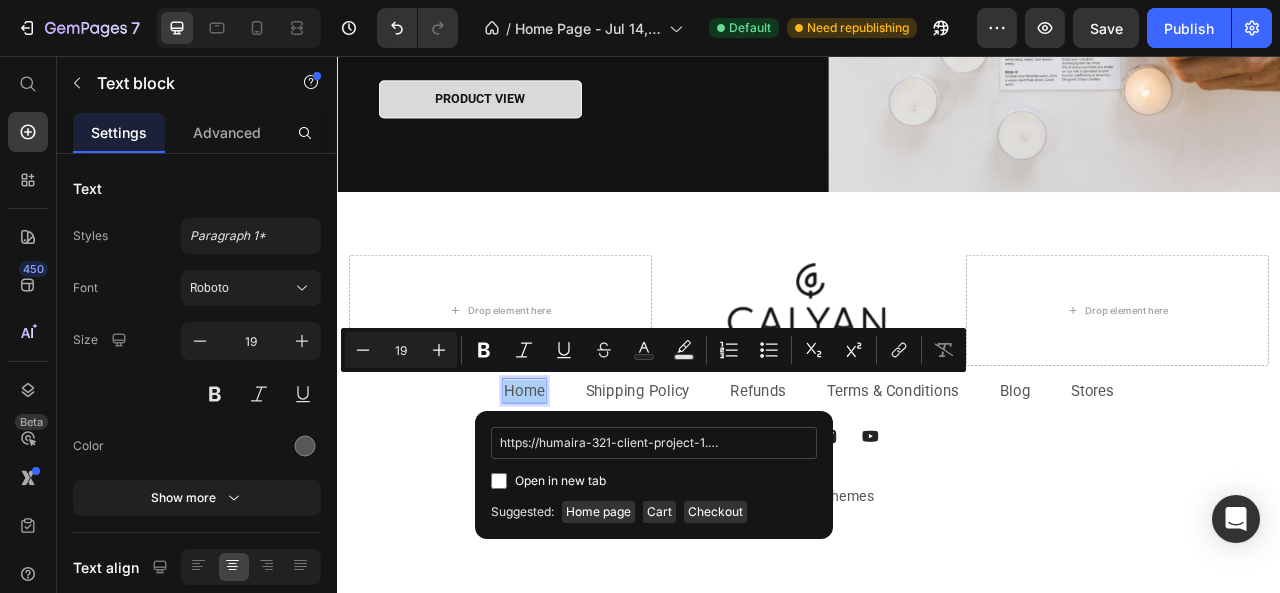 scroll, scrollTop: 0, scrollLeft: 1144, axis: horizontal 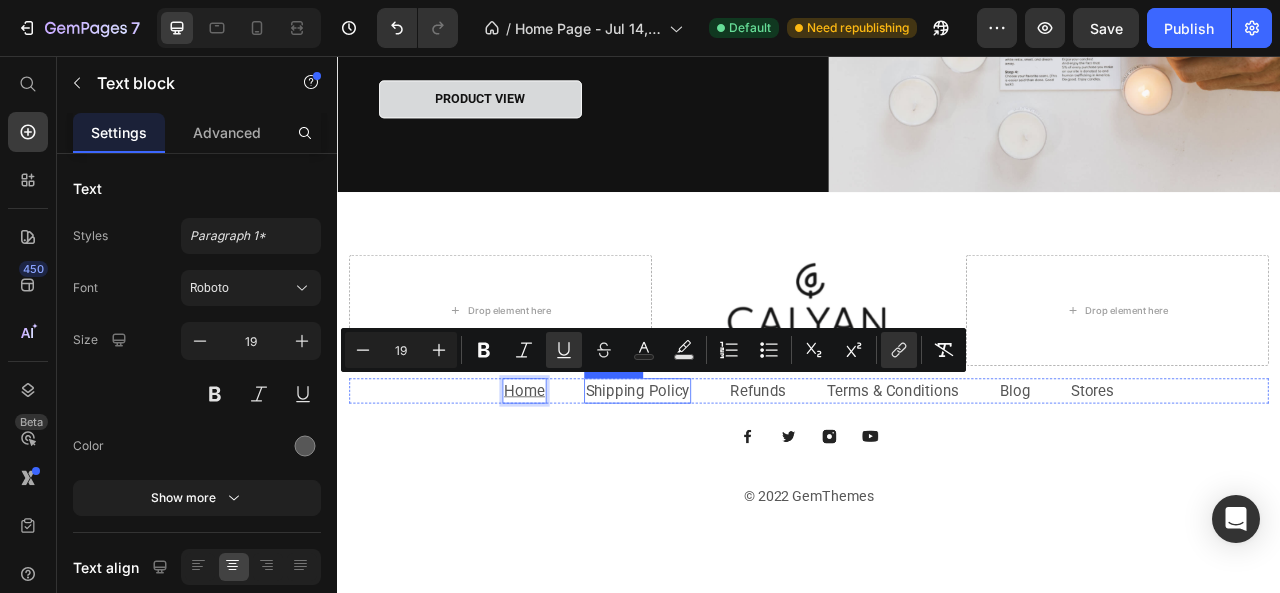 click on "Shipping Policy" at bounding box center [719, 481] 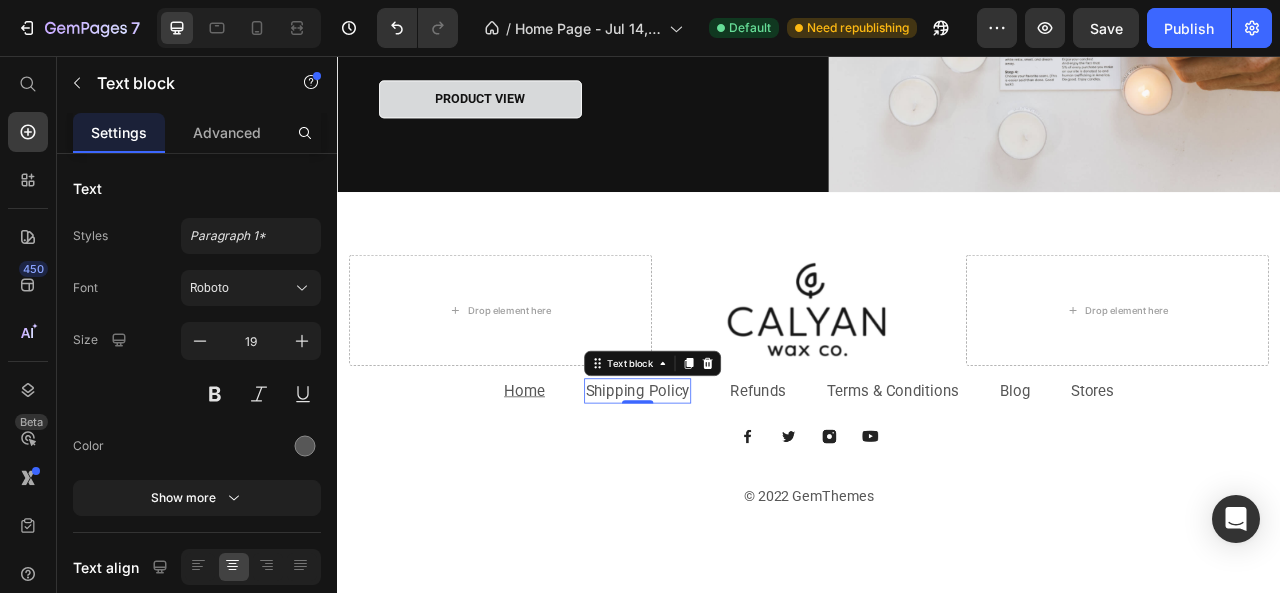 click on "Shipping Policy" at bounding box center [719, 481] 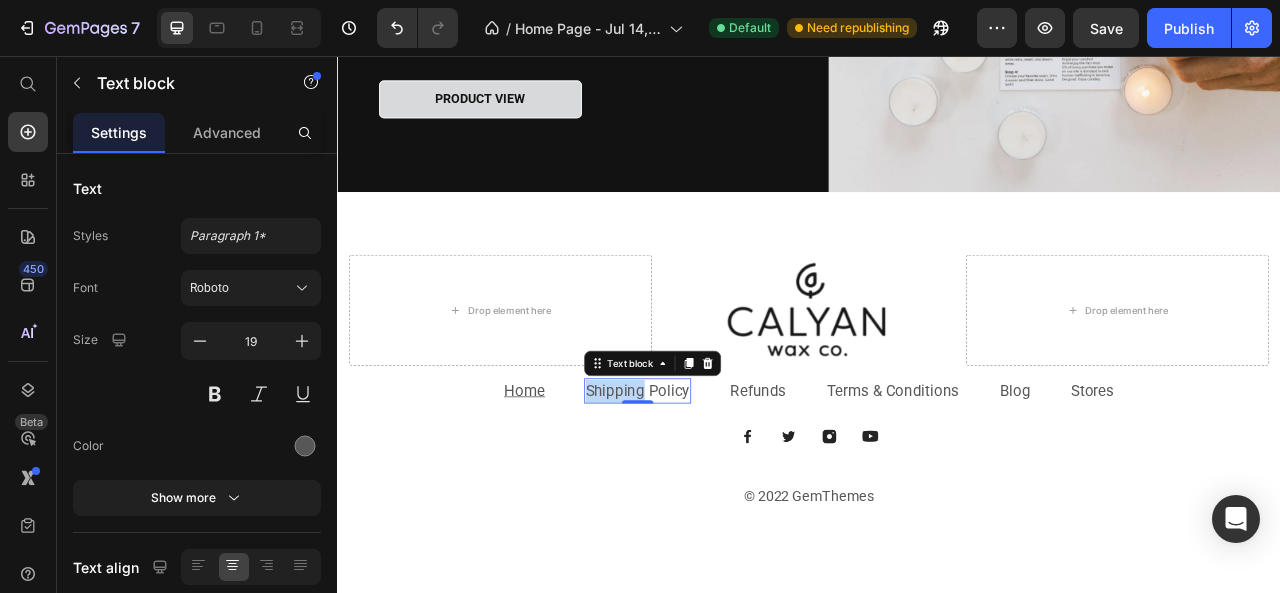 click on "Shipping Policy" at bounding box center (719, 481) 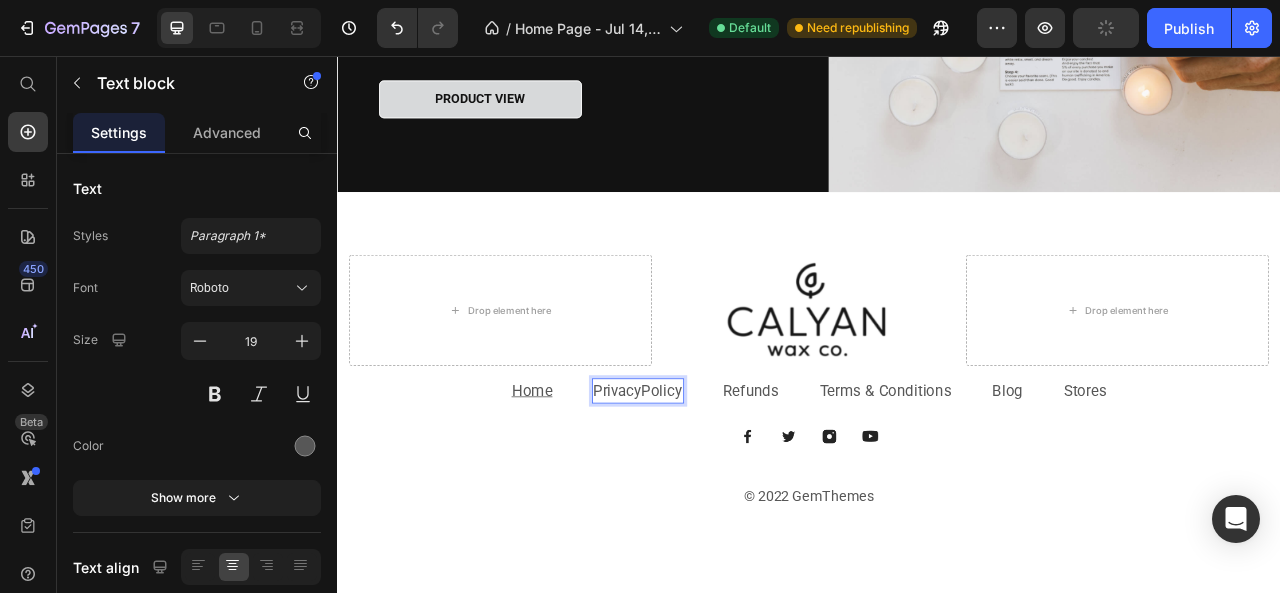 click on "Policy" at bounding box center (750, 481) 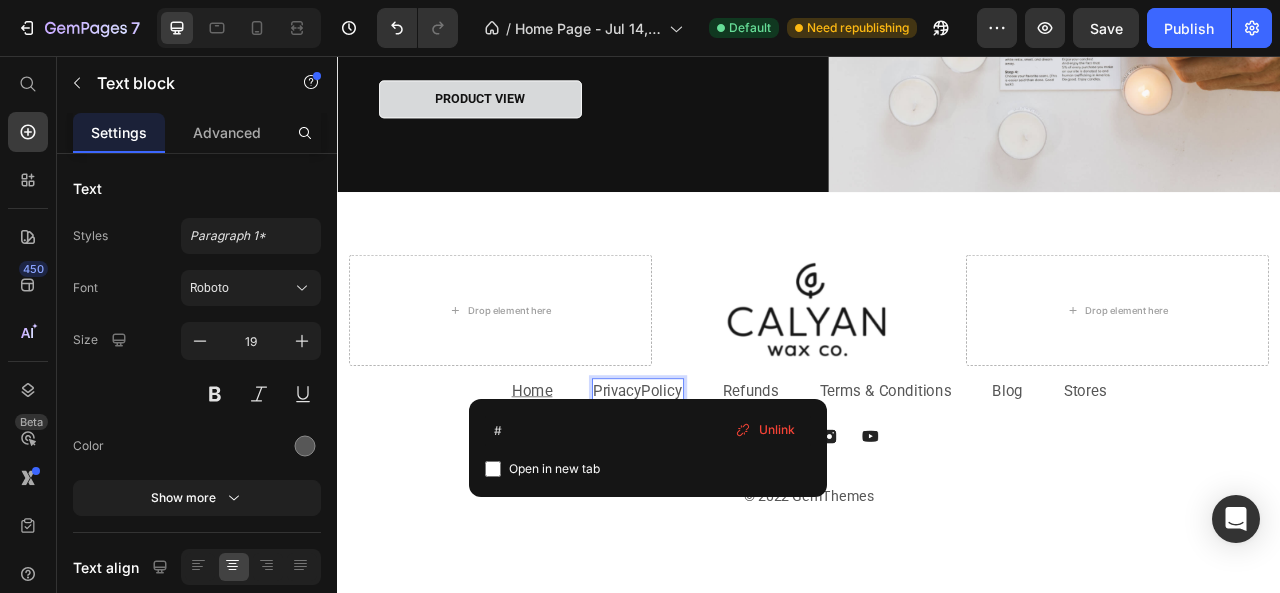click on "Policy" at bounding box center [750, 481] 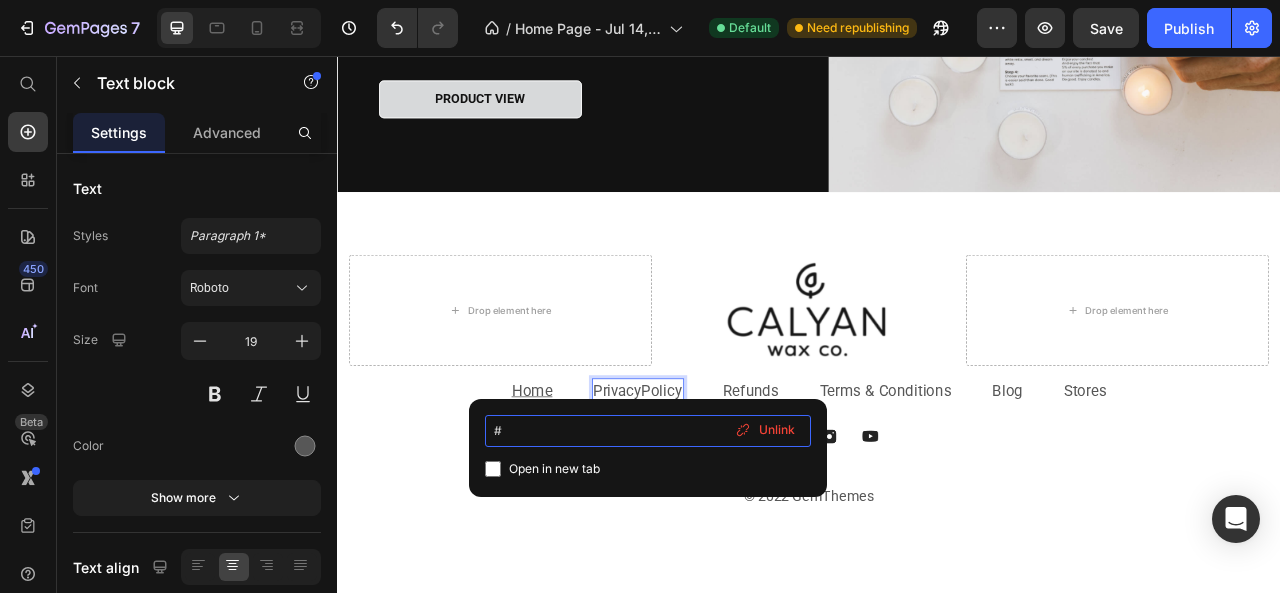 click on "#" at bounding box center (648, 431) 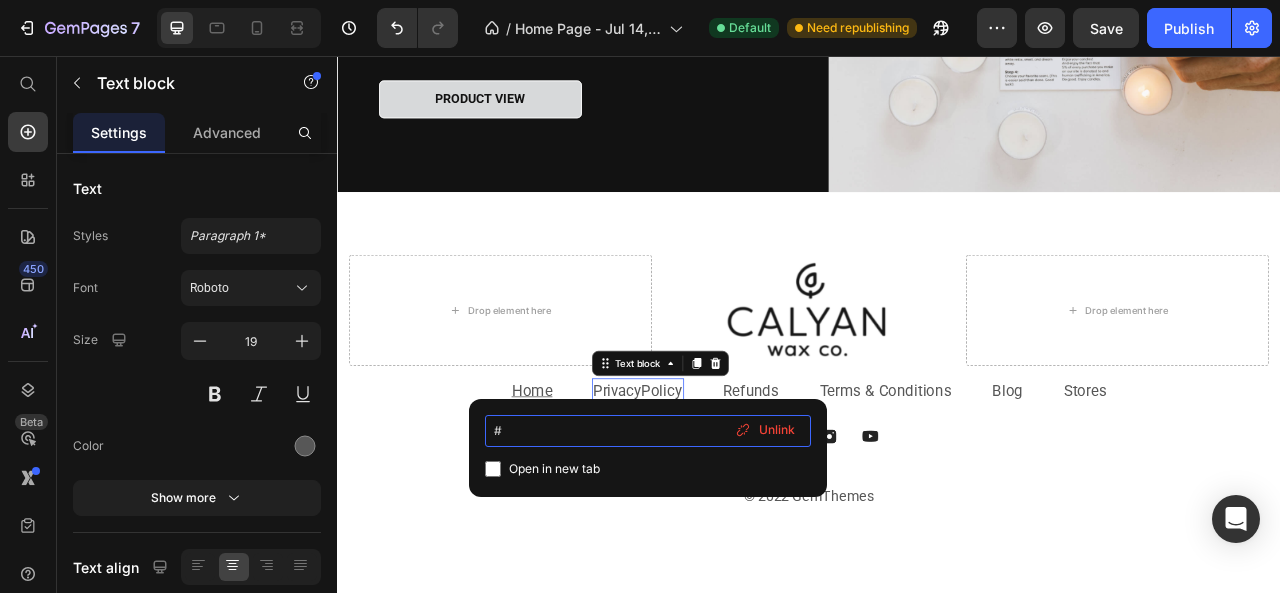 click on "#" at bounding box center (648, 431) 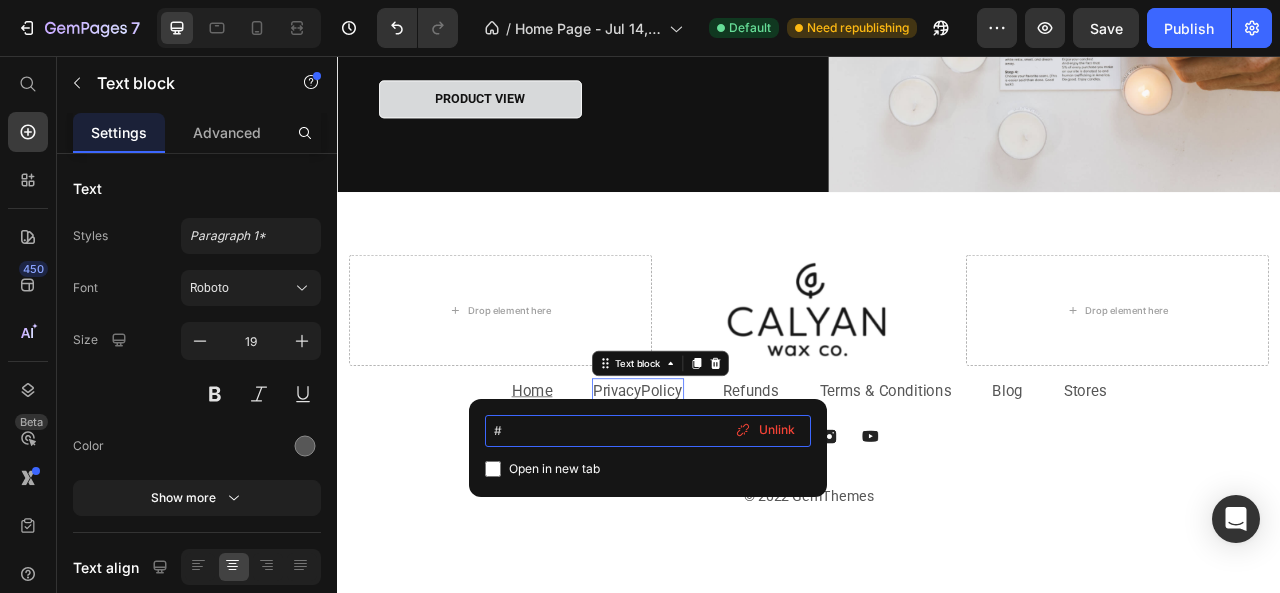 paste on "https://humaira-321-client-project-1.myshopify.com/pages/privacy-policy" 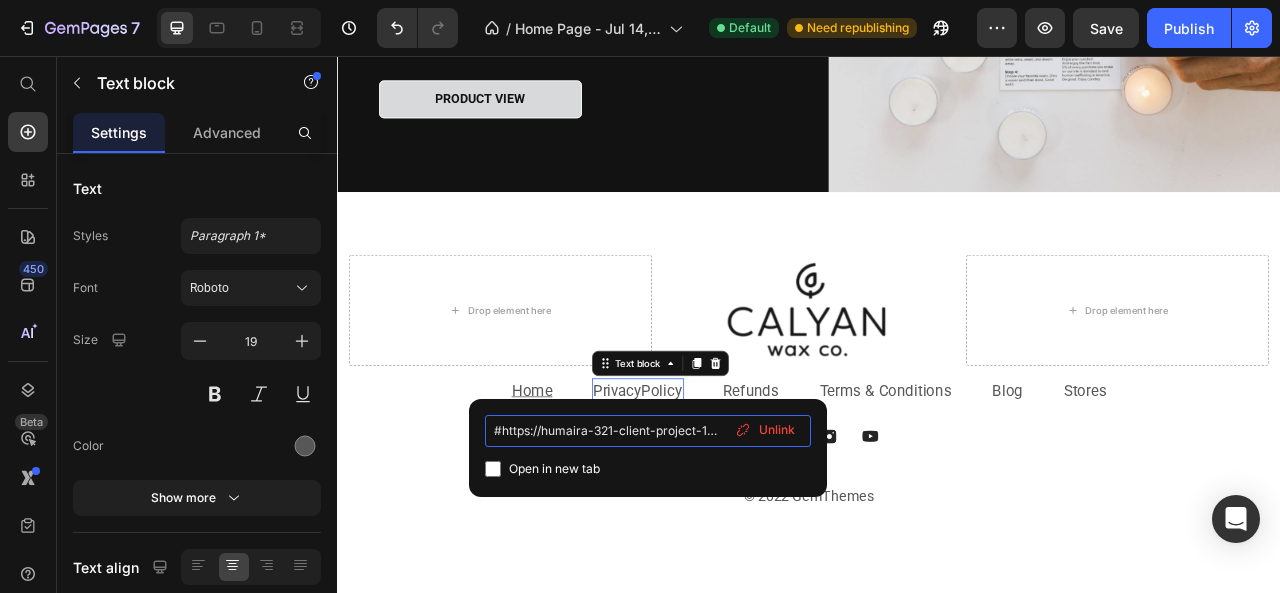scroll, scrollTop: 0, scrollLeft: 199, axis: horizontal 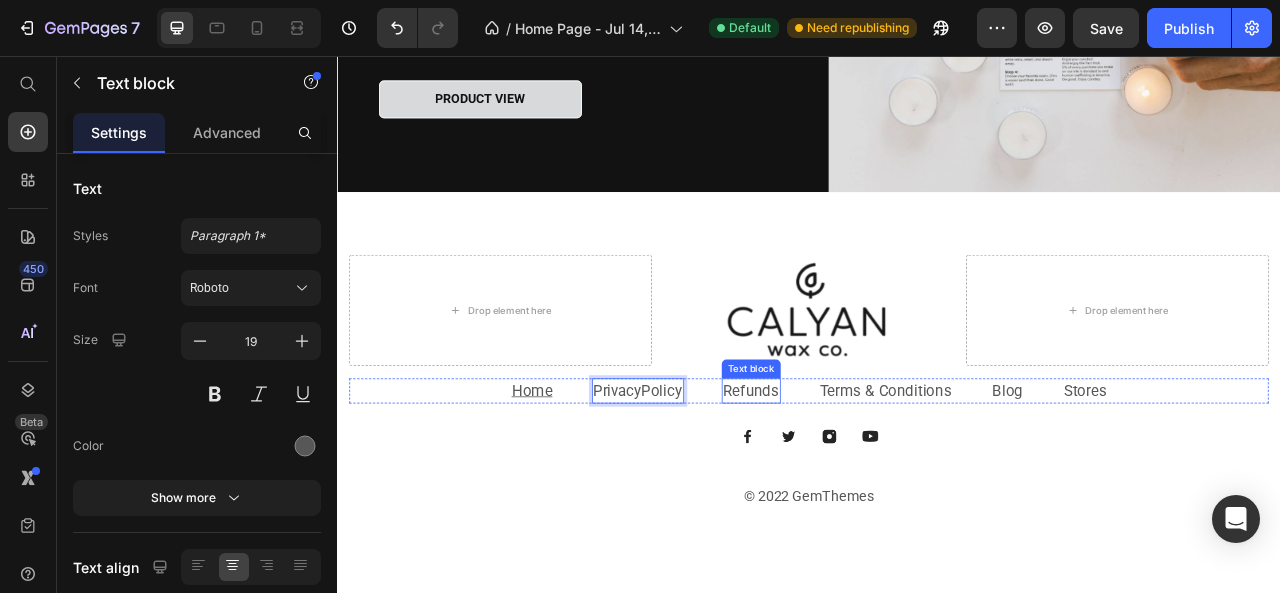 click on "Refunds" at bounding box center [863, 481] 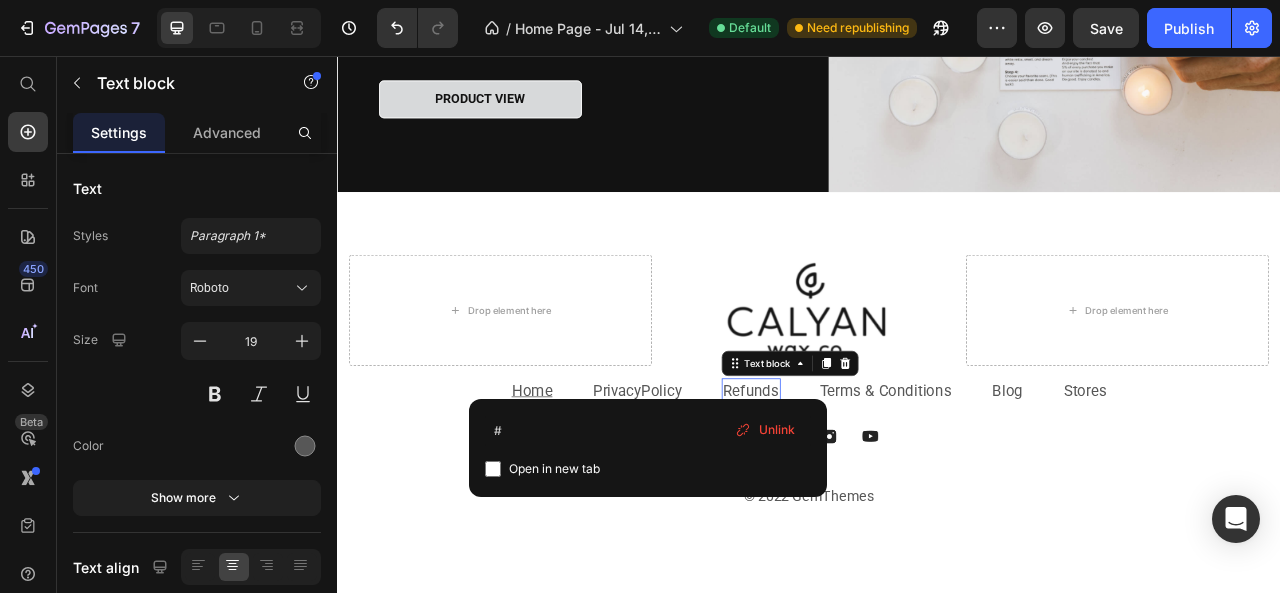 click on "Refunds" at bounding box center [863, 481] 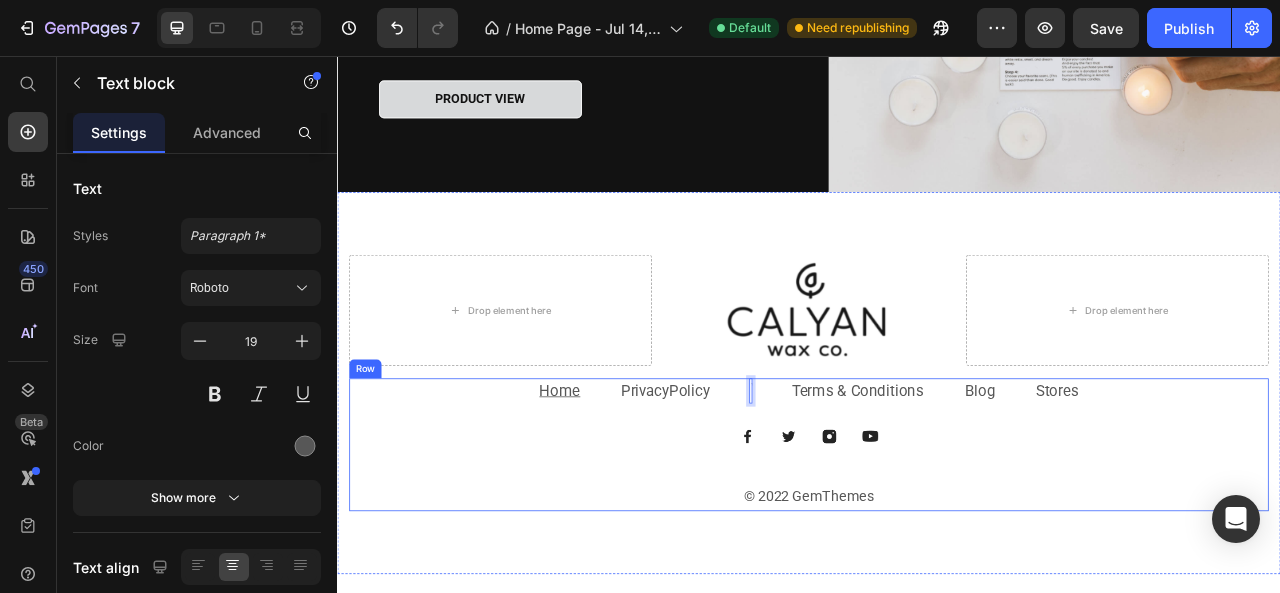 scroll, scrollTop: 3330, scrollLeft: 0, axis: vertical 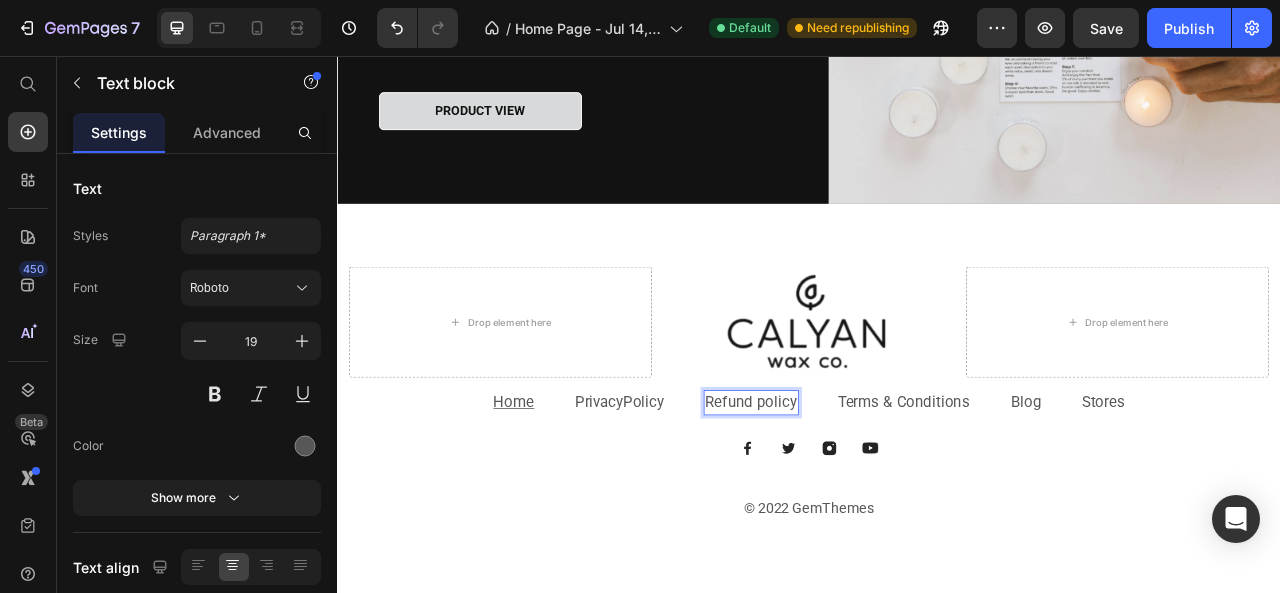 click on "Refund policy" at bounding box center [863, 497] 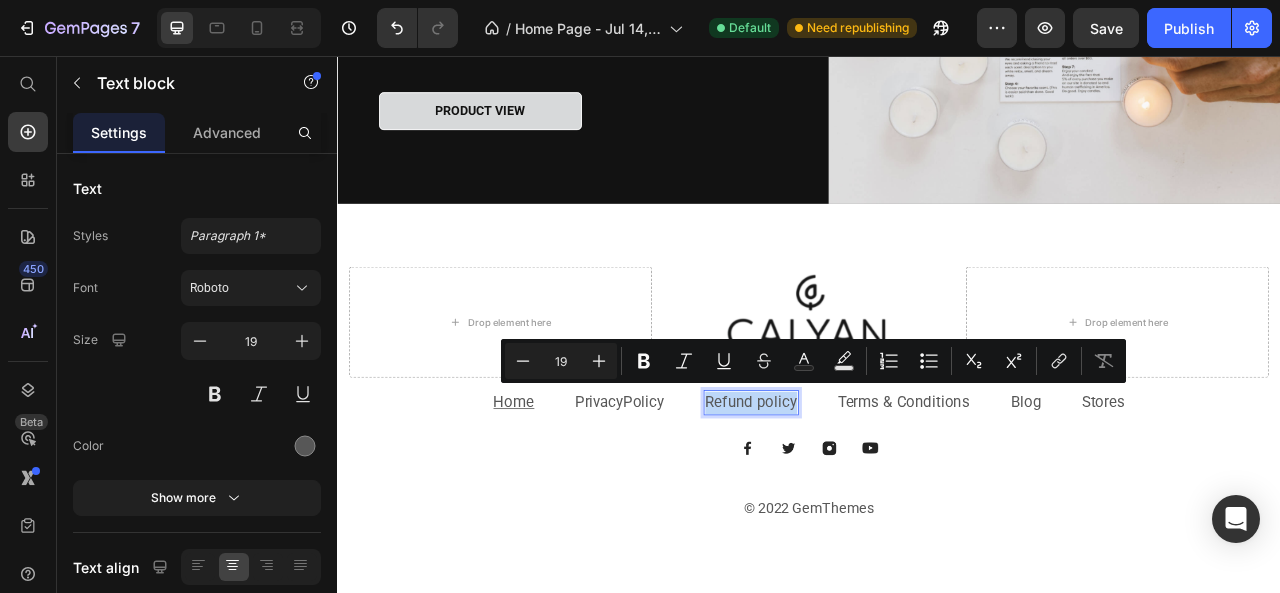 click on "Refund policy" at bounding box center (863, 497) 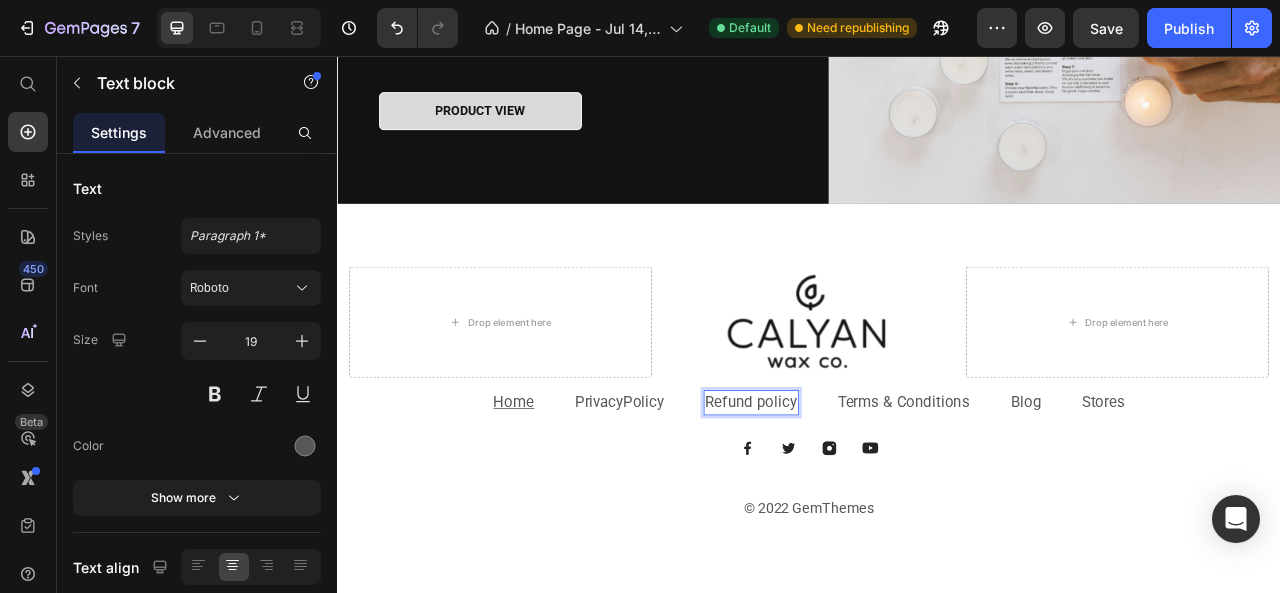 click on "Refund policy" at bounding box center [863, 497] 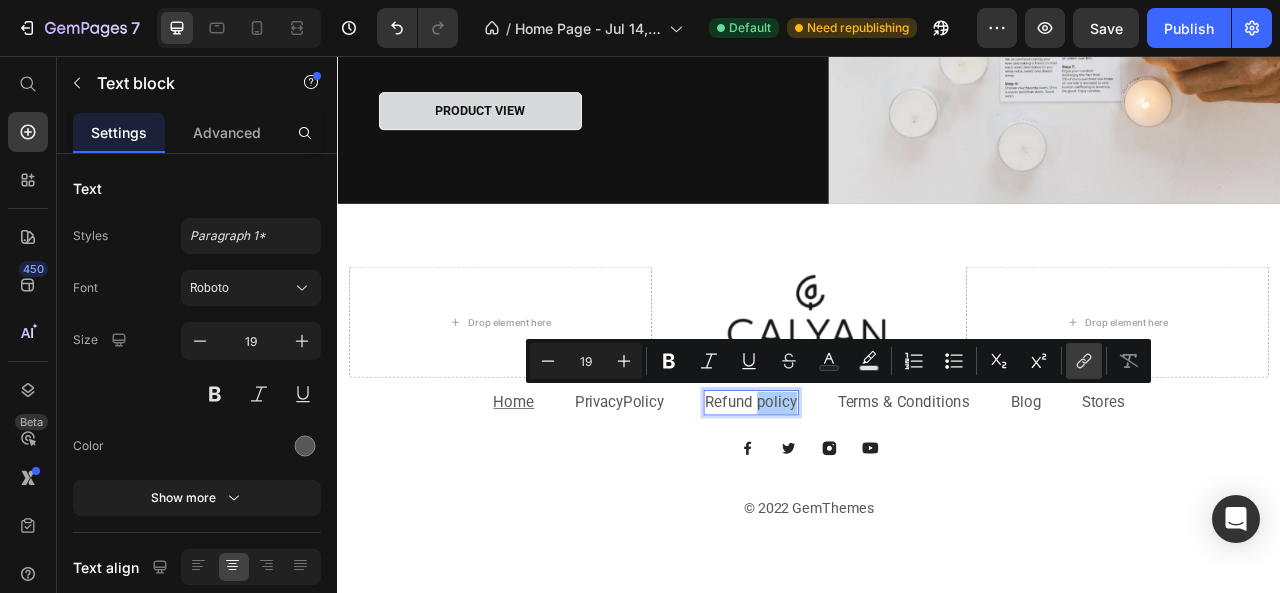click 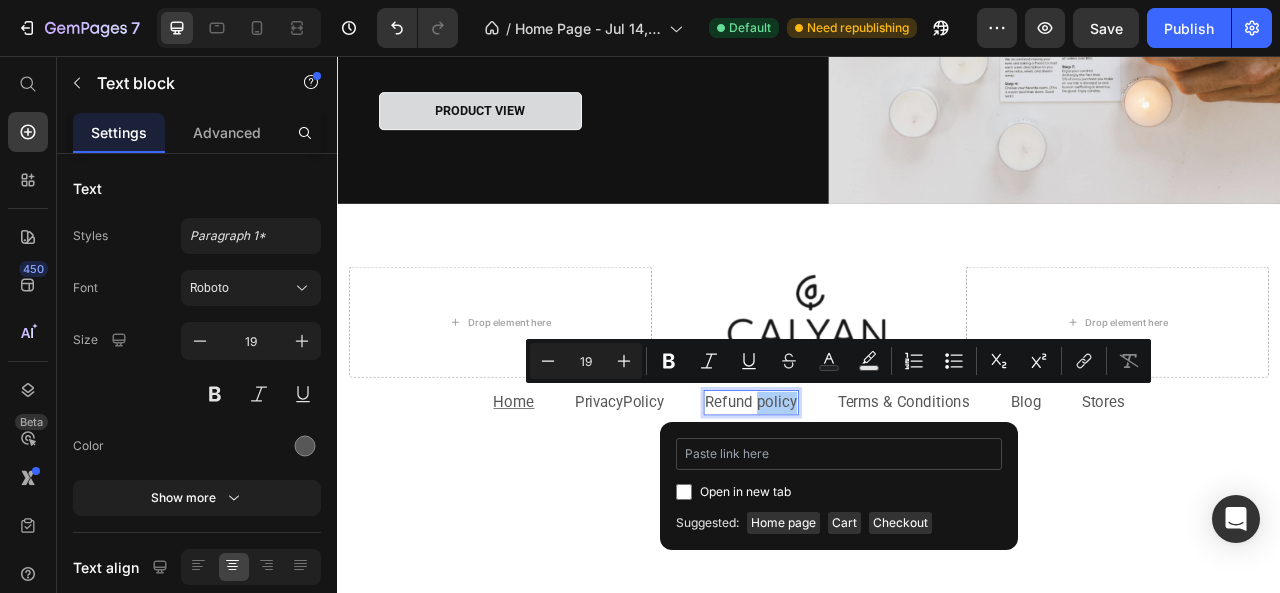 click at bounding box center (839, 454) 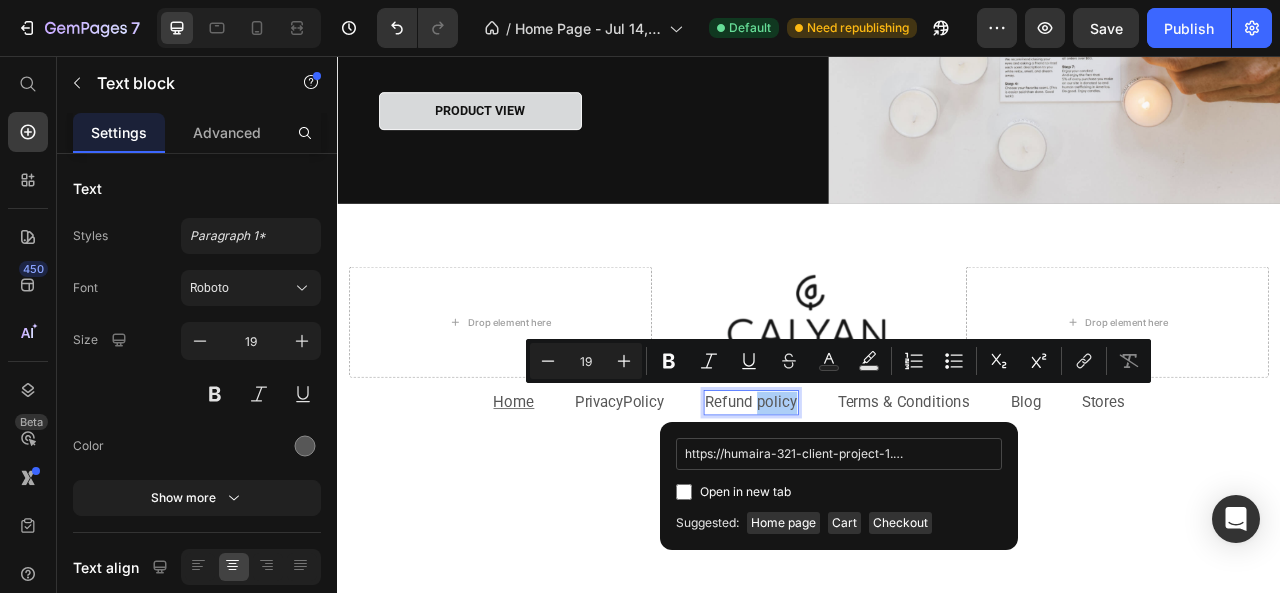 scroll, scrollTop: 0, scrollLeft: 188, axis: horizontal 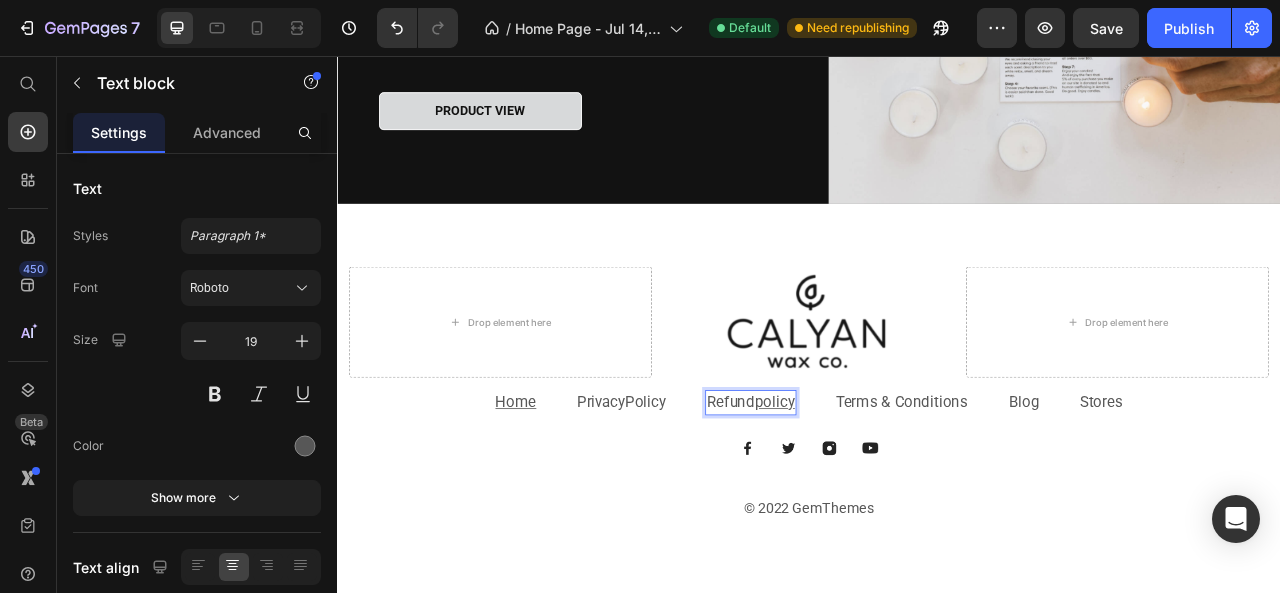 click on "Refund  policy" at bounding box center [863, 497] 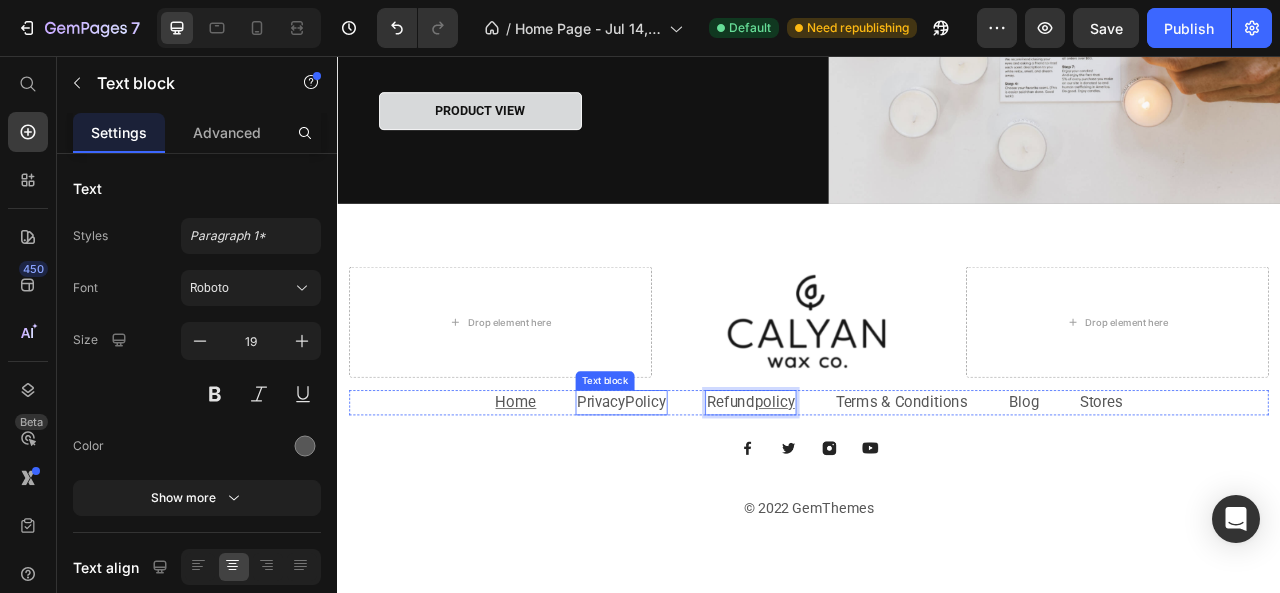 click on "Policy" at bounding box center [729, 496] 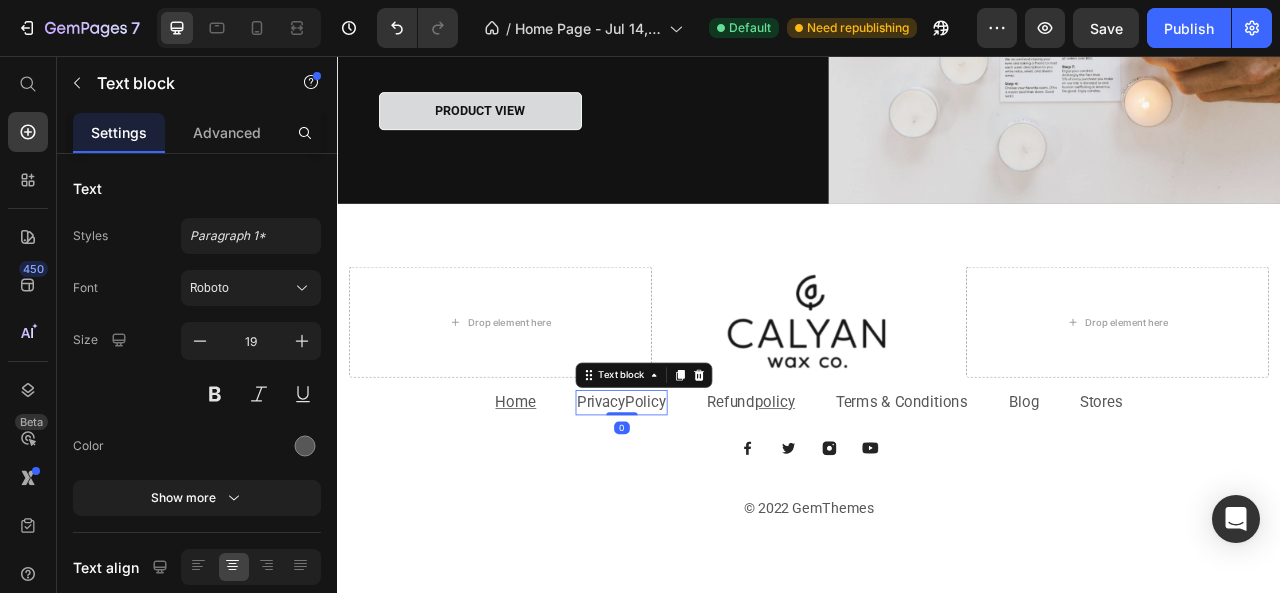 click on "Policy" at bounding box center (729, 496) 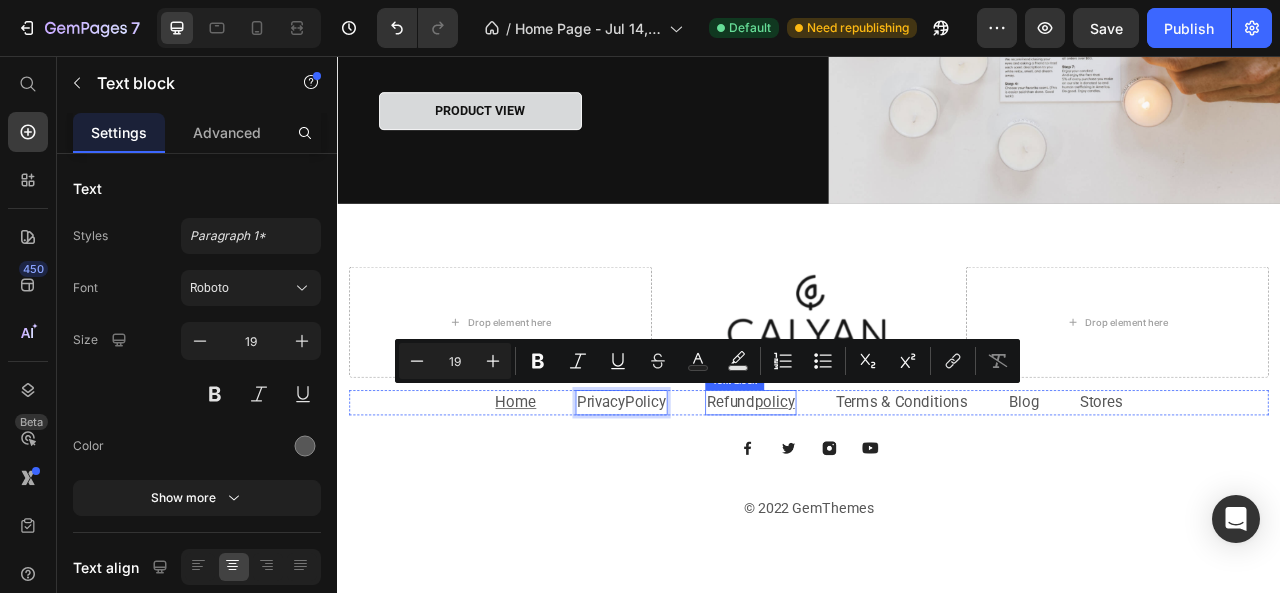 click on "policy" at bounding box center [893, 496] 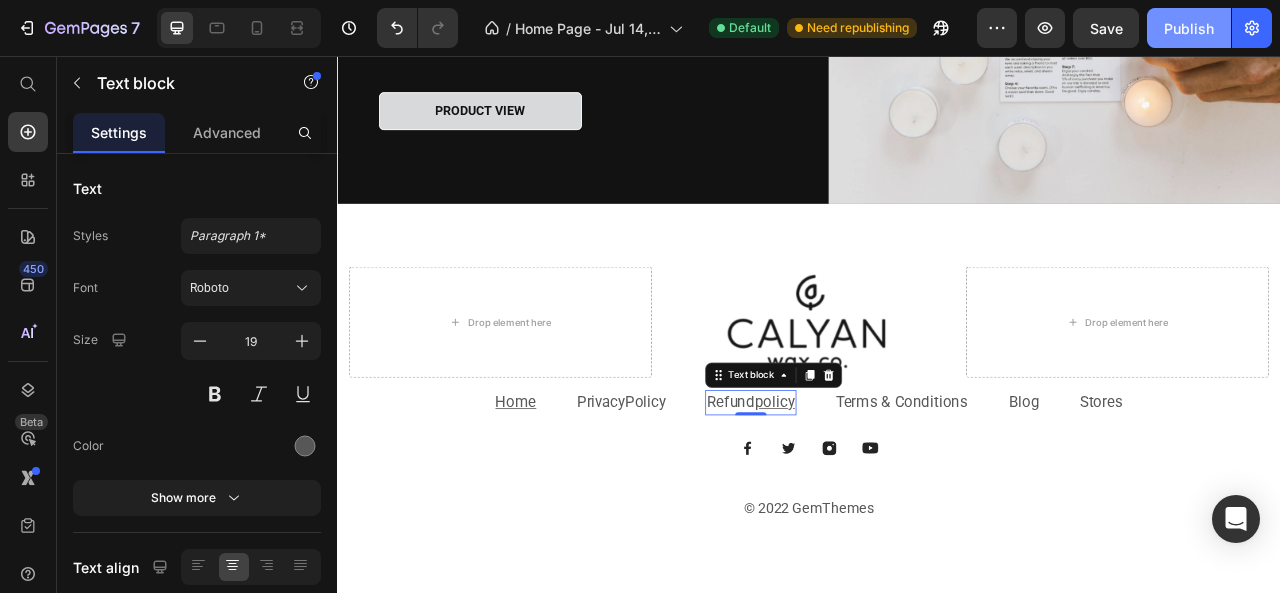 click on "Publish" at bounding box center (1189, 28) 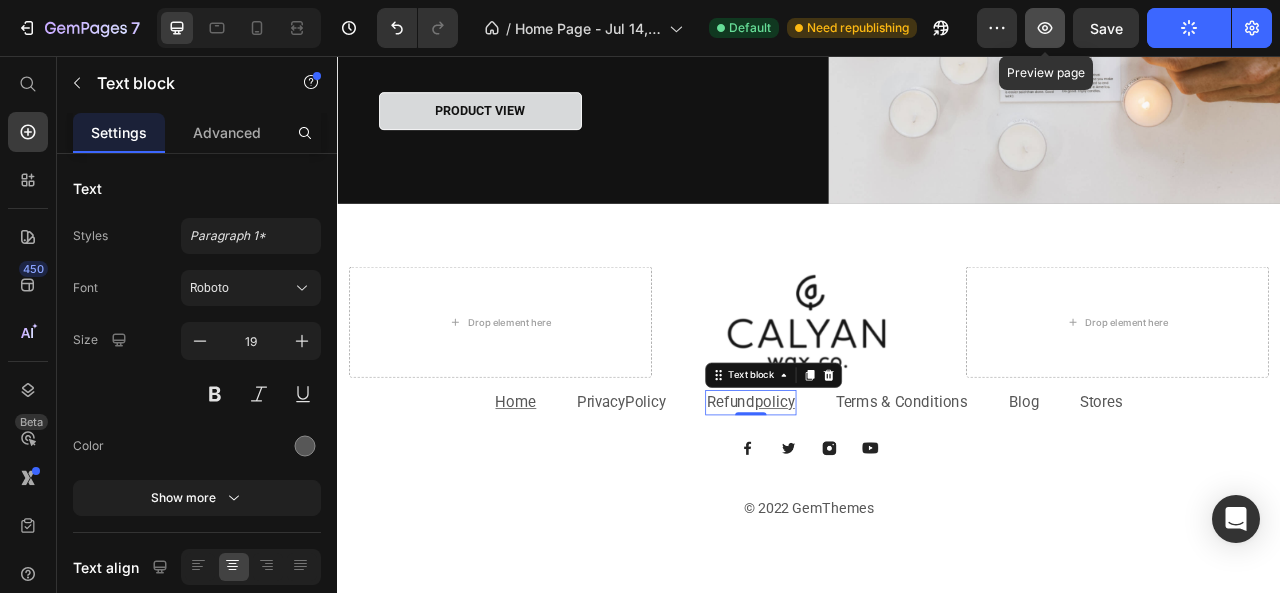 click 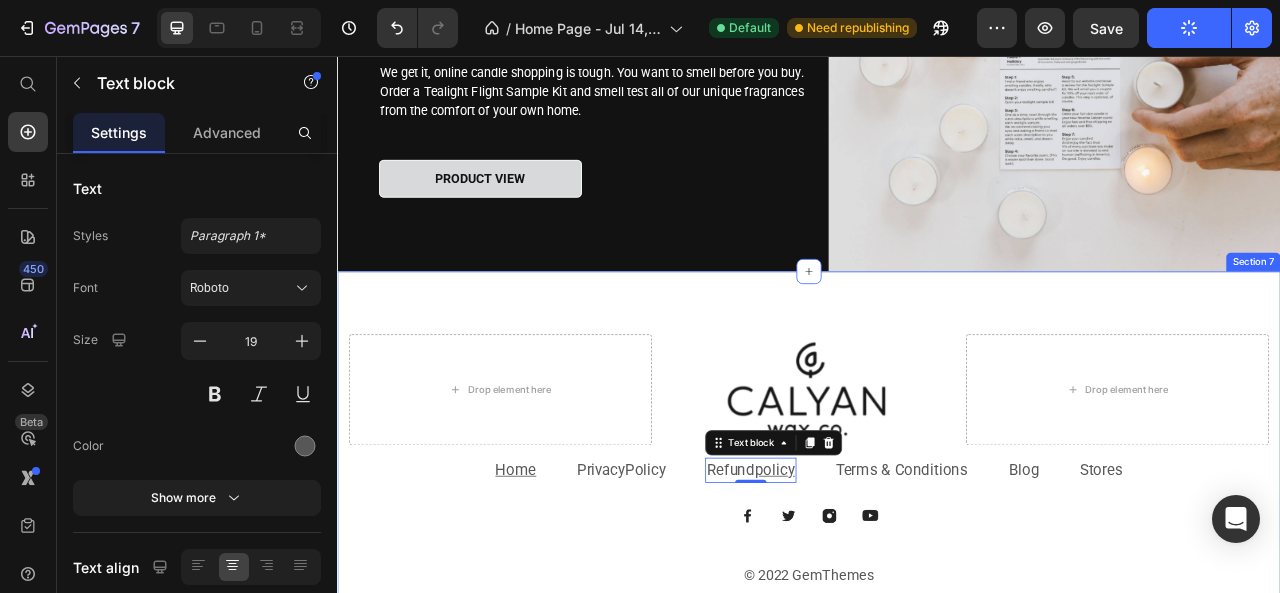scroll, scrollTop: 3248, scrollLeft: 0, axis: vertical 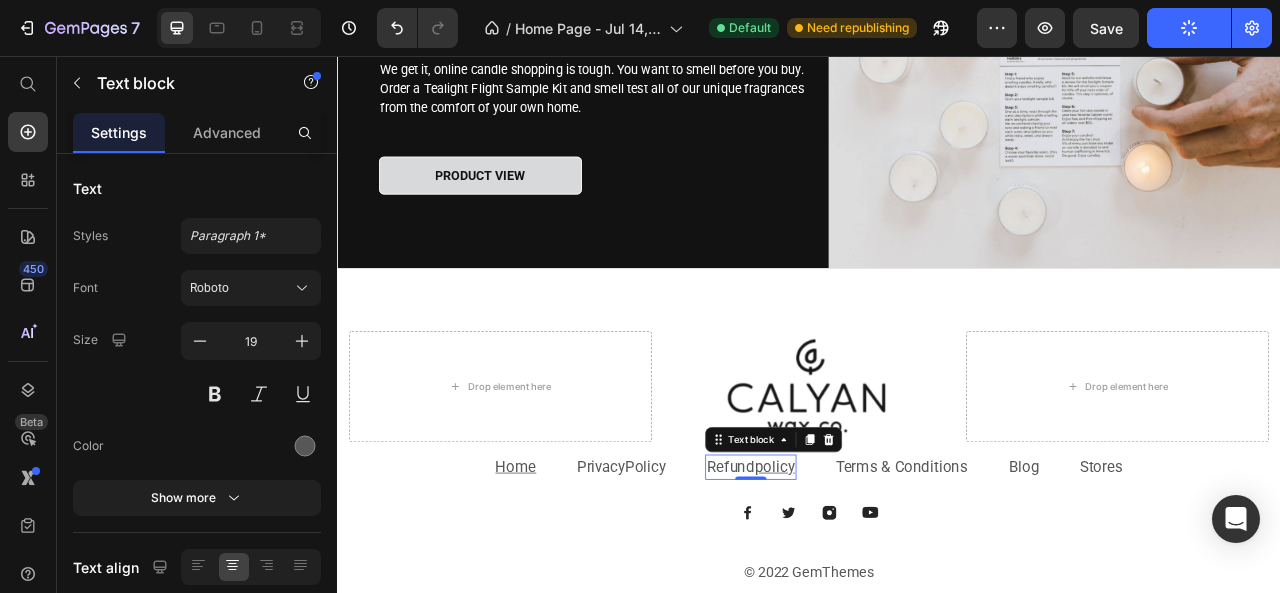 click 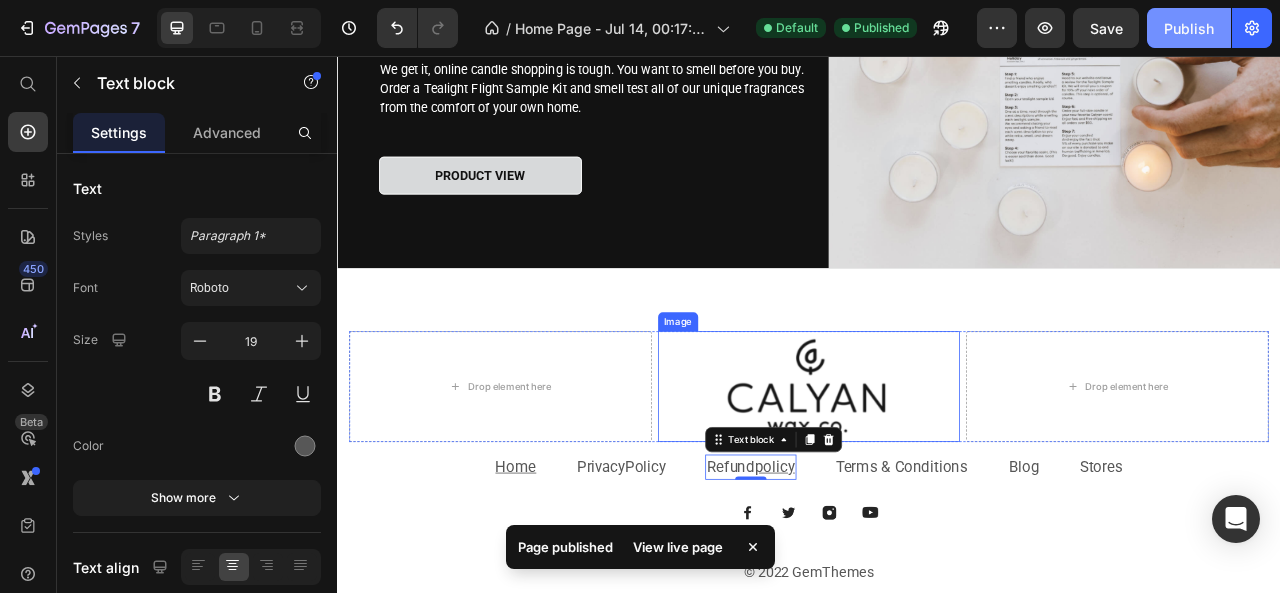 click at bounding box center (937, 476) 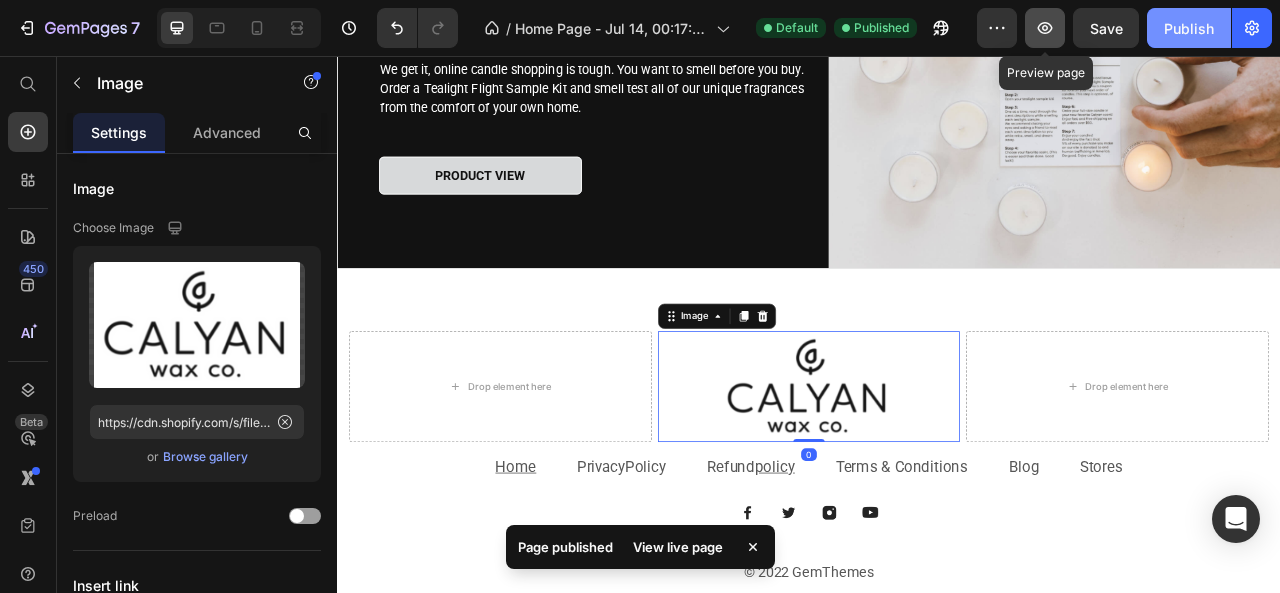 click 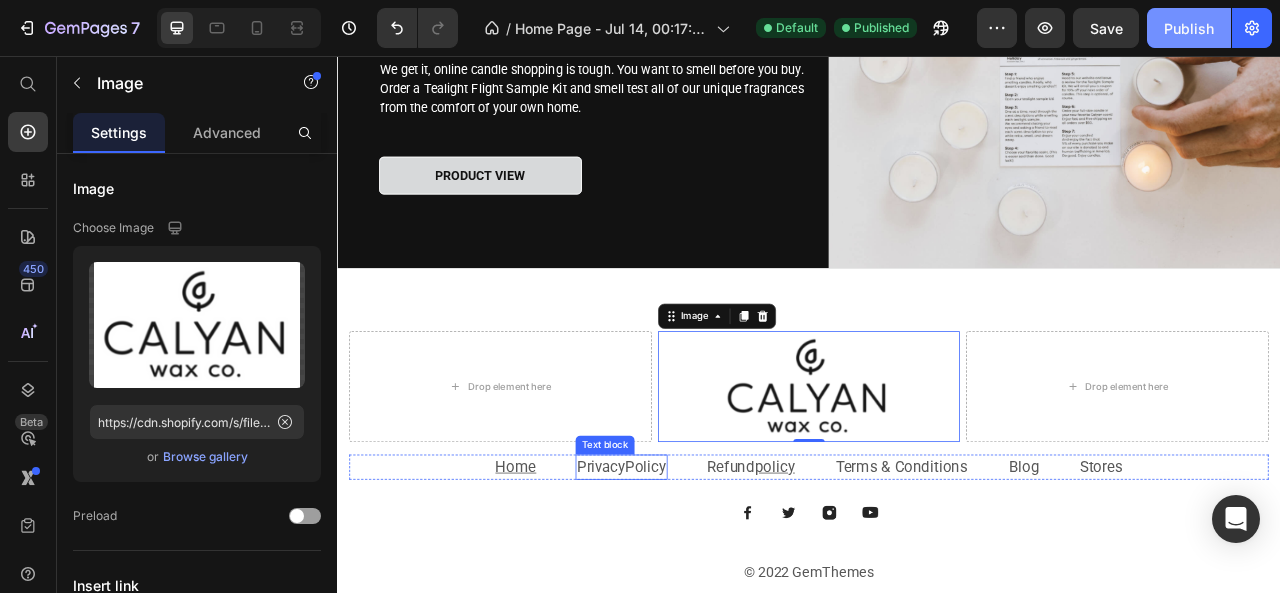click on "Policy" at bounding box center (729, 578) 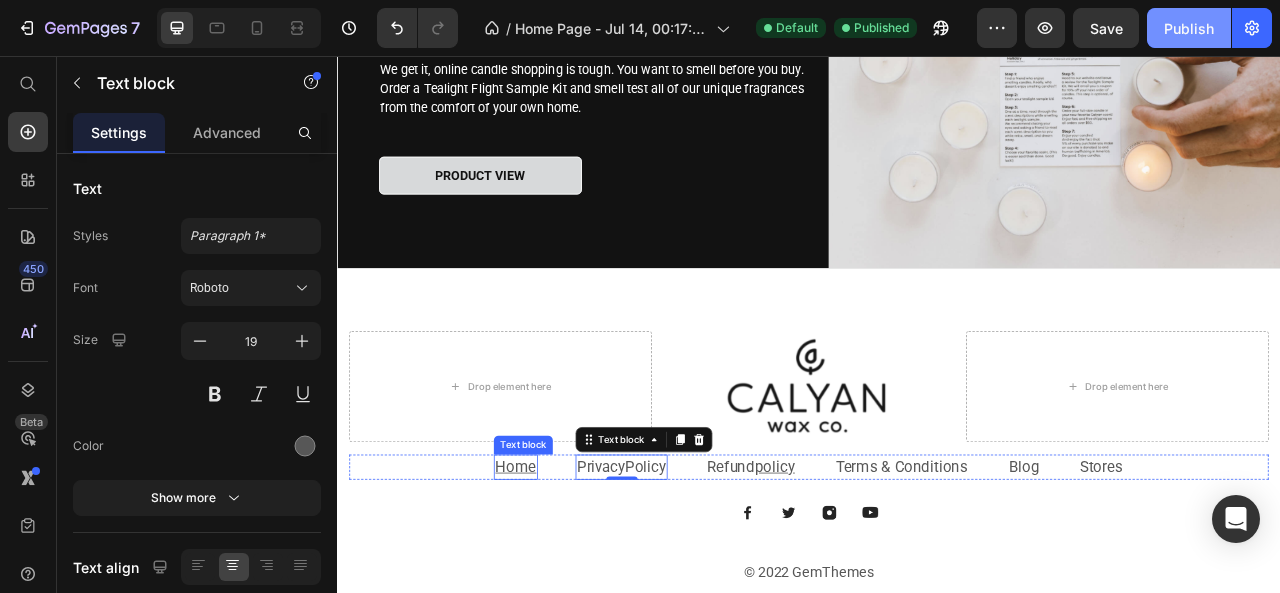 click on "Home" at bounding box center (564, 578) 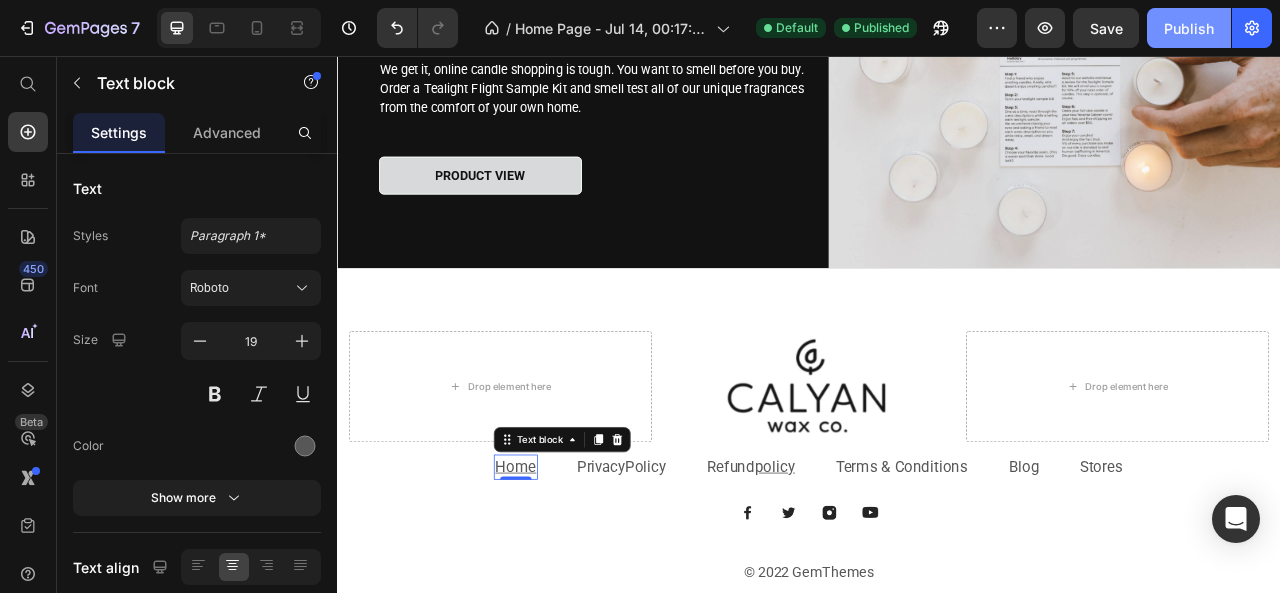 drag, startPoint x: 552, startPoint y: 565, endPoint x: 681, endPoint y: 613, distance: 137.64084 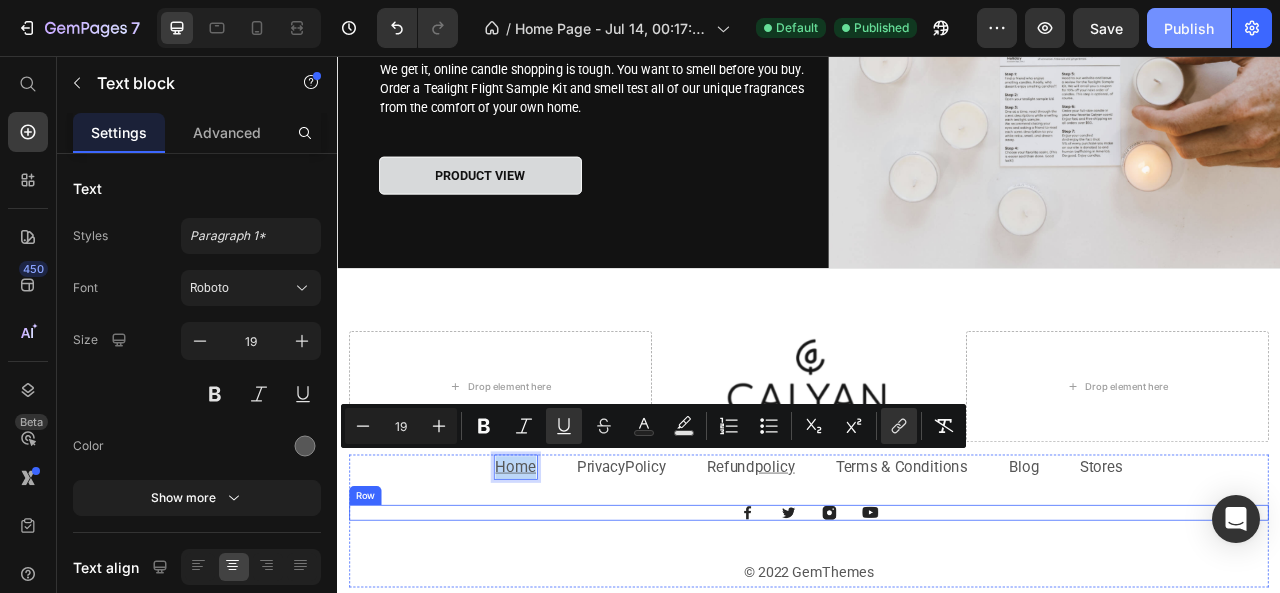 click on "Image Image Image Image Row" at bounding box center [937, 637] 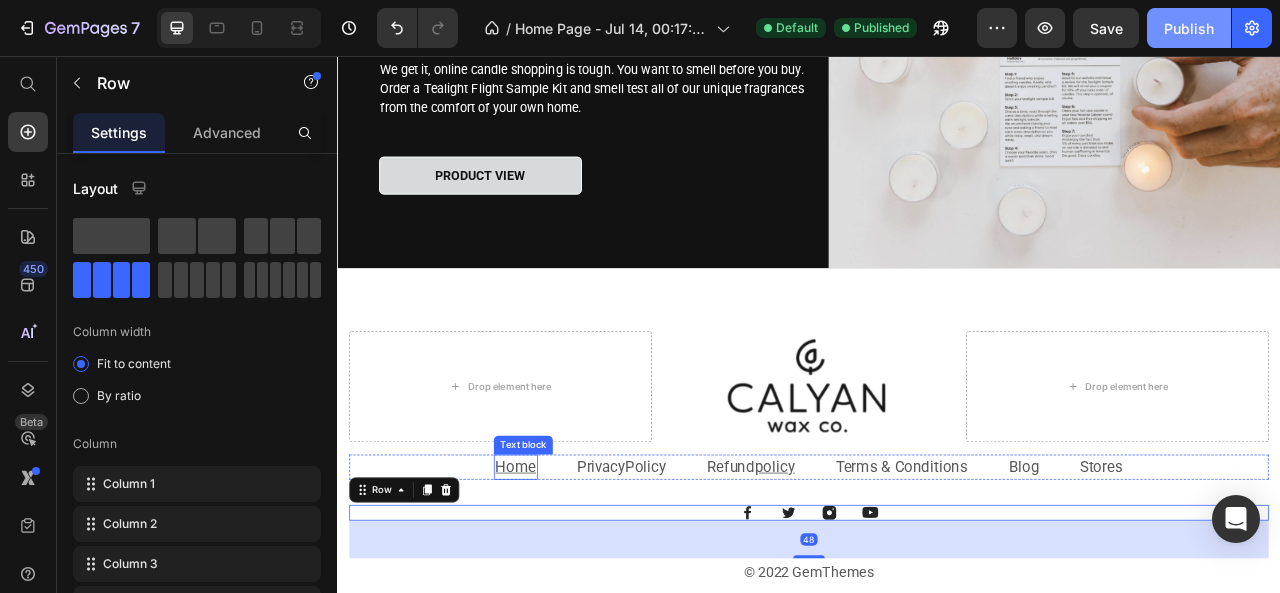 click on "Home" at bounding box center [564, 578] 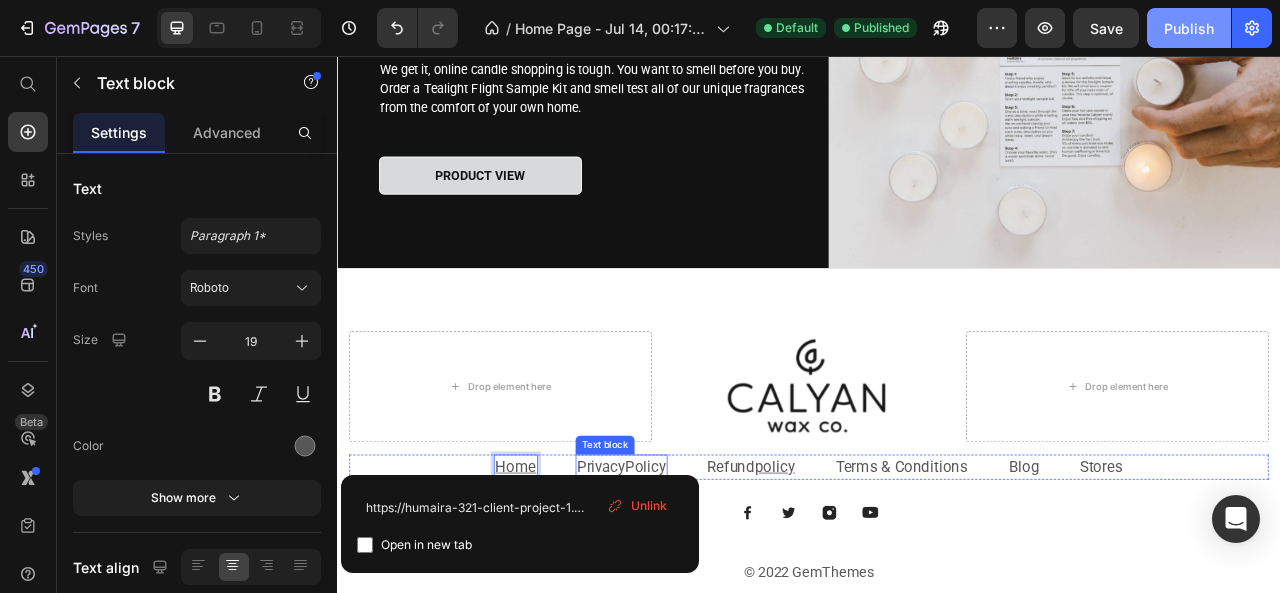 click on "Privacy  Policy" at bounding box center [698, 579] 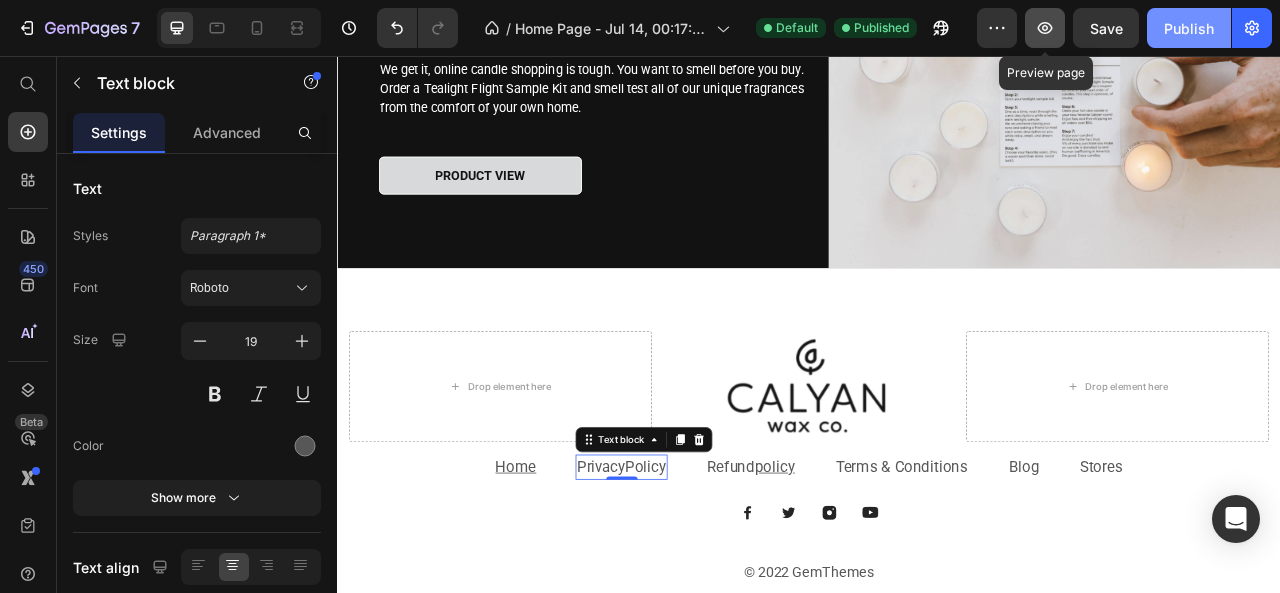 click 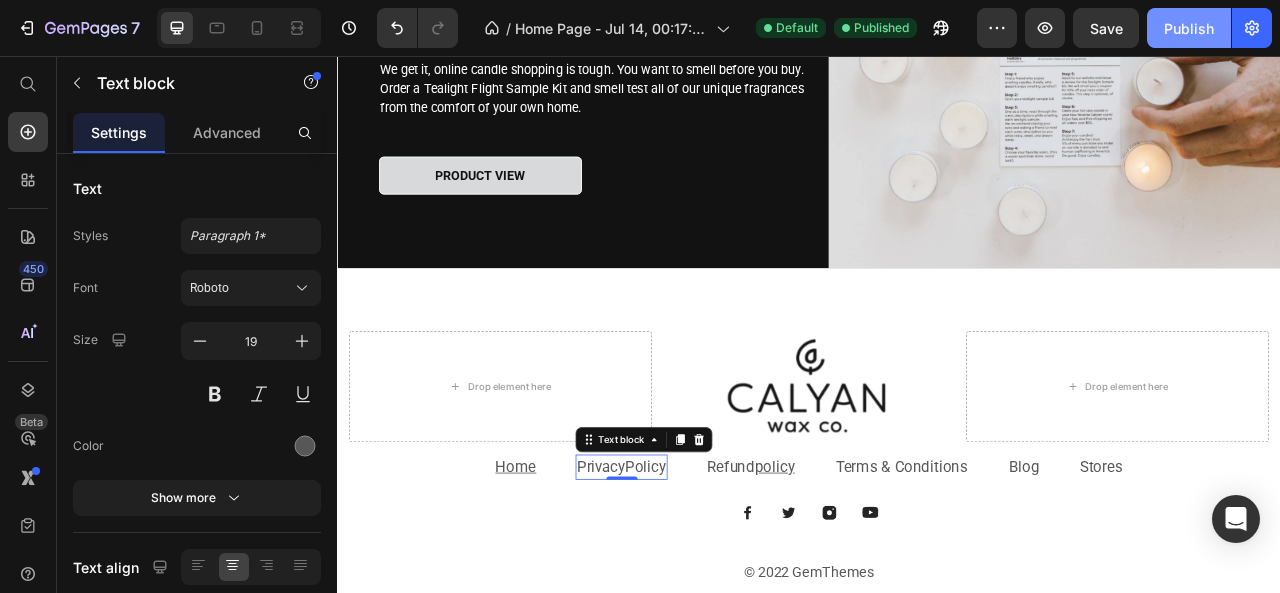 drag, startPoint x: 675, startPoint y: 577, endPoint x: 709, endPoint y: 566, distance: 35.735138 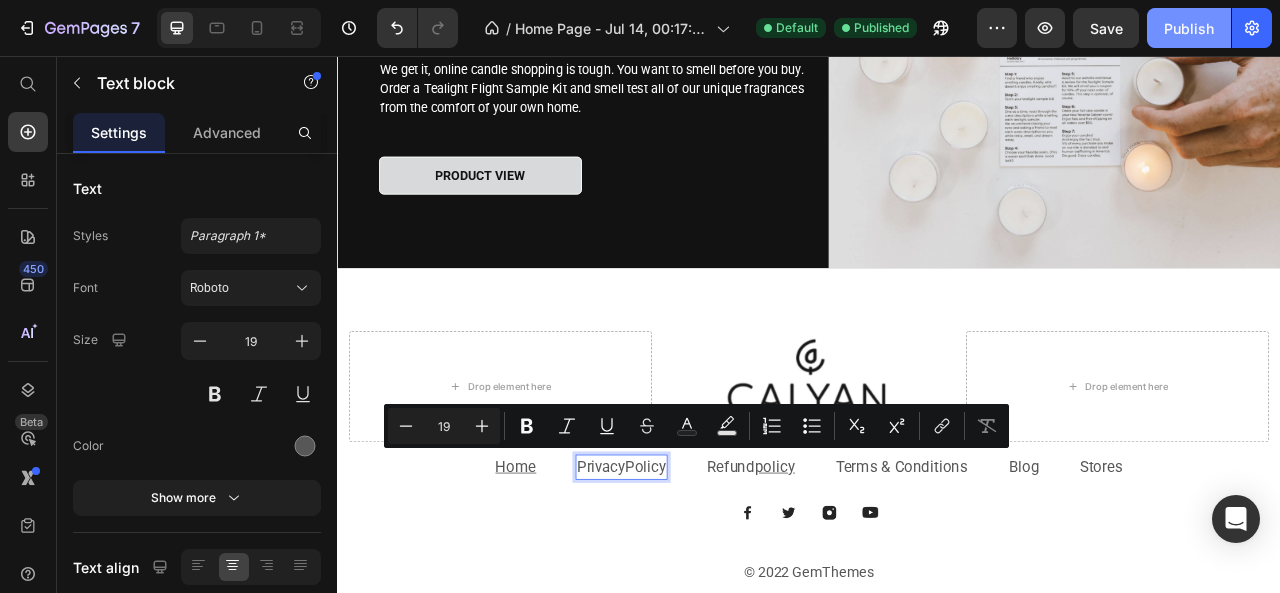 click on "Policy" at bounding box center (729, 578) 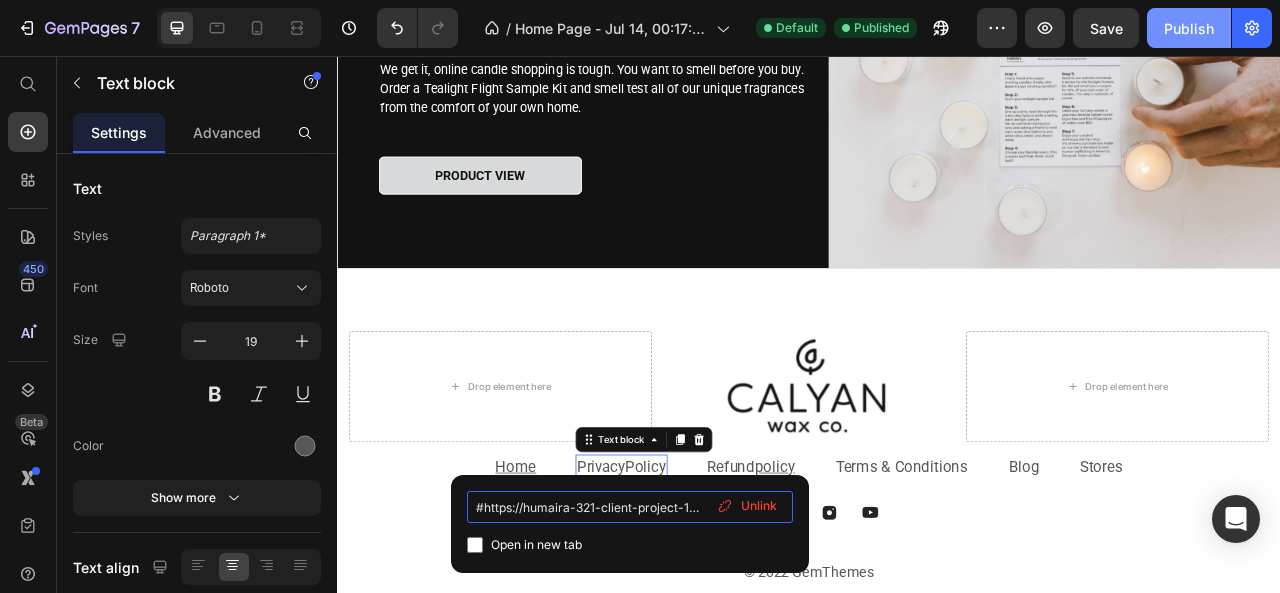 click on "#https://humaira-321-client-project-1.myshopify.com/pages/privacy-policy" at bounding box center (630, 507) 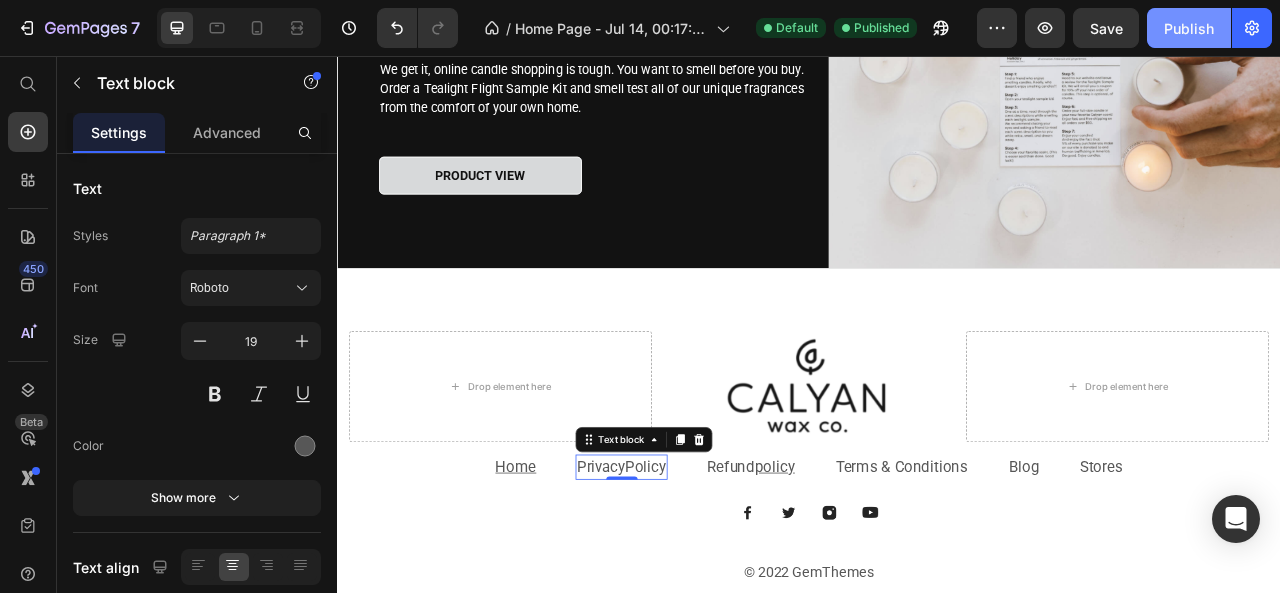 click on "Publish" at bounding box center (1189, 28) 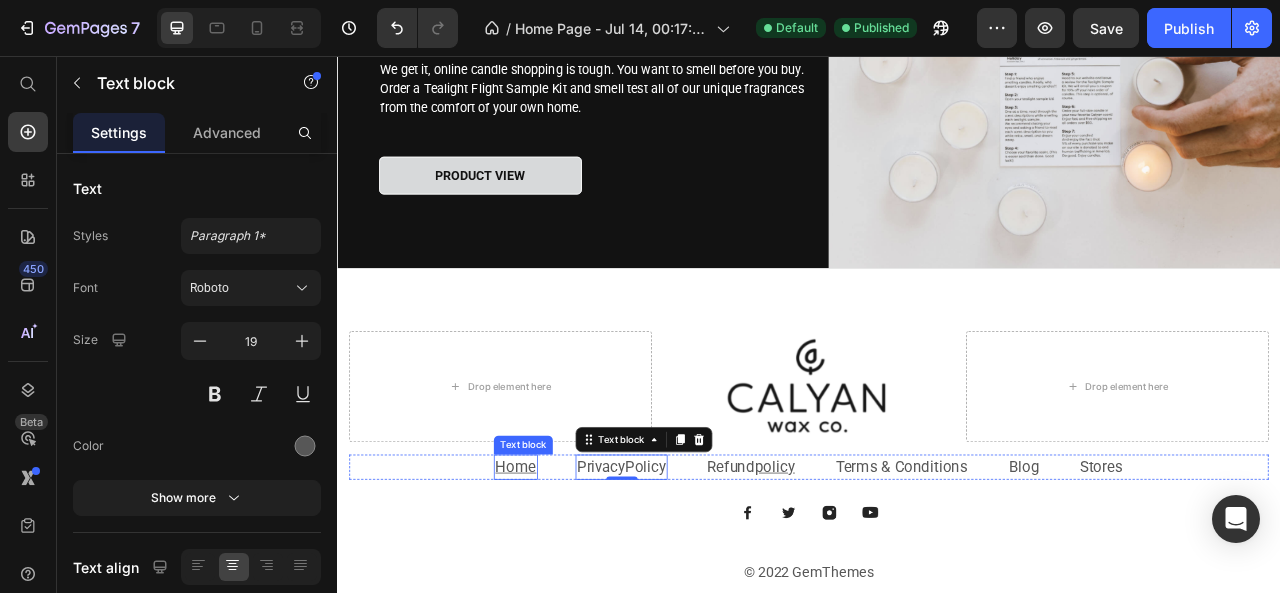 click on "Home" at bounding box center [564, 578] 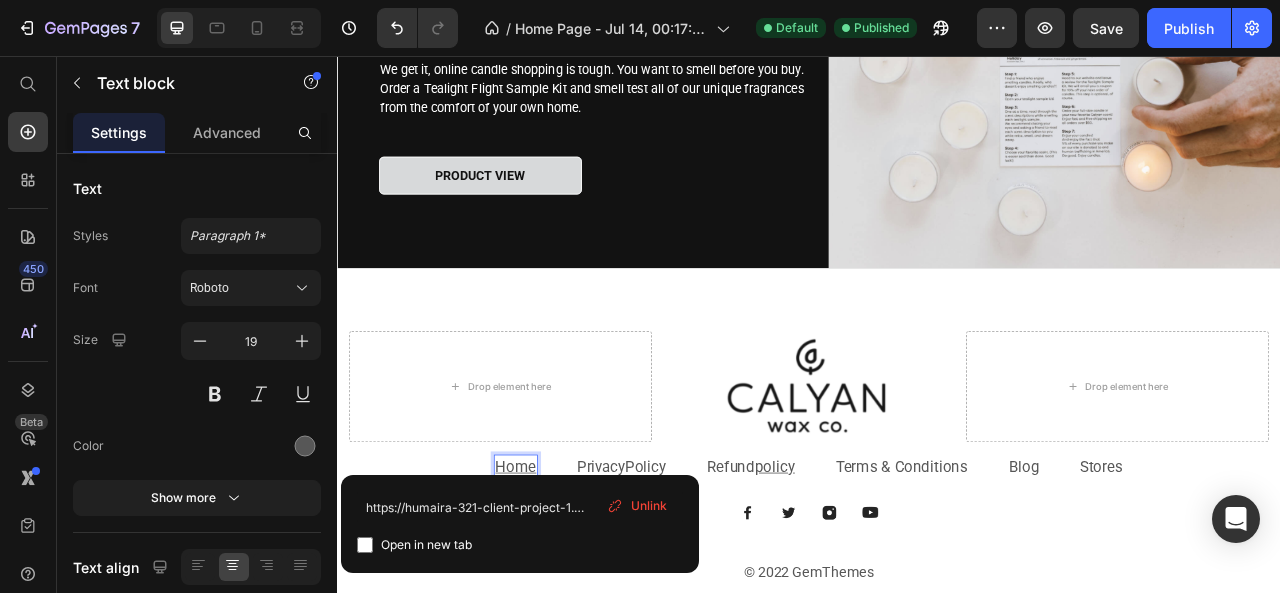 click on "Home" at bounding box center (564, 578) 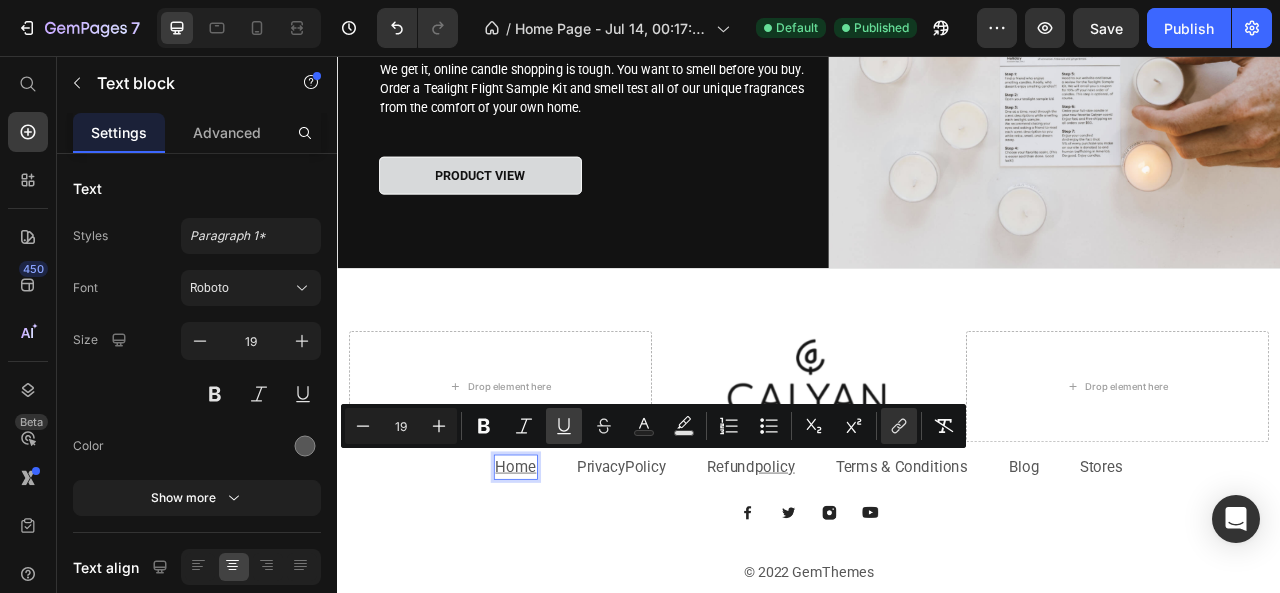 click 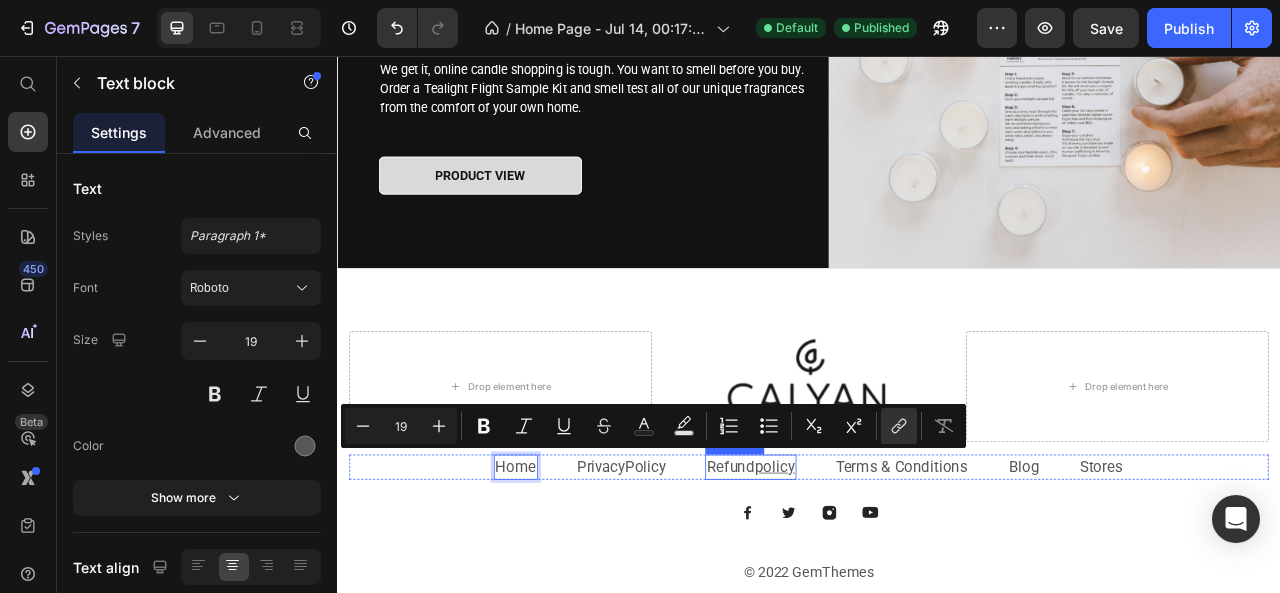 click on "policy" at bounding box center (893, 578) 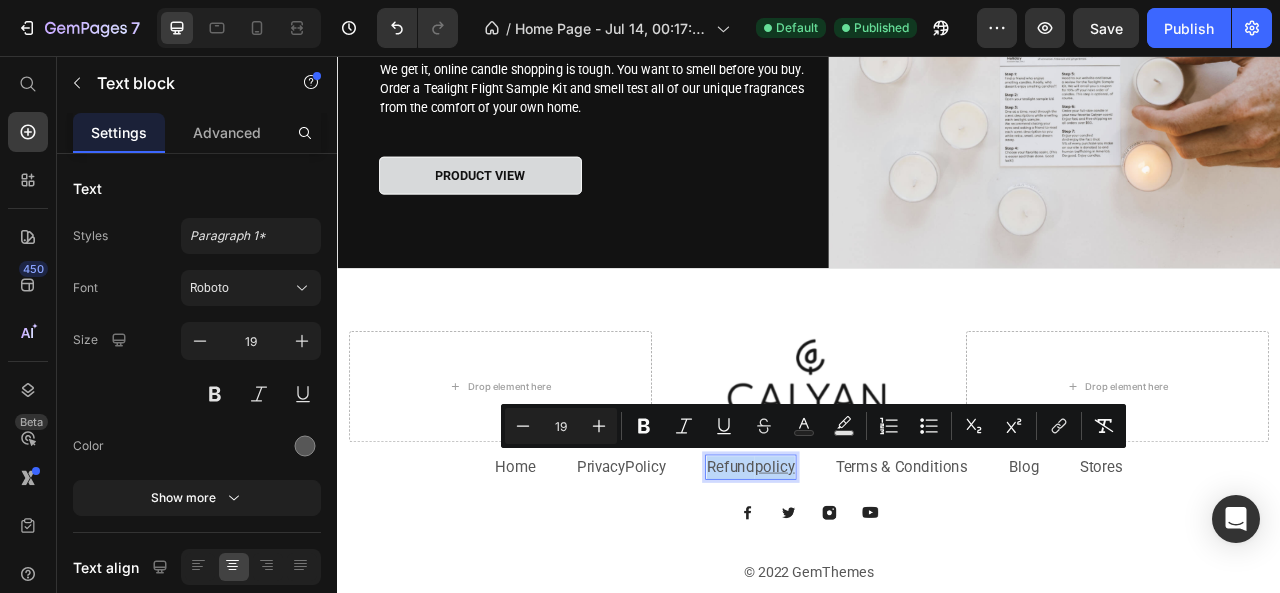 click on "policy" at bounding box center (893, 578) 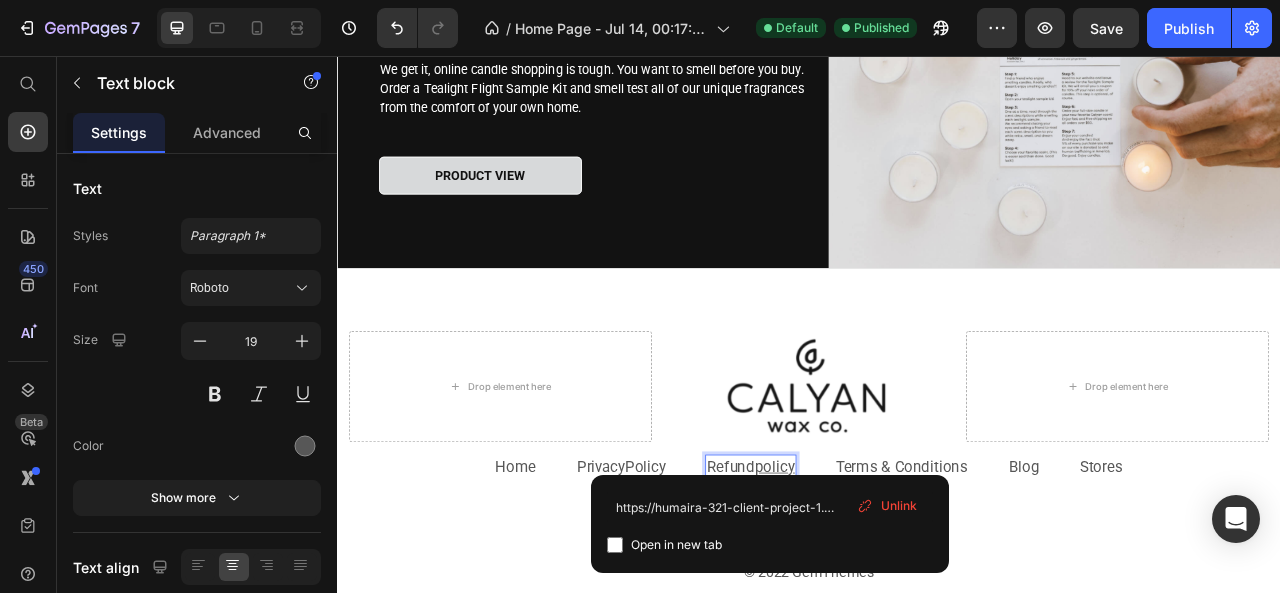 click on "policy" at bounding box center (893, 578) 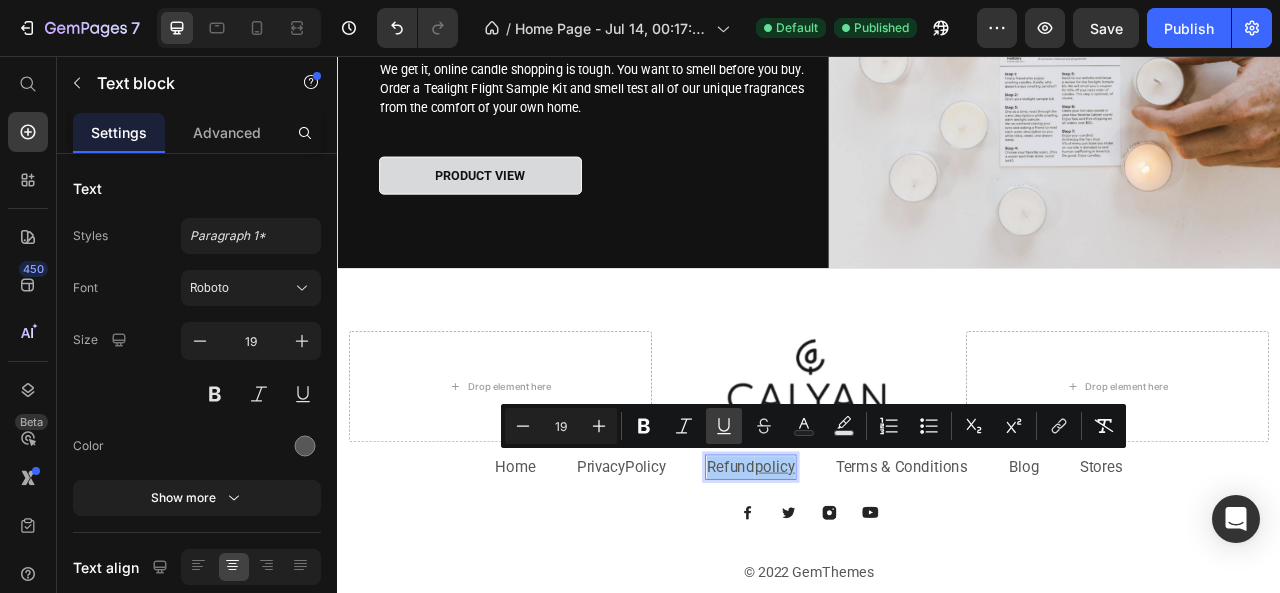 click 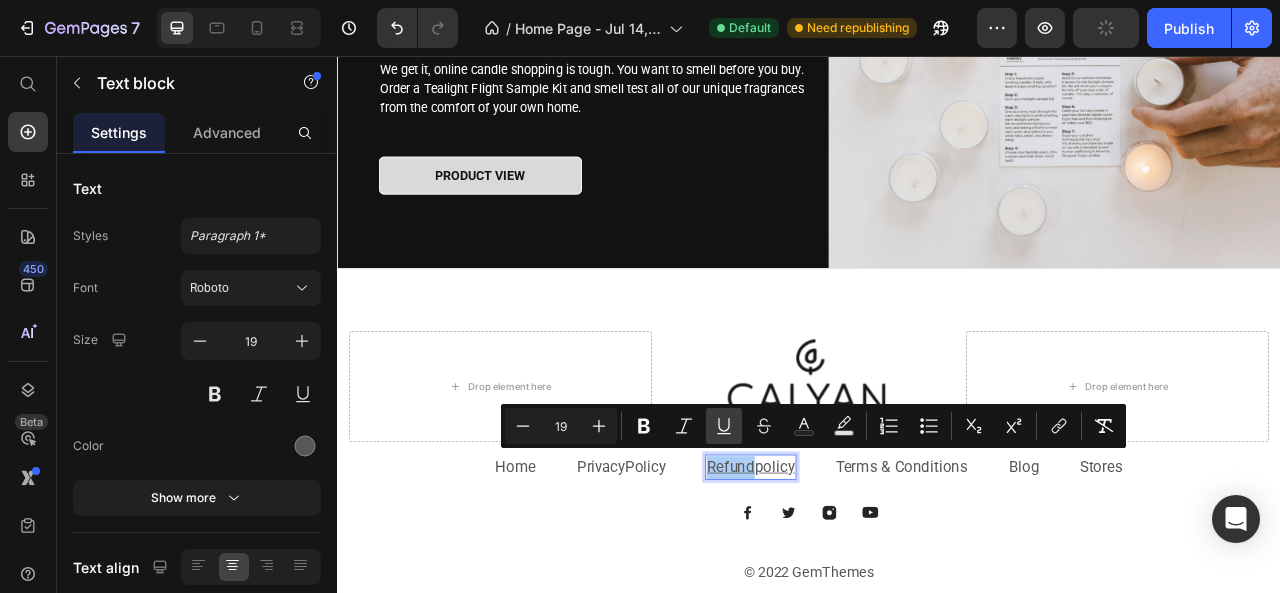 click 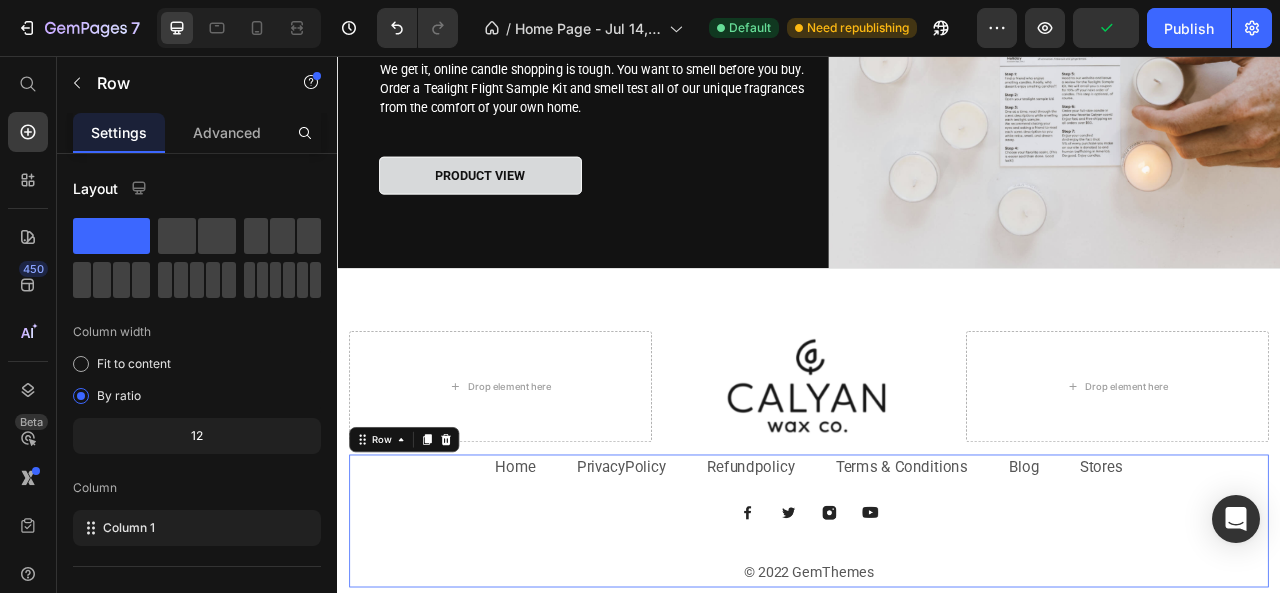 click on "Home Text block Privacy  Policy ⁠⁠⁠⁠⁠⁠⁠ Text block Refund  policy Text block Terms & Conditions Text block Blog Text block Stores Text block Row Image Image Image Image Row © 2022 GemThemes Text block" at bounding box center [937, 647] 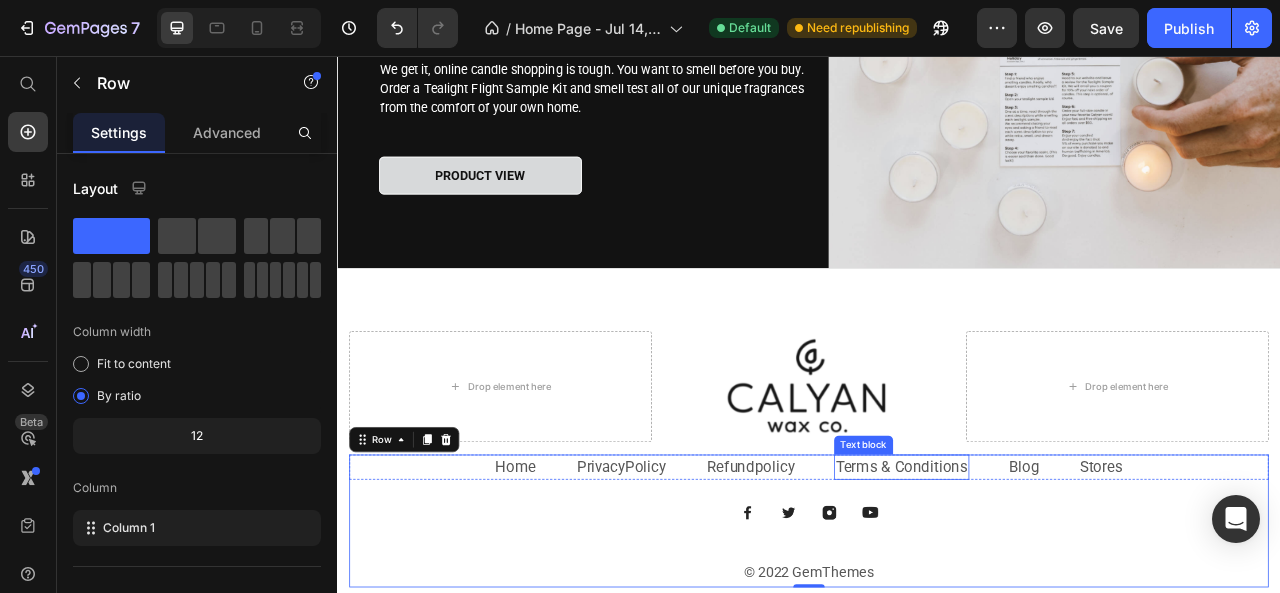 click on "Terms & Conditions" at bounding box center [1055, 578] 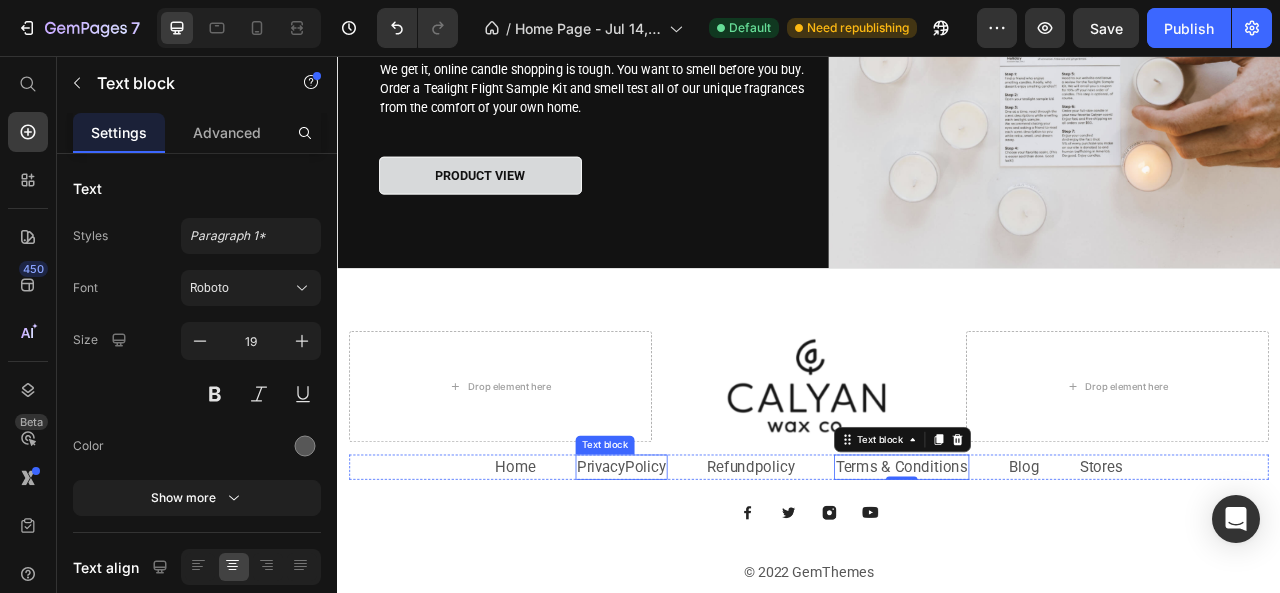 click on "Policy" at bounding box center [729, 578] 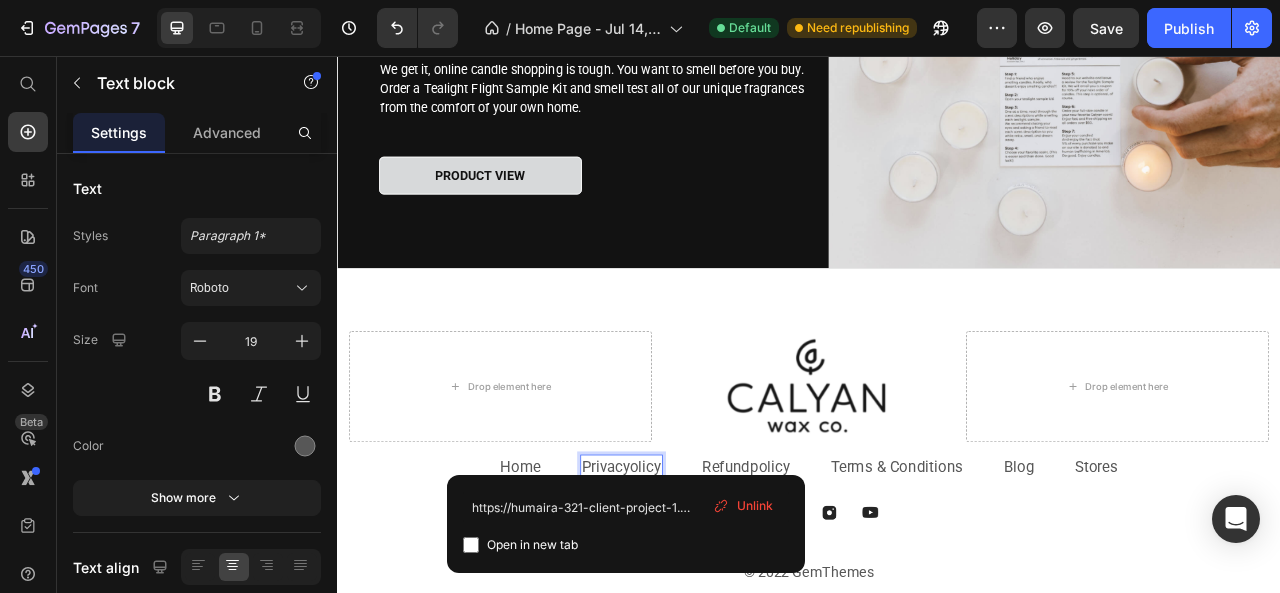 scroll, scrollTop: 8, scrollLeft: 0, axis: vertical 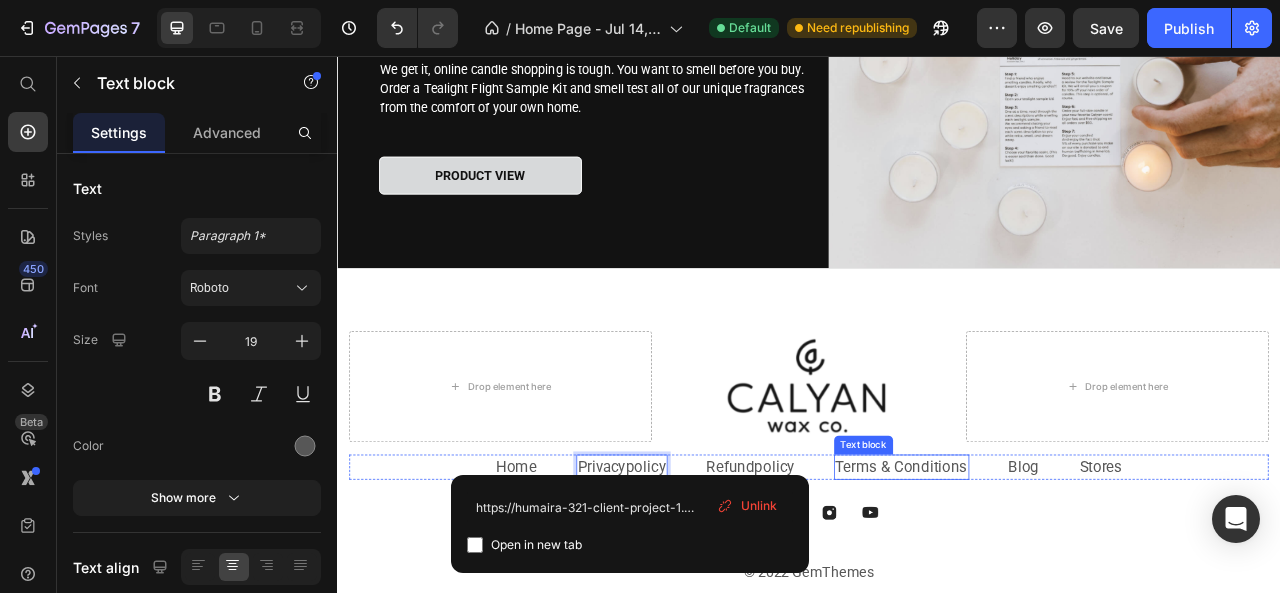 click on "Terms & Conditions" at bounding box center (1055, 578) 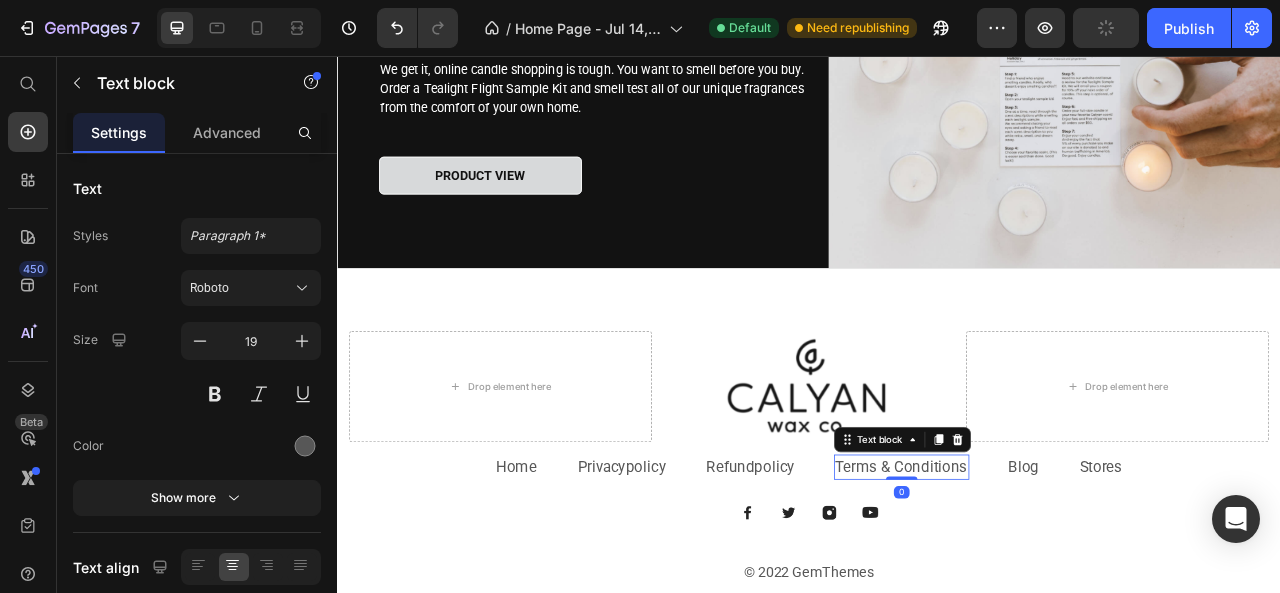 scroll, scrollTop: 0, scrollLeft: 0, axis: both 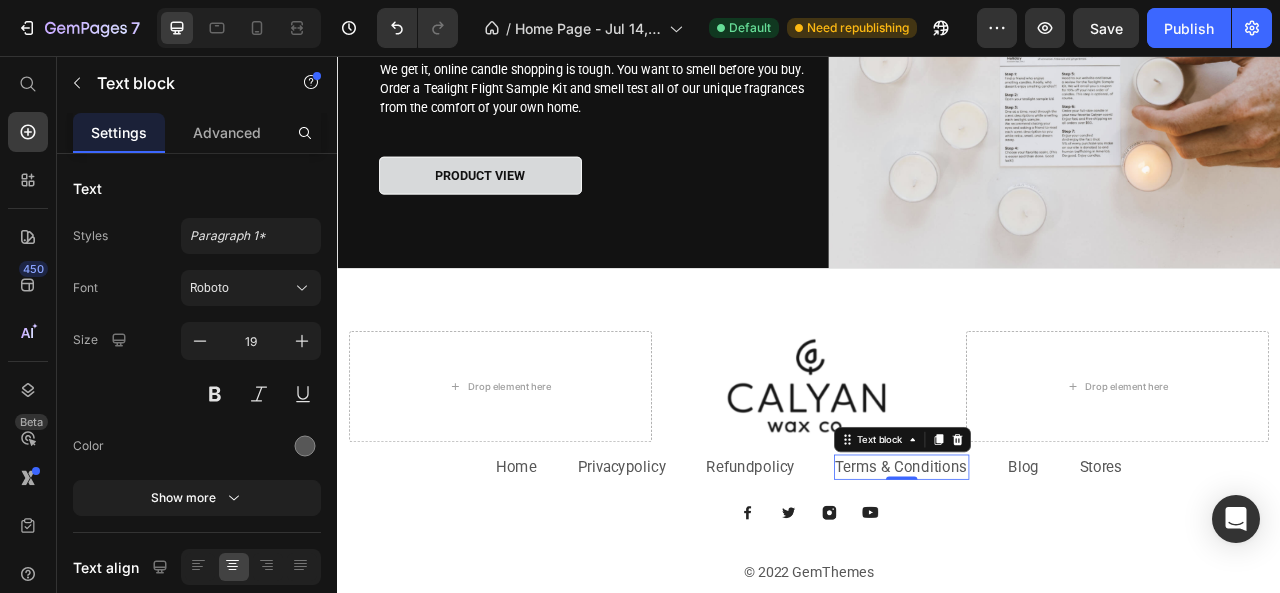 click on "Terms & Conditions" at bounding box center (1055, 578) 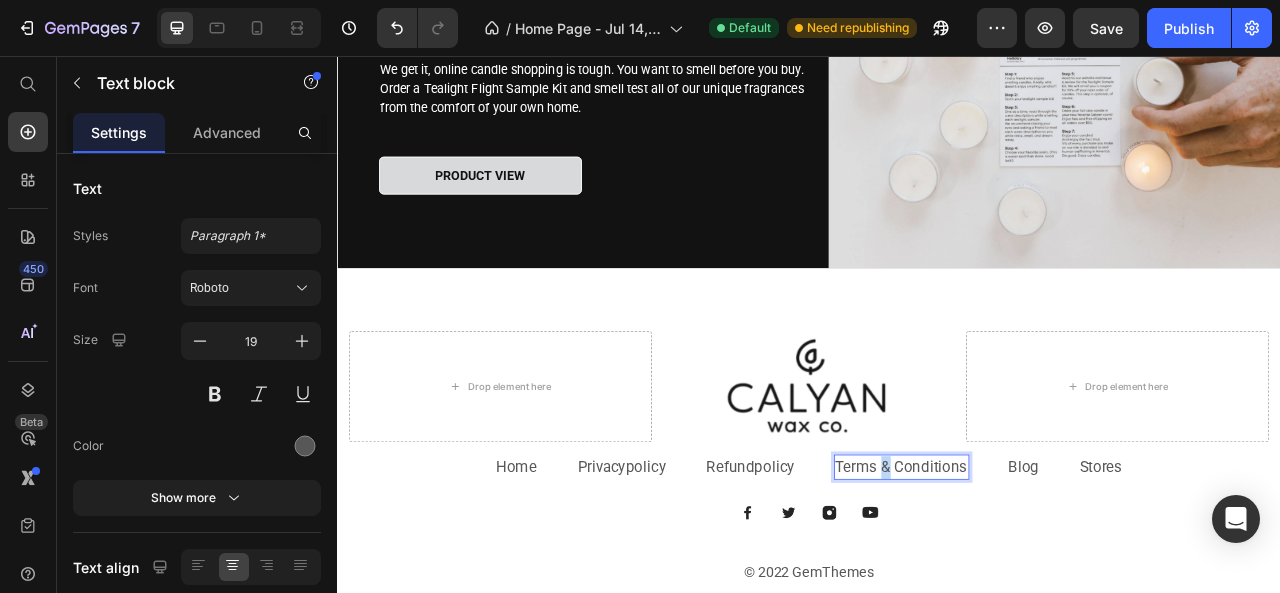 click on "Terms & Conditions" at bounding box center [1055, 578] 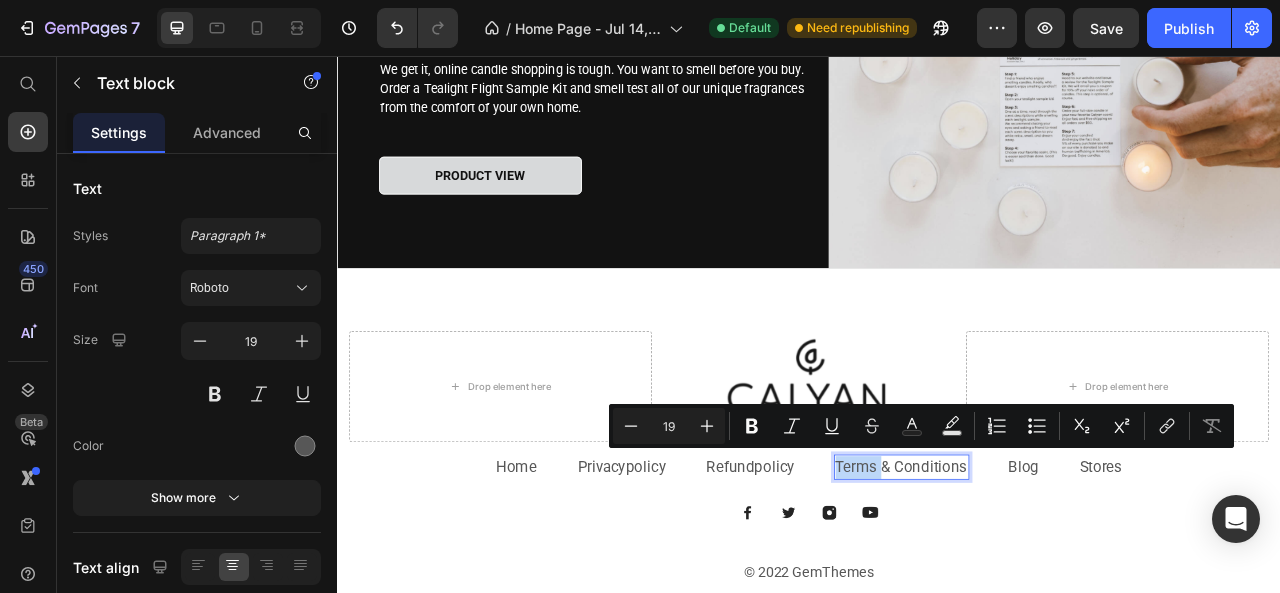 click on "Terms & Conditions" at bounding box center (1055, 578) 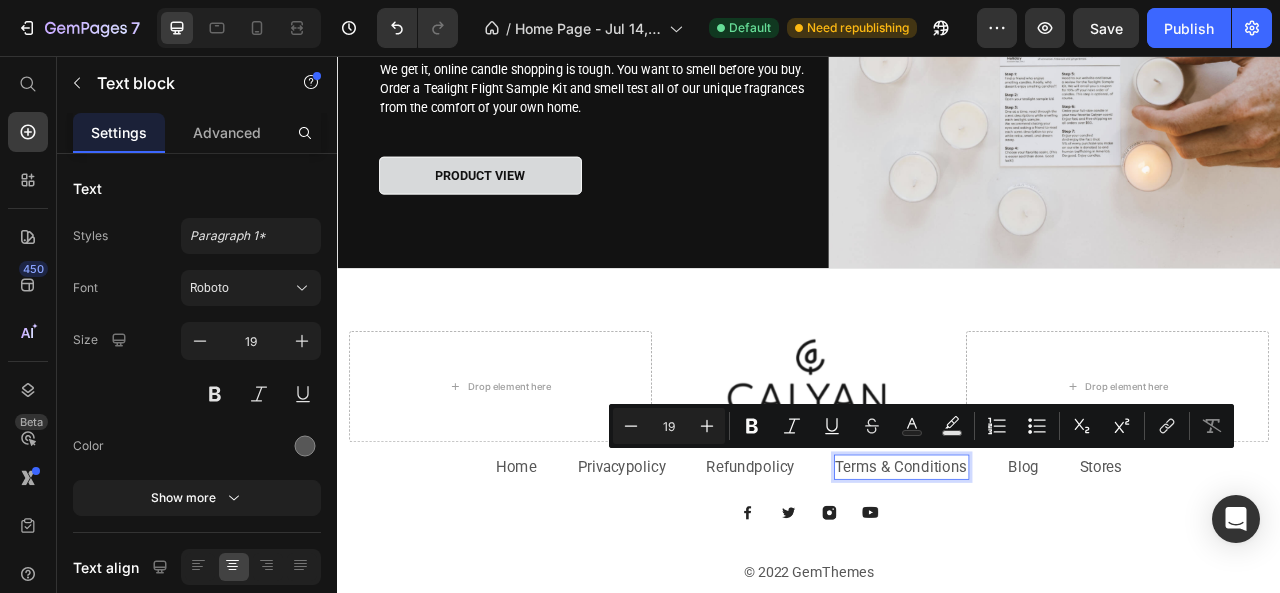 click on "Terms & Conditions" at bounding box center [1055, 578] 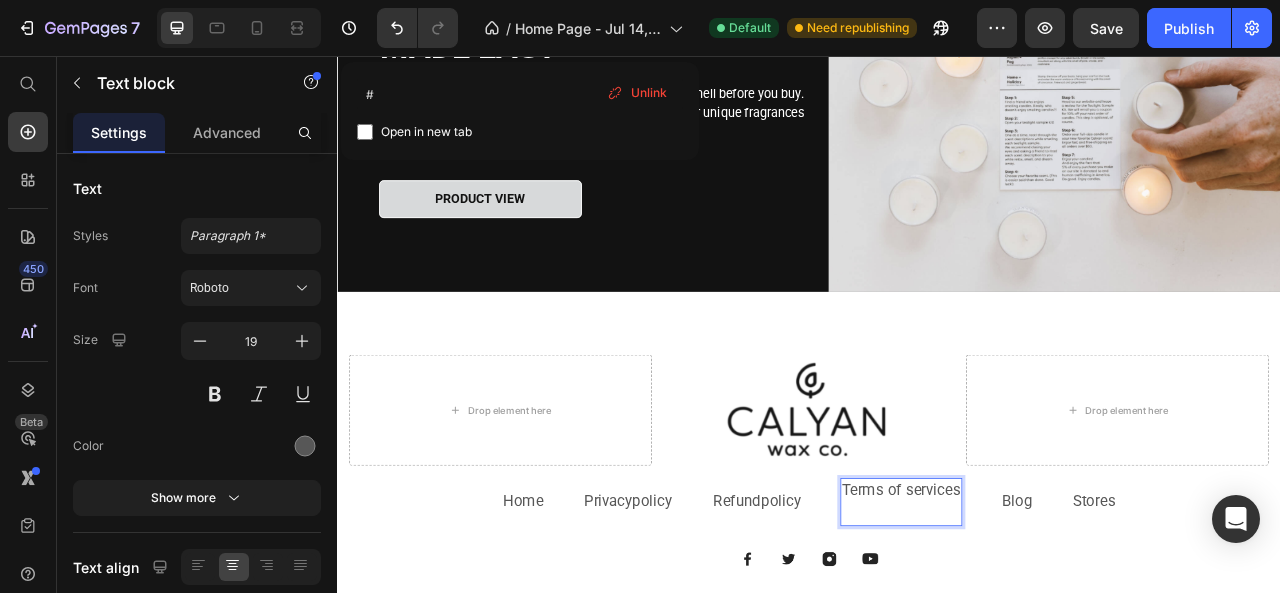 scroll, scrollTop: 349, scrollLeft: 0, axis: vertical 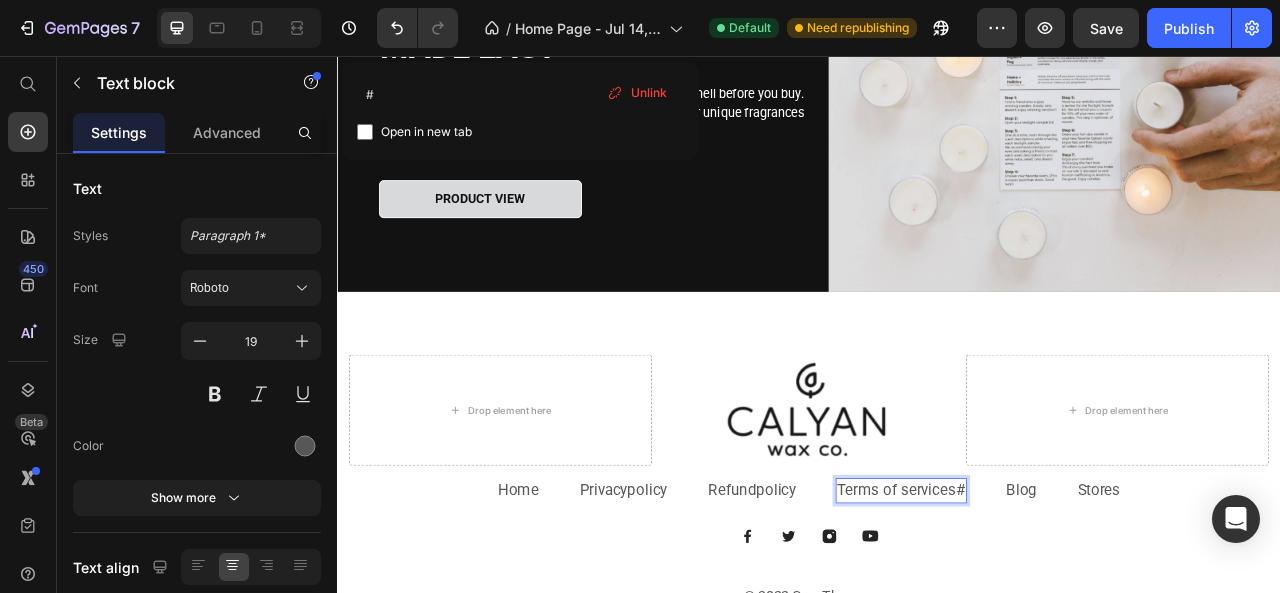 click on "Terms of services #" at bounding box center [1054, 609] 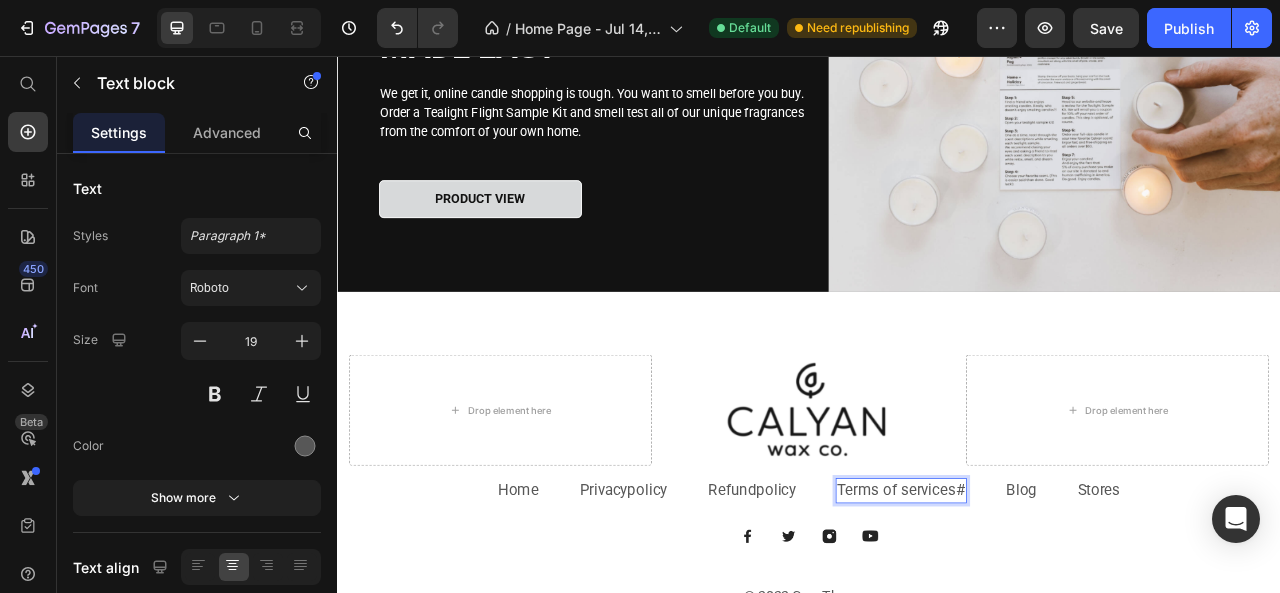 click on "Terms of services #" at bounding box center [1054, 609] 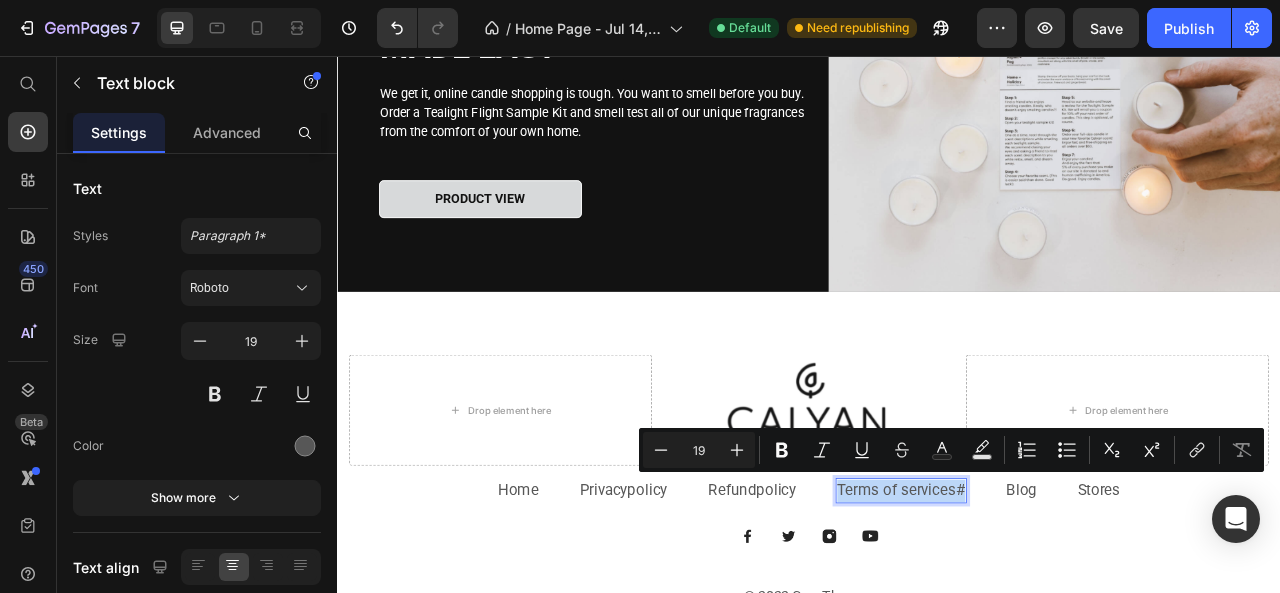 click on "#" at bounding box center (1130, 608) 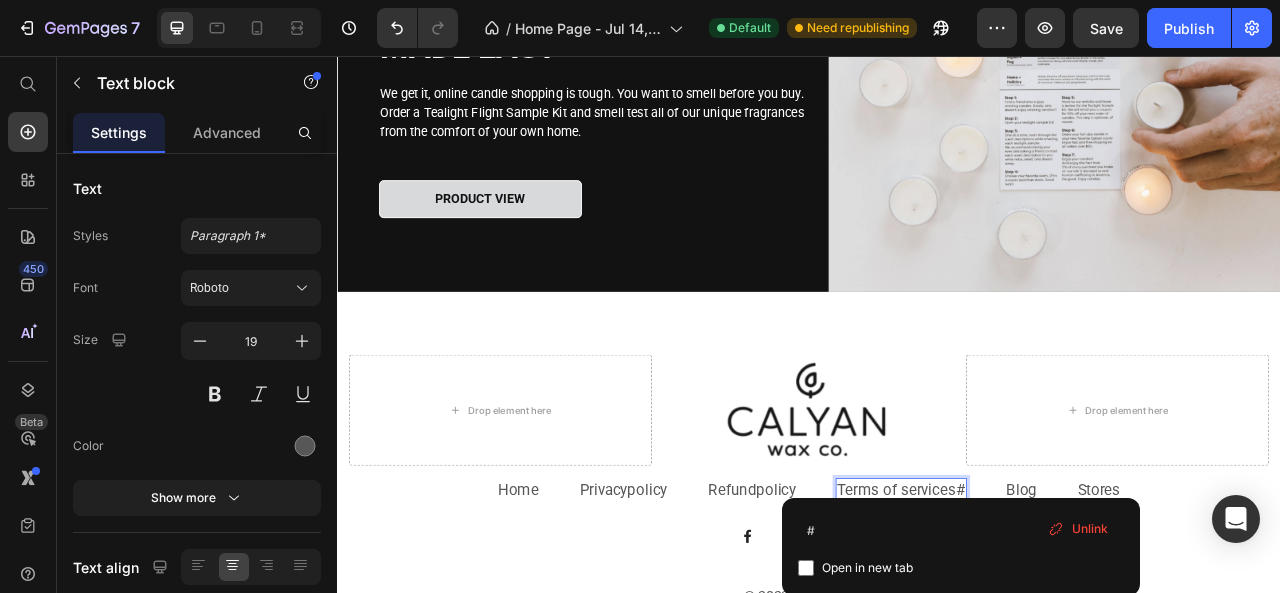 click on "#" at bounding box center (1130, 608) 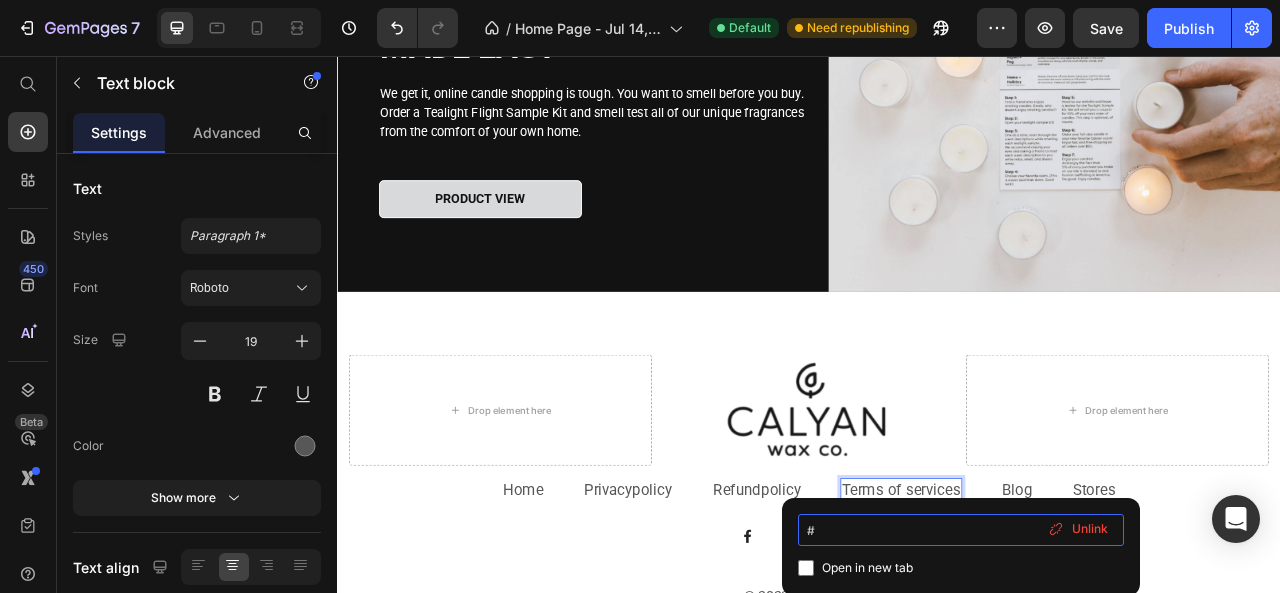 click on "#" at bounding box center (961, 530) 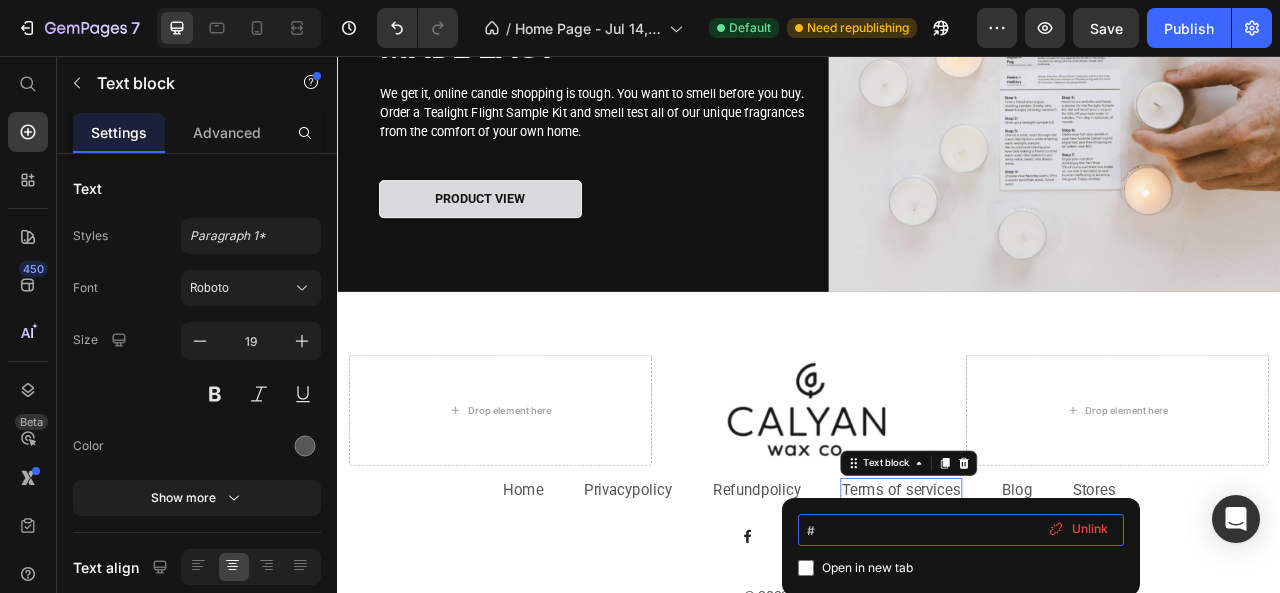 drag, startPoint x: 850, startPoint y: 545, endPoint x: 790, endPoint y: 527, distance: 62.641838 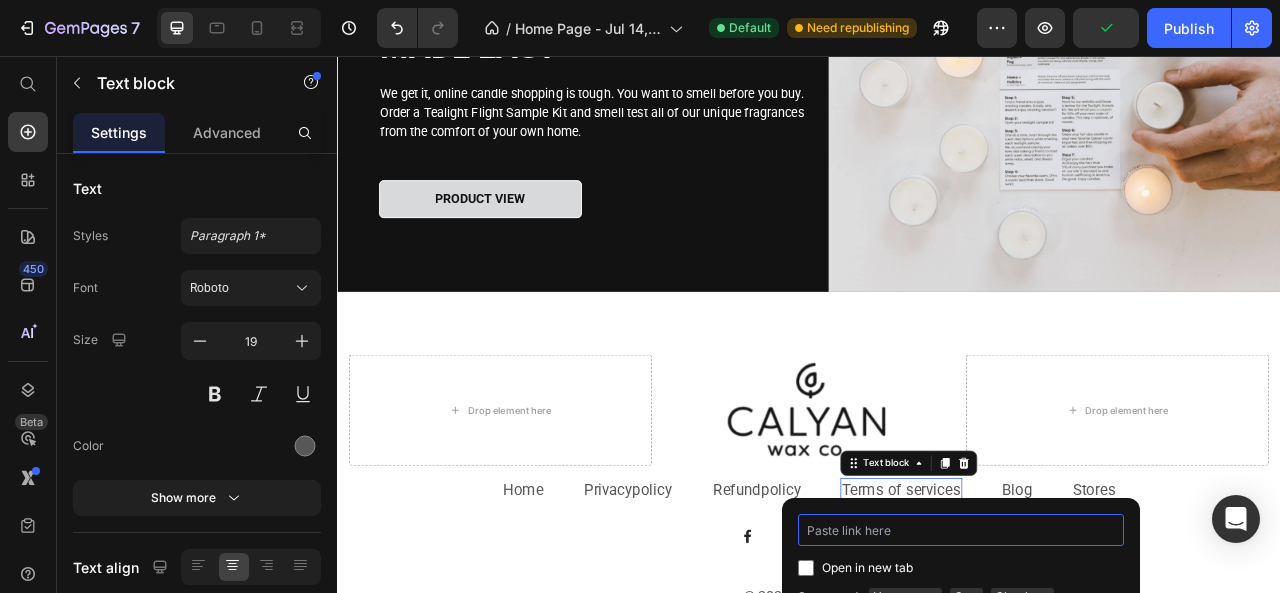 paste on "https://humaira-321-client-project-1.myshopify.com/pages/terms-of-services" 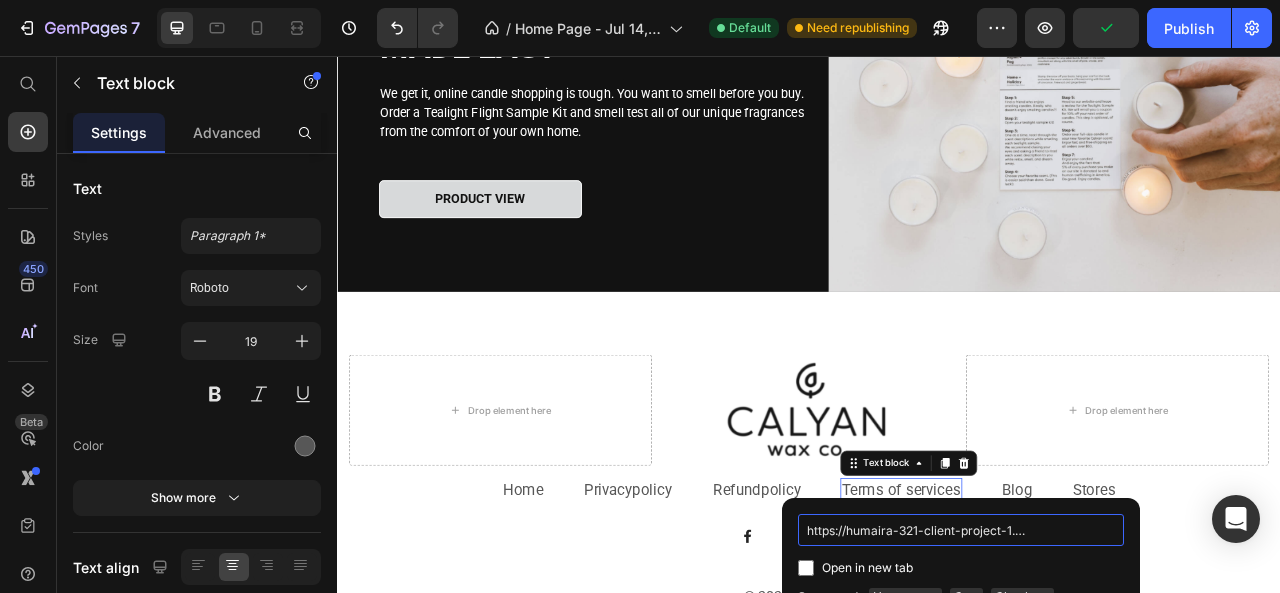 scroll, scrollTop: 0, scrollLeft: 214, axis: horizontal 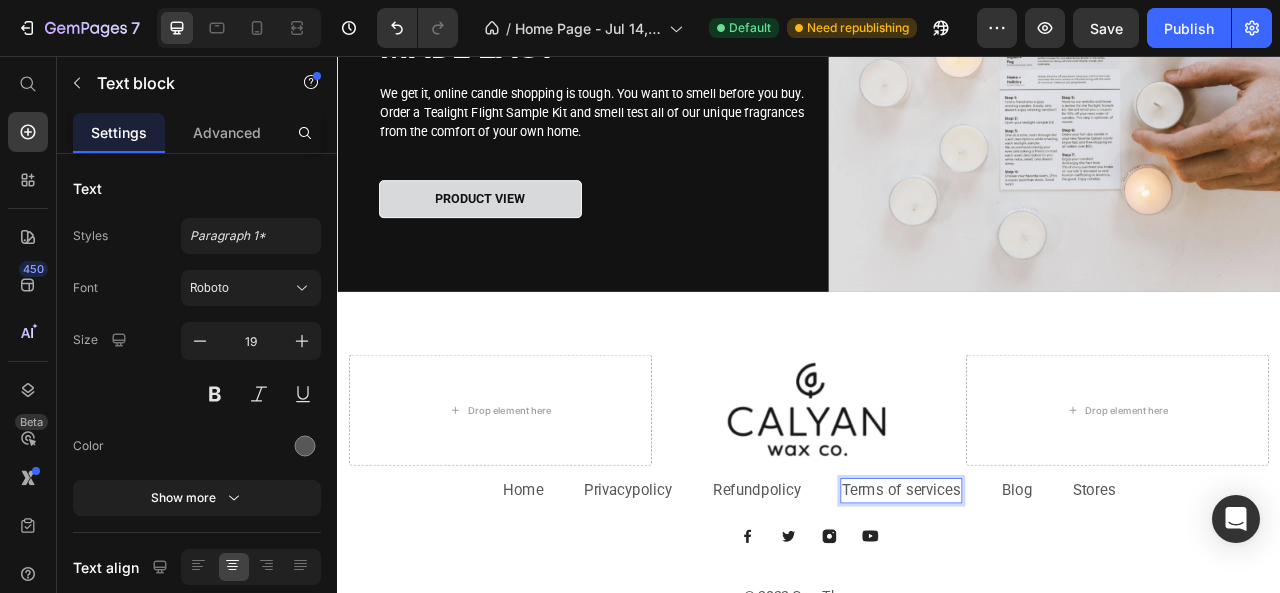 click on "Terms of services" at bounding box center [1054, 609] 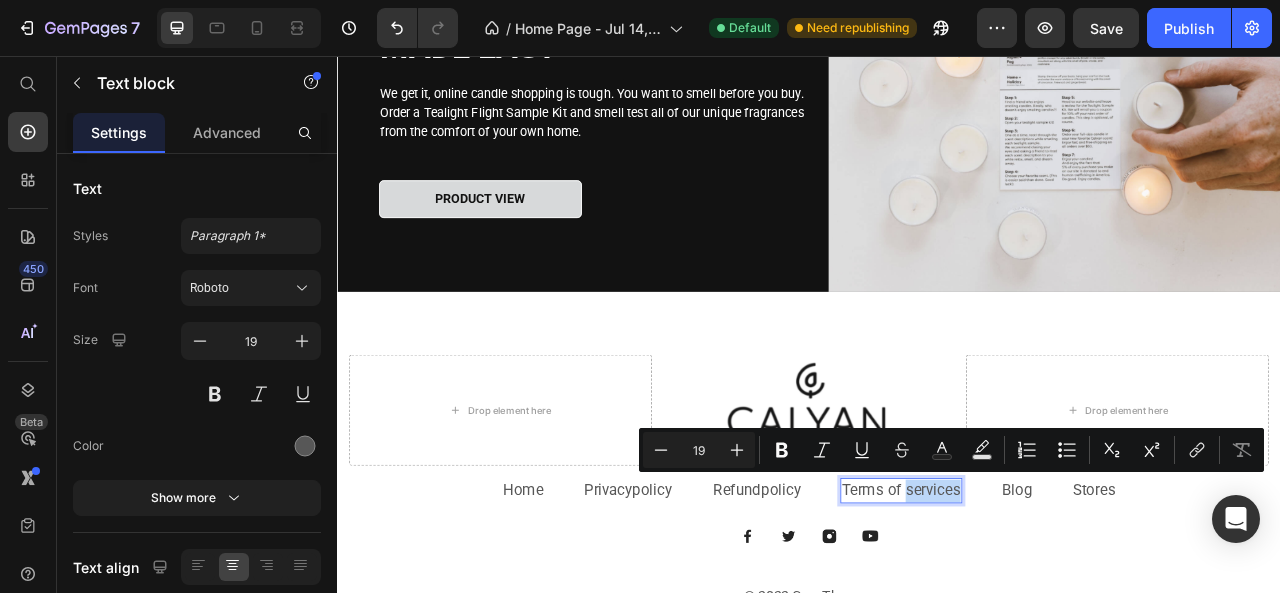 click on "Terms of services" at bounding box center (1054, 609) 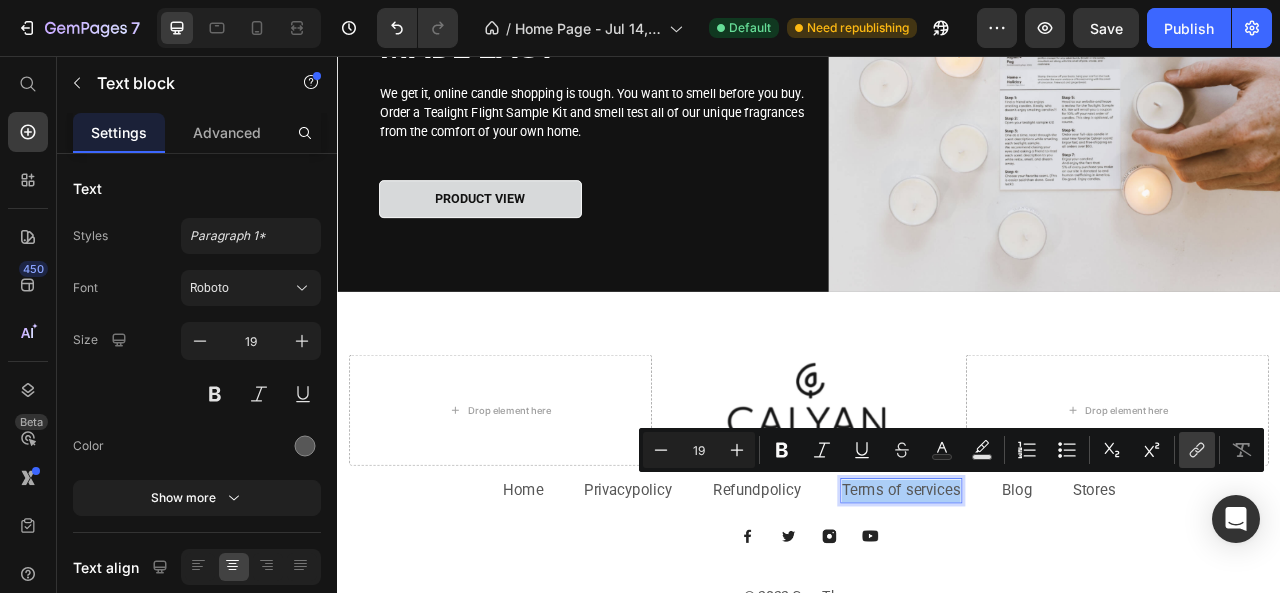 click on "link" at bounding box center [1197, 450] 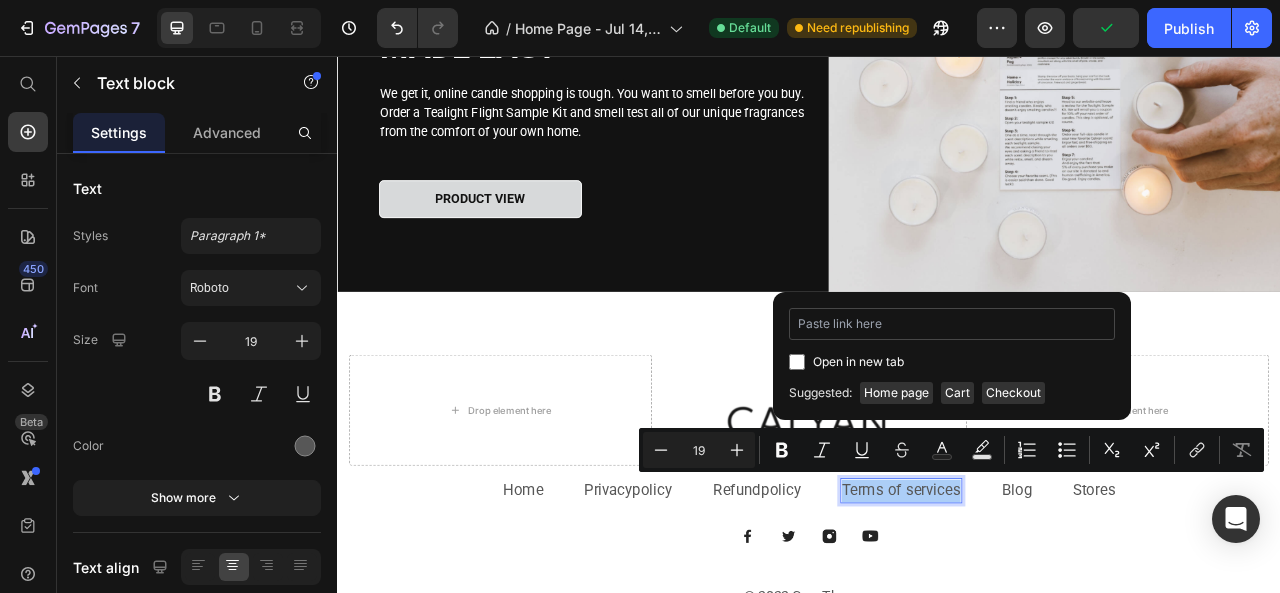 click at bounding box center [952, 324] 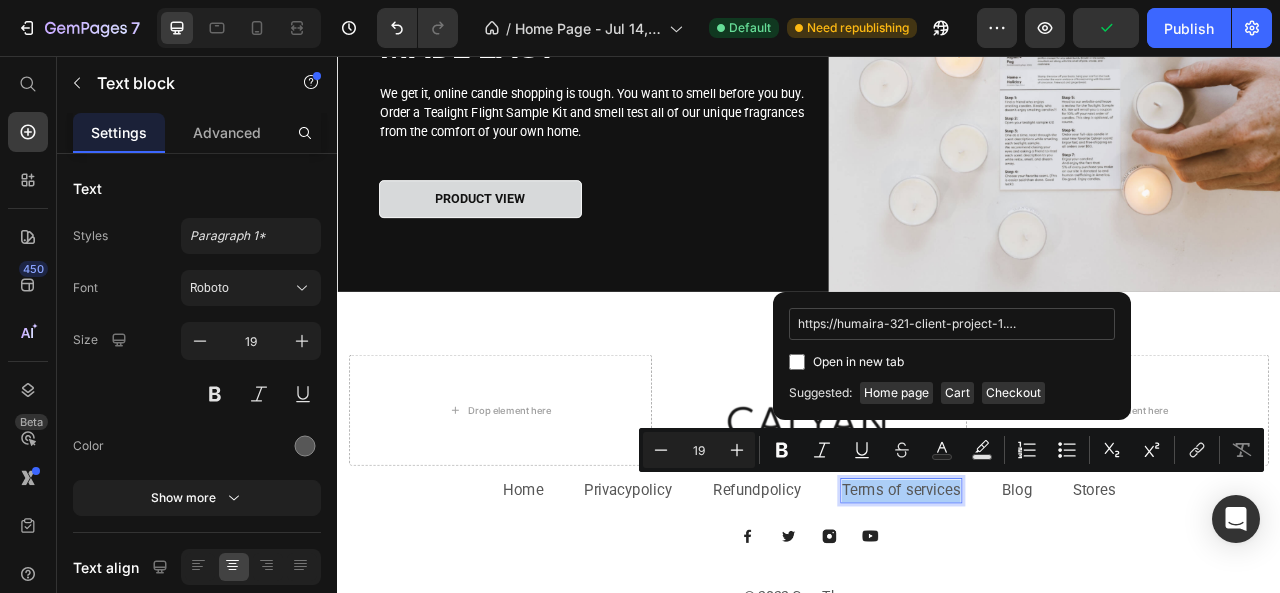 scroll, scrollTop: 0, scrollLeft: 214, axis: horizontal 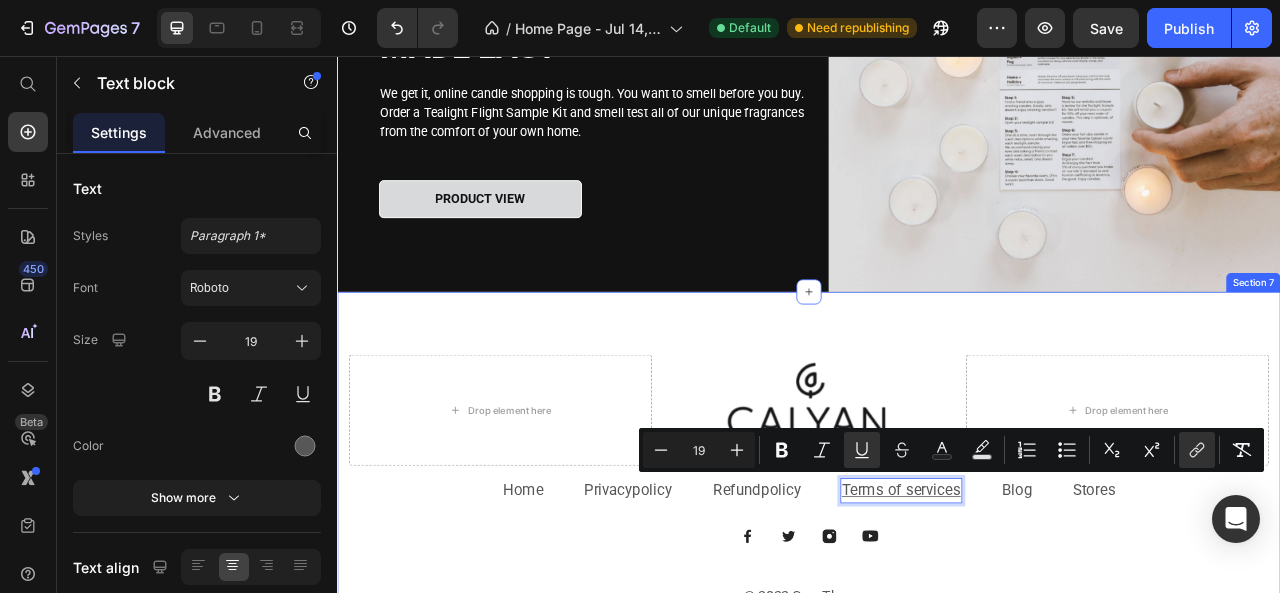 click on "Drop element here Image
Drop element here Row Home Text block Privacy  policy Text block Refund  policy Text block Terms of services Text block   0 Blog Text block Stores Text block Row Image Image Image Image Row © 2022 GemThemes Text block Row Section 7" at bounding box center (937, 599) 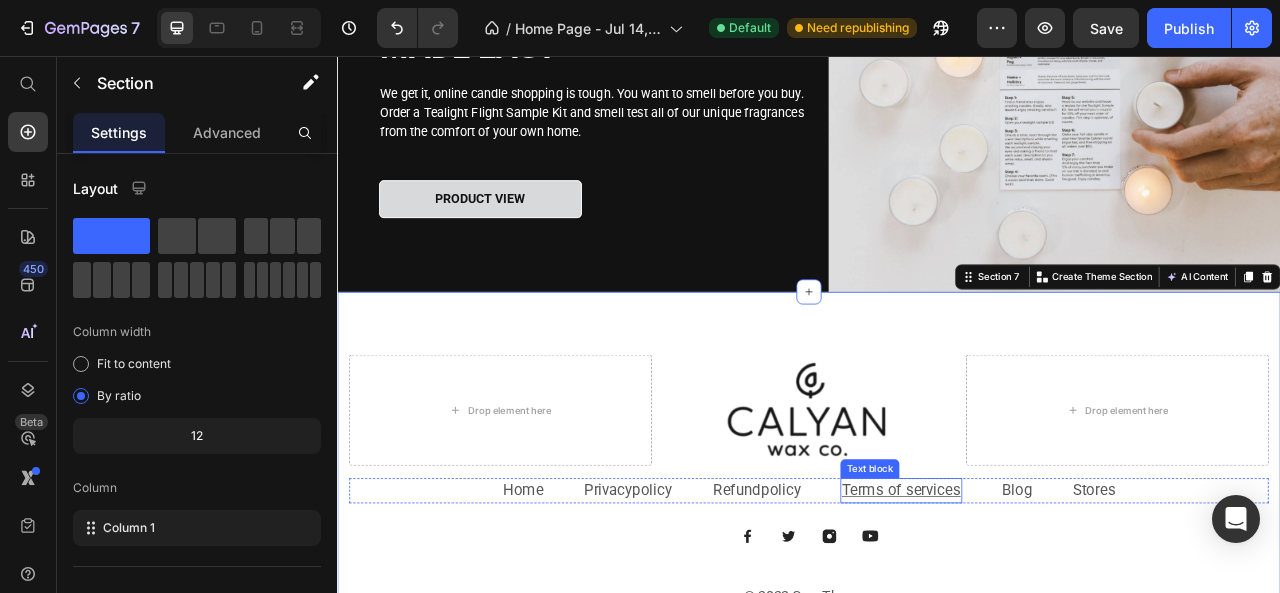 click on "Terms of services" at bounding box center [1054, 608] 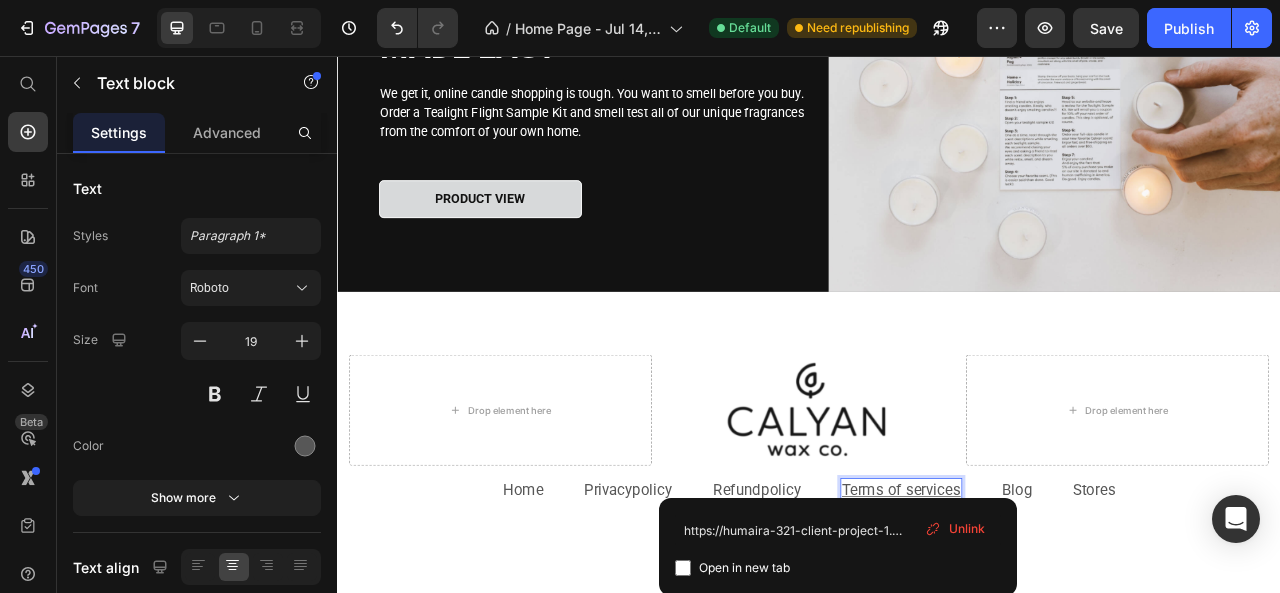 click on "Terms of services" at bounding box center [1054, 608] 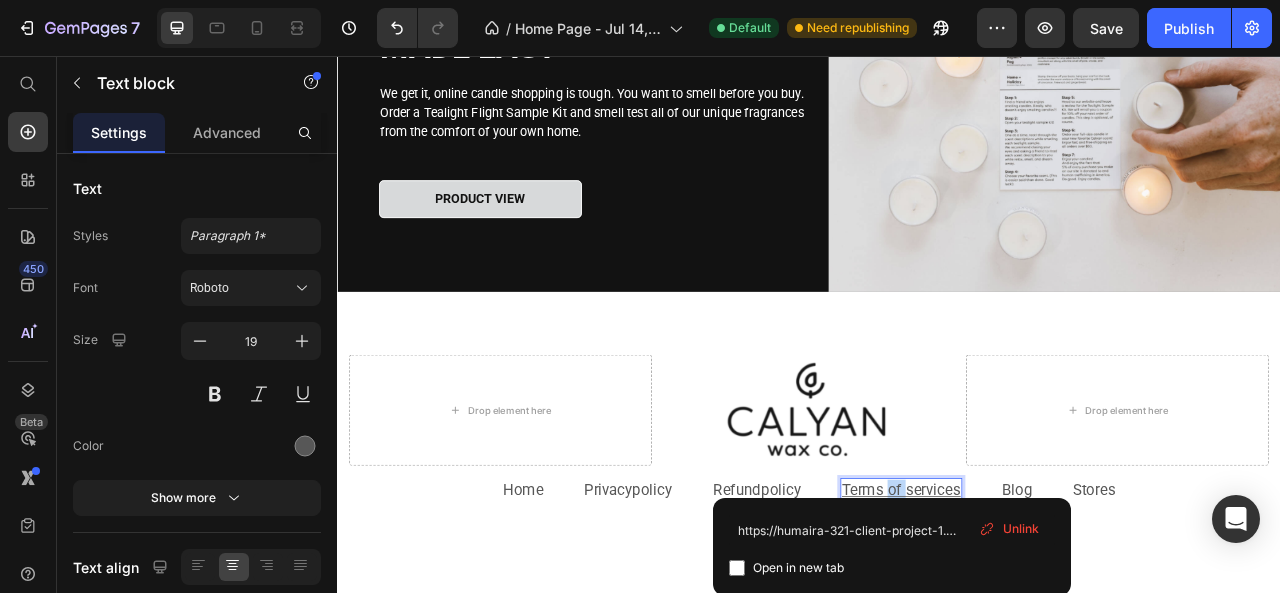 click on "Terms of services" at bounding box center [1054, 608] 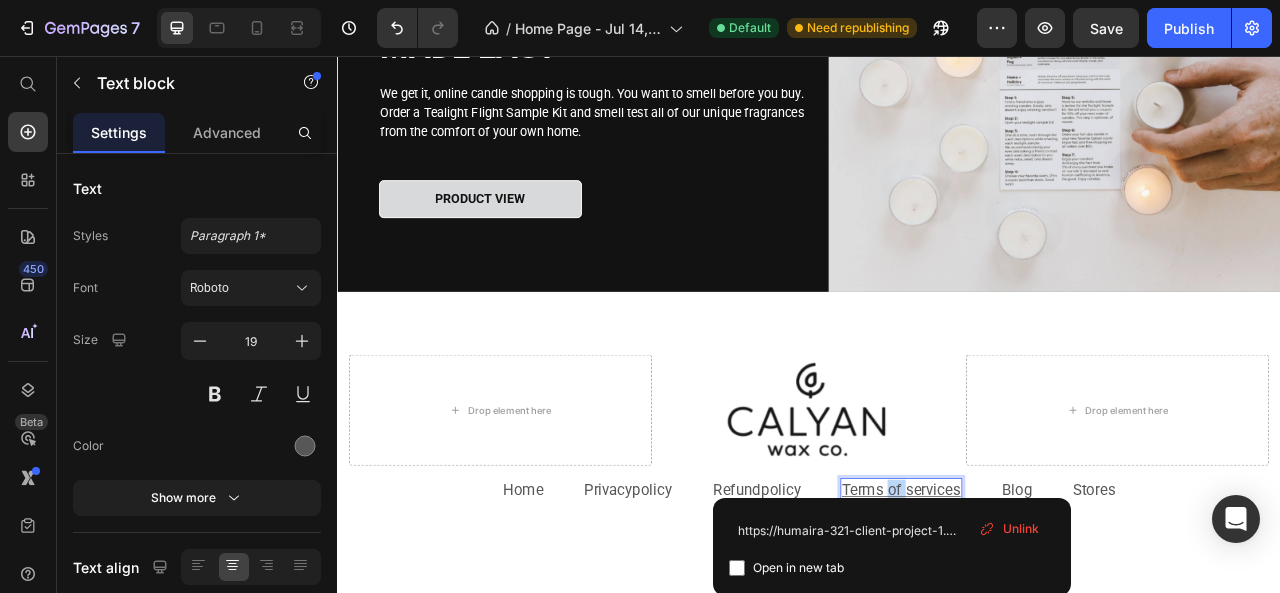 click on "Terms of services" at bounding box center [1054, 608] 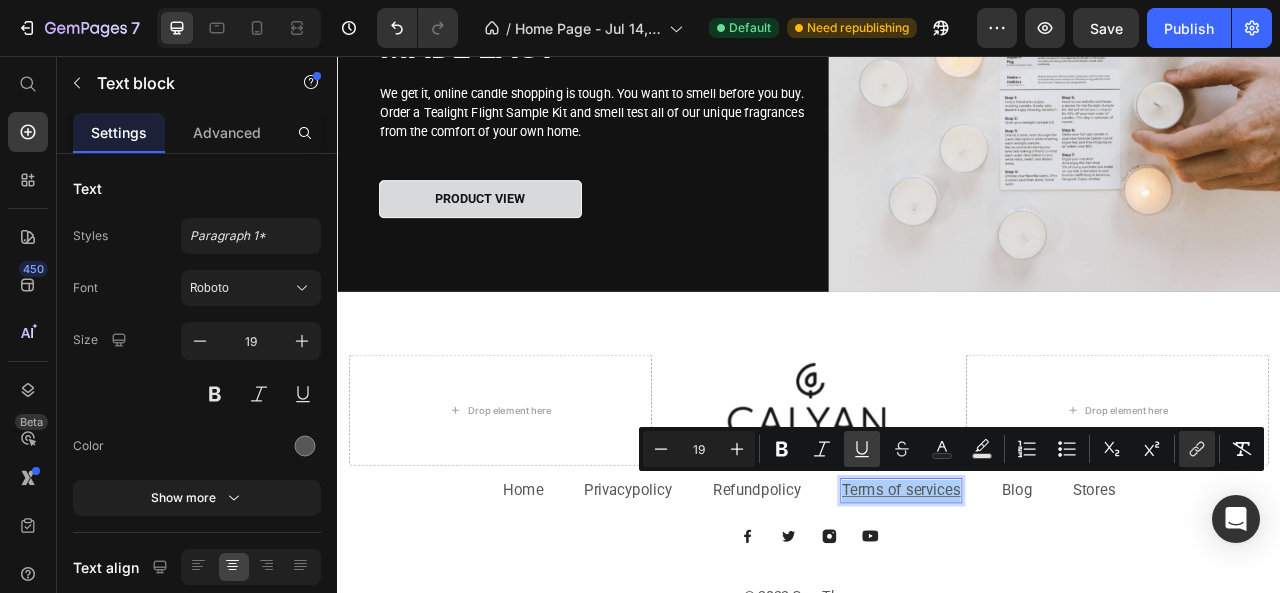 click 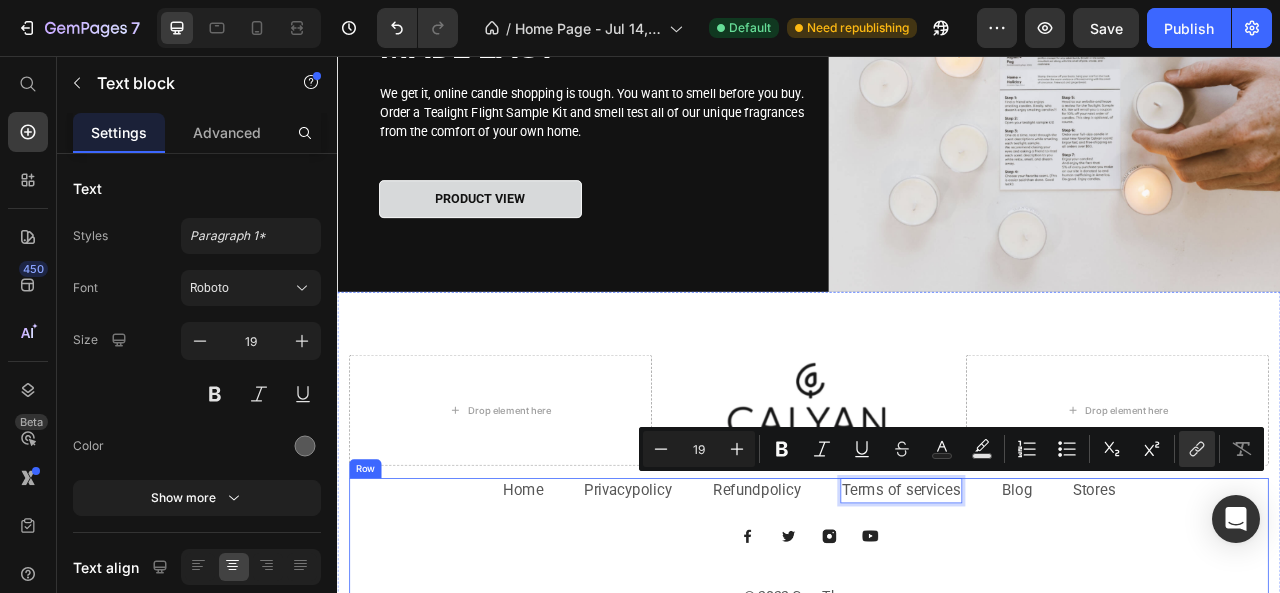 click on "Home Text block Privacy  policy Text block Refund  policy Text block Terms of services Text block   0 Blog Text block Stores Text block Row Image Image Image Image Row © 2022 GemThemes Text block" at bounding box center [937, 677] 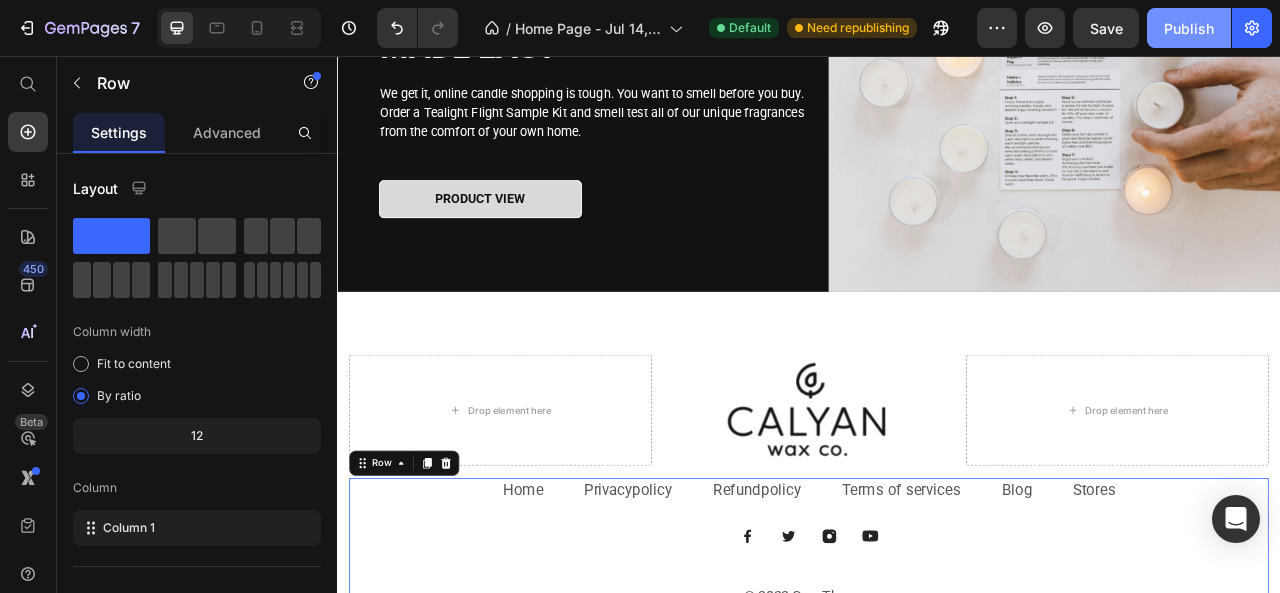 click on "Publish" at bounding box center (1189, 28) 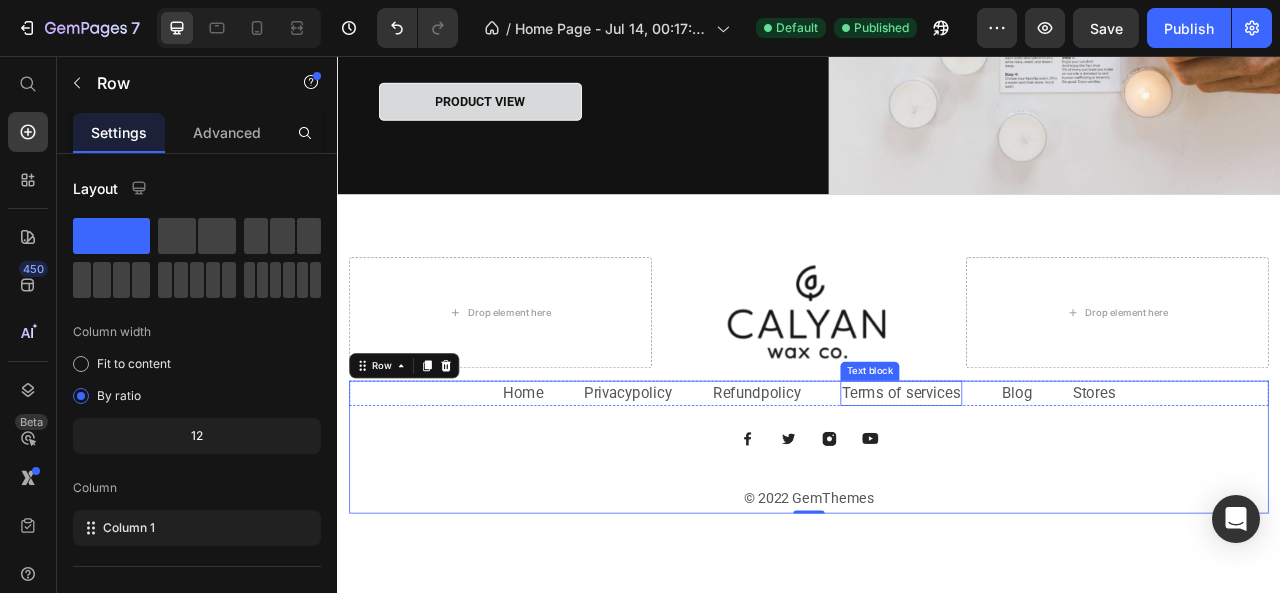 scroll, scrollTop: 3344, scrollLeft: 0, axis: vertical 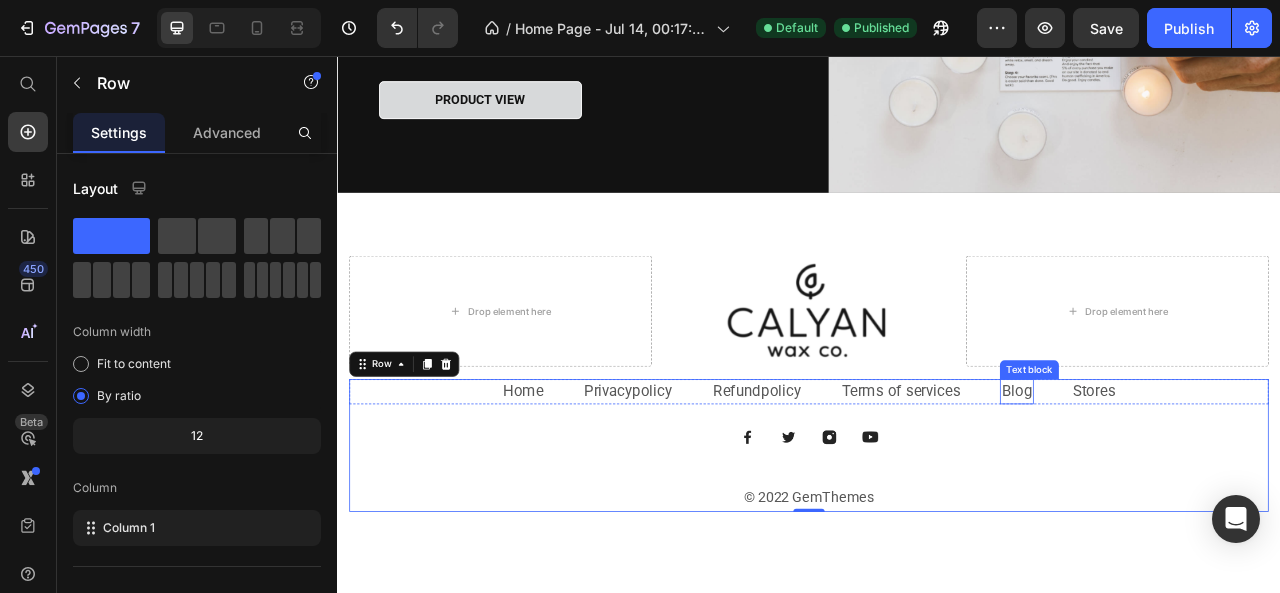click on "Blog" at bounding box center [1201, 482] 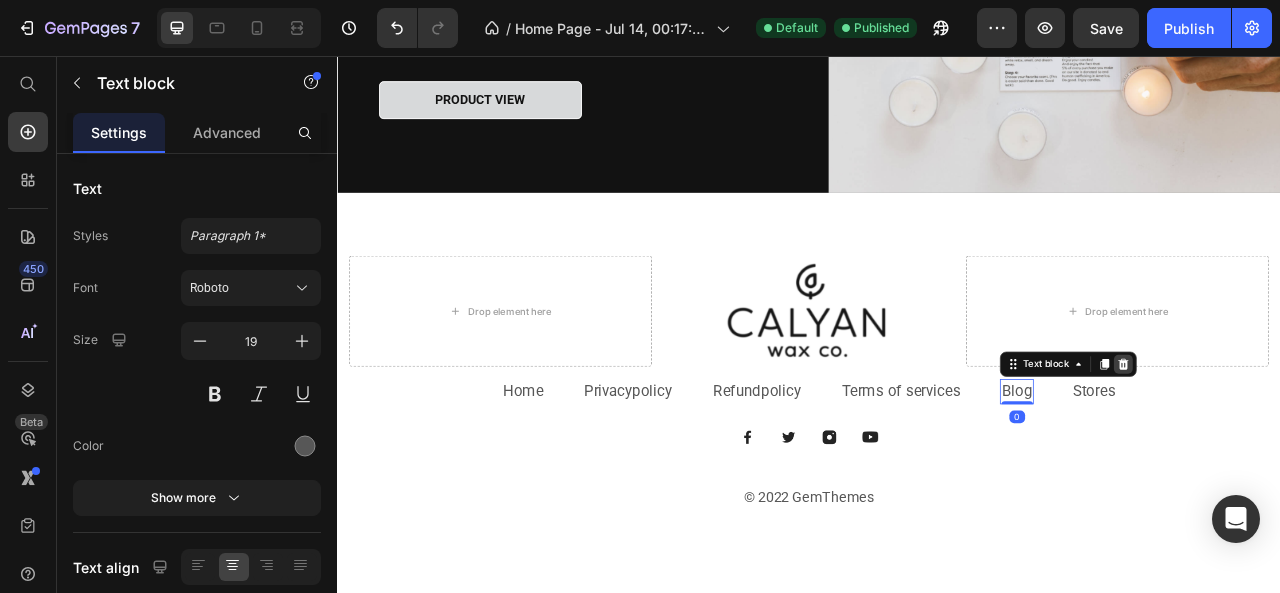 click 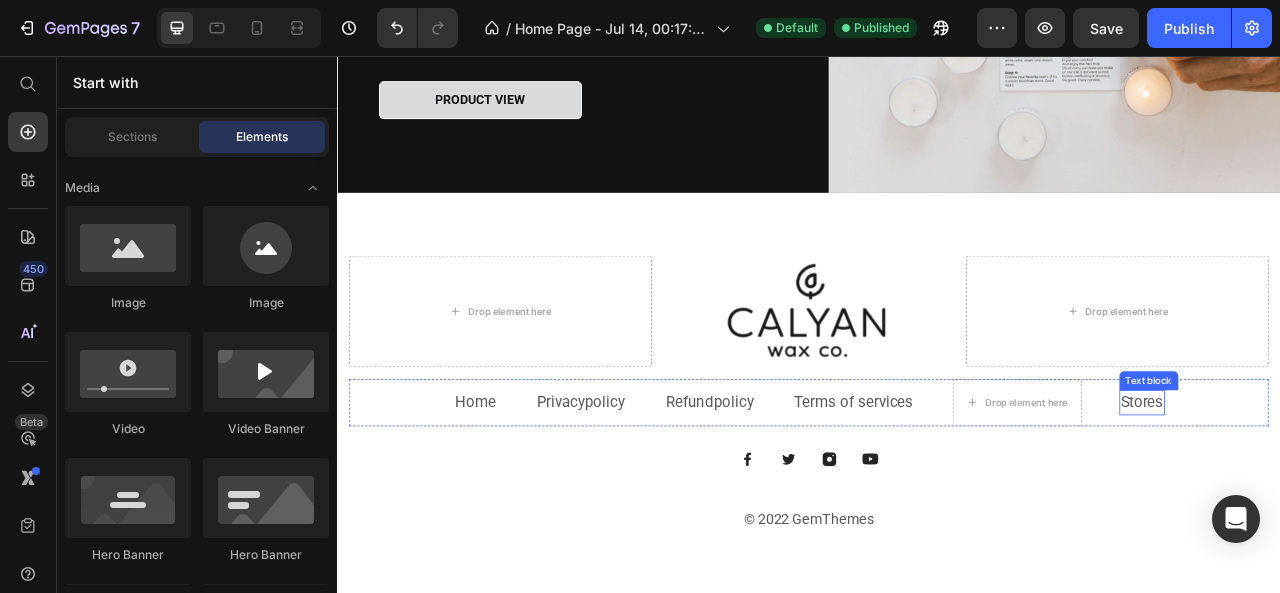 click on "Stores" at bounding box center (1361, 496) 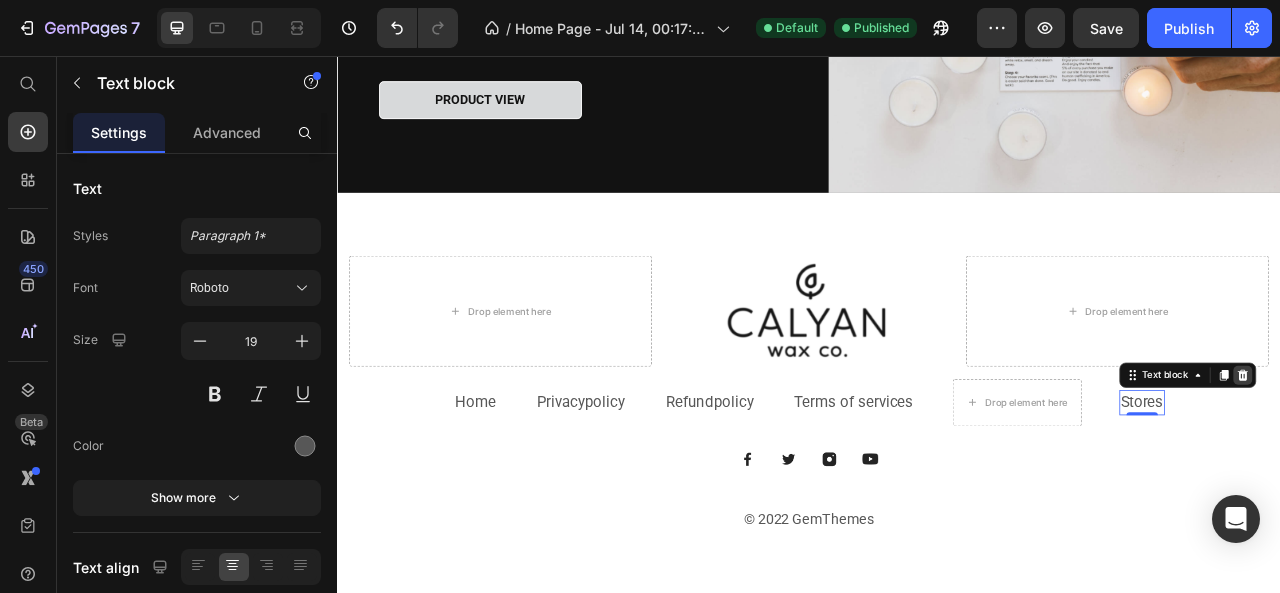 click 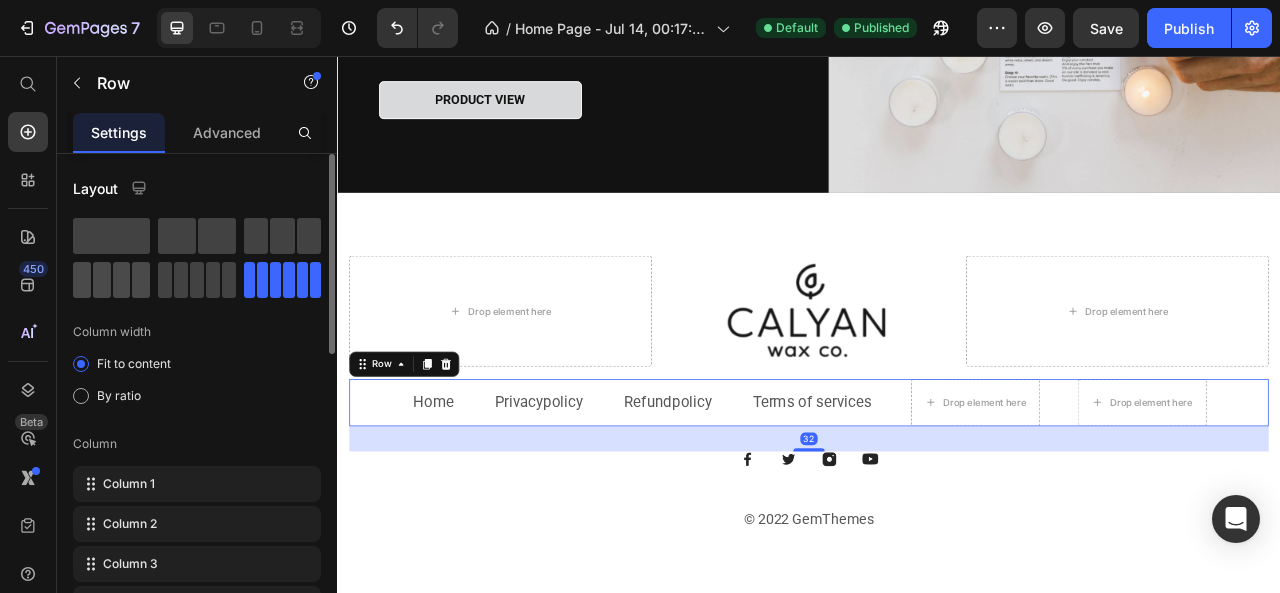 click 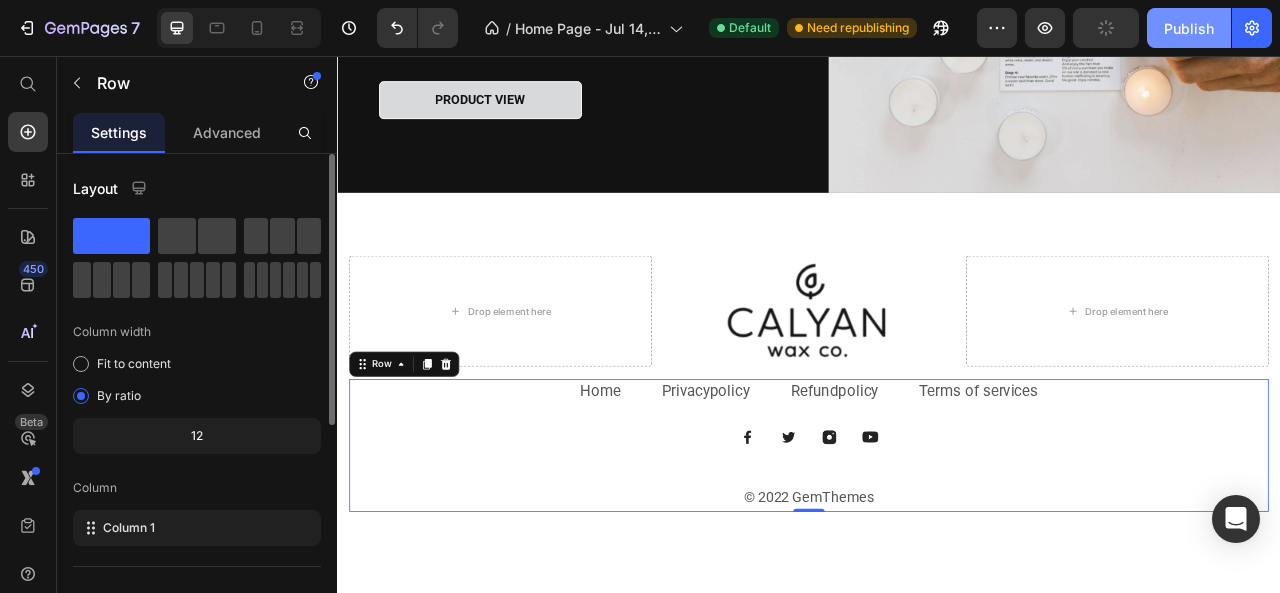 click on "Publish" at bounding box center (1189, 28) 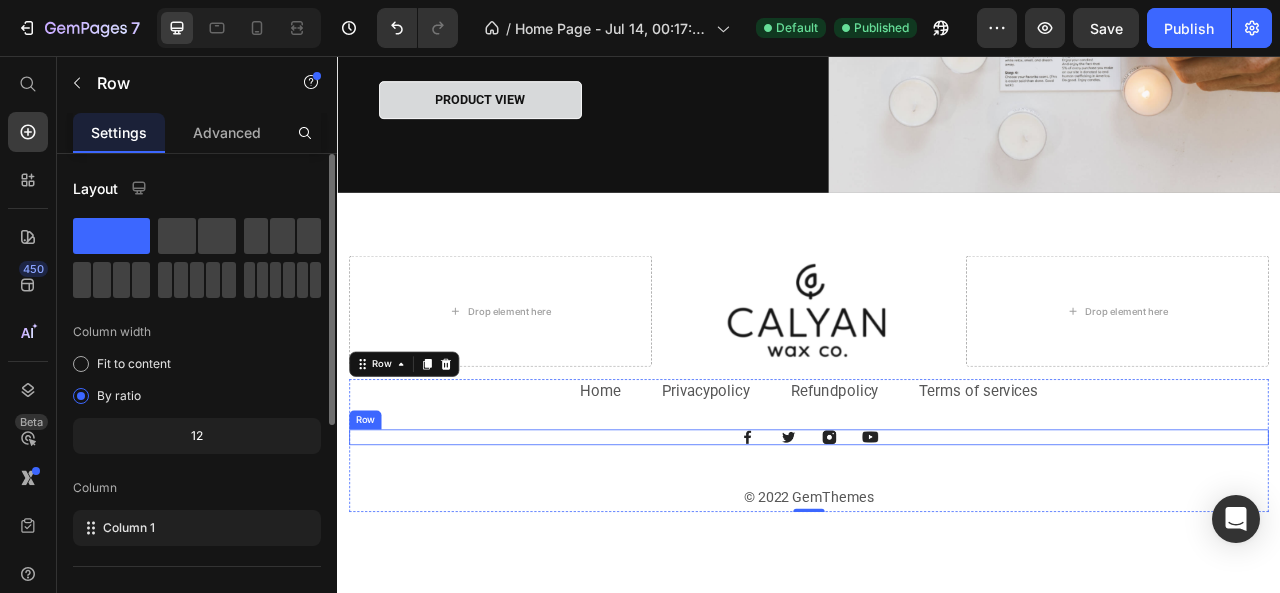 scroll, scrollTop: 3409, scrollLeft: 0, axis: vertical 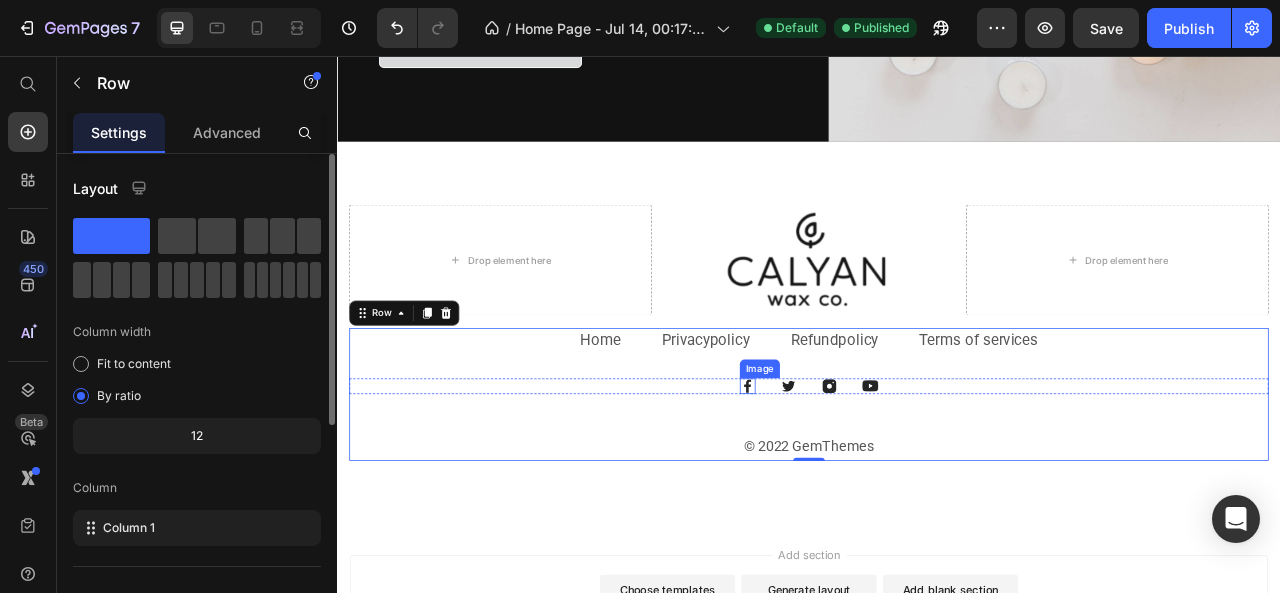 click at bounding box center (859, 476) 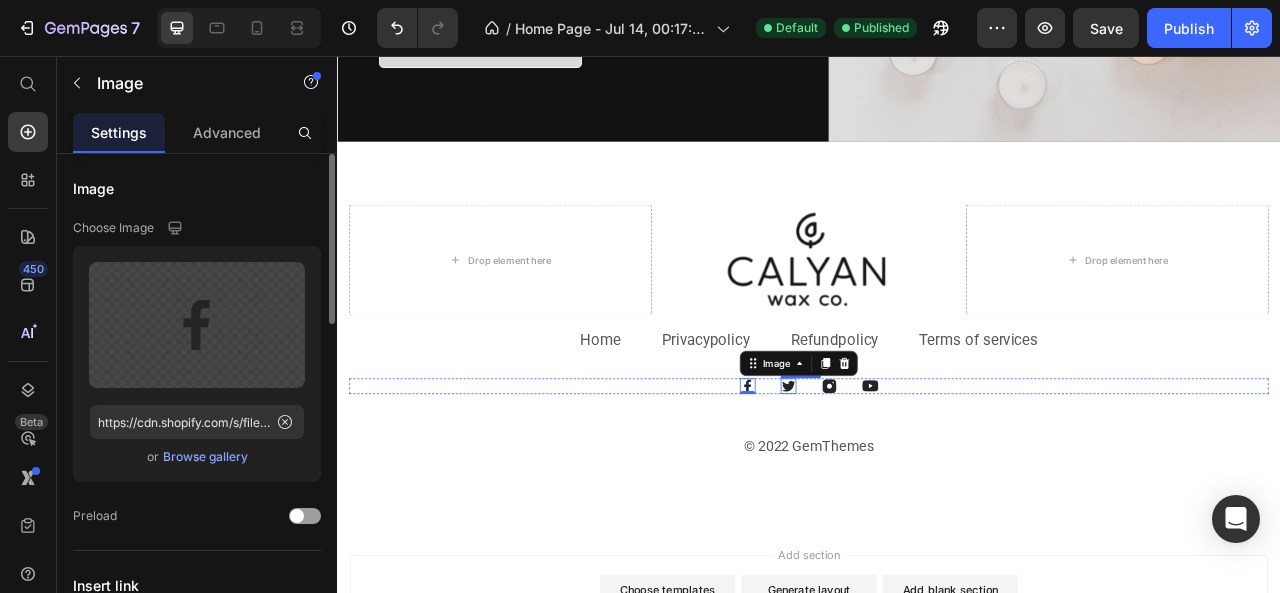 click at bounding box center (911, 476) 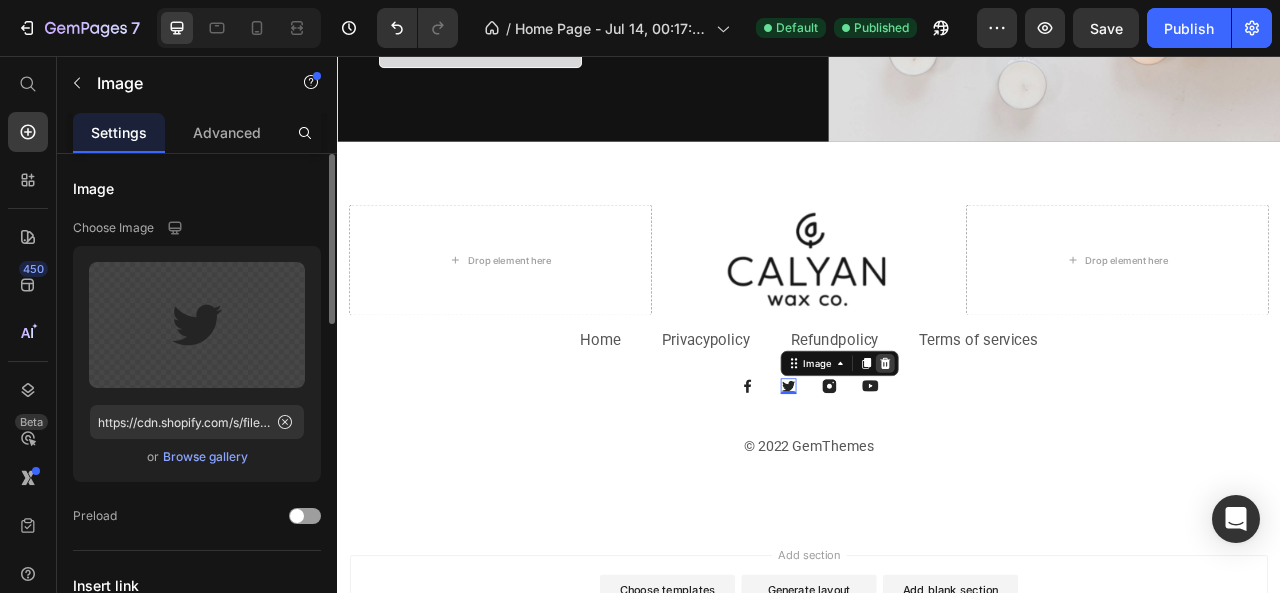click 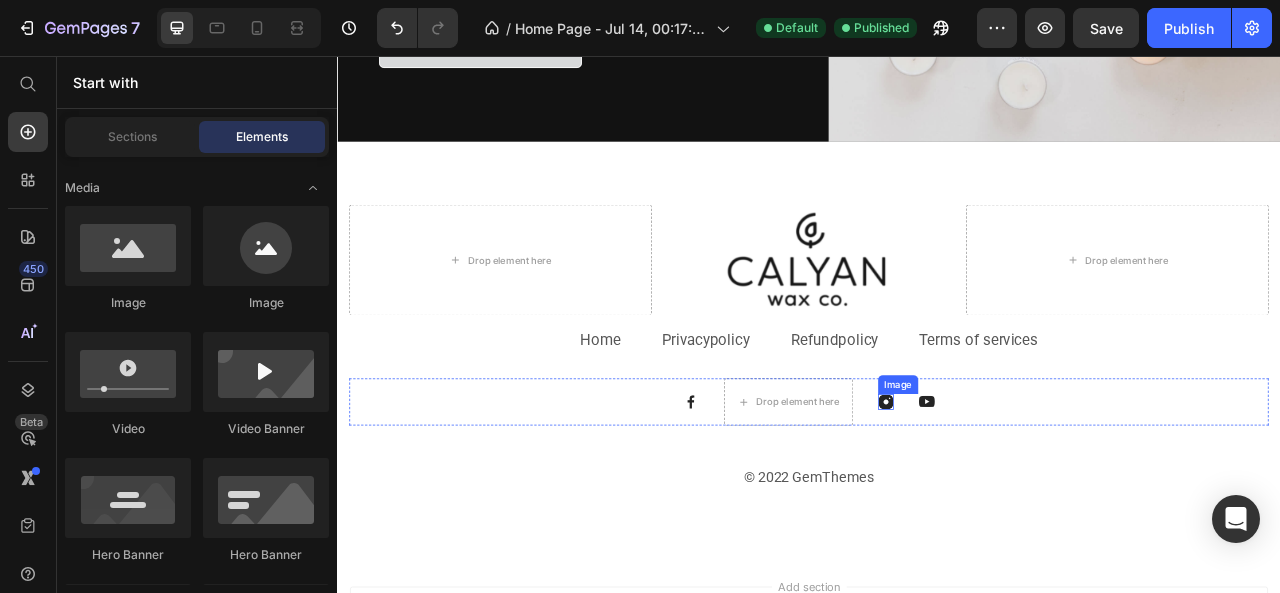 click at bounding box center (1035, 496) 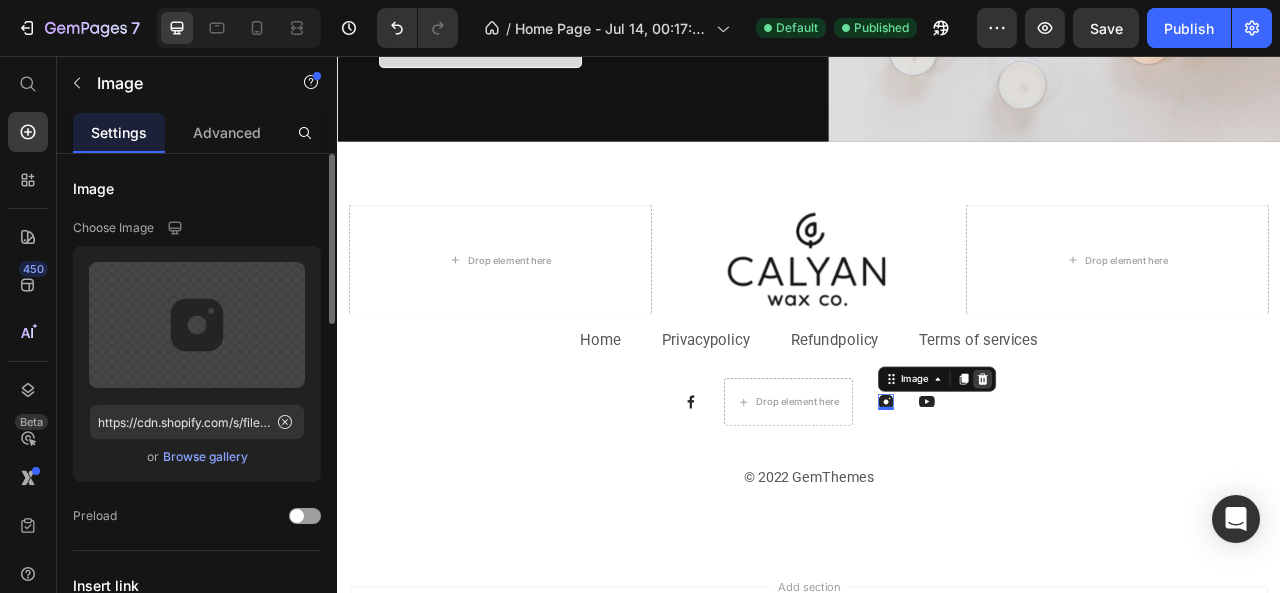 click 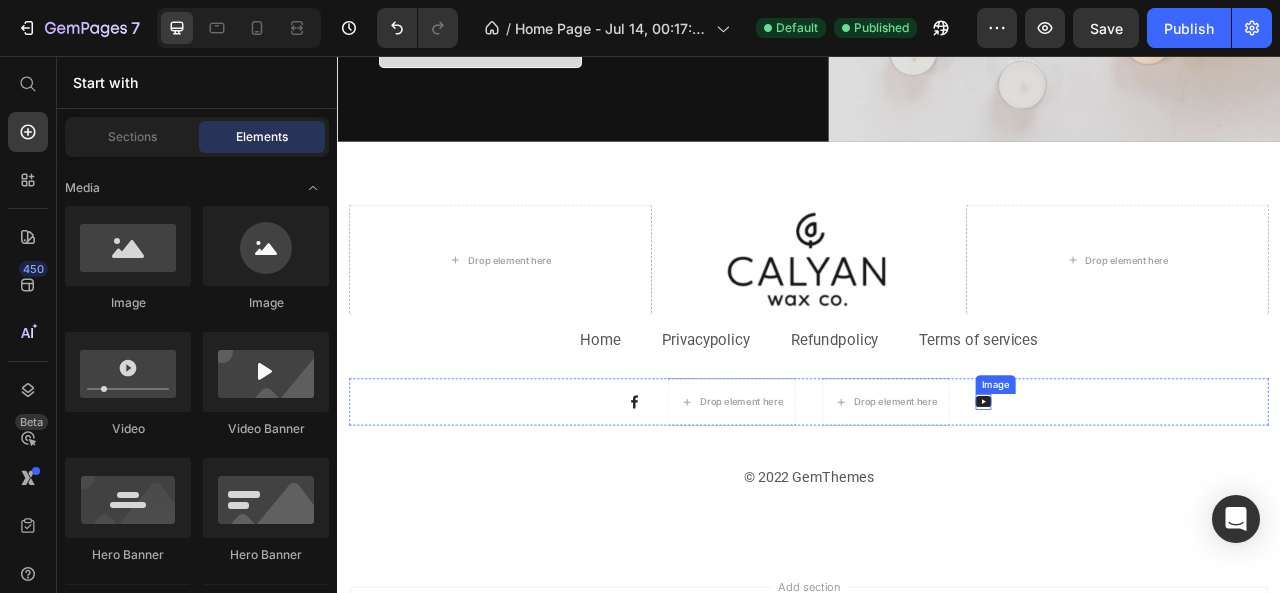 click at bounding box center [1159, 496] 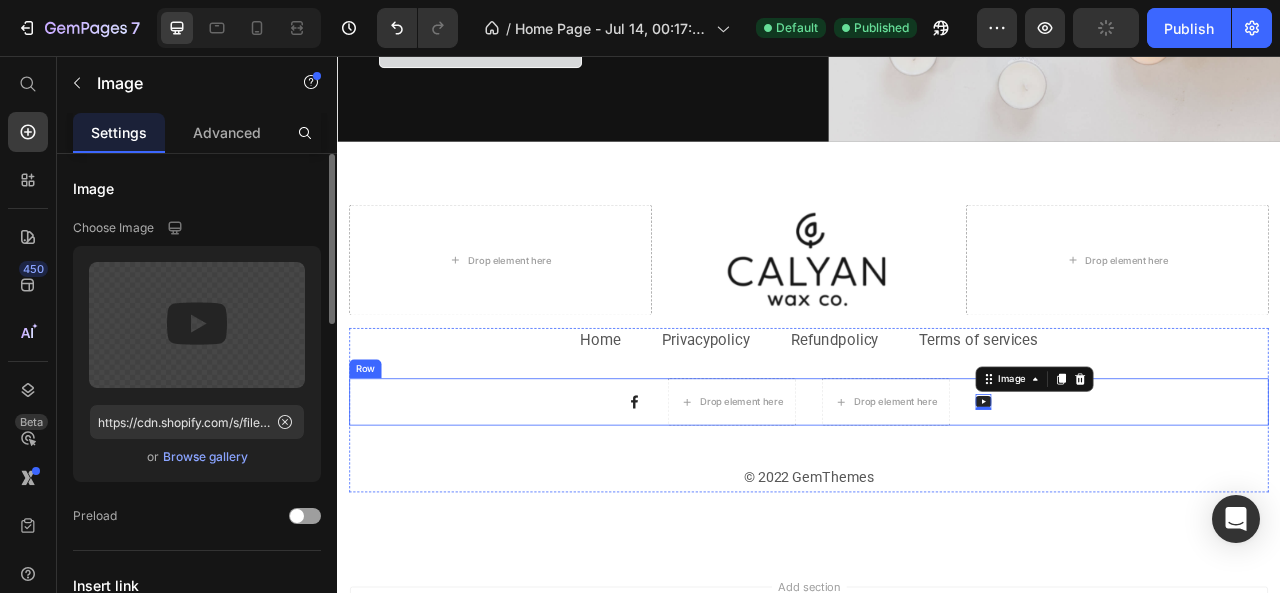 click on "Image
Drop element here
Drop element here Image   0 Row" at bounding box center (937, 496) 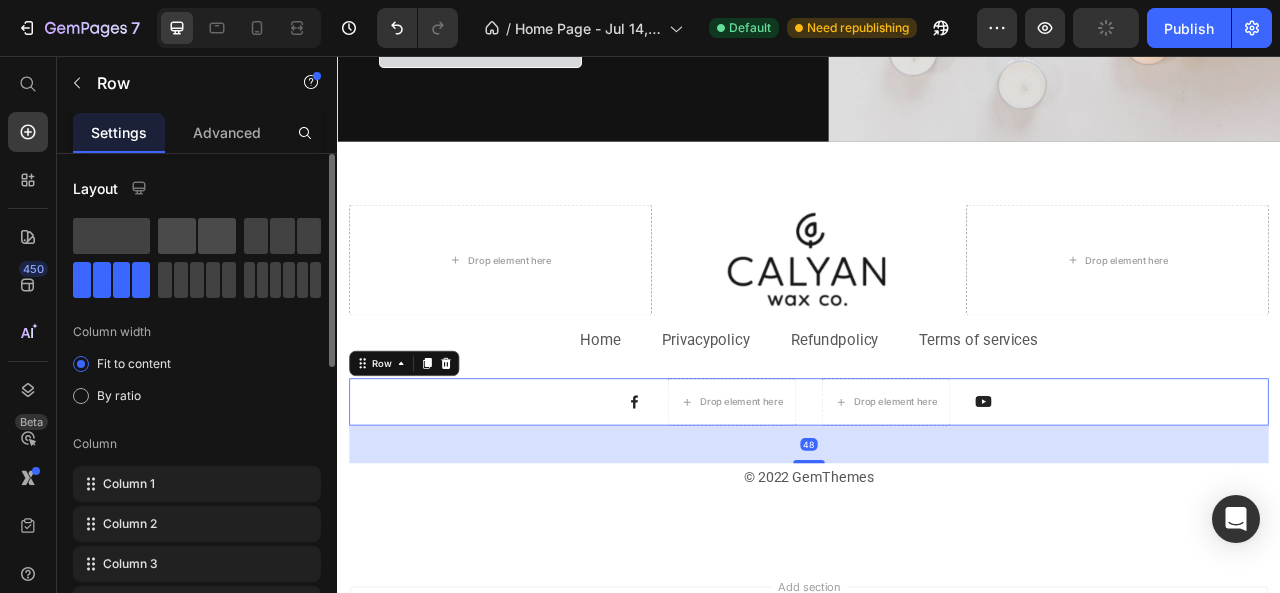 click 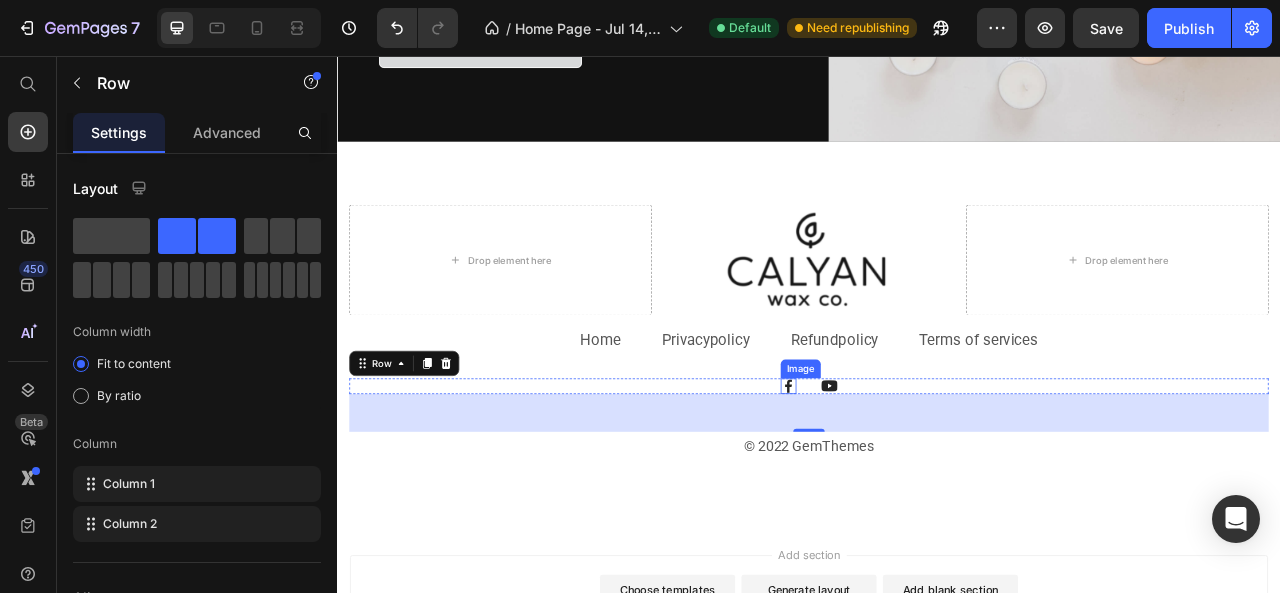 click at bounding box center [911, 476] 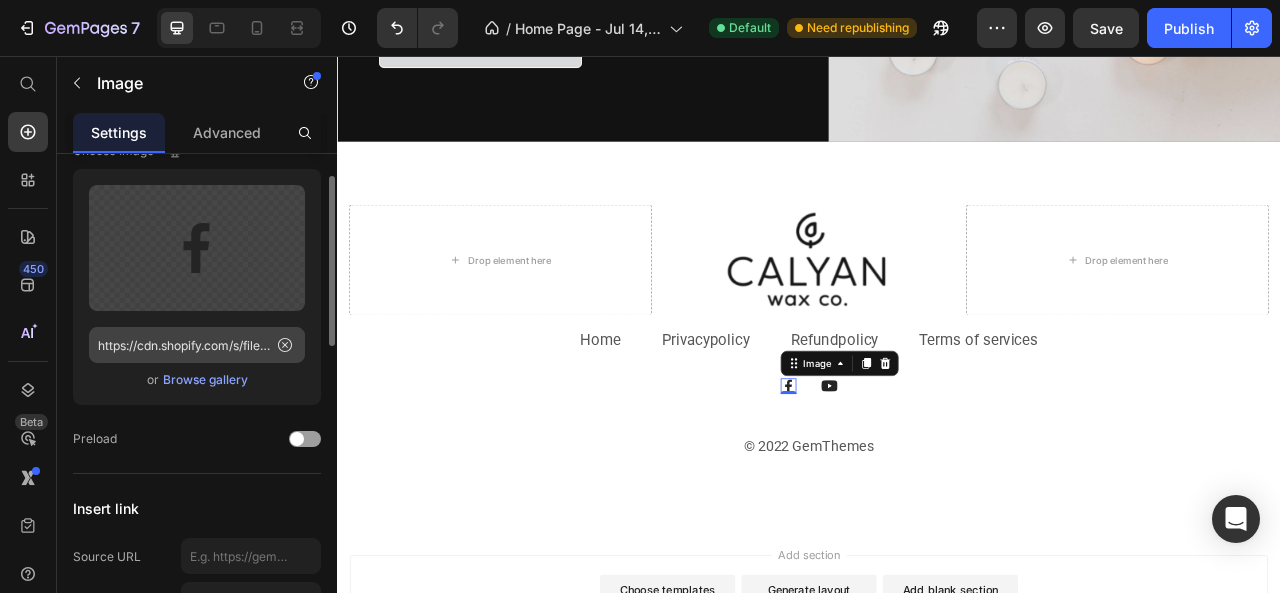 scroll, scrollTop: 78, scrollLeft: 0, axis: vertical 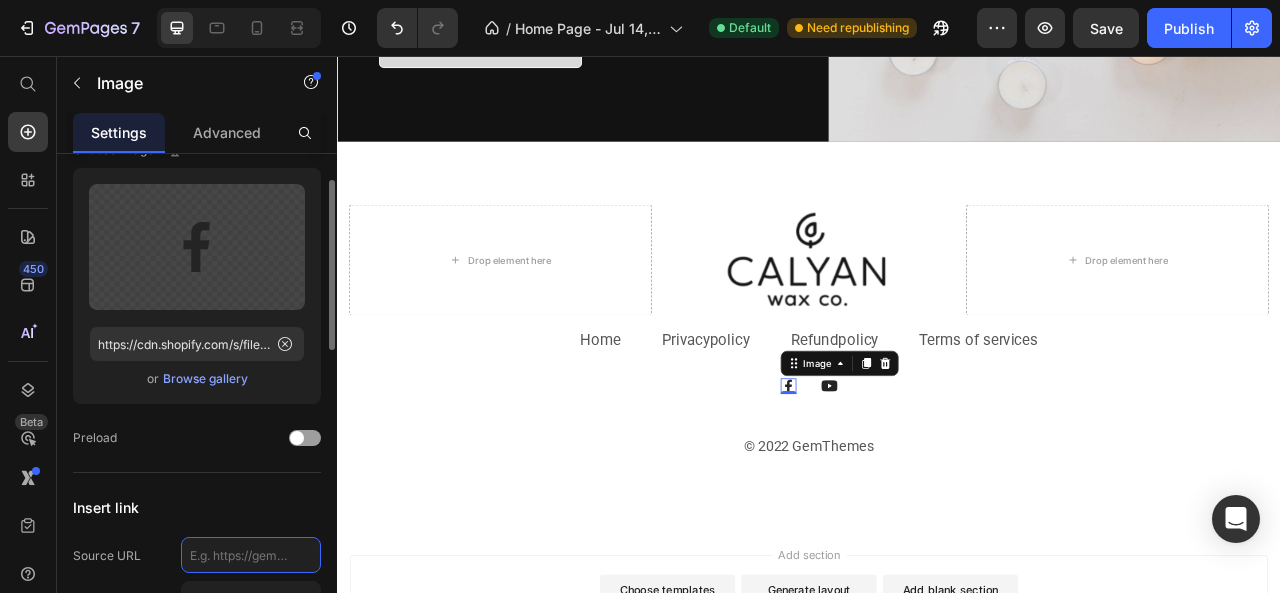 click 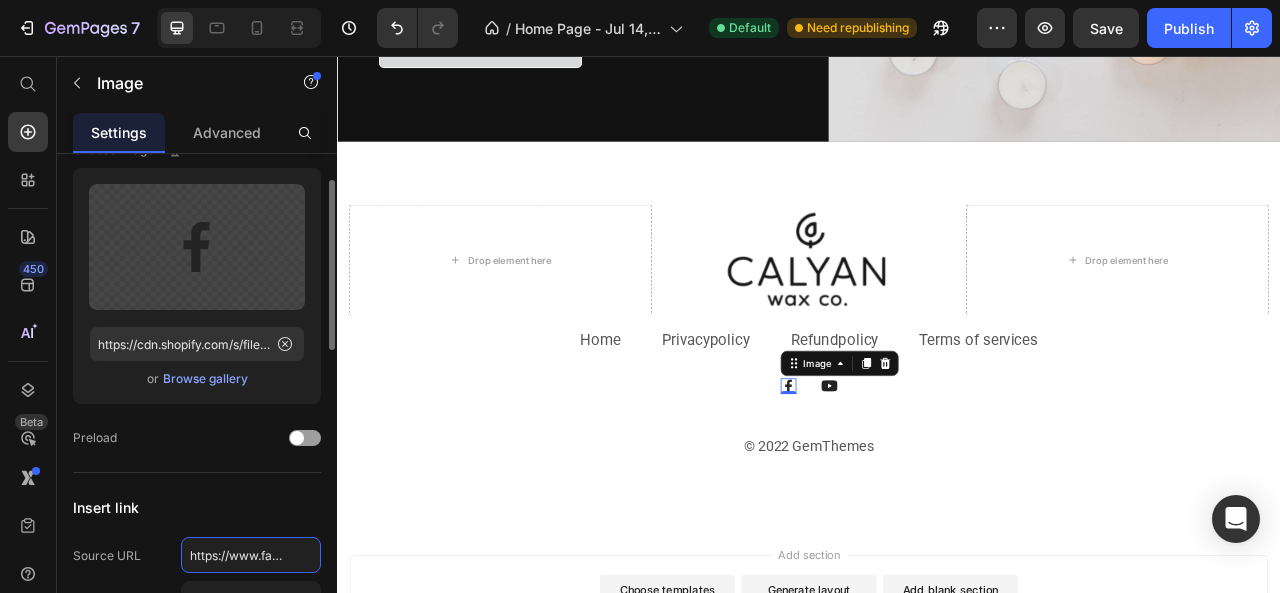 scroll, scrollTop: 0, scrollLeft: 138, axis: horizontal 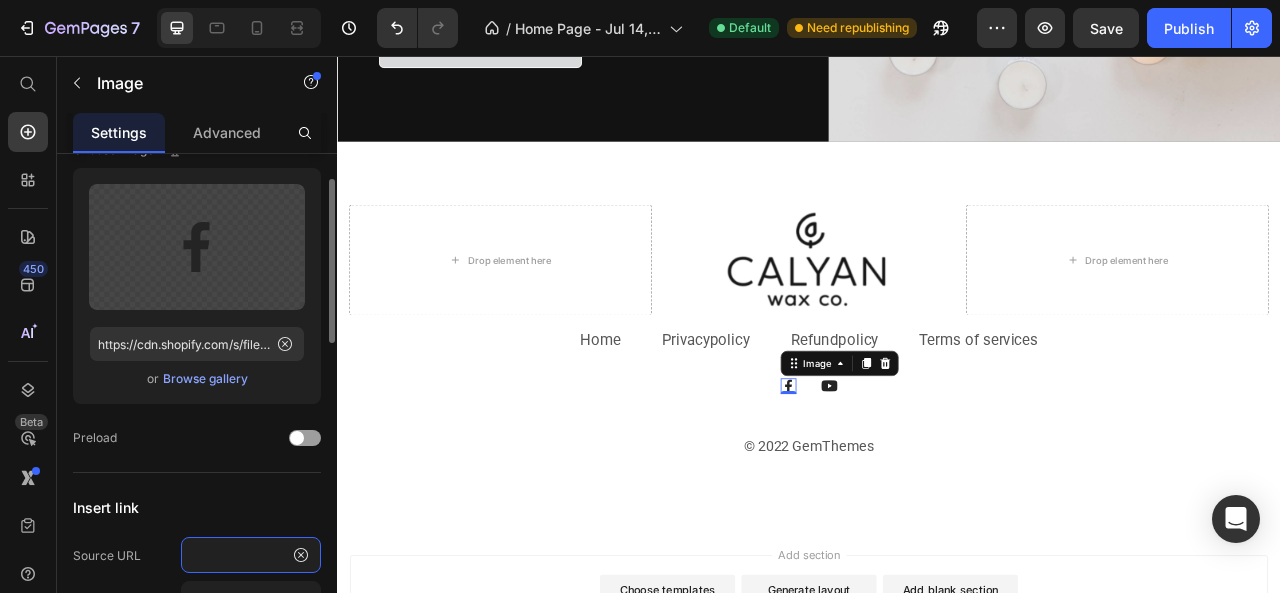 type on "https://www.facebook.com/calyanwaxco/" 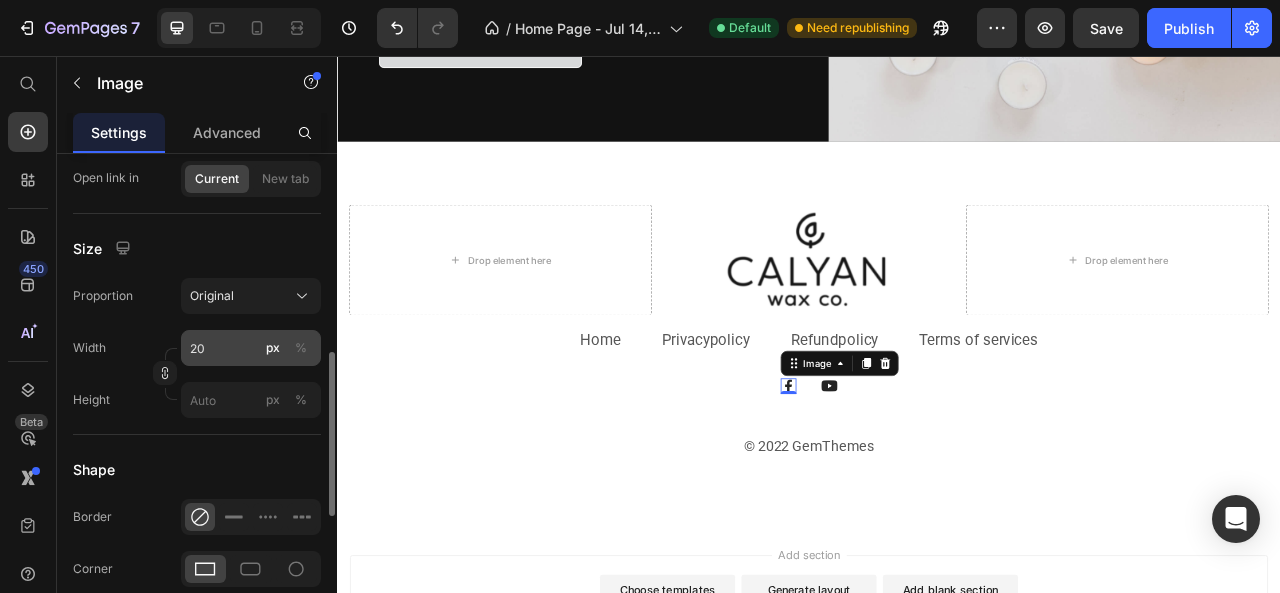scroll, scrollTop: 562, scrollLeft: 0, axis: vertical 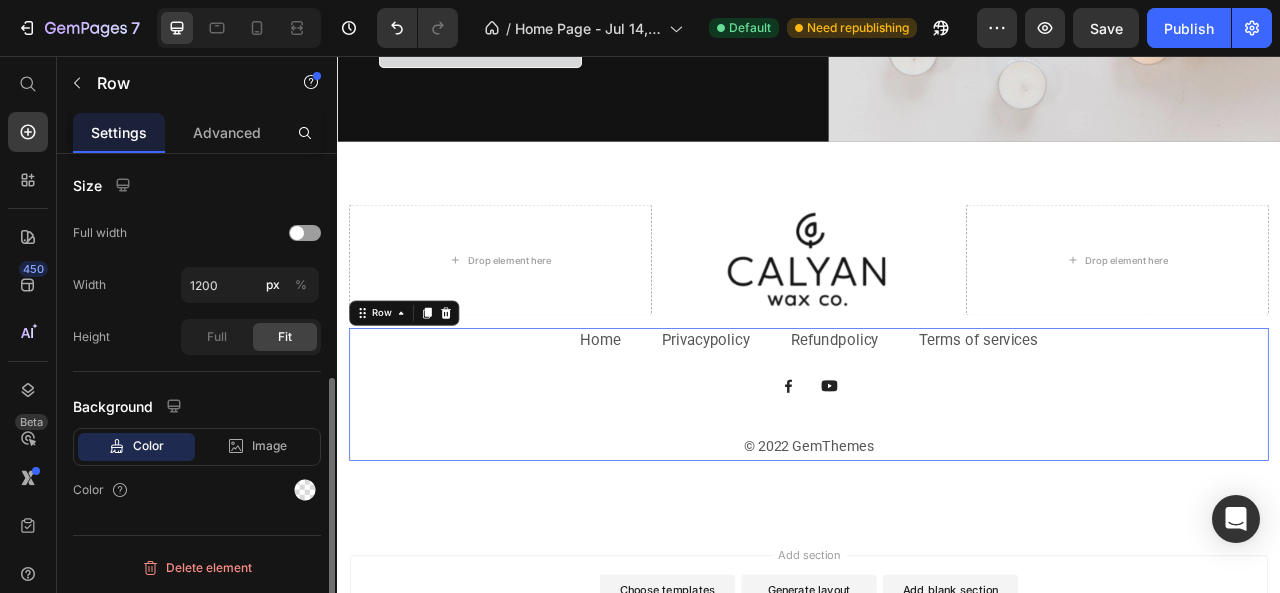 click on "Home Text block Privacy  policy Text block Refund  policy Text block Terms of services Text block Row Image Image Row © 2022 GemThemes Text block" at bounding box center (937, 486) 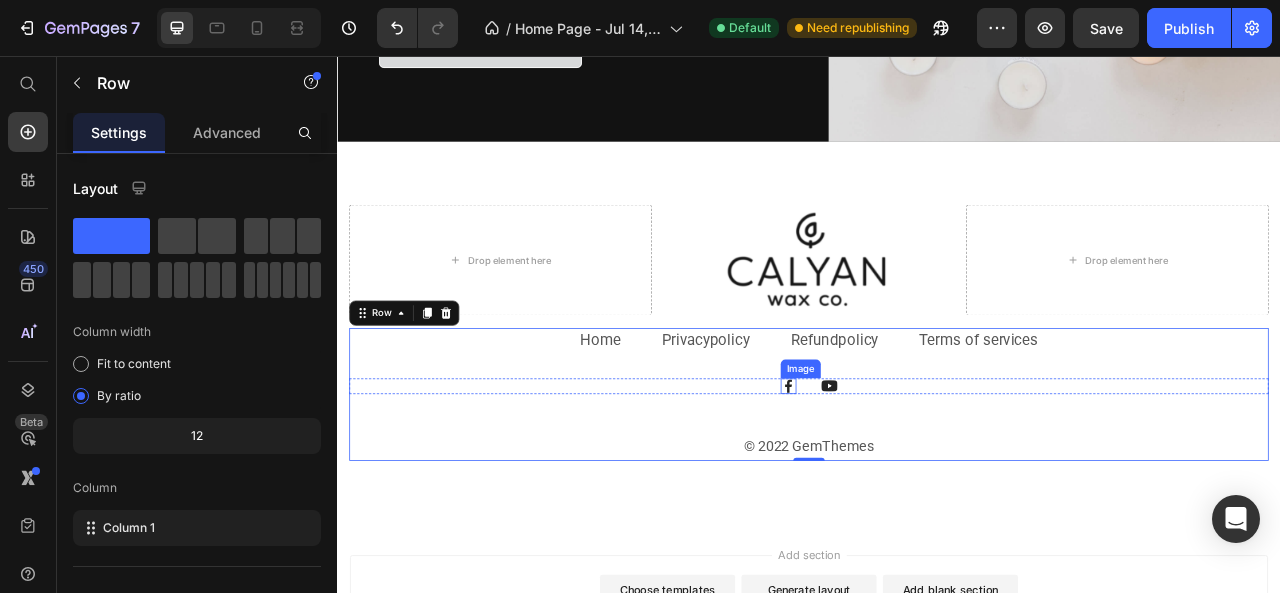 click at bounding box center (911, 476) 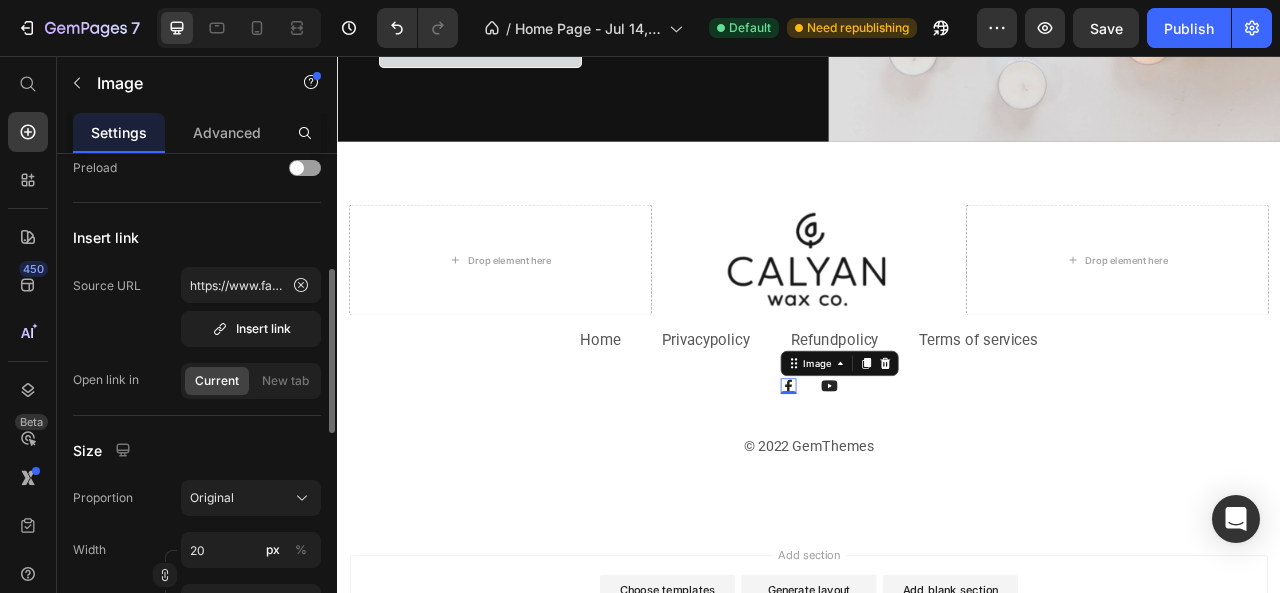 scroll, scrollTop: 349, scrollLeft: 0, axis: vertical 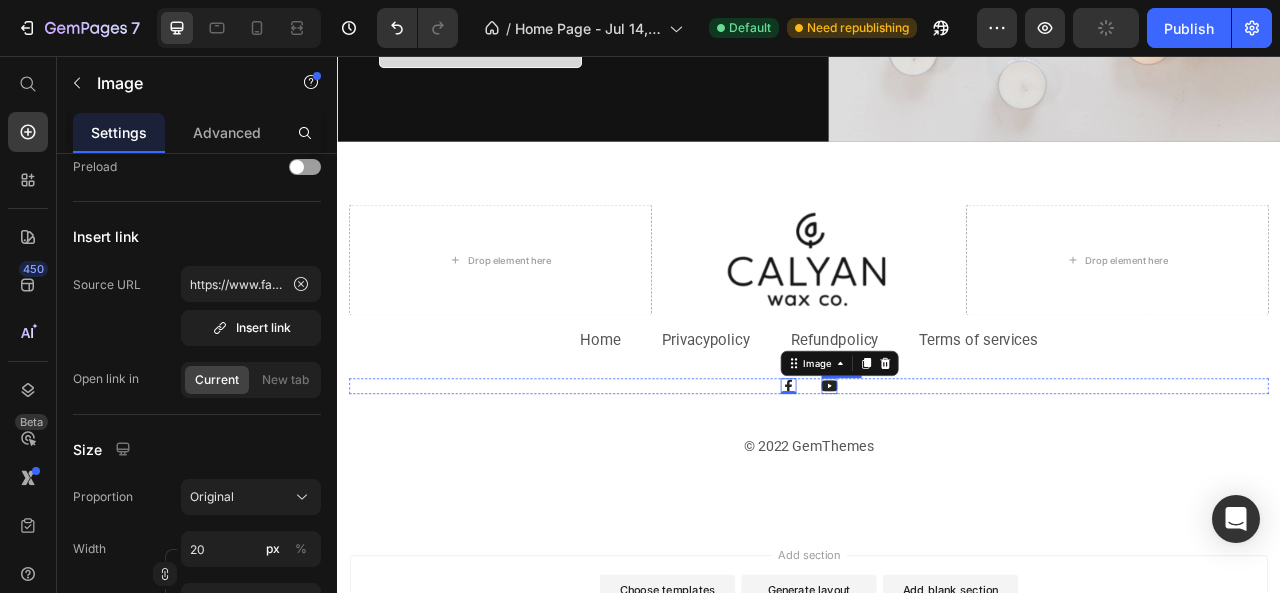 click at bounding box center (963, 476) 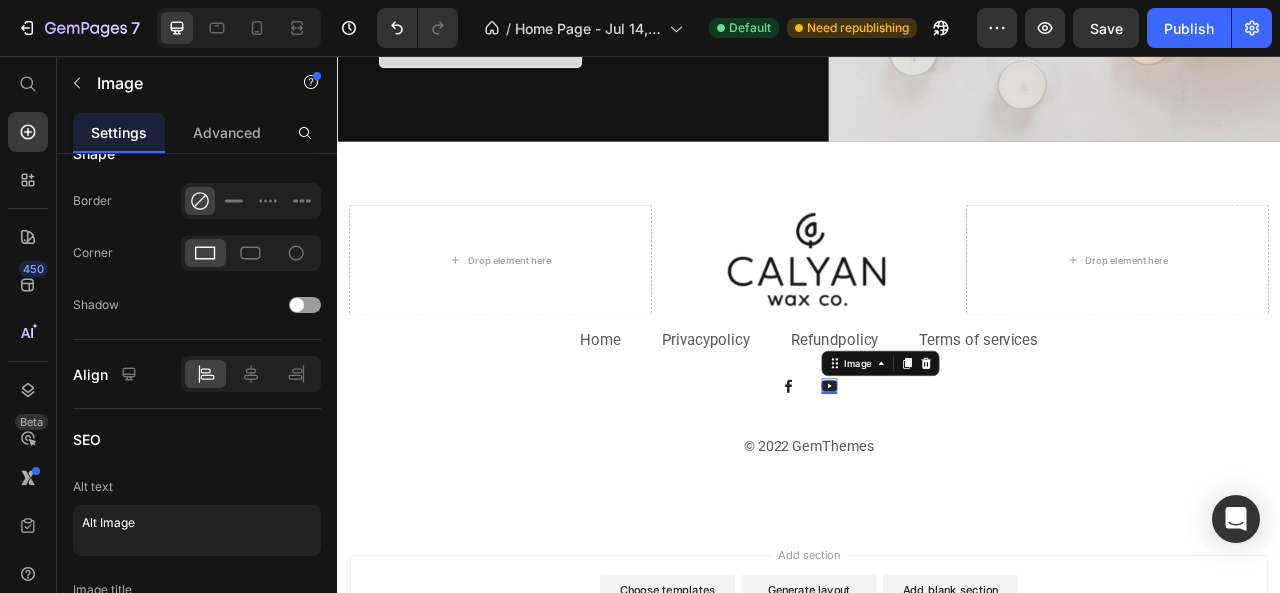 scroll, scrollTop: 953, scrollLeft: 0, axis: vertical 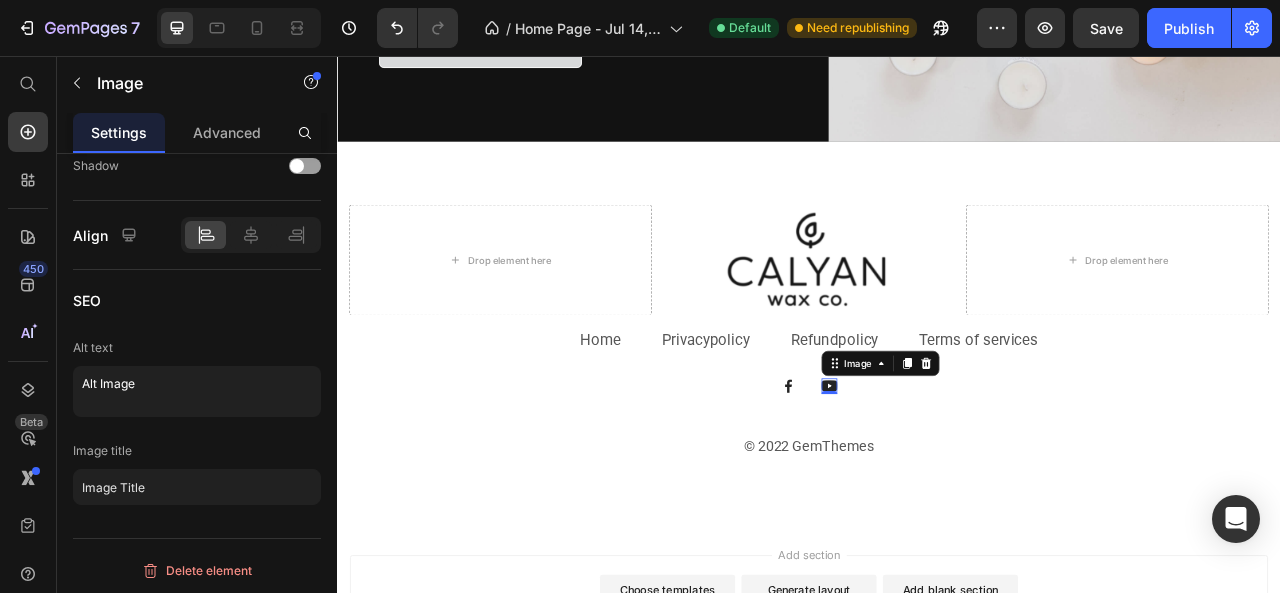 click at bounding box center (963, 476) 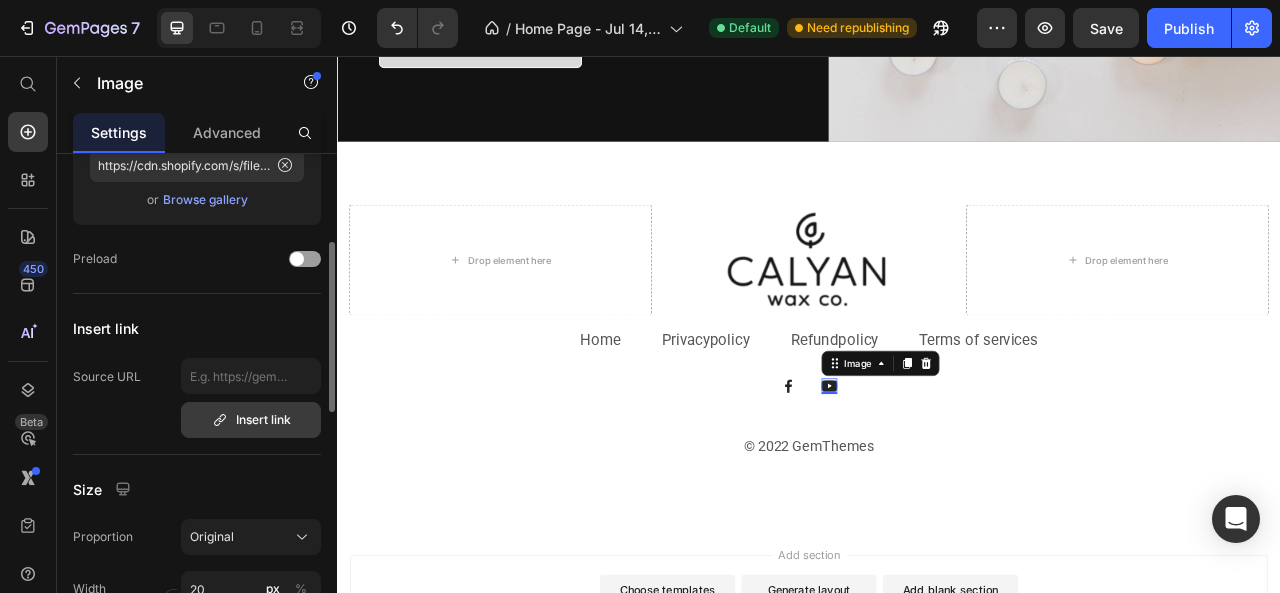 scroll, scrollTop: 258, scrollLeft: 0, axis: vertical 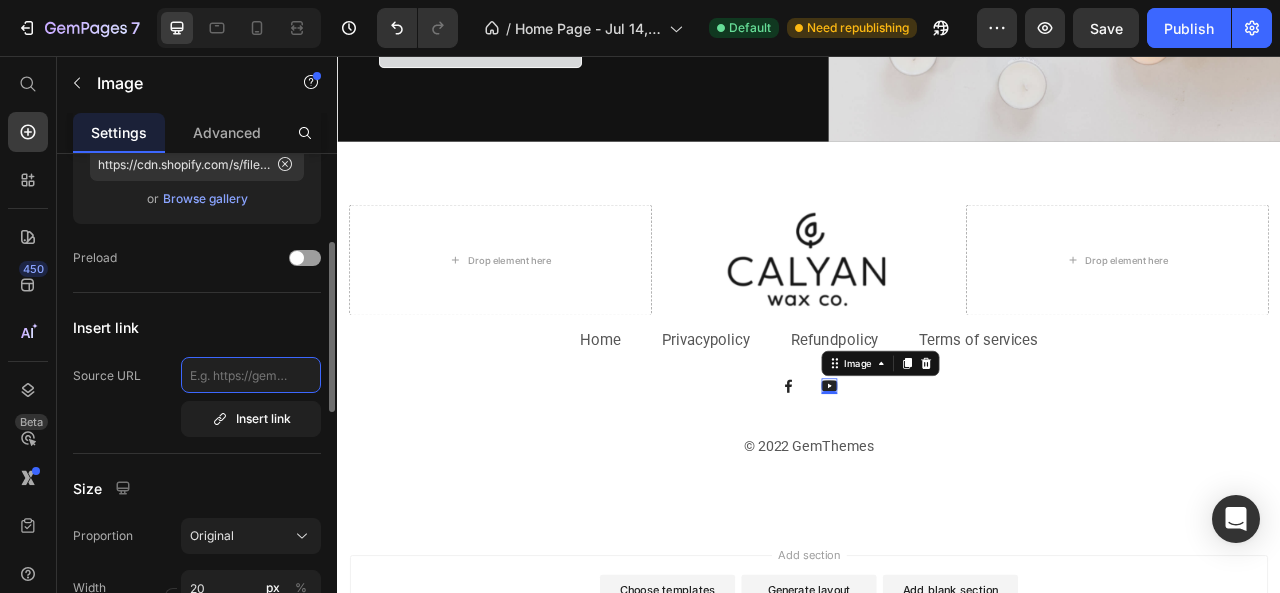 click 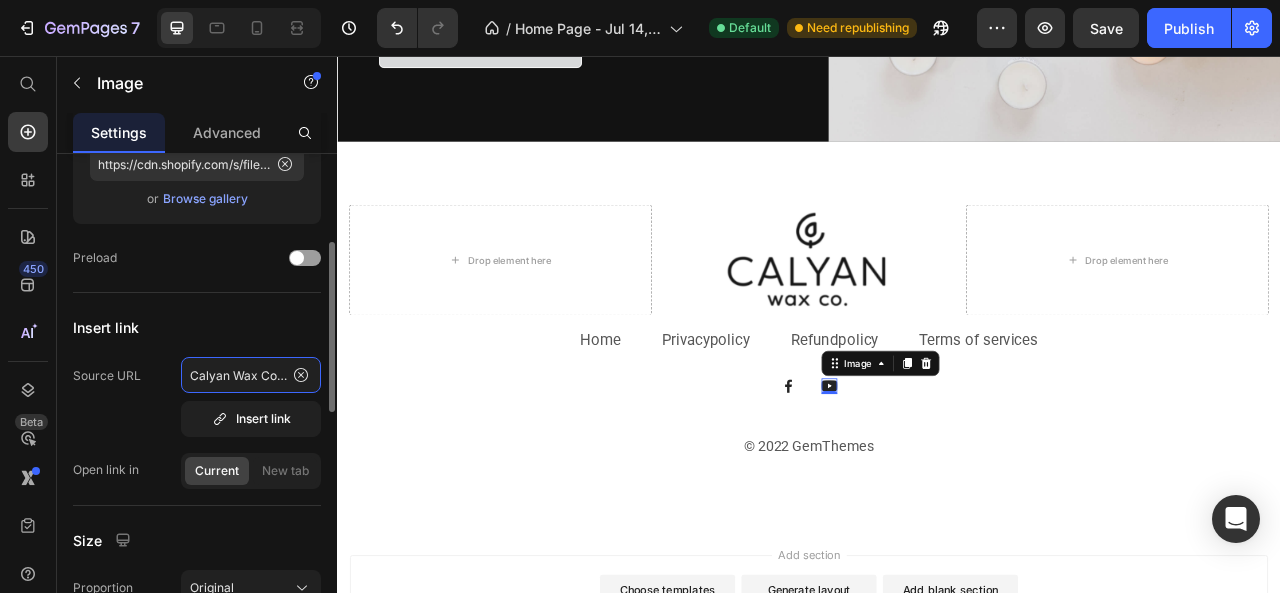 scroll, scrollTop: 0, scrollLeft: 234, axis: horizontal 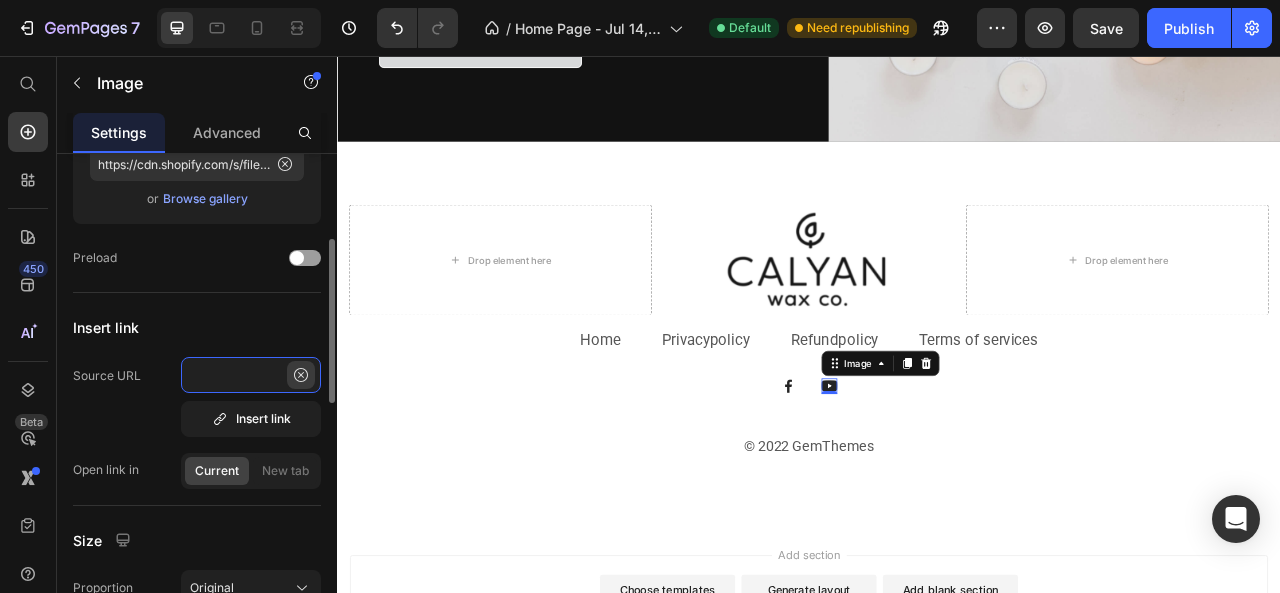 type on "Calyan Wax Co.  LinkedIn · Calyan Wax Co. 680+ followers" 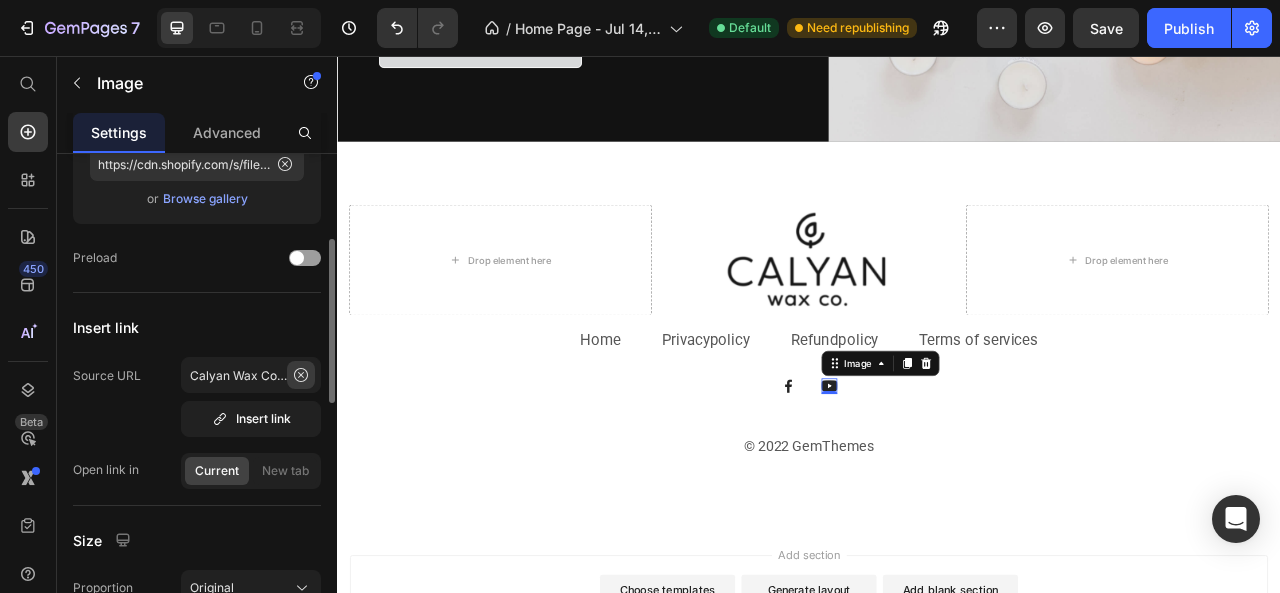 click 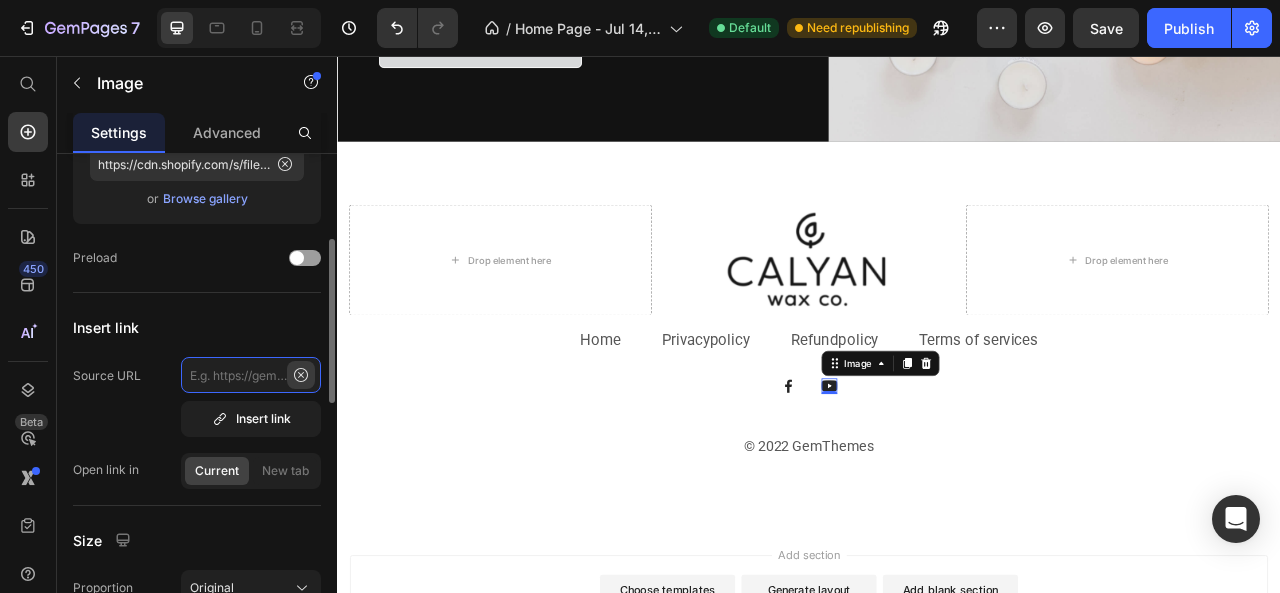 scroll, scrollTop: 0, scrollLeft: 0, axis: both 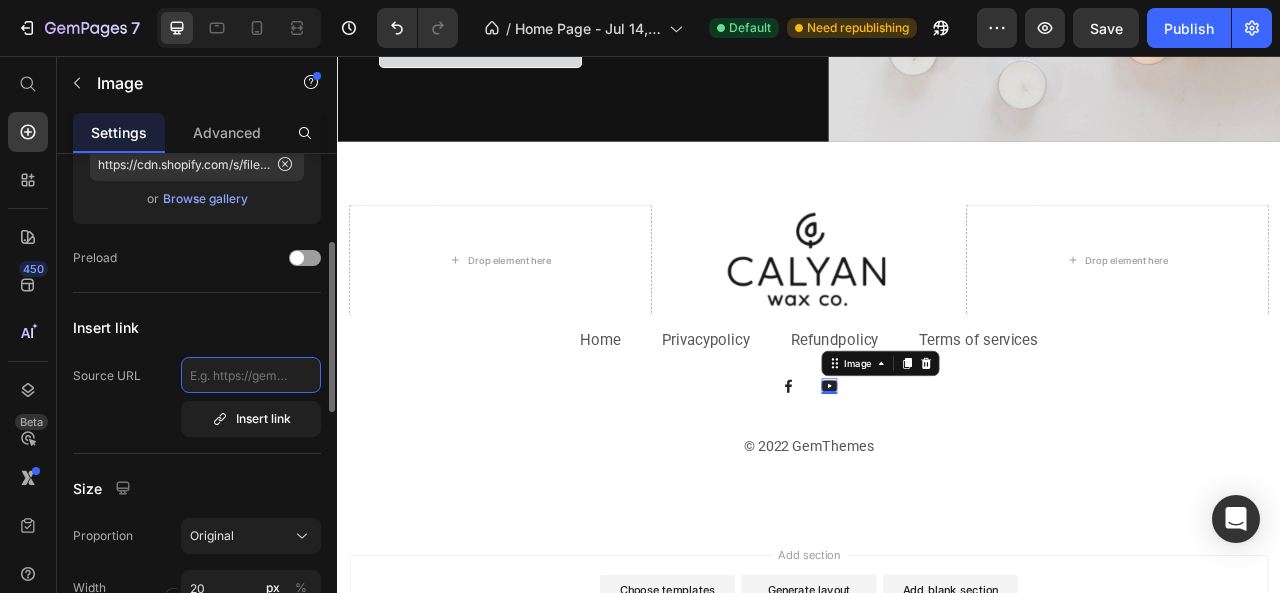 paste on "https://www.linkedin.com/company/calyan-wax-co/" 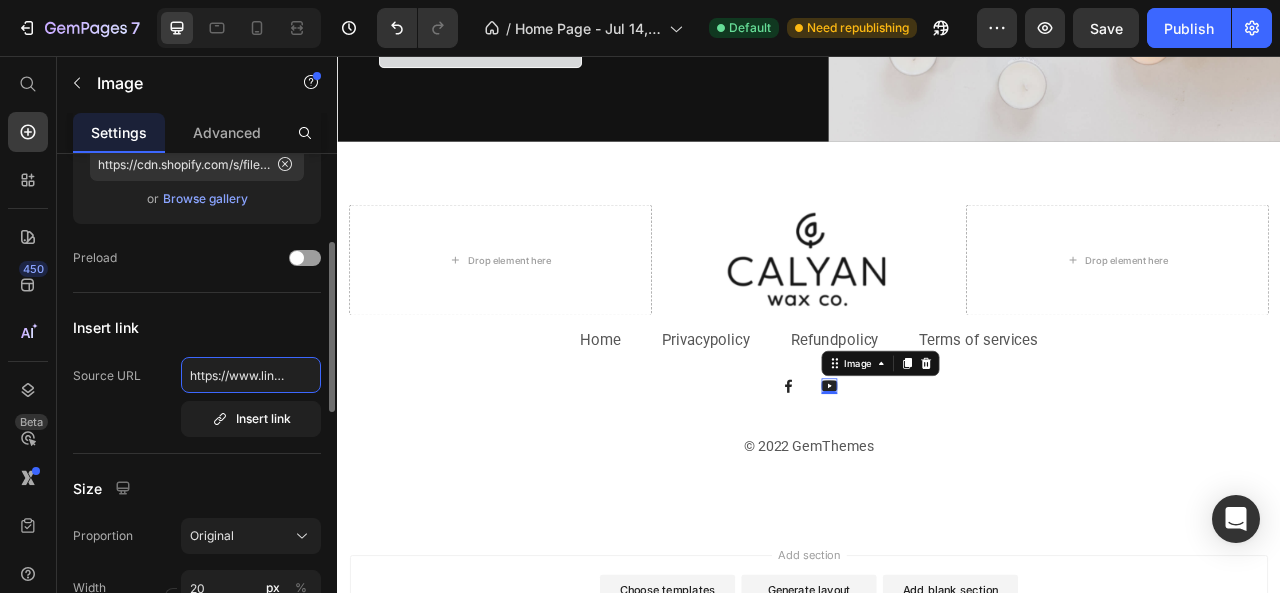 scroll, scrollTop: 0, scrollLeft: 195, axis: horizontal 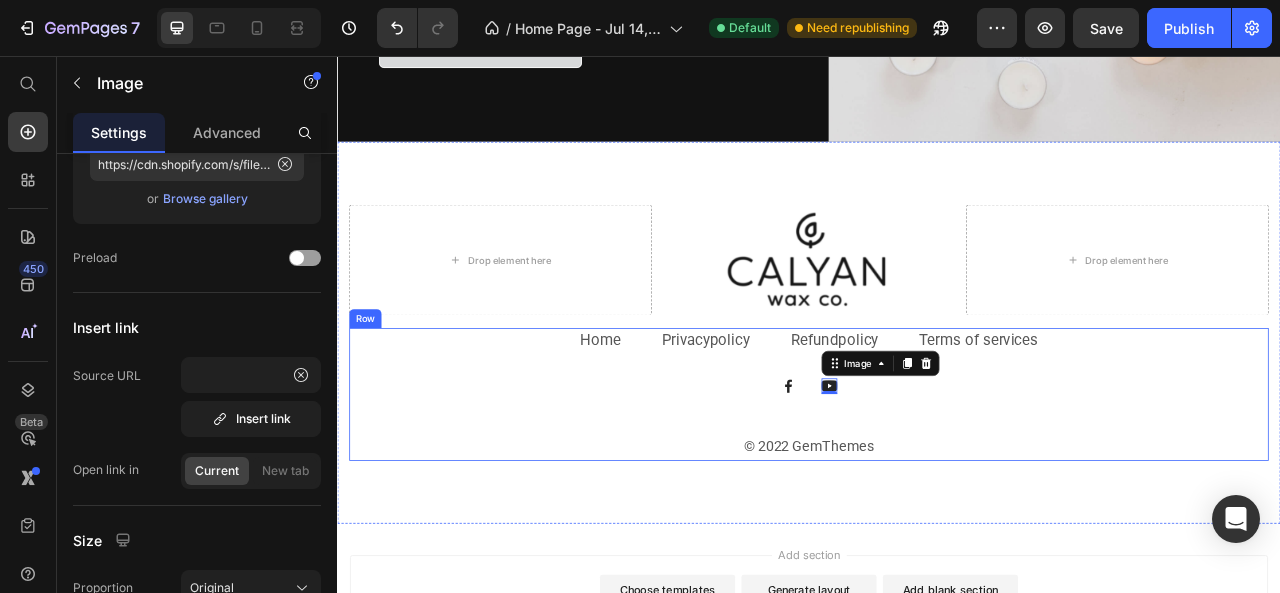 click on "Home Text block Privacy  policy Text block Refund  policy Text block Terms of services Text block Row Image Image   0 Row © 2022 GemThemes Text block" at bounding box center (937, 486) 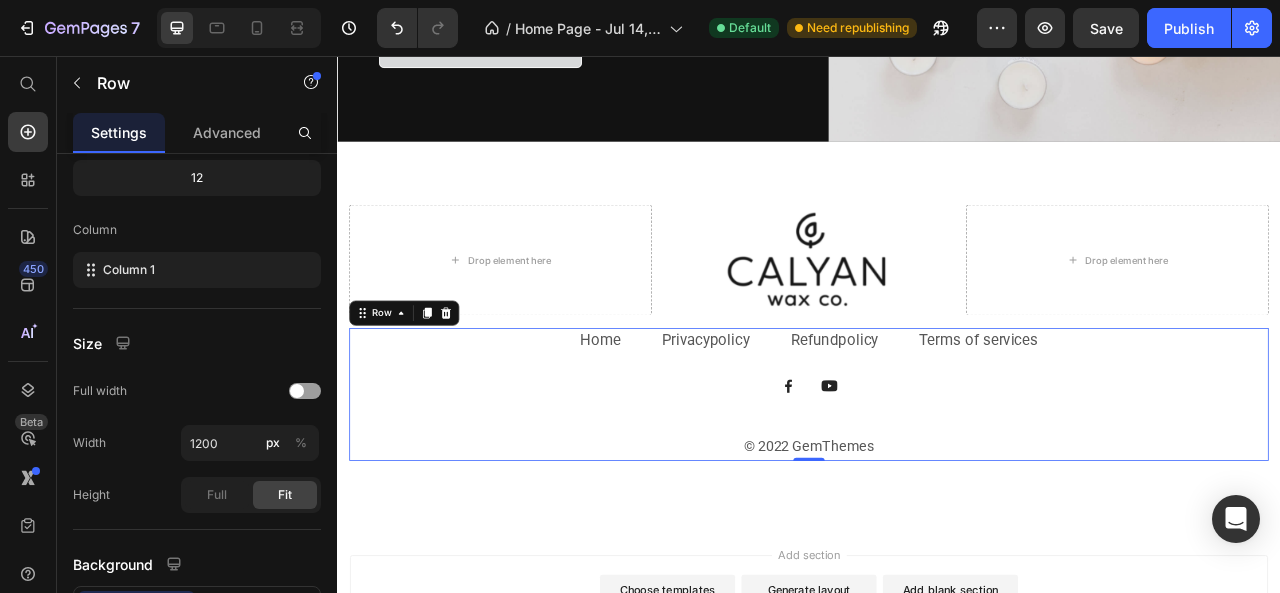 scroll, scrollTop: 0, scrollLeft: 0, axis: both 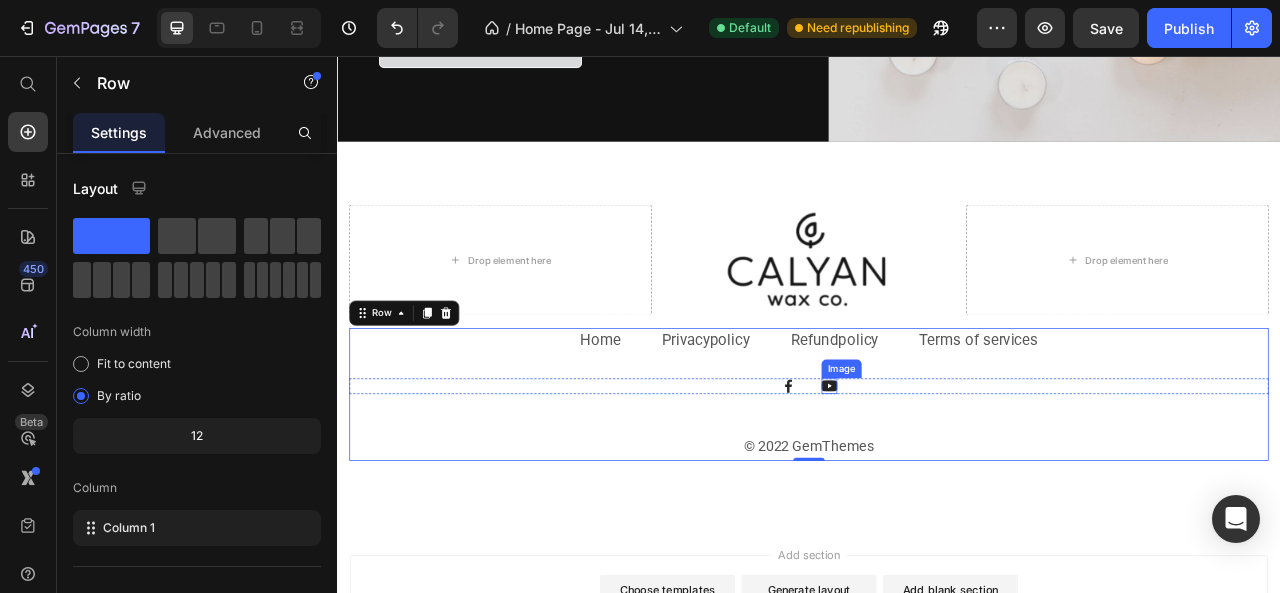 click at bounding box center (963, 476) 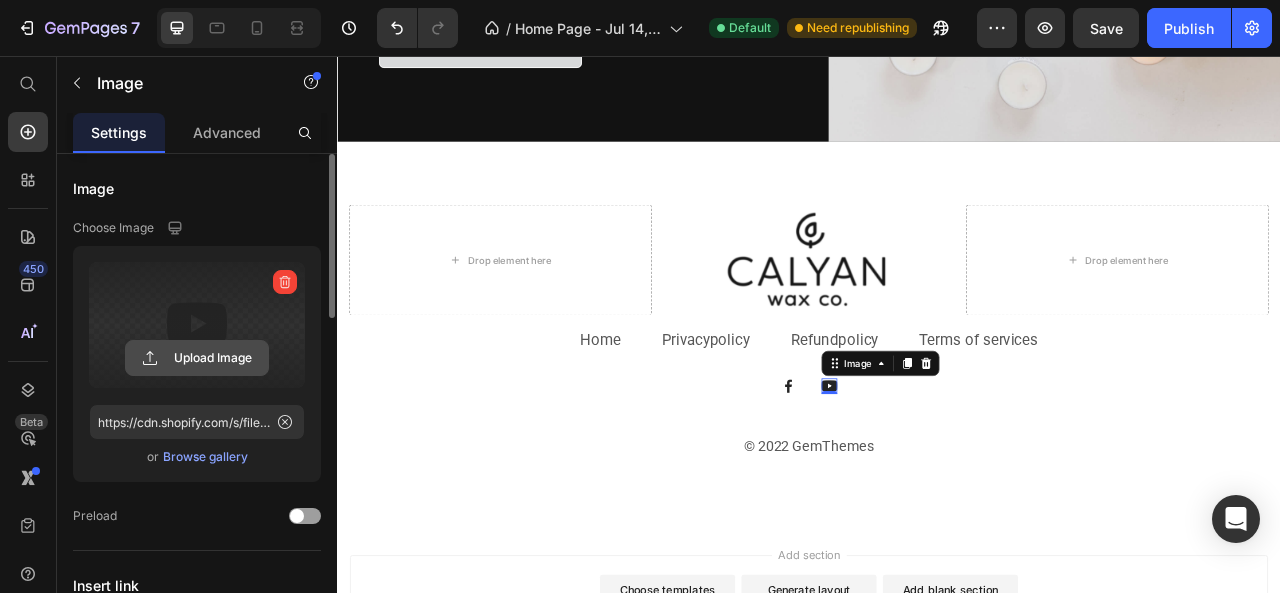 click 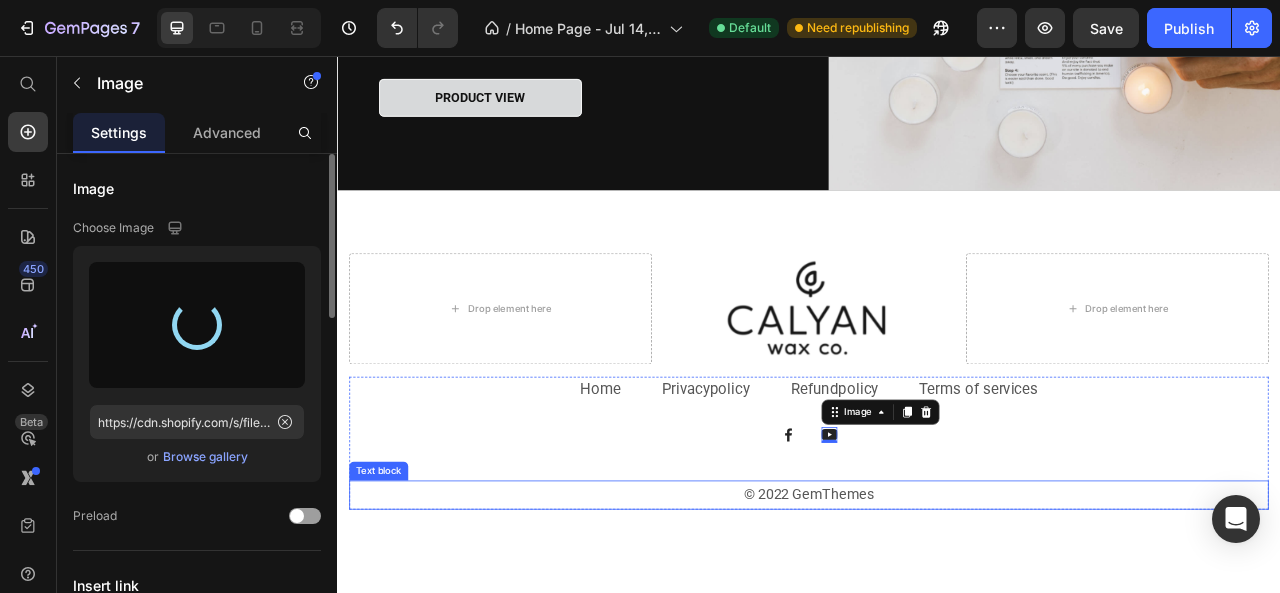 scroll, scrollTop: 3346, scrollLeft: 0, axis: vertical 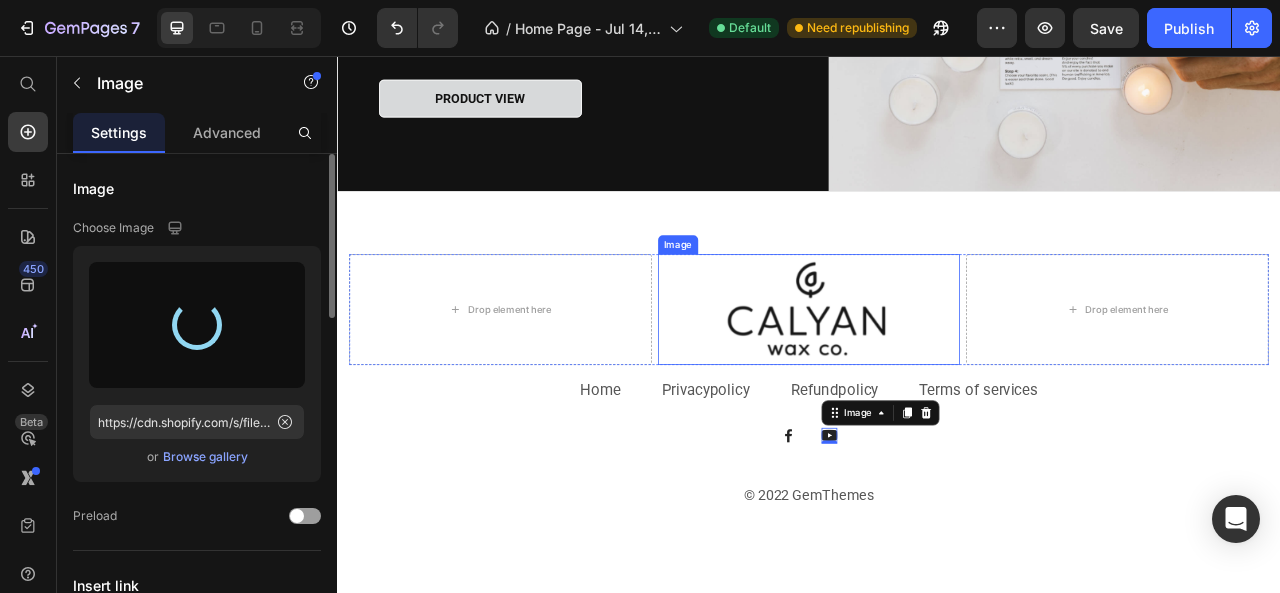 click at bounding box center (937, 378) 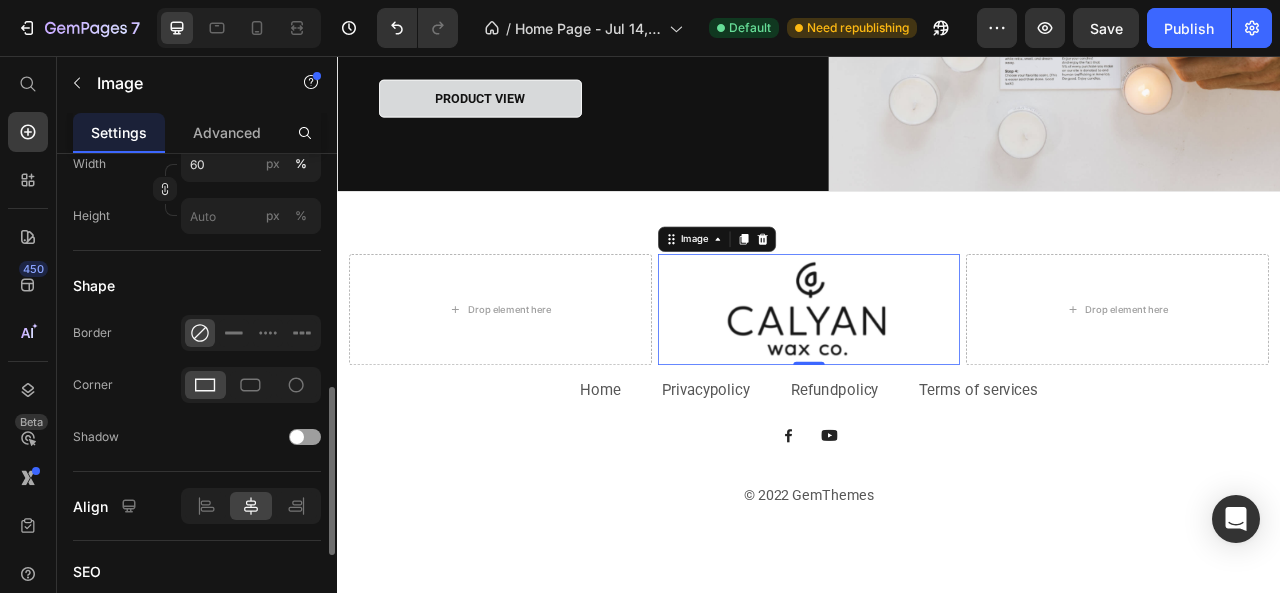 scroll, scrollTop: 684, scrollLeft: 0, axis: vertical 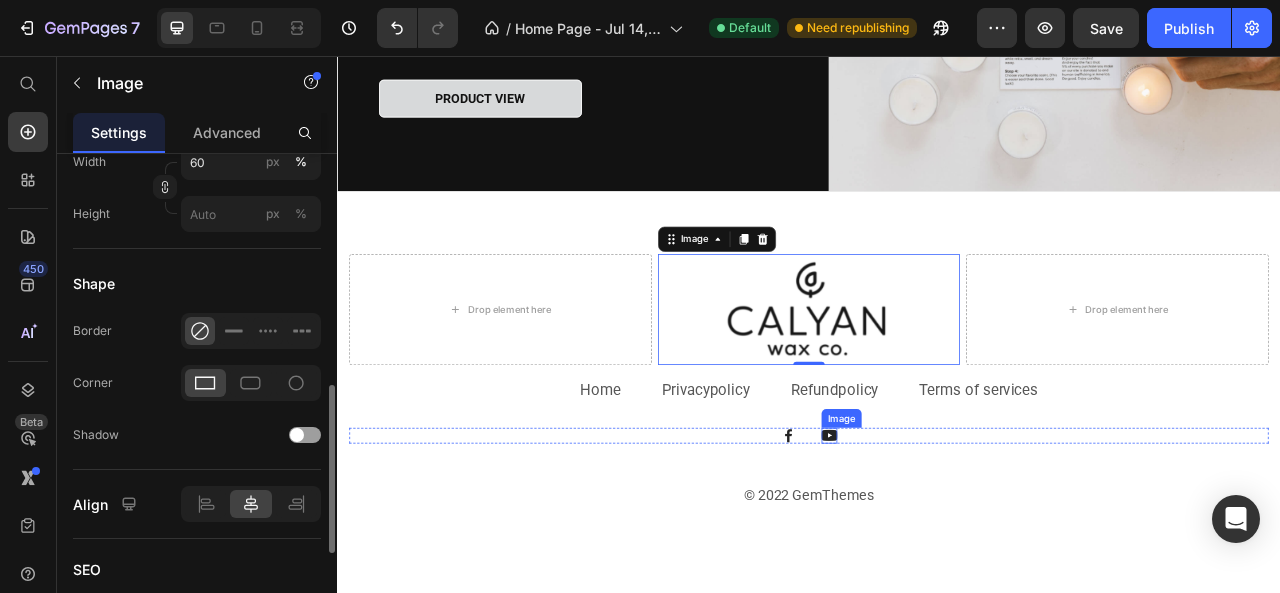 click at bounding box center (963, 539) 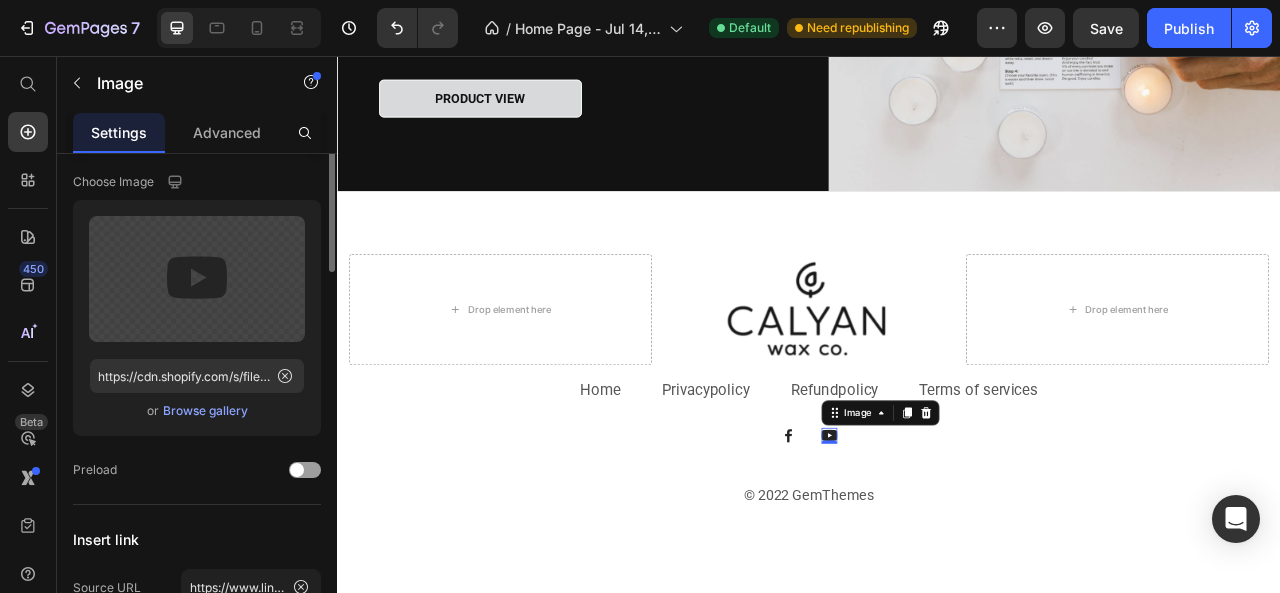 scroll, scrollTop: 0, scrollLeft: 0, axis: both 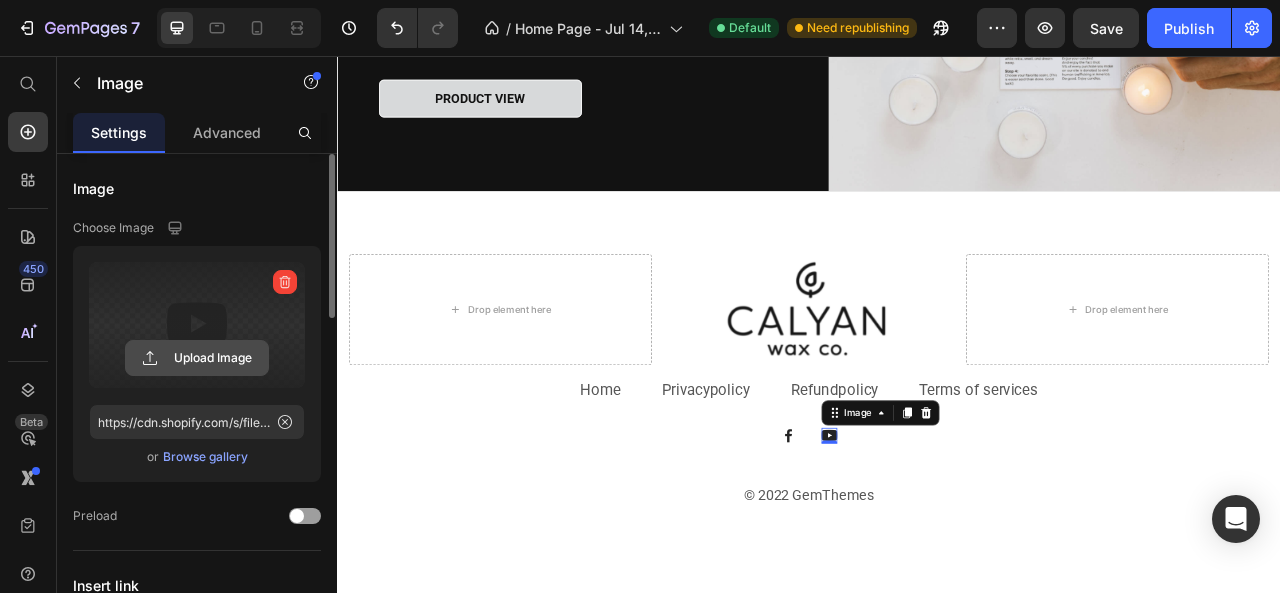 click 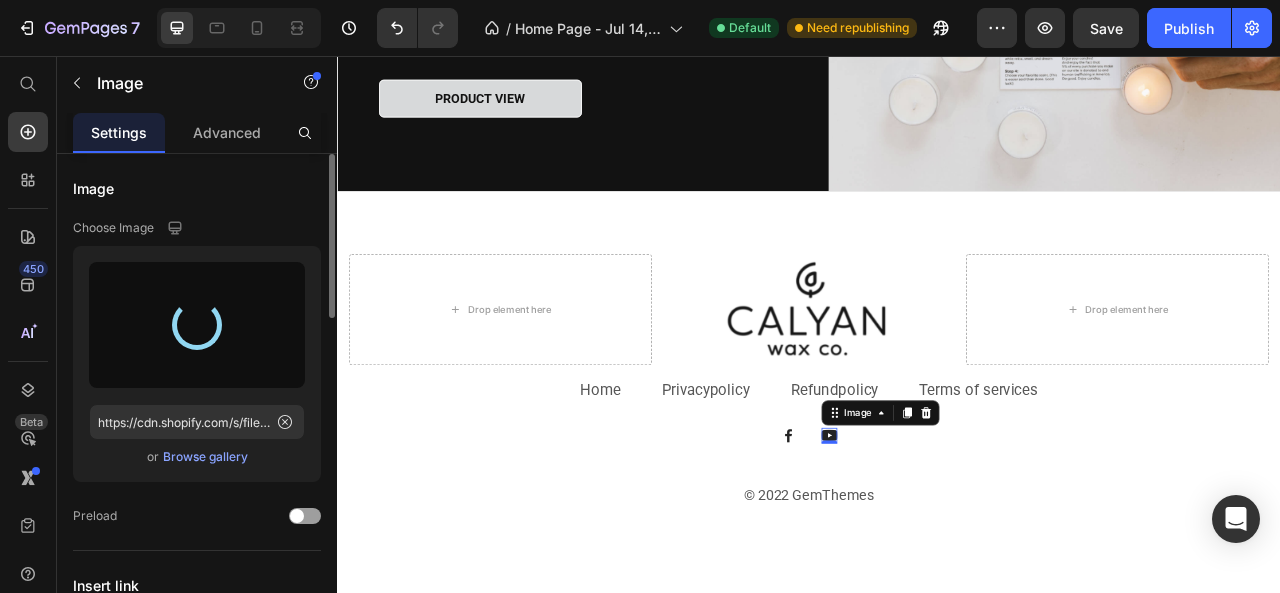 type on "https://cdn.shopify.com/s/files/1/0659/1610/8931/files/gempages_575279031881040722-e8c57ba6-9f16-48a9-b7f2-1c3e5d6c0d6f.png" 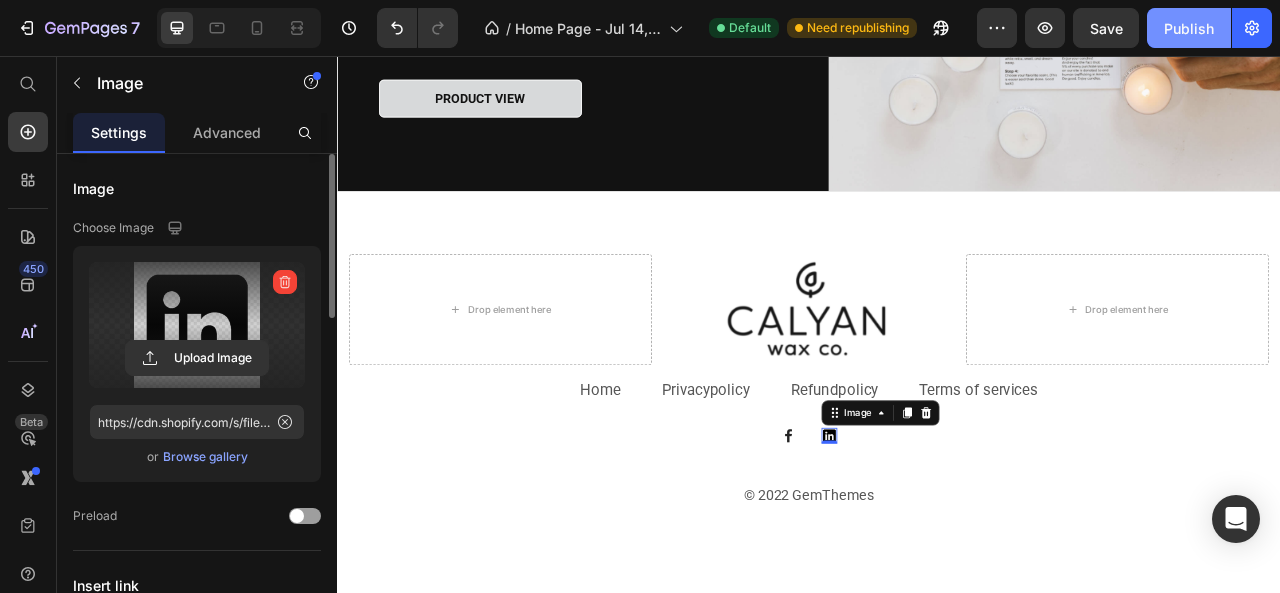 click on "Publish" at bounding box center [1189, 28] 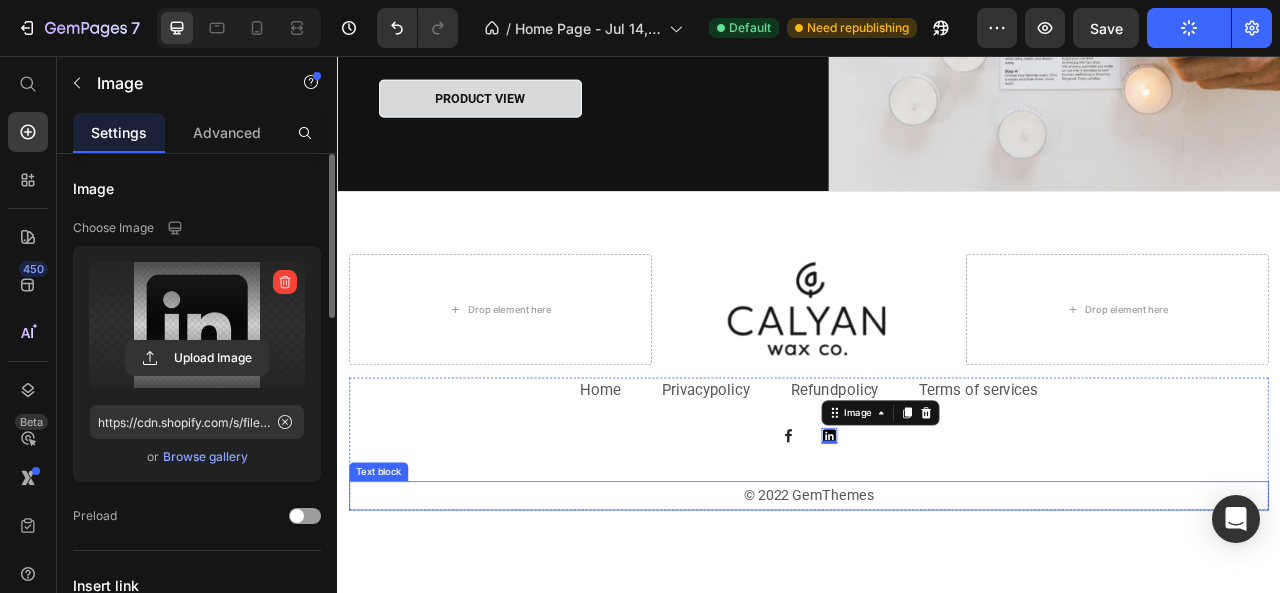 click on "© 2022 GemThemes" at bounding box center [937, 615] 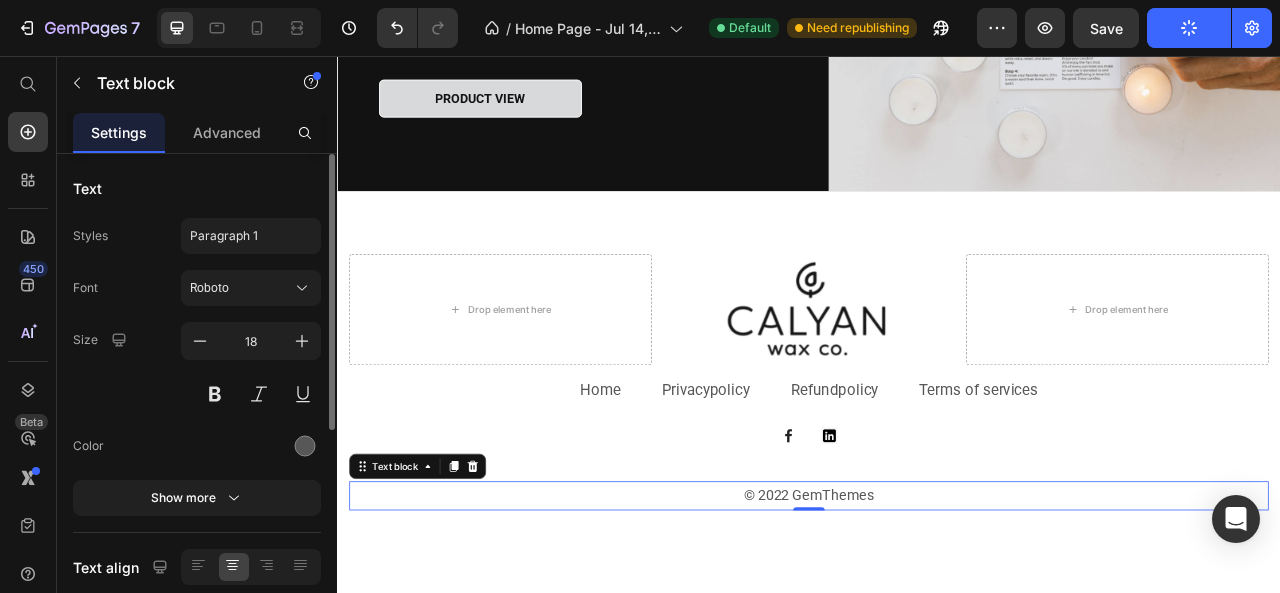 click on "© 2022 GemThemes" at bounding box center [937, 615] 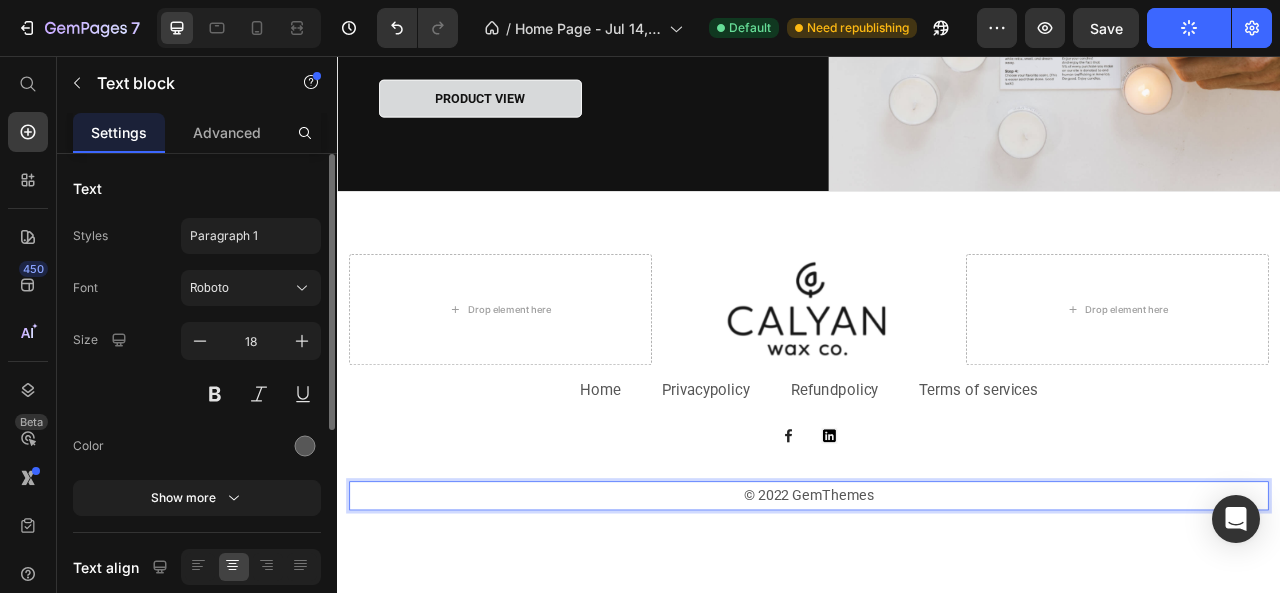 click on "© 2022 GemThemes" at bounding box center (937, 615) 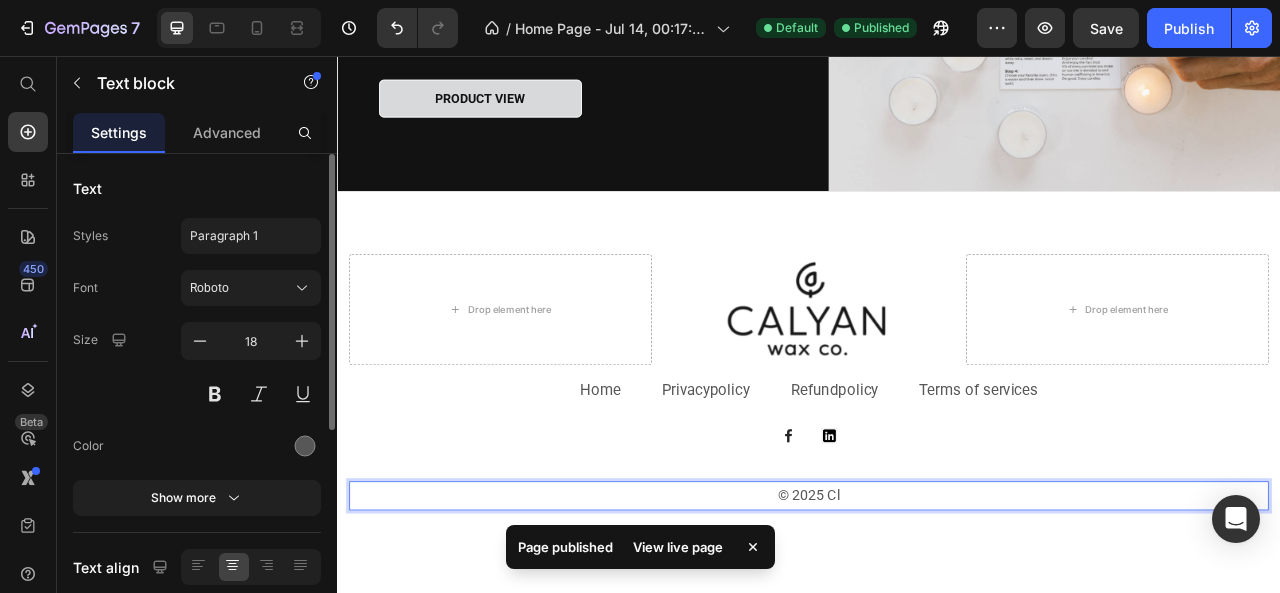 scroll, scrollTop: 572, scrollLeft: 0, axis: vertical 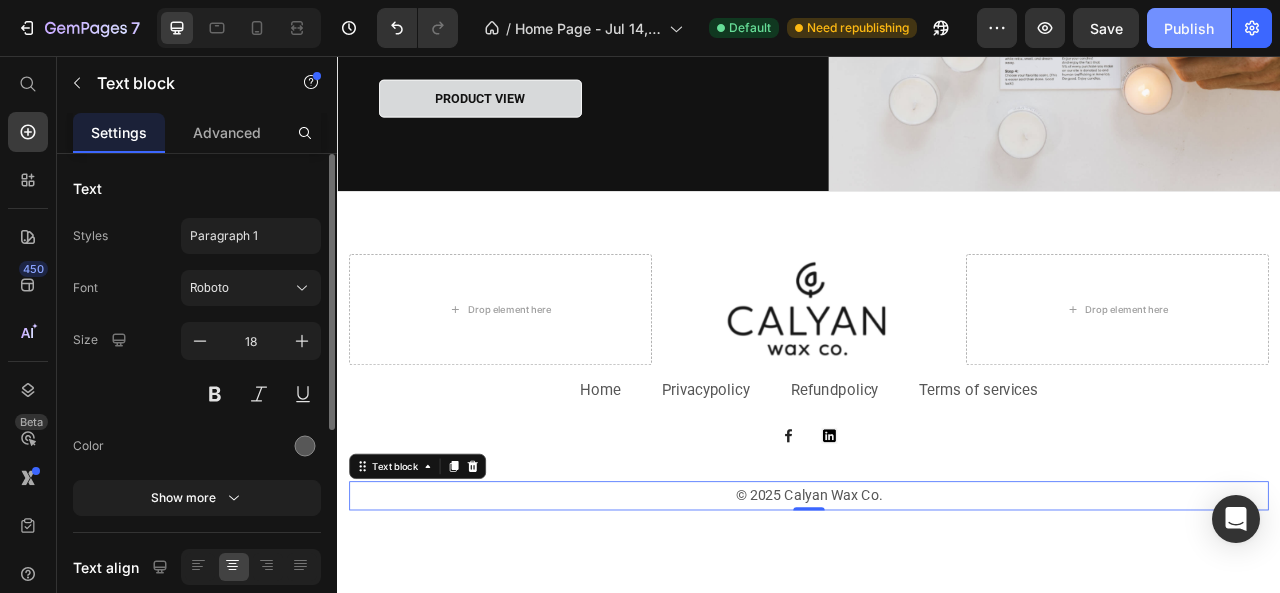 click on "Publish" at bounding box center (1189, 28) 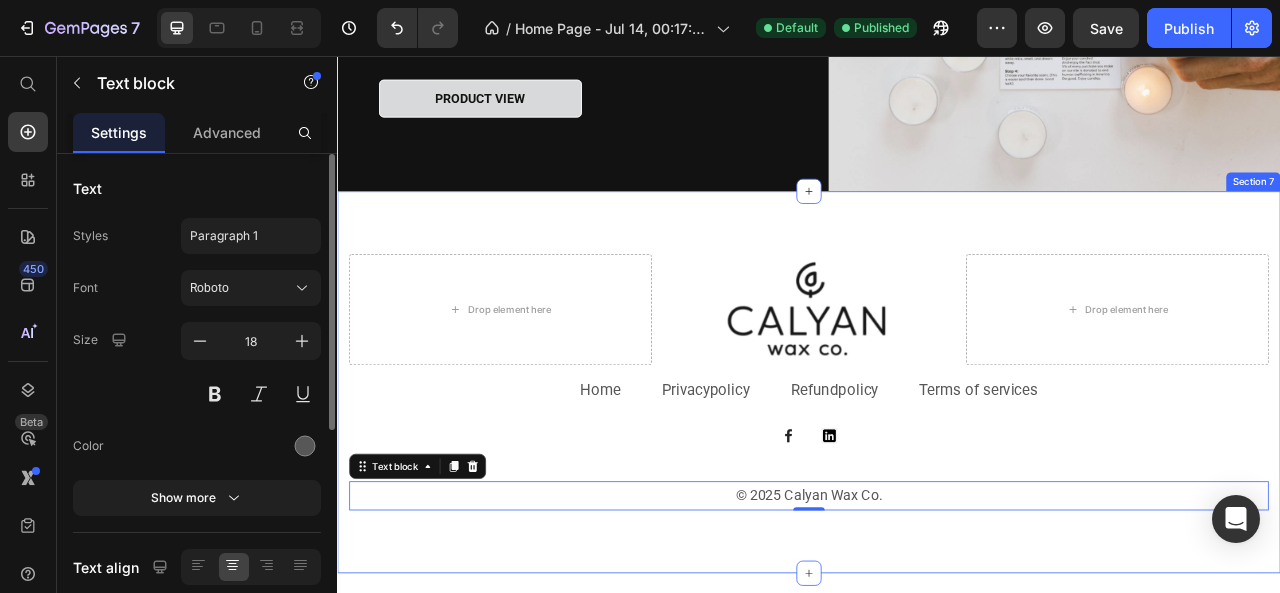 click on "Drop element here Image
Drop element here Row Home Text block Privacy  policy Text block Refund  policy Text block Terms of services Text block Row Image Image Row © 2025 Calyan Wax Co. Text block   0 Row Section 7" at bounding box center (937, 471) 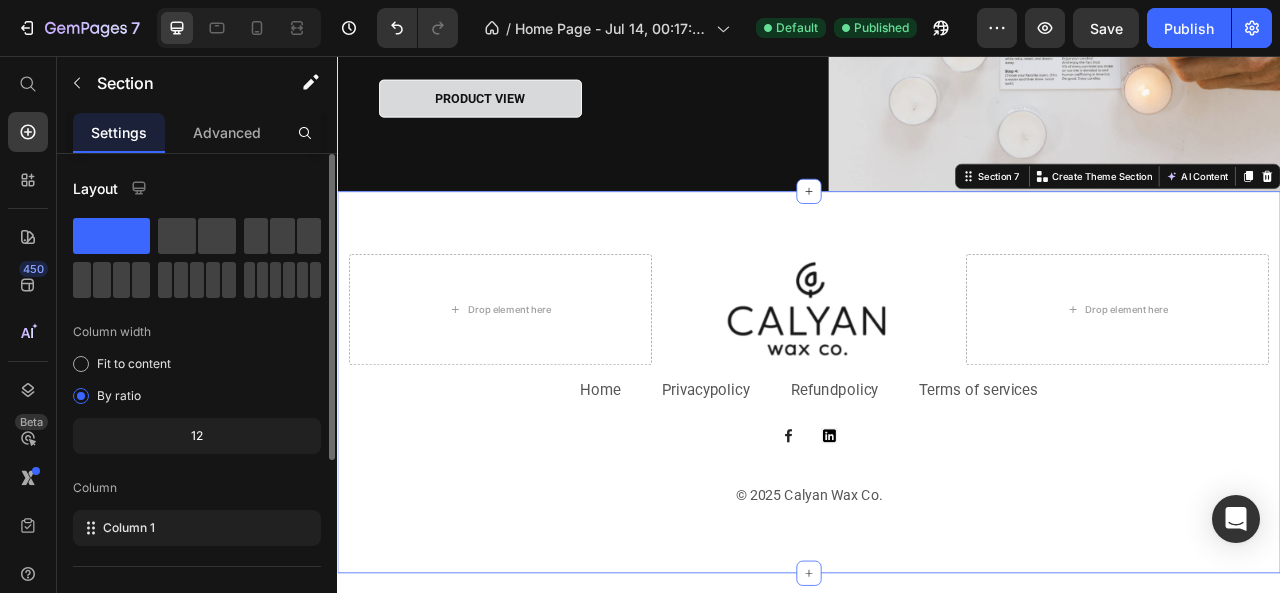 scroll, scrollTop: 0, scrollLeft: 0, axis: both 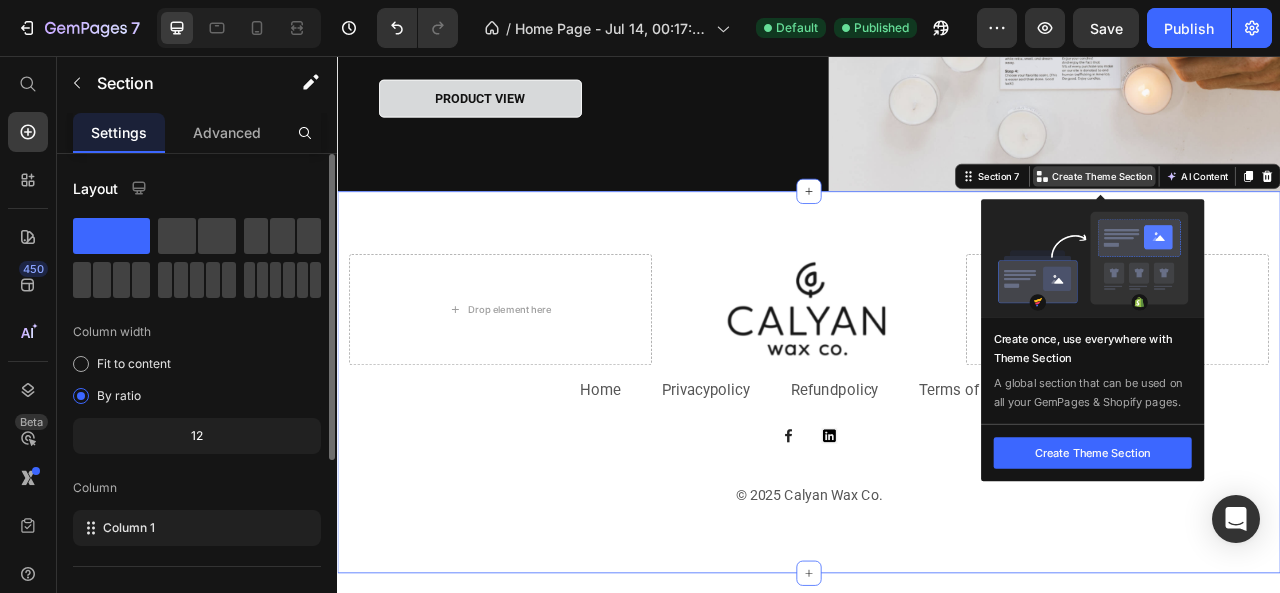 click on "Create Theme Section" at bounding box center [1310, 209] 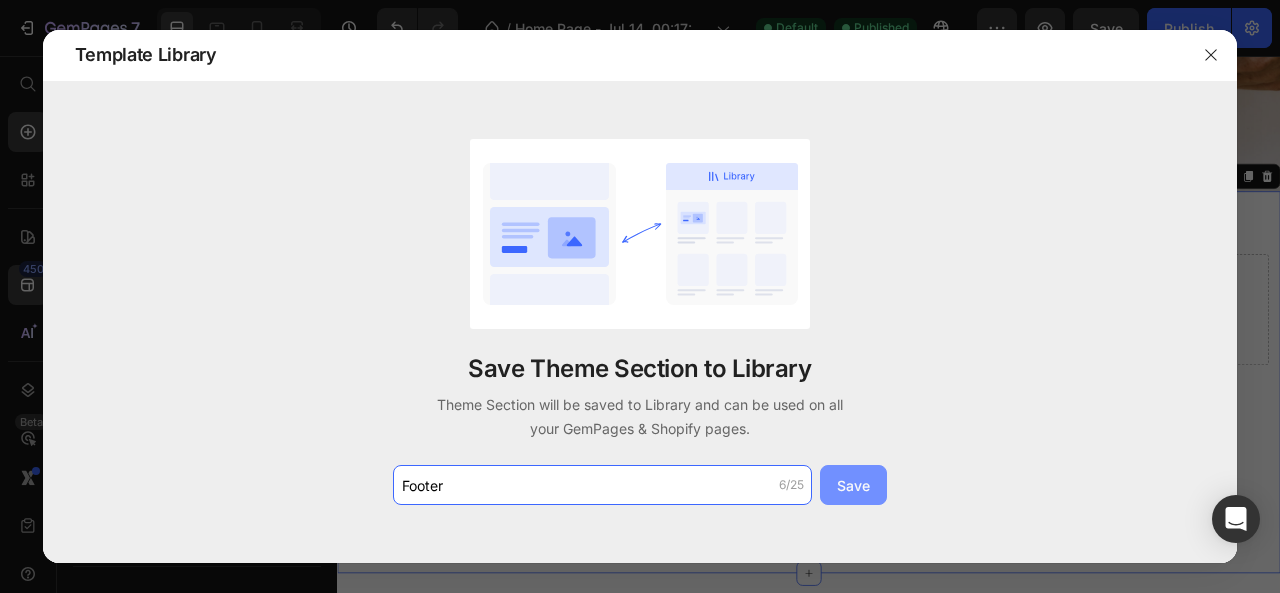 type on "Footer" 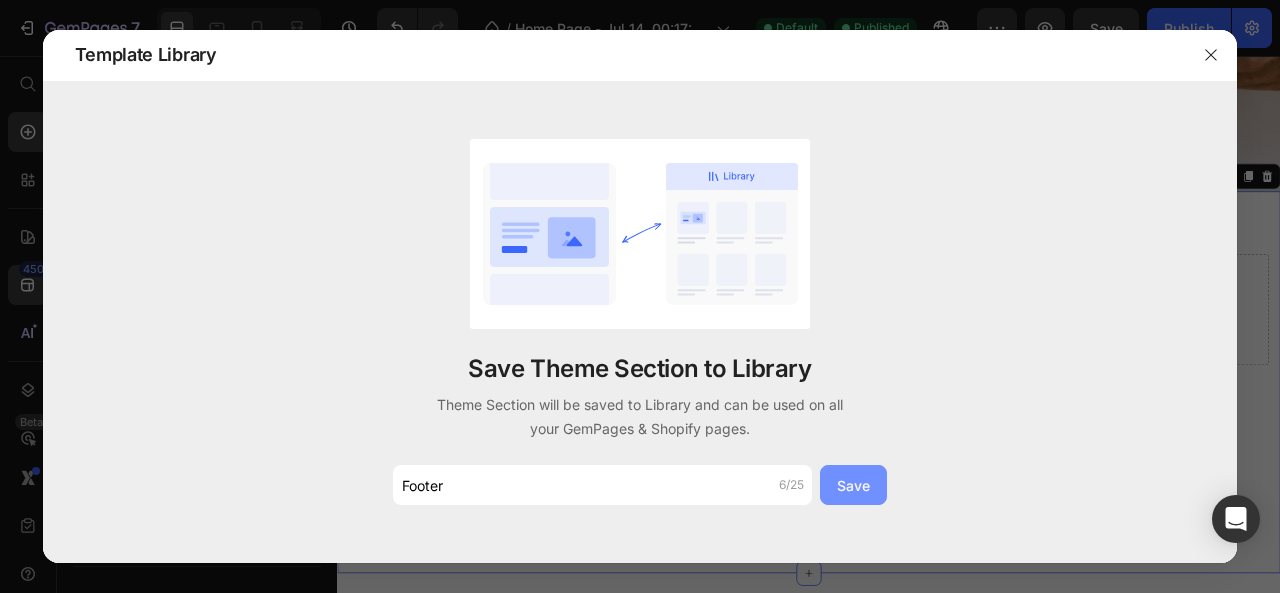 click on "Save" at bounding box center (853, 485) 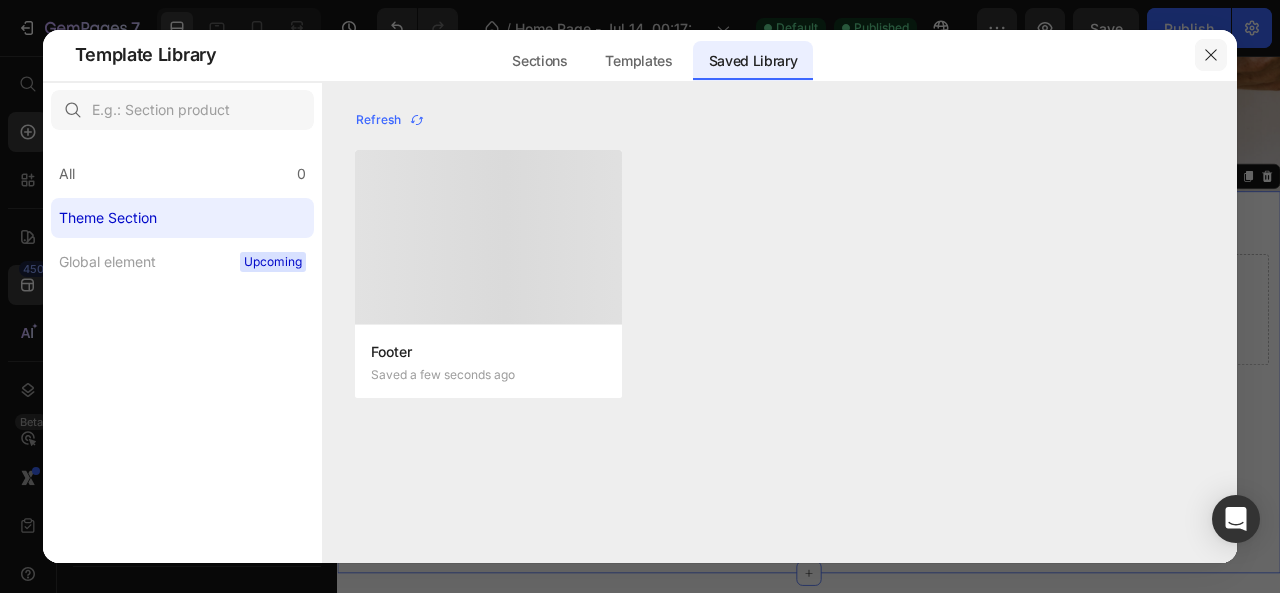 click at bounding box center [1211, 55] 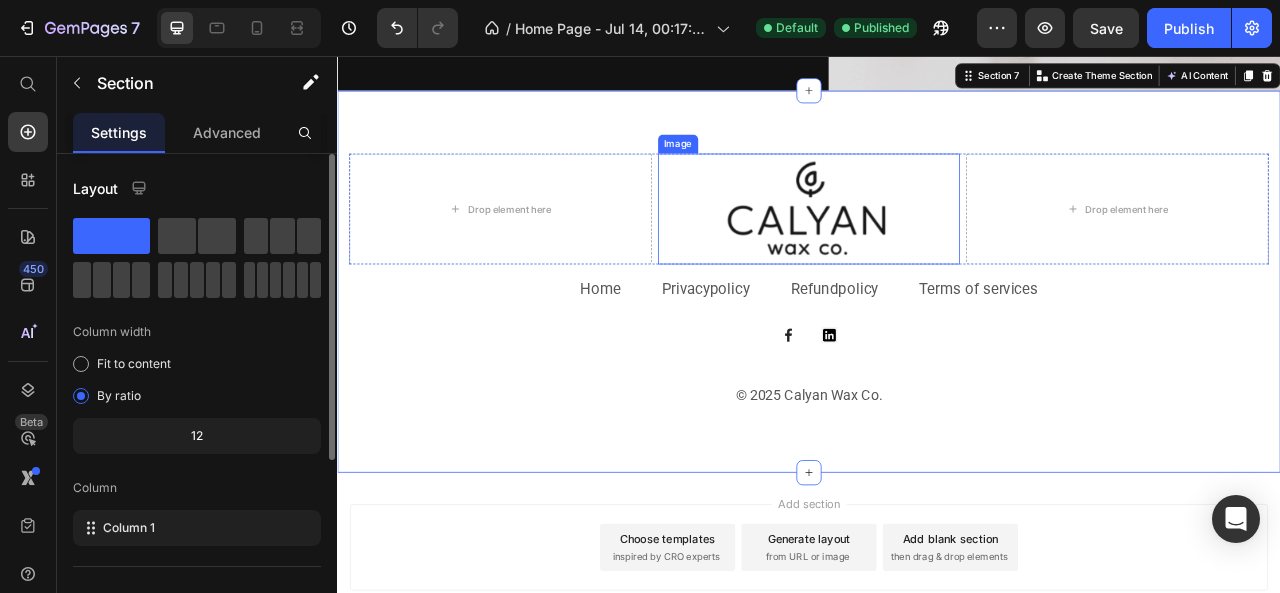 scroll, scrollTop: 3550, scrollLeft: 0, axis: vertical 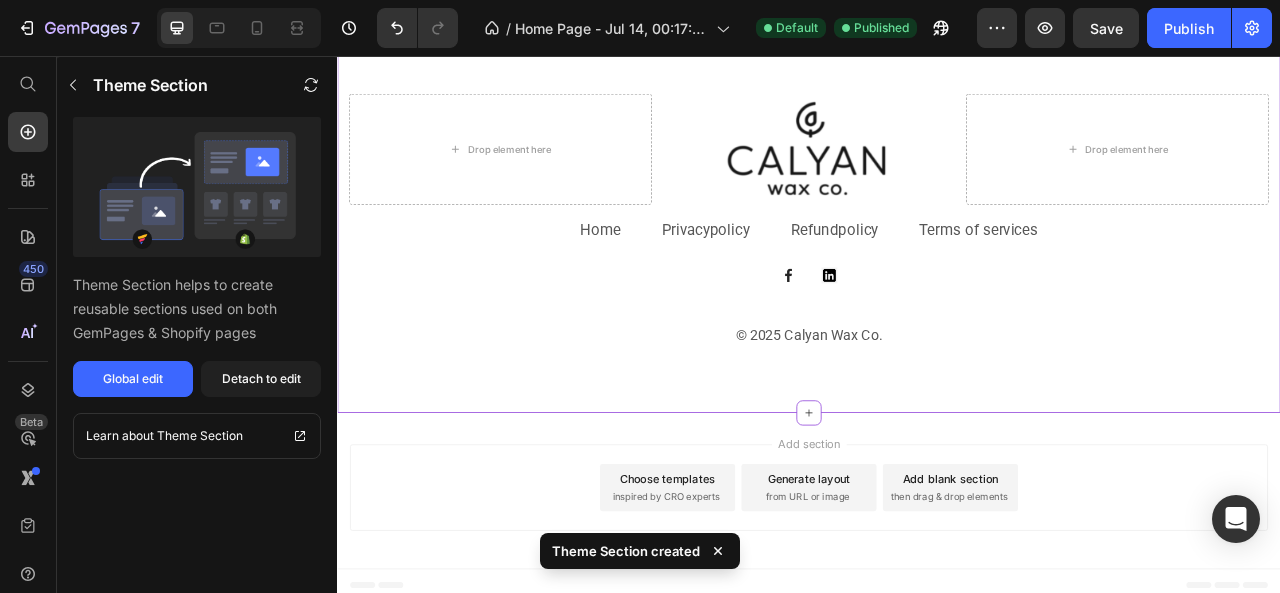 click on "Choose templates inspired by CRO experts" at bounding box center (757, 605) 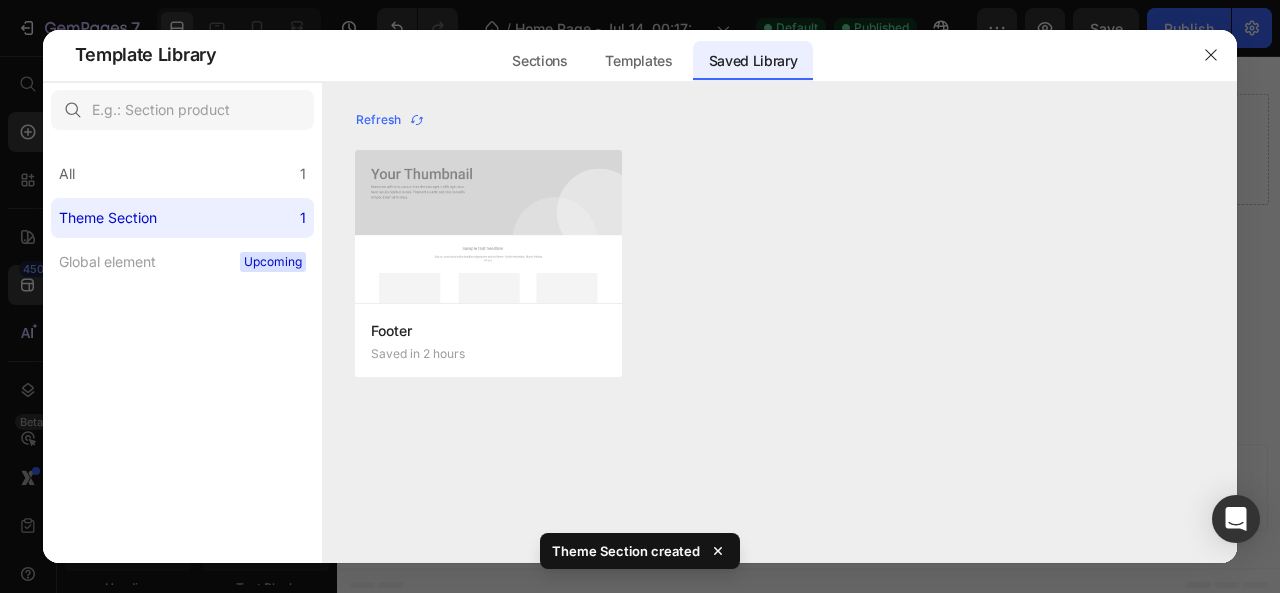scroll, scrollTop: 739, scrollLeft: 0, axis: vertical 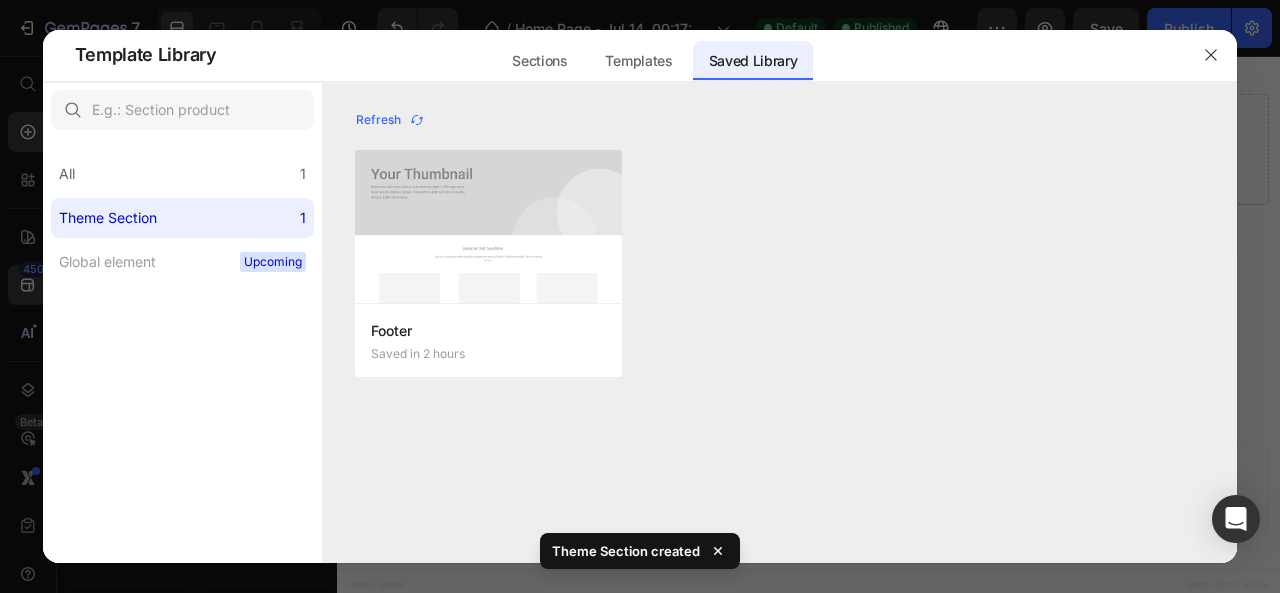 click on "Saved Library" 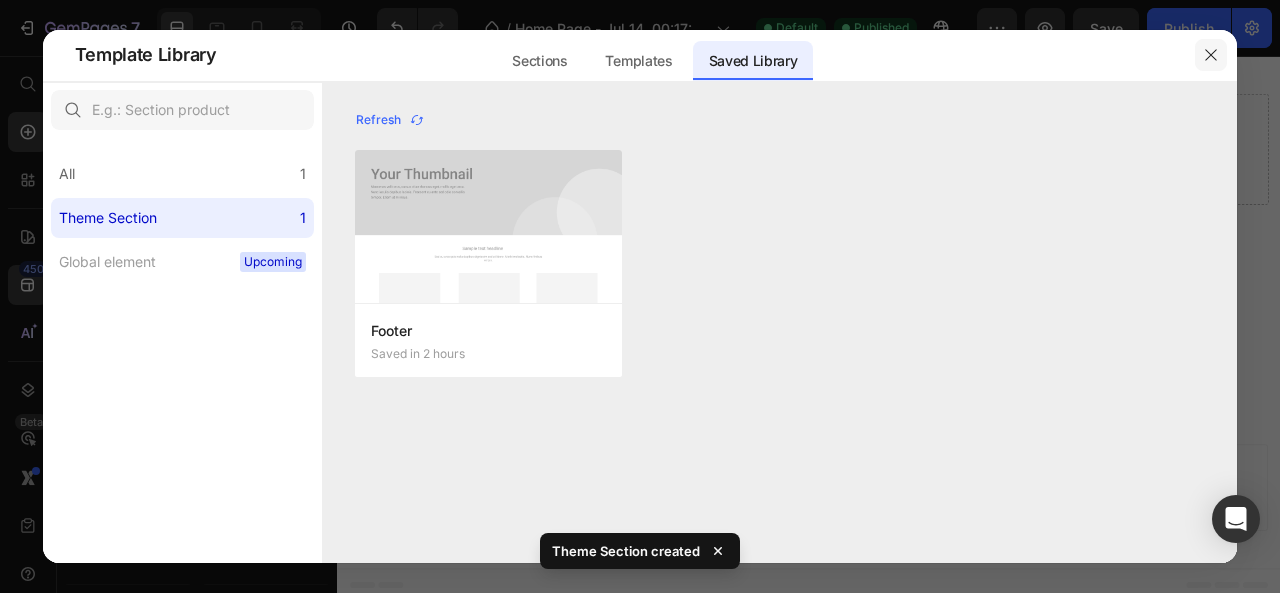click 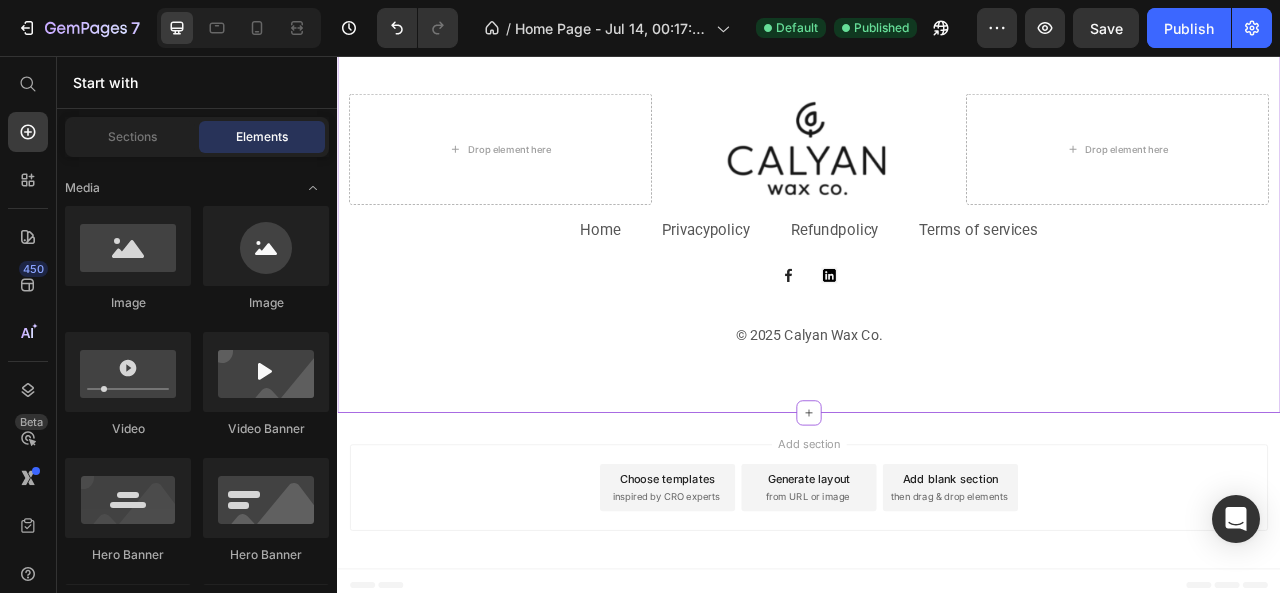scroll, scrollTop: 3478, scrollLeft: 0, axis: vertical 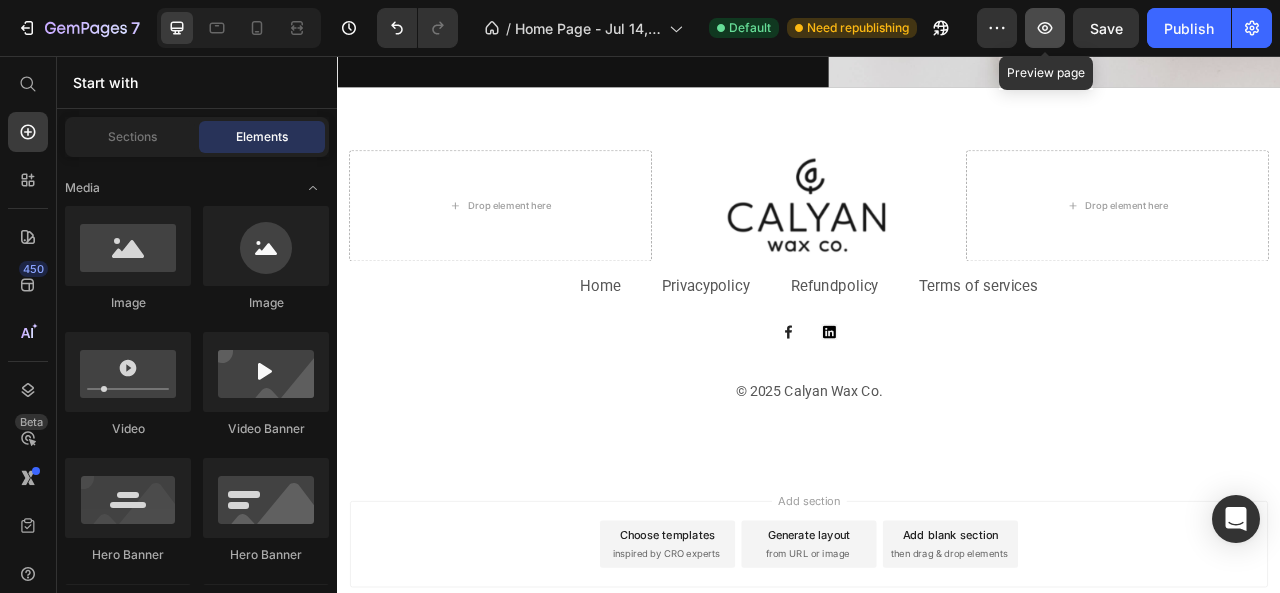 click 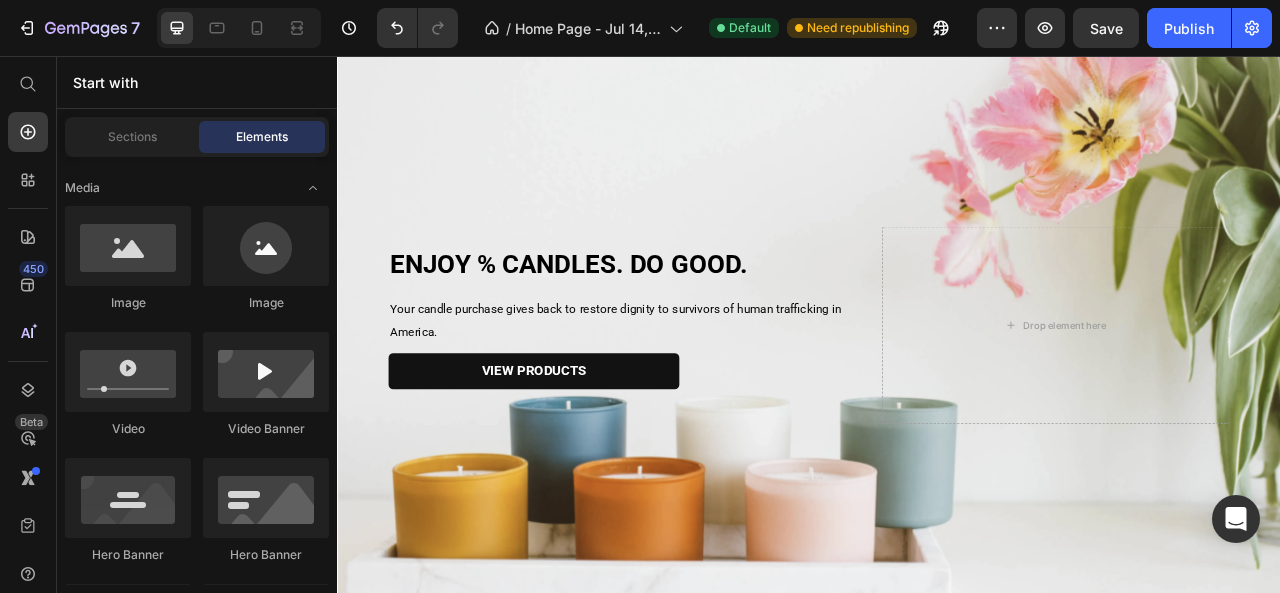scroll, scrollTop: 118, scrollLeft: 0, axis: vertical 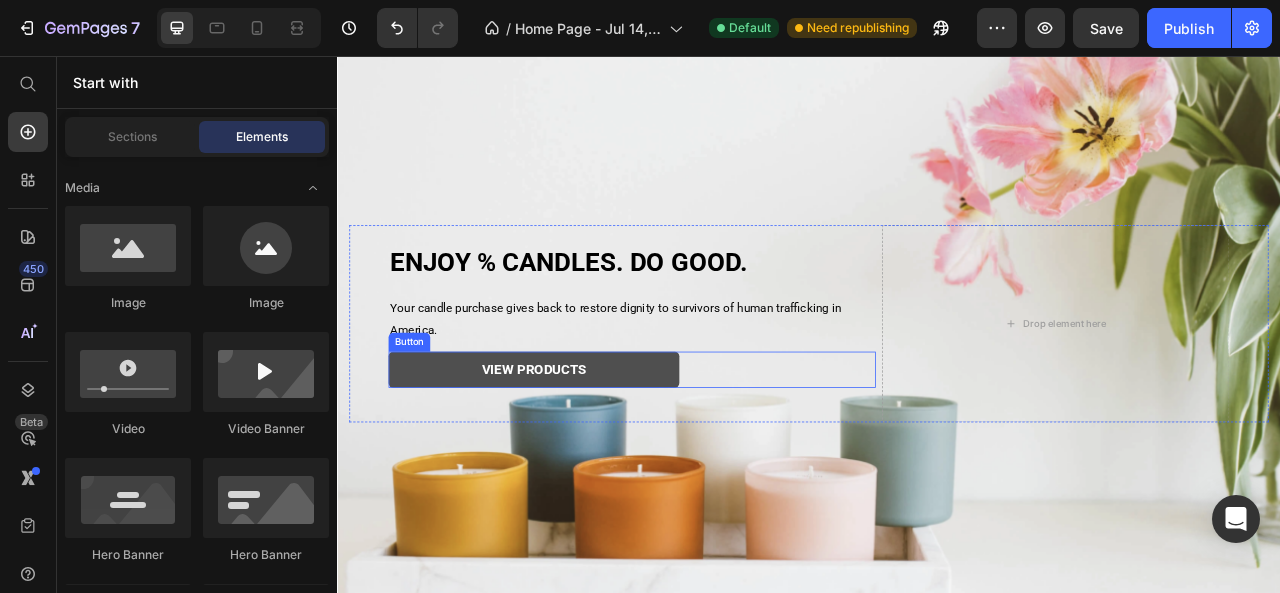 click on "VIEW PRODUCTS" at bounding box center (587, 455) 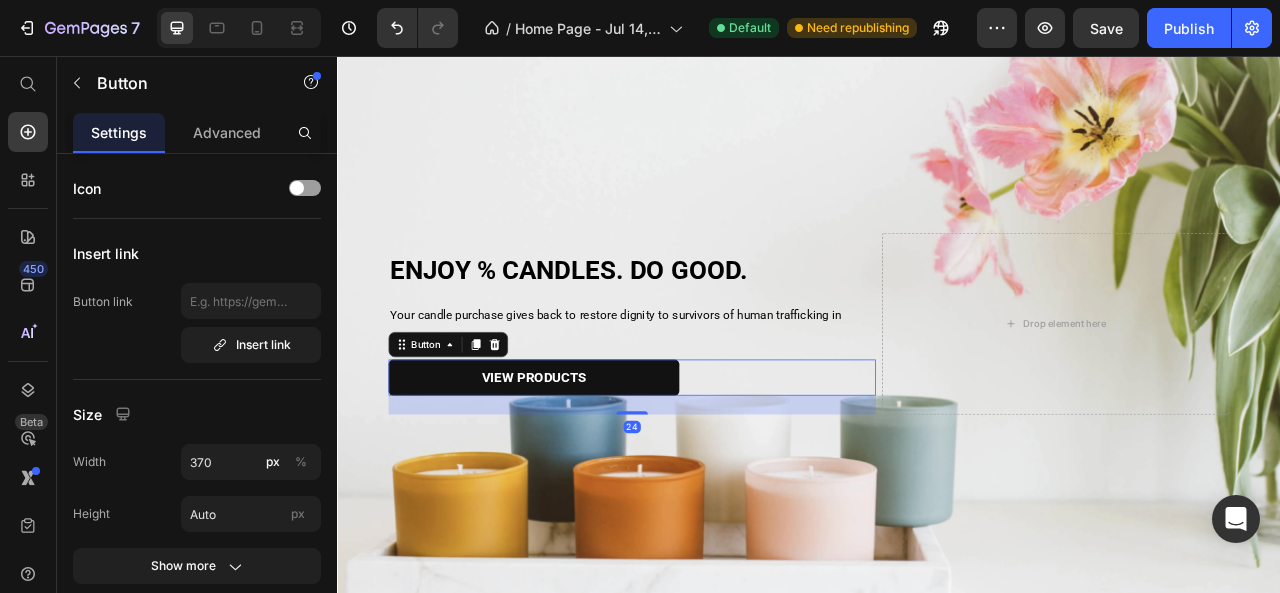drag, startPoint x: 708, startPoint y: 511, endPoint x: 708, endPoint y: 491, distance: 20 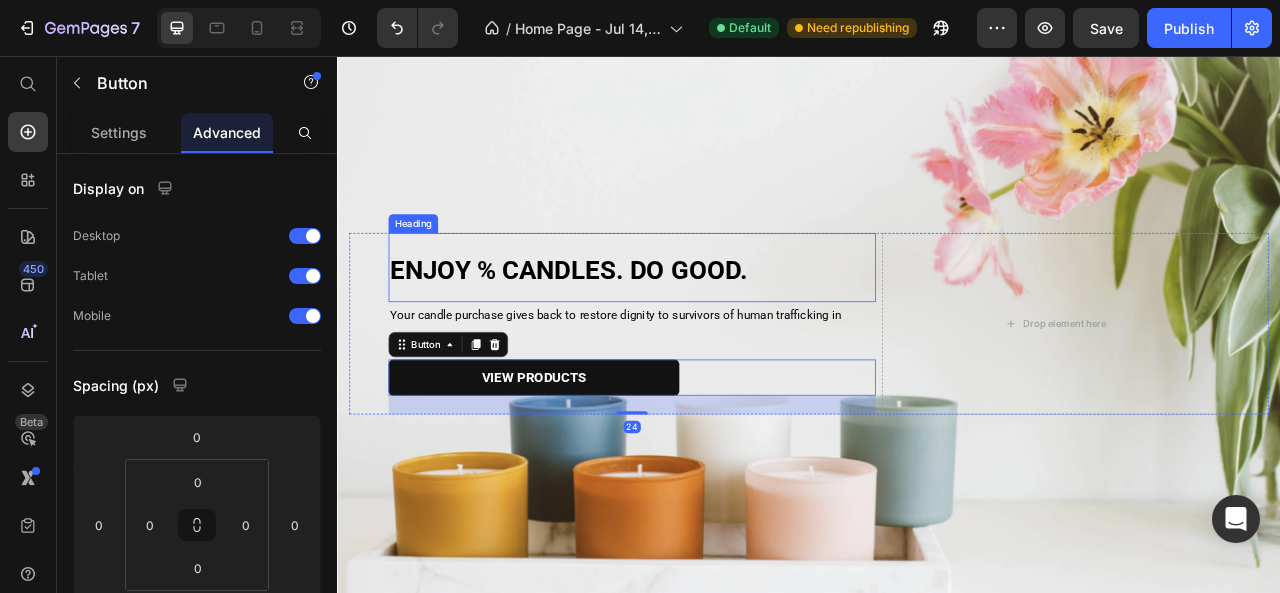 click on "ENJOY % CANDLES. DO GOOD." at bounding box center [712, 324] 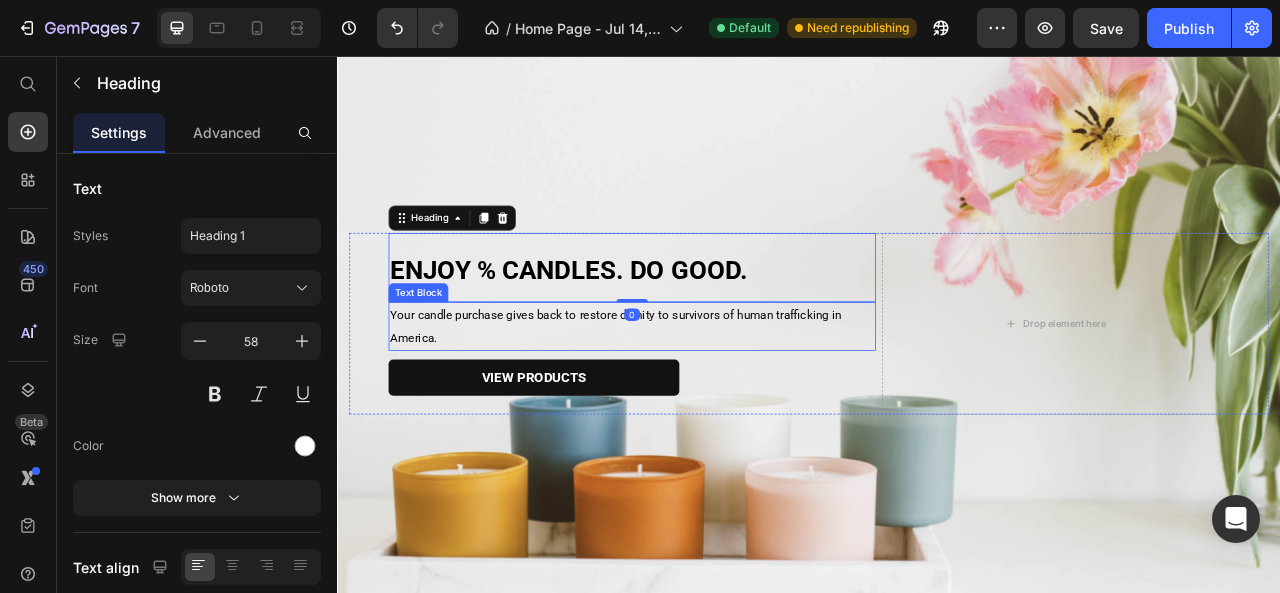 click on "Your candle purchase gives back to restore dignity to survivors of human trafficking in America." at bounding box center [691, 400] 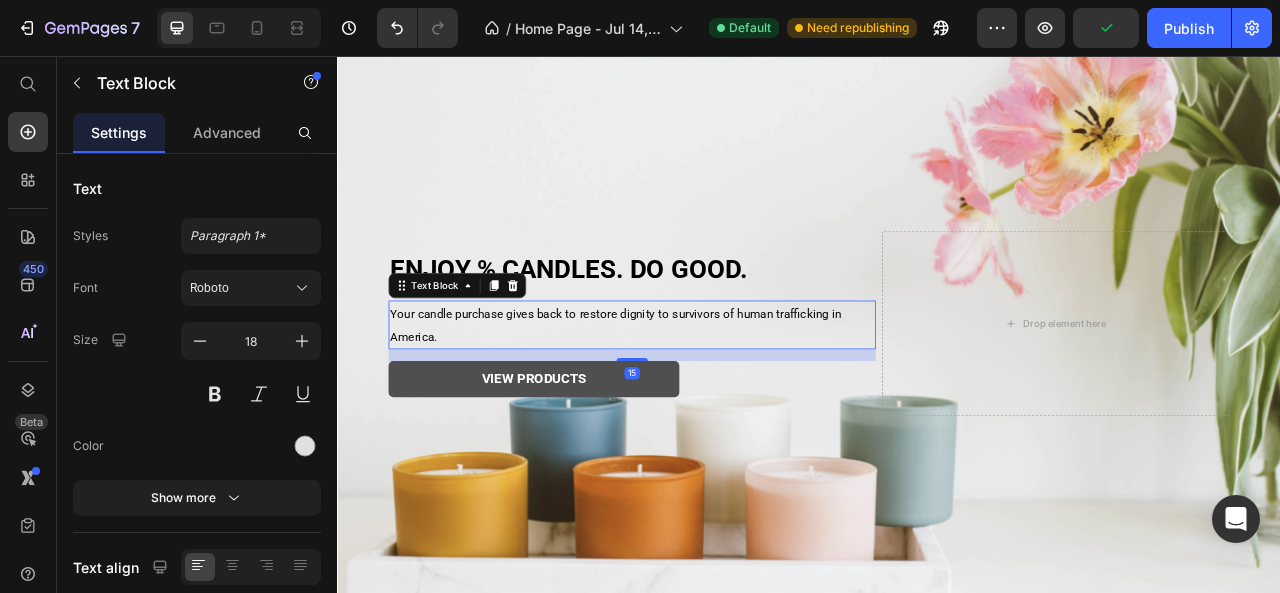 click on "ENJOY % CANDLES. DO GOOD. Heading Your candle purchase gives back to restore dignity to survivors of human trafficking in America. Text Block   15 VIEW PRODUCTS Button" at bounding box center (712, 396) 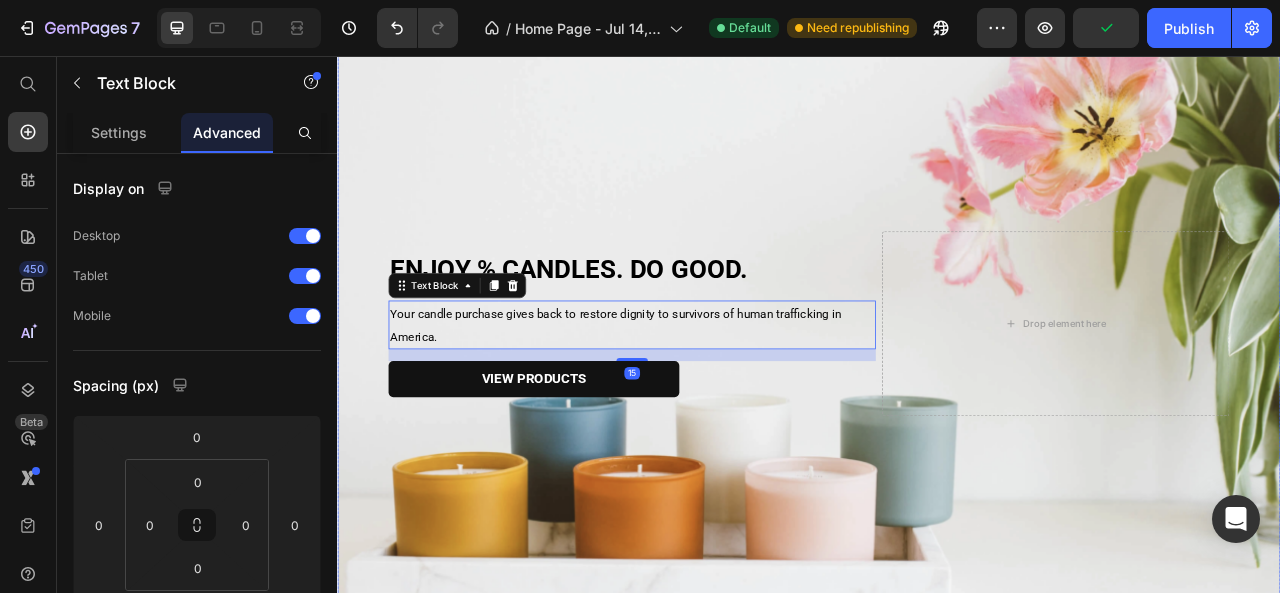 click at bounding box center [937, 396] 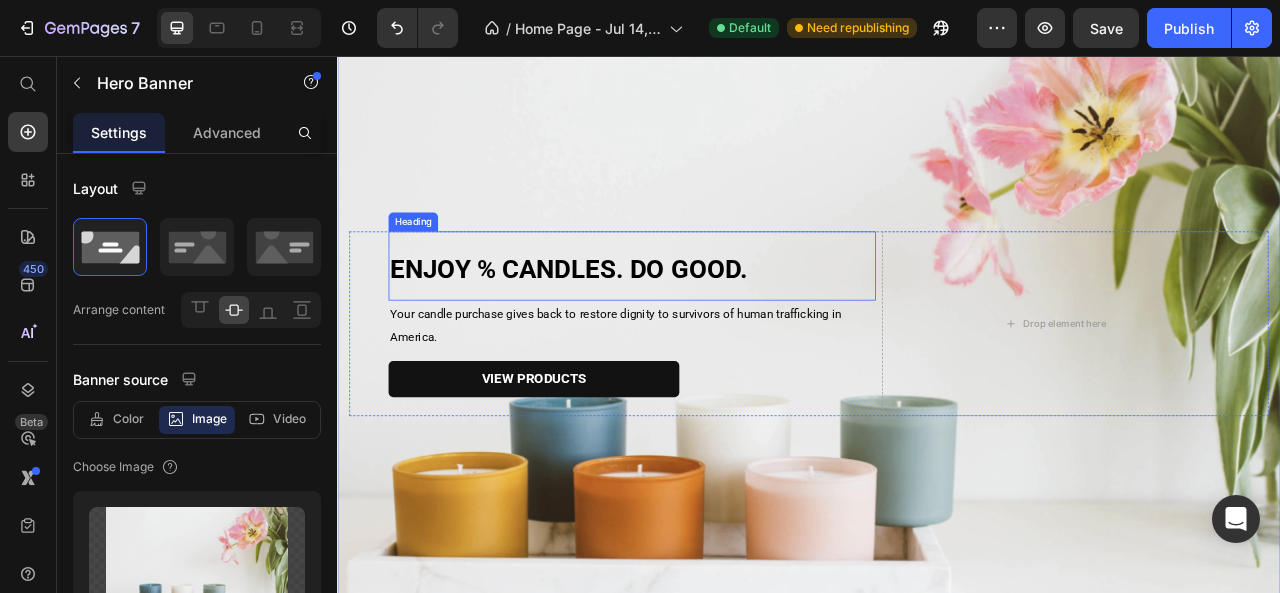 click on "ENJOY % CANDLES. DO GOOD." at bounding box center [712, 322] 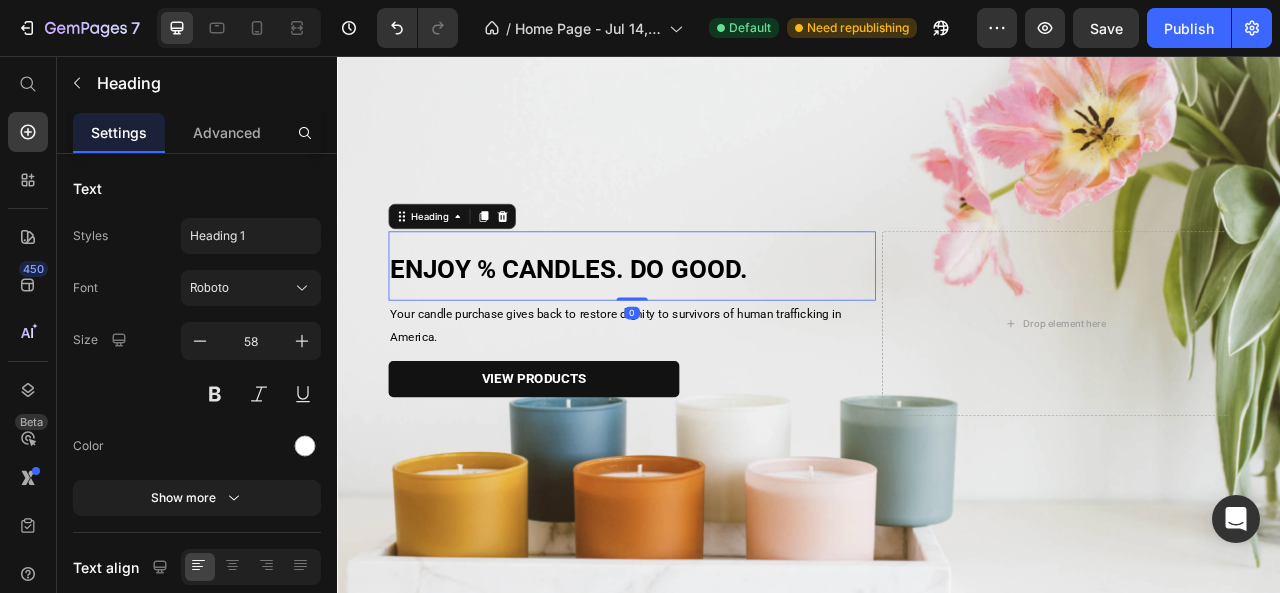 drag, startPoint x: 706, startPoint y: 362, endPoint x: 671, endPoint y: 376, distance: 37.696156 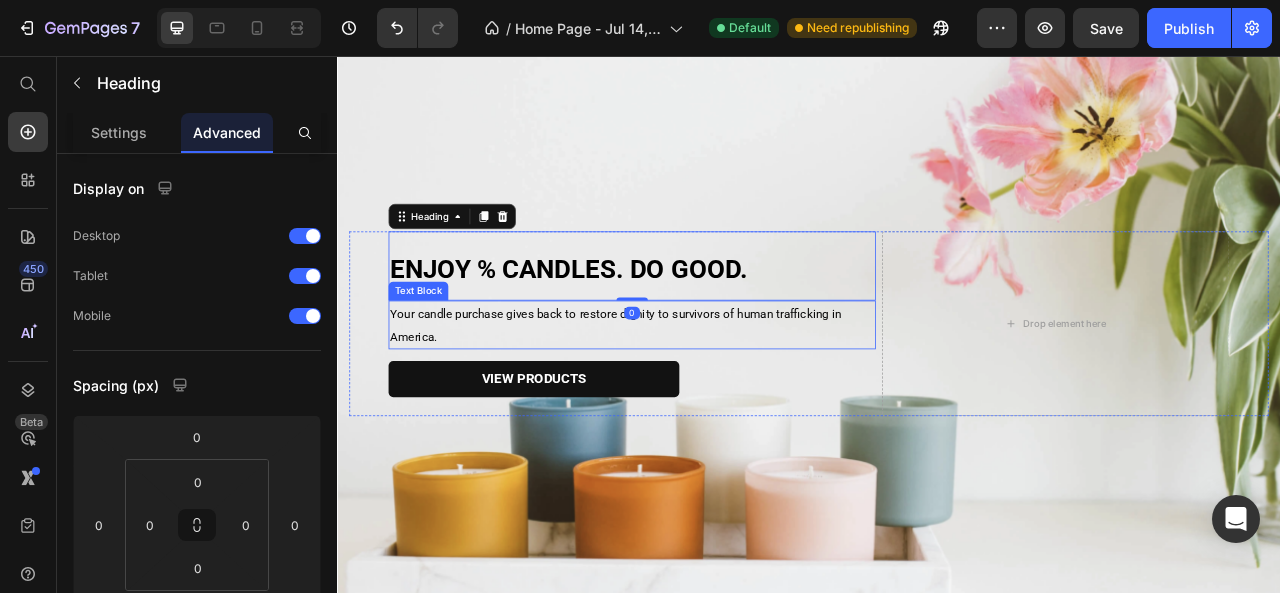 click on "Your candle purchase gives back to restore dignity to survivors of human trafficking in America." at bounding box center (691, 398) 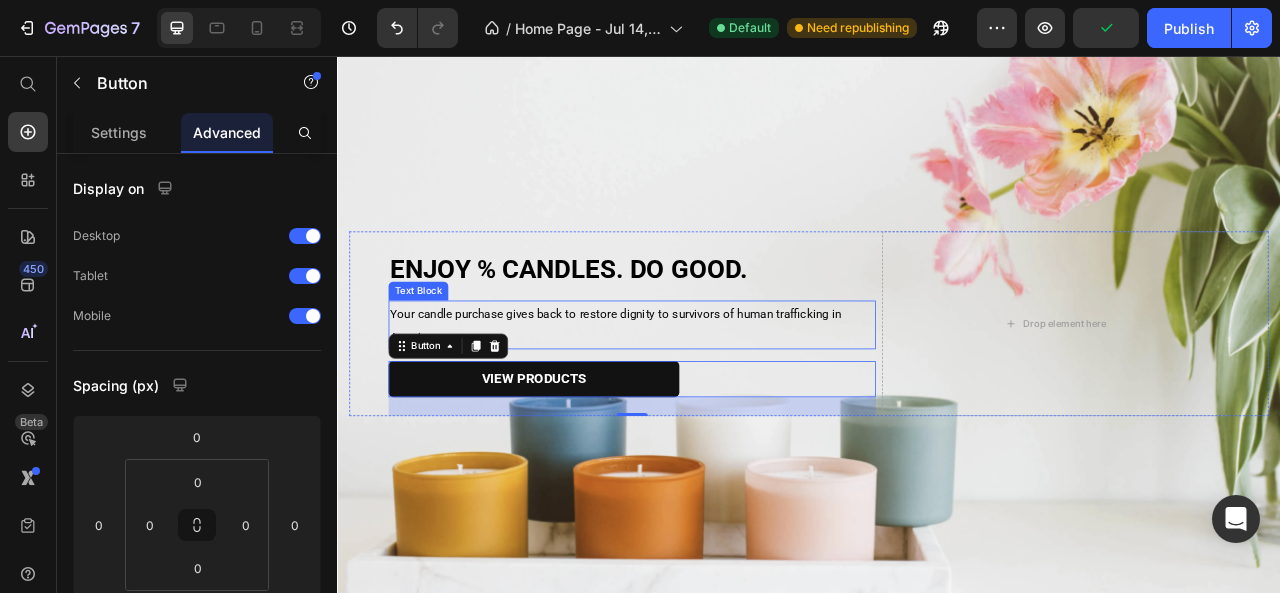 drag, startPoint x: 706, startPoint y: 439, endPoint x: 704, endPoint y: 418, distance: 21.095022 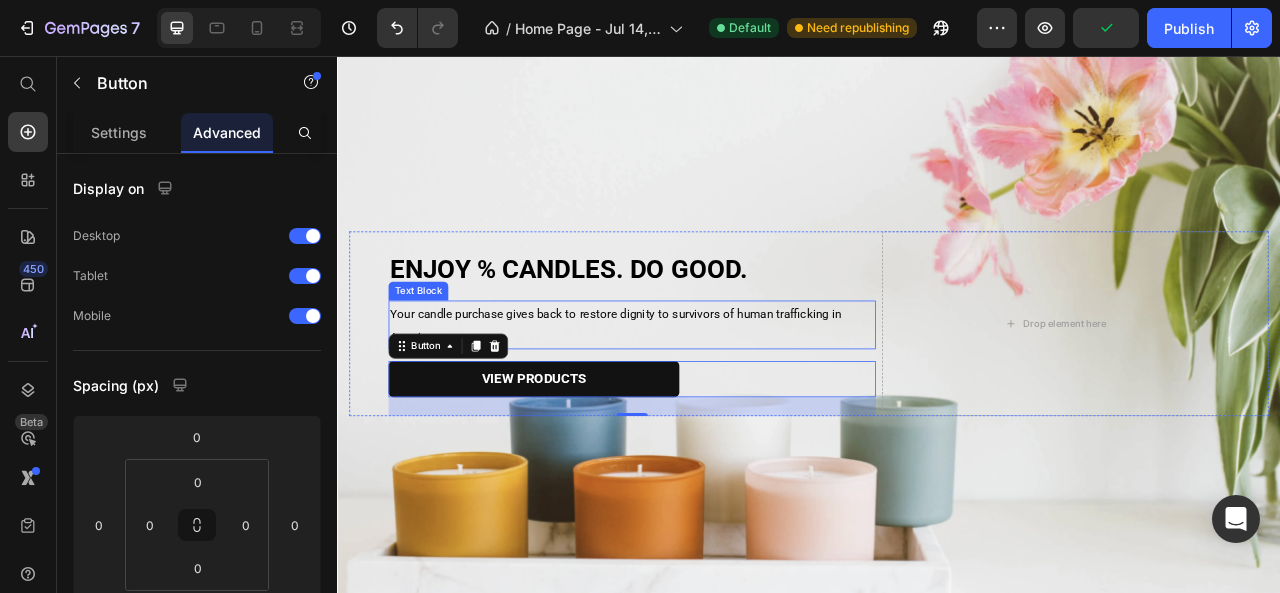 click on "ENJOY % CANDLES. DO GOOD. Heading Your candle purchase gives back to restore dignity to survivors of human trafficking in America. Text Block VIEW PRODUCTS Button   0" at bounding box center (712, 396) 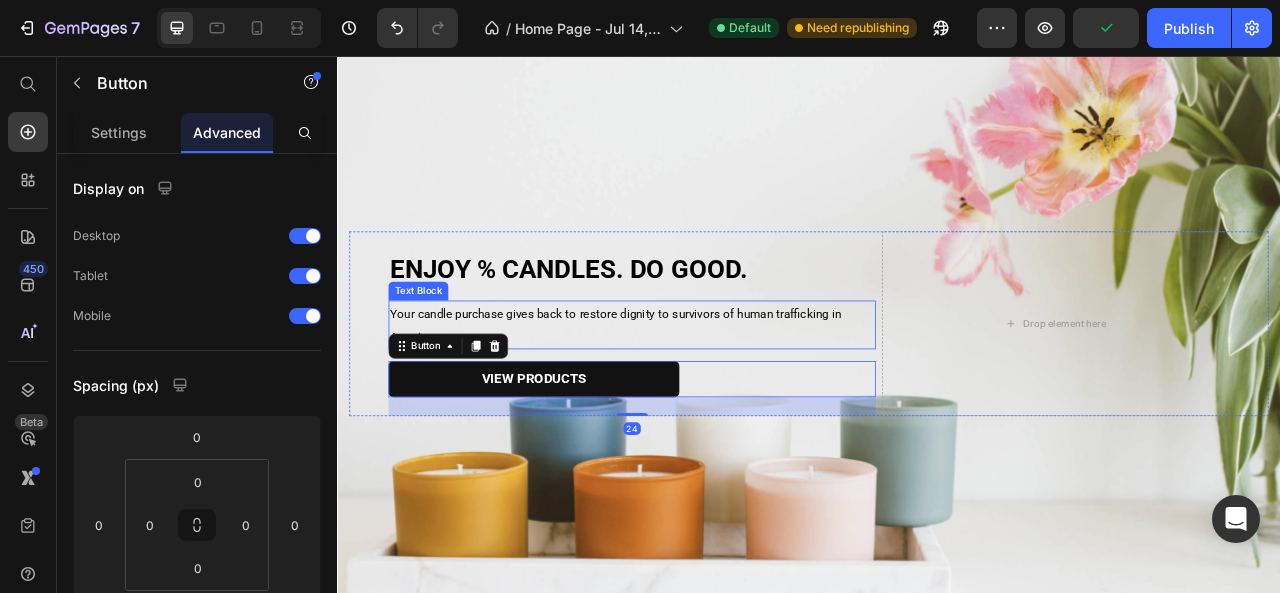 click on "Your candle purchase gives back to restore dignity to survivors of human trafficking in America." at bounding box center (712, 398) 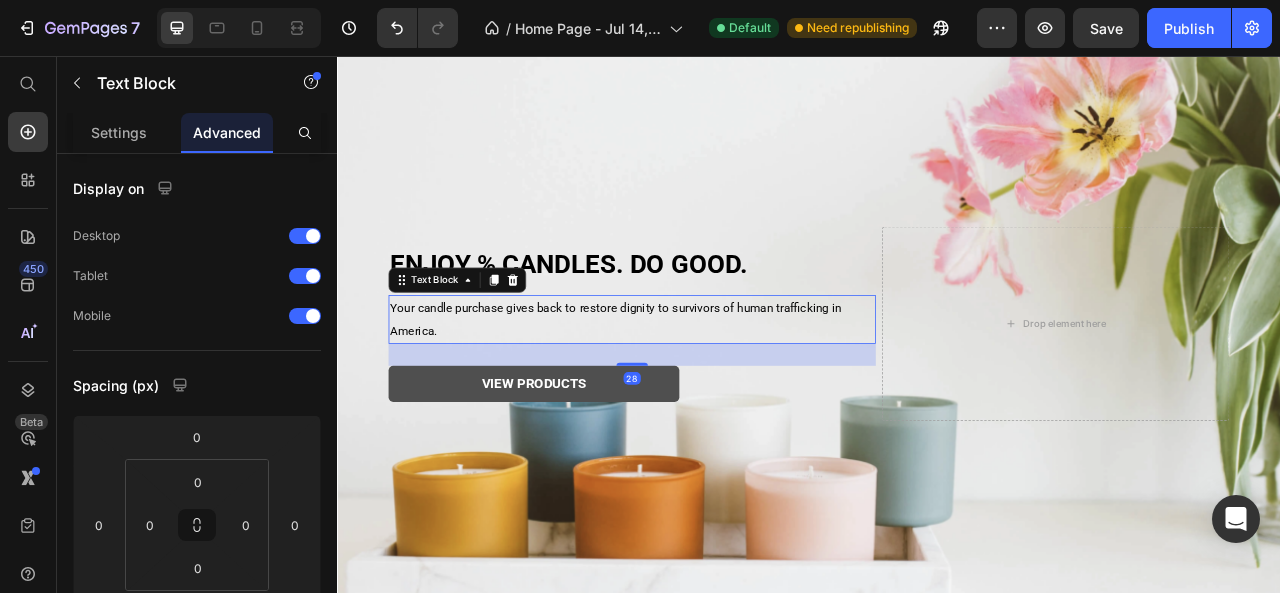 drag, startPoint x: 707, startPoint y: 436, endPoint x: 709, endPoint y: 450, distance: 14.142136 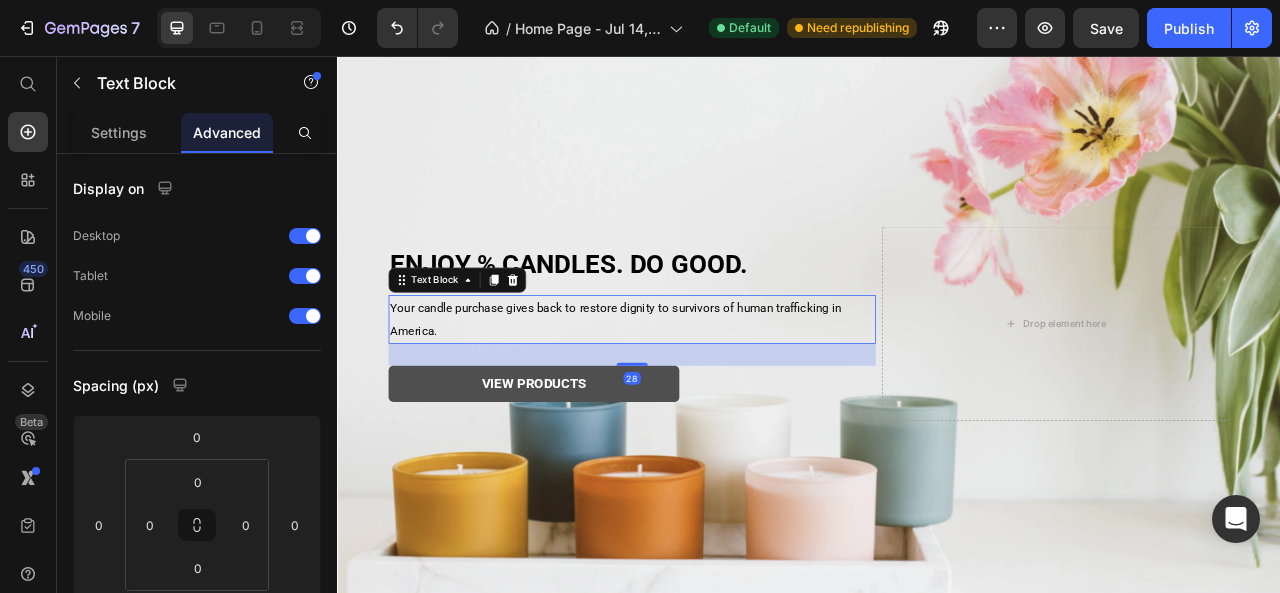 click on "ENJOY % CANDLES. DO GOOD. Heading Your candle purchase gives back to restore dignity to survivors of human trafficking in America. Text Block   28 VIEW PRODUCTS Button" at bounding box center [712, 396] 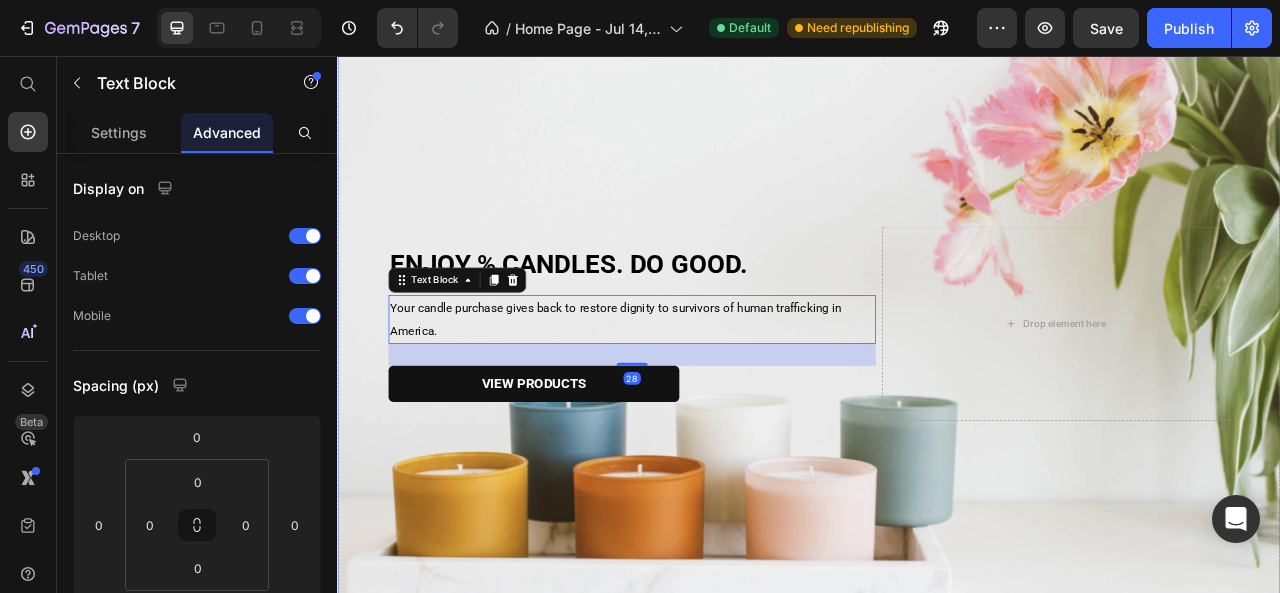 click at bounding box center (937, 396) 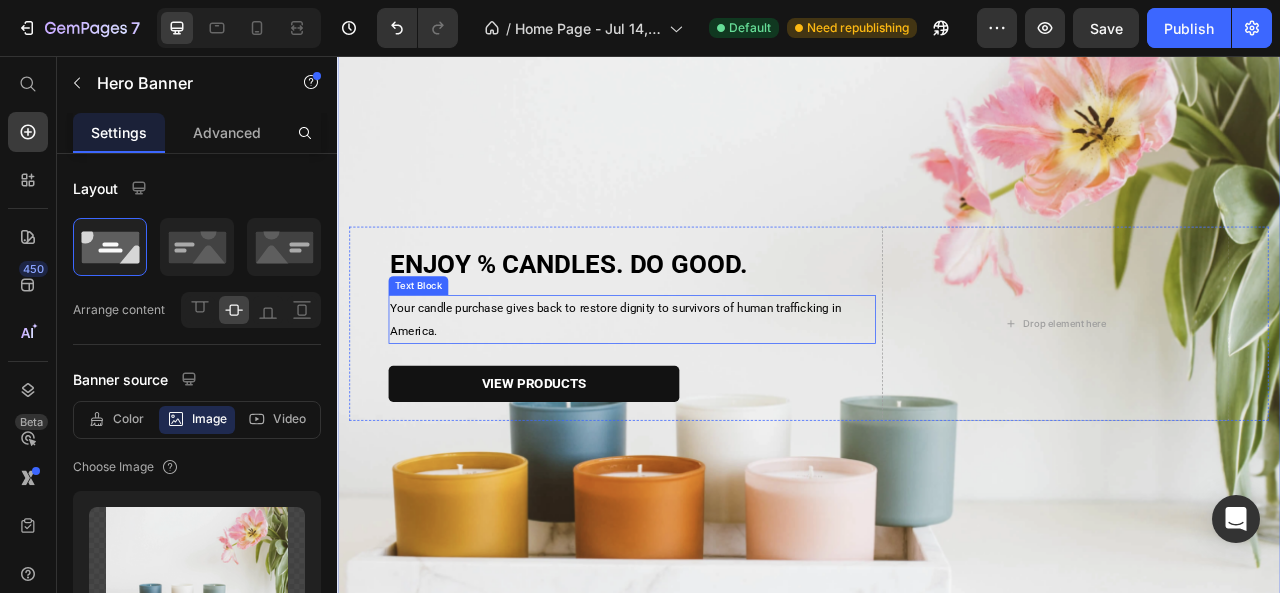 click on "Your candle purchase gives back to restore dignity to survivors of human trafficking in America." at bounding box center [712, 391] 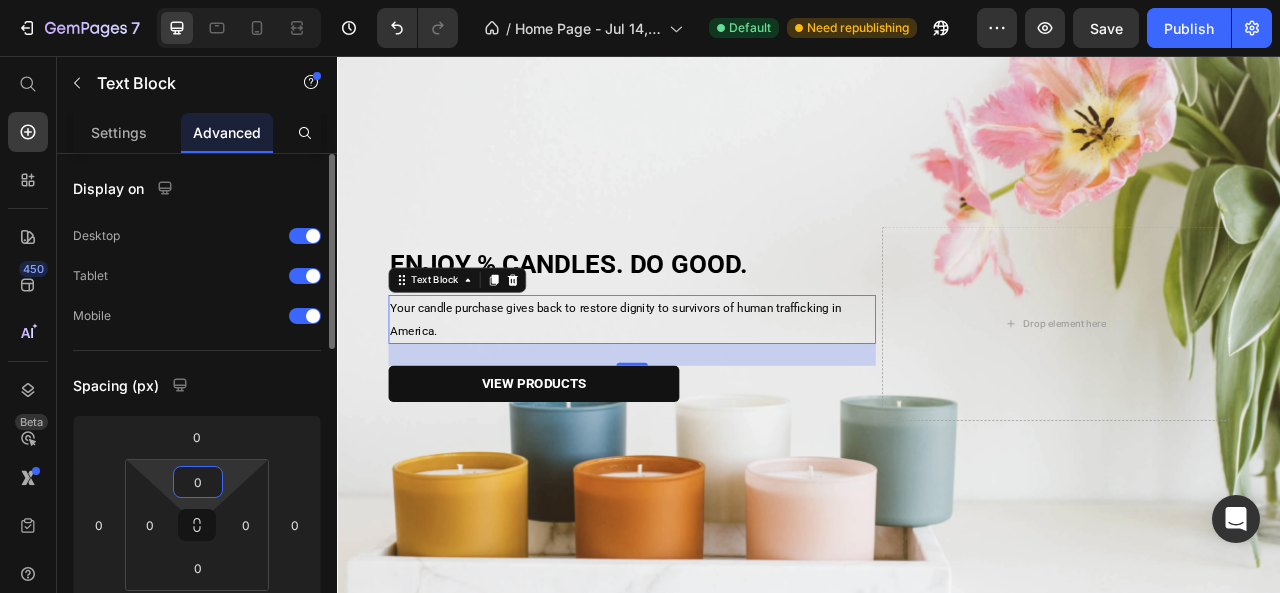 click on "0" at bounding box center (198, 482) 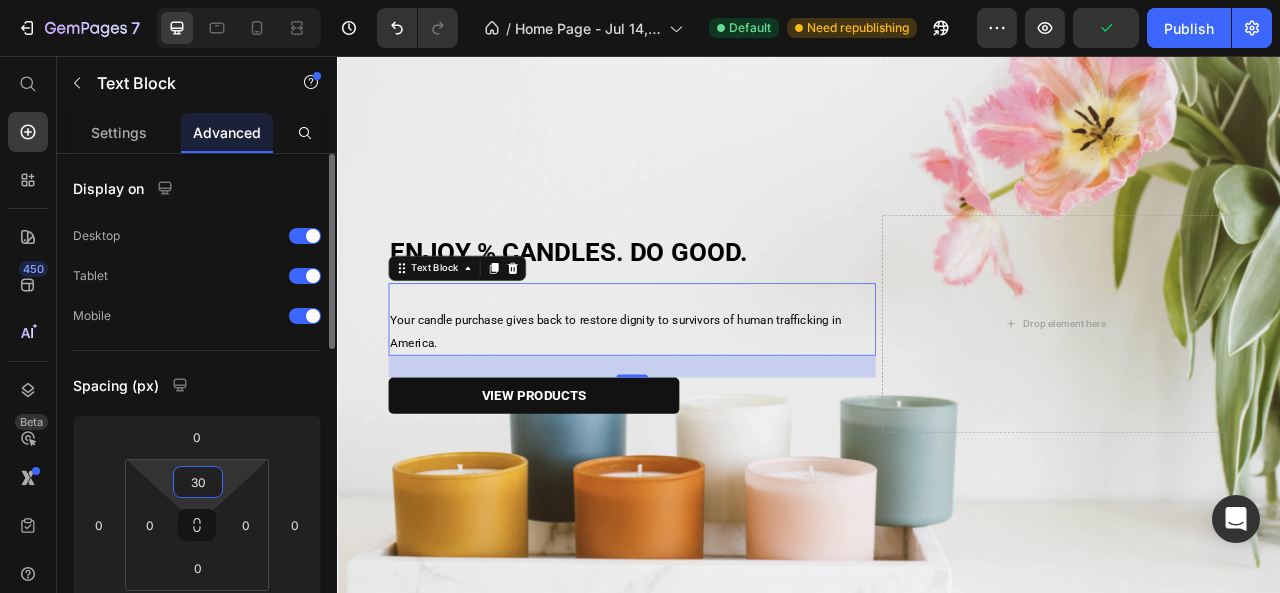 type on "3" 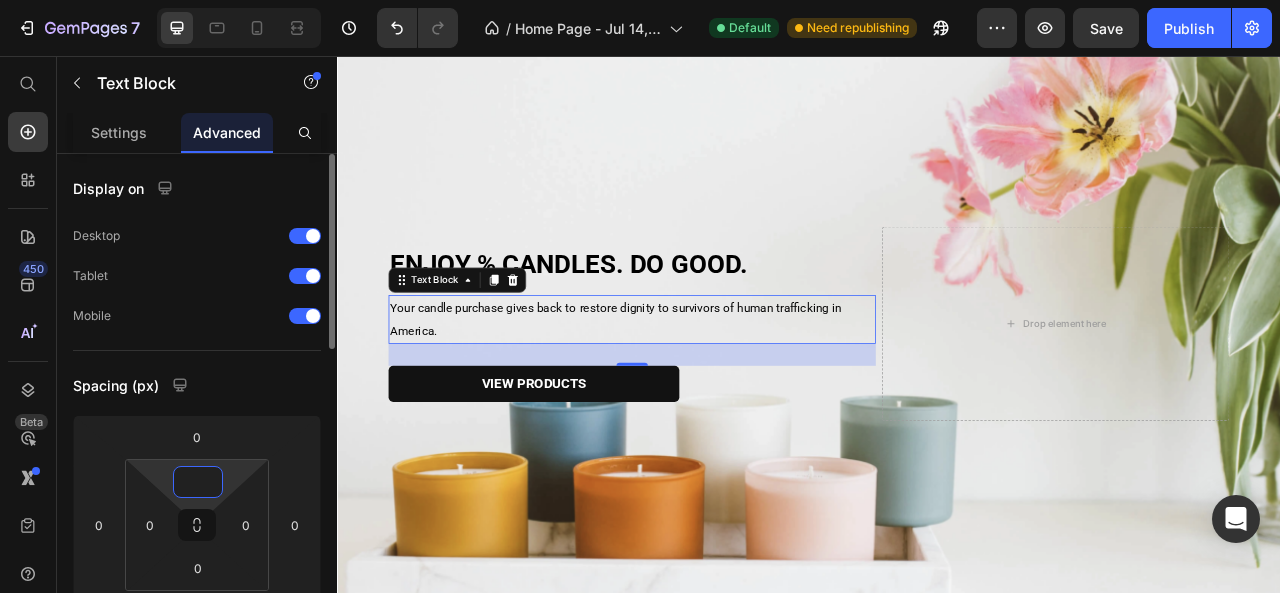 type on "-3" 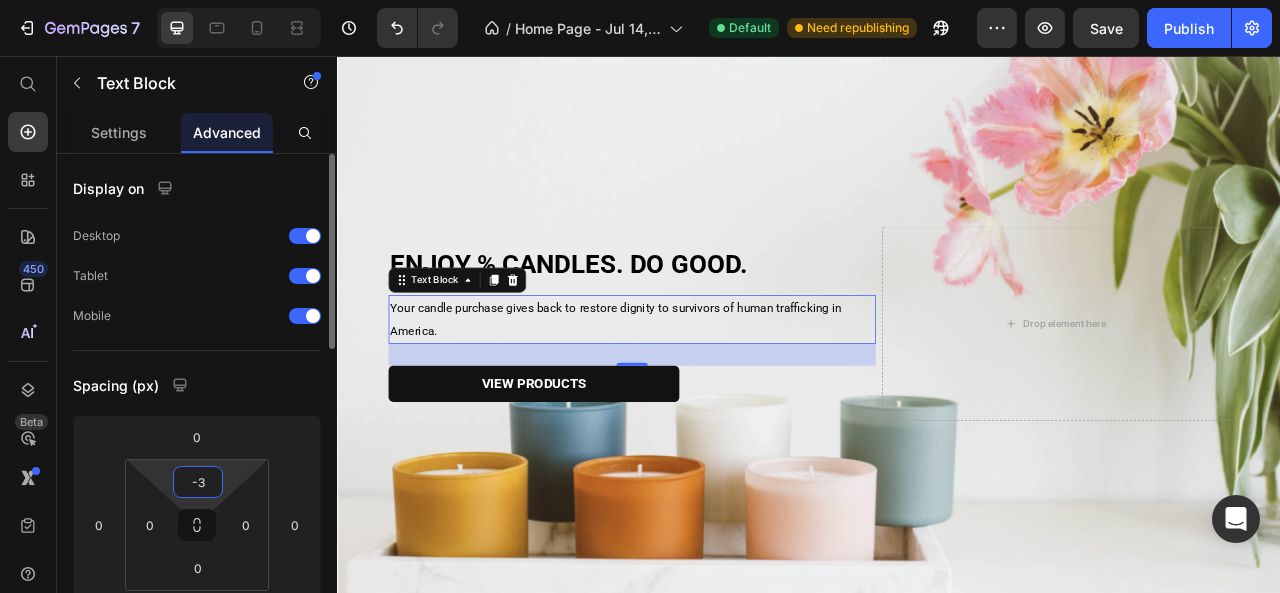 type 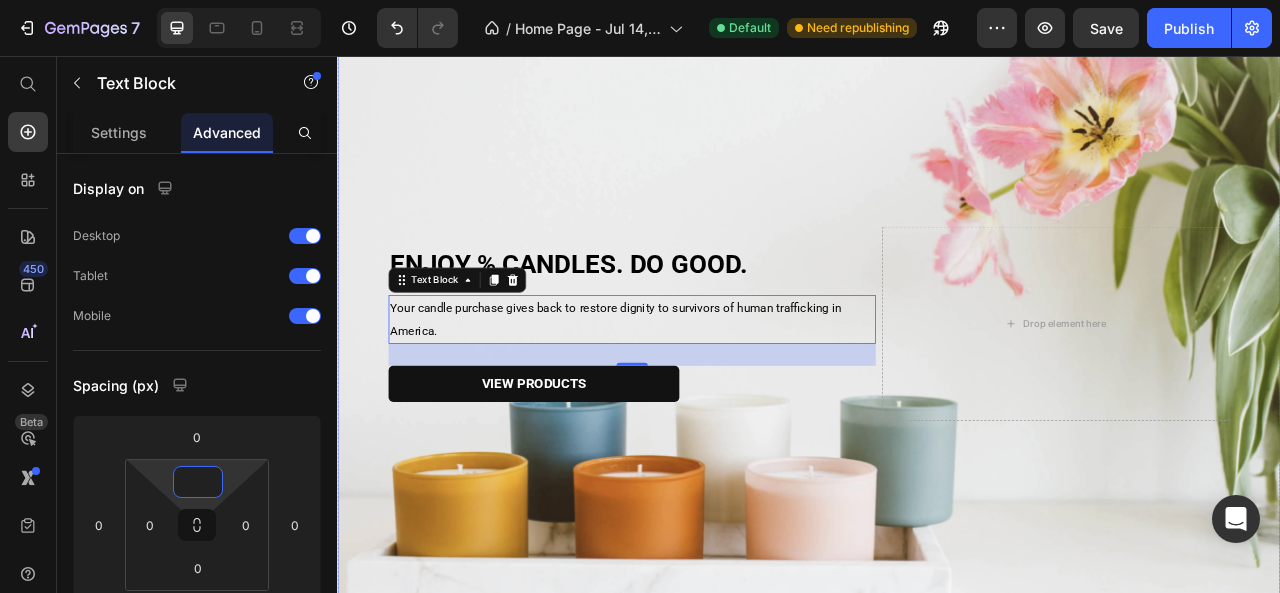 click at bounding box center [937, 396] 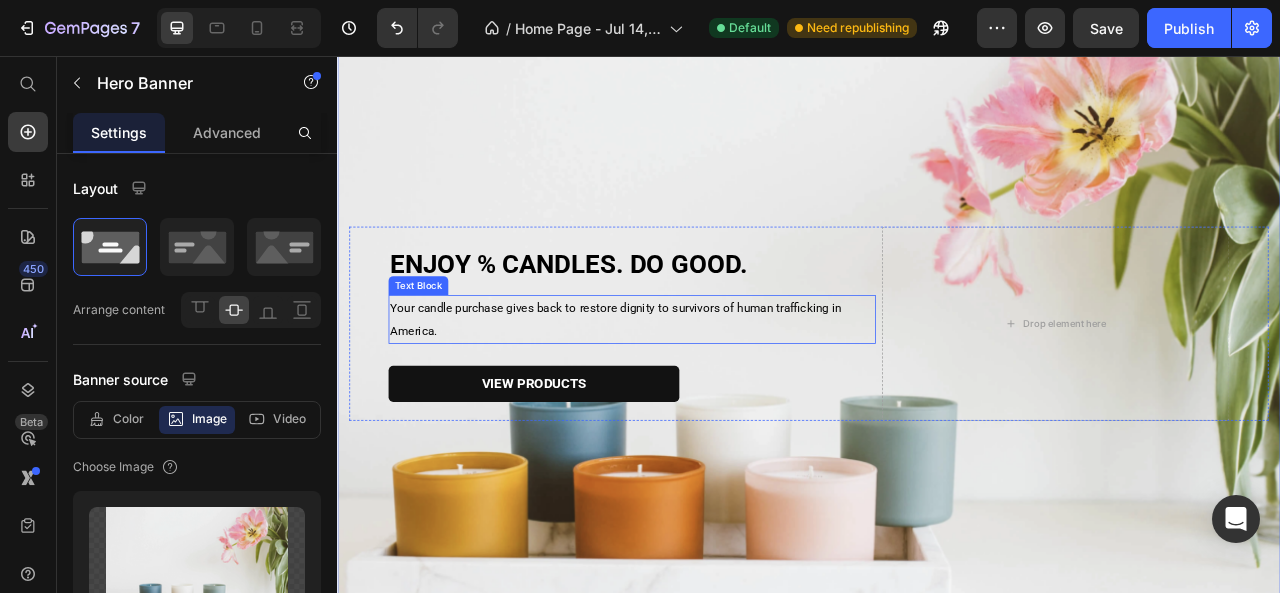 click on "Your candle purchase gives back to restore dignity to survivors of human trafficking in America." at bounding box center [691, 391] 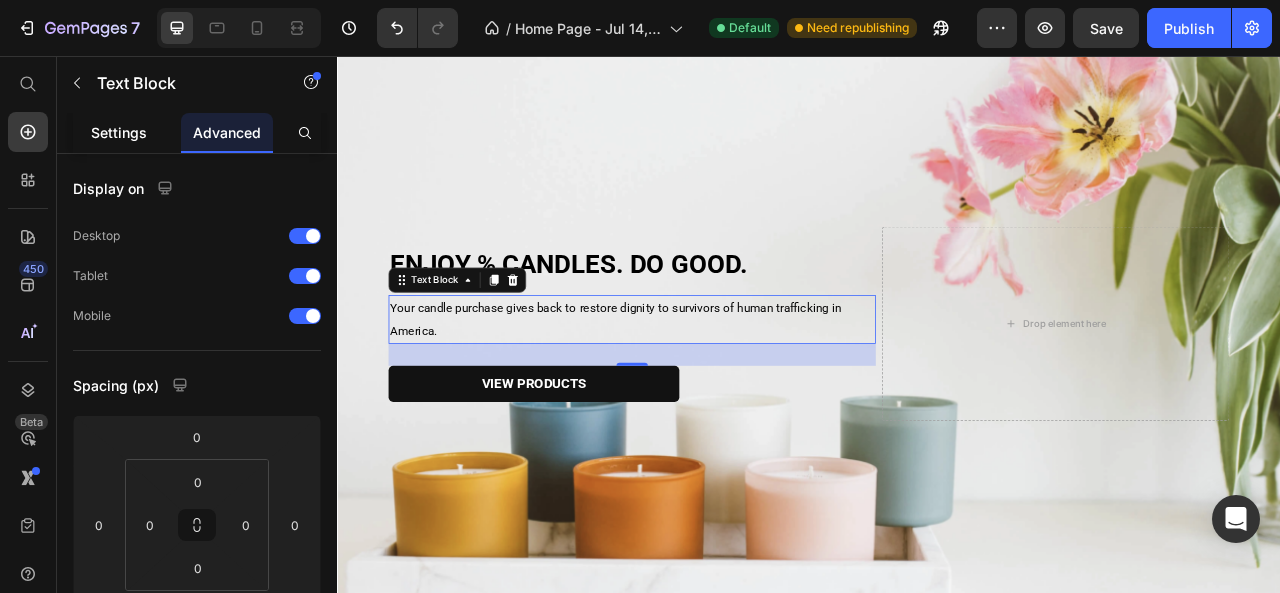 click on "Settings" at bounding box center (119, 132) 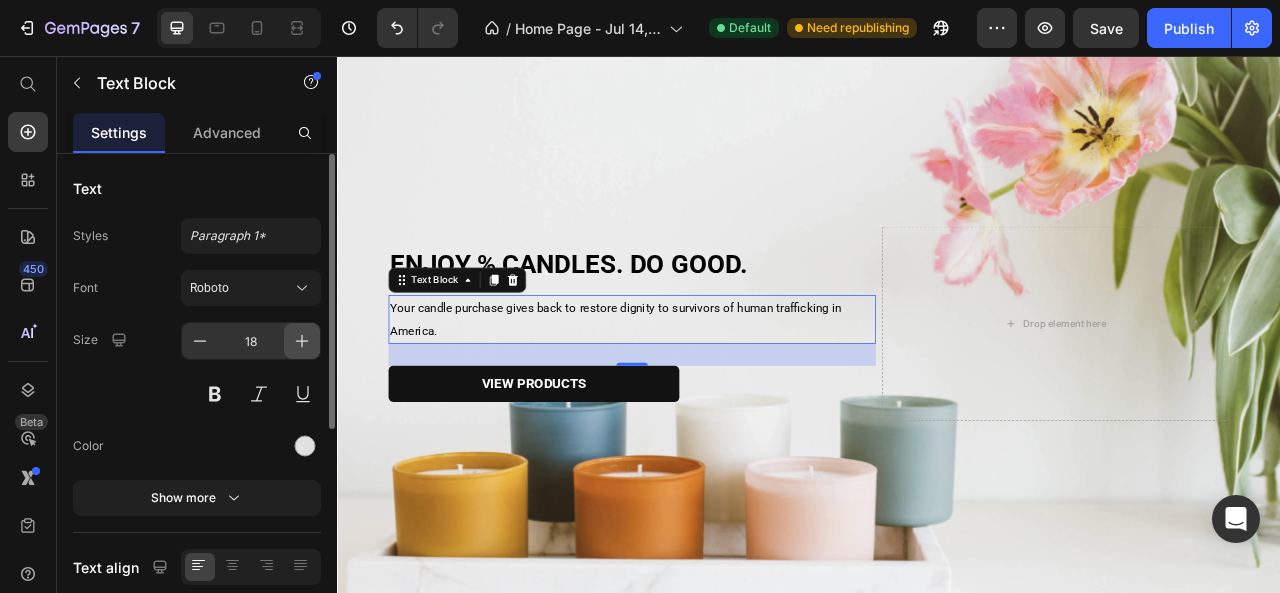 click 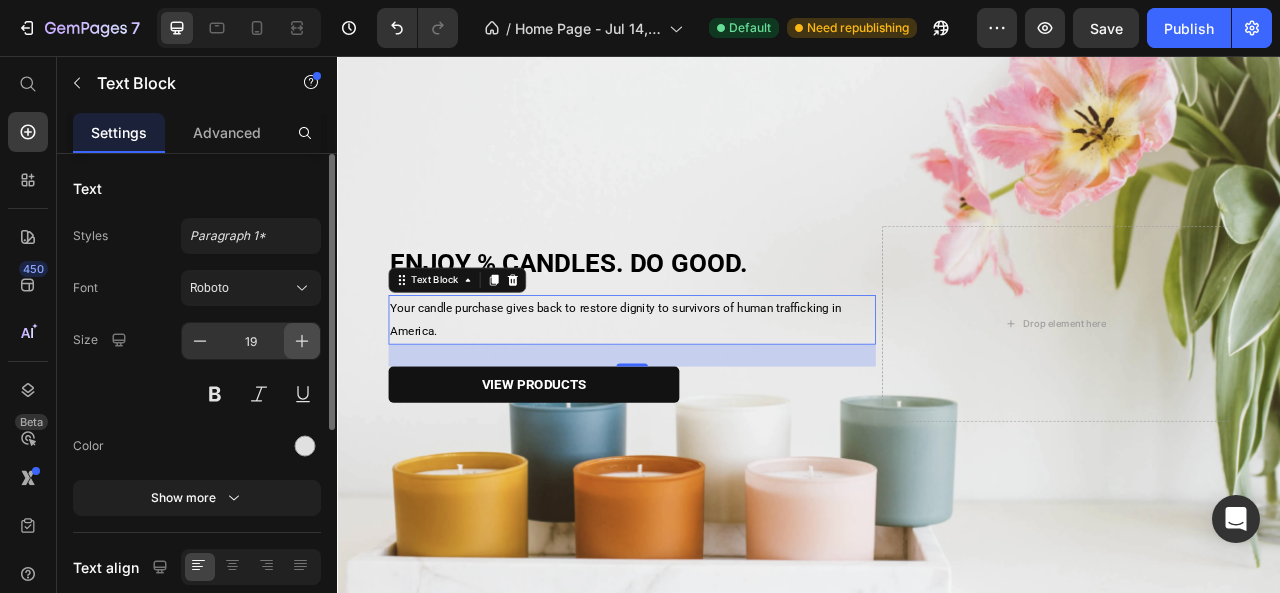 click 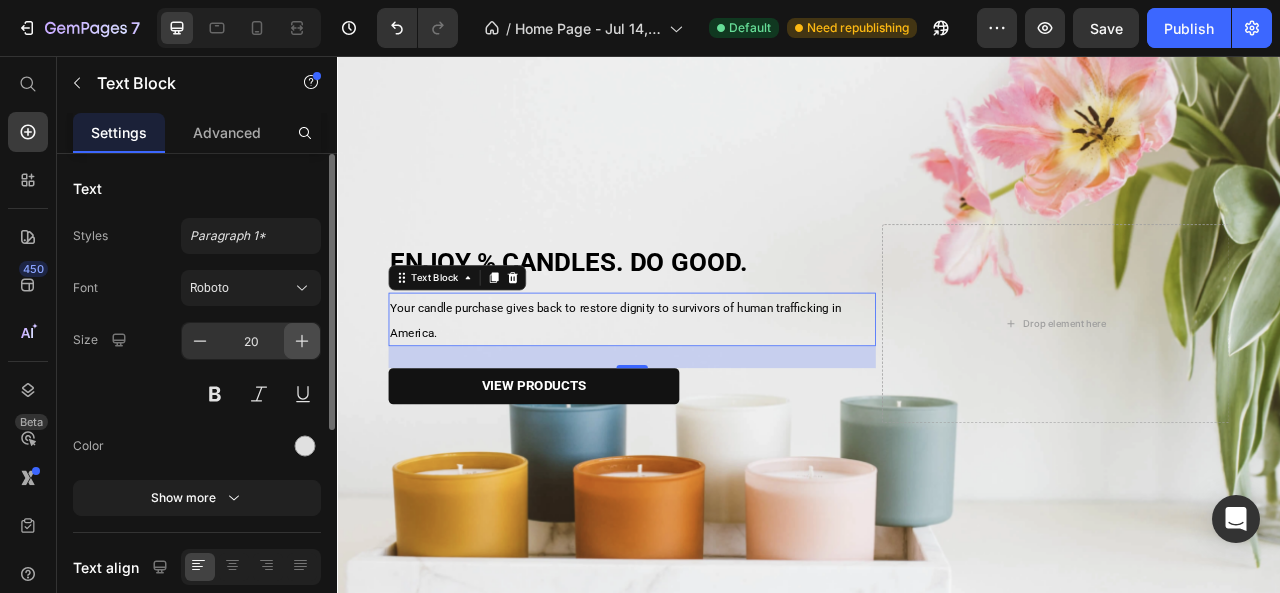 click 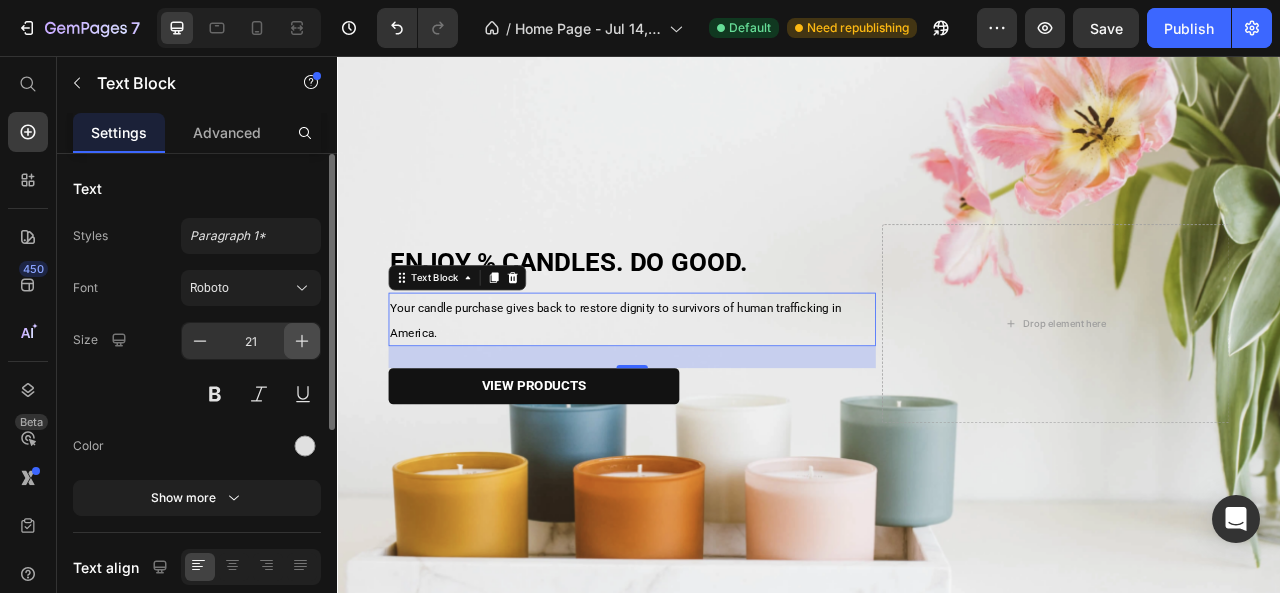 click 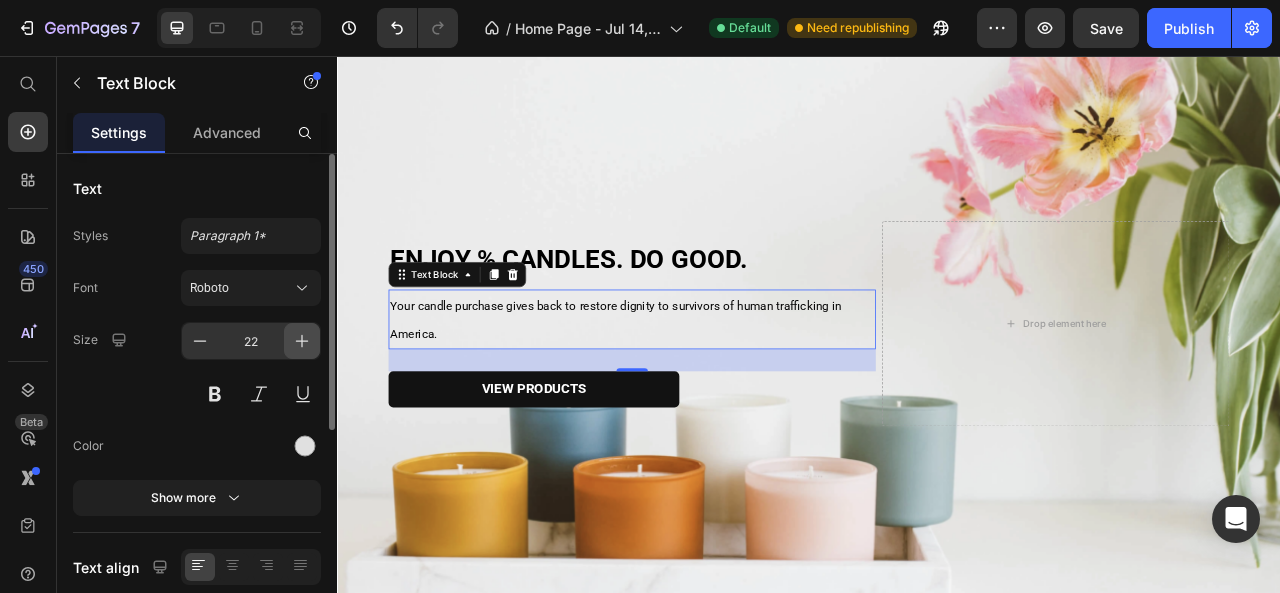 click 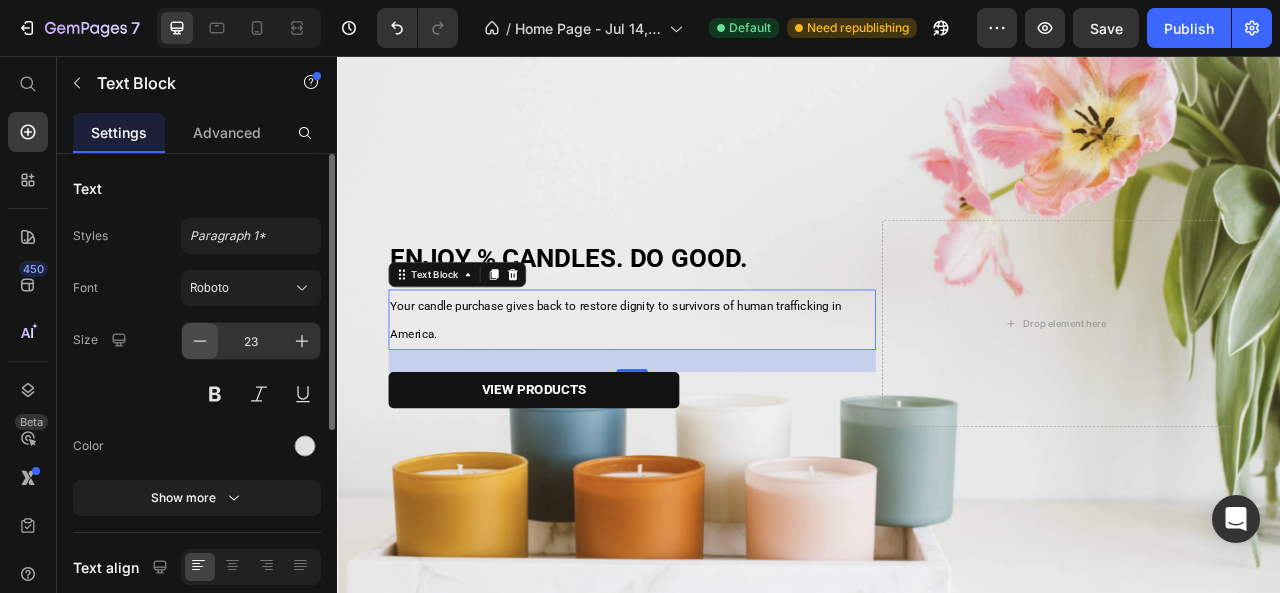 click 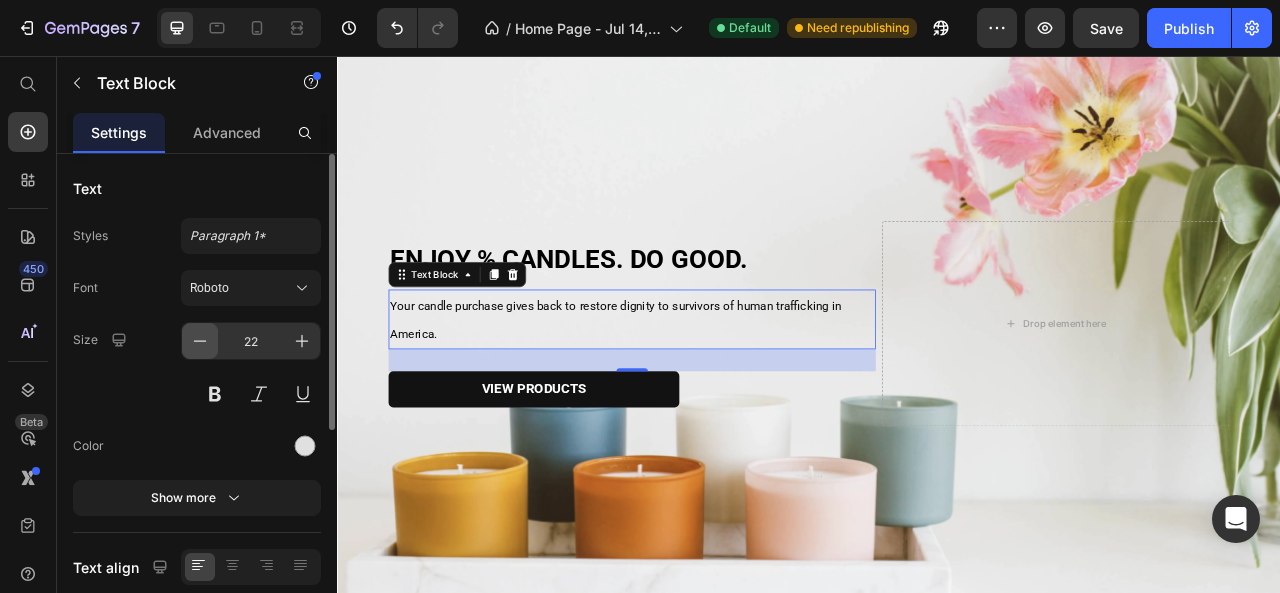click 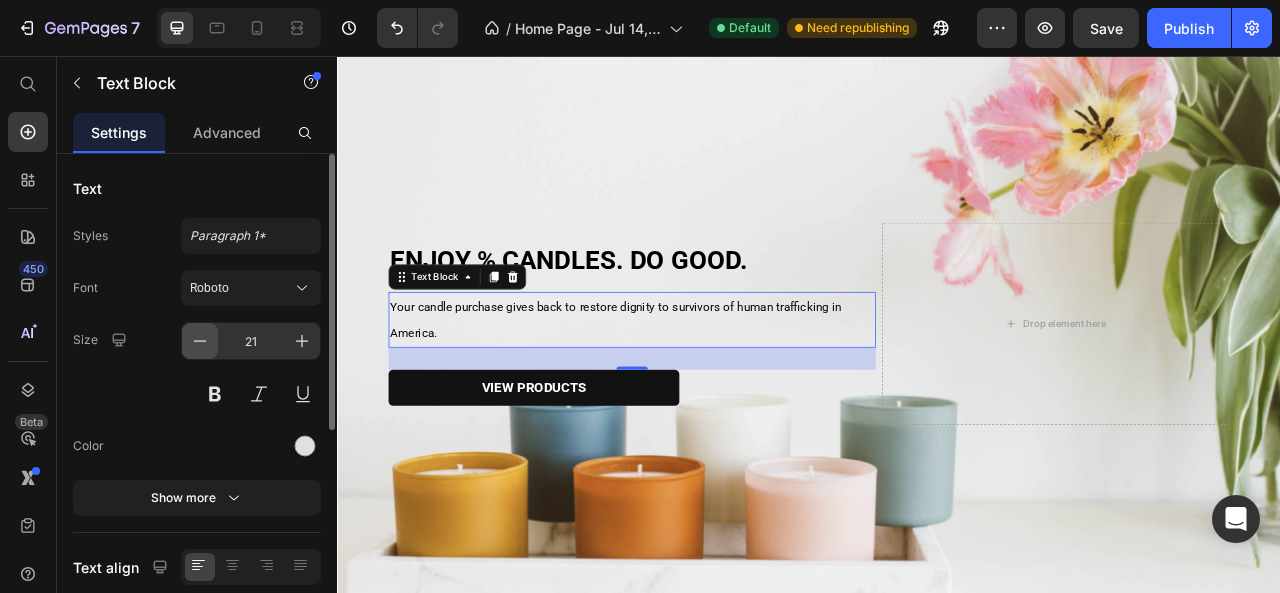 click 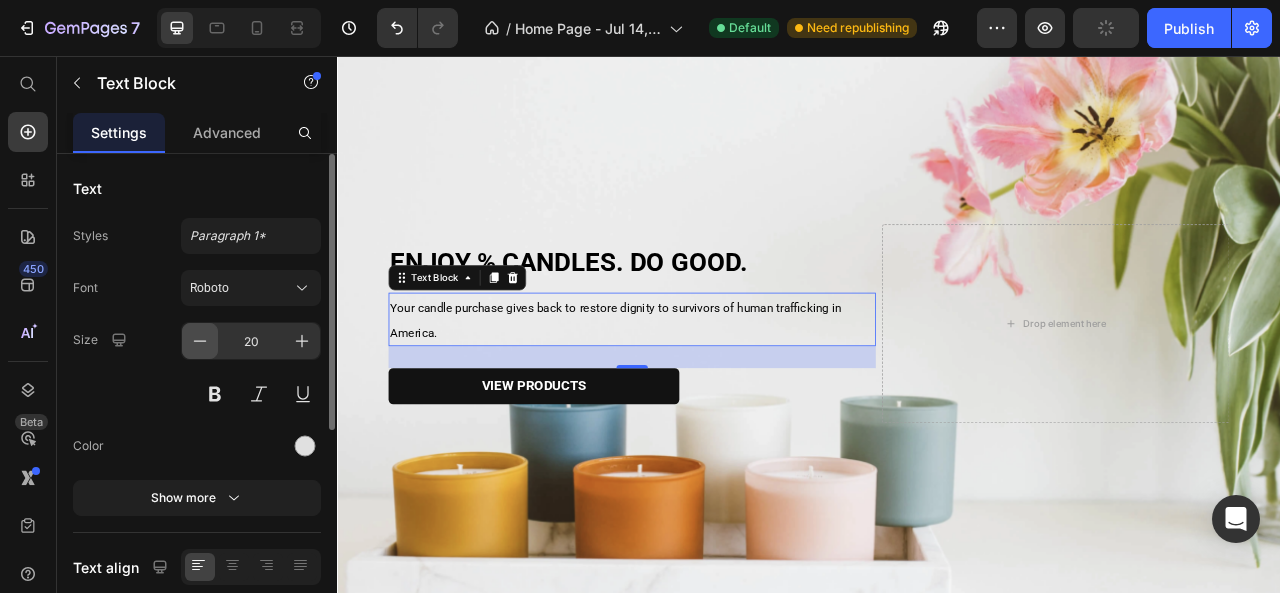 click 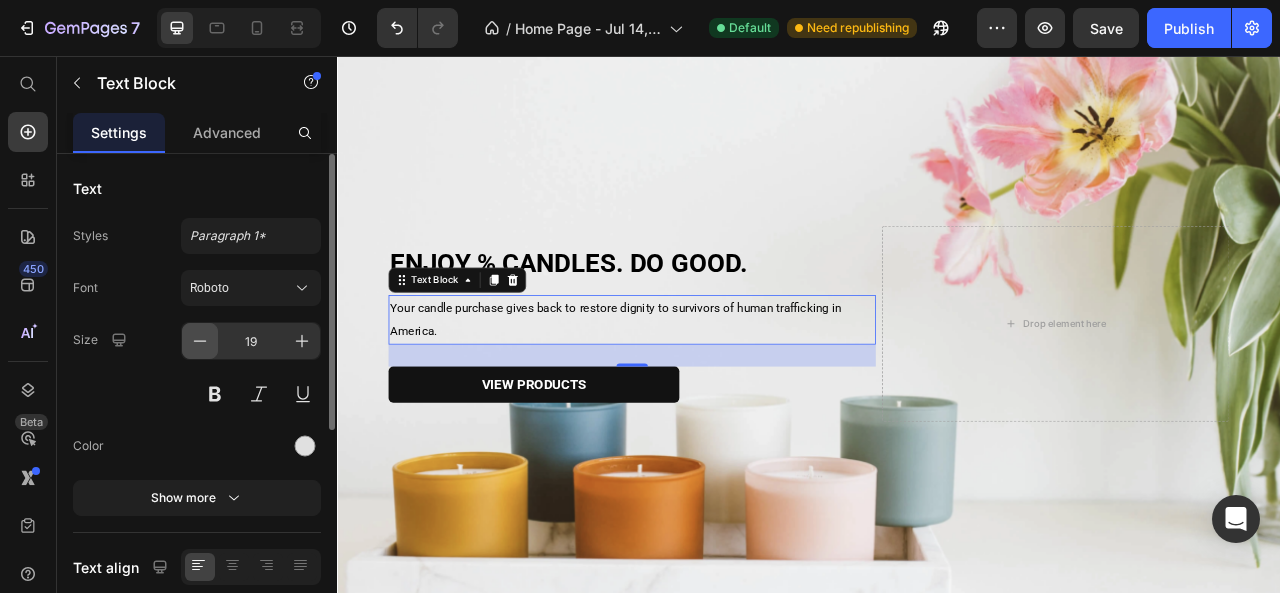 click 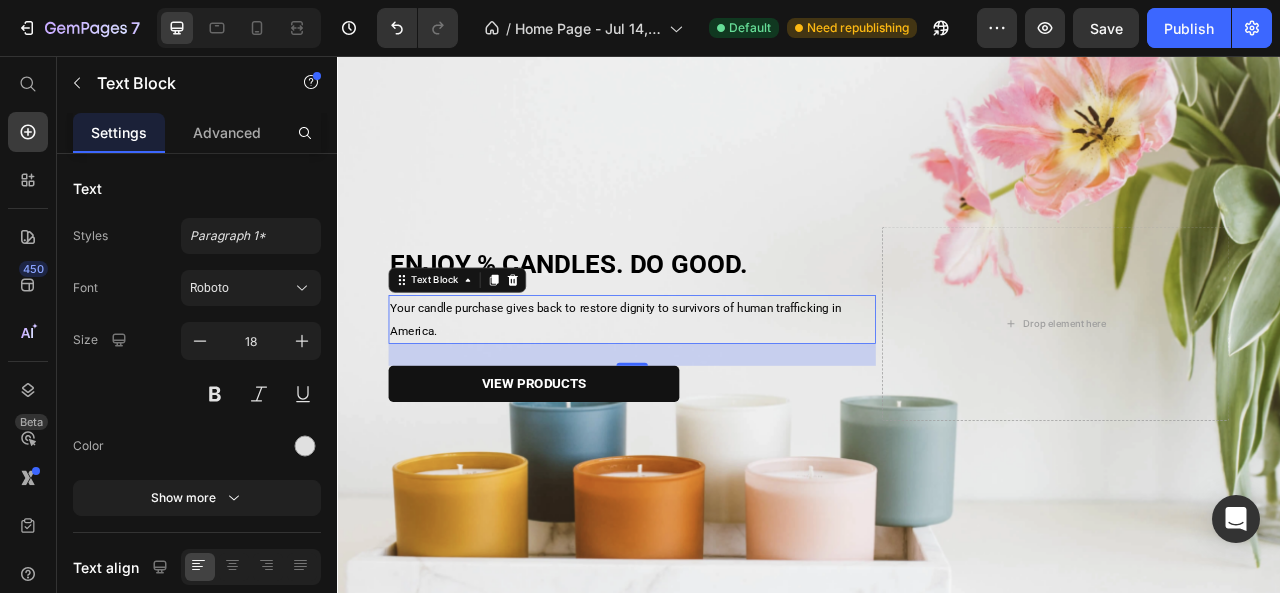 click on "Your candle purchase gives back to restore dignity to survivors of human trafficking in America." at bounding box center [691, 391] 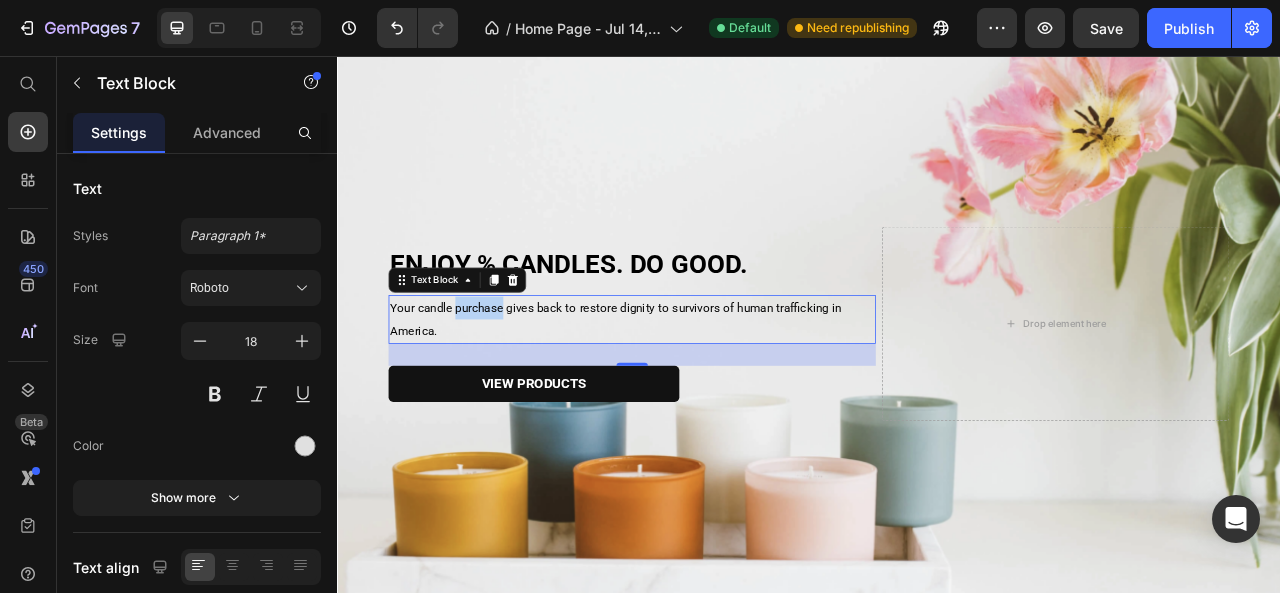click on "Your candle purchase gives back to restore dignity to survivors of human trafficking in America." at bounding box center [691, 391] 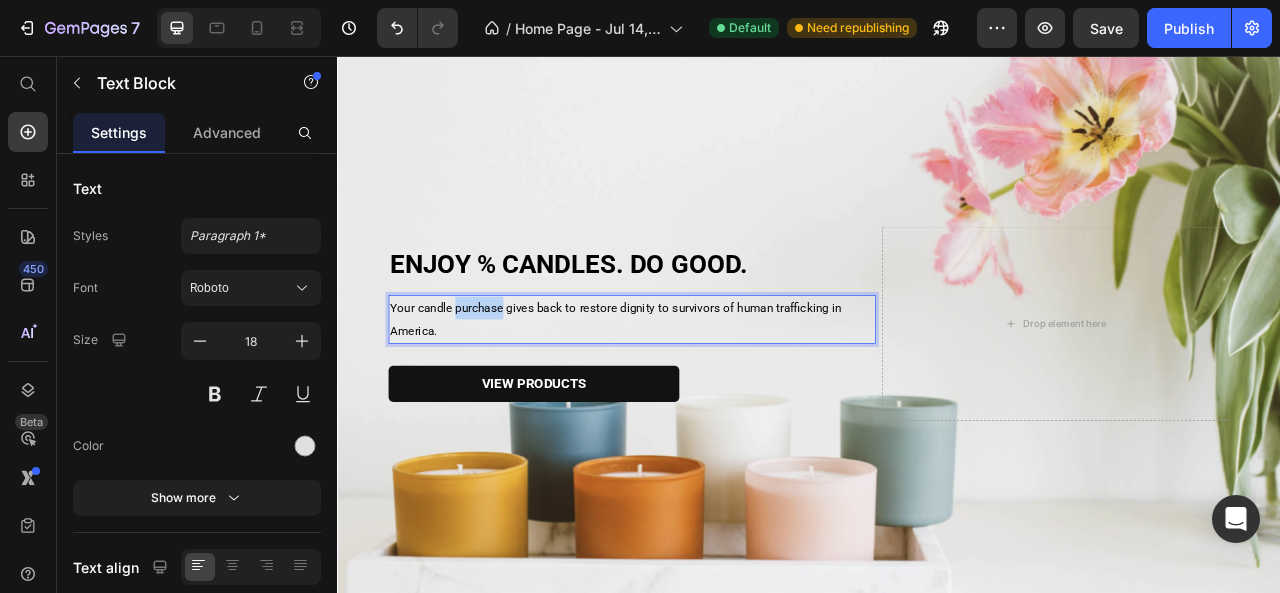 click on "Your candle purchase gives back to restore dignity to survivors of human trafficking in America." at bounding box center [691, 391] 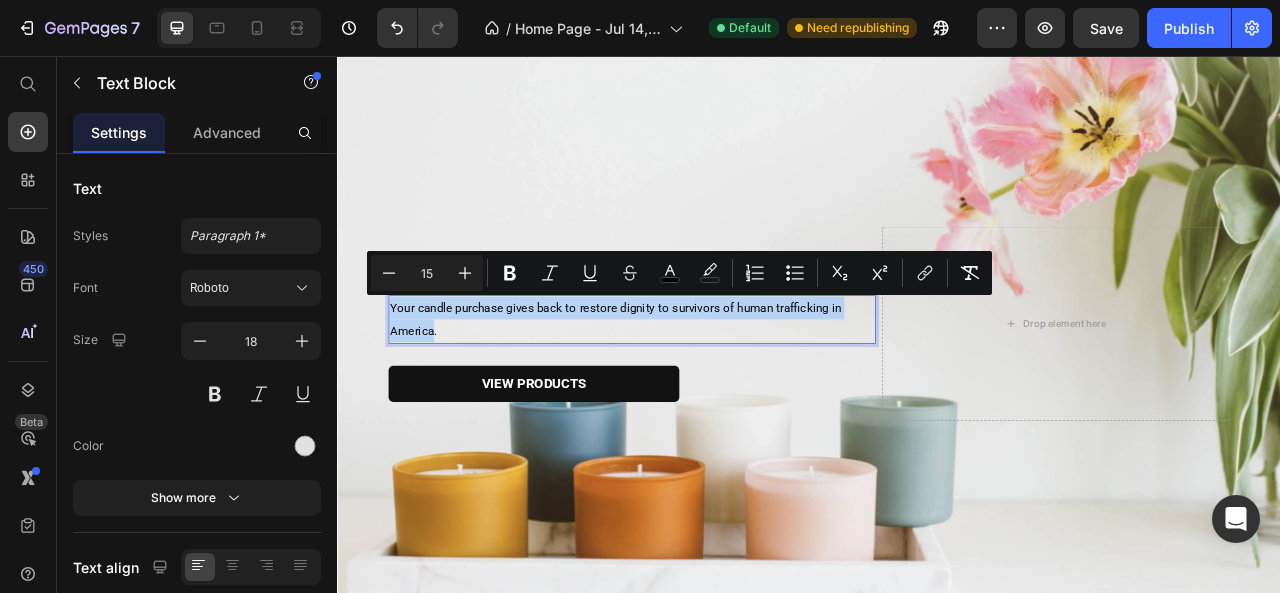 drag, startPoint x: 459, startPoint y: 398, endPoint x: 405, endPoint y: 372, distance: 59.933296 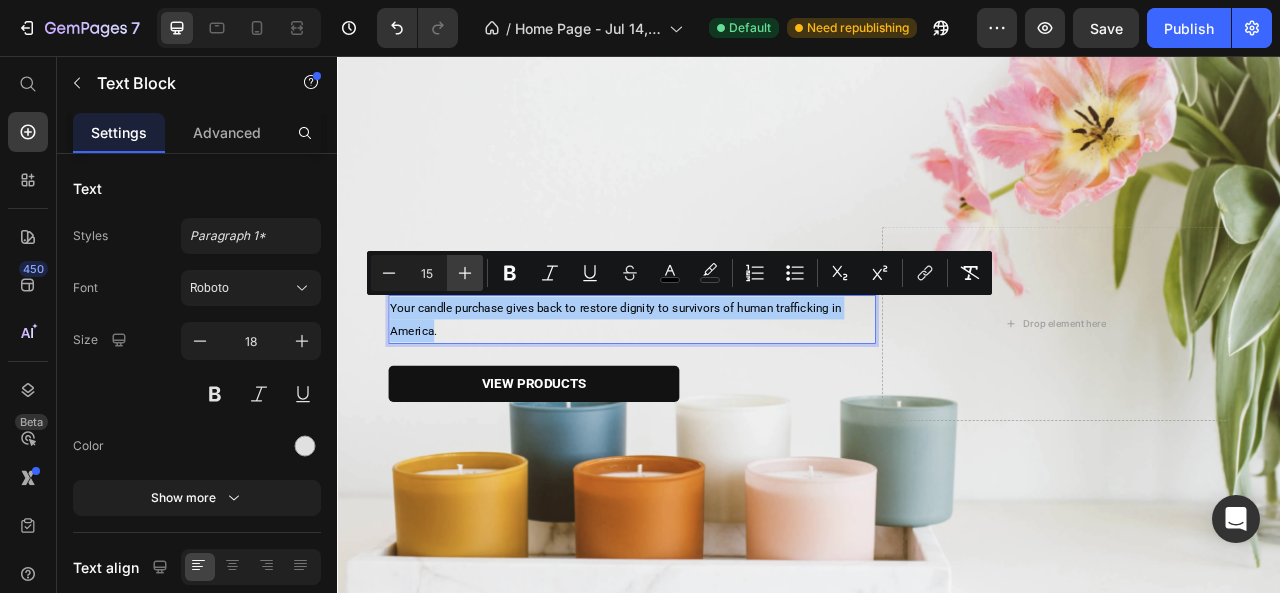 click 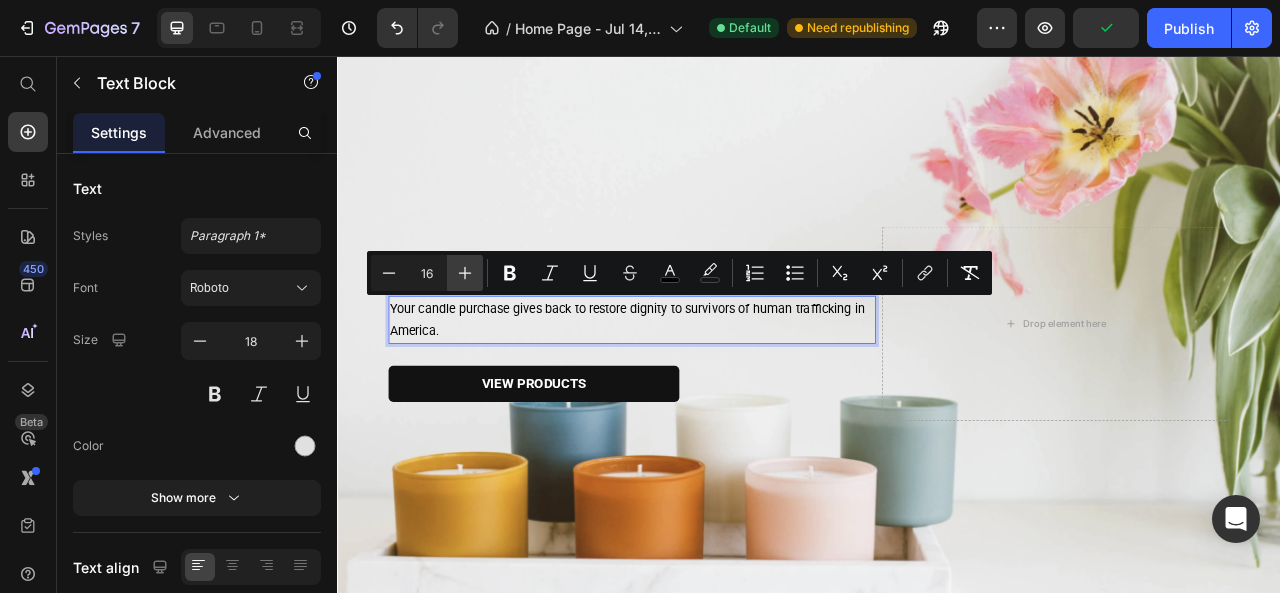click 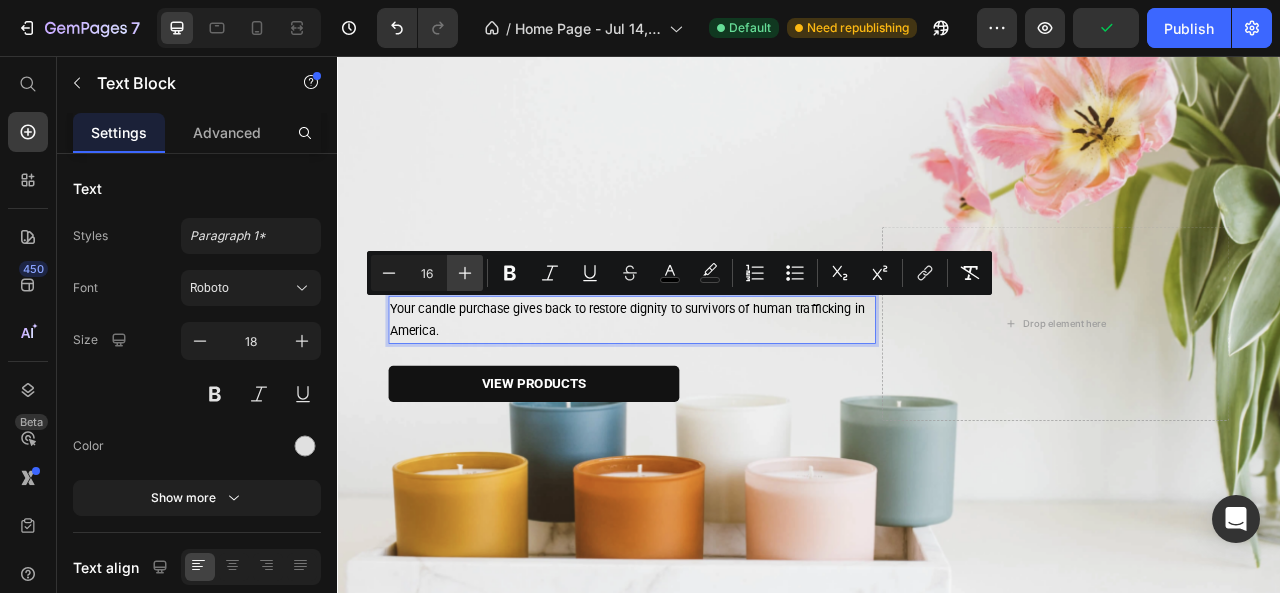 type on "17" 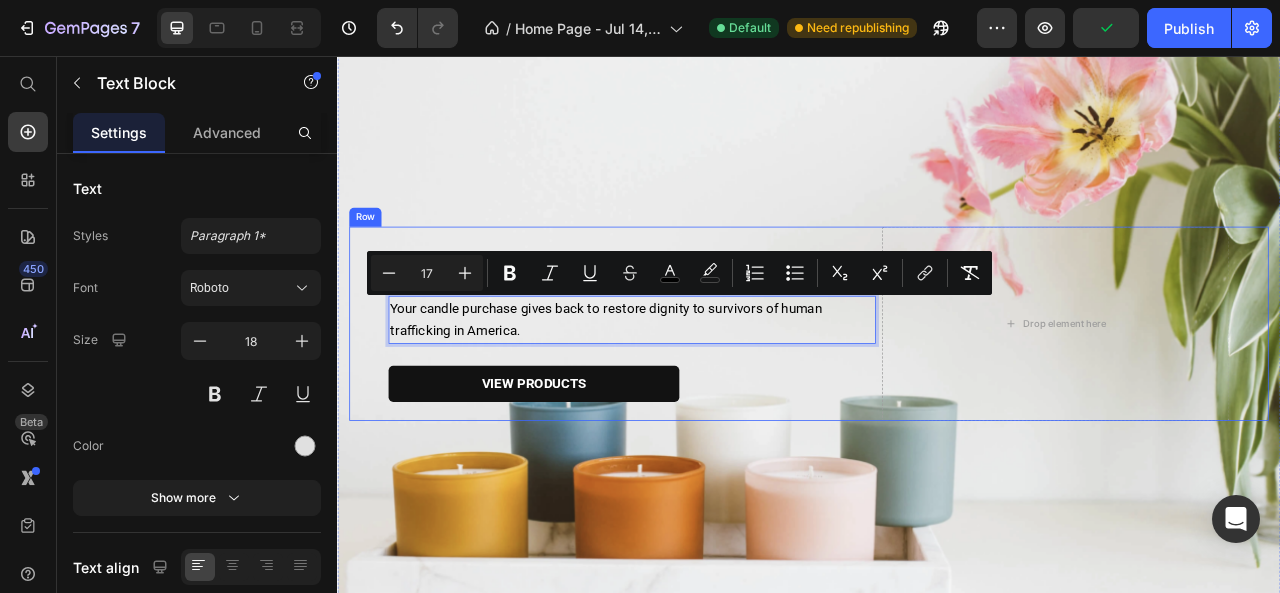 click on "ENJOY % CANDLES. DO GOOD. Heading Your candle purchase gives back to restore dignity to survivors of human trafficking in America . Text Block   28 VIEW PRODUCTS Button" at bounding box center [712, 396] 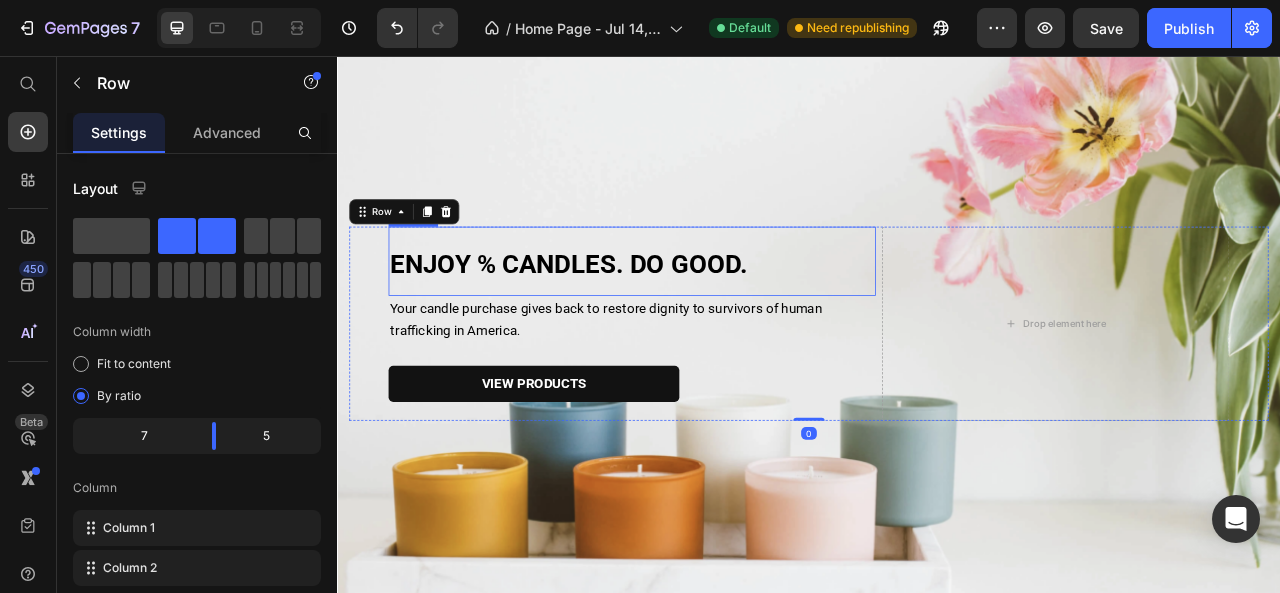 click on "ENJOY % CANDLES. DO GOOD." at bounding box center [631, 320] 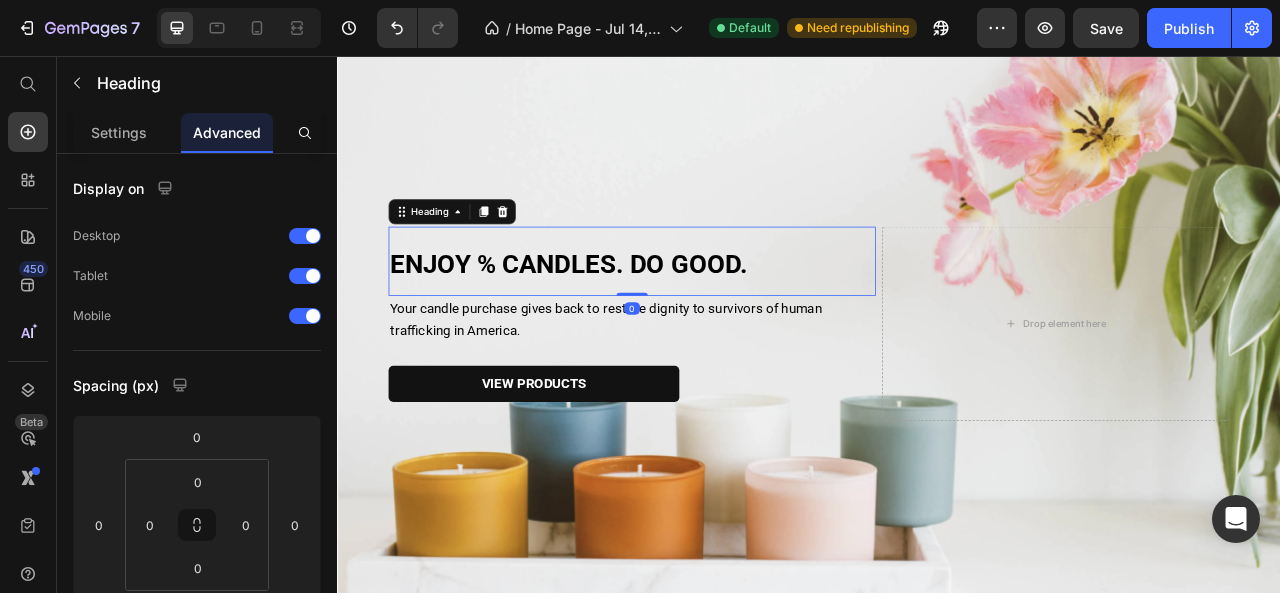 drag, startPoint x: 703, startPoint y: 352, endPoint x: 714, endPoint y: 304, distance: 49.24429 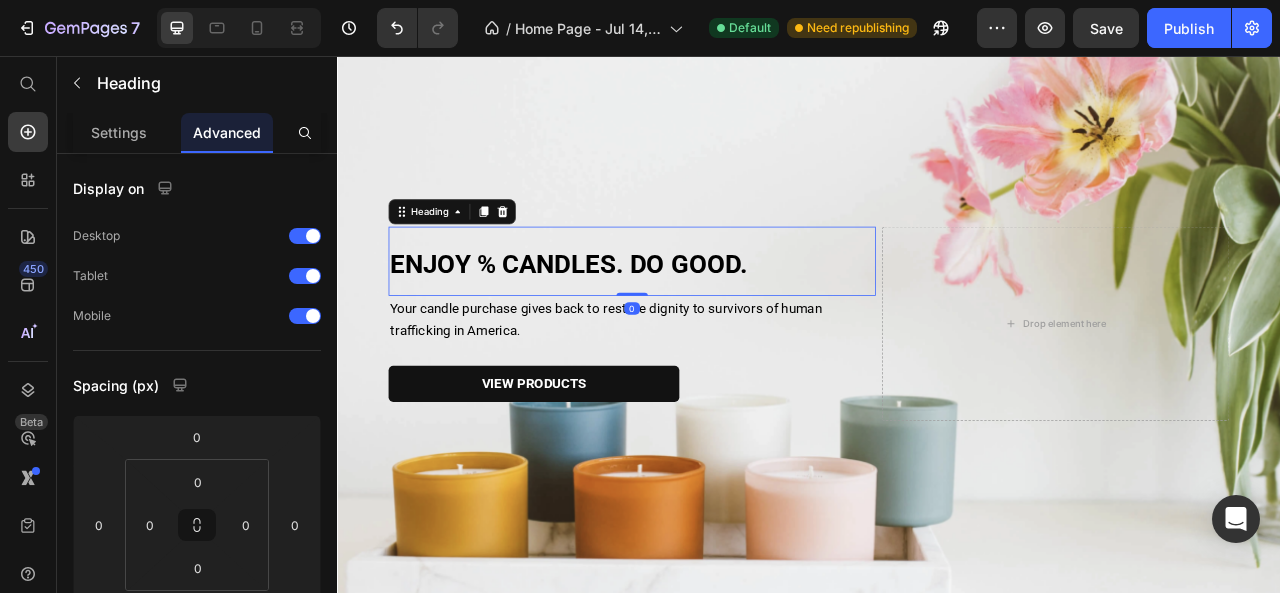 click on "ENJOY % CANDLES. DO GOOD. Heading   0" at bounding box center (712, 316) 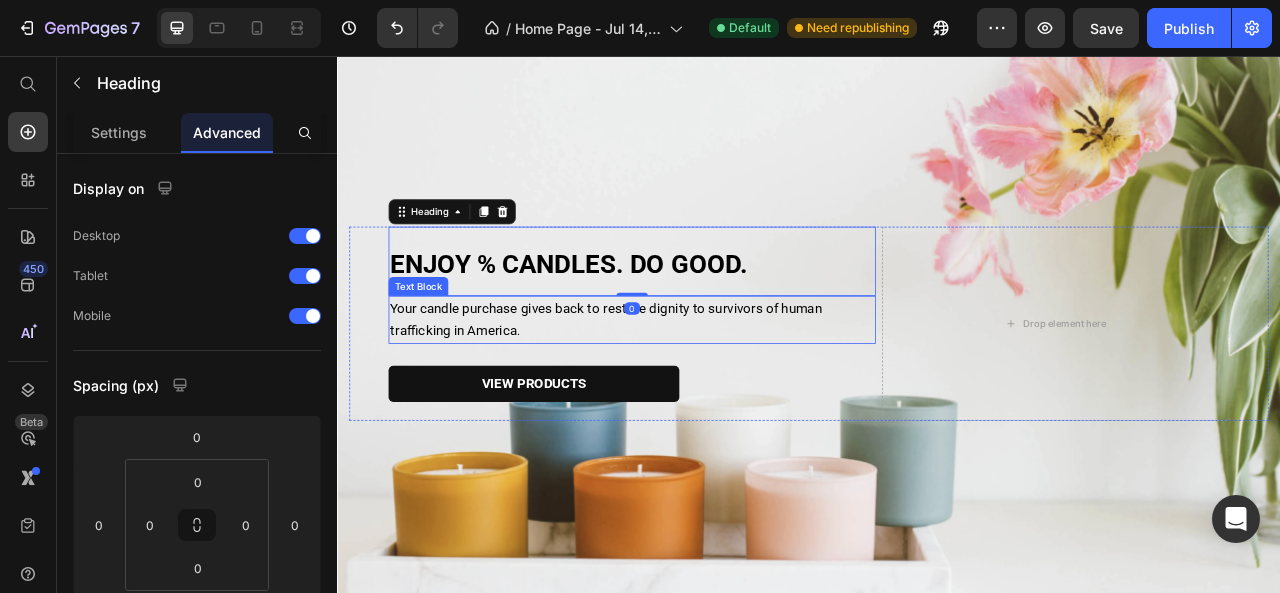 click on "Your candle purchase gives back to restore dignity to survivors of human trafficking in America ." at bounding box center (712, 391) 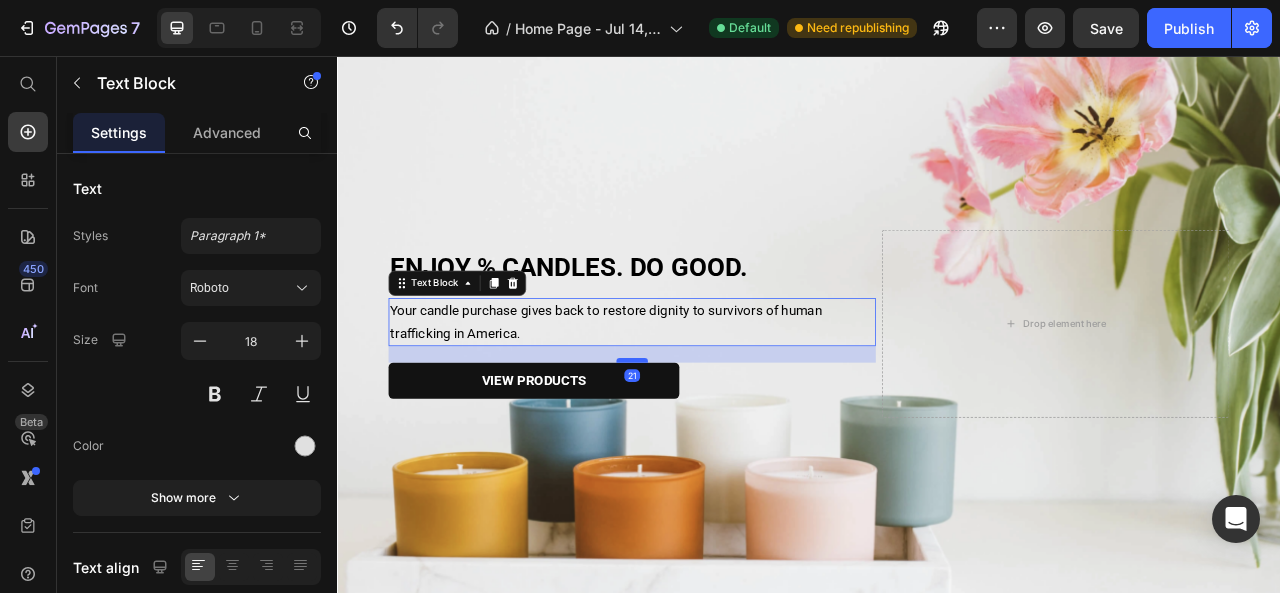 click at bounding box center [712, 443] 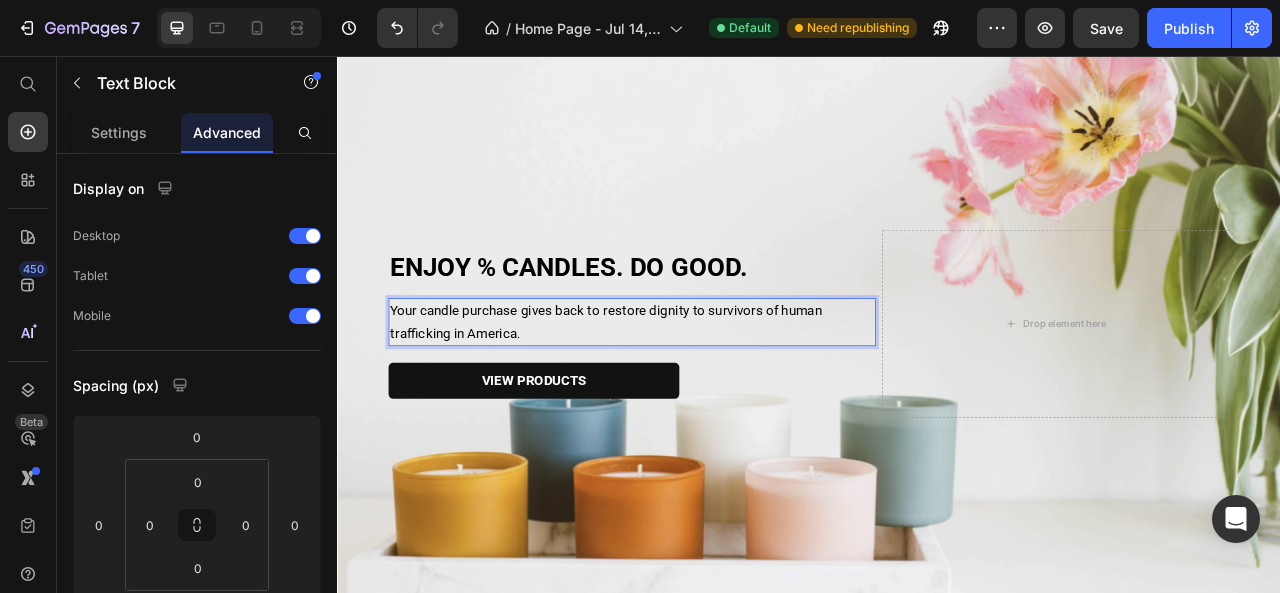 click on "Your candle purchase gives back to restore dignity to survivors of human trafficking in America ." at bounding box center [712, 394] 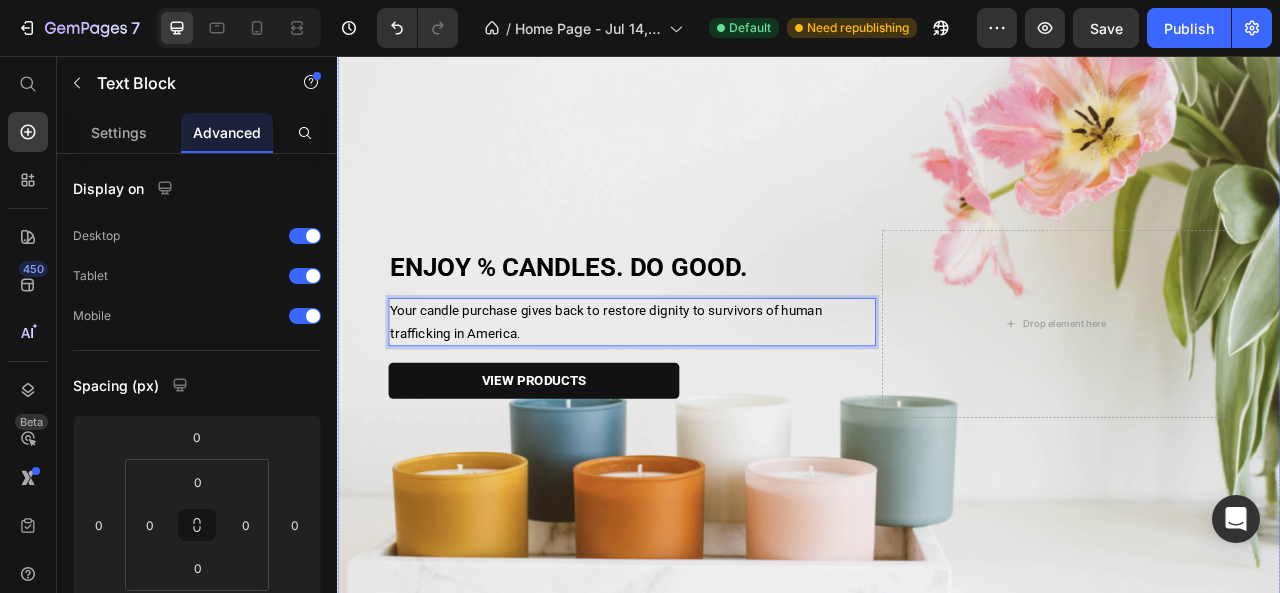 click on "ENJOY % CANDLES. DO GOOD. Heading Your candle purchase gives back to restore dignity to survivors of human trafficking in America . Text Block   21 VIEW PRODUCTS Button
Drop element here Row" at bounding box center (937, 396) 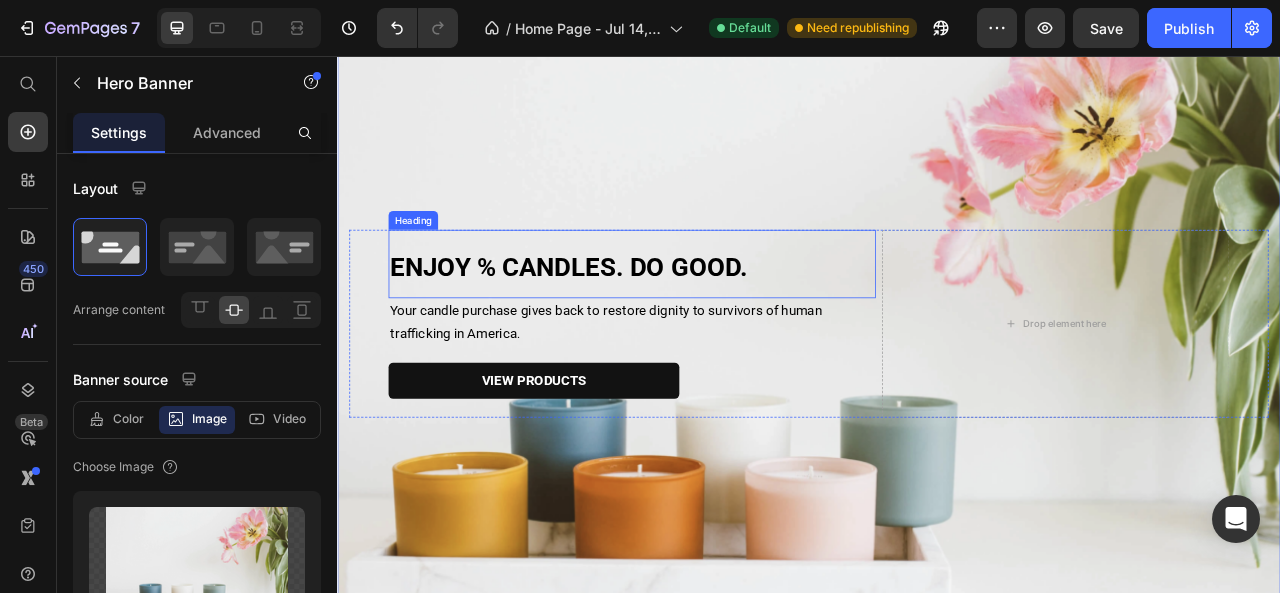 click on "ENJOY % CANDLES. DO GOOD." at bounding box center (631, 324) 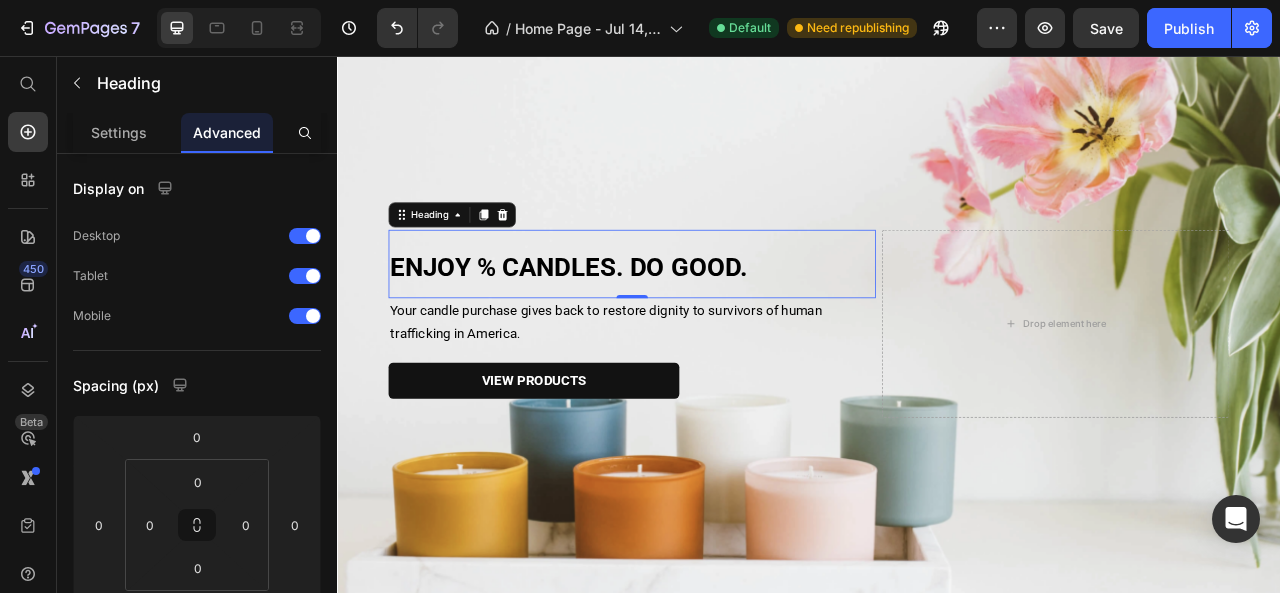 click on "ENJOY % CANDLES. DO GOOD." at bounding box center (631, 324) 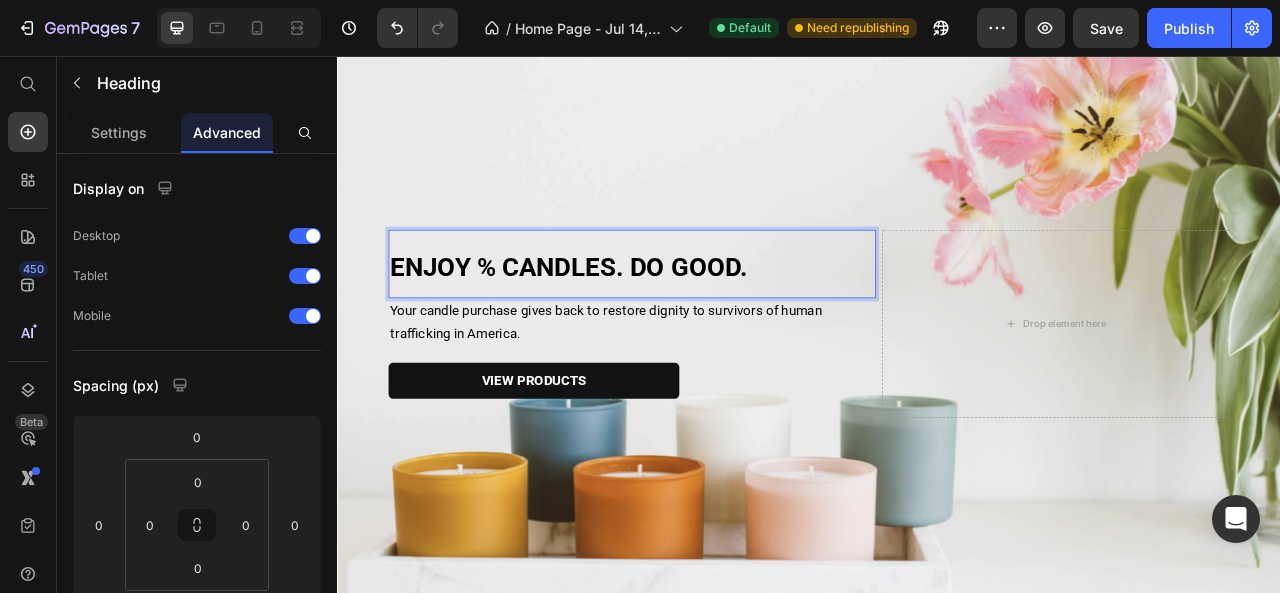 click on "ENJOY % CANDLES. DO GOOD." at bounding box center [631, 324] 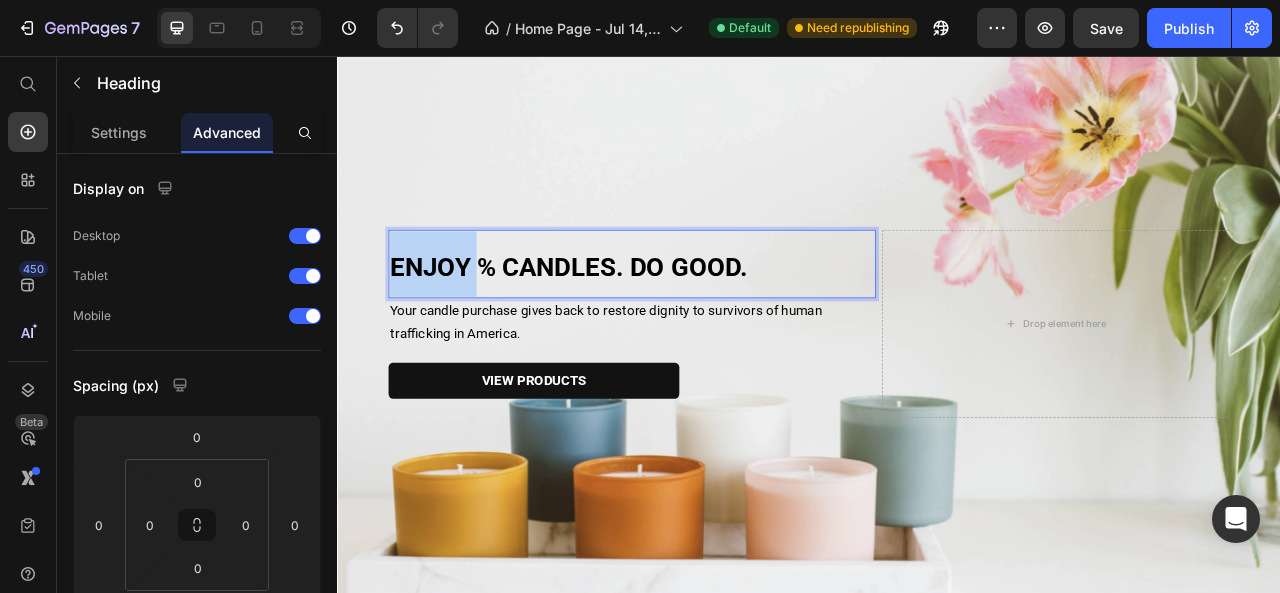 click on "ENJOY % CANDLES. DO GOOD." at bounding box center [631, 324] 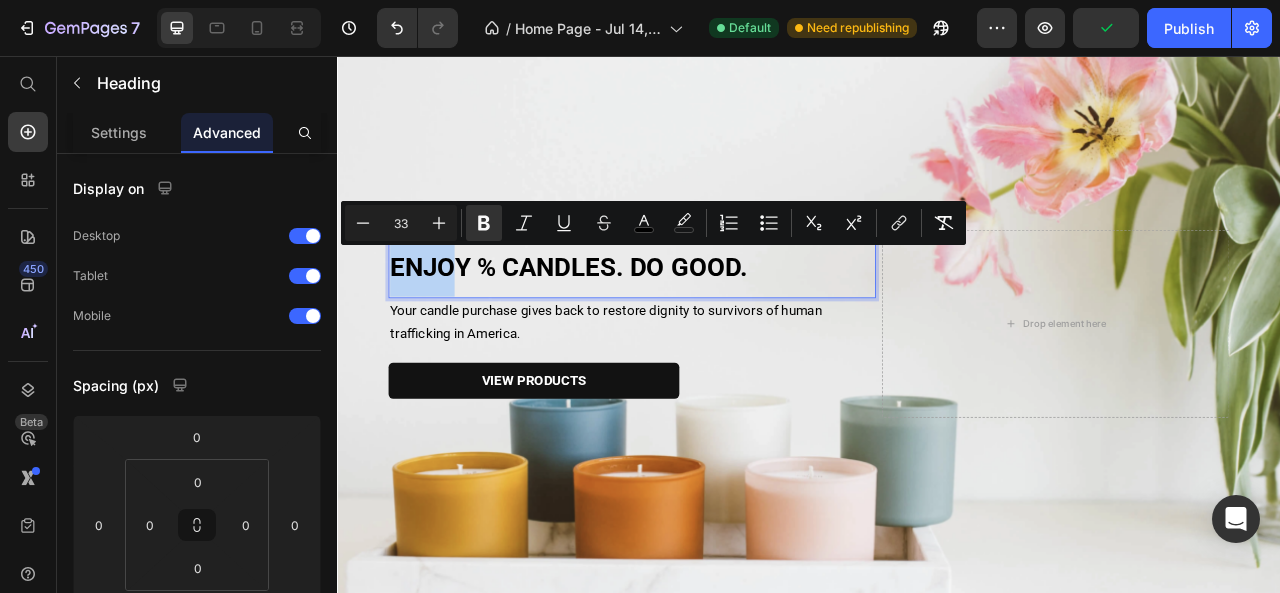 click on "ENJOY % CANDLES. DO GOOD." at bounding box center [631, 324] 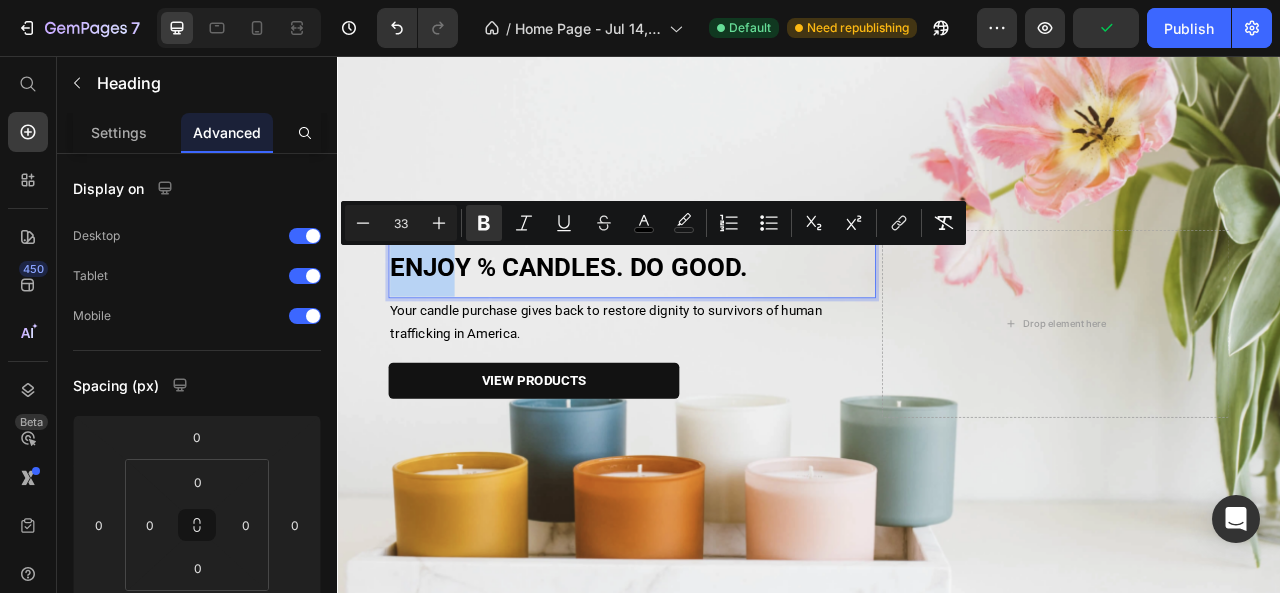 click on "ENJOY % CANDLES. DO GOOD." at bounding box center [631, 324] 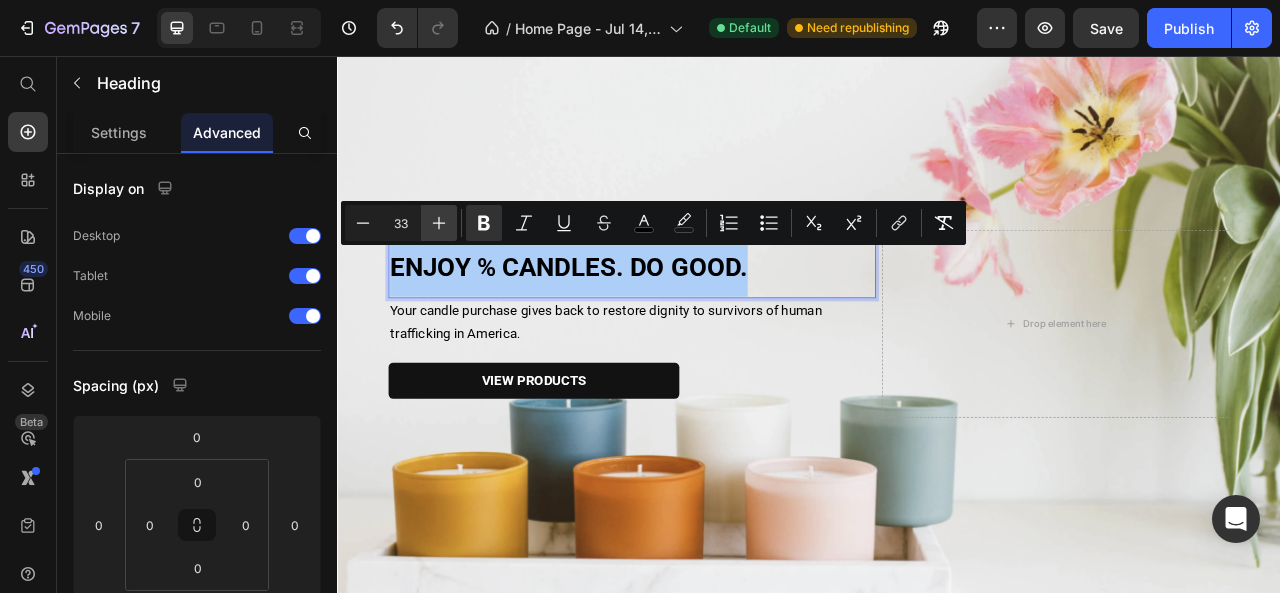 click on "Plus" at bounding box center (439, 223) 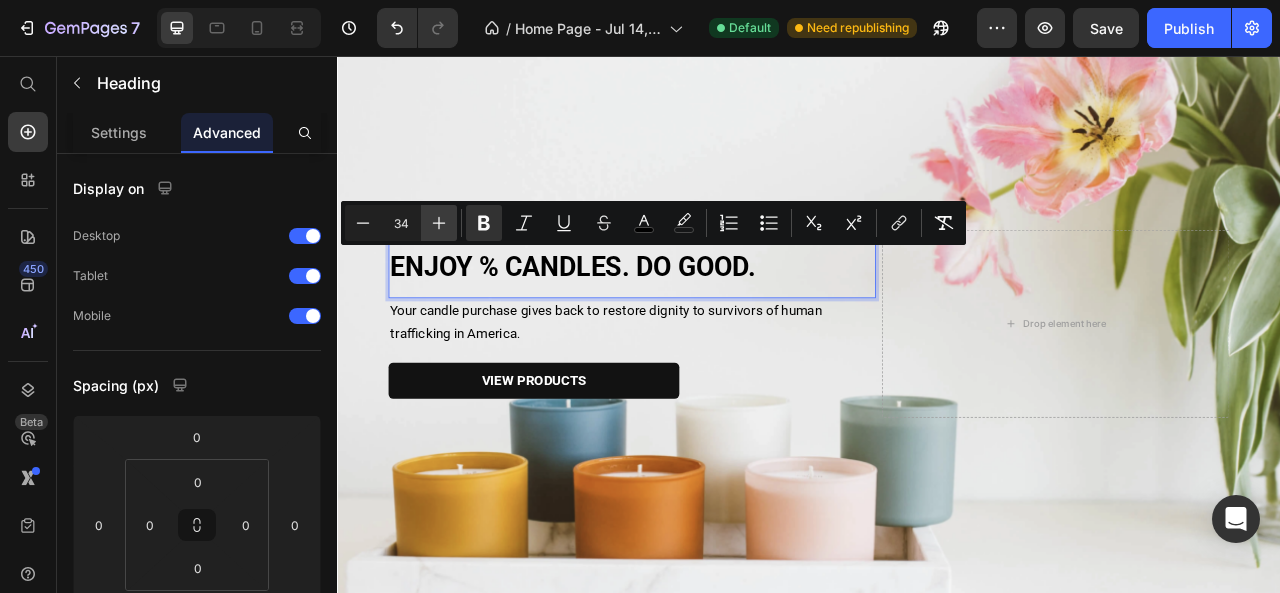 click on "Plus" at bounding box center (439, 223) 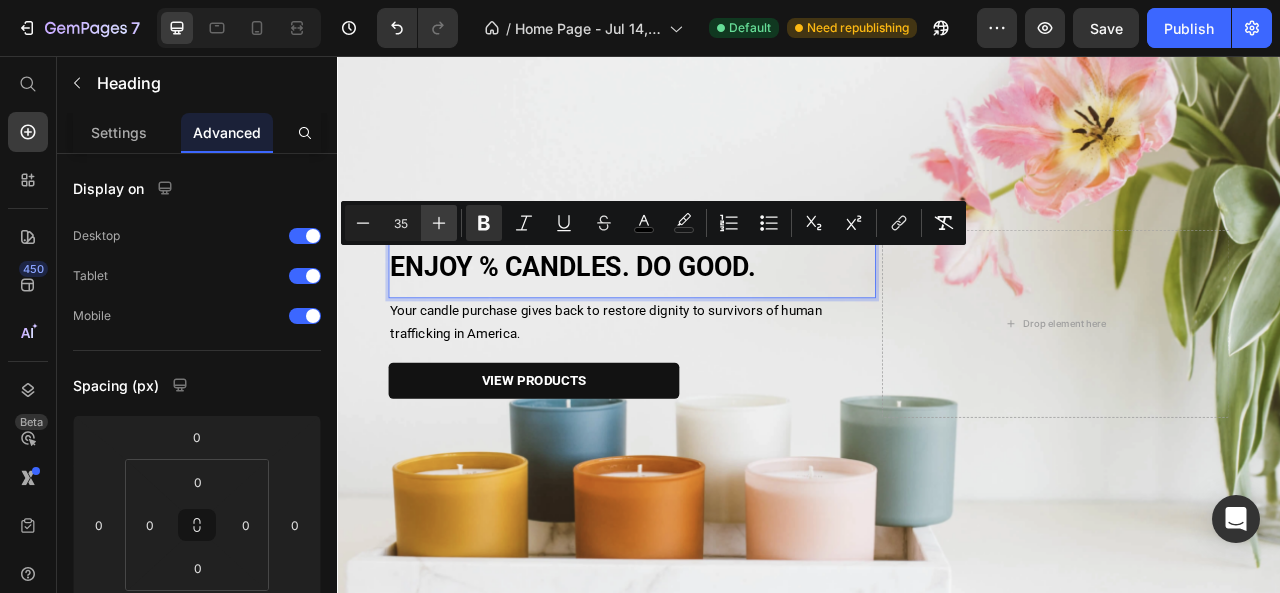 click on "Plus" at bounding box center (439, 223) 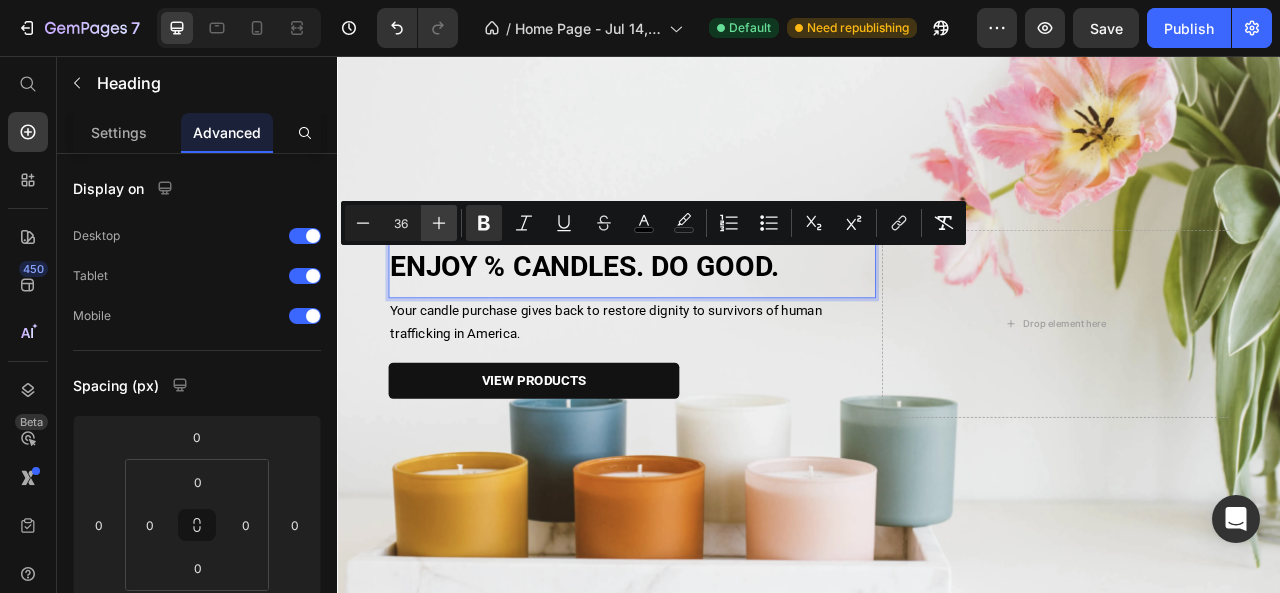 click on "Plus" at bounding box center (439, 223) 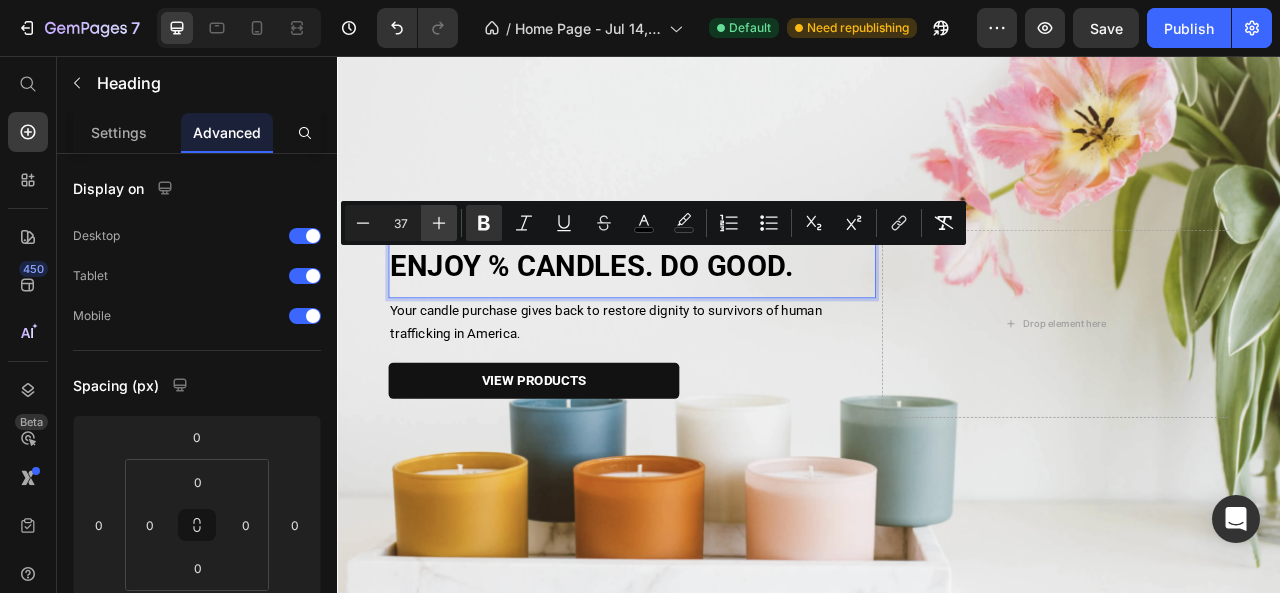 click on "Plus" at bounding box center [439, 223] 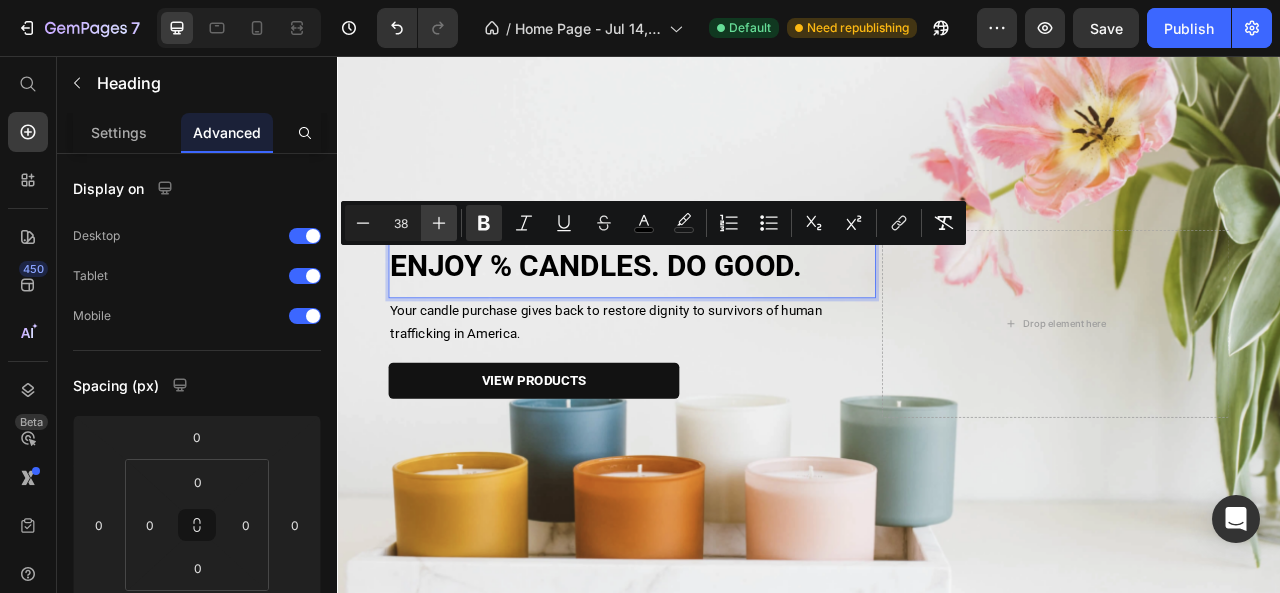 click on "Plus" at bounding box center (439, 223) 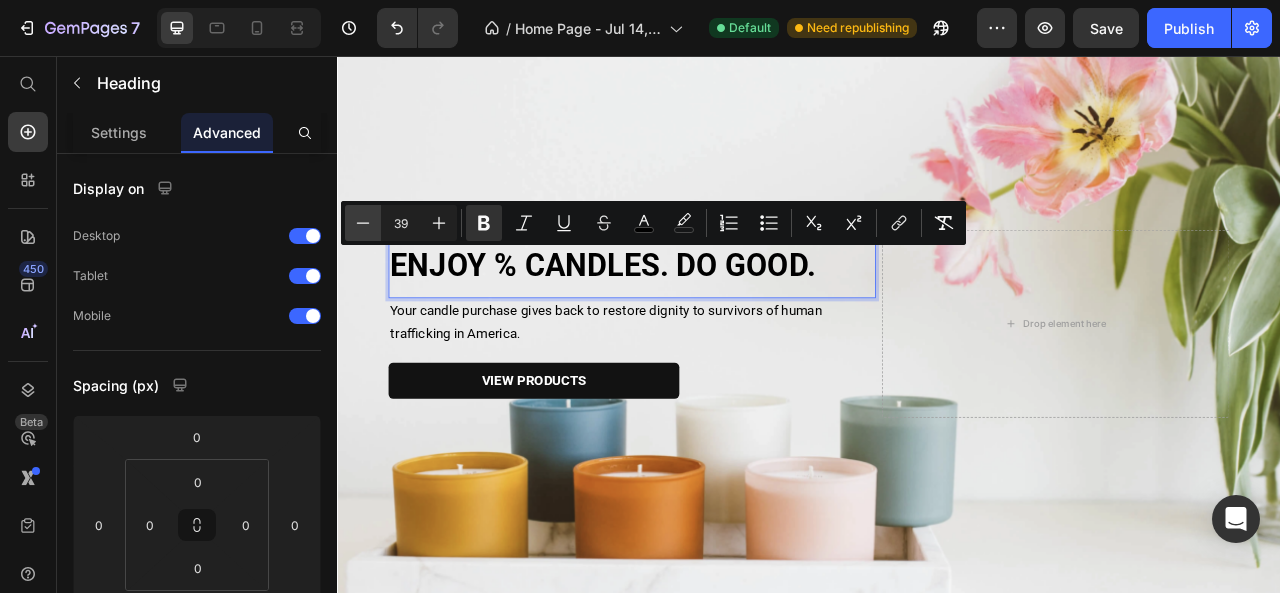 click on "Minus" at bounding box center [363, 223] 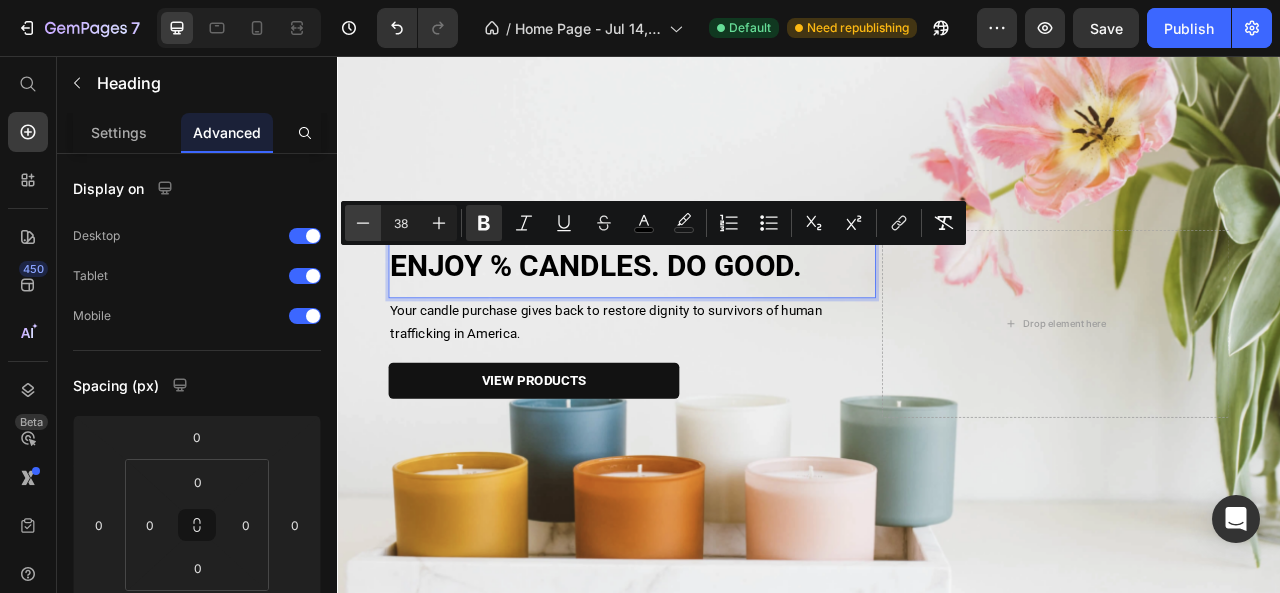 click on "Minus" at bounding box center [363, 223] 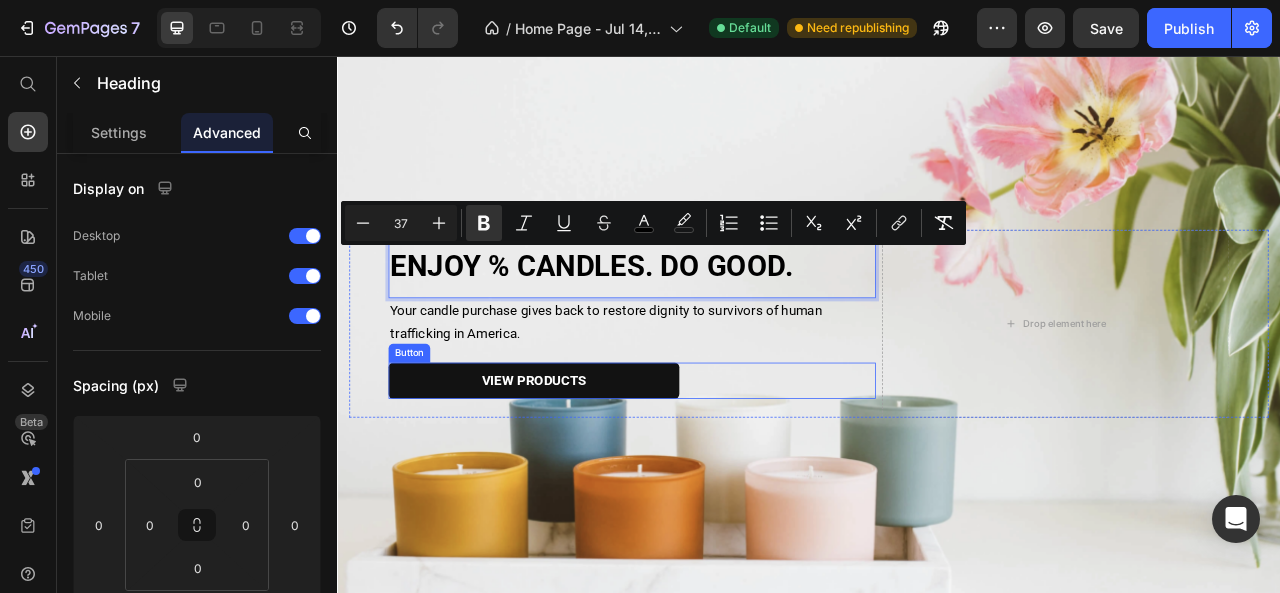 click on "VIEW PRODUCTS Button" at bounding box center (712, 469) 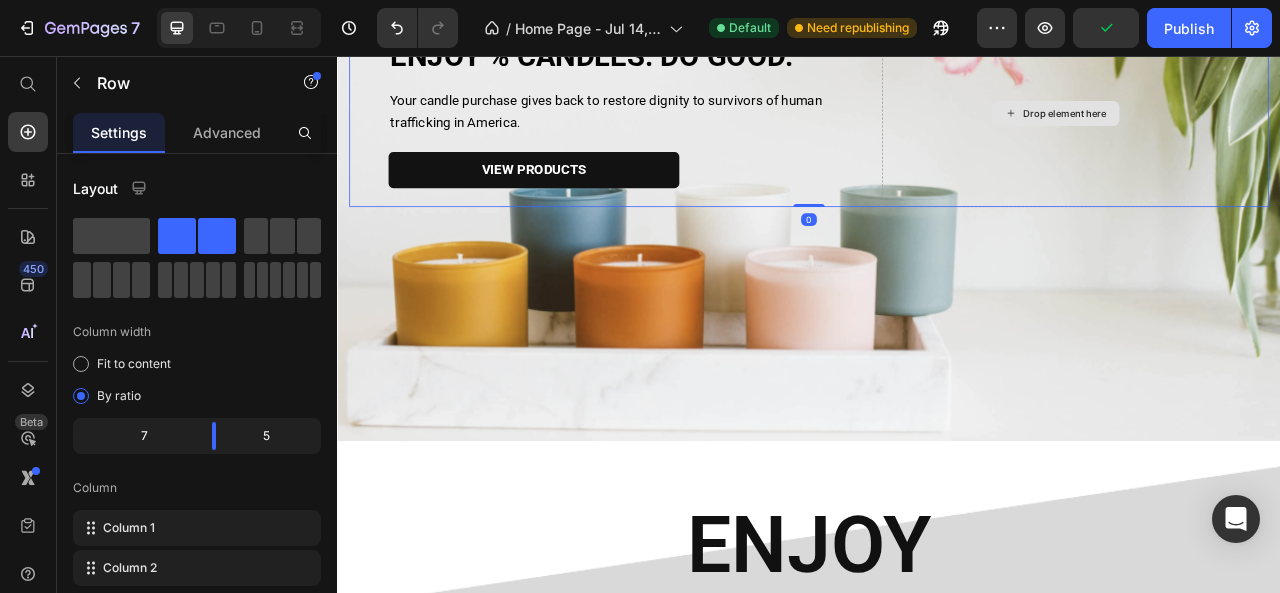 scroll, scrollTop: 406, scrollLeft: 0, axis: vertical 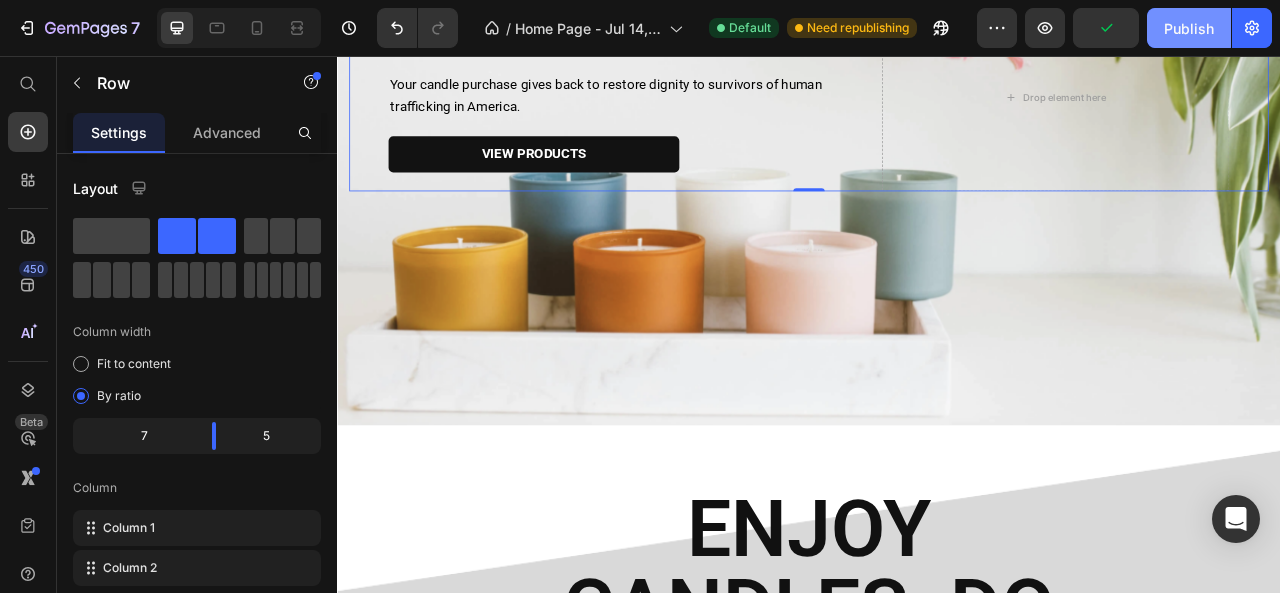 click on "Publish" at bounding box center [1189, 28] 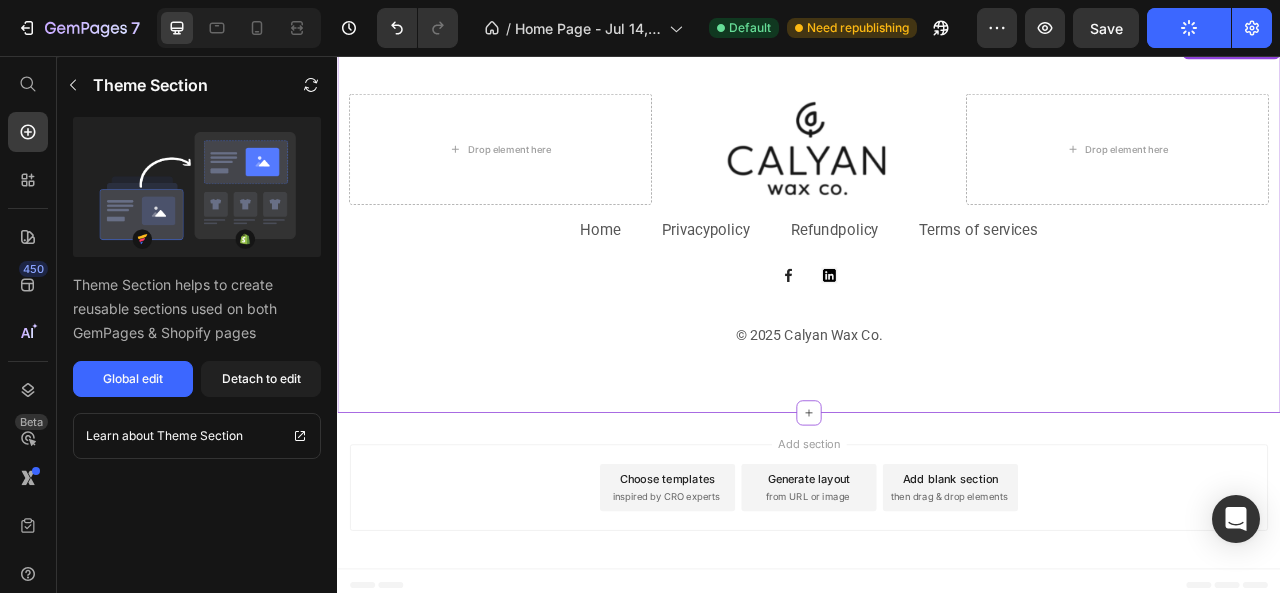 scroll, scrollTop: 3196, scrollLeft: 0, axis: vertical 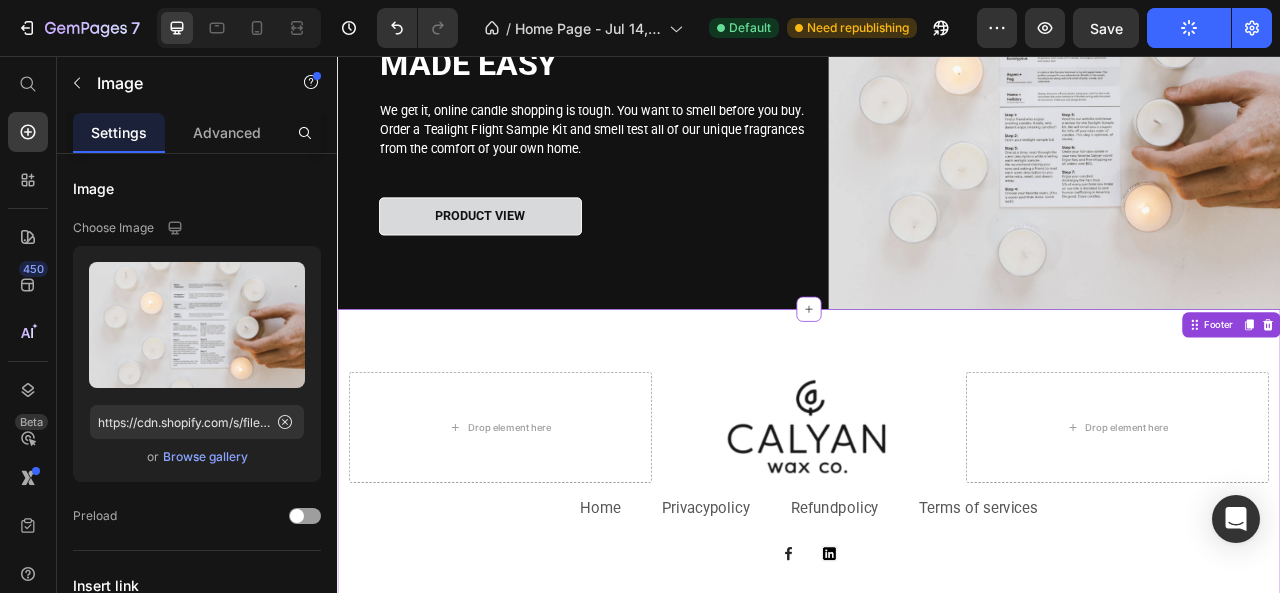 click at bounding box center (1249, 134) 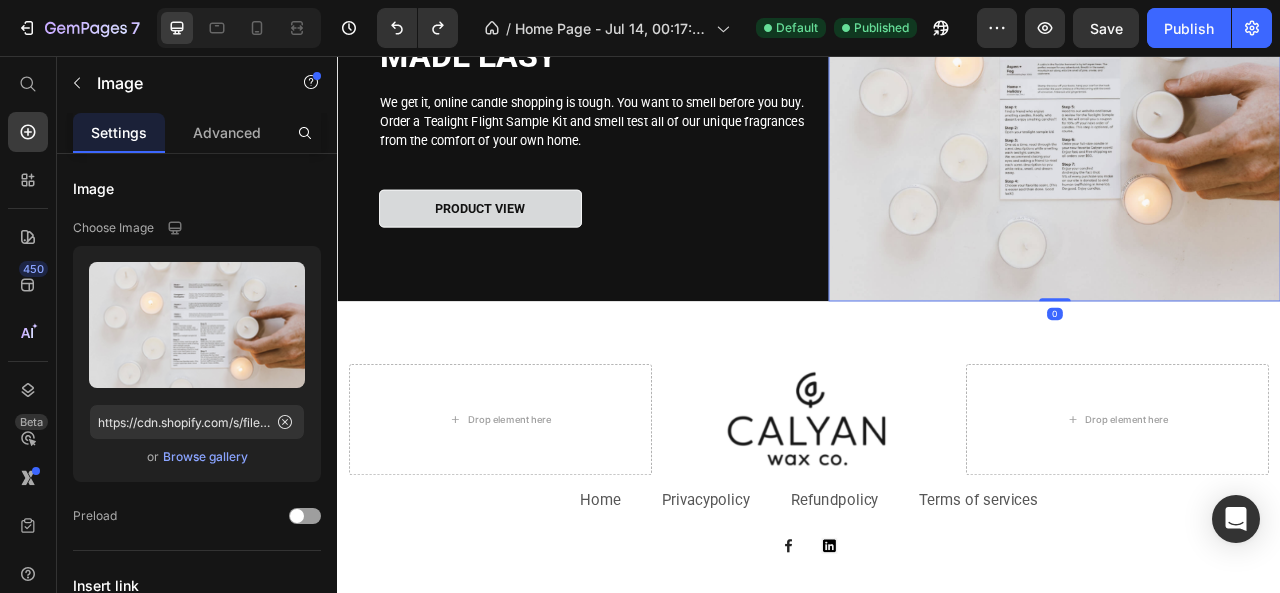 scroll, scrollTop: 3194, scrollLeft: 0, axis: vertical 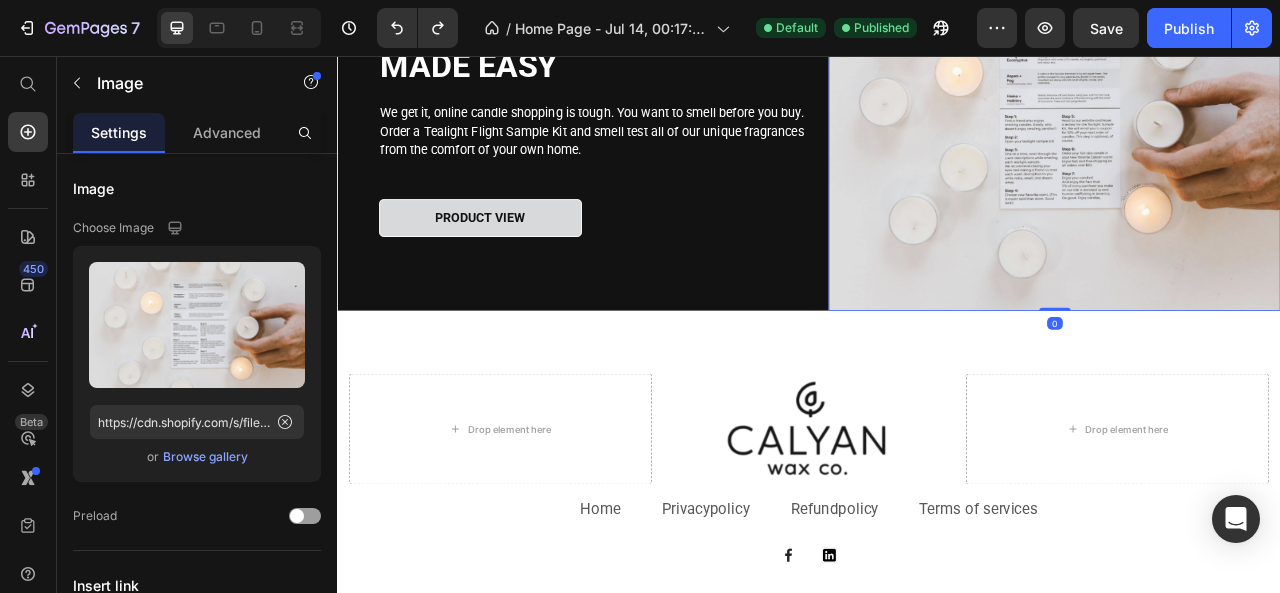 drag, startPoint x: 1234, startPoint y: 372, endPoint x: 1231, endPoint y: 351, distance: 21.213203 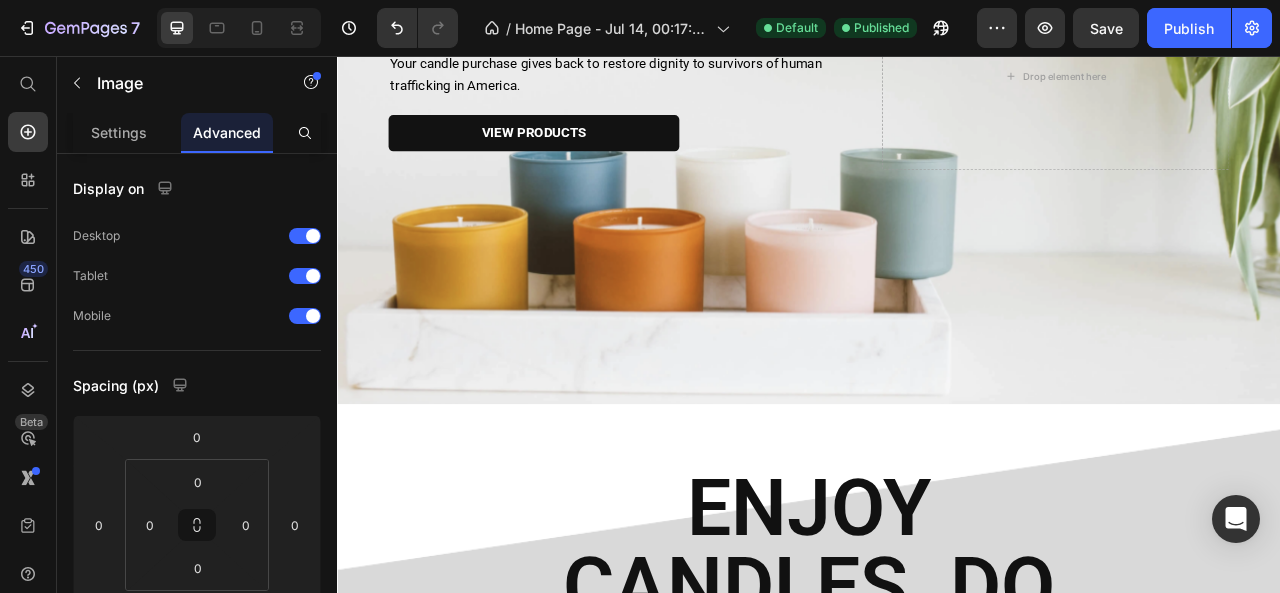 scroll, scrollTop: 0, scrollLeft: 0, axis: both 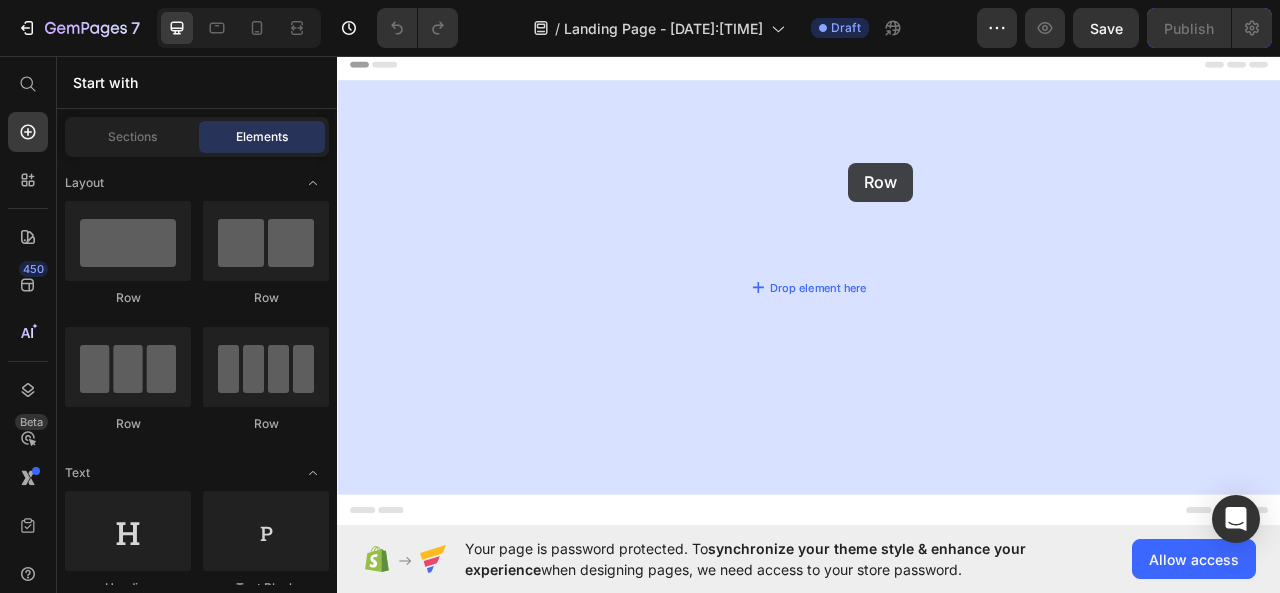 drag, startPoint x: 474, startPoint y: 305, endPoint x: 951, endPoint y: 141, distance: 504.40558 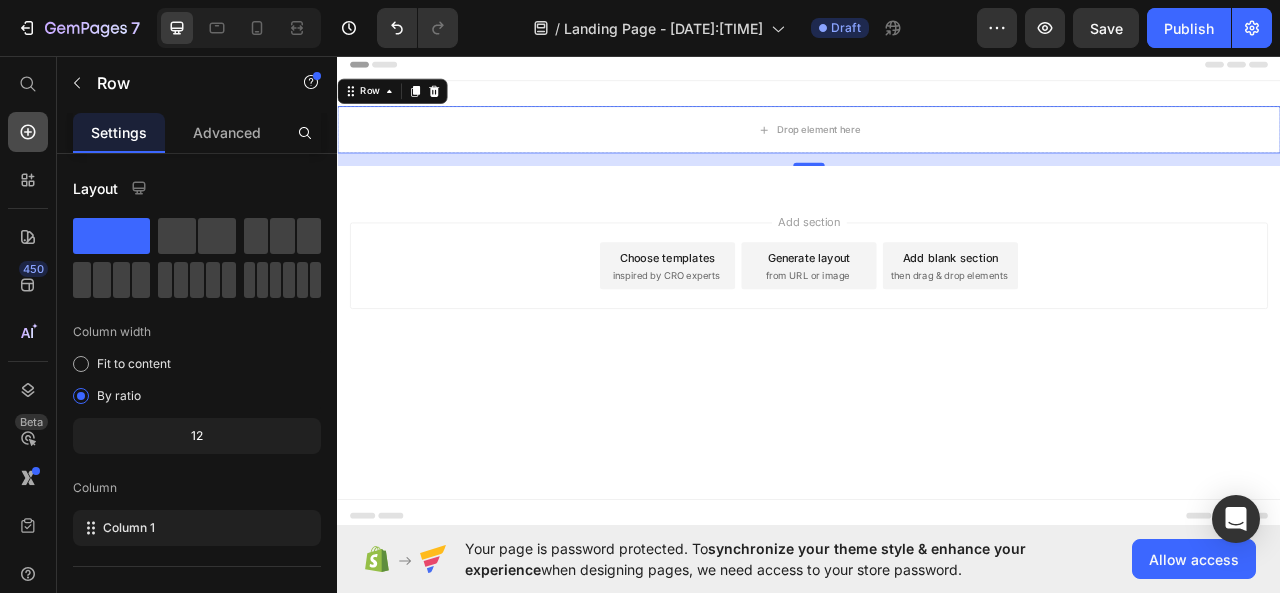 click 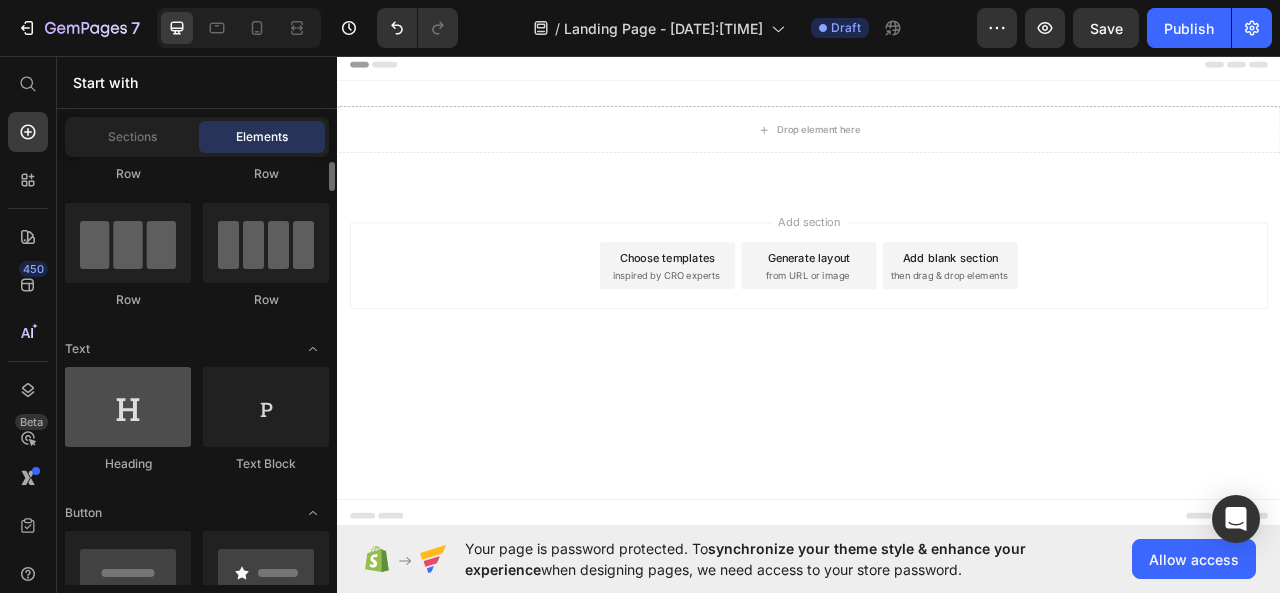 scroll, scrollTop: 125, scrollLeft: 0, axis: vertical 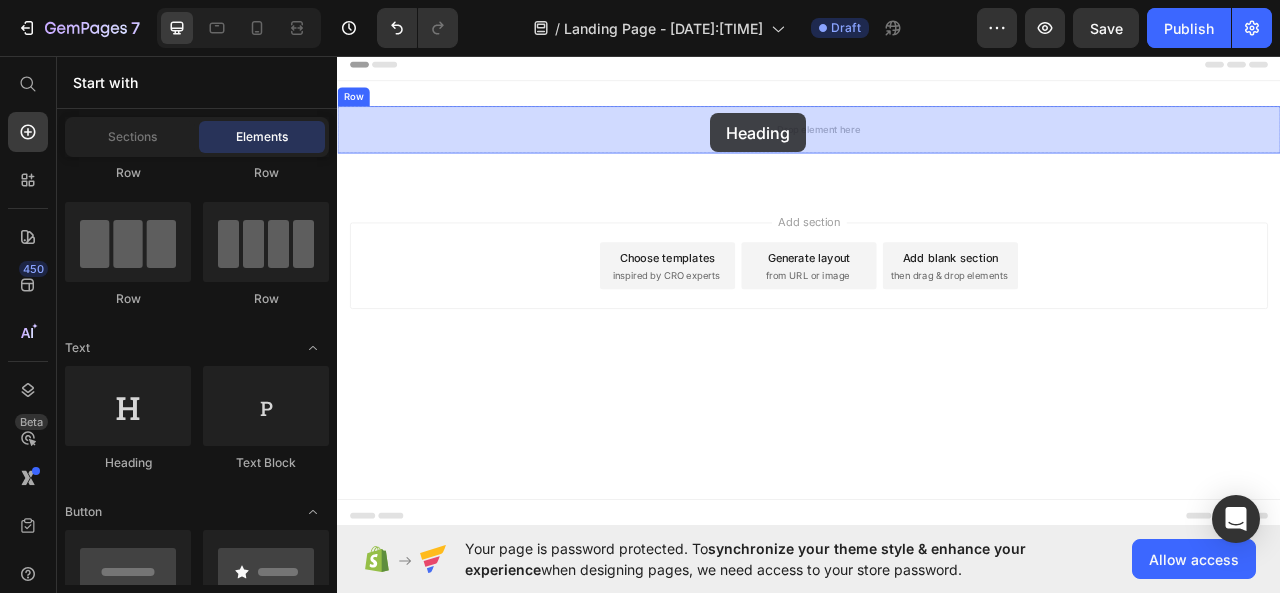 drag, startPoint x: 480, startPoint y: 440, endPoint x: 796, endPoint y: 134, distance: 439.87726 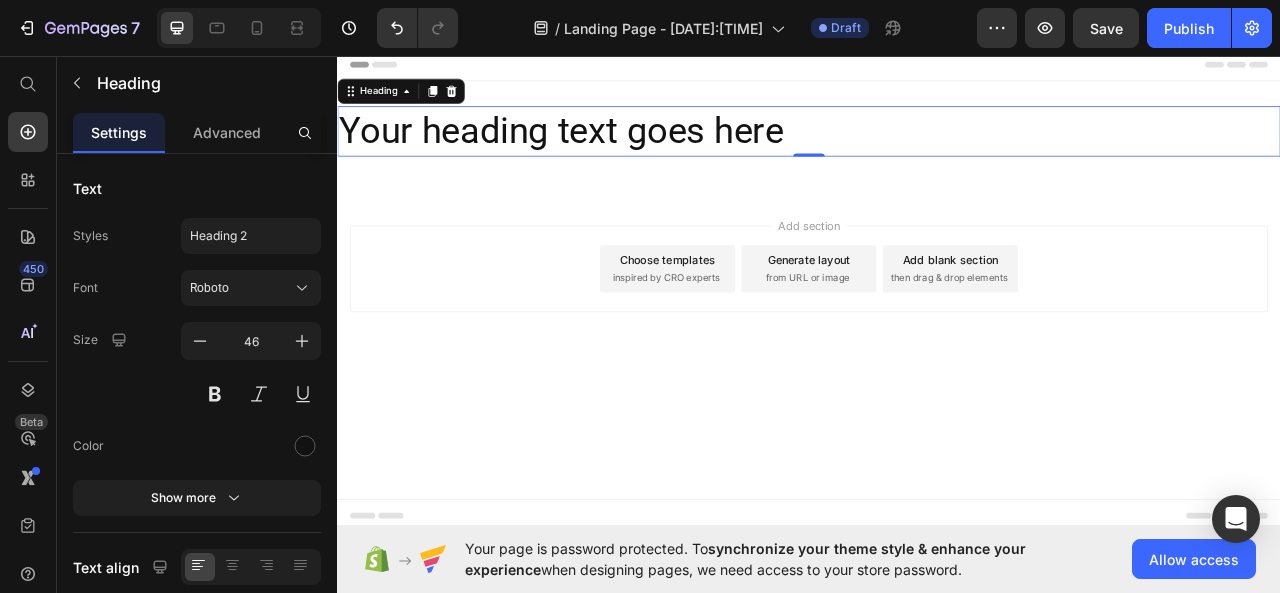 click on "Your heading text goes here" at bounding box center [937, 153] 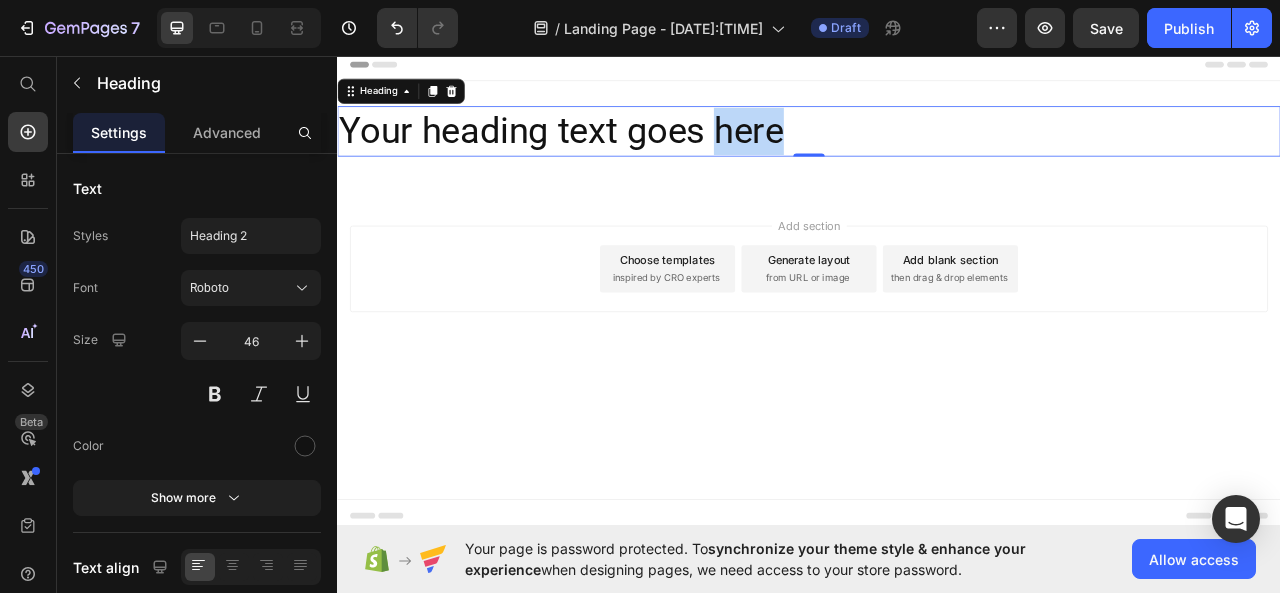 click on "Your heading text goes here" at bounding box center (937, 153) 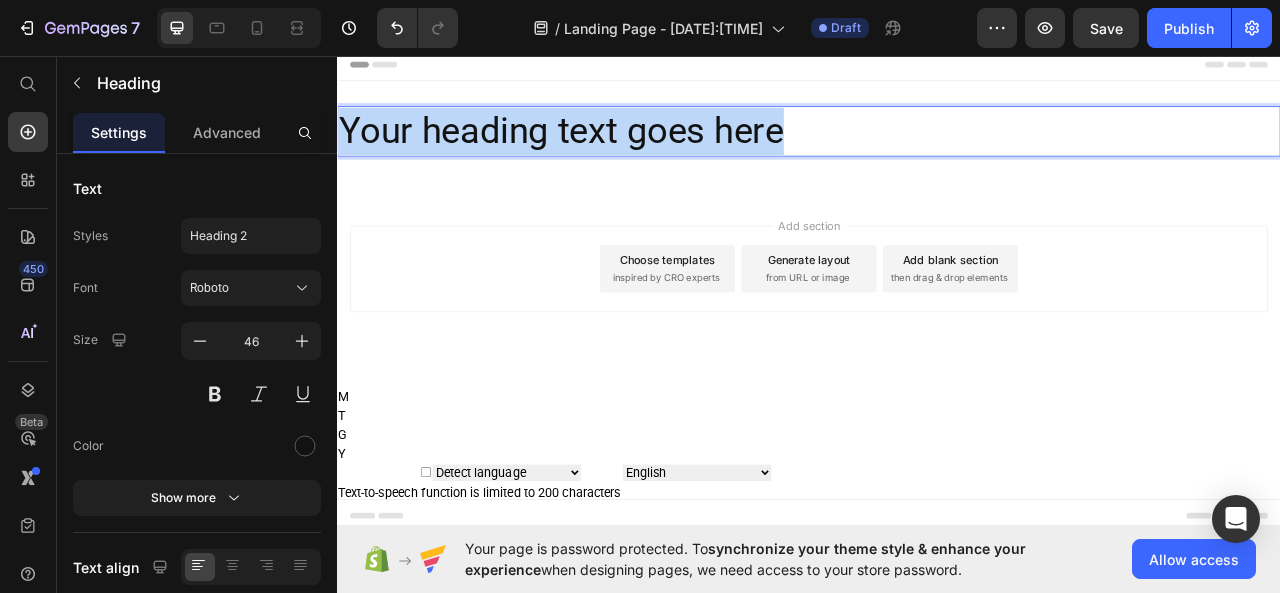 click on "Your heading text goes here" at bounding box center (937, 153) 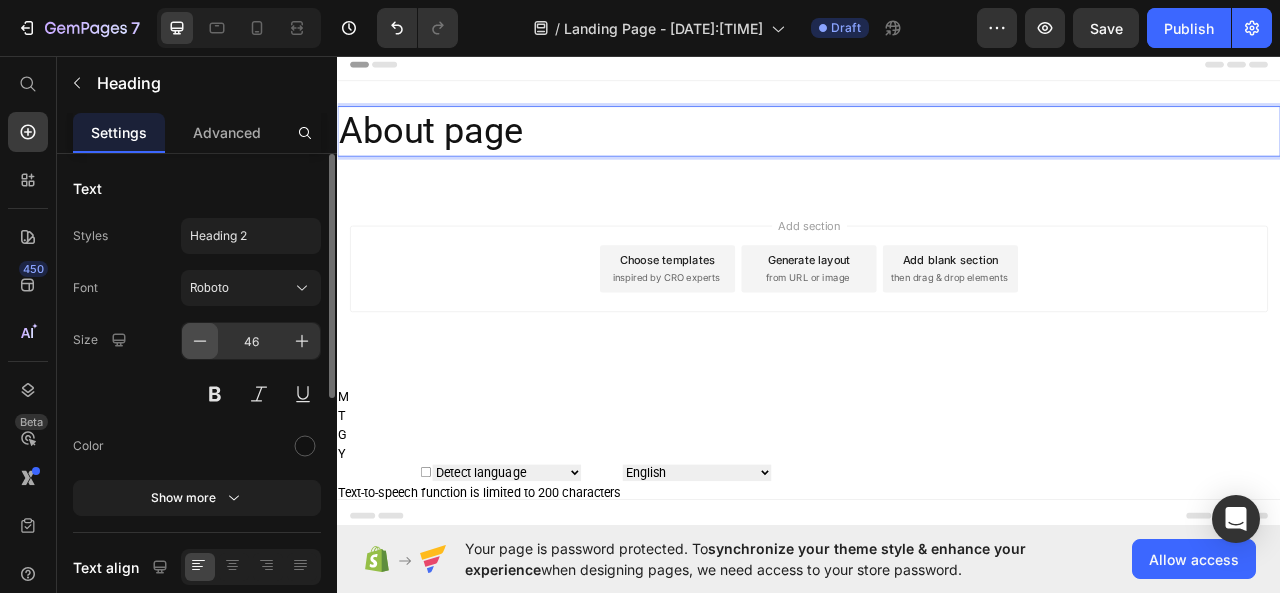 click 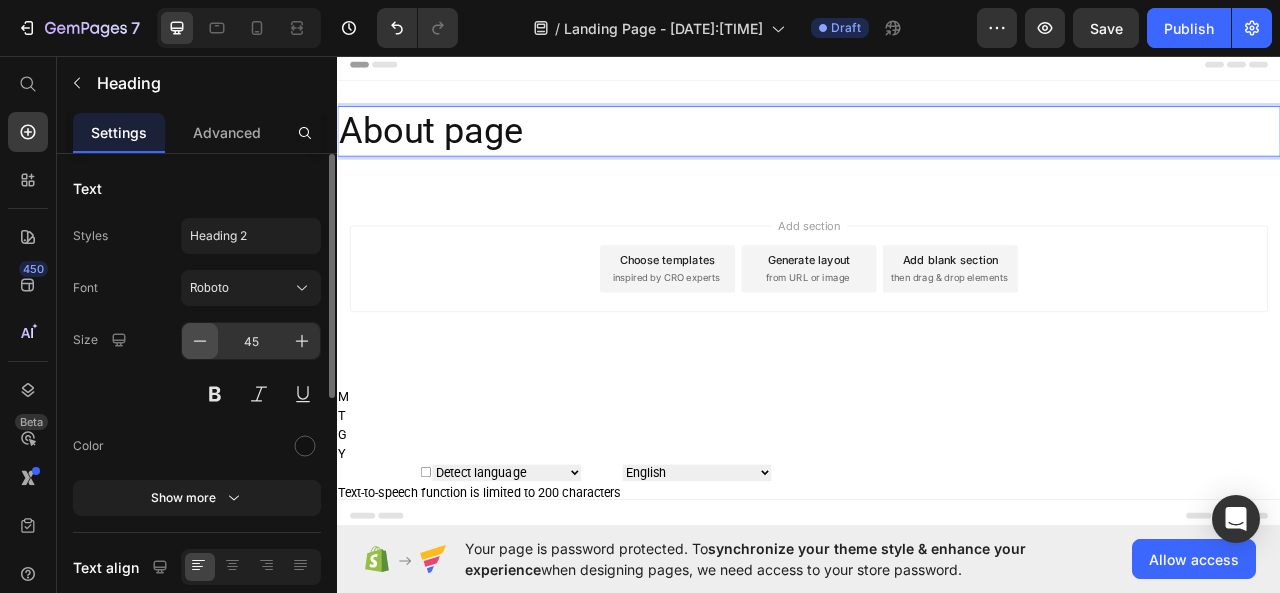 click 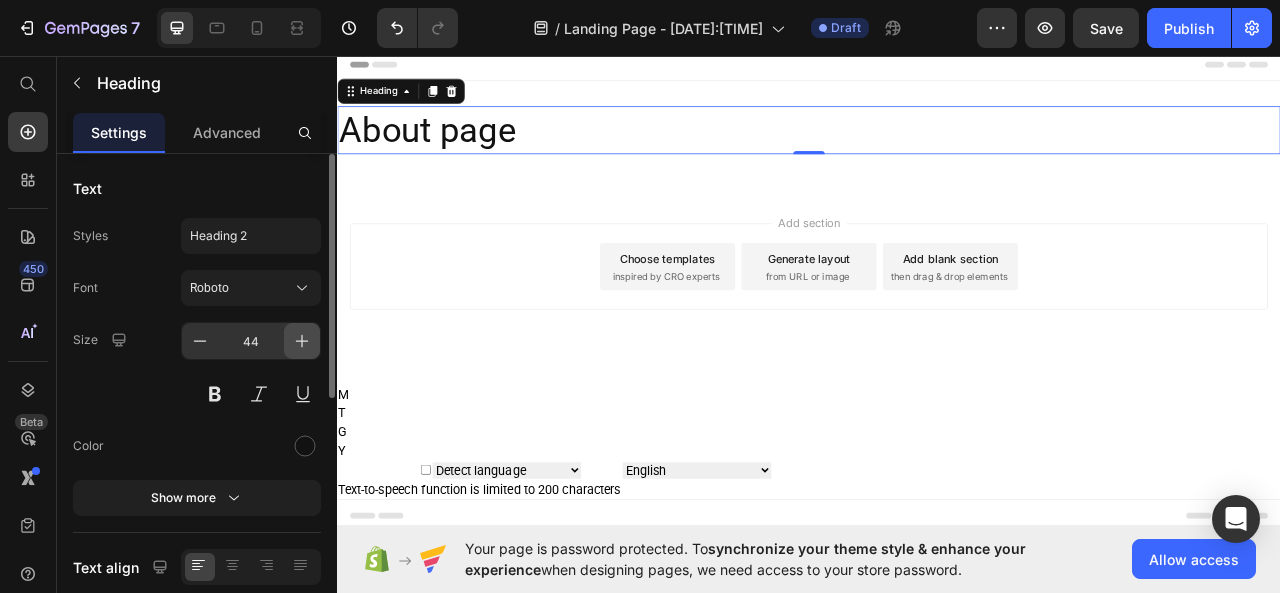 click 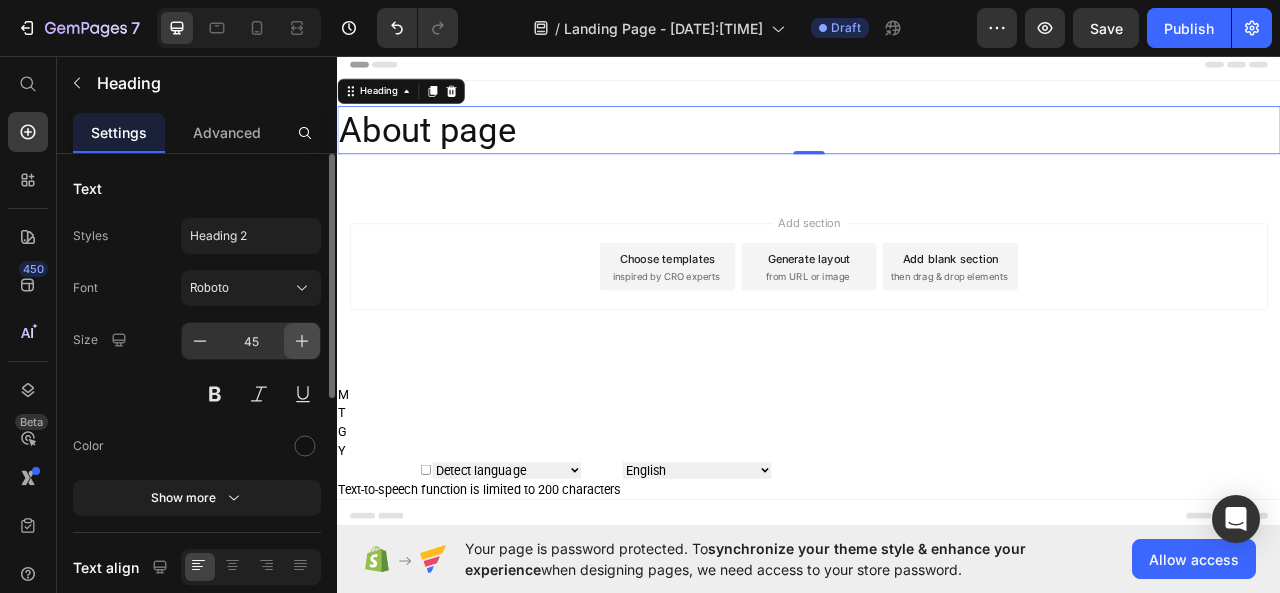 click 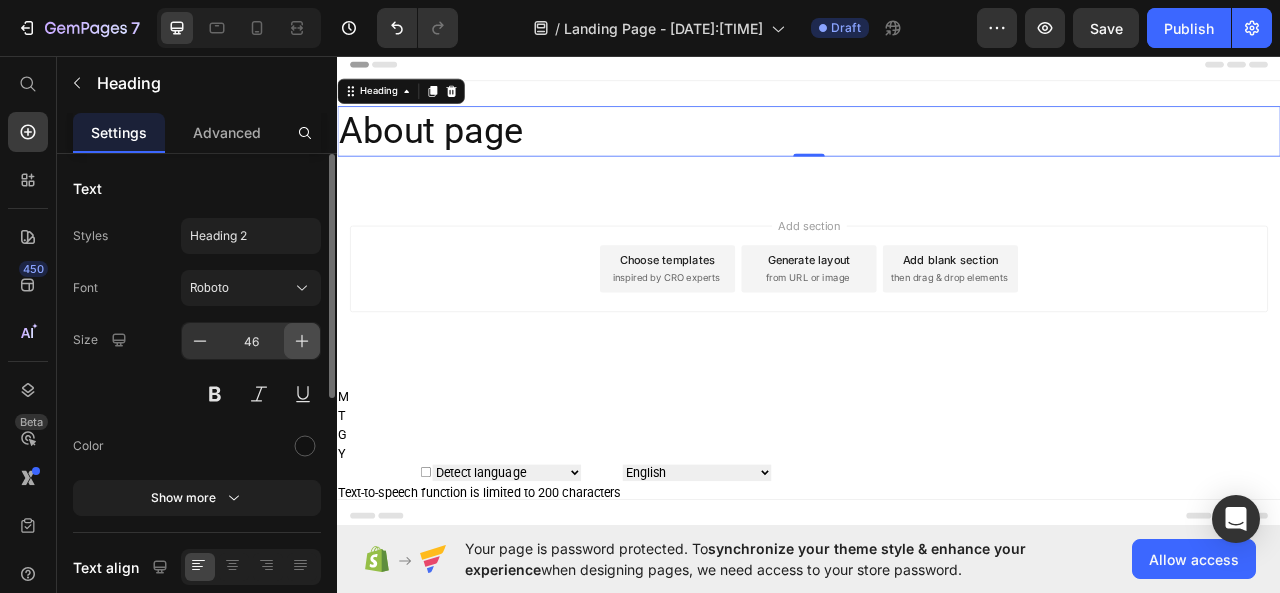 click 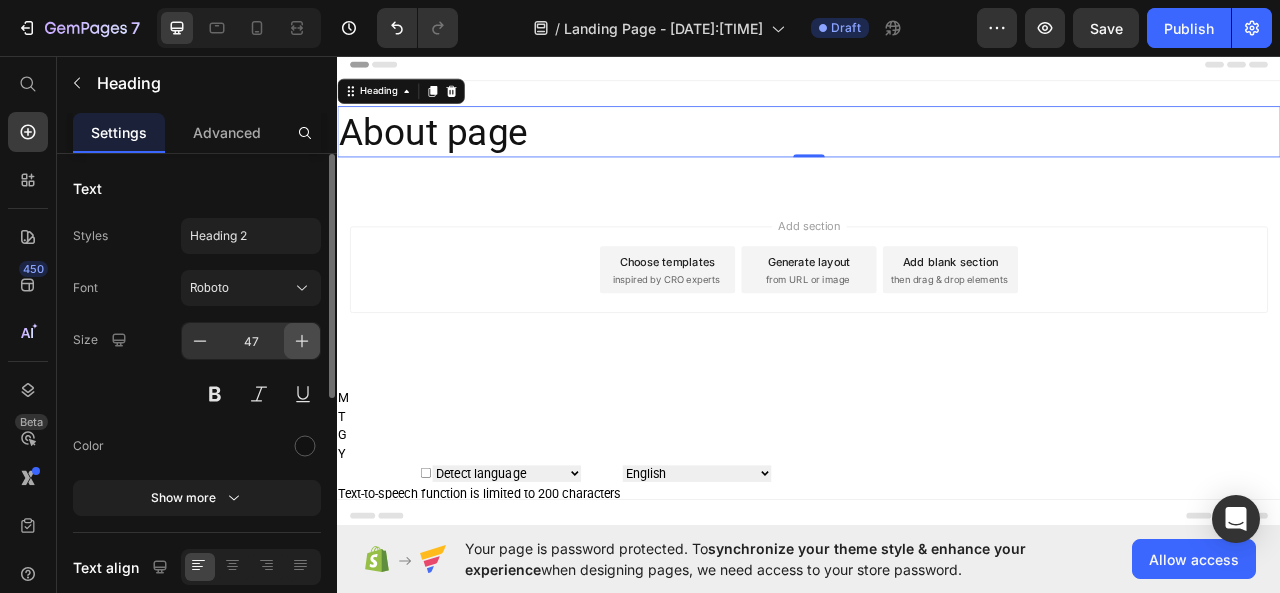 click 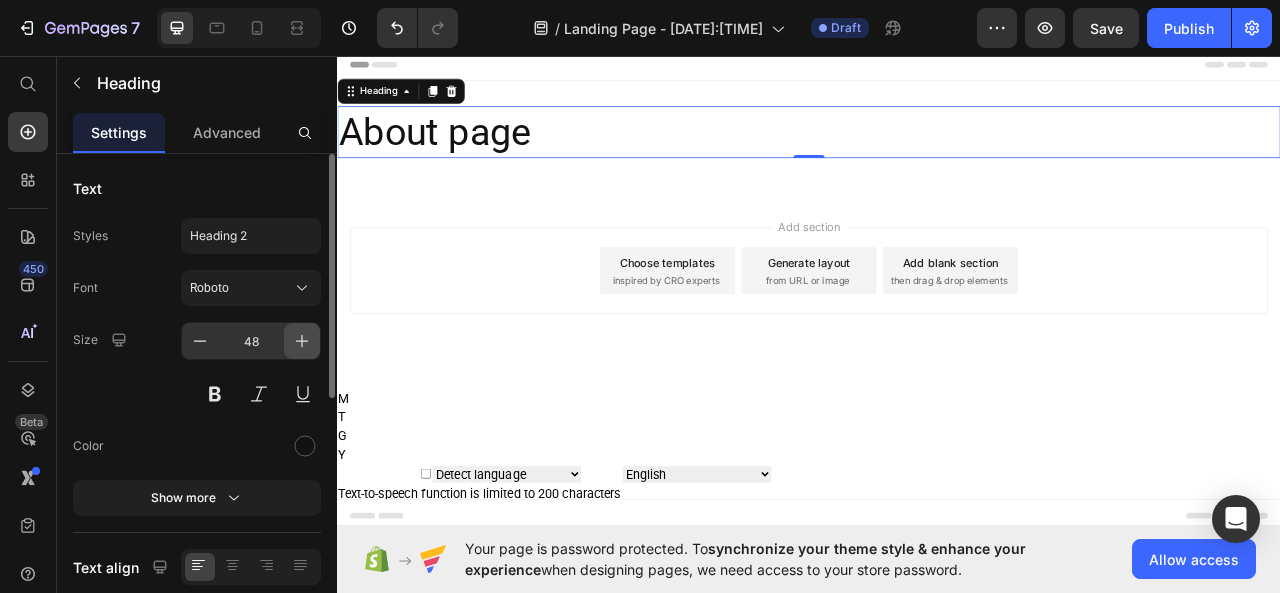 click 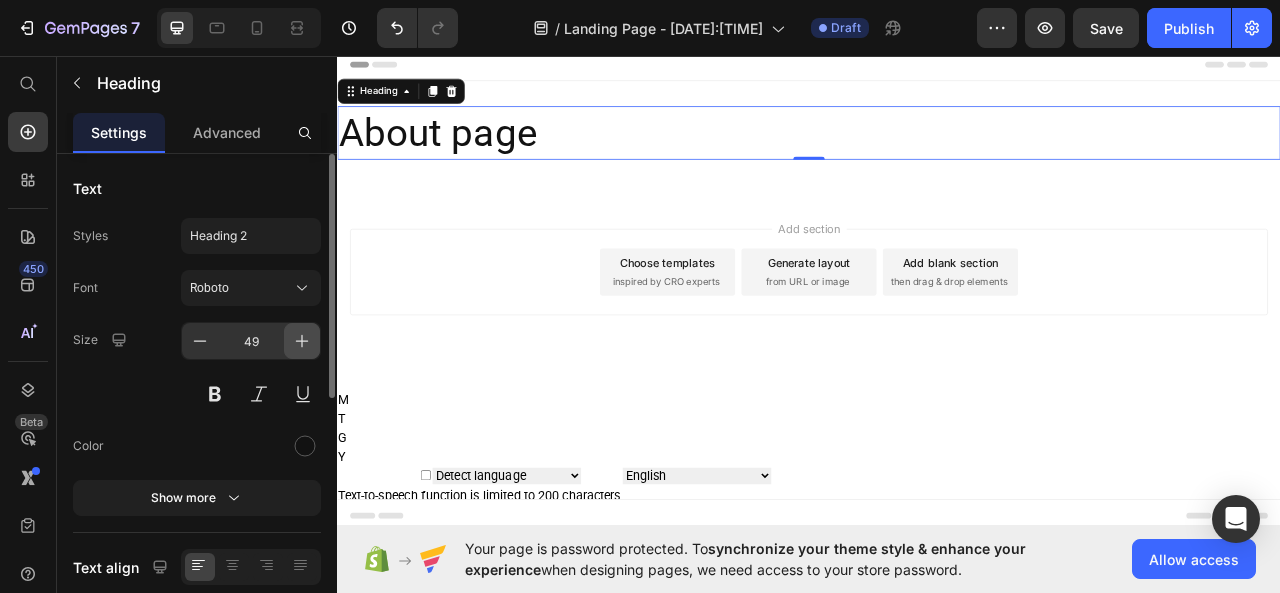 click 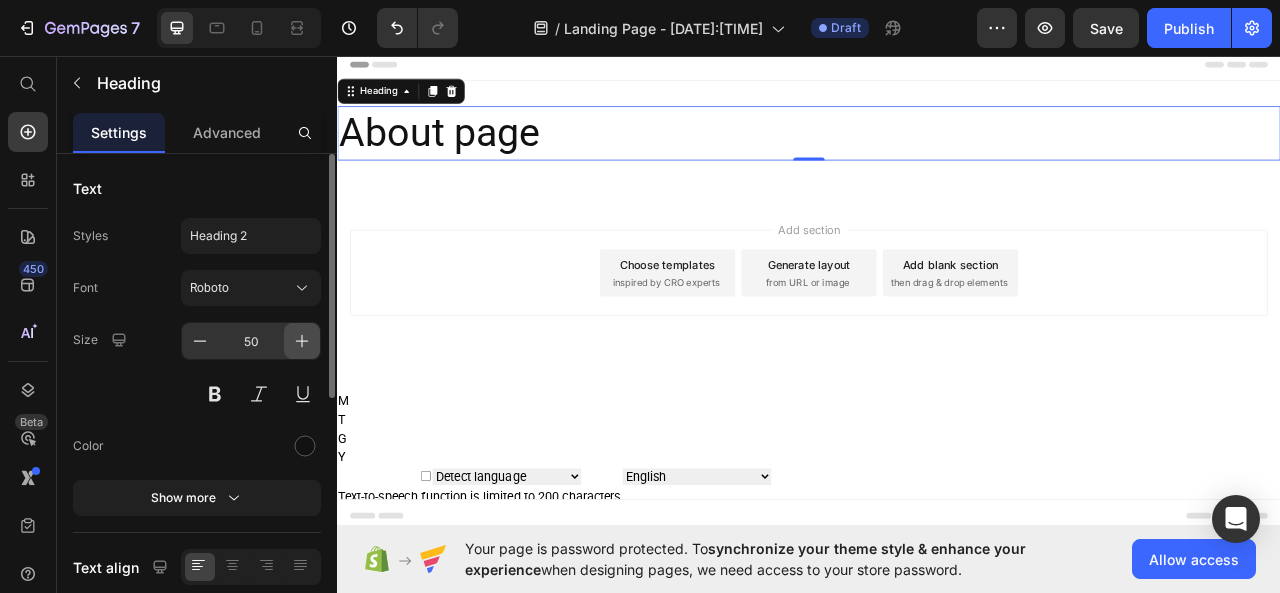 click 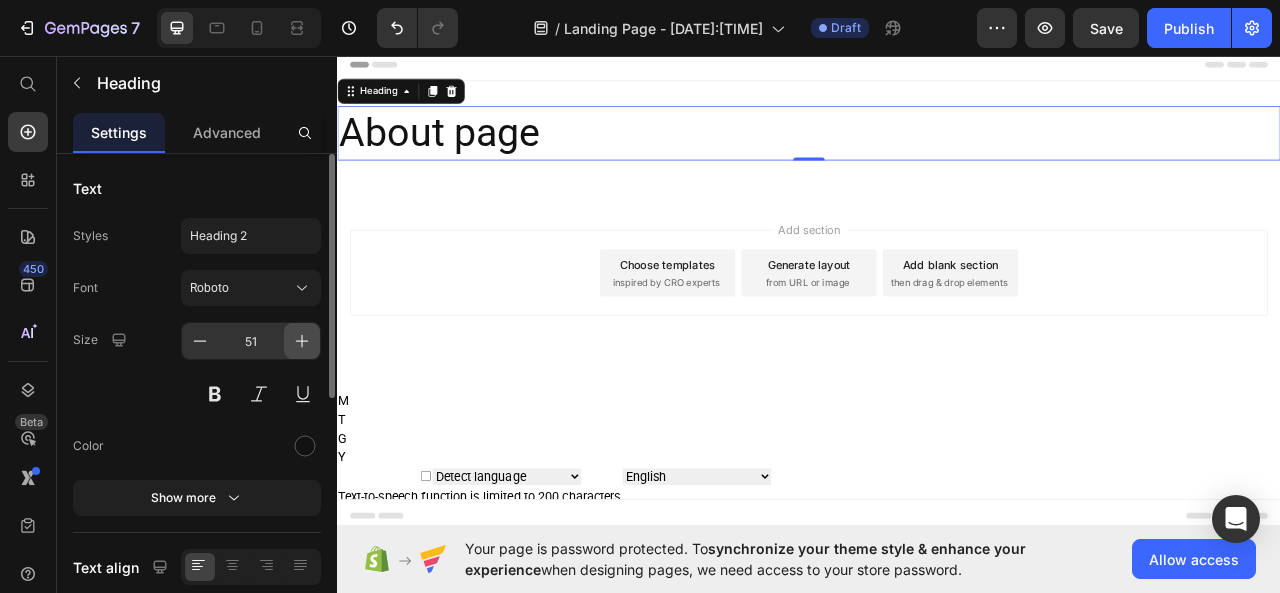 click 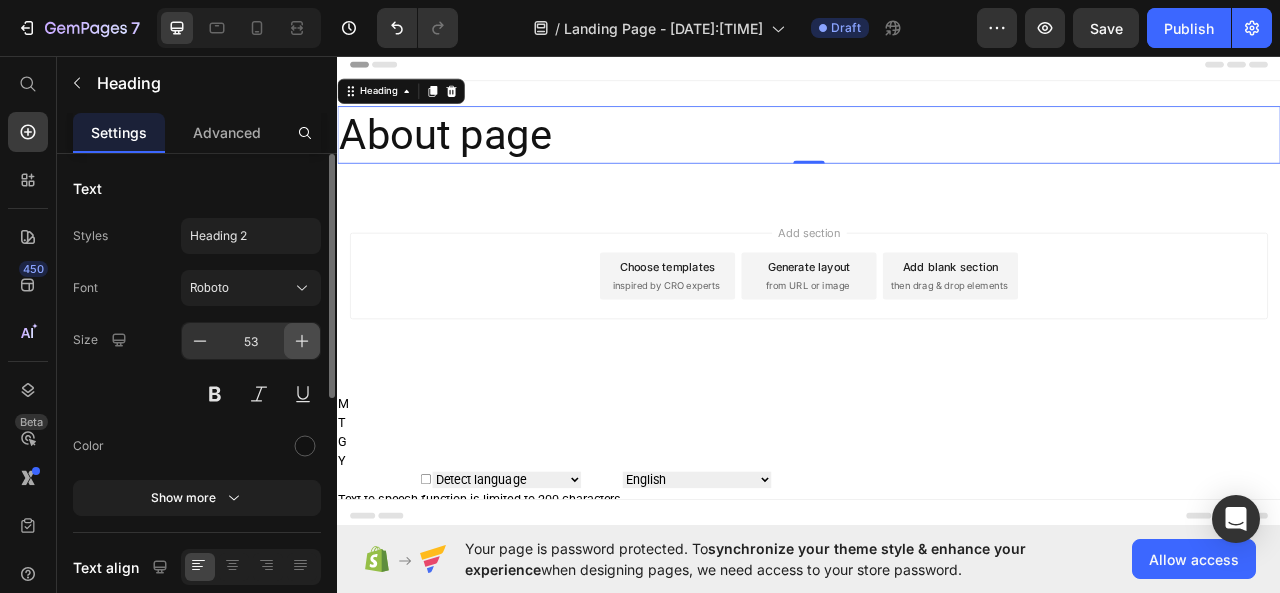 click 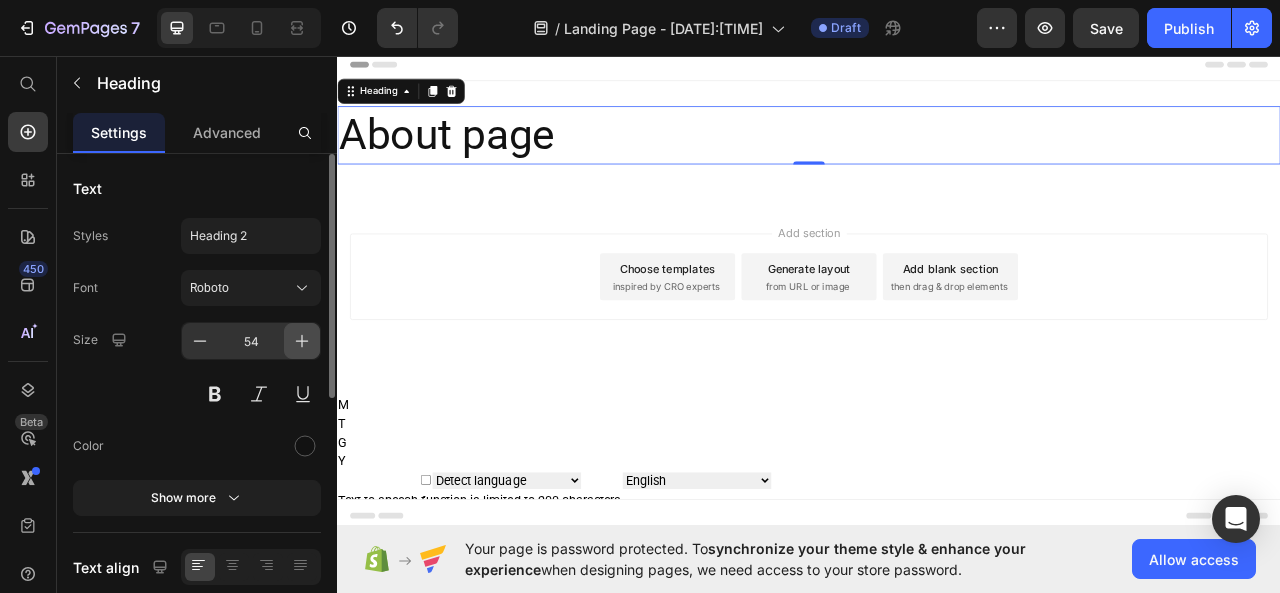 click 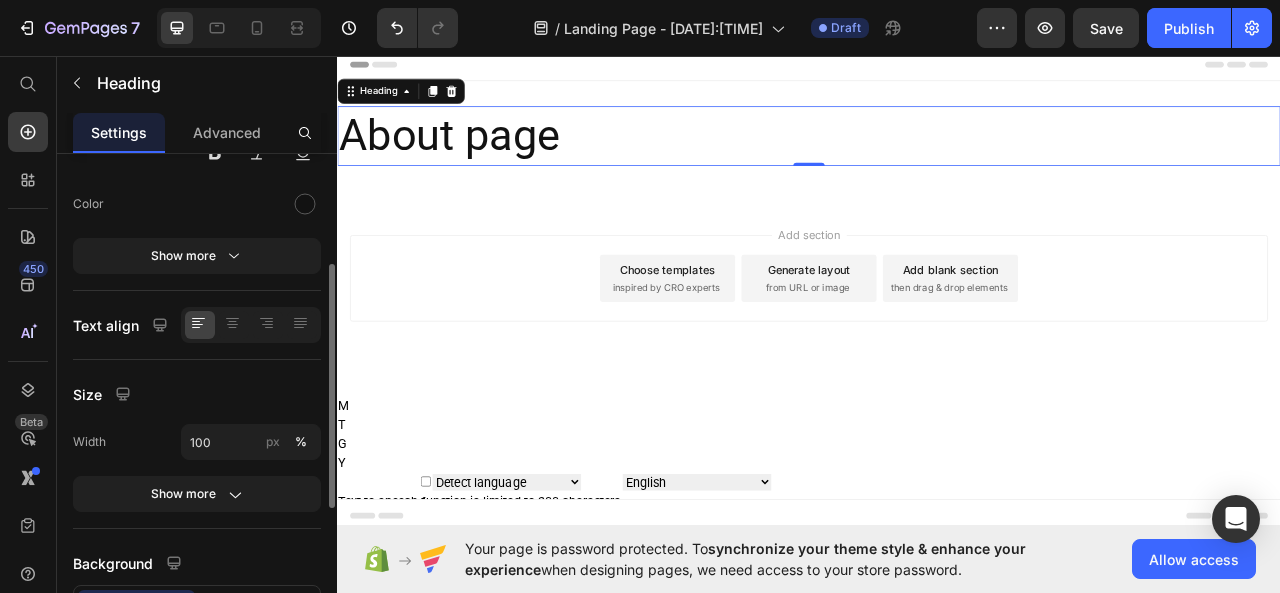 scroll, scrollTop: 248, scrollLeft: 0, axis: vertical 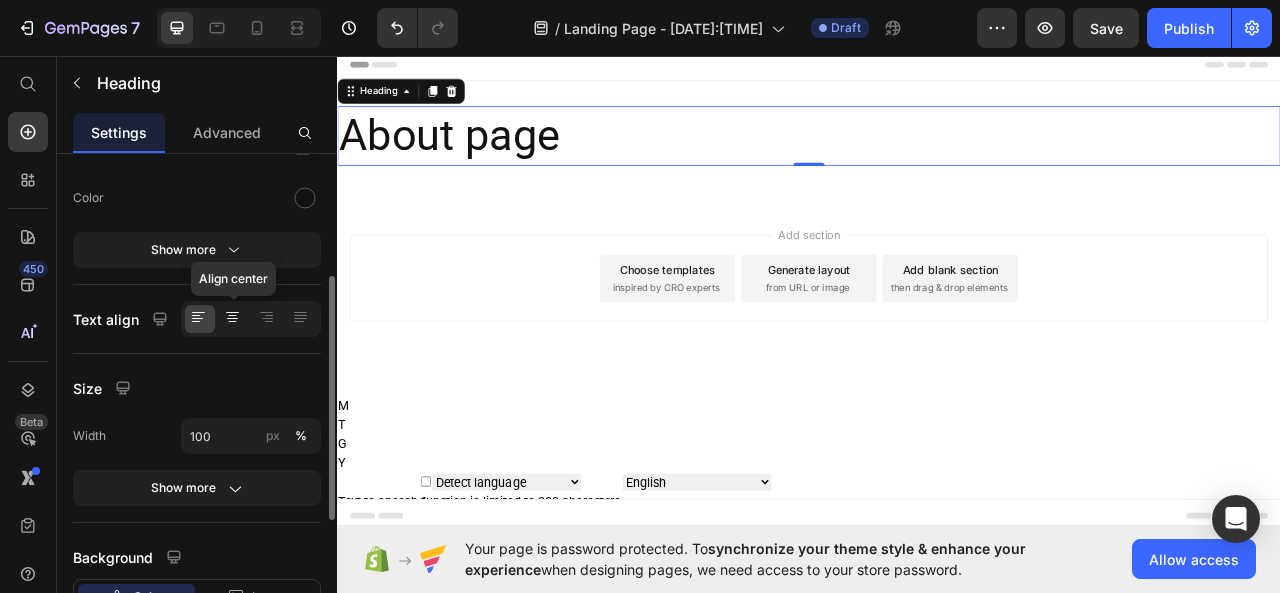 click 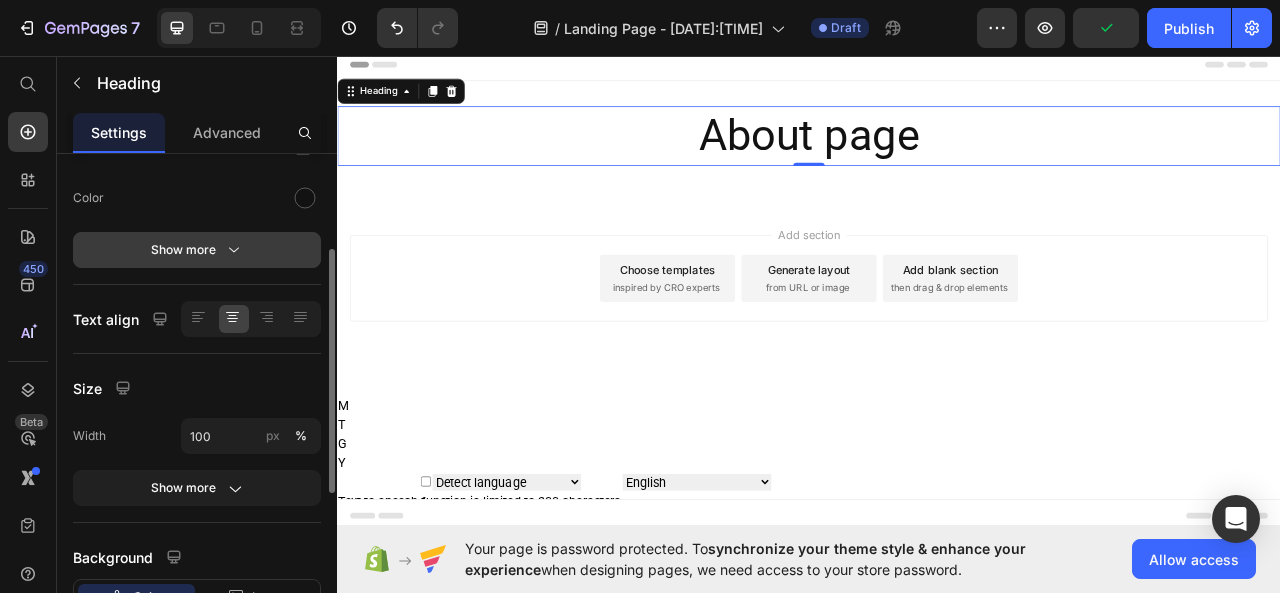 scroll, scrollTop: 0, scrollLeft: 0, axis: both 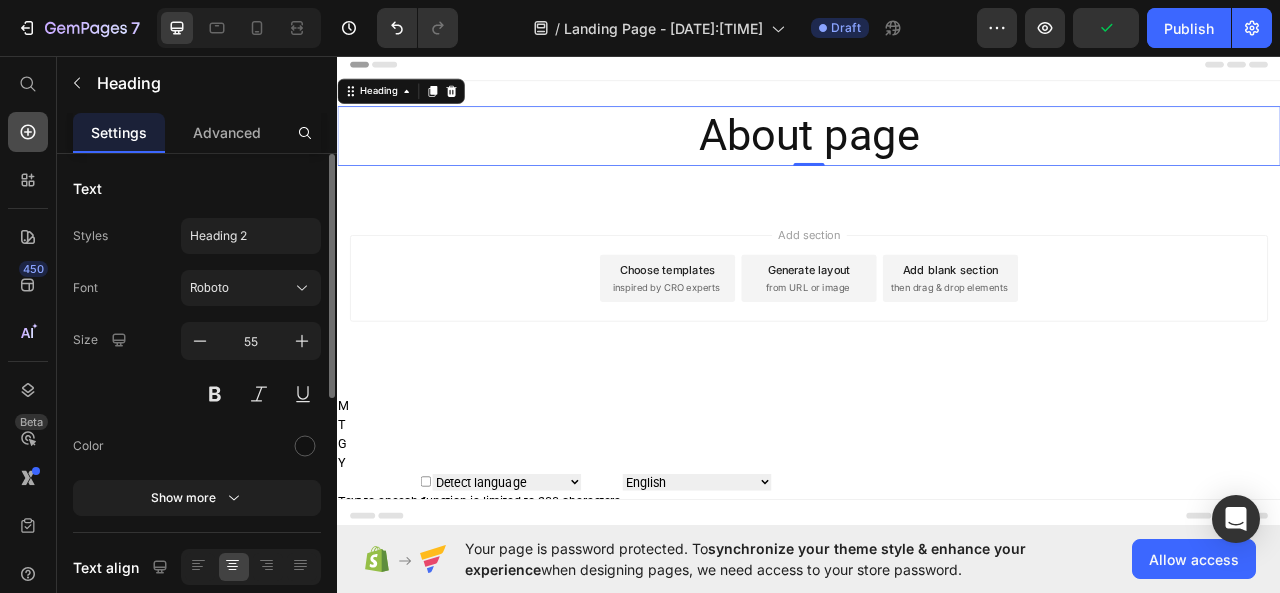 click 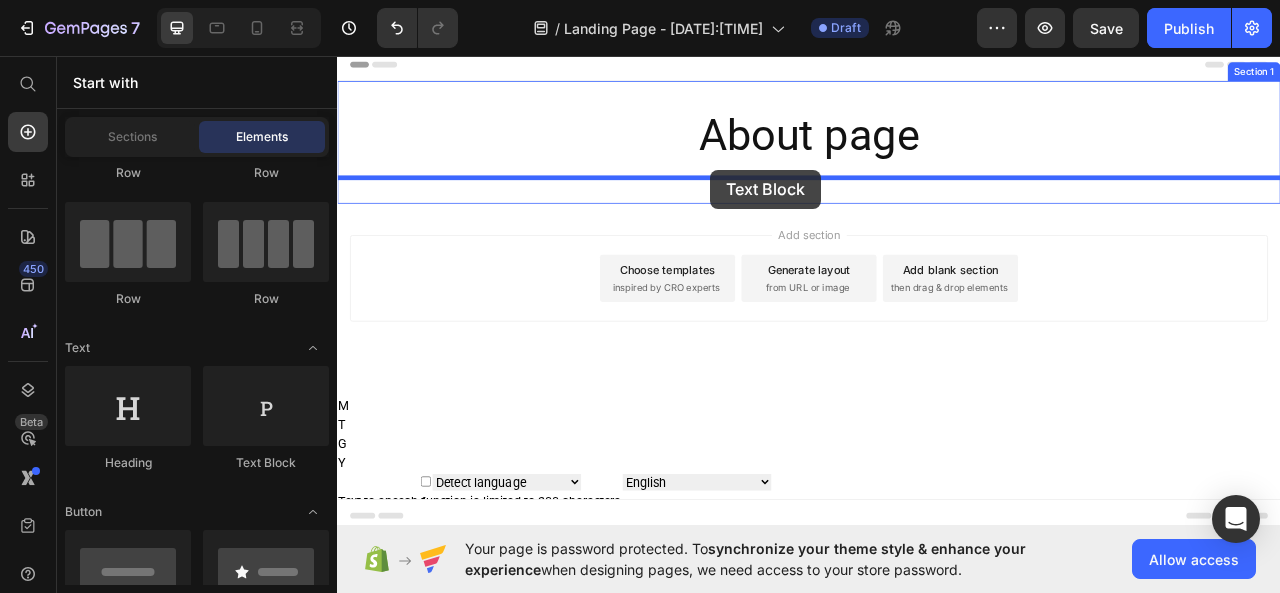 drag, startPoint x: 597, startPoint y: 474, endPoint x: 812, endPoint y: 202, distance: 346.7117 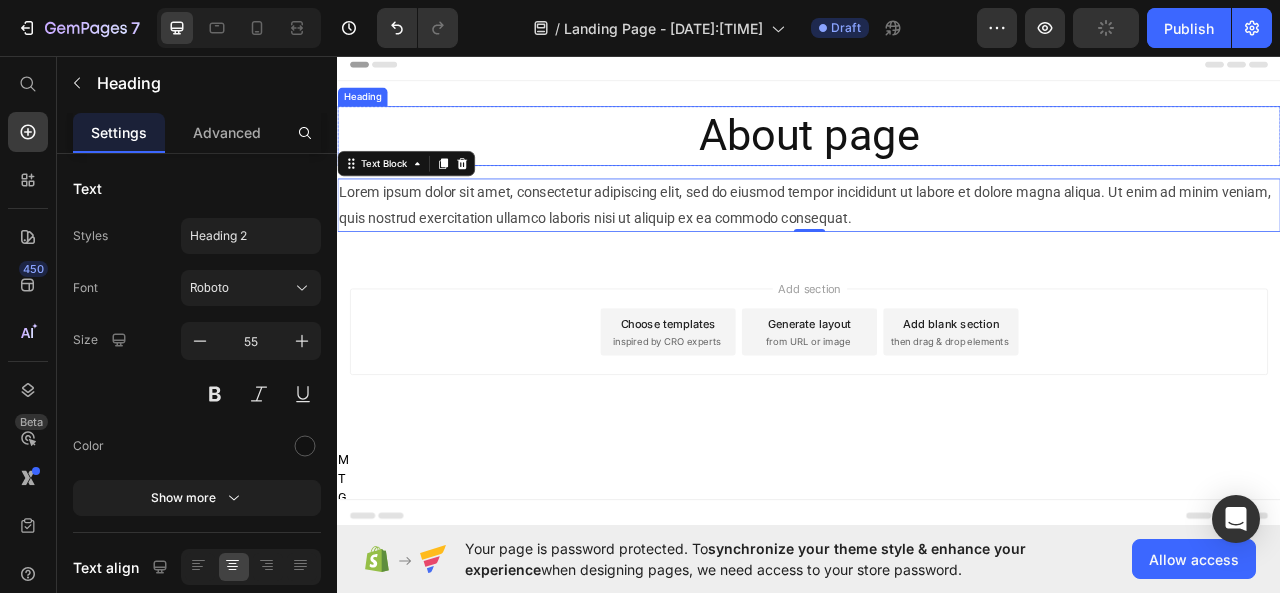 click on "About page" at bounding box center (937, 159) 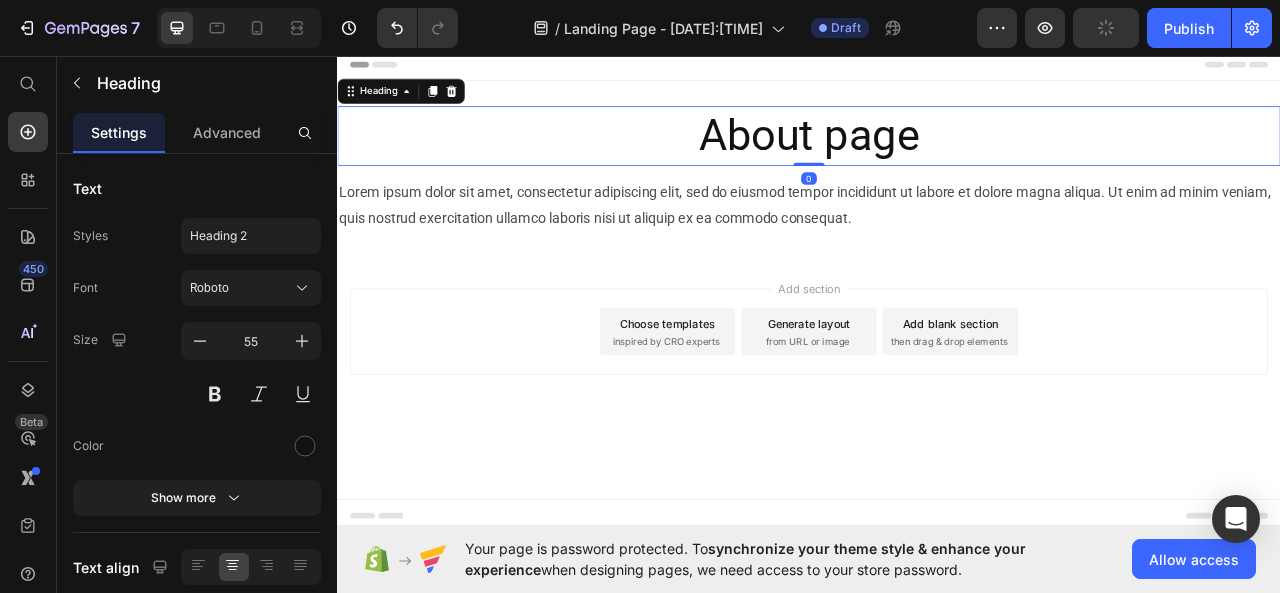 click on "About page" at bounding box center (937, 159) 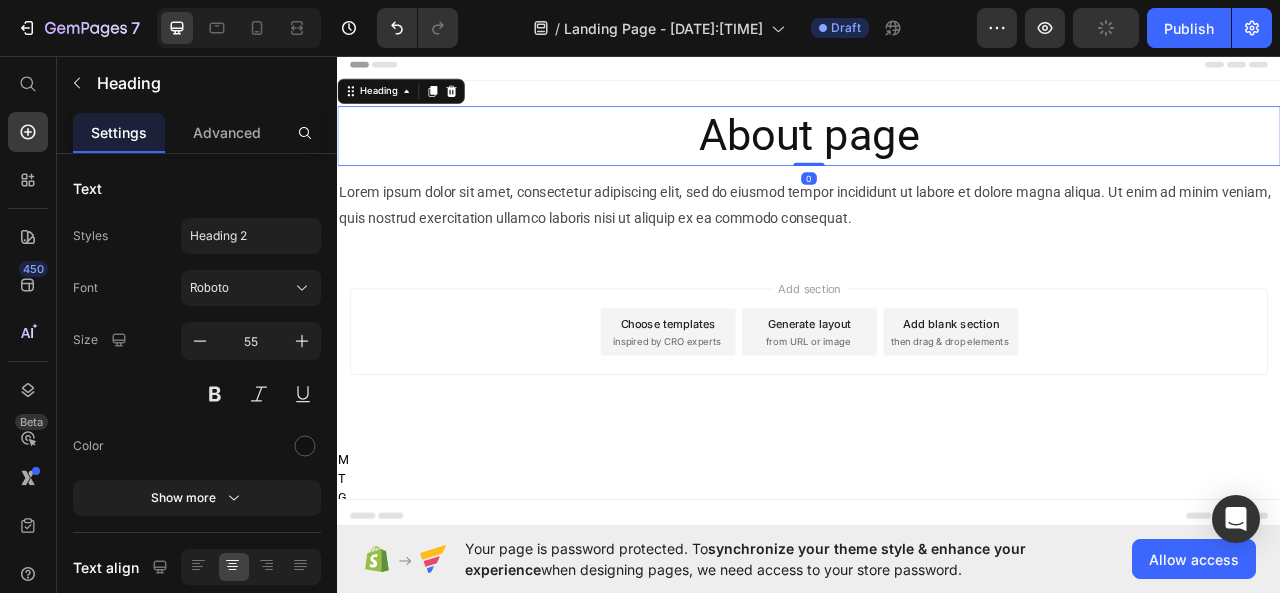 click on "About page" at bounding box center [937, 159] 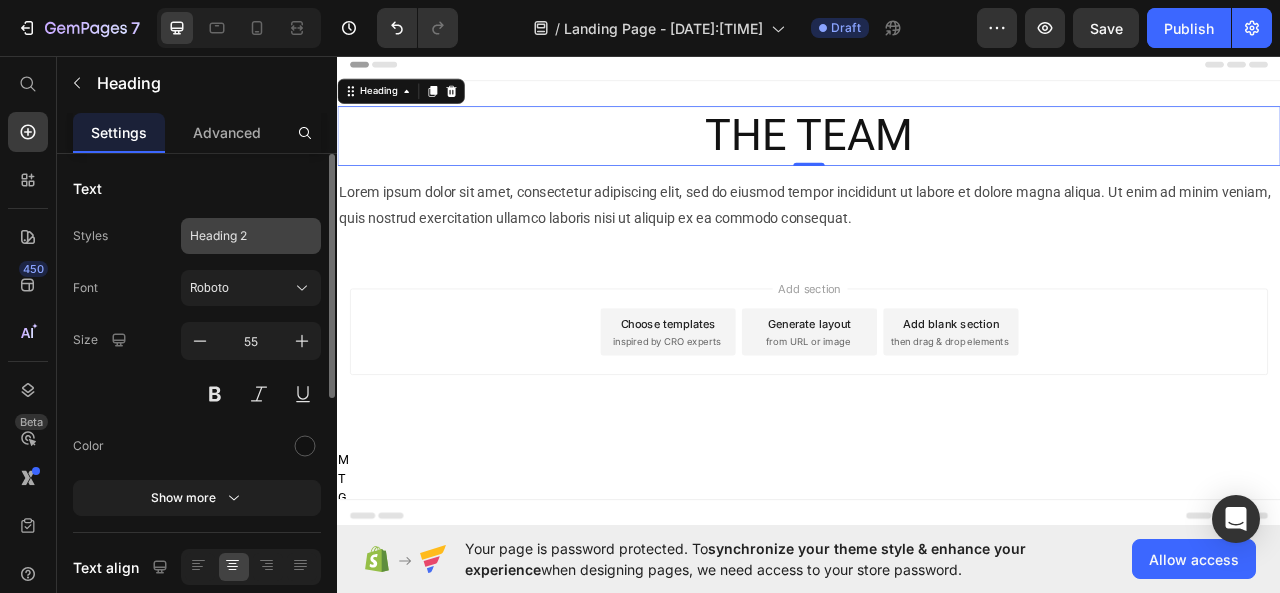 click on "Heading 2" at bounding box center (239, 236) 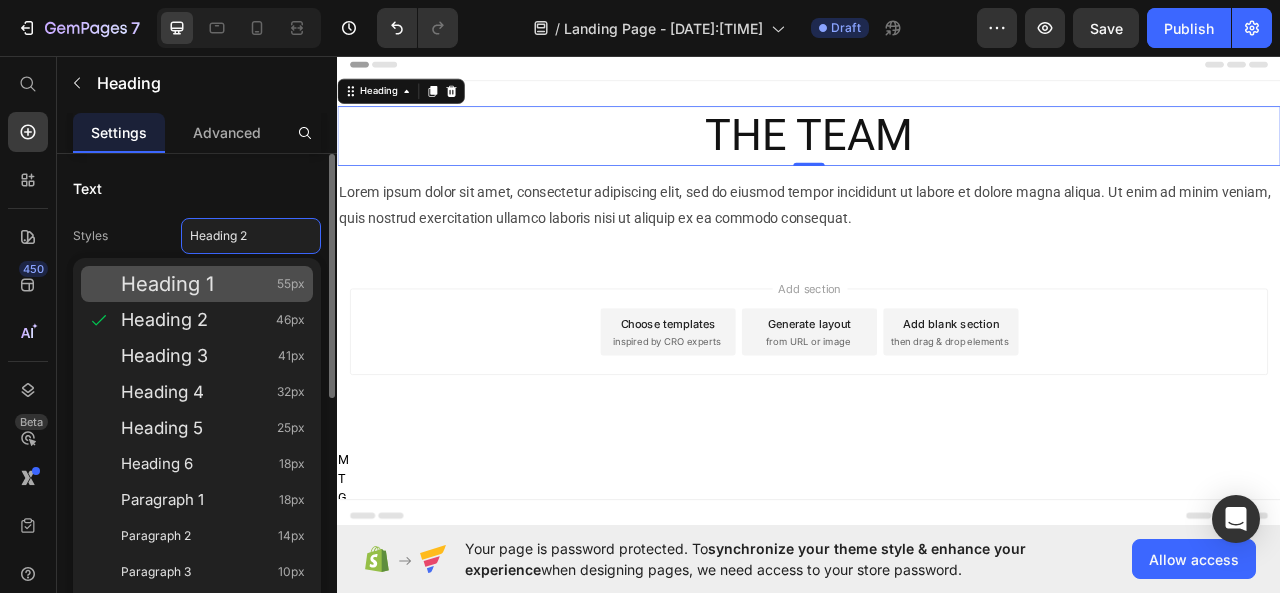 click on "Heading 1" at bounding box center (167, 284) 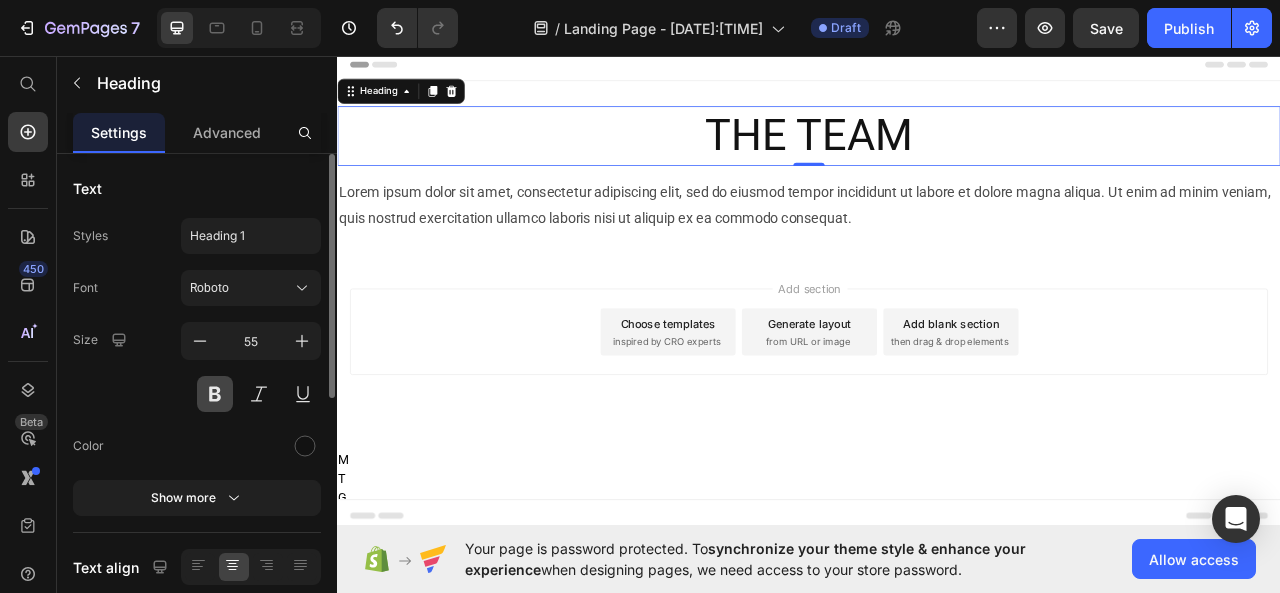 click at bounding box center (215, 394) 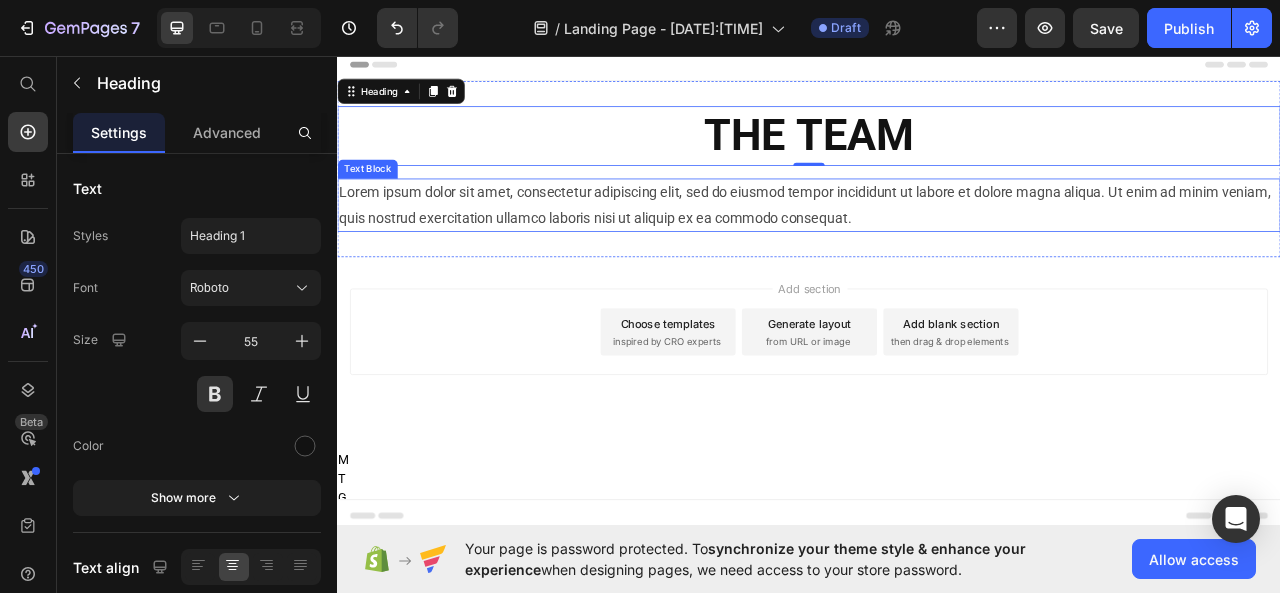 click on "Lorem ipsum dolor sit amet, consectetur adipiscing elit, sed do eiusmod tempor incididunt ut labore et dolore magna aliqua. Ut enim ad minim veniam, quis nostrud exercitation ullamco laboris nisi ut aliquip ex ea commodo consequat." at bounding box center (937, 247) 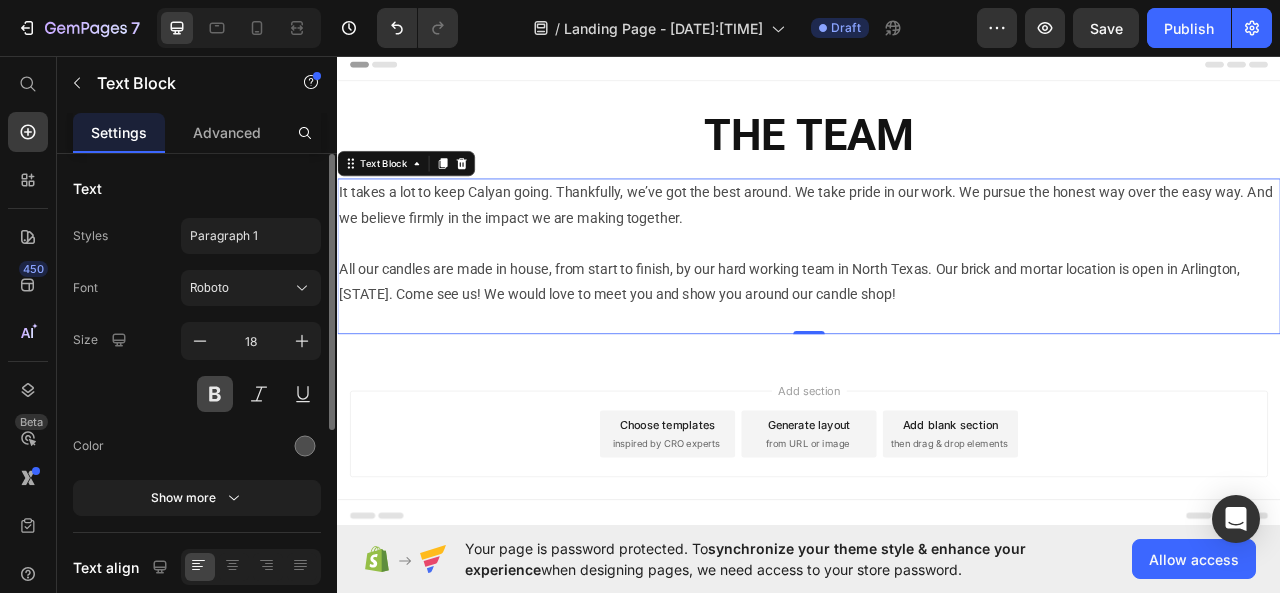 click at bounding box center [215, 394] 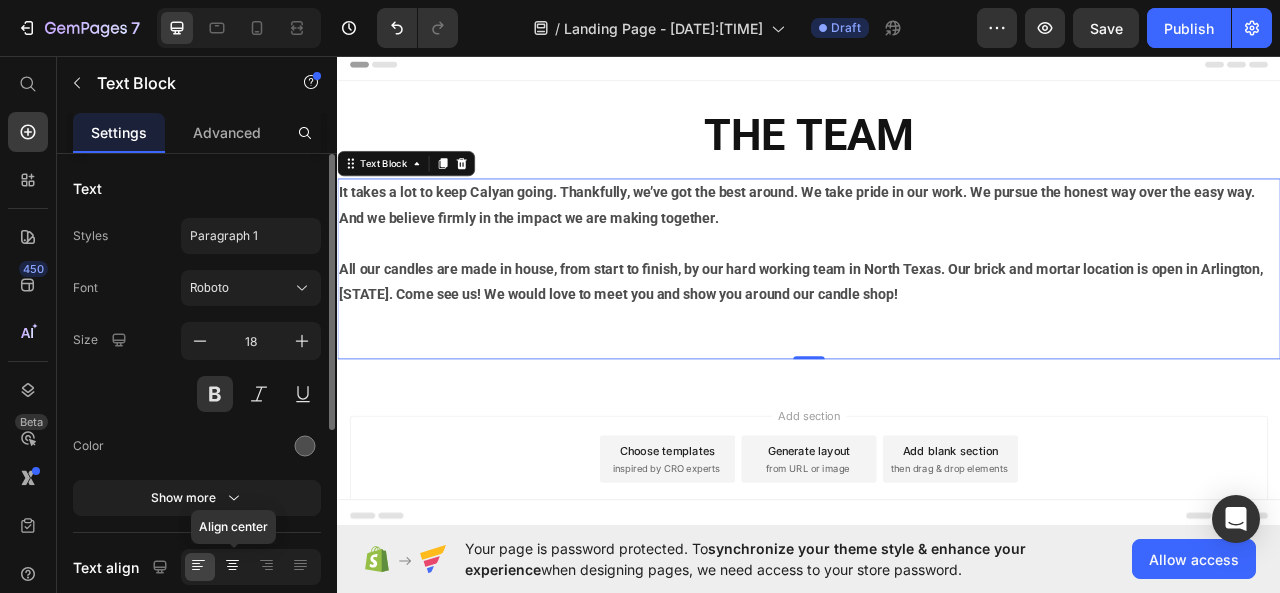 click 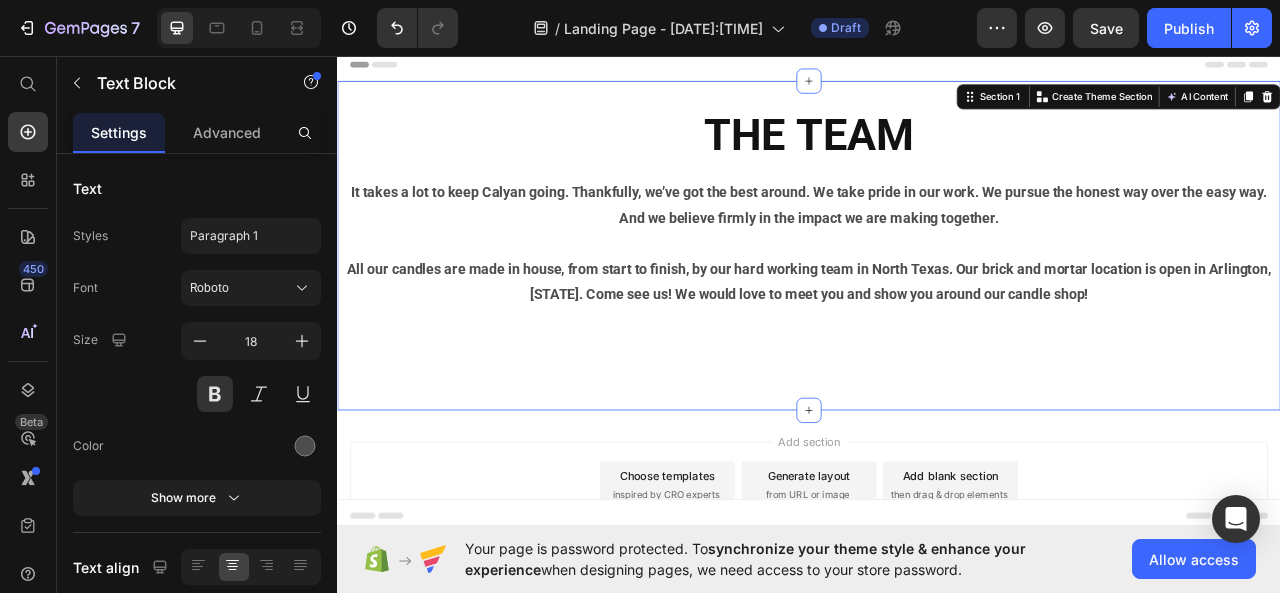 click on "THE TEAM Heading Row It takes a lot to keep Calyan going. Thankfully, we’ve got the best around. We take pride in our work. We pursue the honest way over the easy way. And we believe firmly in the impact we are making together. All our candles are made in house, from start to finish, by our hard working team in North Texas. Our brick and mortar location is open in Arlington, TX. Come see us! We would love to meet you and show you around our candle shop! Text Block Section 1   Create Theme Section AI Content Write with GemAI What would you like to describe here? Tone and Voice Persuasive Product Getting products... Show more Generate" at bounding box center (937, 298) 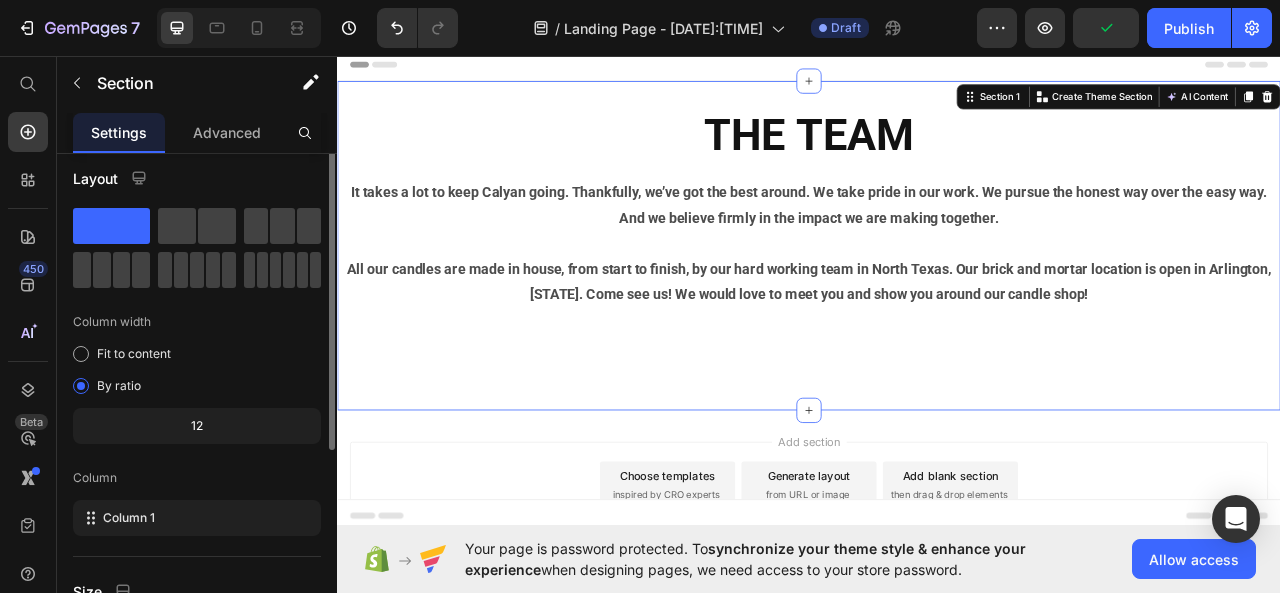 scroll, scrollTop: 0, scrollLeft: 0, axis: both 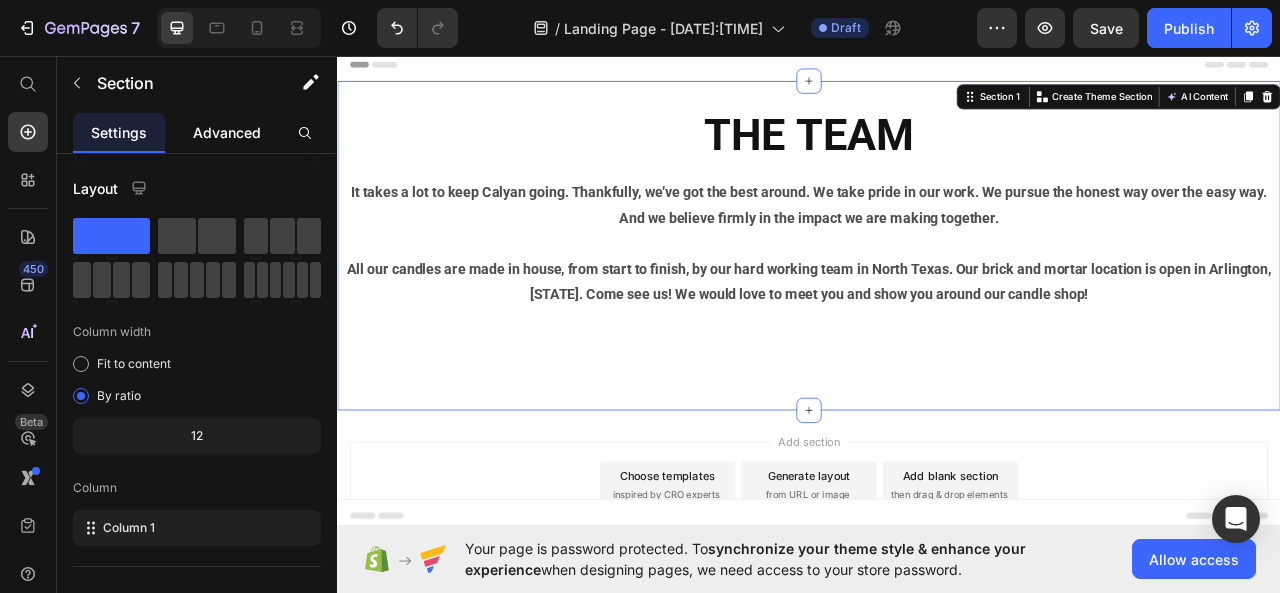 click on "Advanced" 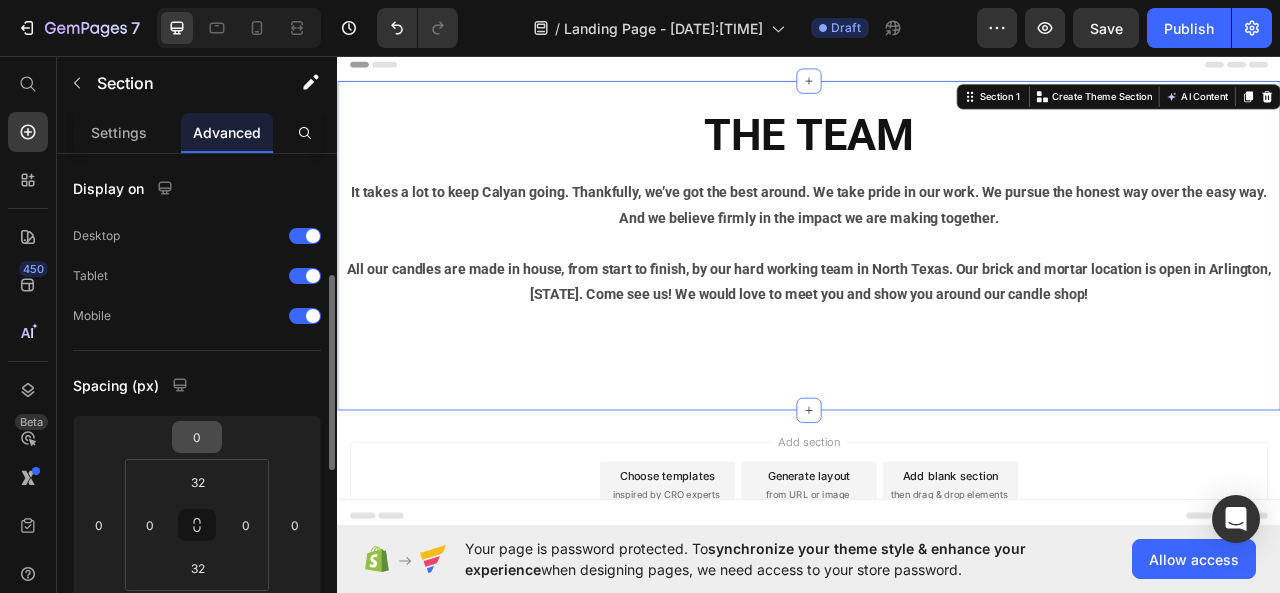 scroll, scrollTop: 96, scrollLeft: 0, axis: vertical 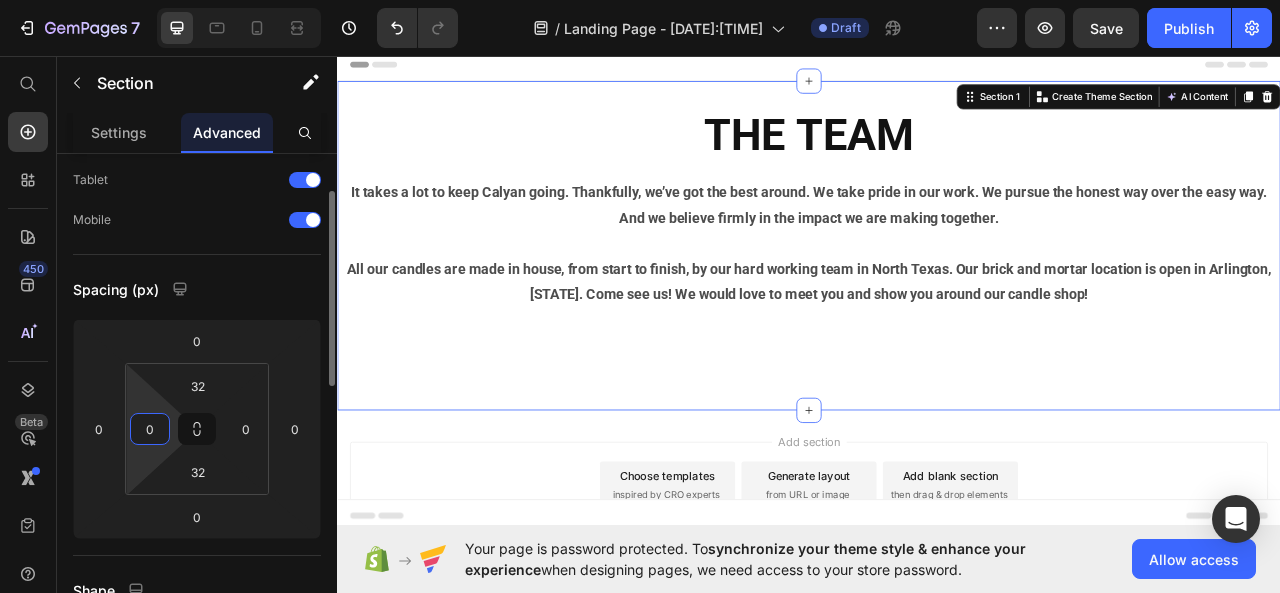 click on "0" at bounding box center [150, 429] 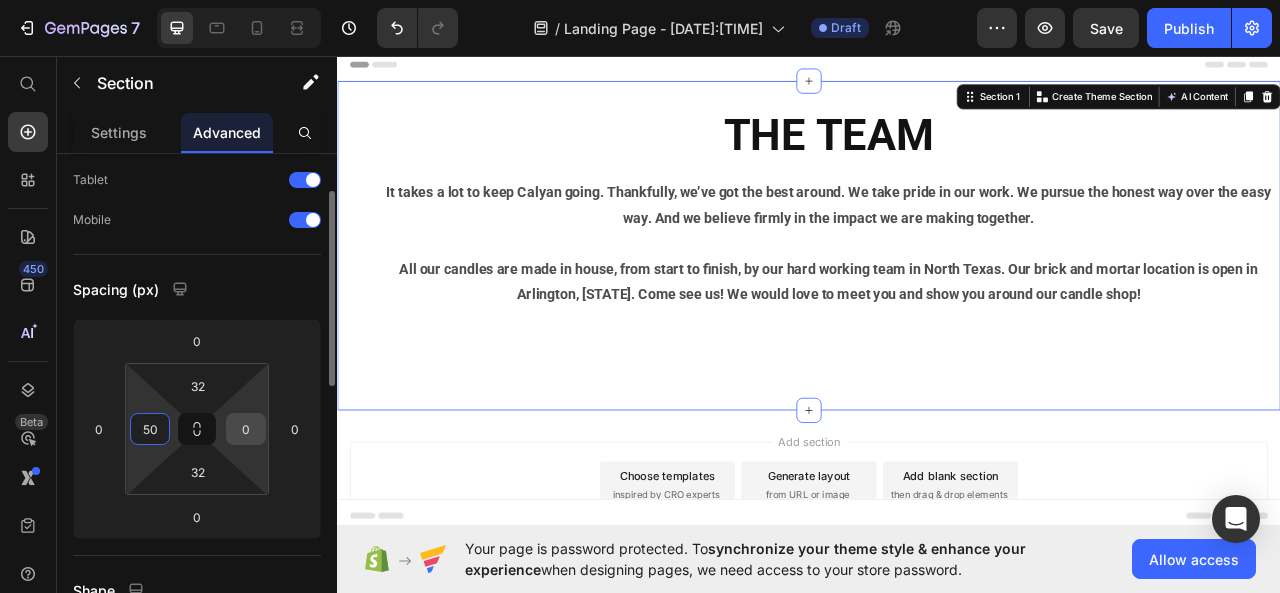 type on "50" 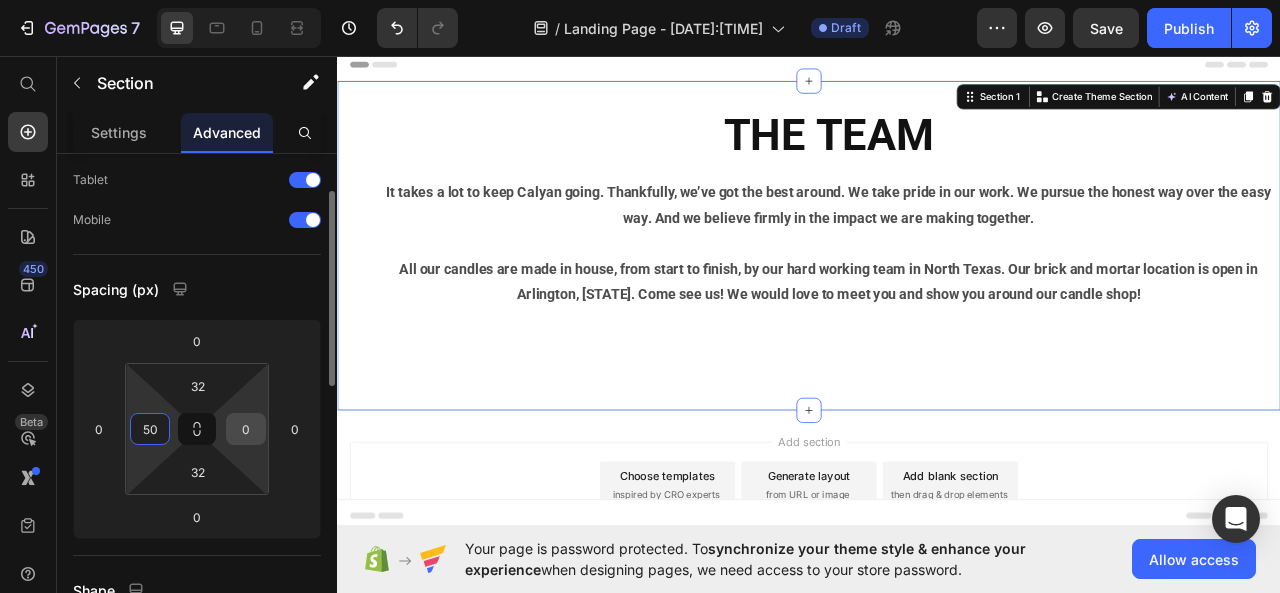 click on "0" at bounding box center (246, 429) 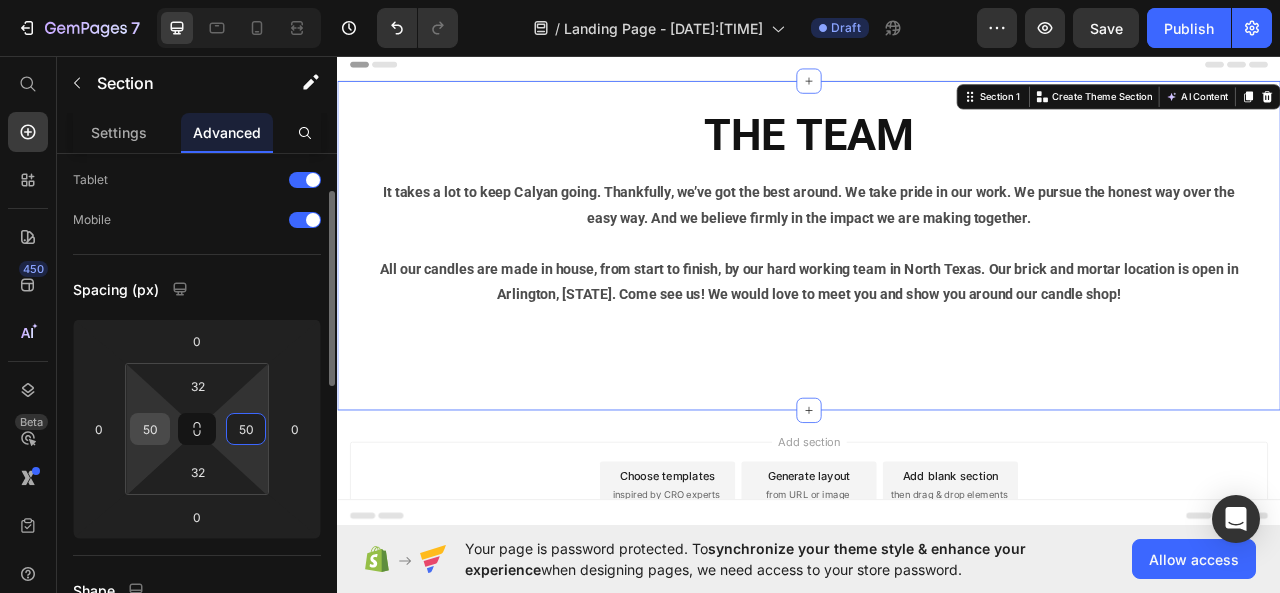 type on "50" 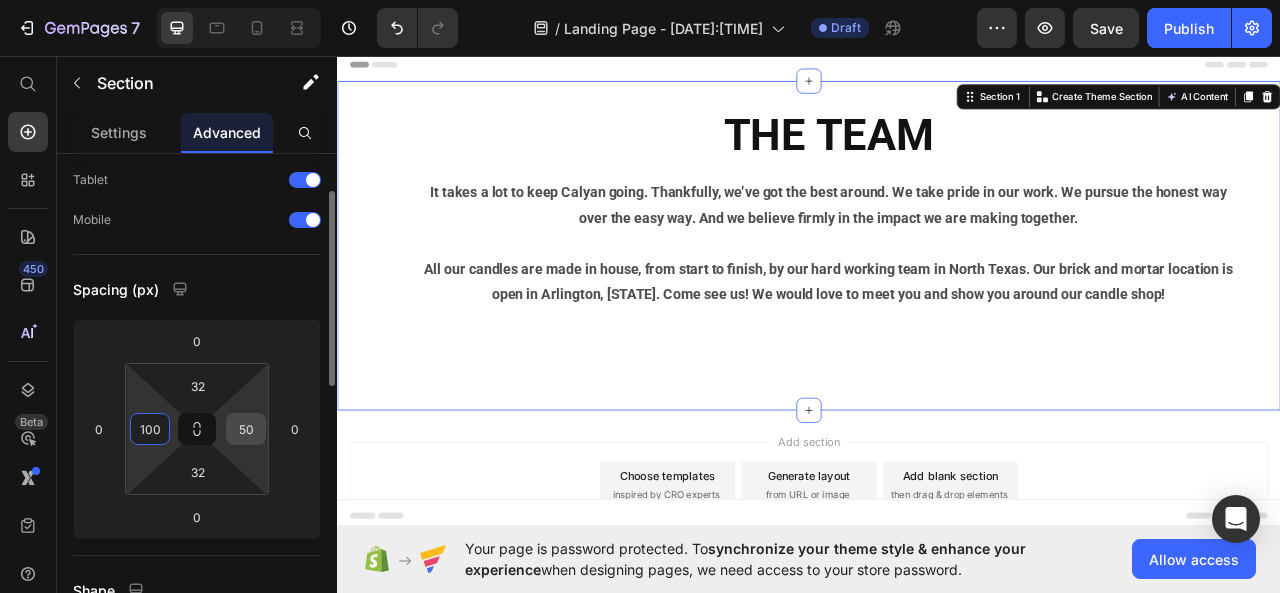 type on "100" 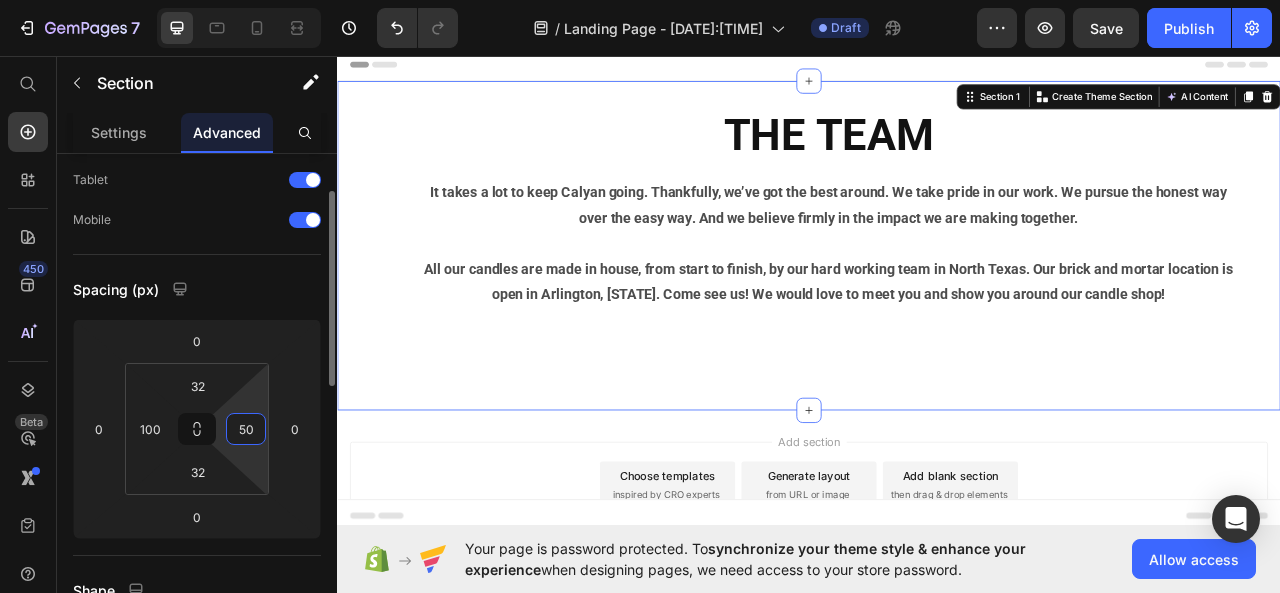 click on "50" at bounding box center (246, 429) 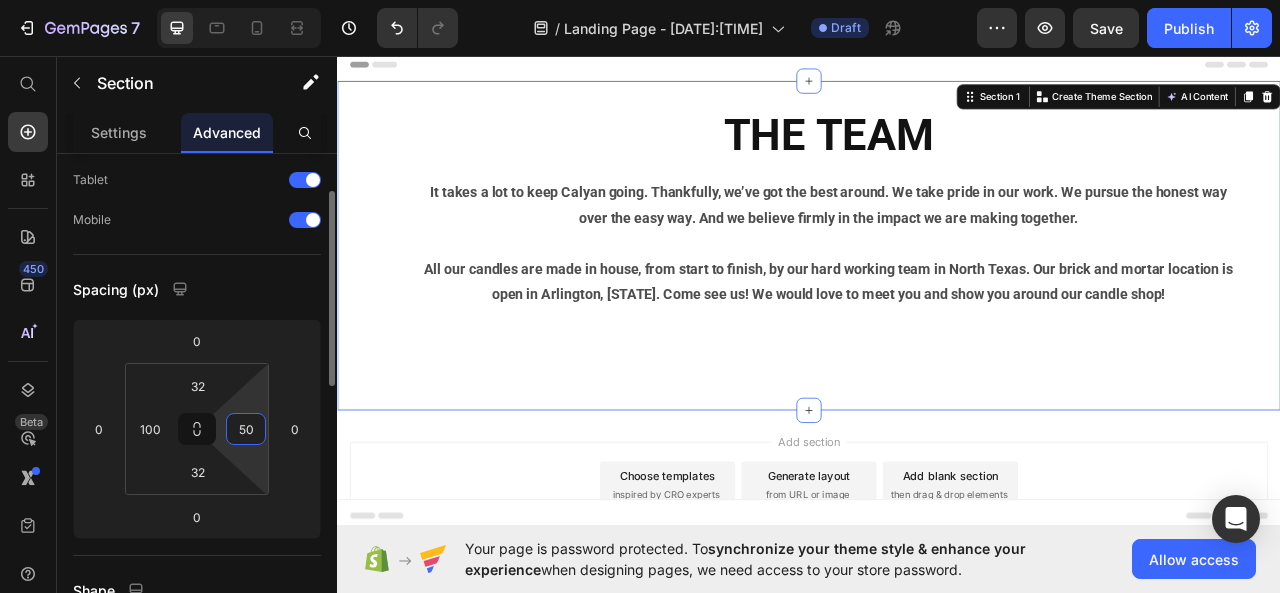 click on "50" at bounding box center (246, 429) 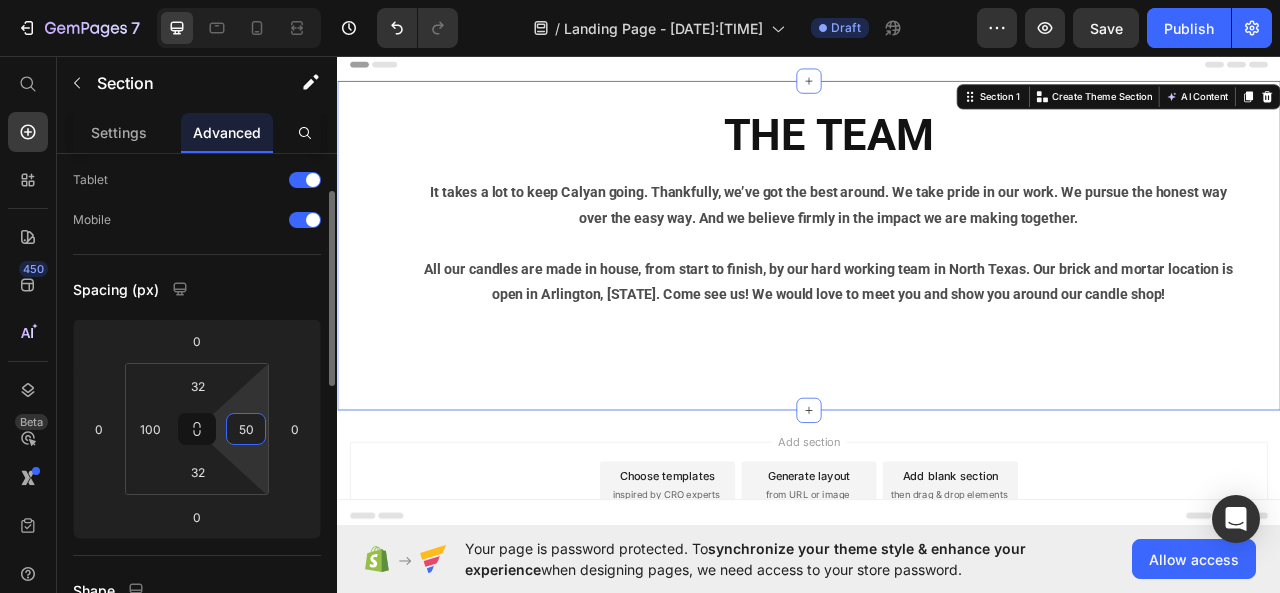 click on "50" at bounding box center [246, 429] 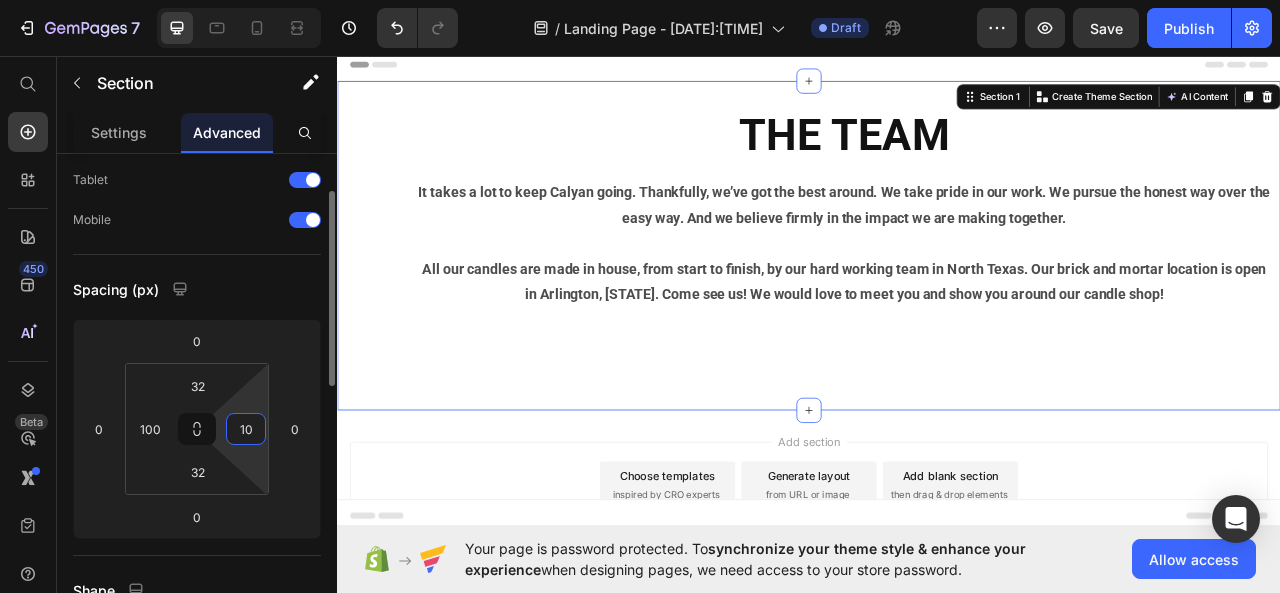 type on "100" 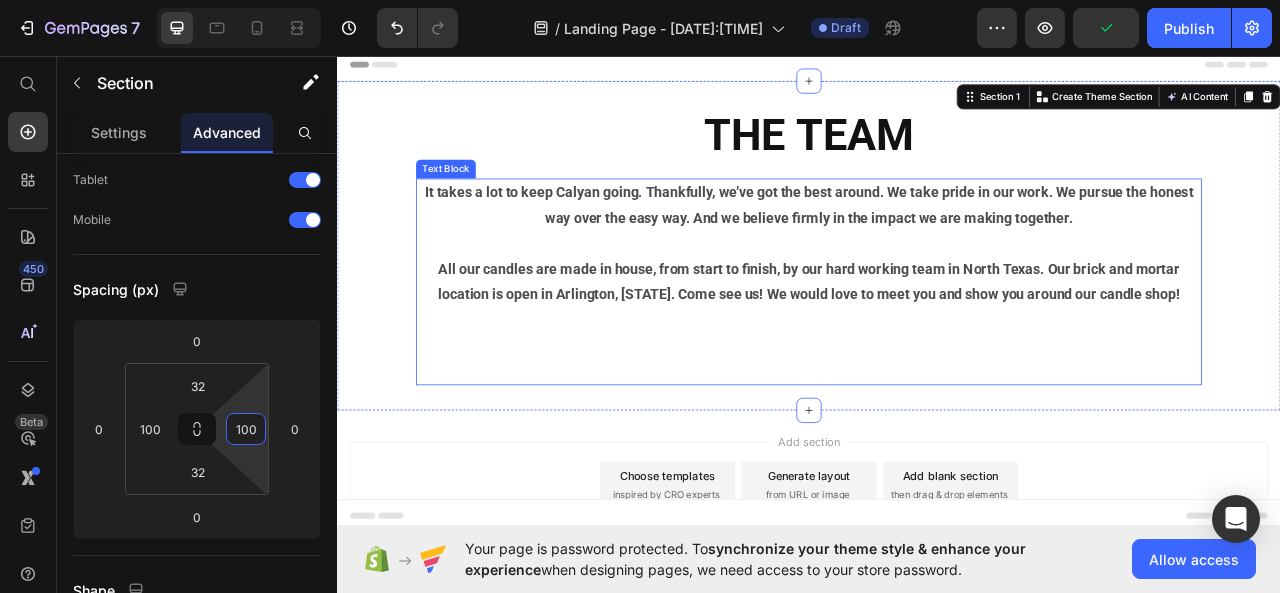 click on "All our candles are made in house, from start to finish, by our hard working team in North Texas. Our brick and mortar location is open in Arlington, TX. Come see us! We would love to meet you and show you around our candle shop!" at bounding box center [937, 376] 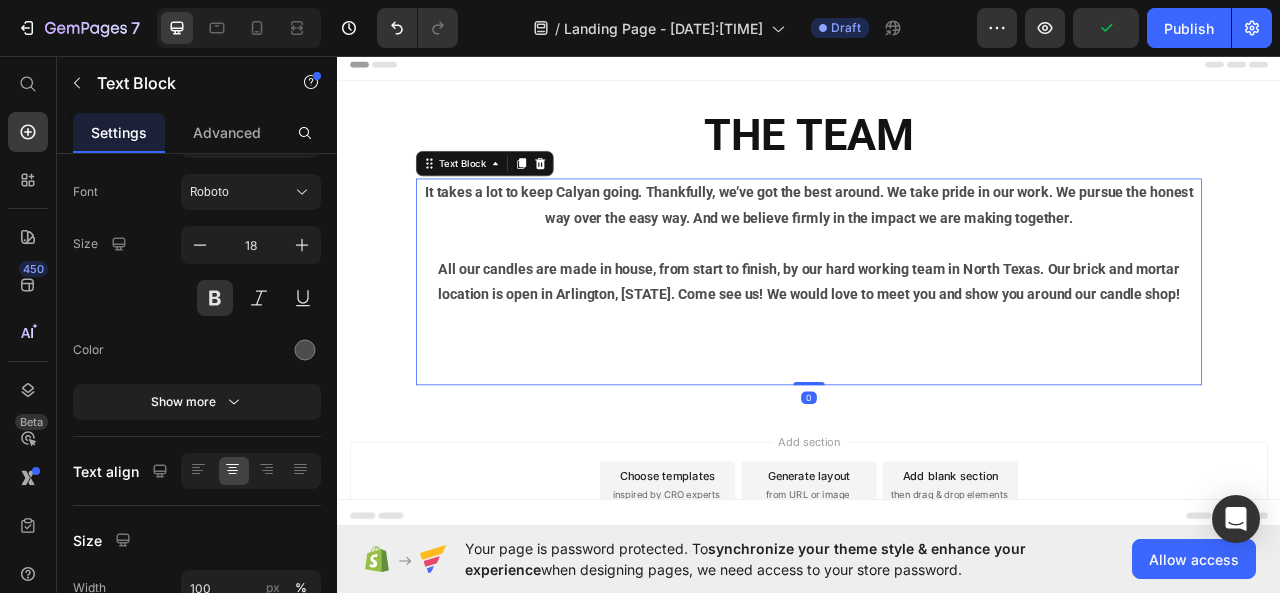 scroll, scrollTop: 0, scrollLeft: 0, axis: both 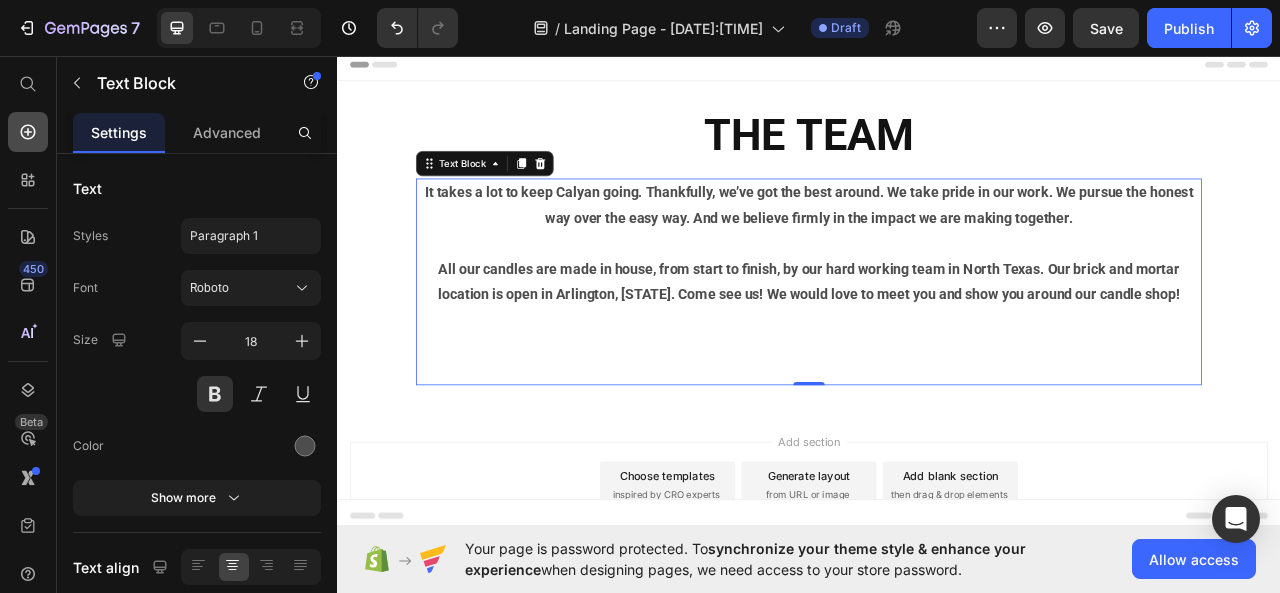 click 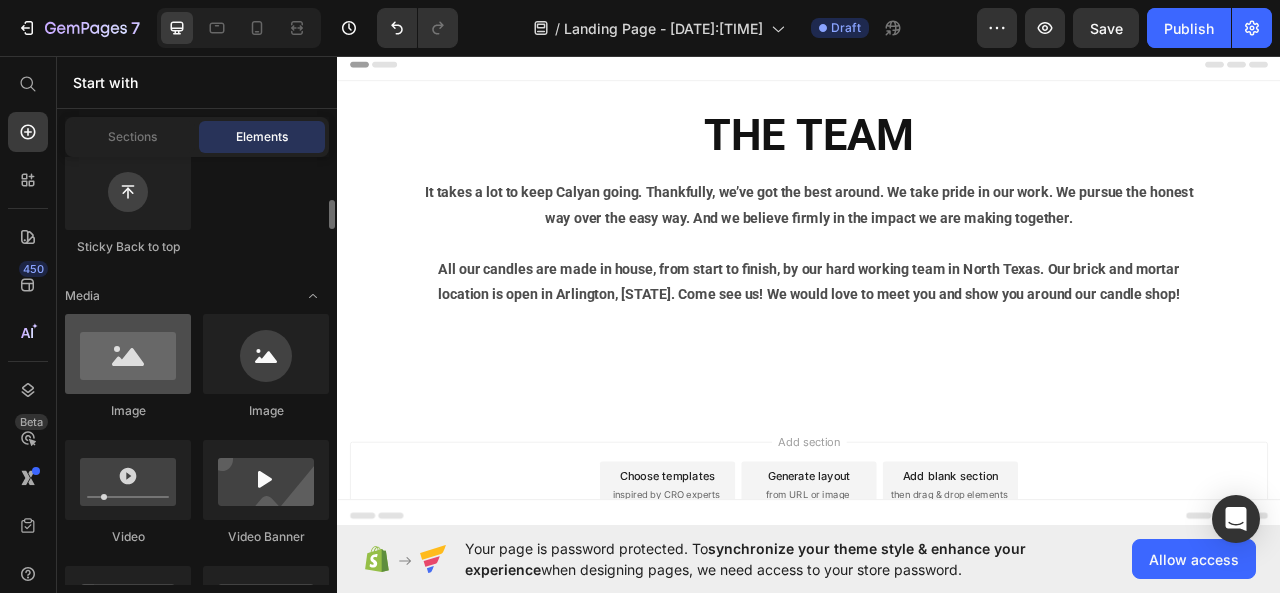 scroll, scrollTop: 632, scrollLeft: 0, axis: vertical 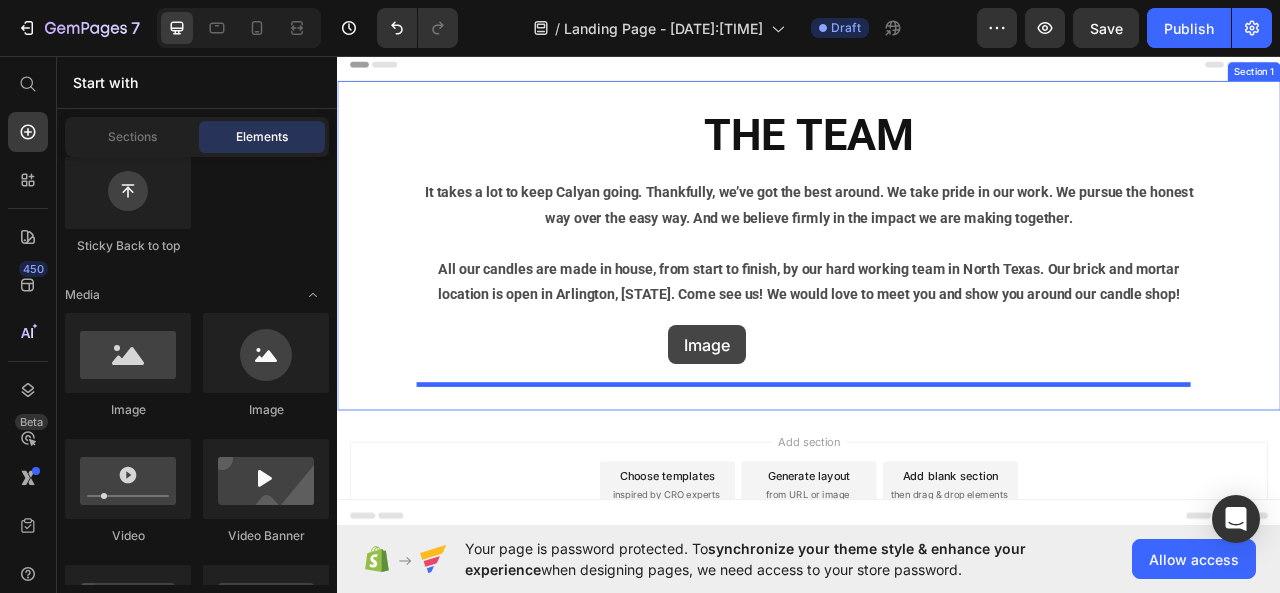 drag, startPoint x: 466, startPoint y: 429, endPoint x: 774, endPoint y: 401, distance: 309.2701 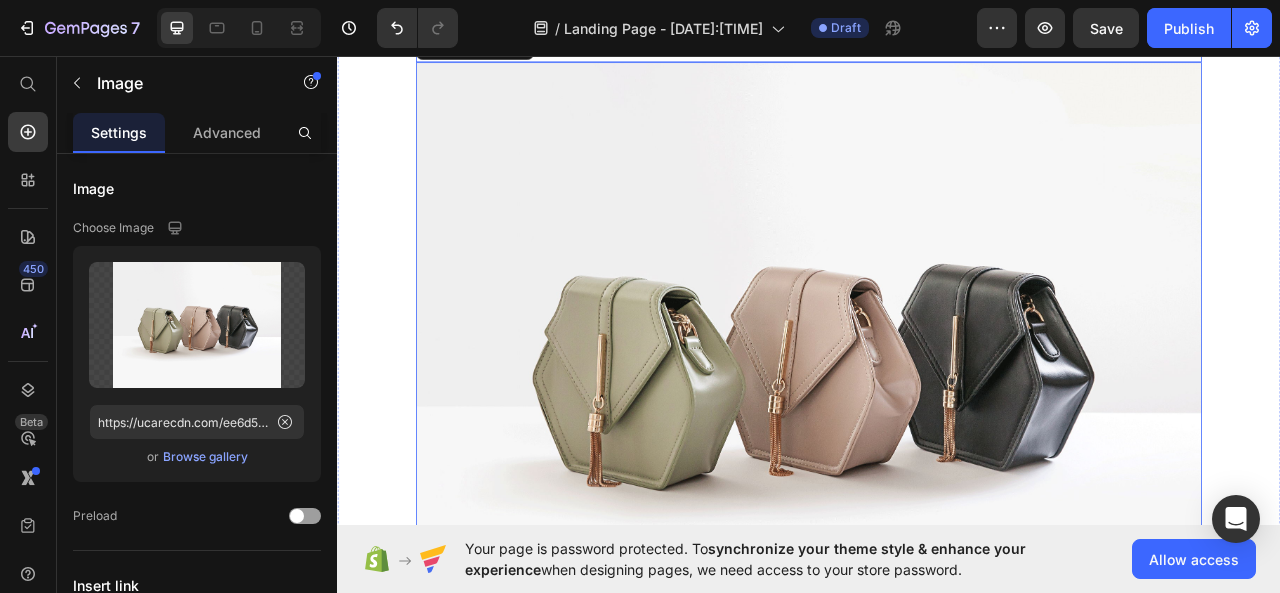 scroll, scrollTop: 412, scrollLeft: 0, axis: vertical 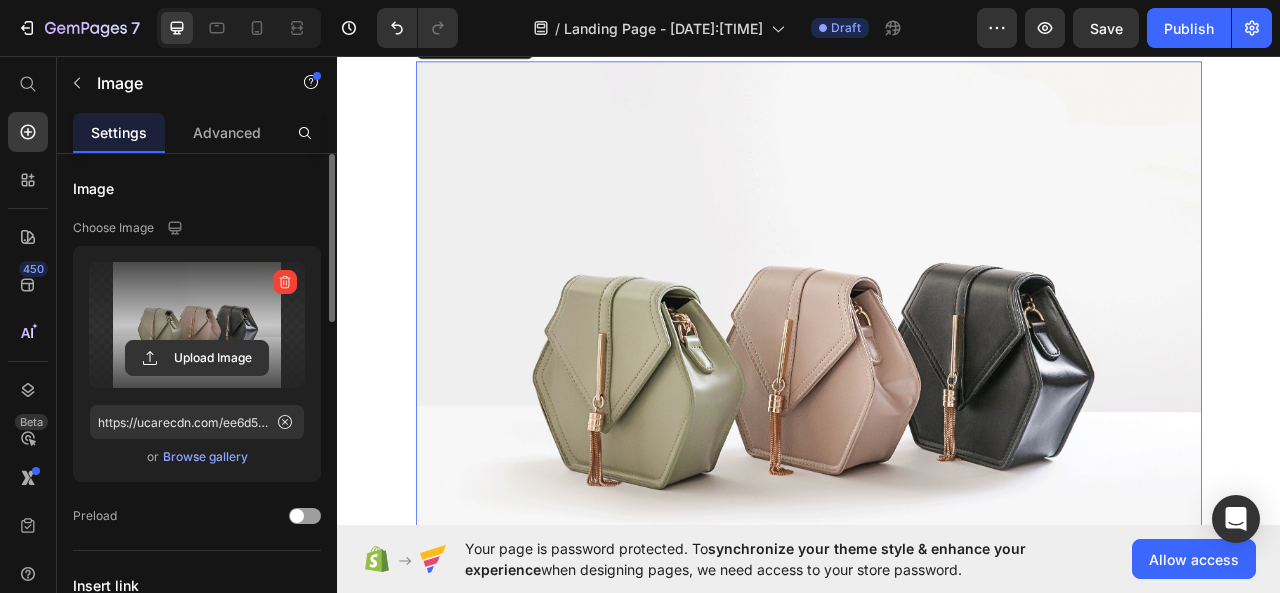 click at bounding box center (197, 325) 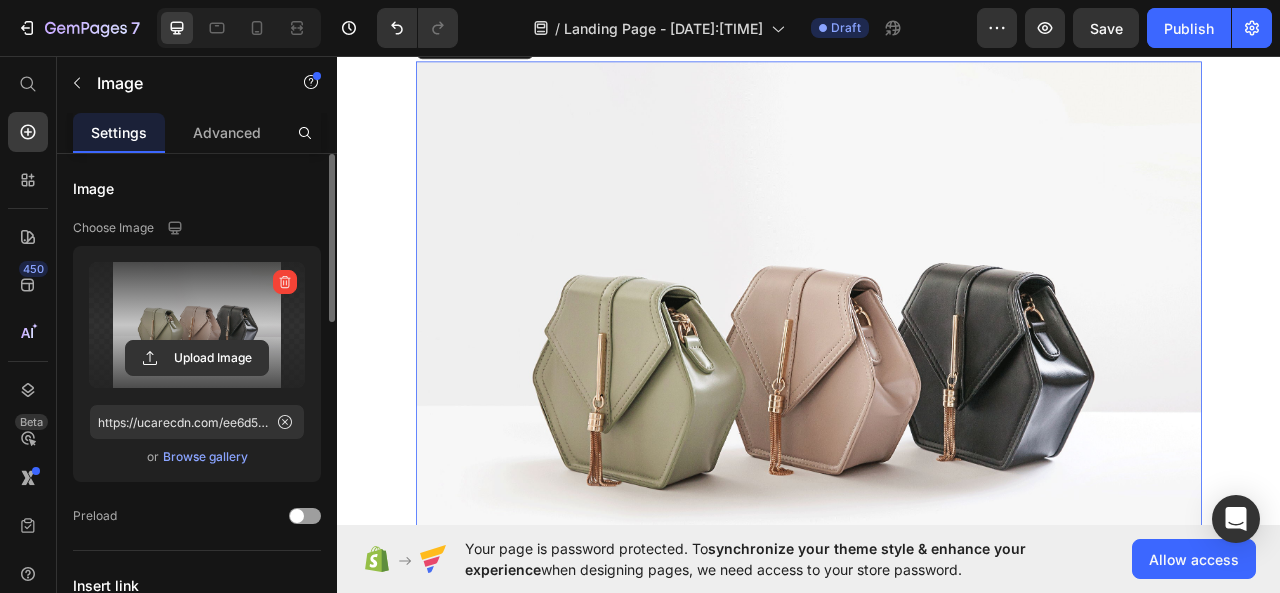 click 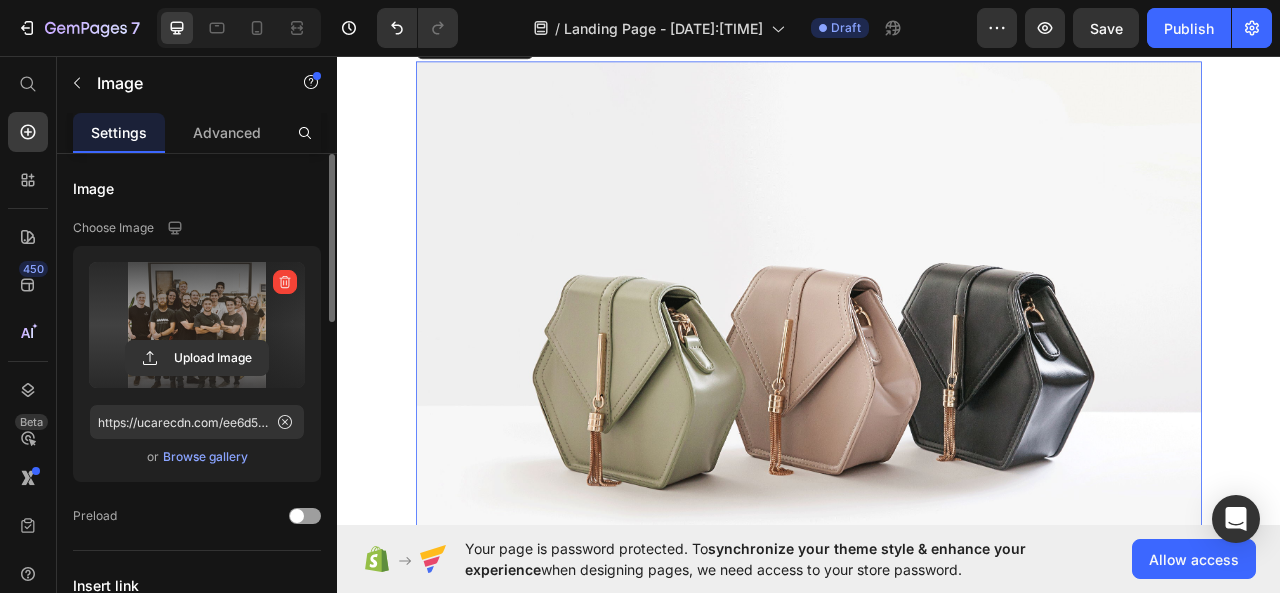 type on "https://cdn.shopify.com/s/files/1/0659/1610/8931/files/gempages_575279031881040722-cf792302-6dab-4a45-a2b0-70e97dde2fc3.png" 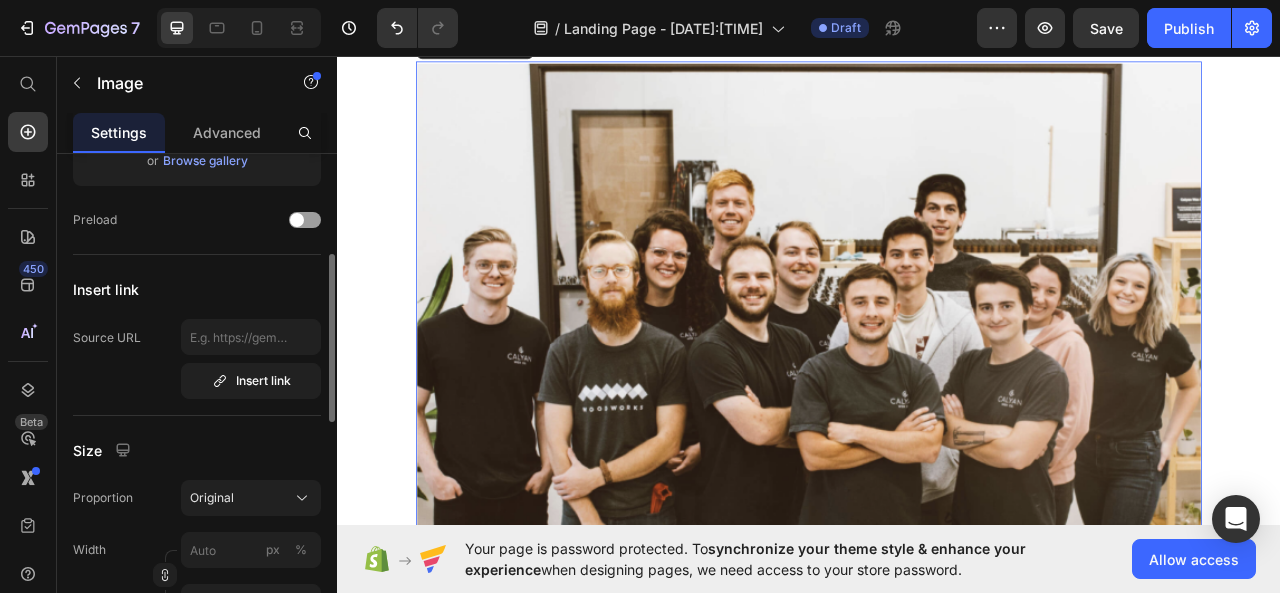 scroll, scrollTop: 0, scrollLeft: 0, axis: both 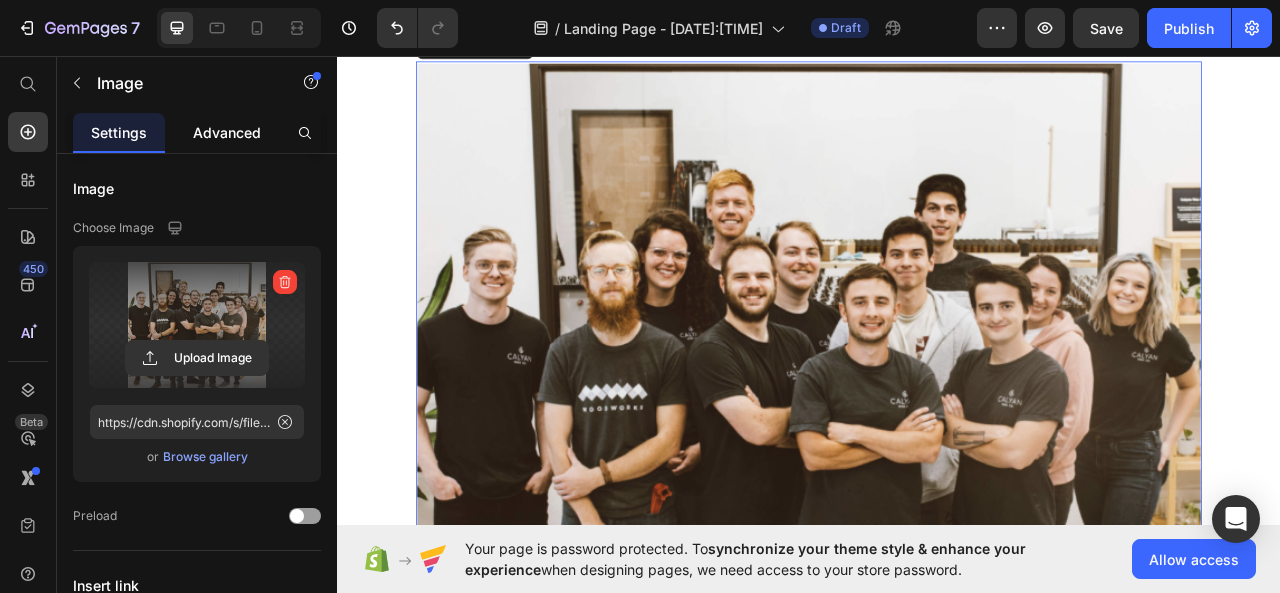 click on "Advanced" at bounding box center (227, 132) 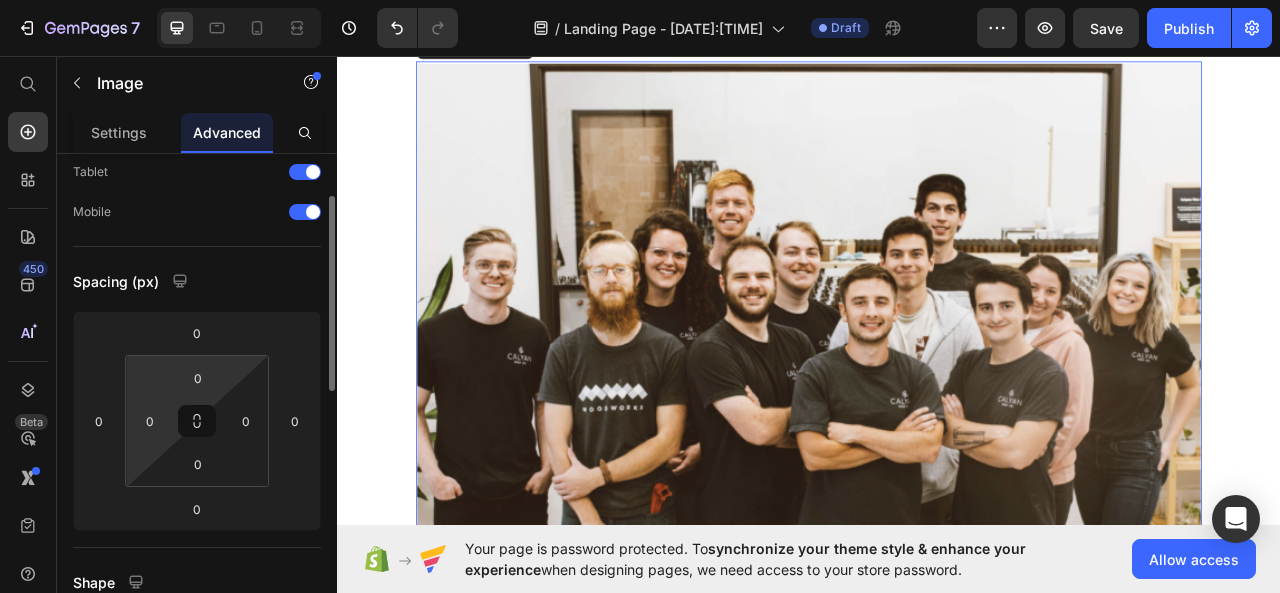 scroll, scrollTop: 105, scrollLeft: 0, axis: vertical 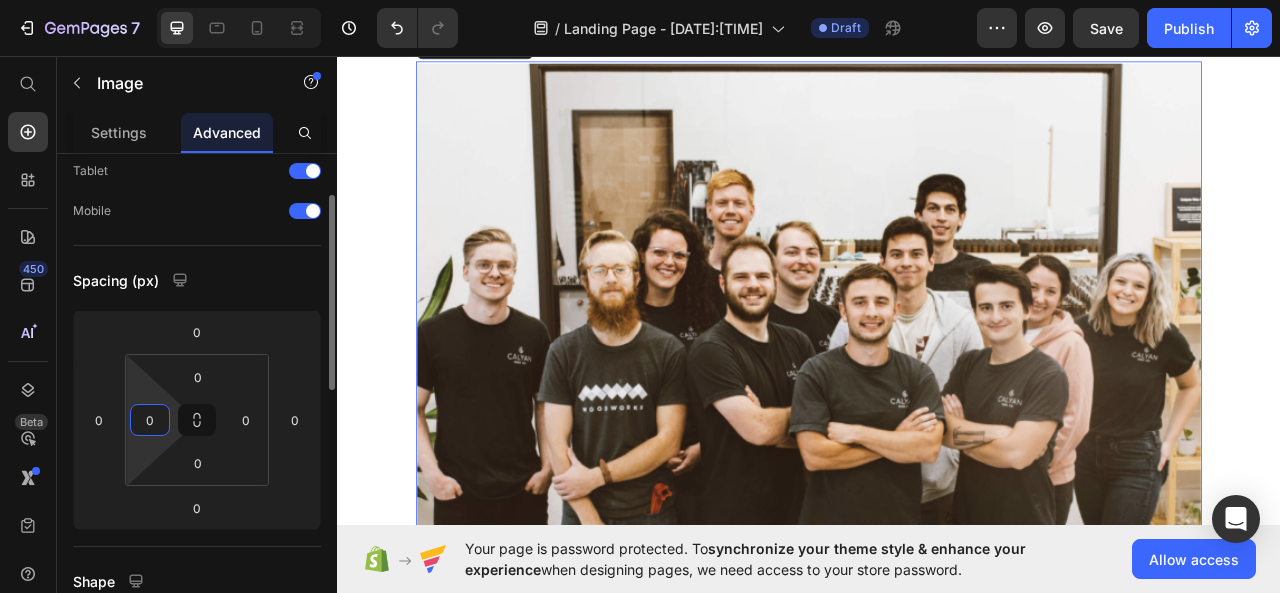 click on "0" at bounding box center (150, 420) 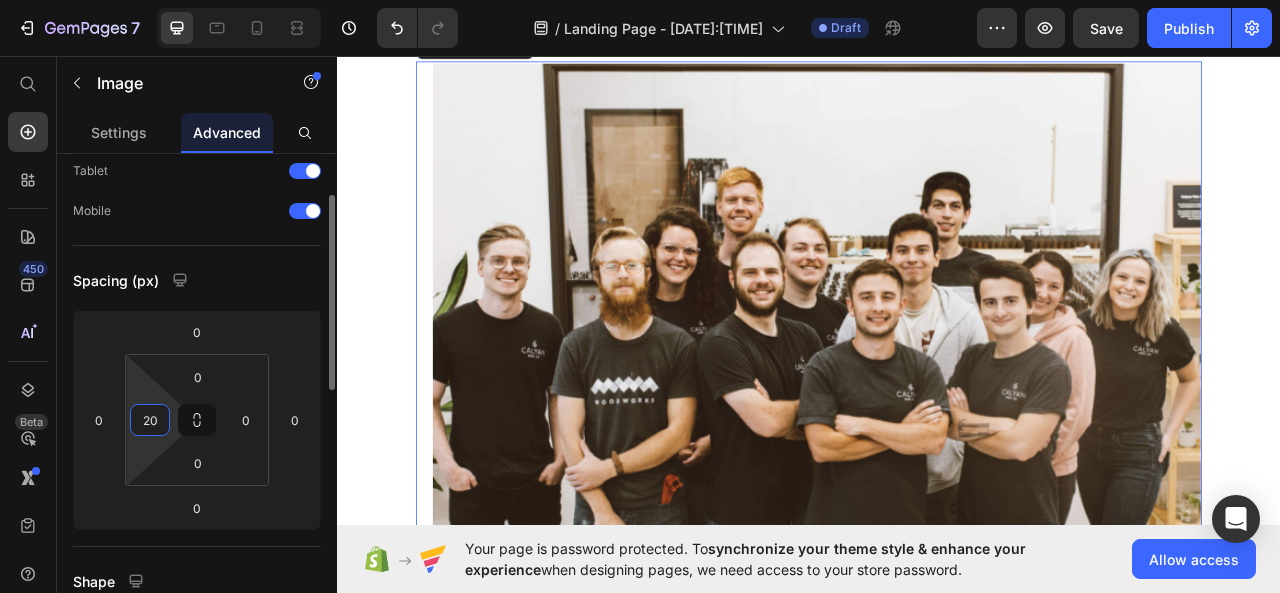 type on "2" 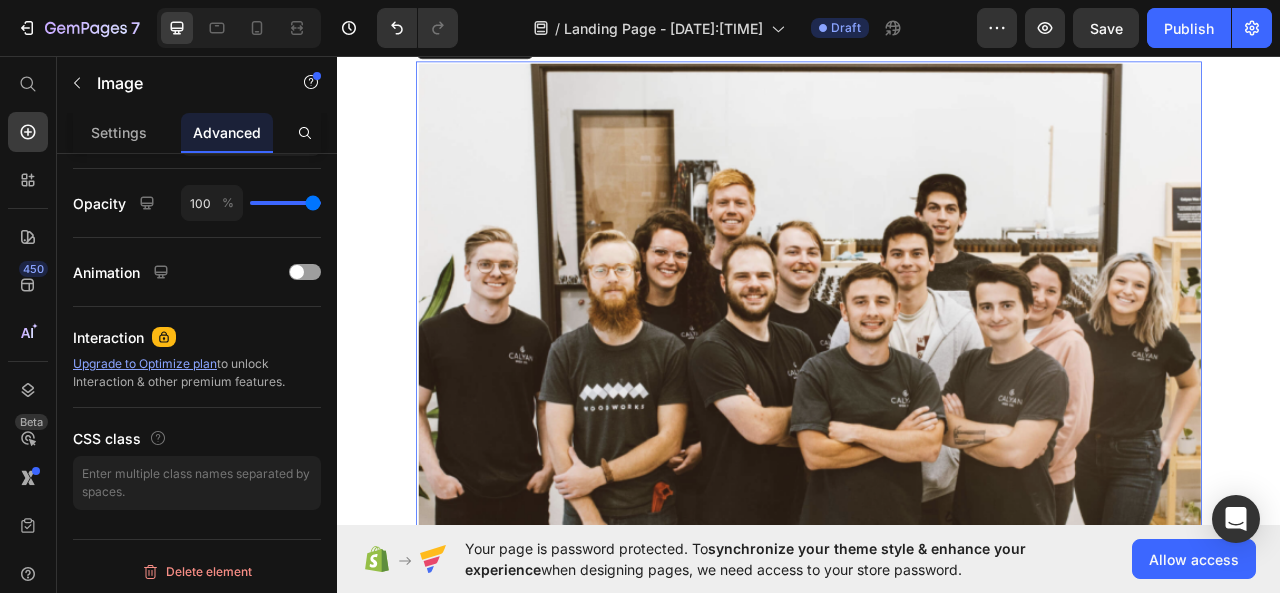 scroll, scrollTop: 0, scrollLeft: 0, axis: both 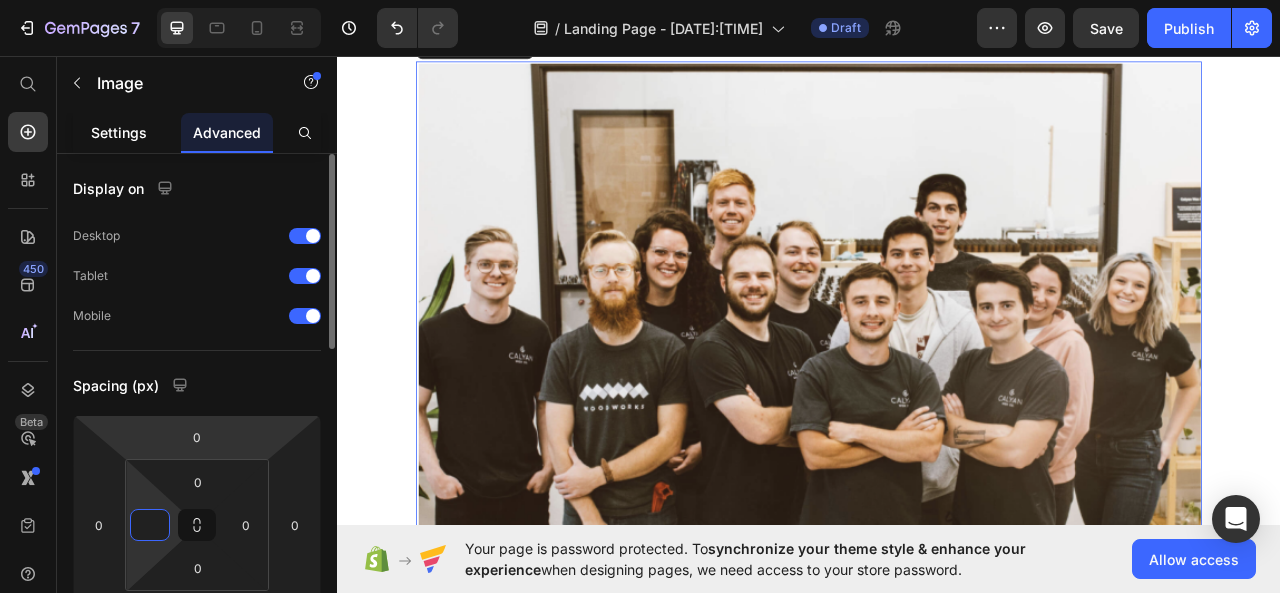 type on "0" 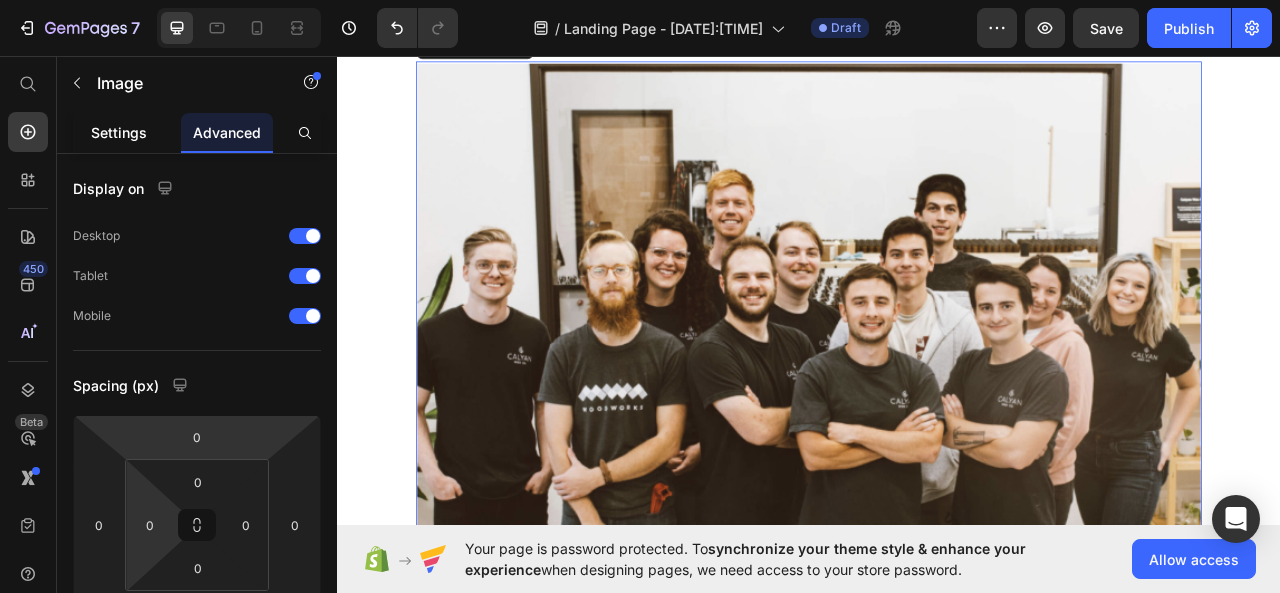 click on "Settings" at bounding box center (119, 132) 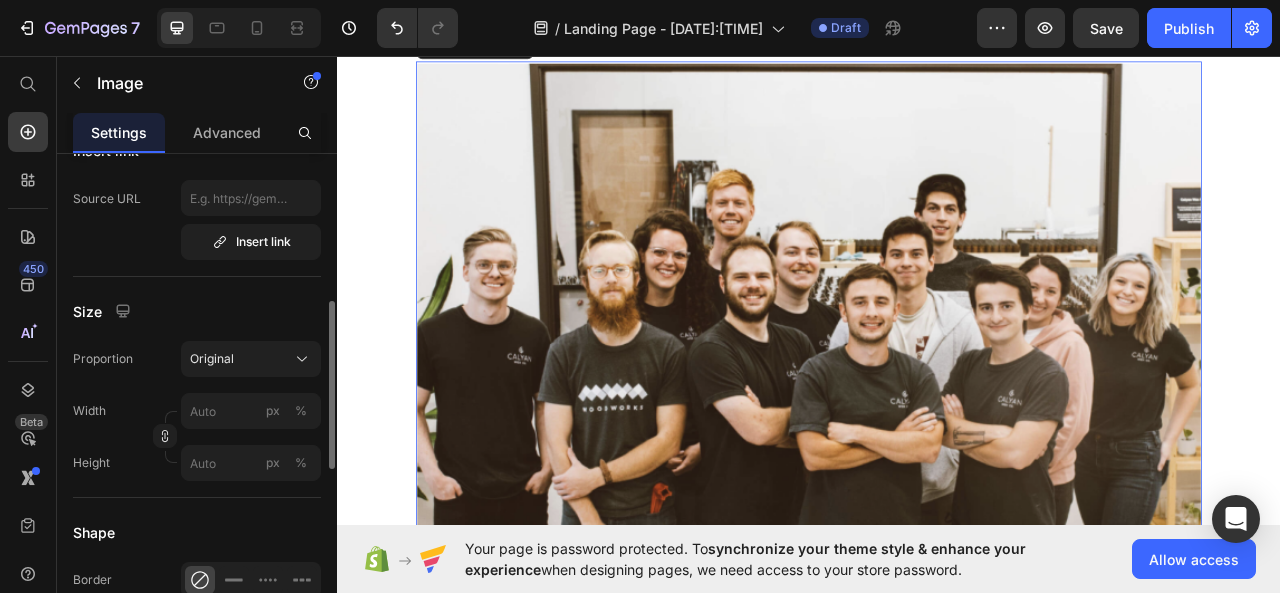scroll, scrollTop: 436, scrollLeft: 0, axis: vertical 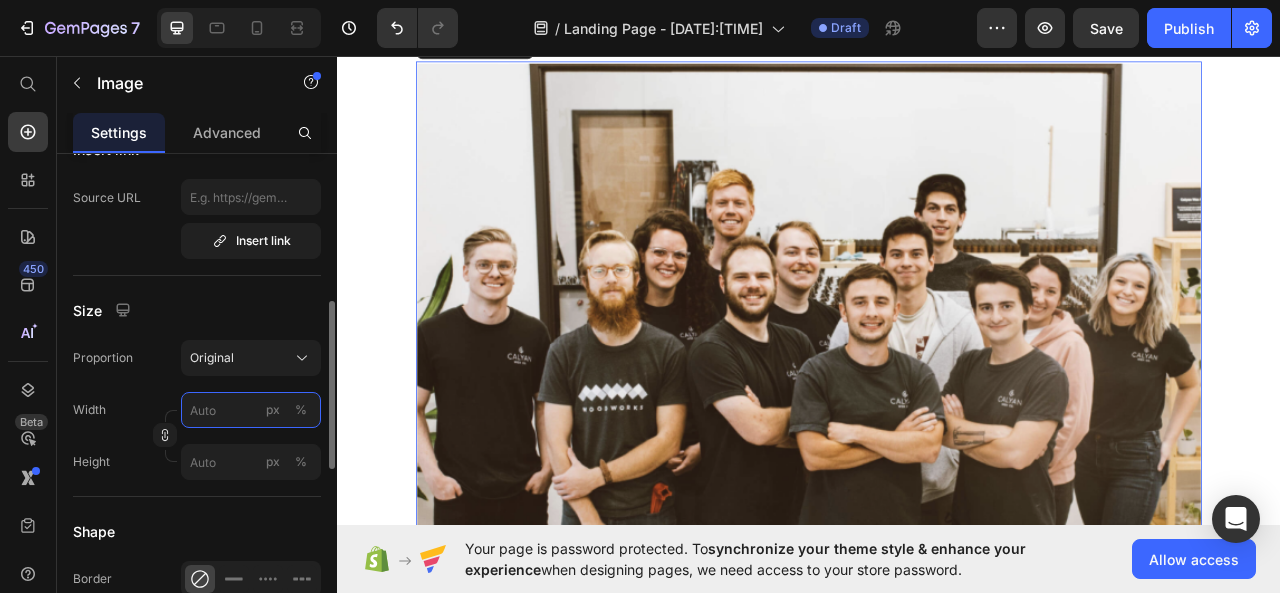 click on "px %" at bounding box center (251, 410) 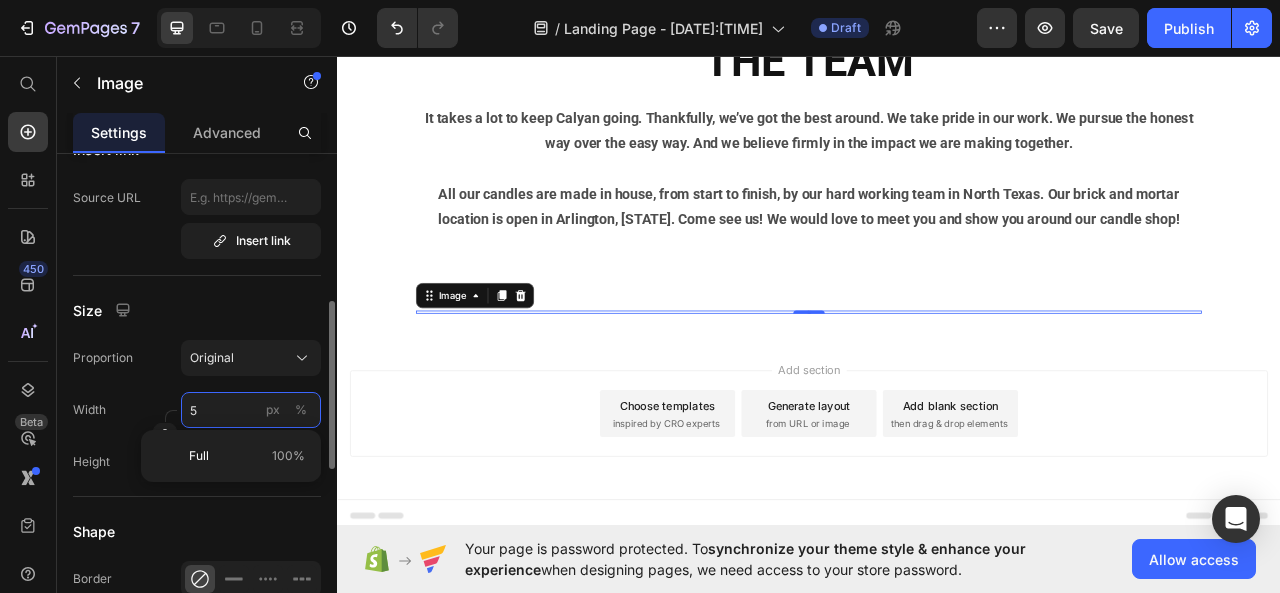 scroll, scrollTop: 94, scrollLeft: 0, axis: vertical 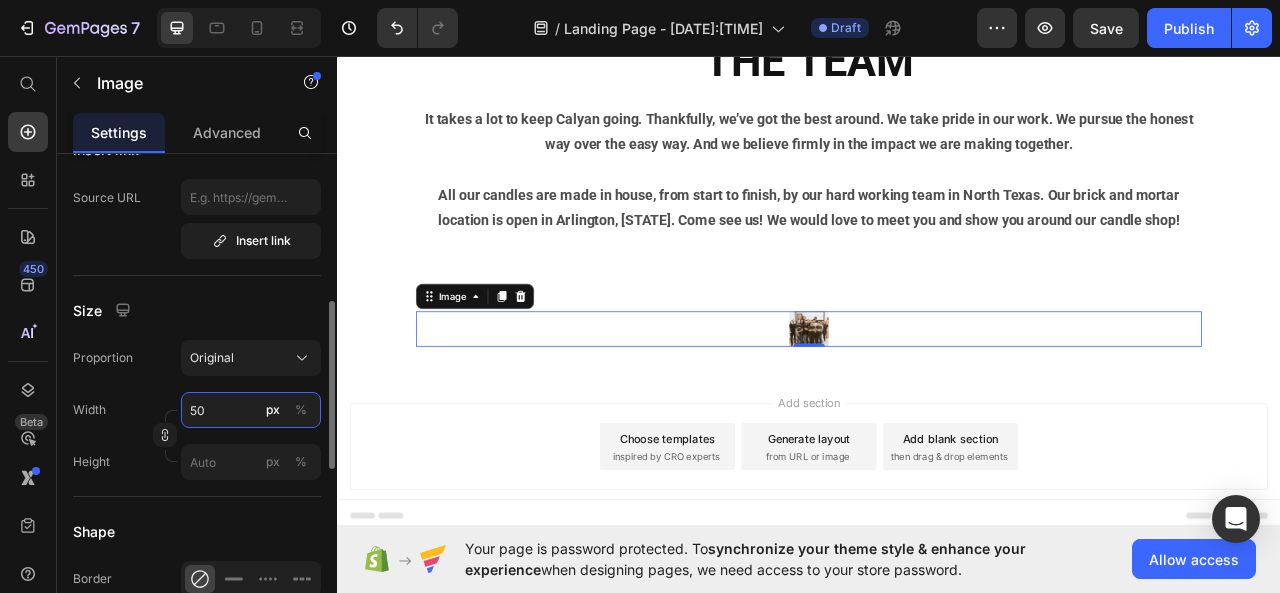 type on "5" 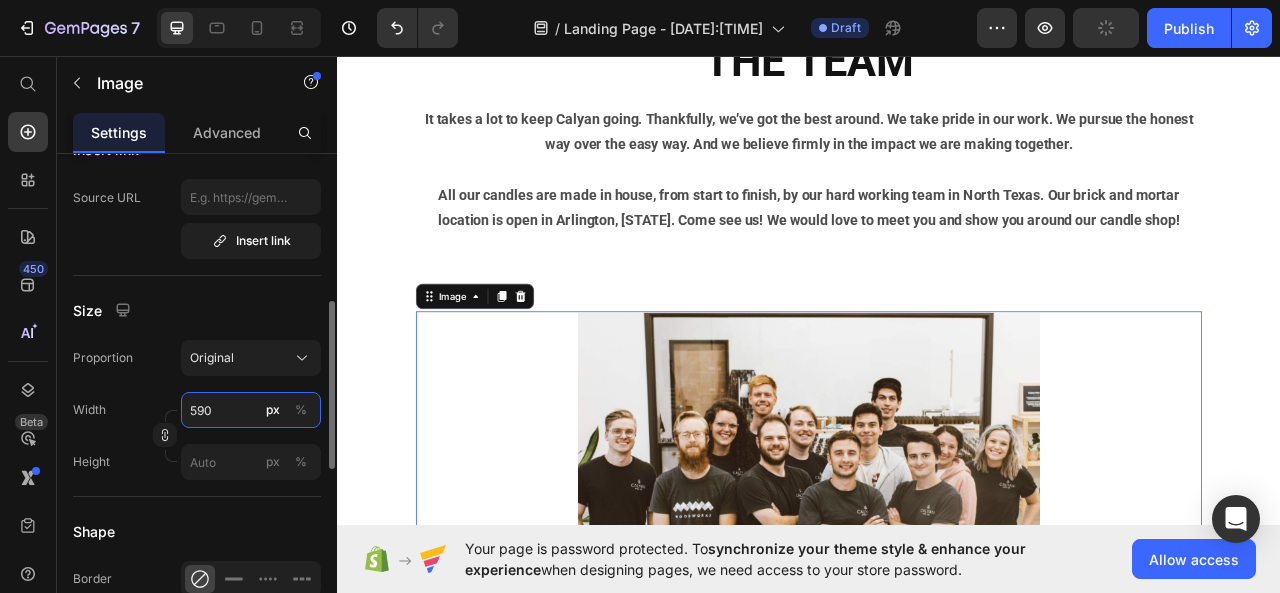 type on "590" 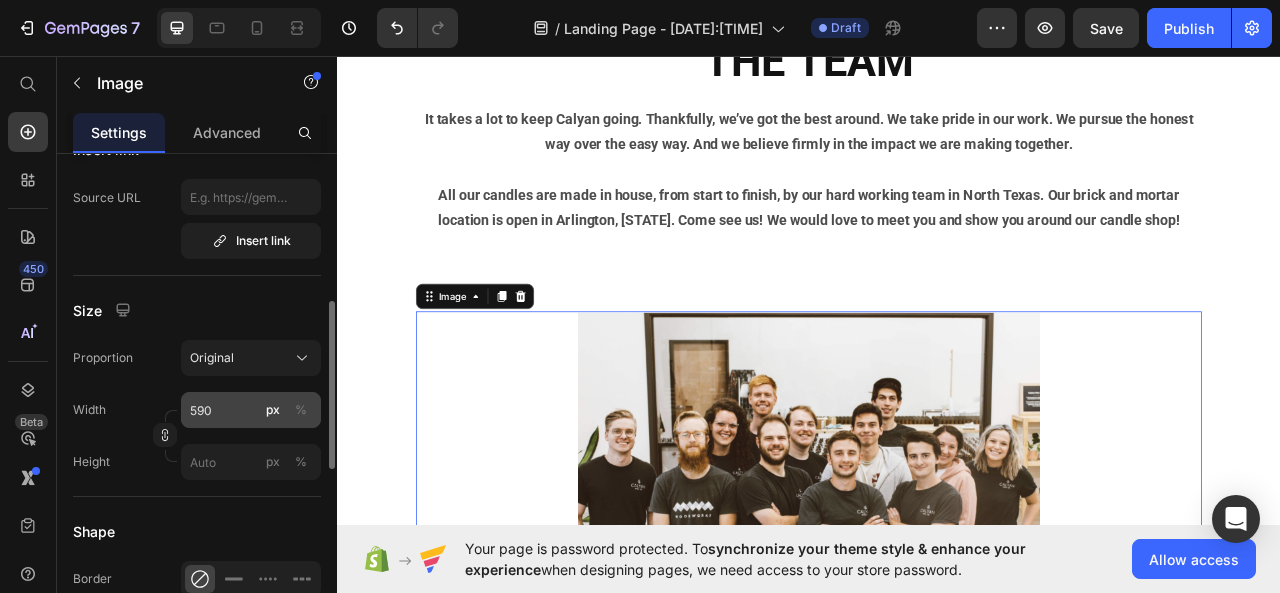 click on "%" at bounding box center [301, 410] 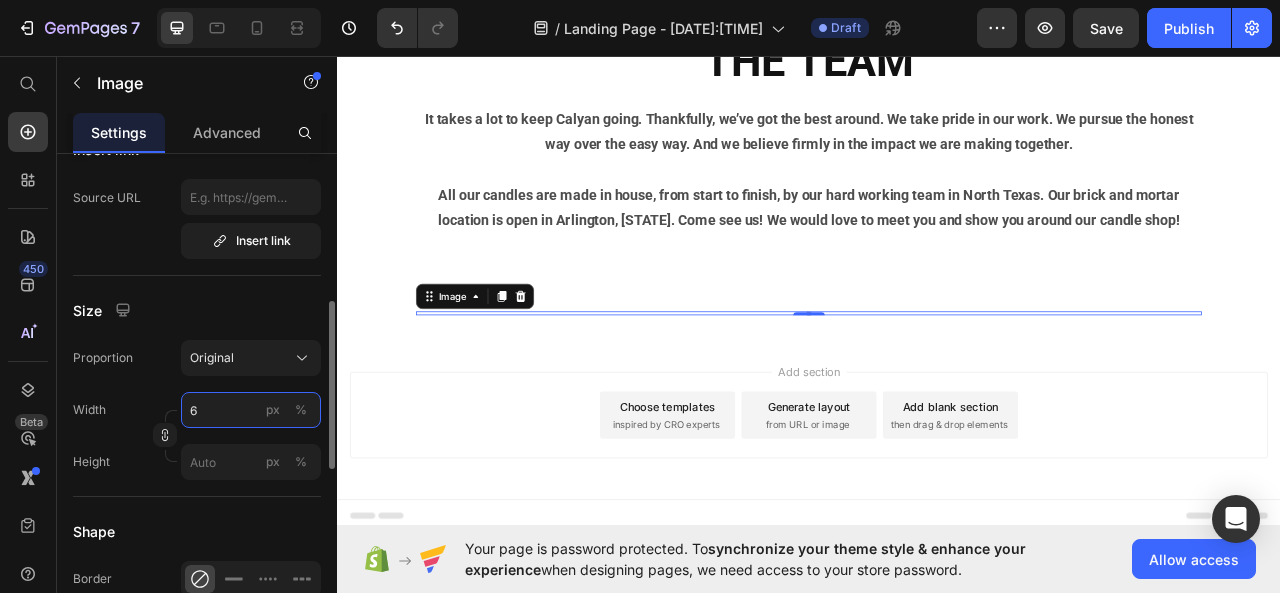 click on "6" at bounding box center (251, 410) 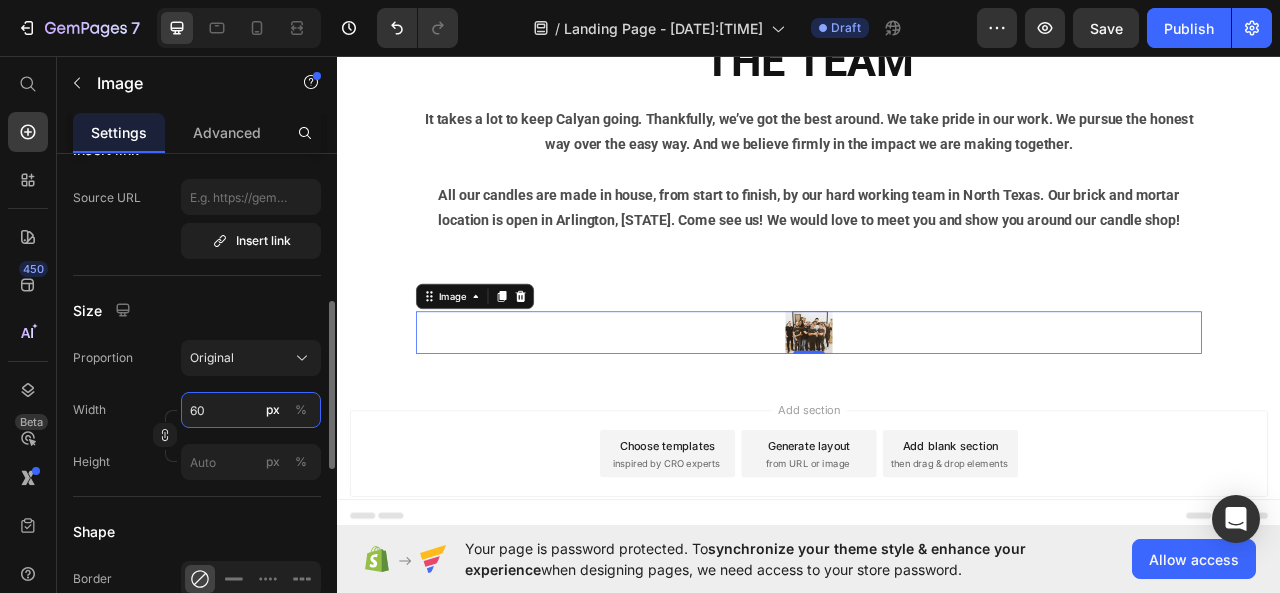 type on "6" 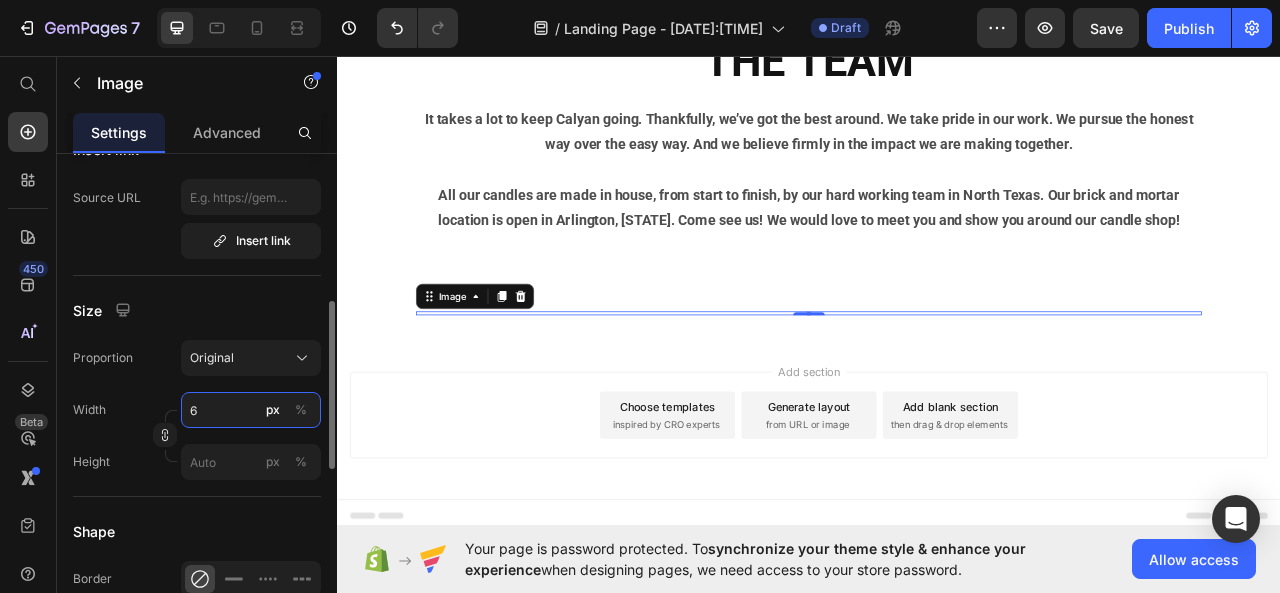 type on "6" 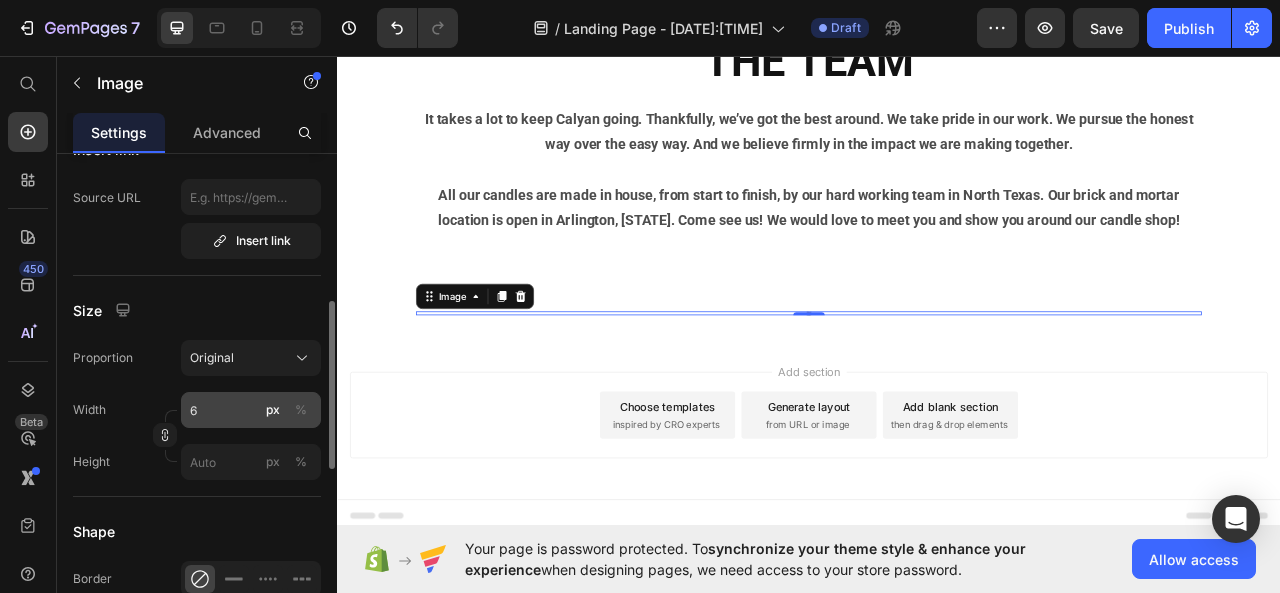 click on "%" at bounding box center (301, 410) 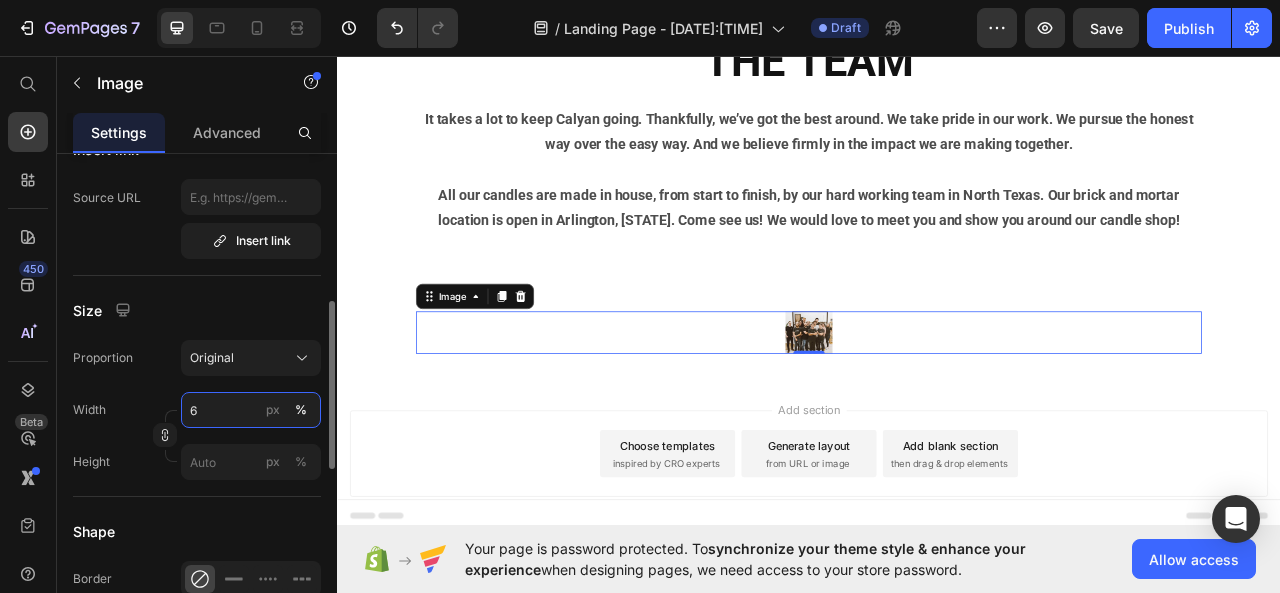 click on "6" at bounding box center (251, 410) 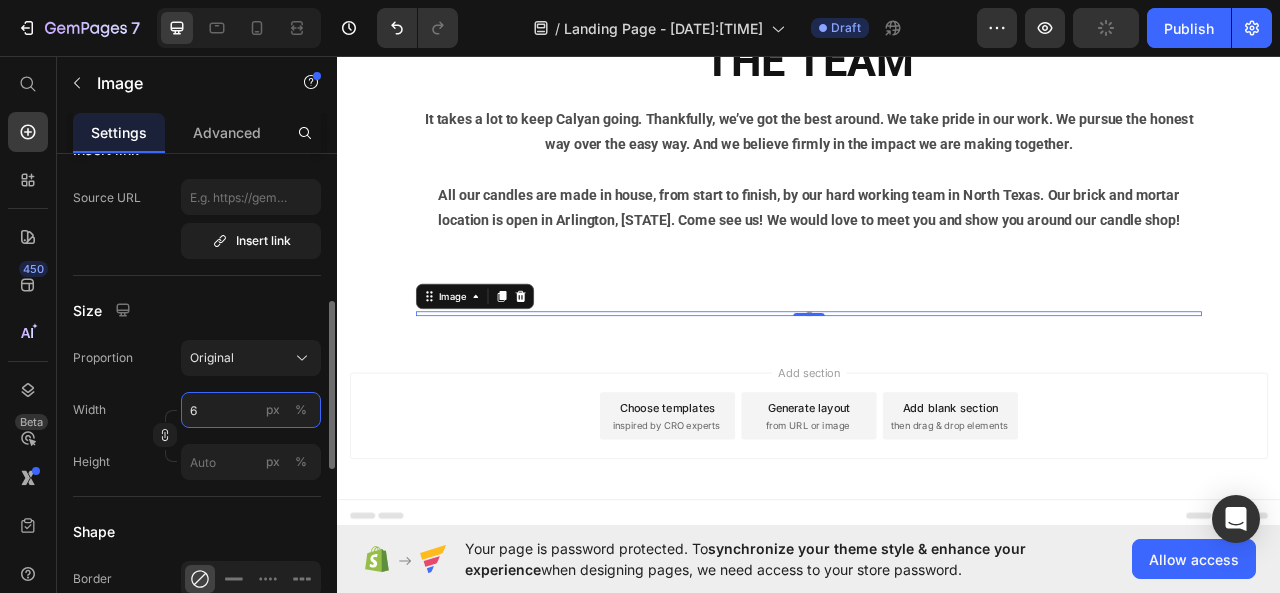 type on "60" 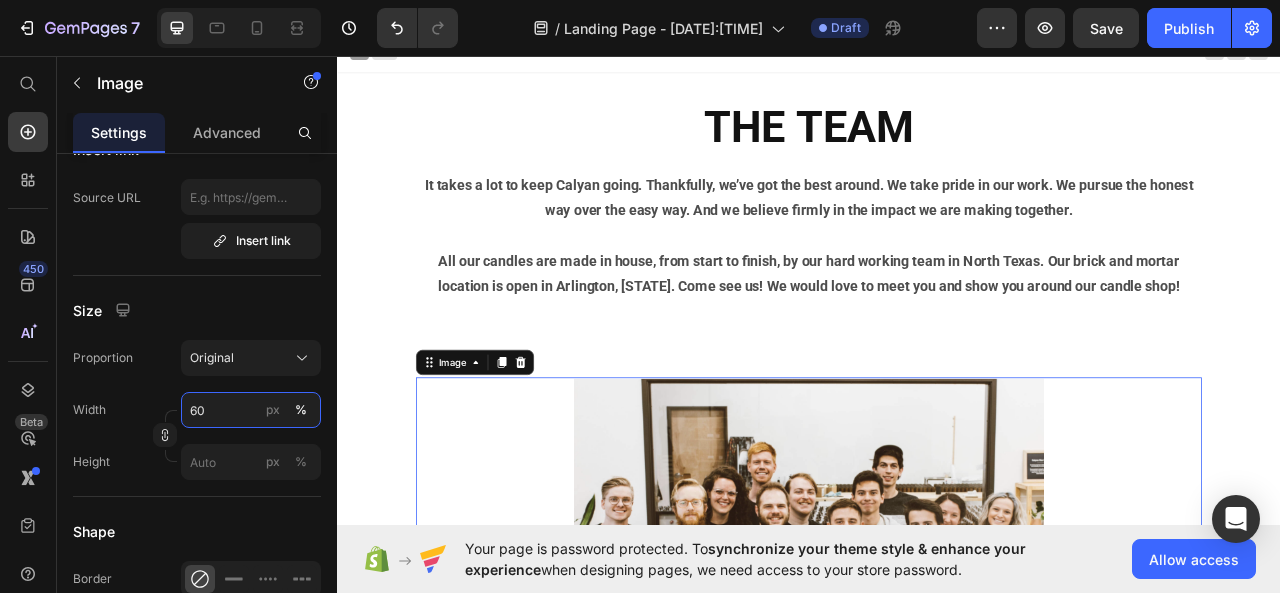 scroll, scrollTop: 0, scrollLeft: 0, axis: both 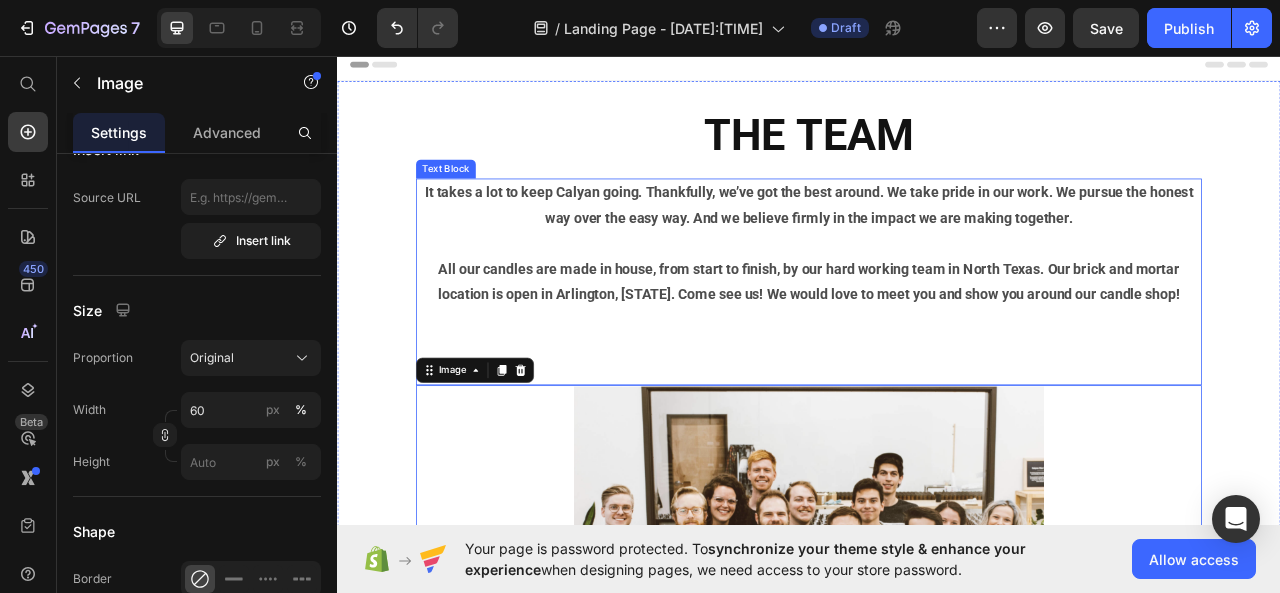 click on "All our candles are made in house, from start to finish, by our hard working team in North Texas. Our brick and mortar location is open in Arlington, TX. Come see us! We would love to meet you and show you around our candle shop!" at bounding box center [937, 376] 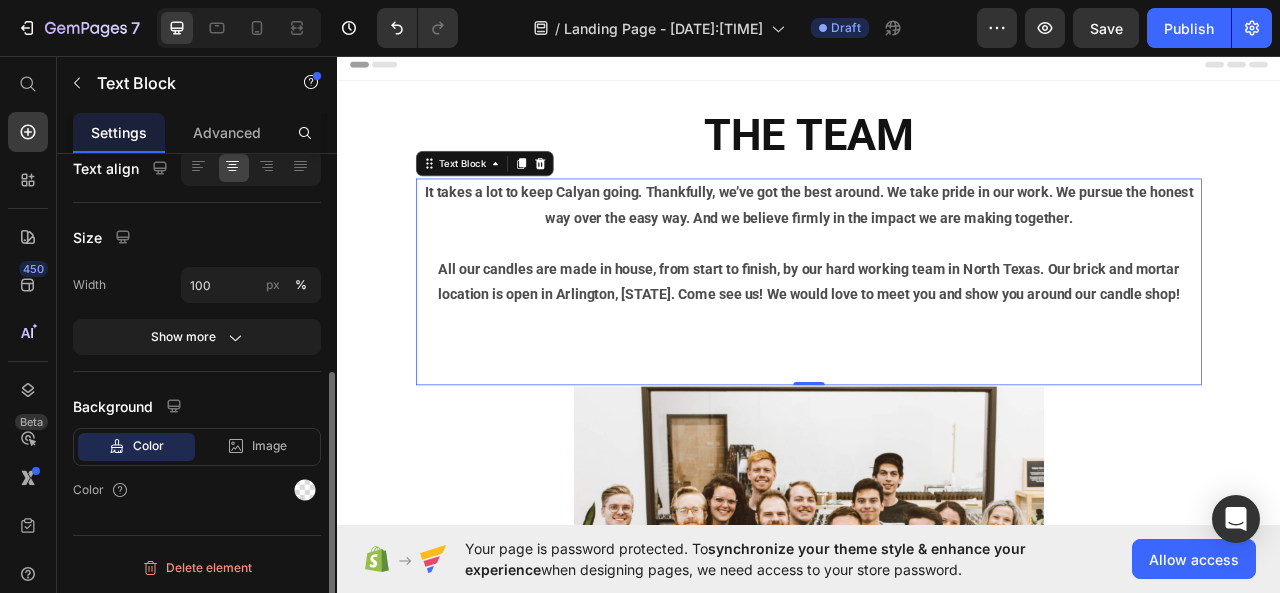 scroll, scrollTop: 0, scrollLeft: 0, axis: both 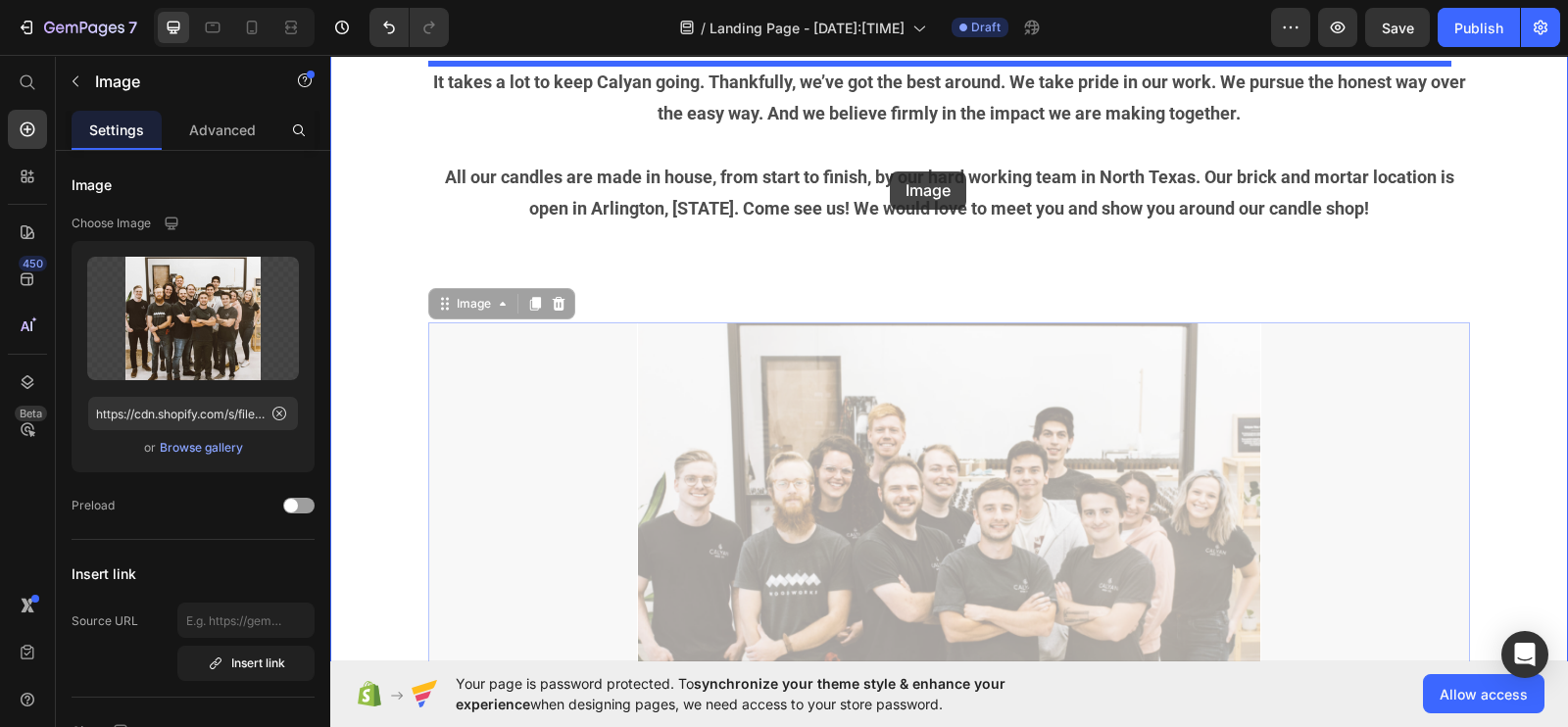 drag, startPoint x: 918, startPoint y: 432, endPoint x: 890, endPoint y: 170, distance: 263.49194 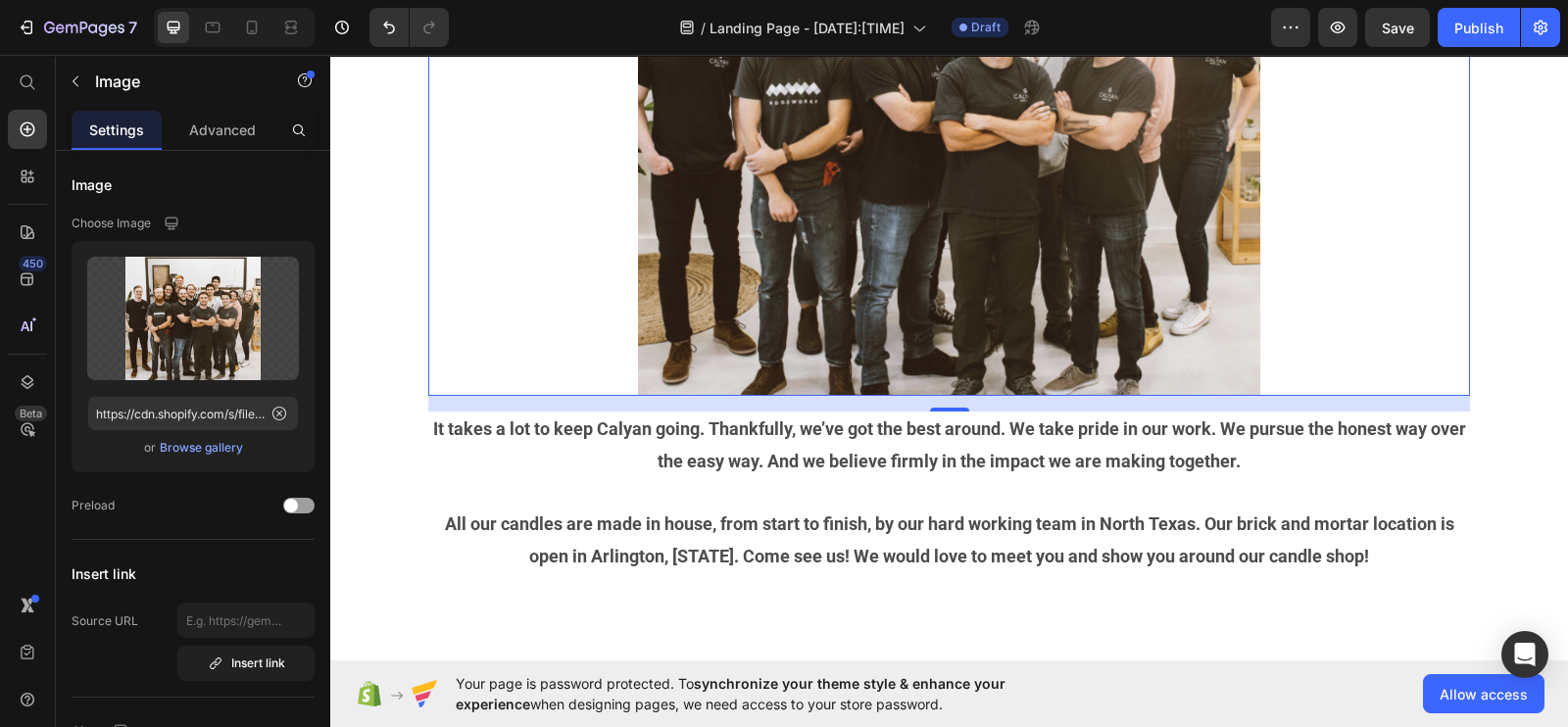 scroll, scrollTop: 391, scrollLeft: 0, axis: vertical 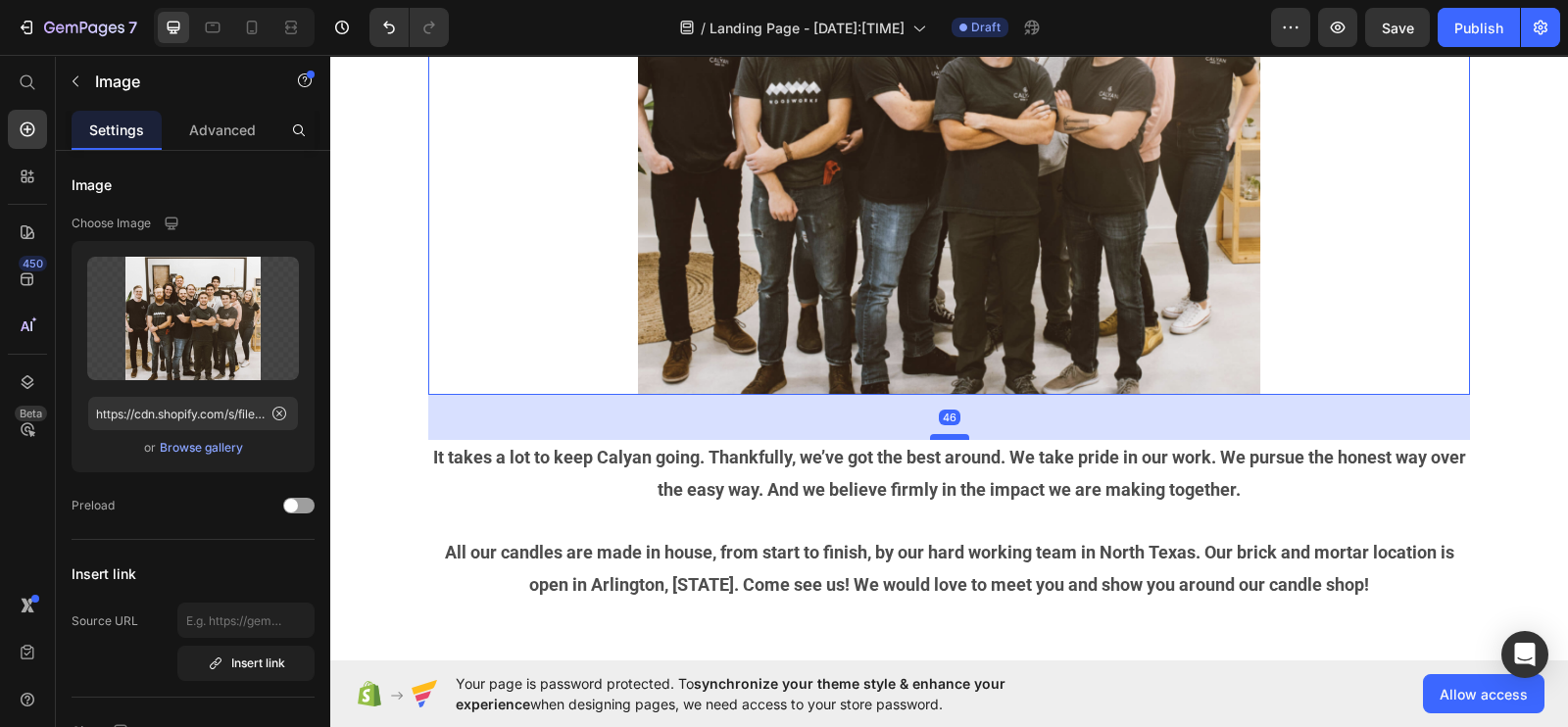 drag, startPoint x: 945, startPoint y: 398, endPoint x: 948, endPoint y: 427, distance: 29.154759 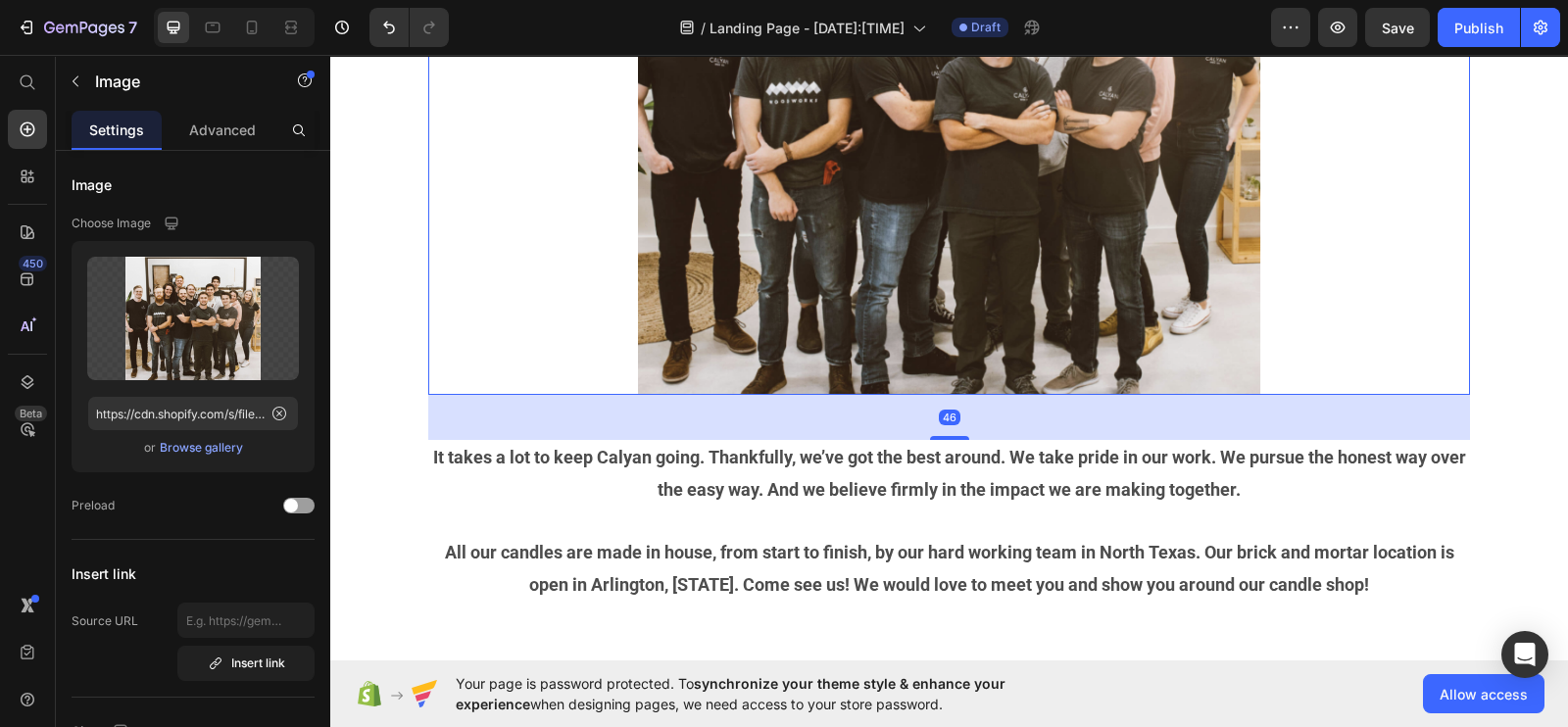 scroll, scrollTop: 0, scrollLeft: 0, axis: both 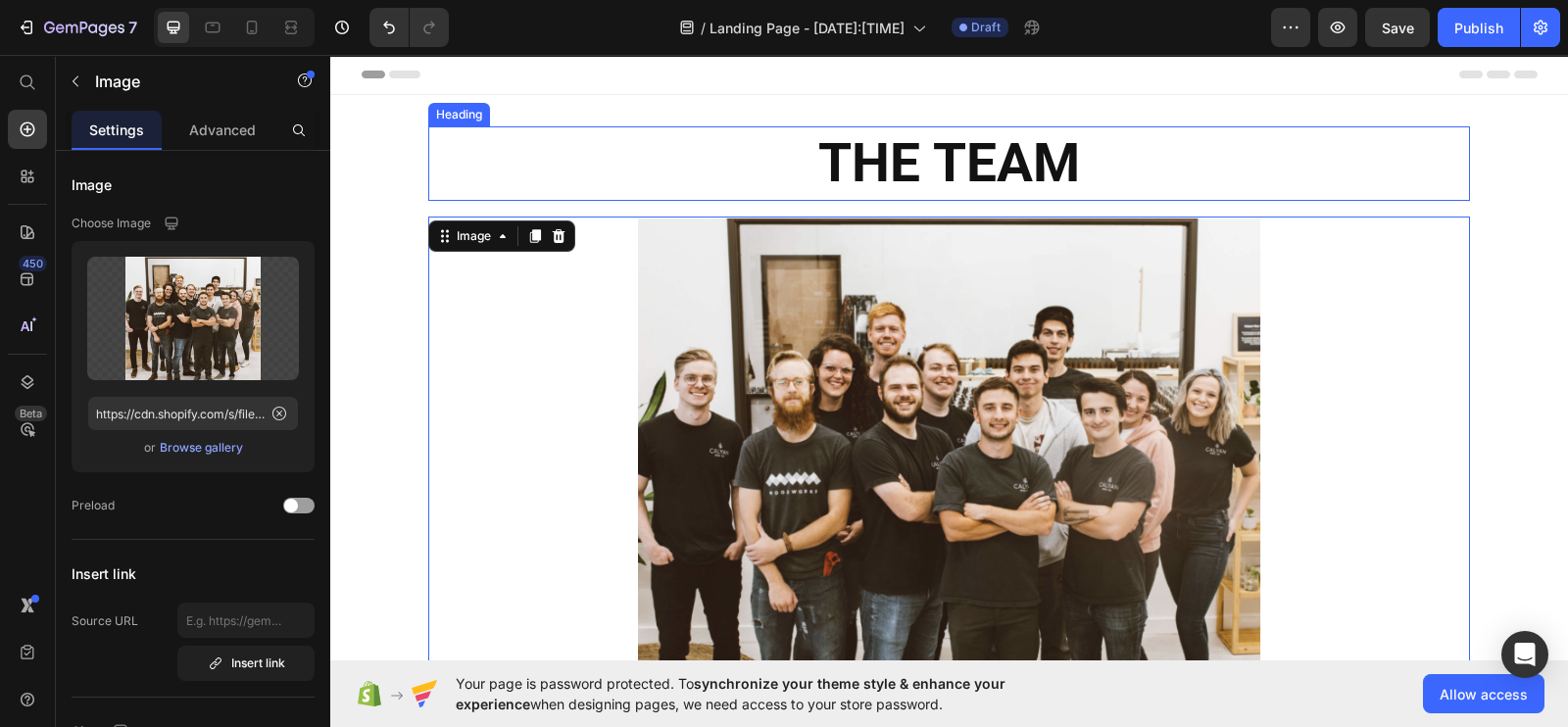click on "THE TEAM" at bounding box center [949, 164] 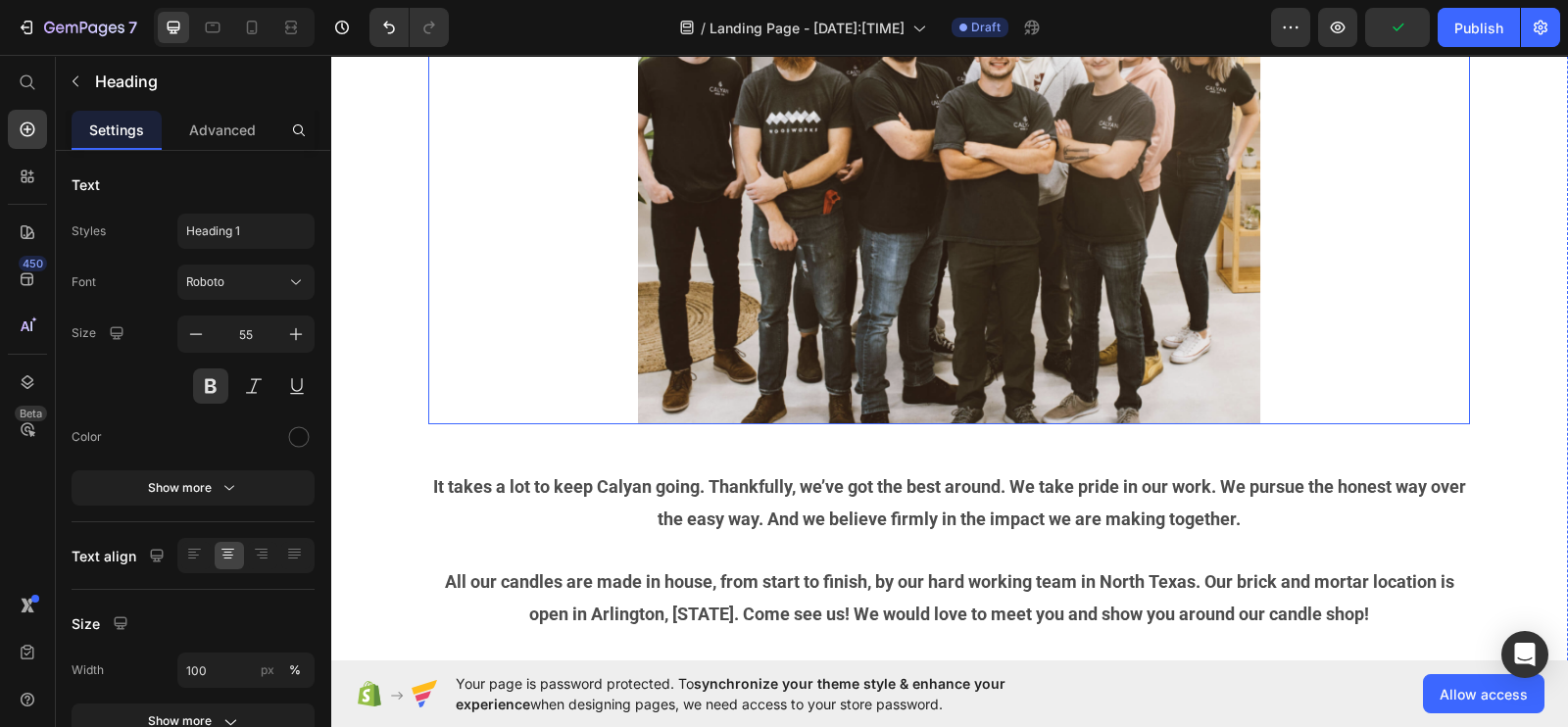 scroll, scrollTop: 0, scrollLeft: 0, axis: both 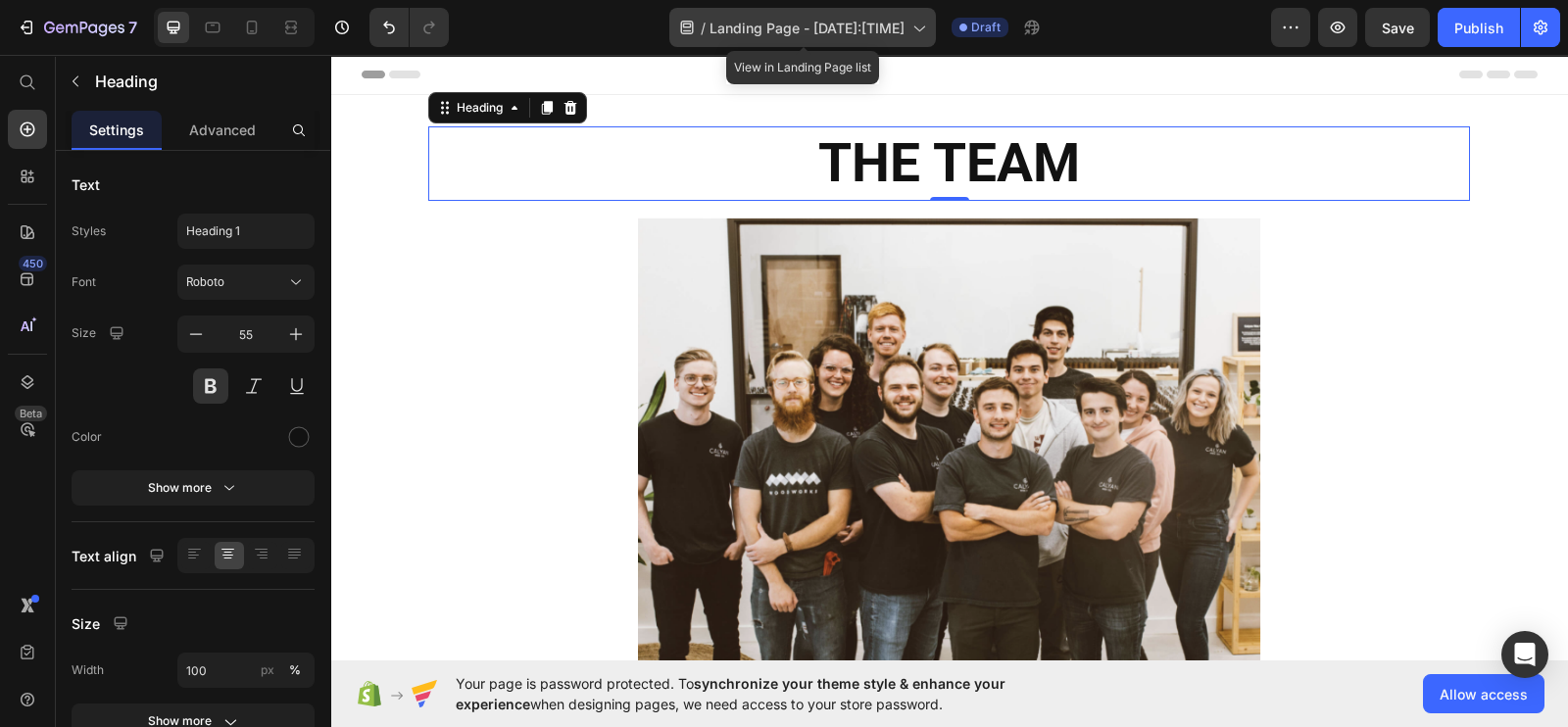 click on "Landing Page - Jul 14, 21:16:12" at bounding box center (807, 27) 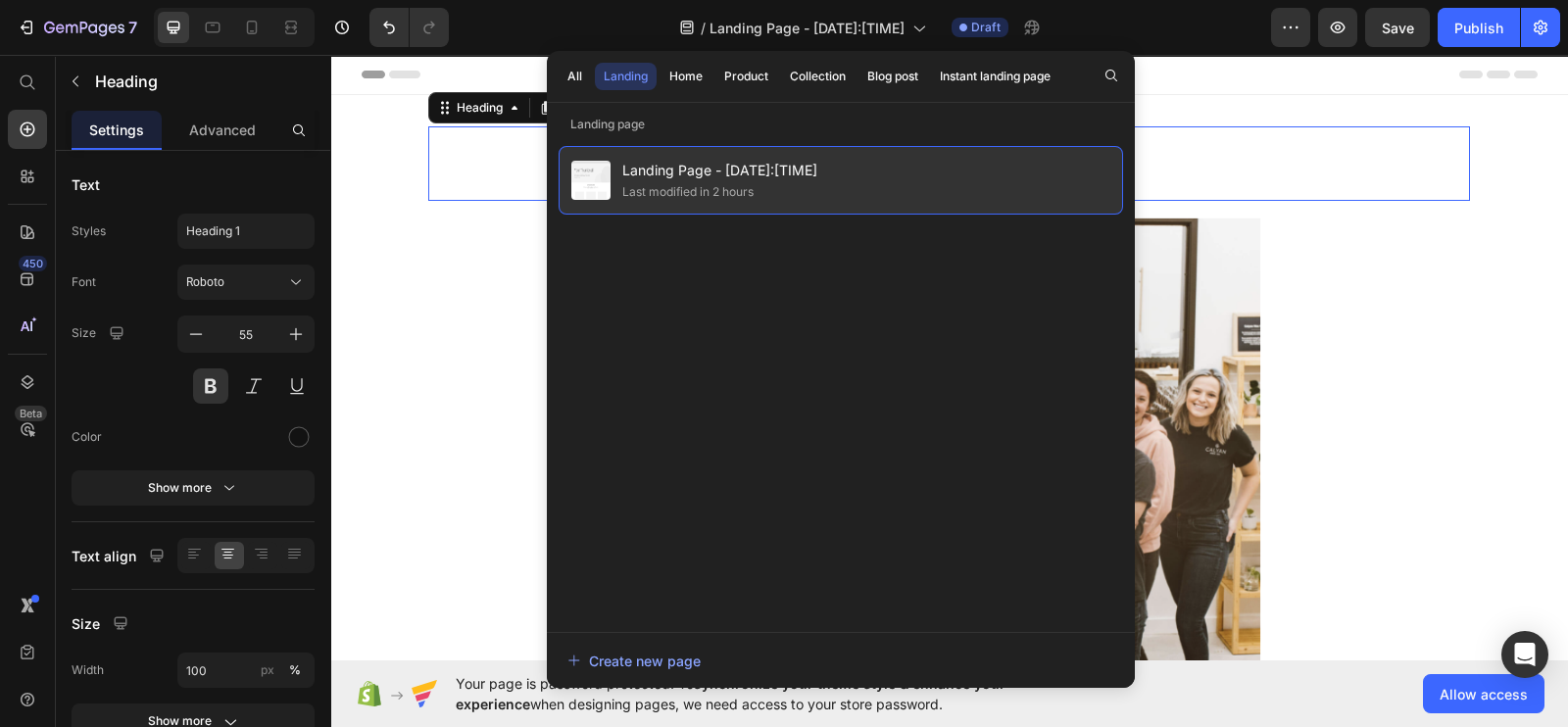 click on "Landing Page - Jul 14, 21:16:12 Last modified in 2 hours" 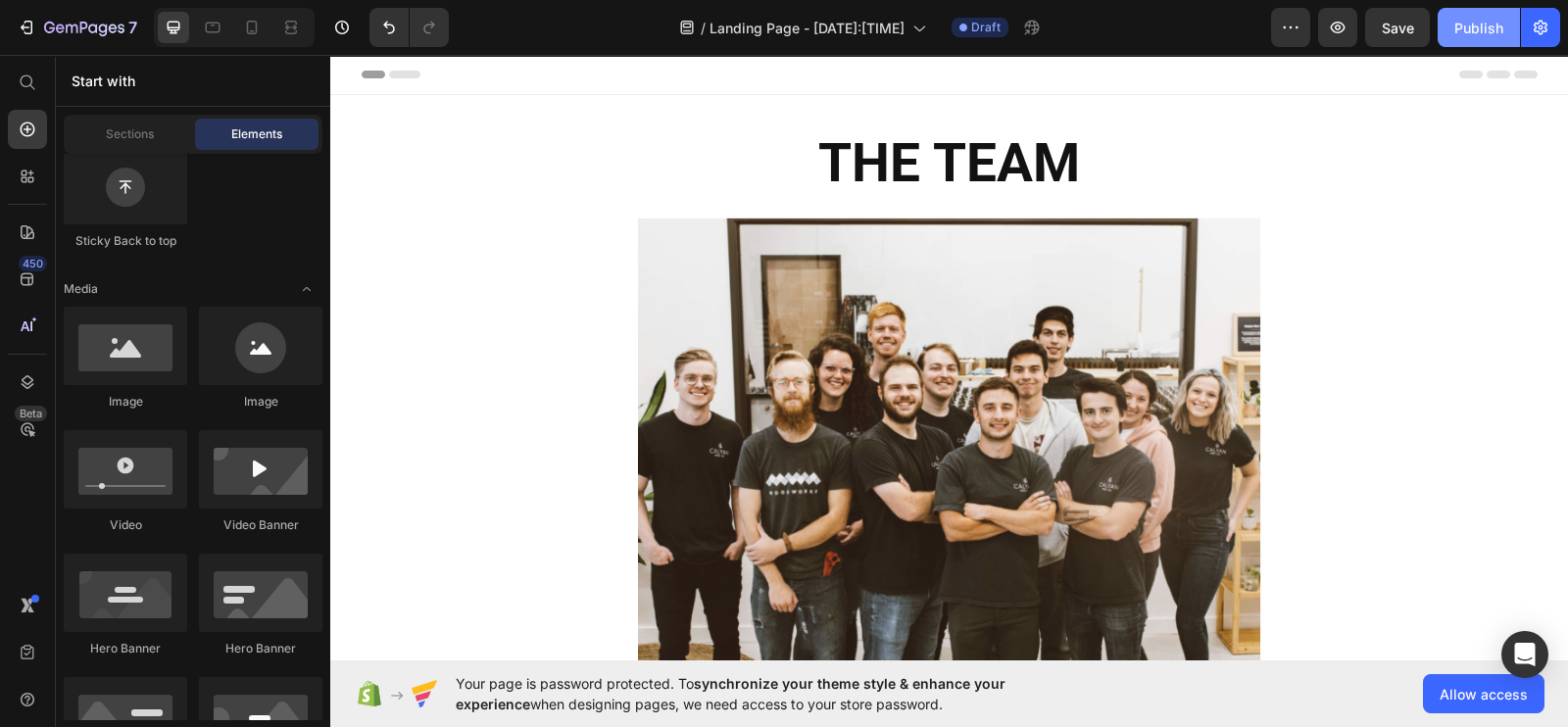 click on "Publish" 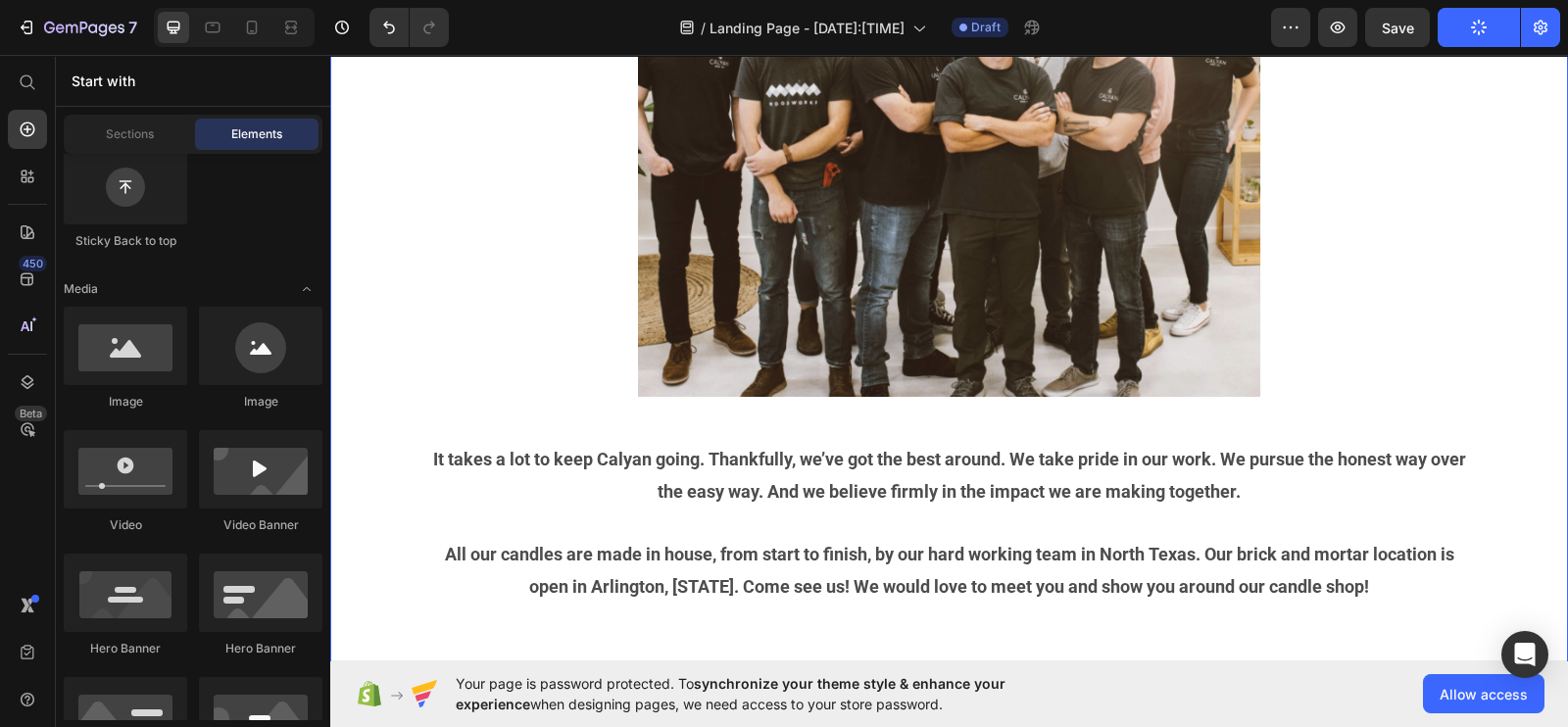 scroll, scrollTop: 0, scrollLeft: 0, axis: both 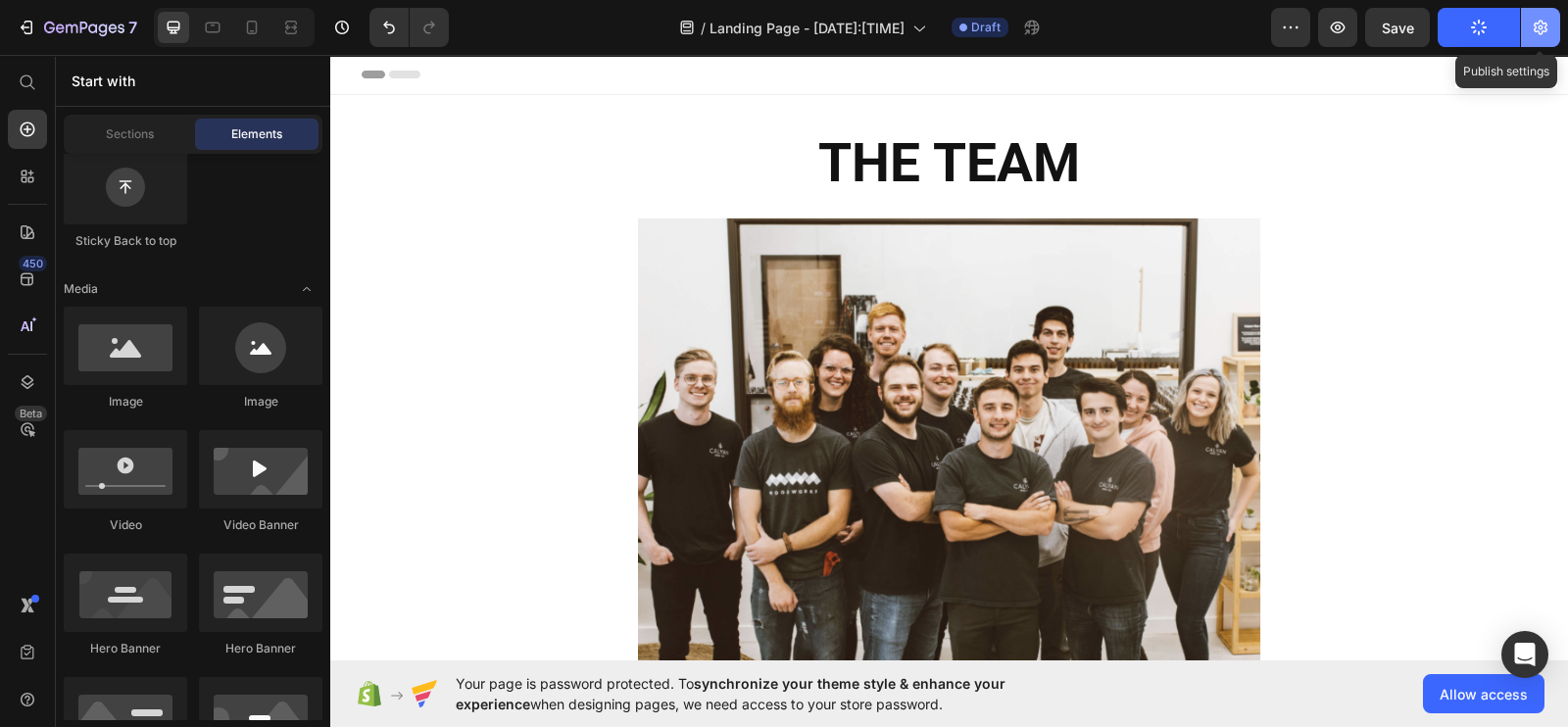 click 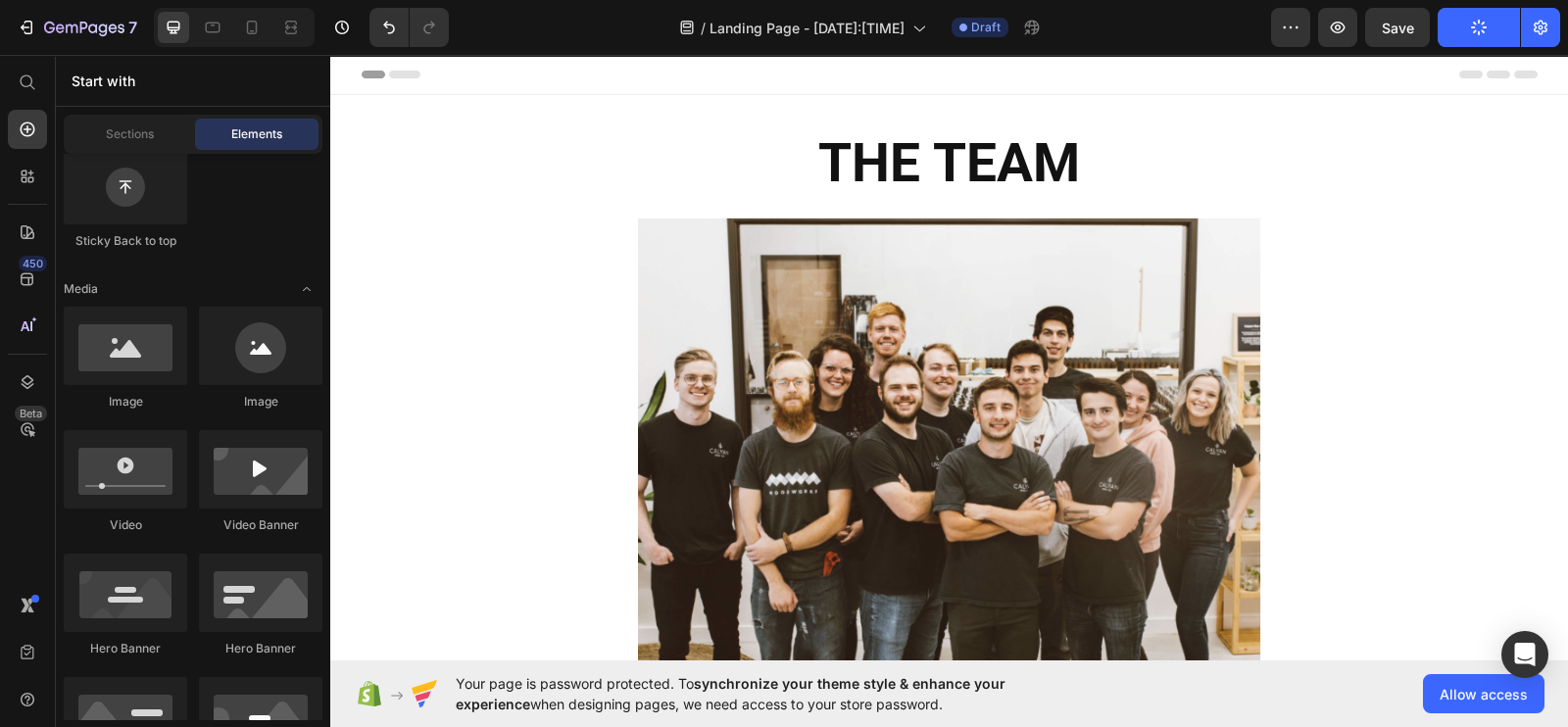 click on "Publish" 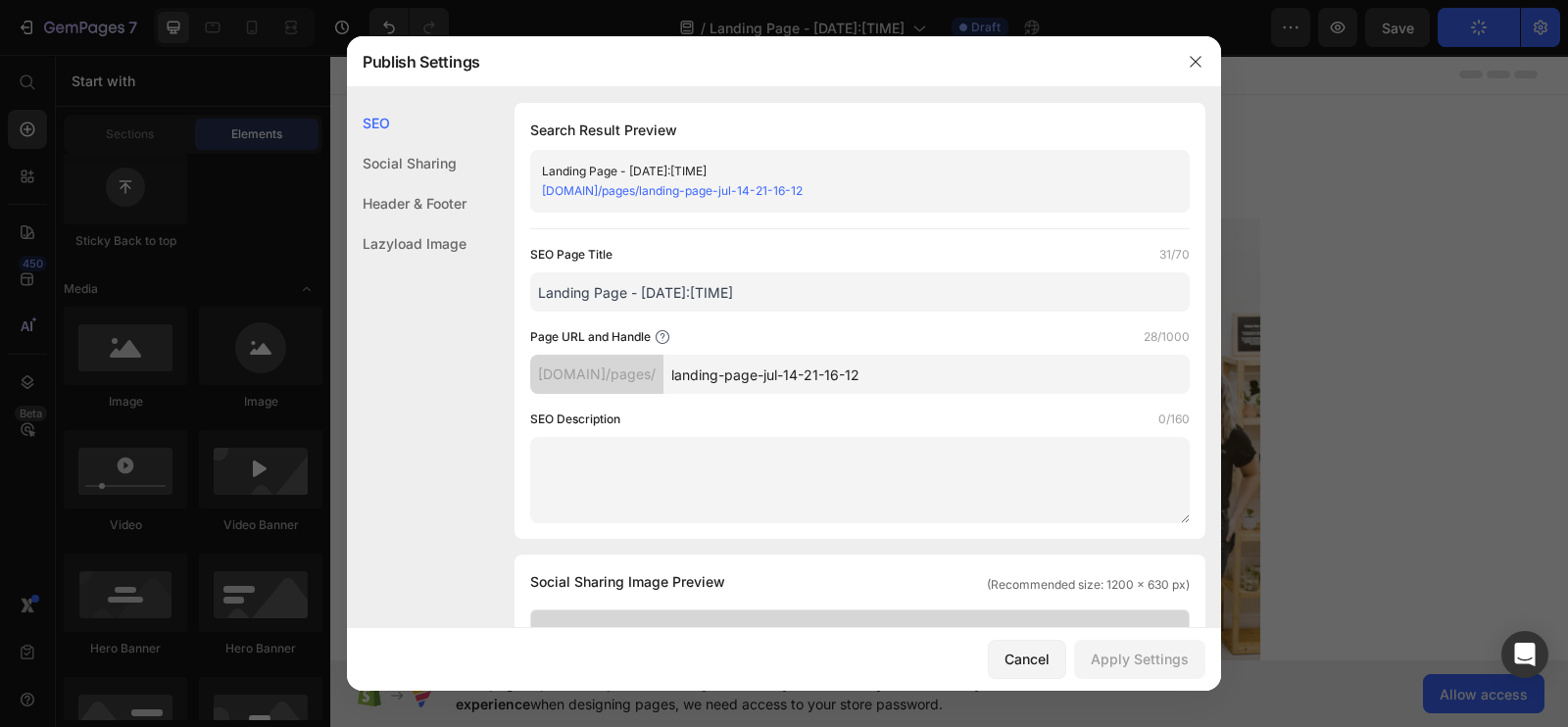 drag, startPoint x: 762, startPoint y: 288, endPoint x: 475, endPoint y: 303, distance: 287.3917 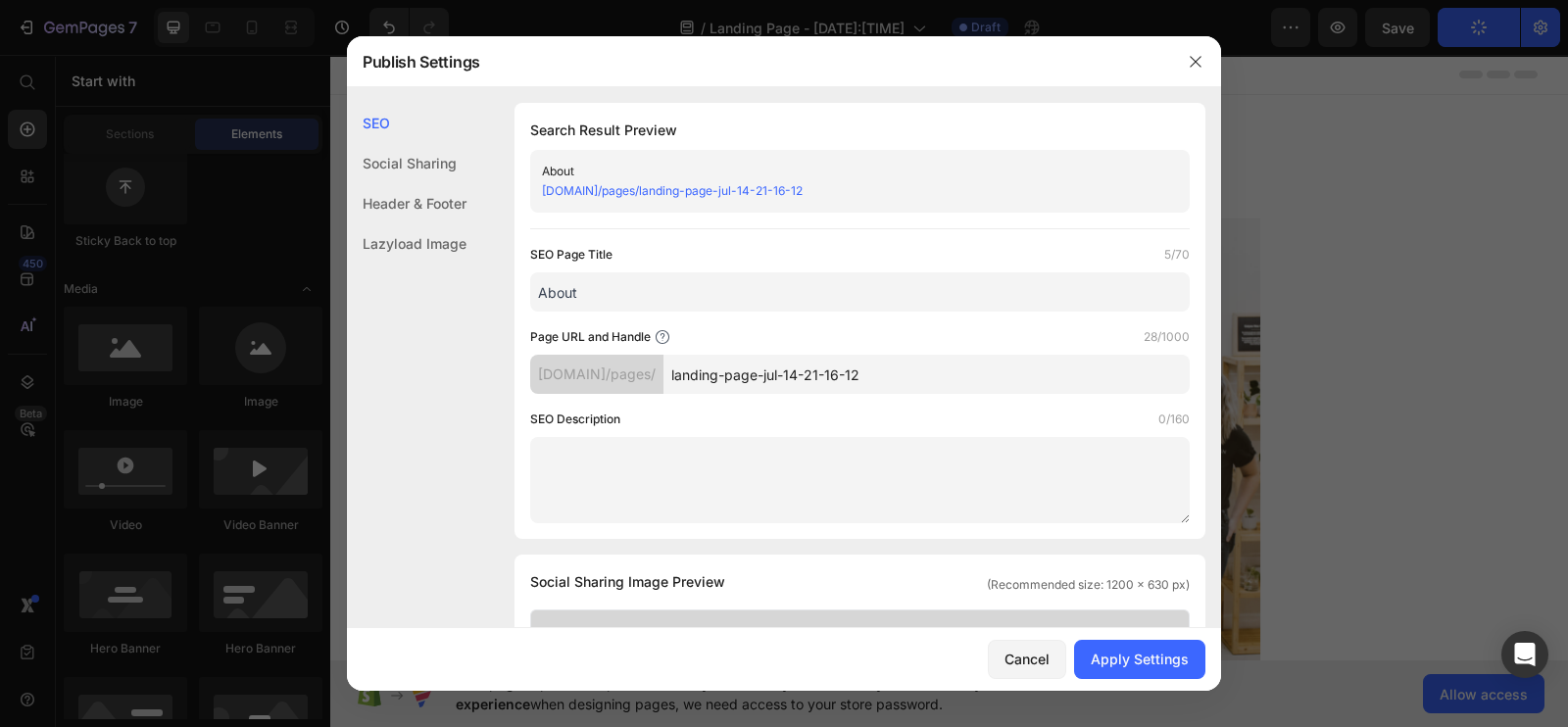 type on "About" 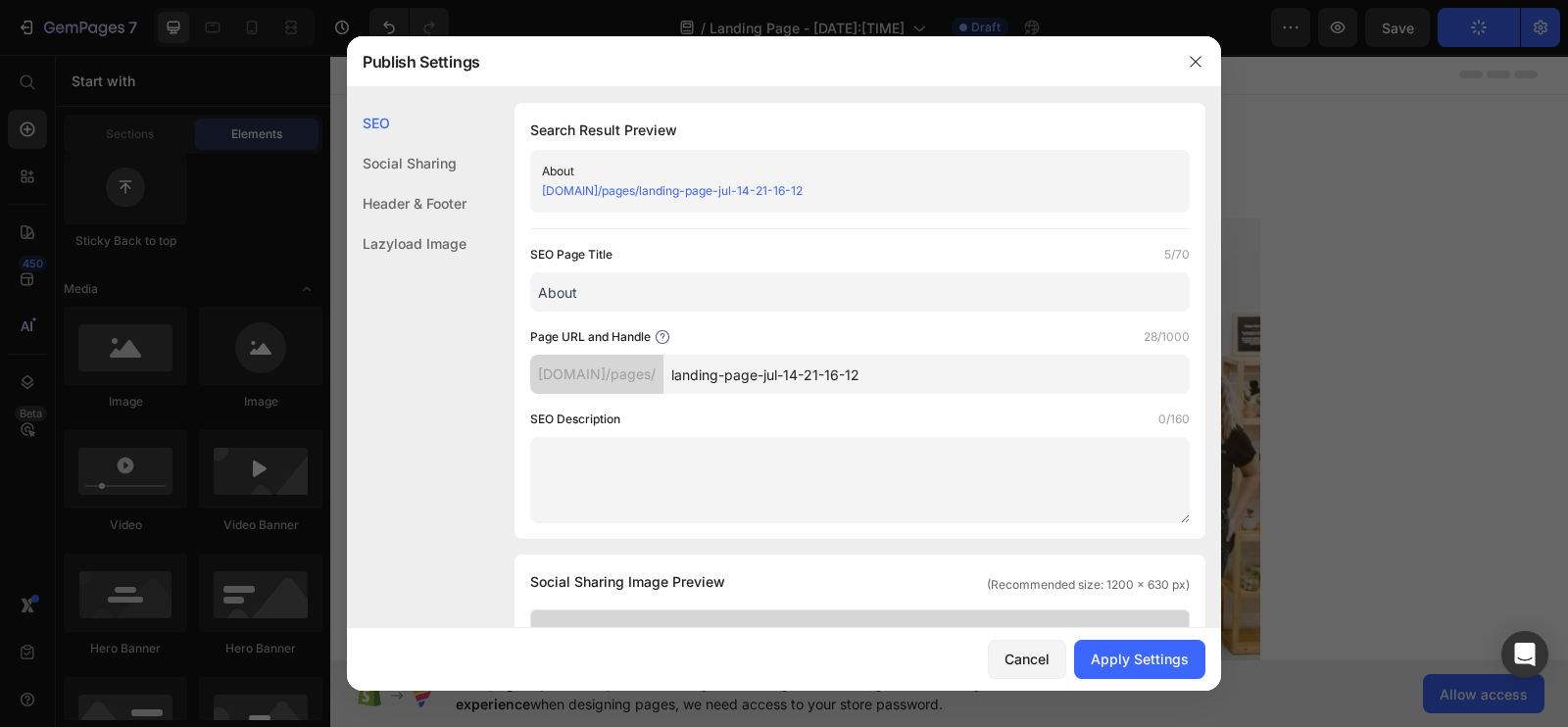 drag, startPoint x: 1098, startPoint y: 380, endPoint x: 814, endPoint y: 402, distance: 284.85084 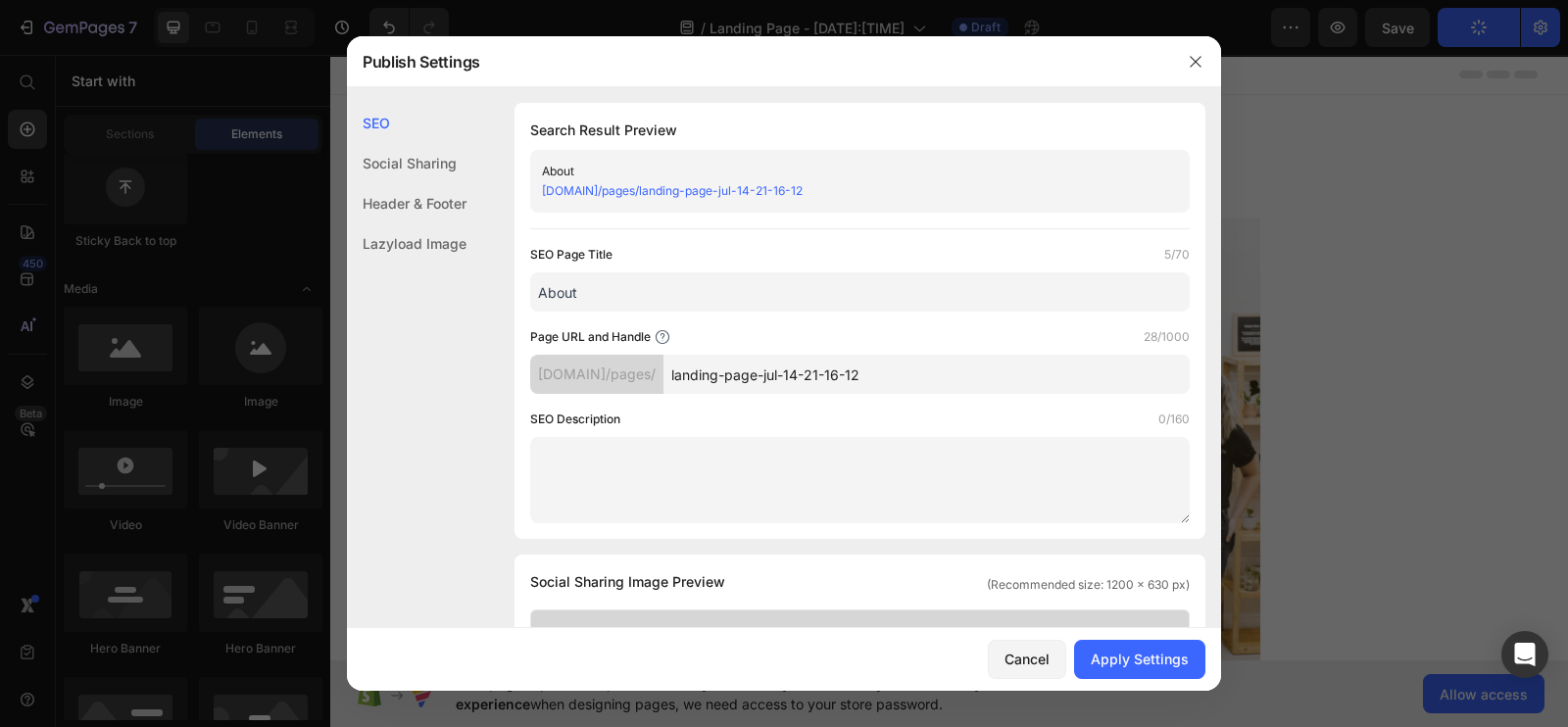 click on "SEO Page Title  5/70  About  Page URL and Handle  28/1000  humaira-321-client-project-1.myshopify.com/pages/ landing-page-jul-14-21-16-12  SEO Description  0/160" 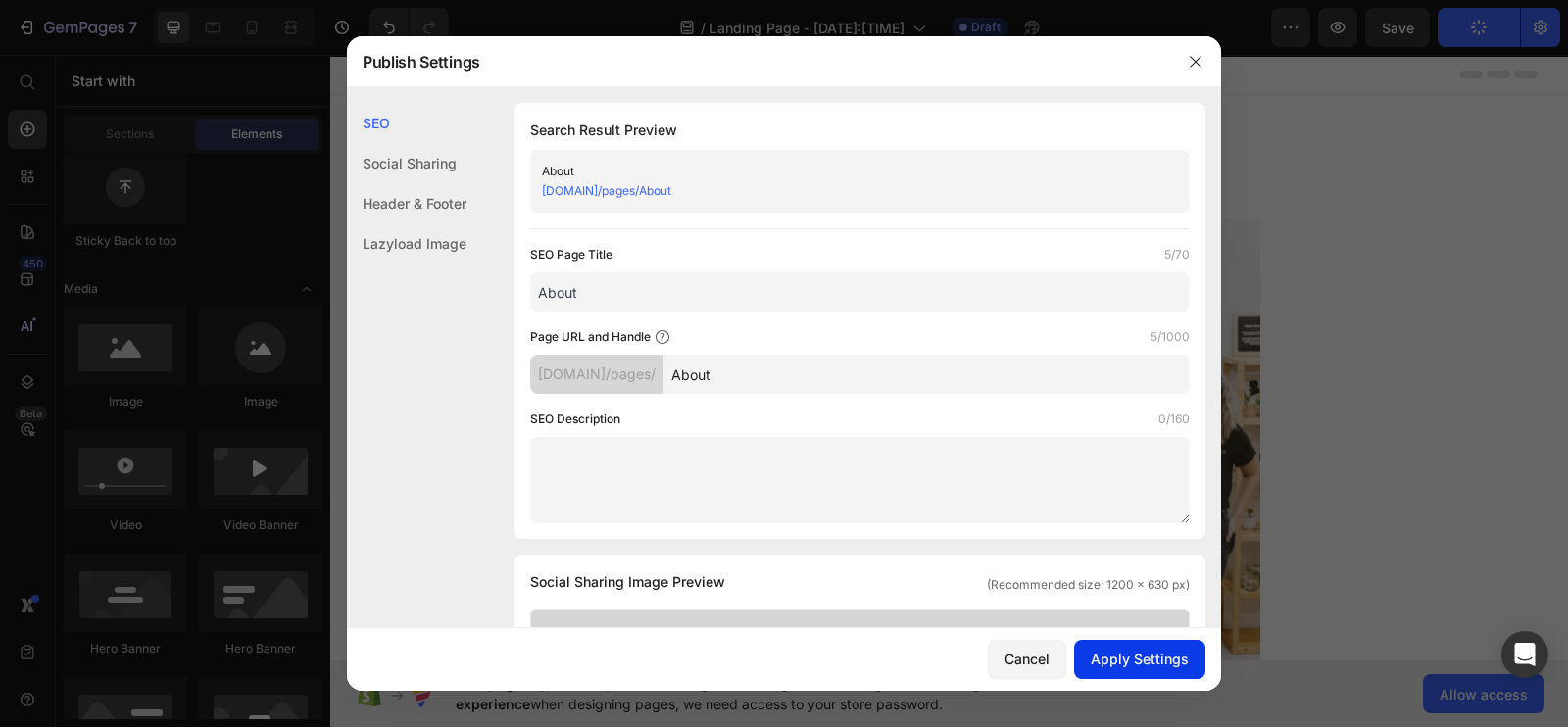 type on "About" 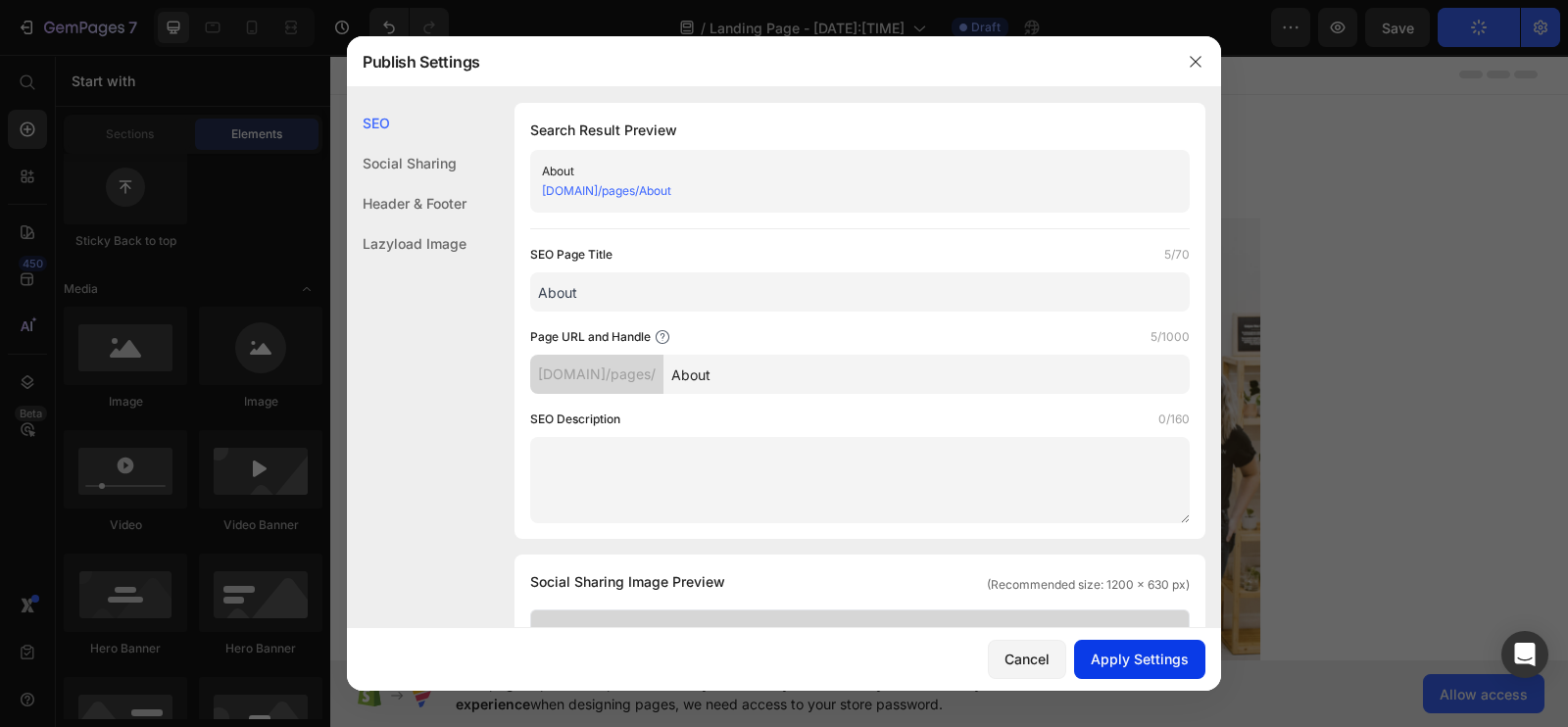 click on "Apply Settings" 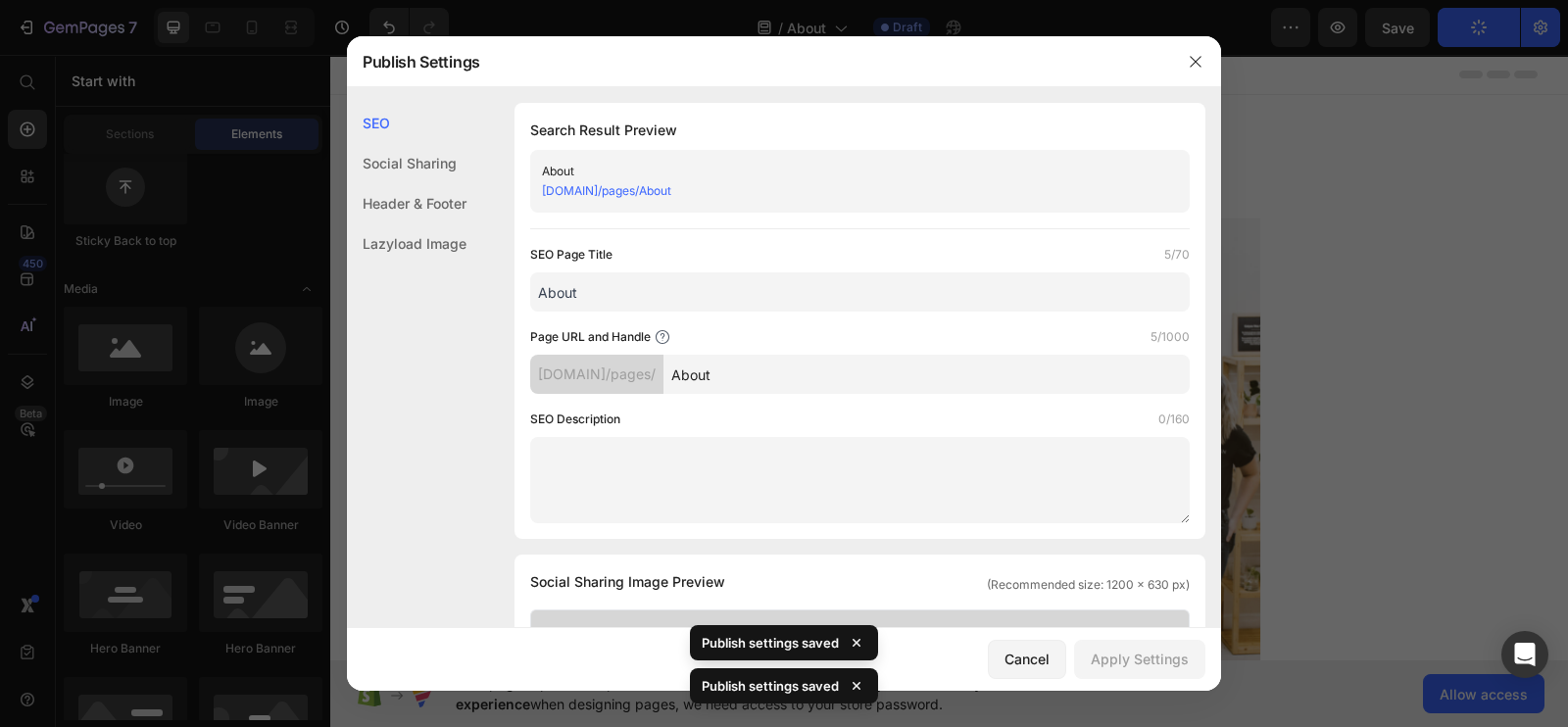 click at bounding box center (784, 364) 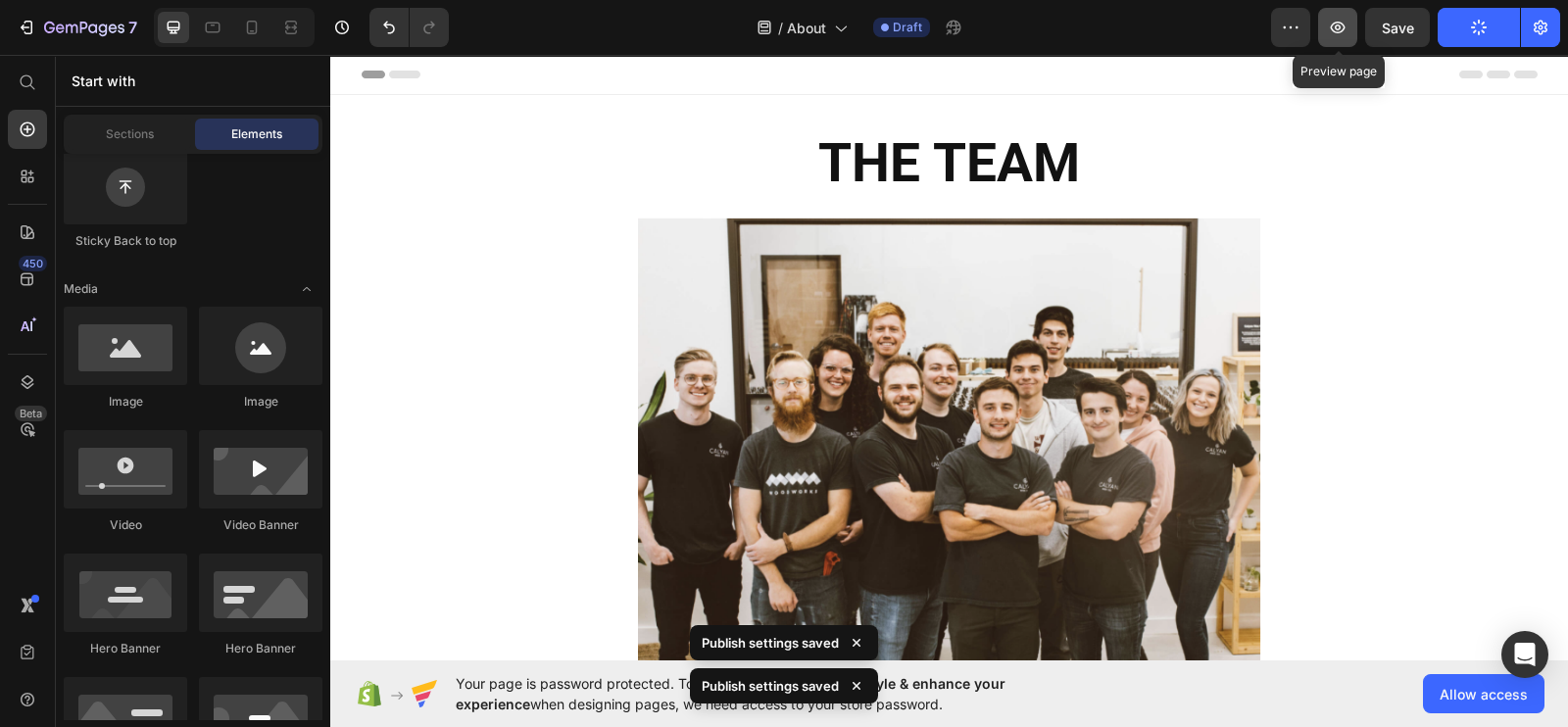 click 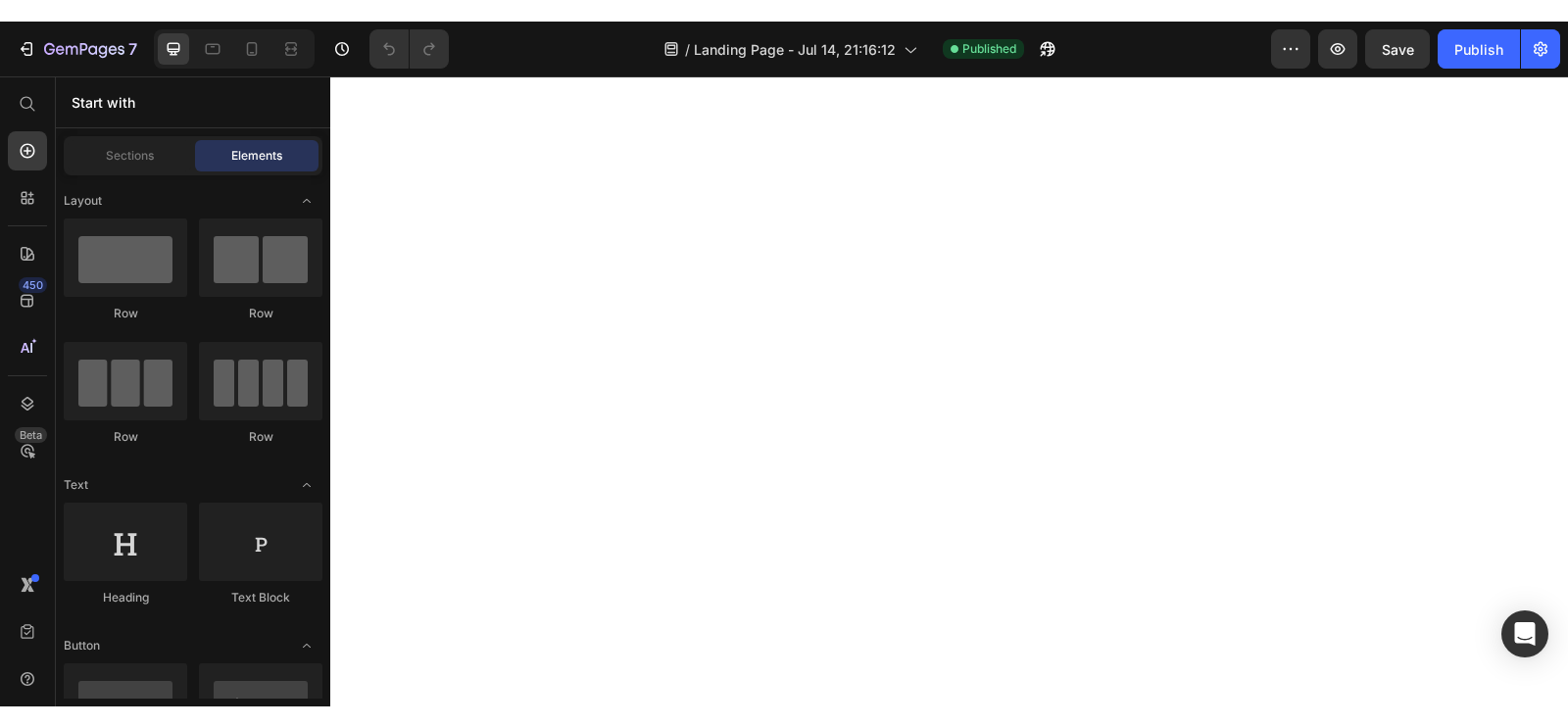 scroll, scrollTop: 0, scrollLeft: 0, axis: both 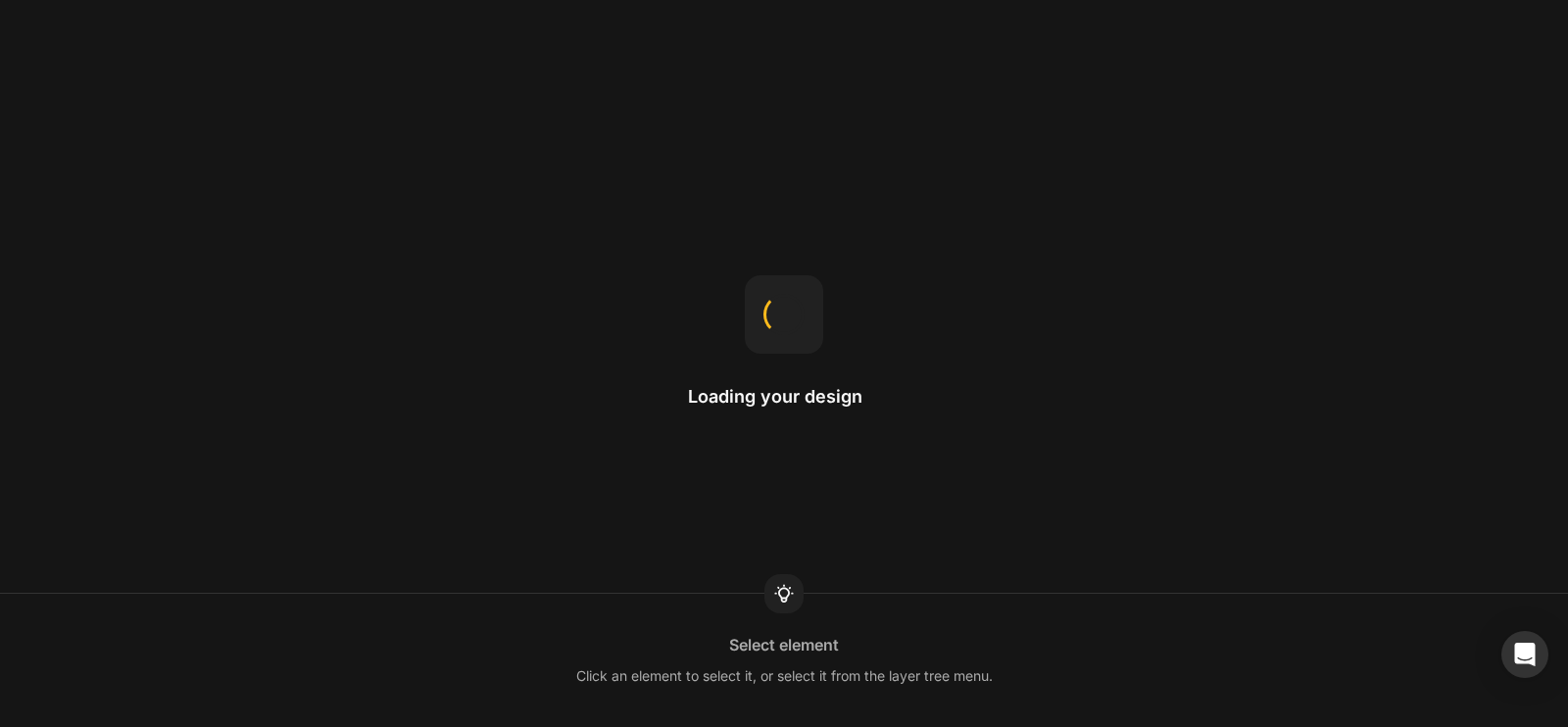drag, startPoint x: 0, startPoint y: 0, endPoint x: 606, endPoint y: 314, distance: 682.5189 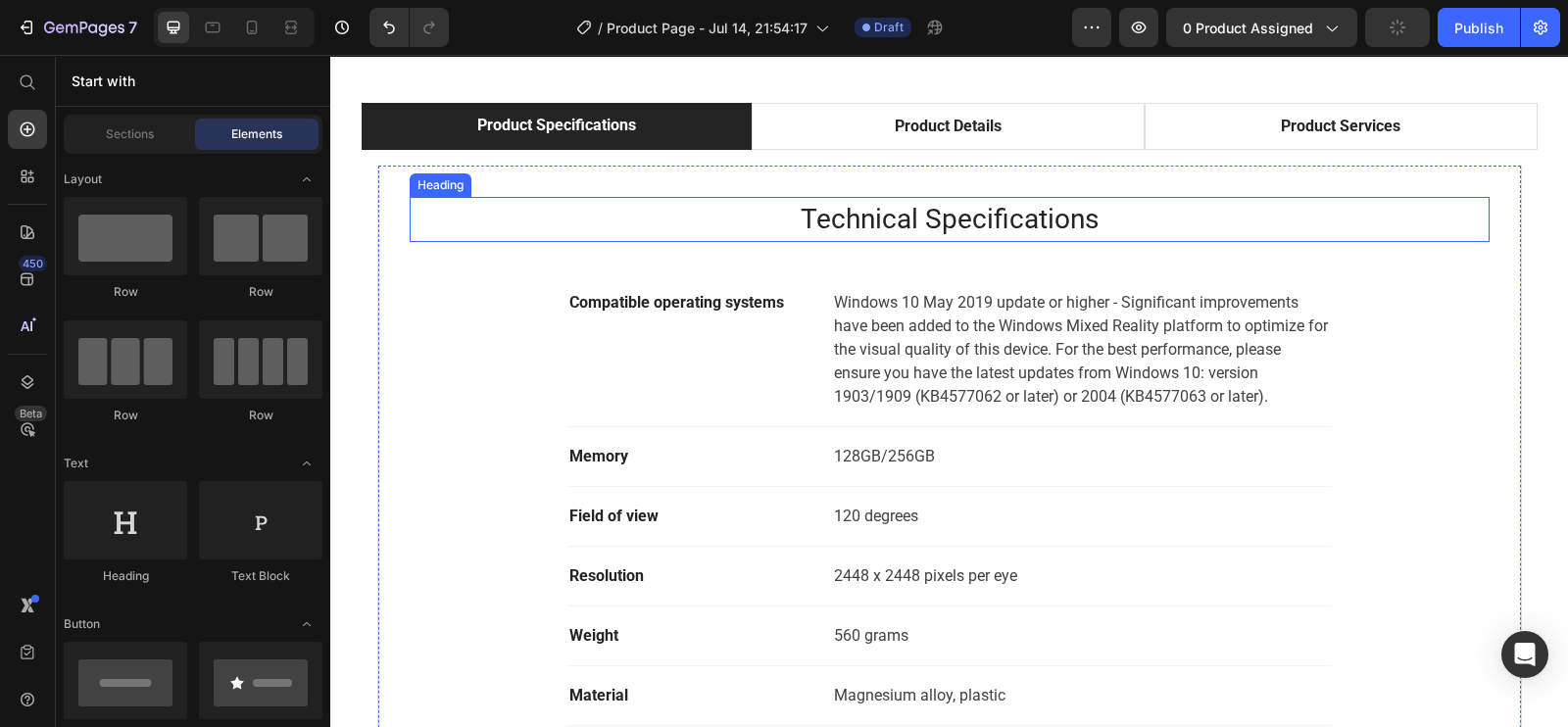 scroll, scrollTop: 0, scrollLeft: 0, axis: both 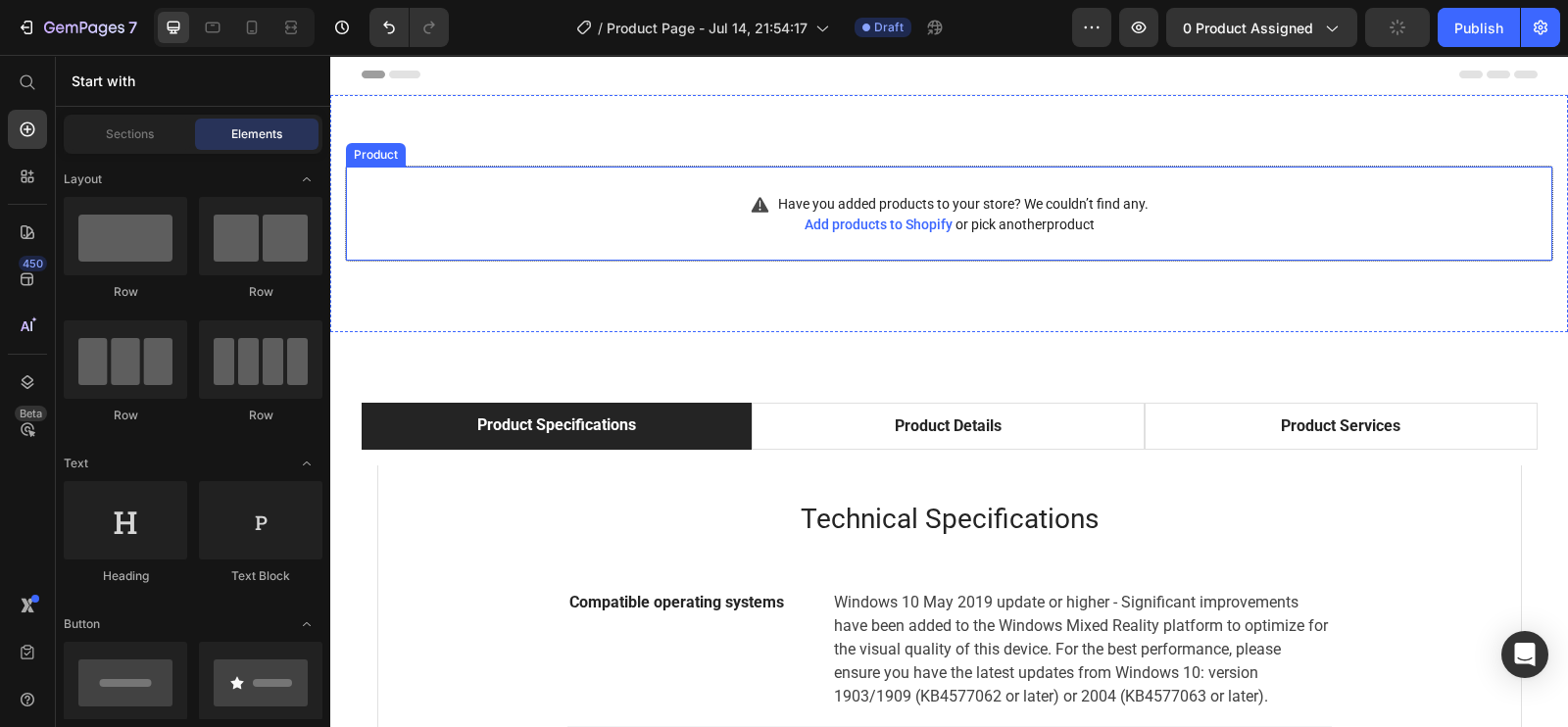 click on "Add products to Shopify" at bounding box center [878, 224] 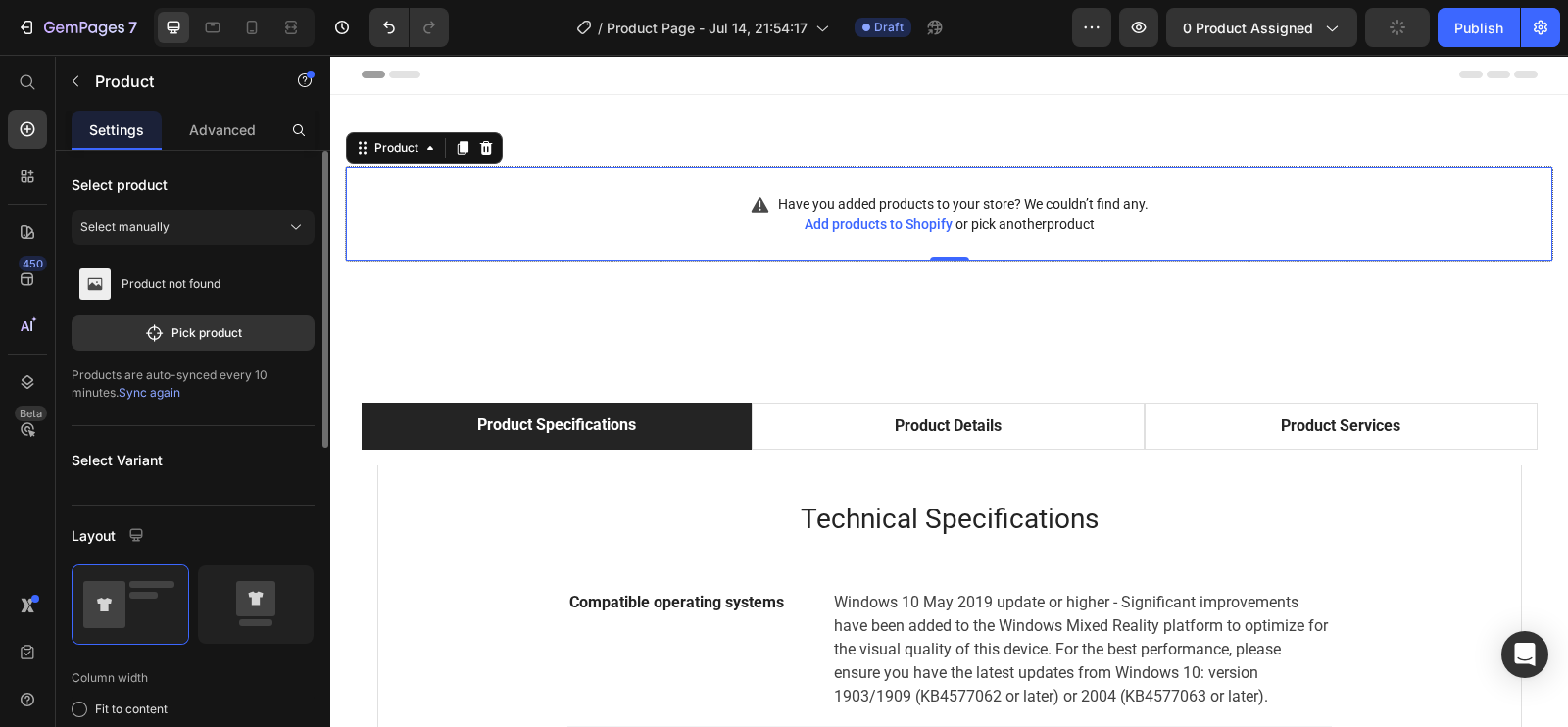 click on "Sync again" at bounding box center (149, 392) 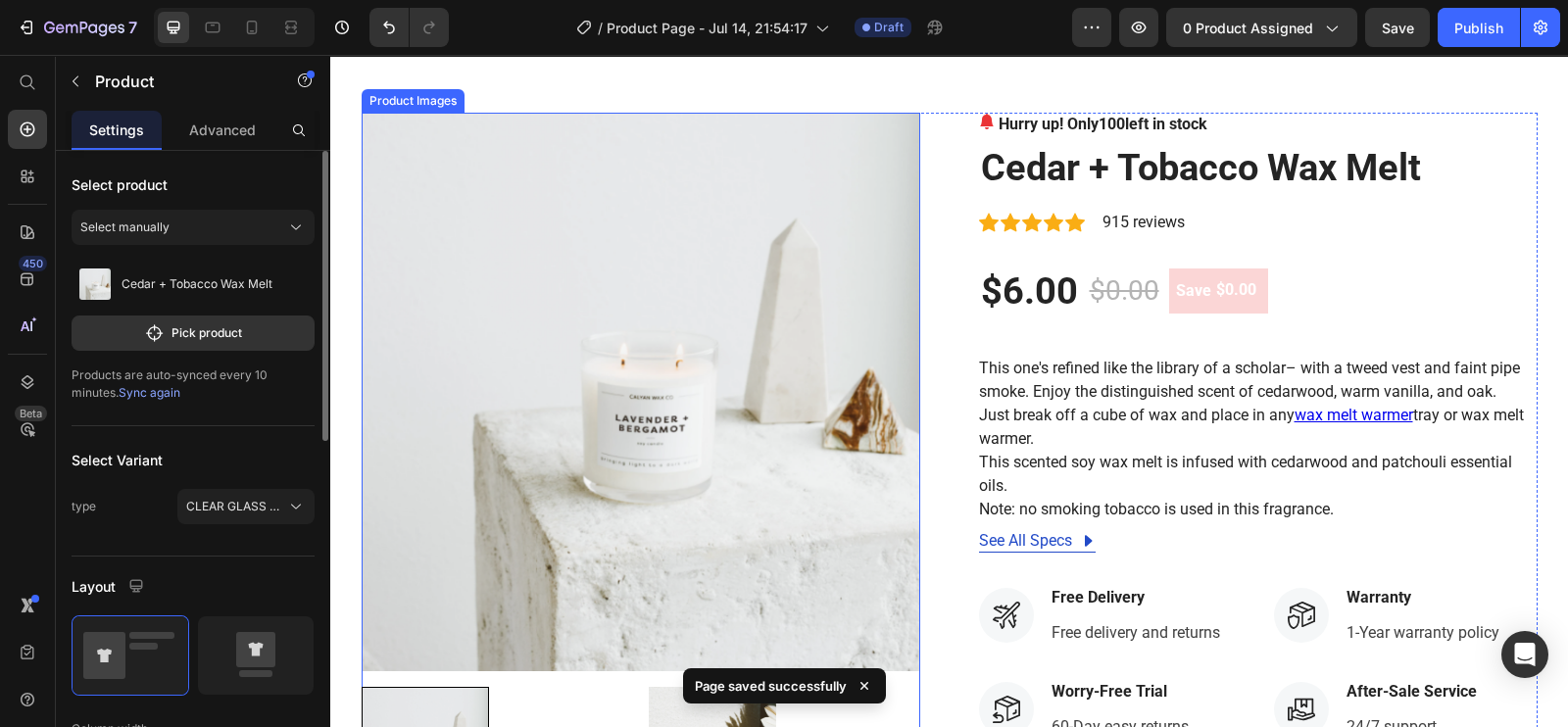 scroll, scrollTop: 0, scrollLeft: 0, axis: both 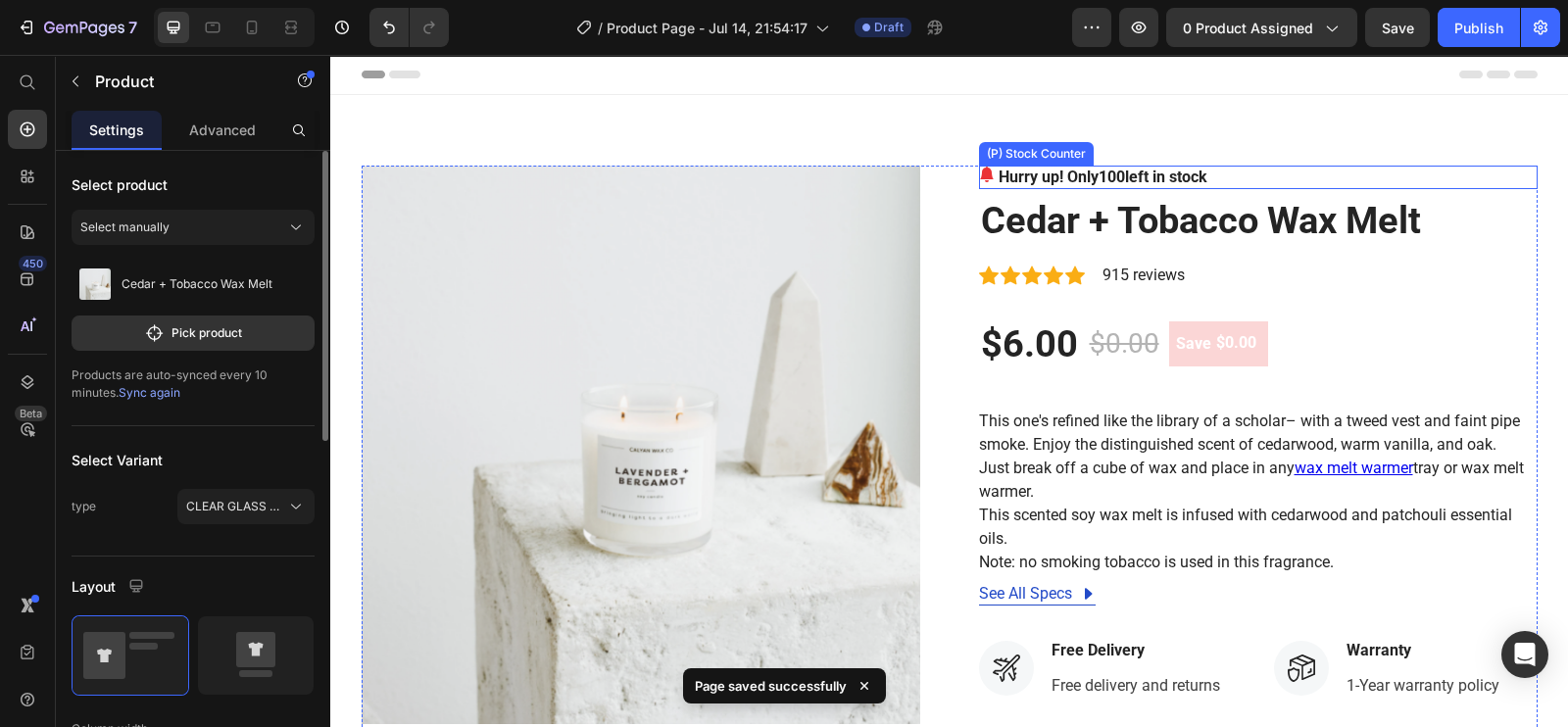 click on "Hurry up! Only  100  left in stock" at bounding box center (1258, 177) 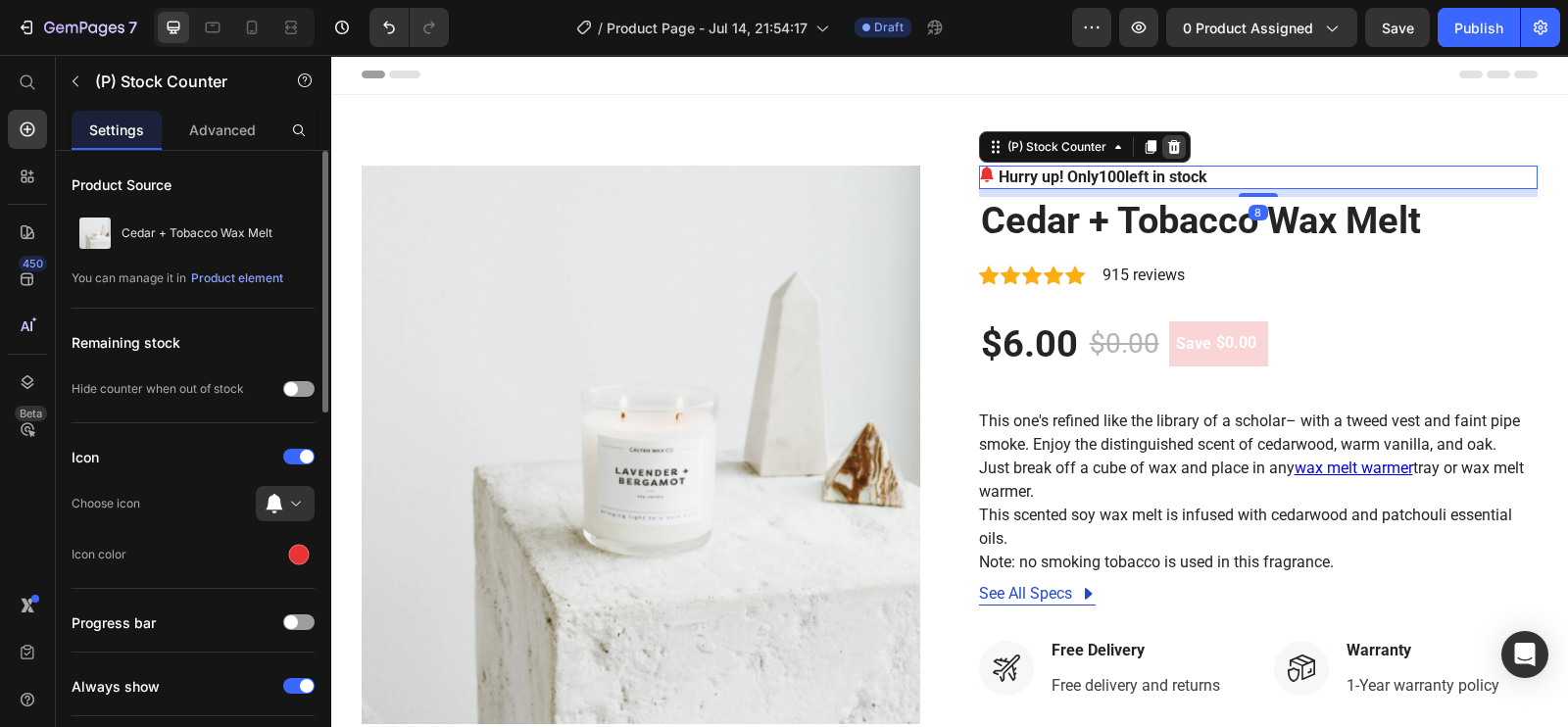click 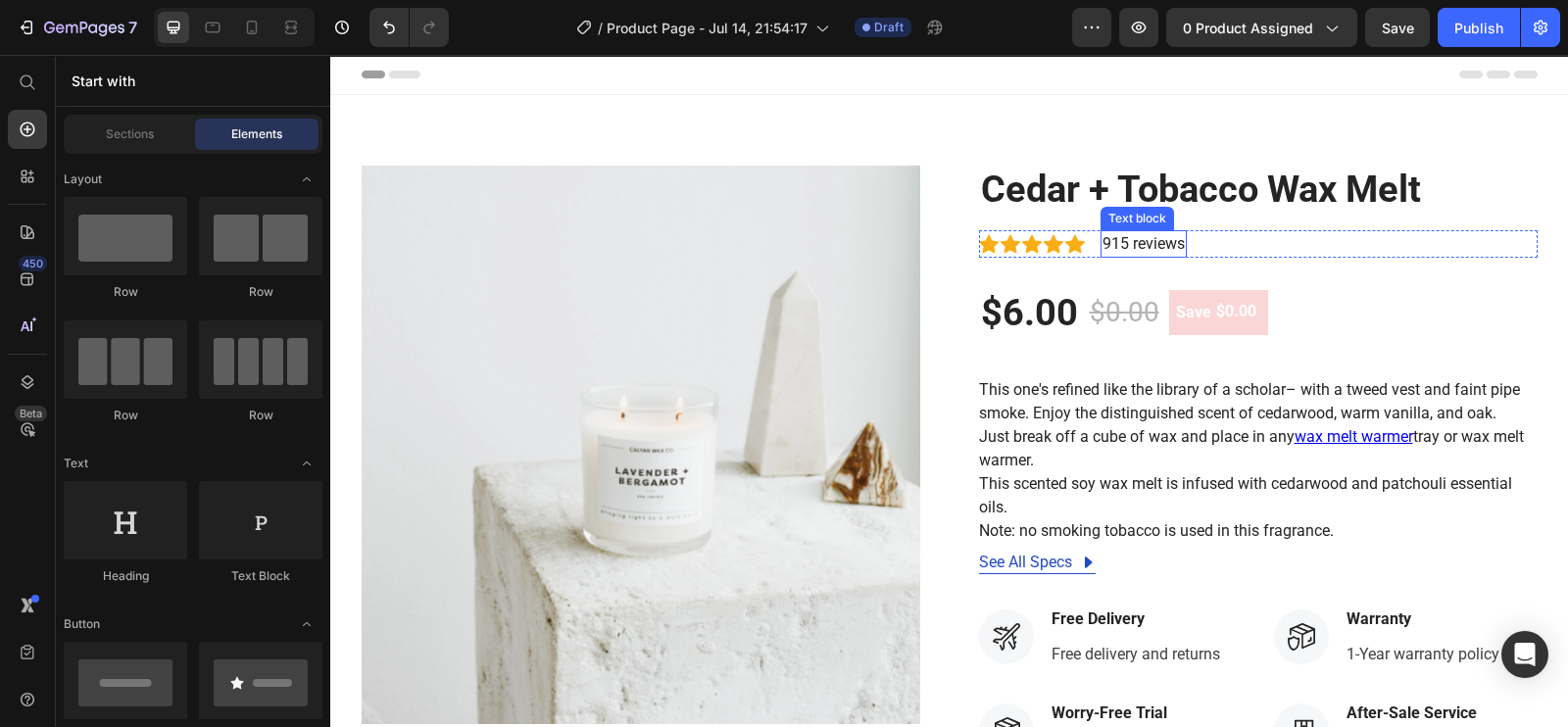 click on "915 reviews" at bounding box center [1144, 244] 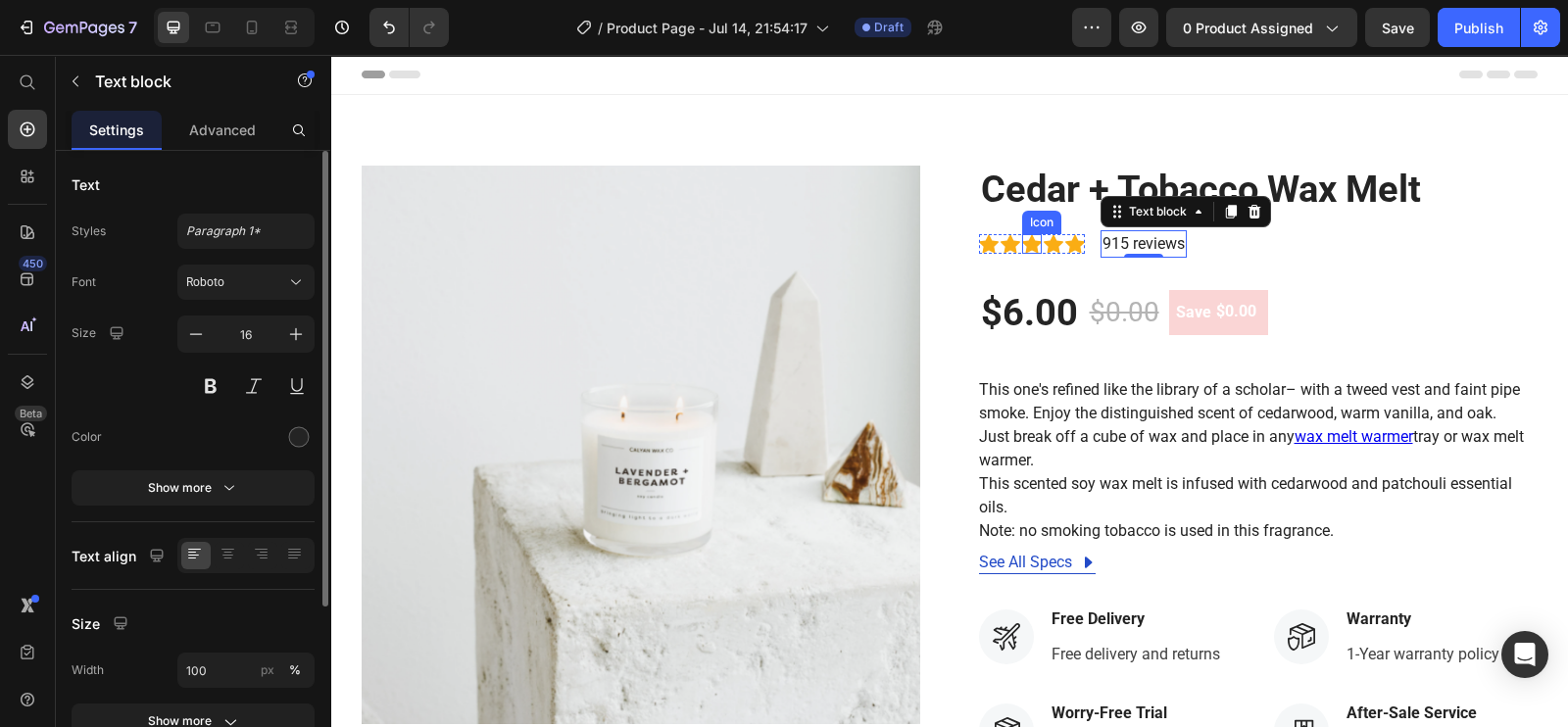 click 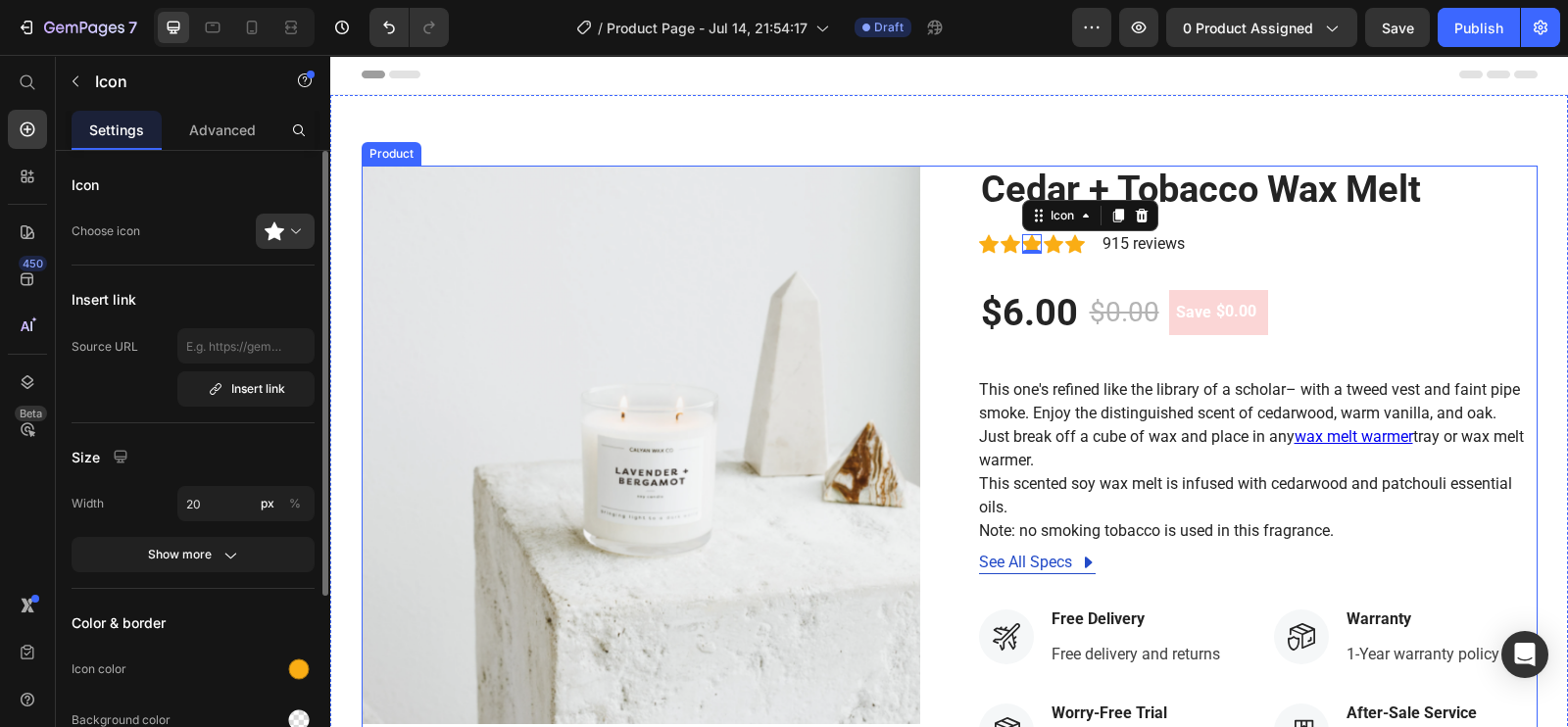click on "Cedar + Tobacco Wax Melt (P) Title
Icon
Icon
Icon   0
Icon
Icon Icon List Hoz 915 reviews Text block Row $6.00 (P) Price $0.00 (P) Price Save $0.00 (P) Tag Row This one's refined like the library of a scholar– with a tweed vest and faint pipe smoke. Enjoy the distinguished scent of cedarwood, warm vanilla, and oak.
Just break off a cube of wax and place in any  wax melt warmer  tray or wax melt warmer.
This scented soy wax melt is infused with cedarwood and patchouli essential oils.
Note: no smoking tobacco is used in this fragrance. (P) Description
See All Specs Button Row
Icon Free Delivery Text block Free delivery and returns Text block Icon List
Icon Worry-Free Trial Text block 60-Day easy returns Text block Icon List
Icon Warranty Text block 1-Year warranty policy Text block Icon List
Icon After-Sale Service Text block 24/7 support Row" at bounding box center [1258, 668] 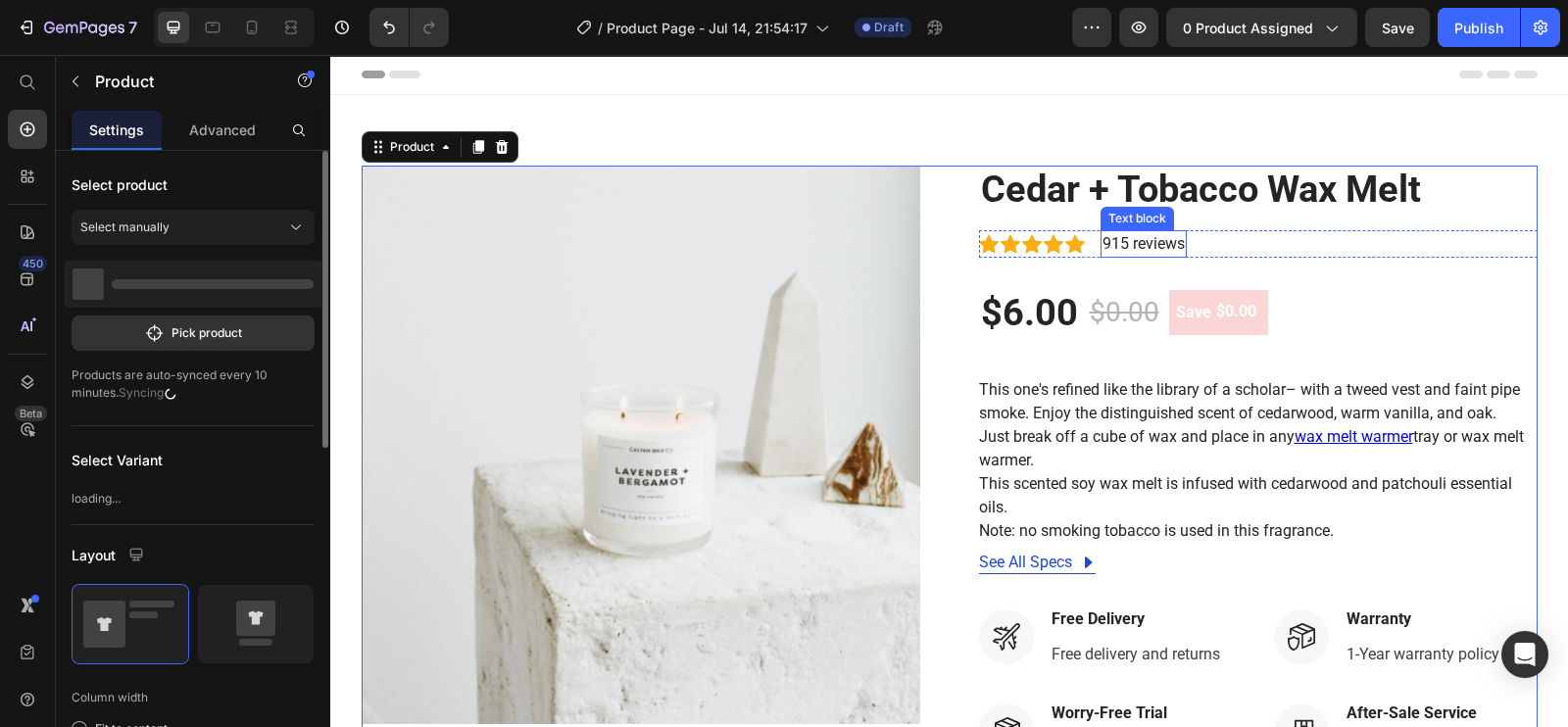 click on "915 reviews" at bounding box center (1144, 244) 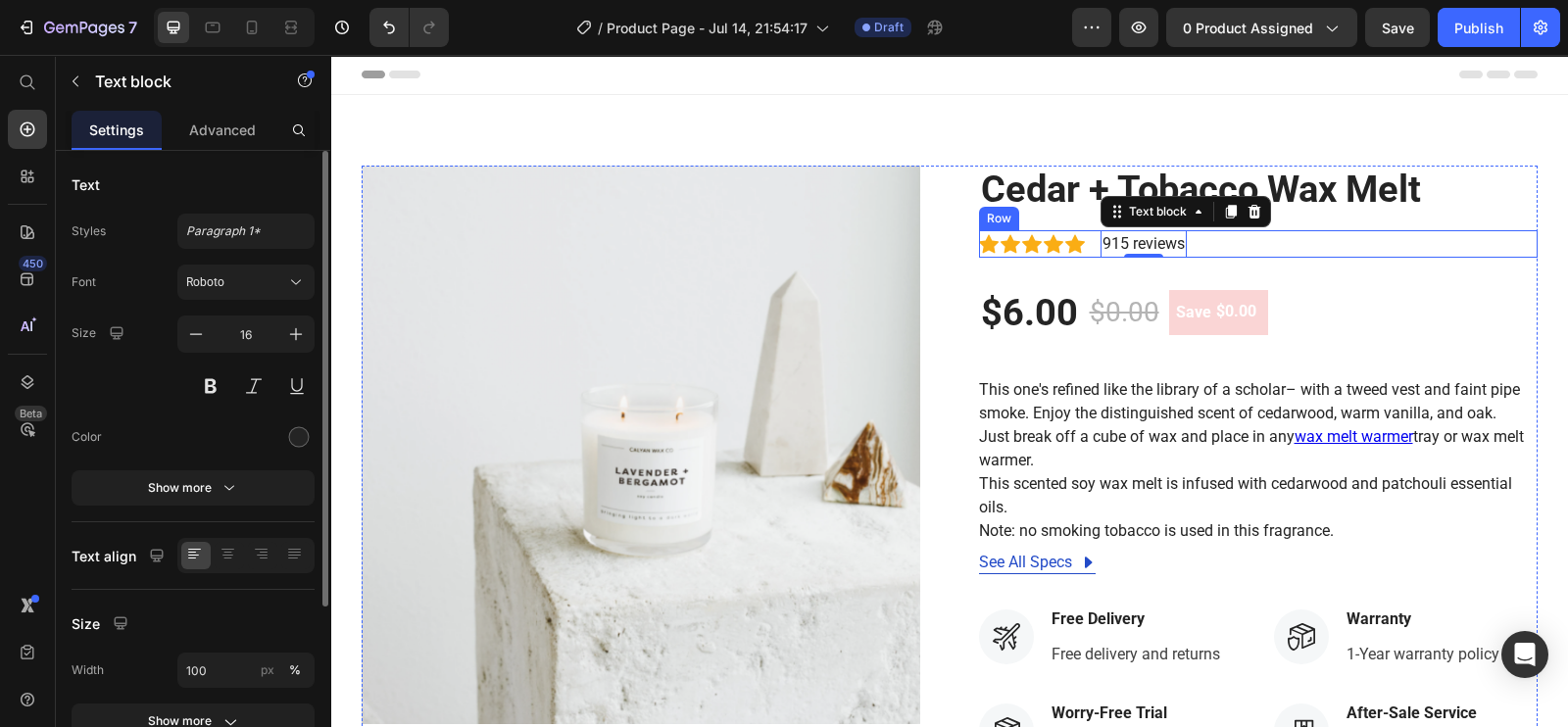 click on "Icon
Icon
Icon
Icon
Icon Icon List Hoz 915 reviews Text block   0 Row" at bounding box center (1258, 244) 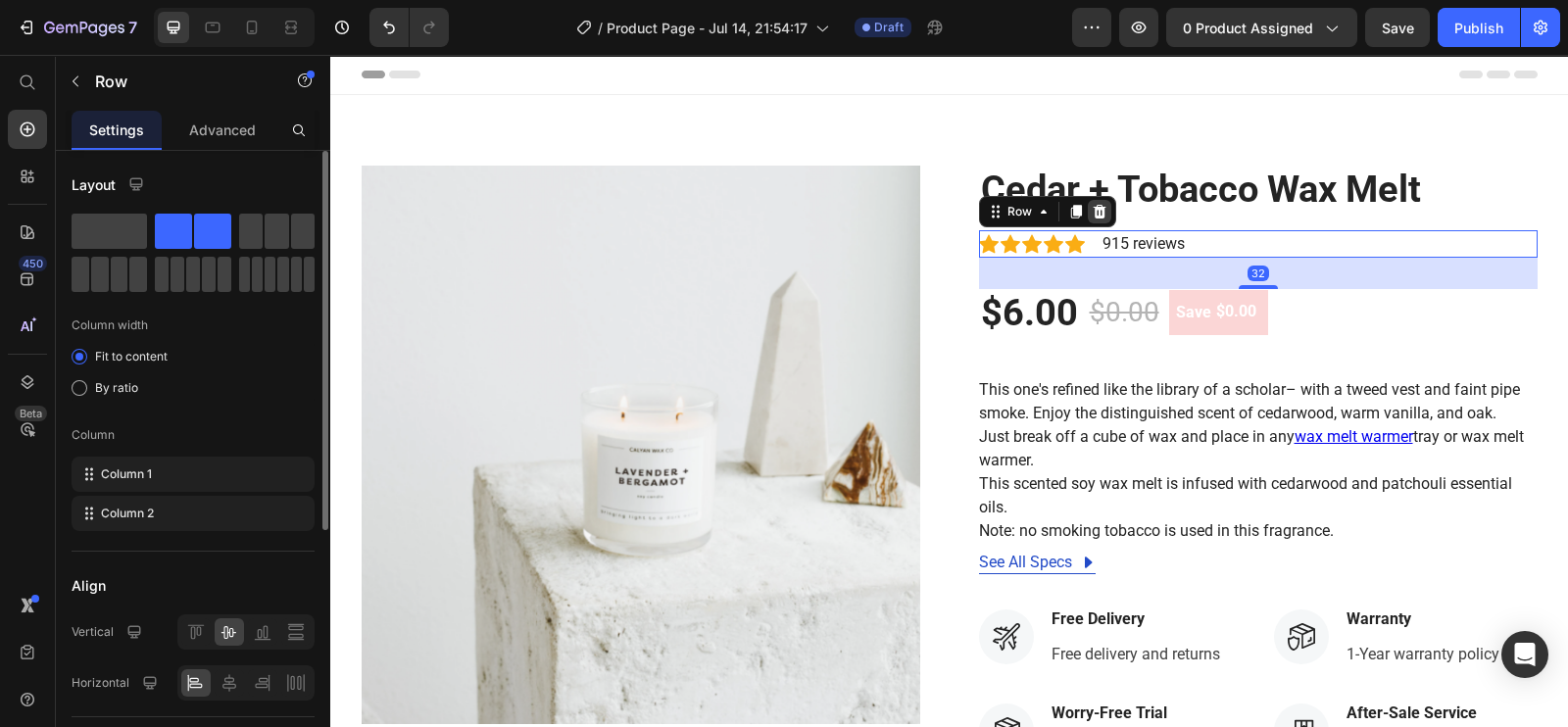 click 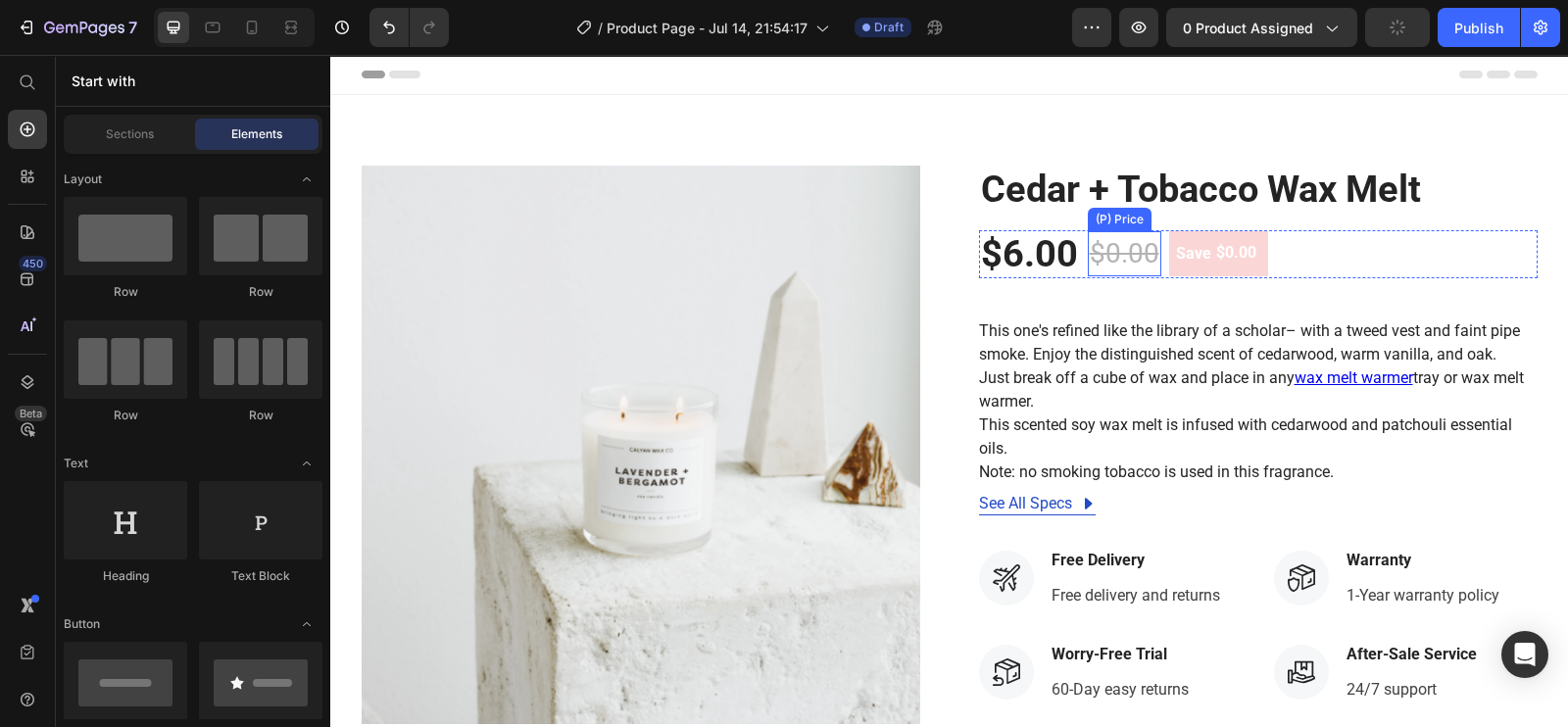 click on "$0.00" at bounding box center [1124, 254] 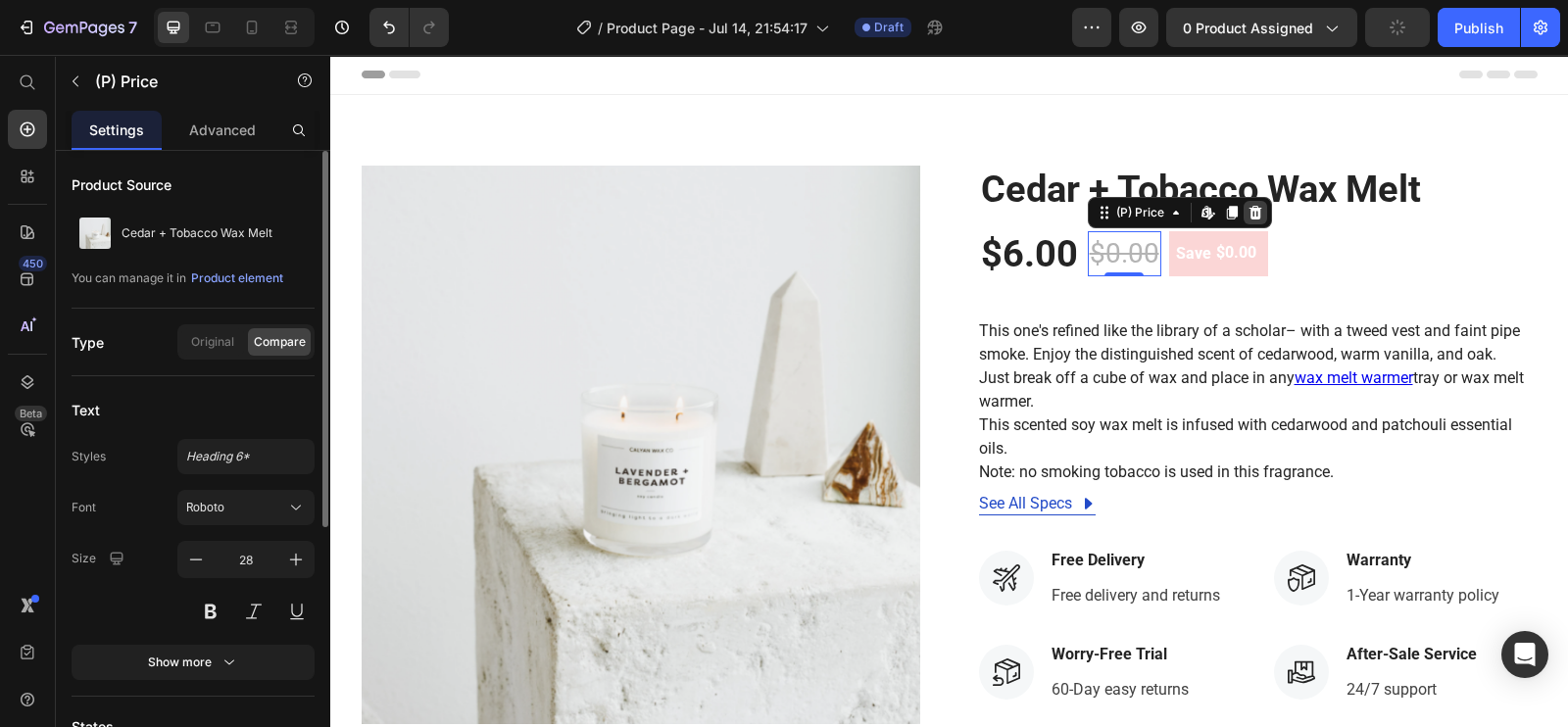 click 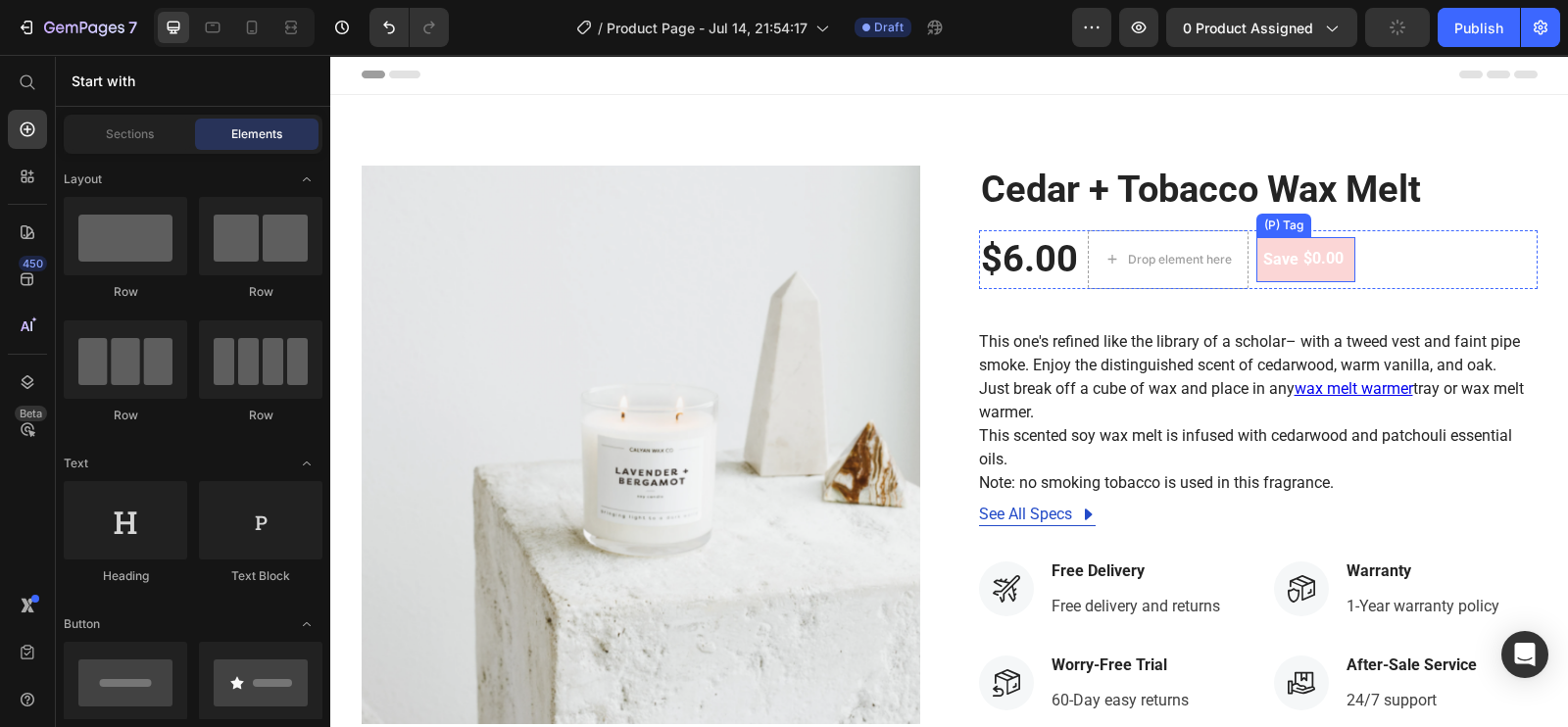 click on "$0.00" at bounding box center [1323, 259] 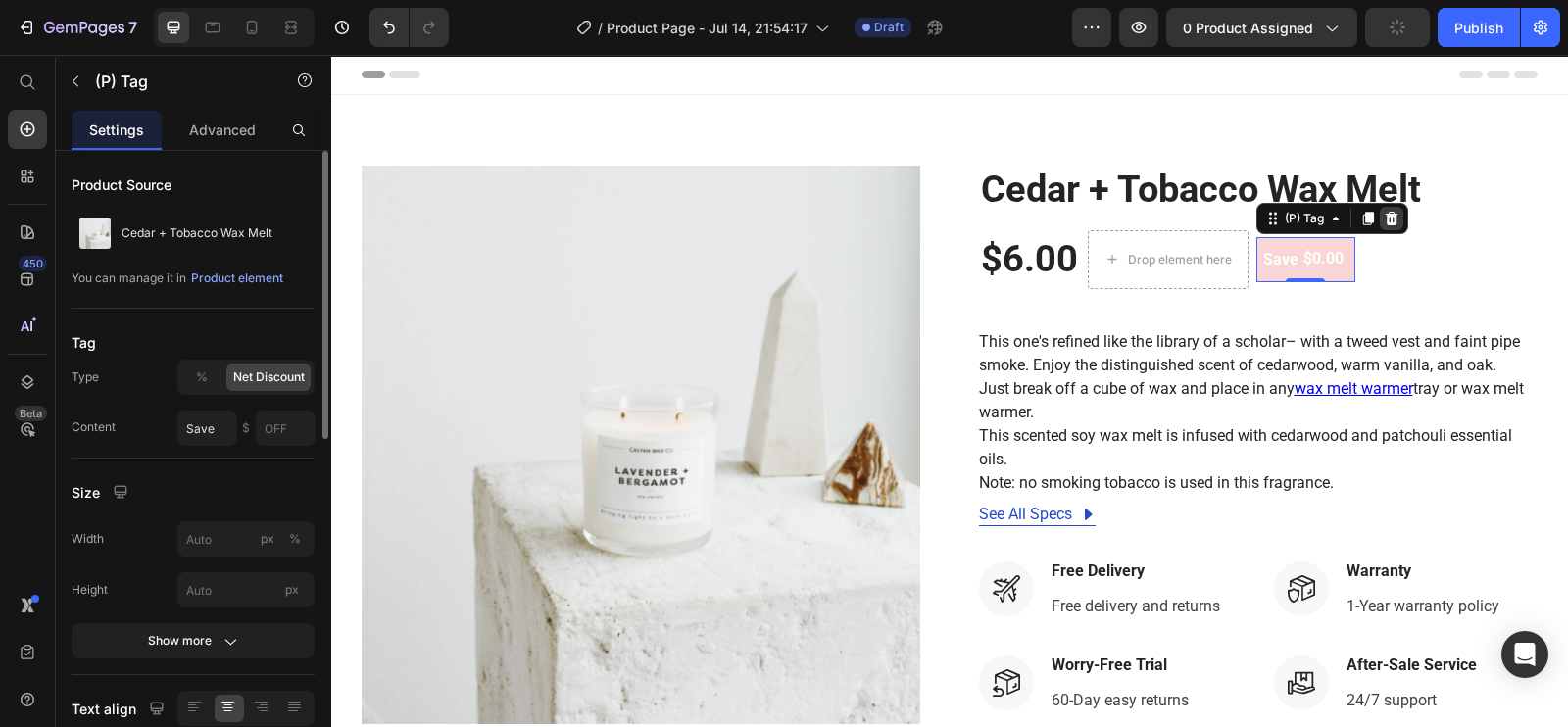 click 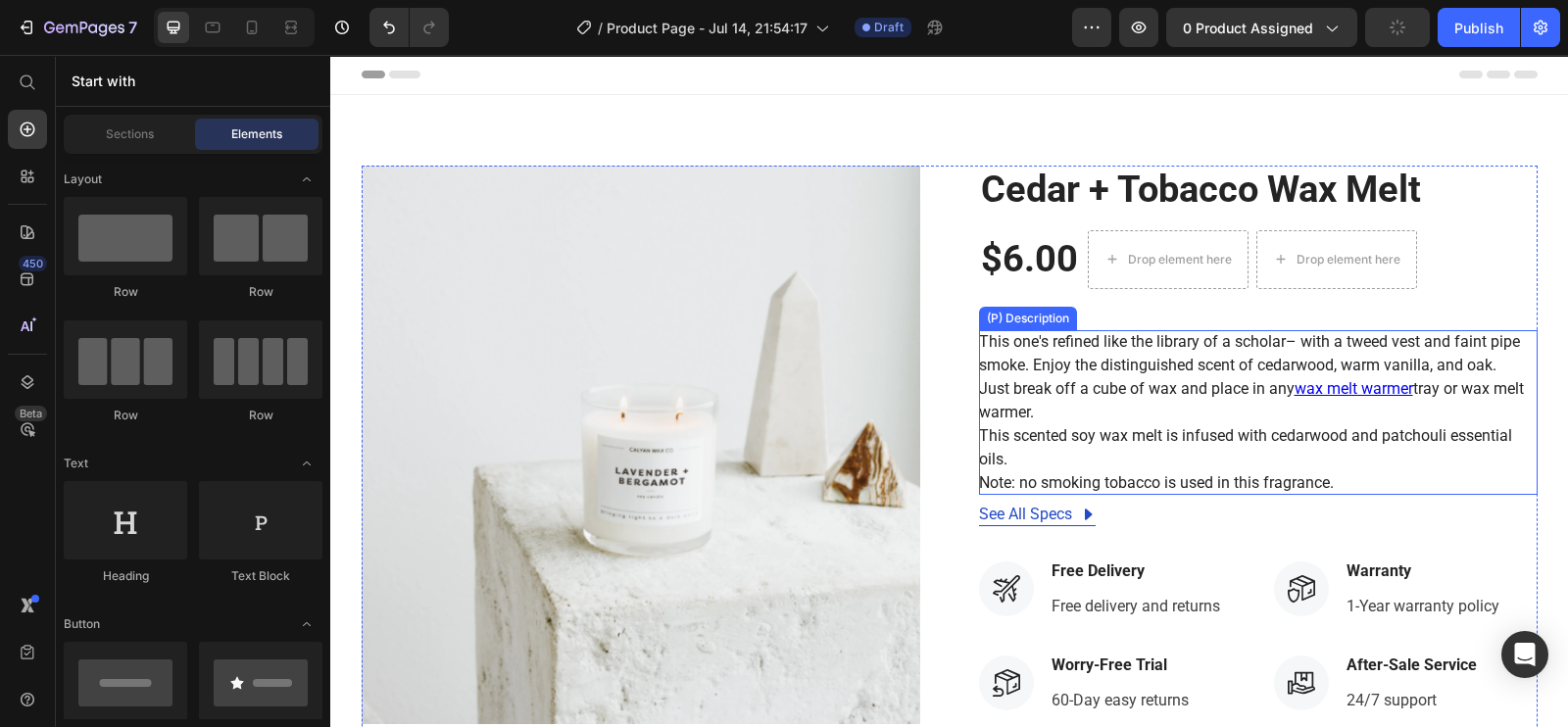 scroll, scrollTop: 102, scrollLeft: 0, axis: vertical 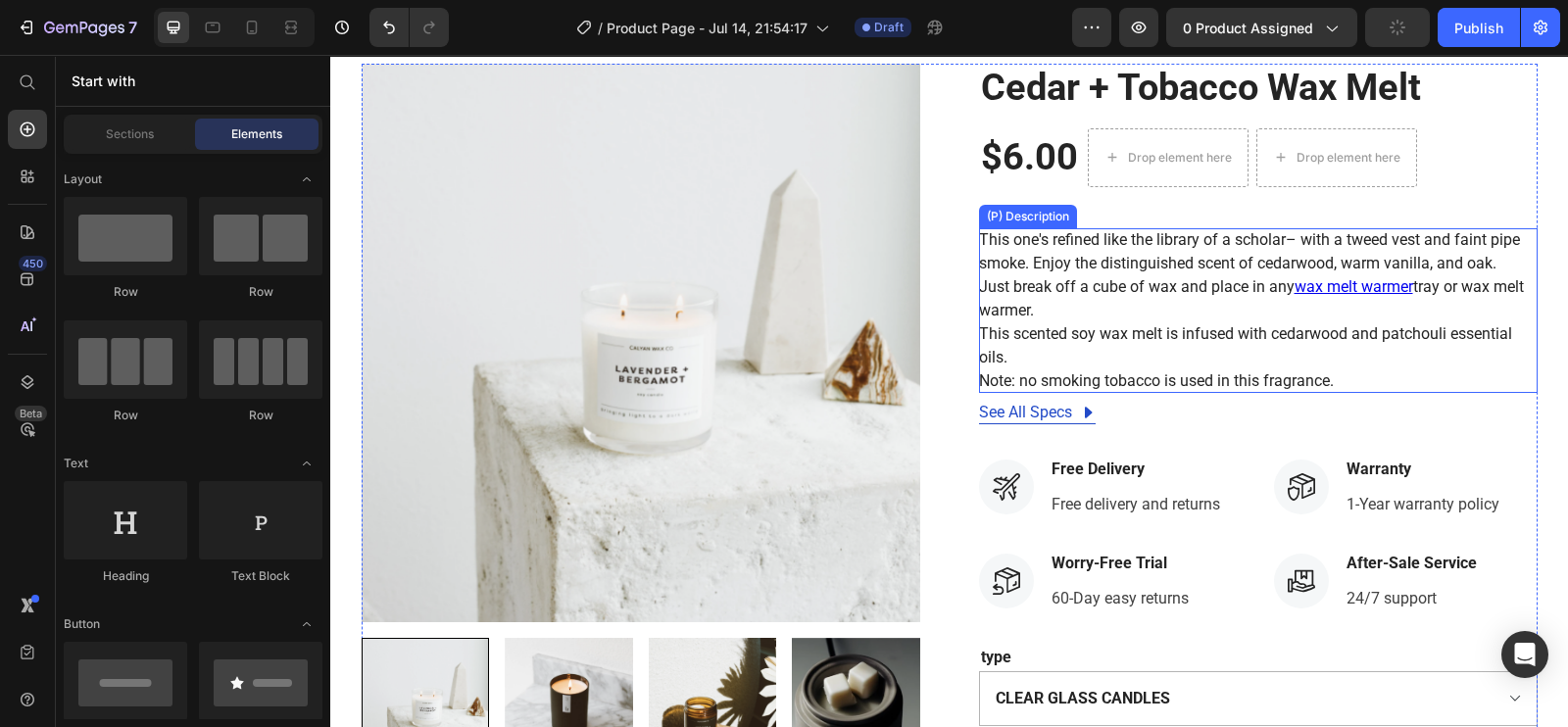 click on "This one's refined like the library of a scholar– with a tweed vest and faint pipe smoke. Enjoy the distinguished scent of cedarwood, warm vanilla, and oak." at bounding box center (1250, 251) 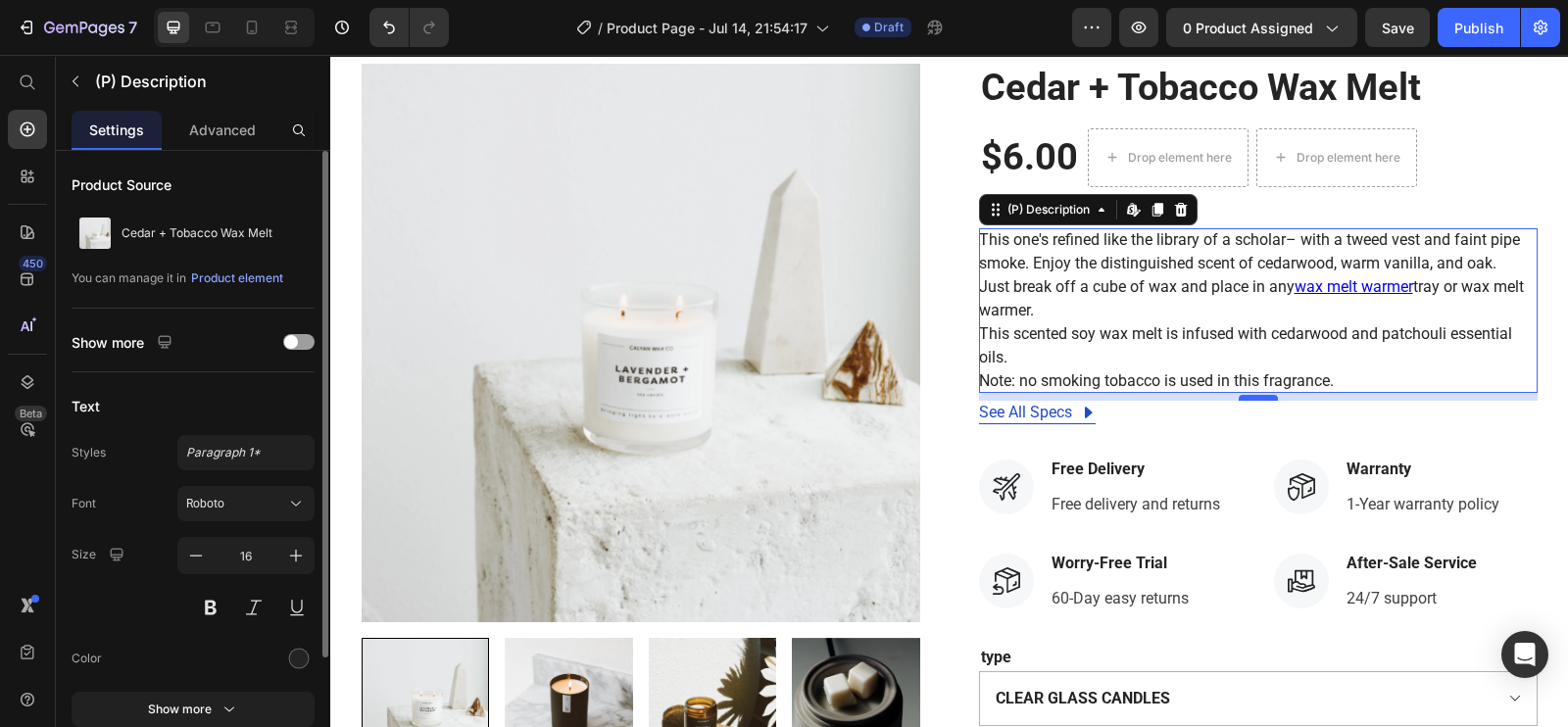 click on "8" at bounding box center (1258, 393) 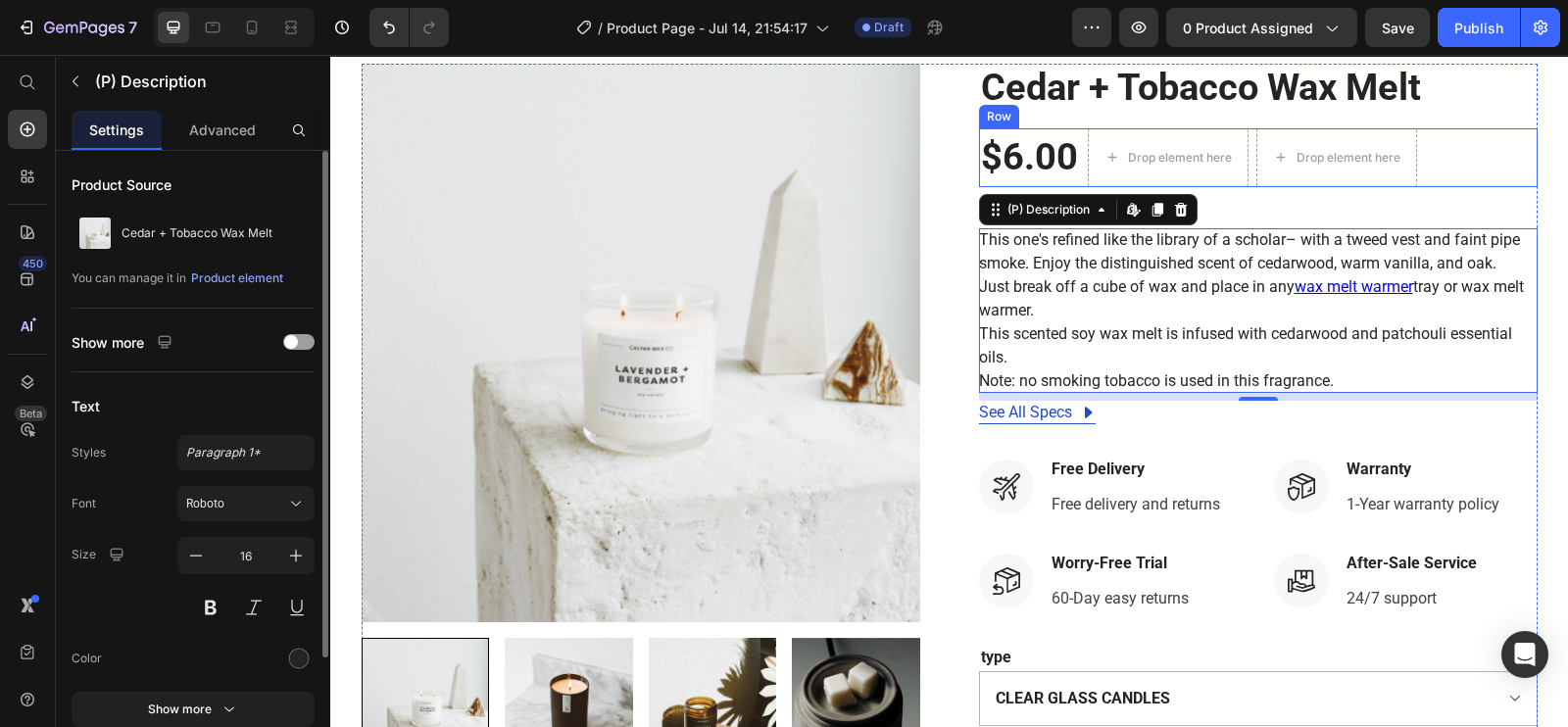 click on "$6.00 (P) Price
Drop element here
Drop element here Row" at bounding box center (1258, 158) 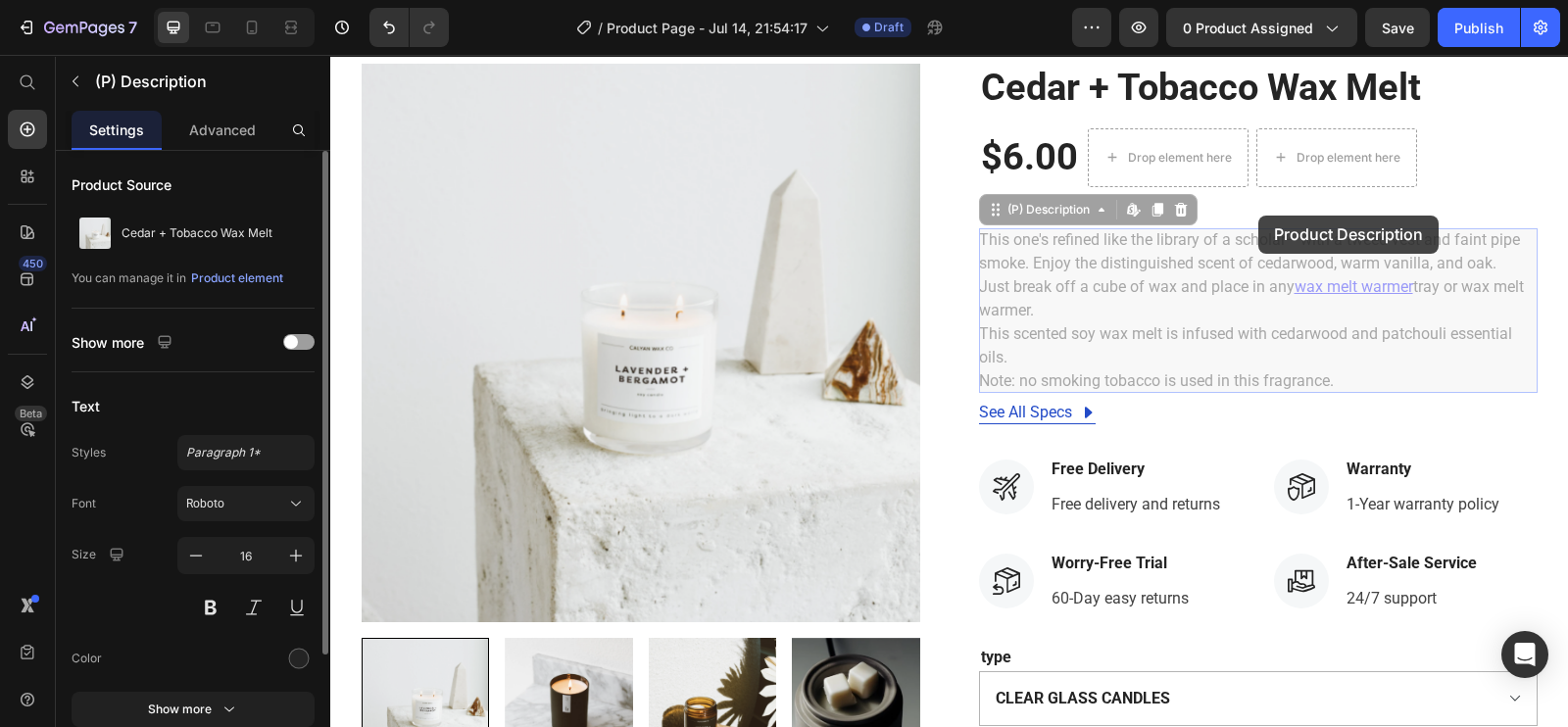 drag, startPoint x: 1258, startPoint y: 227, endPoint x: 1258, endPoint y: 216, distance: 11 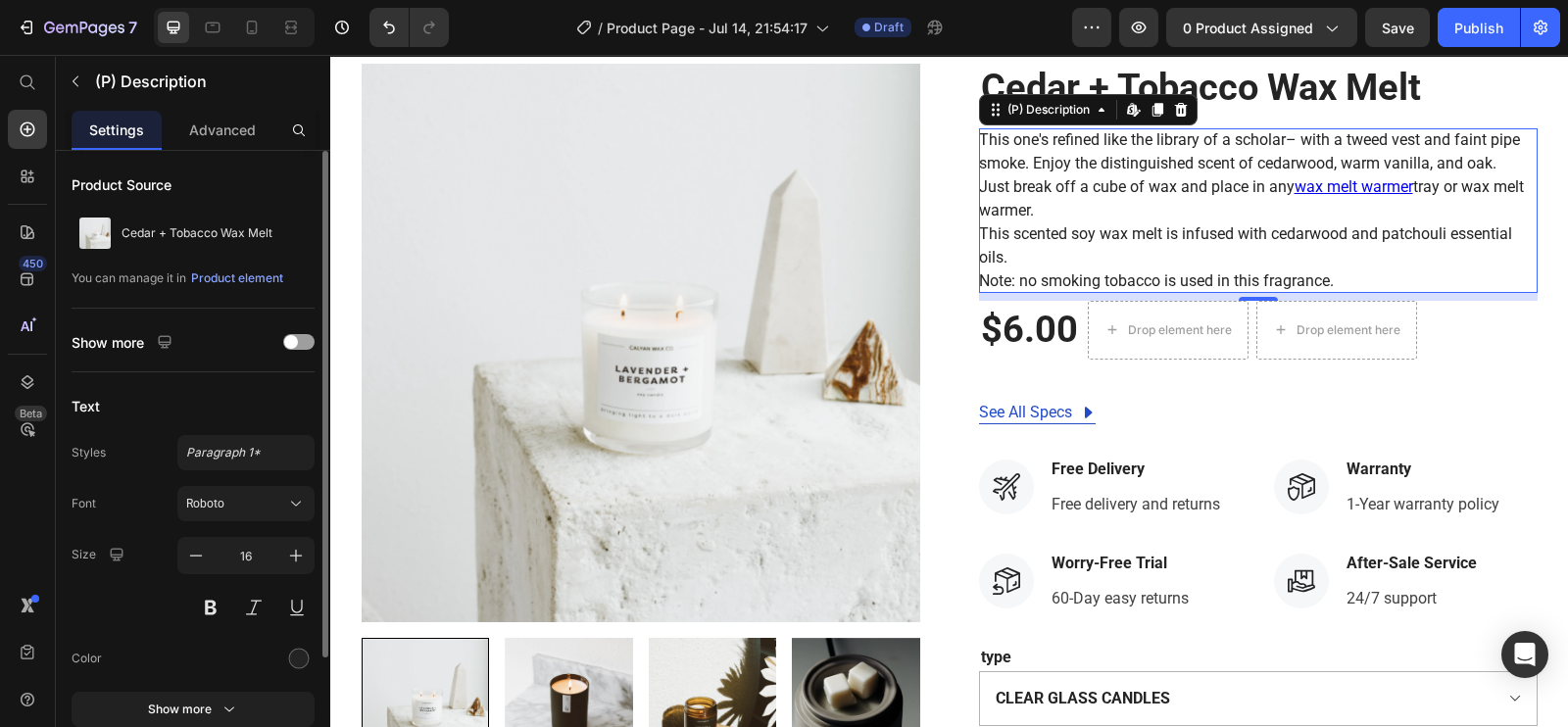 click on "Cedar + Tobacco Wax Melt (P) Title This one's refined like the library of a scholar– with a tweed vest and faint pipe smoke. Enjoy the distinguished scent of cedarwood, warm vanilla, and oak.
Just break off a cube of wax and place in any  wax melt warmer  tray or wax melt warmer.
This scented soy wax melt is infused with cedarwood and patchouli essential oils.
Note: no smoking tobacco is used in this fragrance. (P) Description   Edit content in Shopify 0 $6.00 (P) Price
Drop element here
Drop element here Row
See All Specs Button Row
Icon Free Delivery Text block Free delivery and returns Text block Icon List
Icon Worry-Free Trial Text block 60-Day easy returns Text block Icon List
Icon Warranty Text block 1-Year warranty policy Text block Icon List
Icon After-Sale Service Text block 24/7 support Text block Icon List Row type CLEAR GLASS CANDLES BLACK CANDLES AMBER JAR CANDLES 1" at bounding box center [1258, 542] 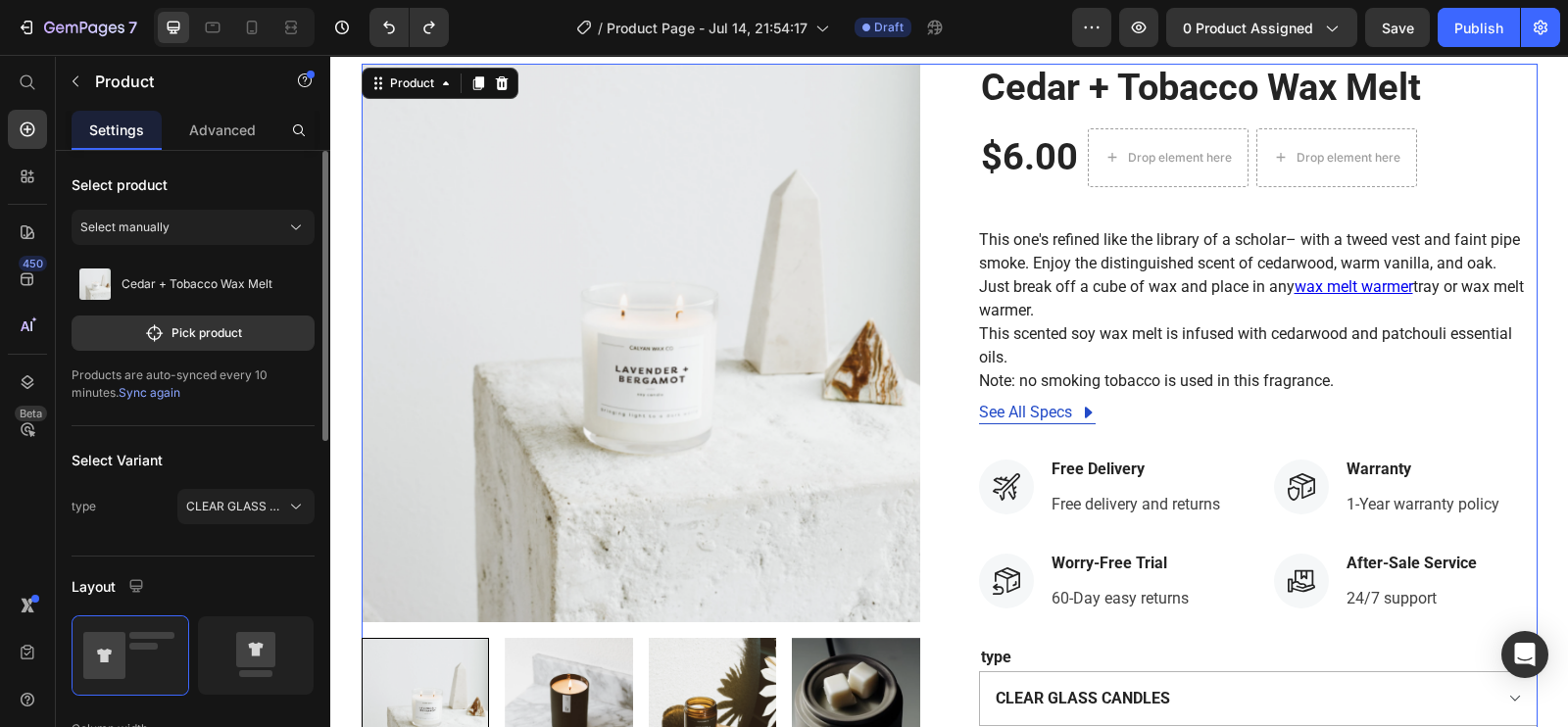 click on "This one's refined like the library of a scholar– with a tweed vest and faint pipe smoke. Enjoy the distinguished scent of cedarwood, warm vanilla, and oak." at bounding box center (1250, 251) 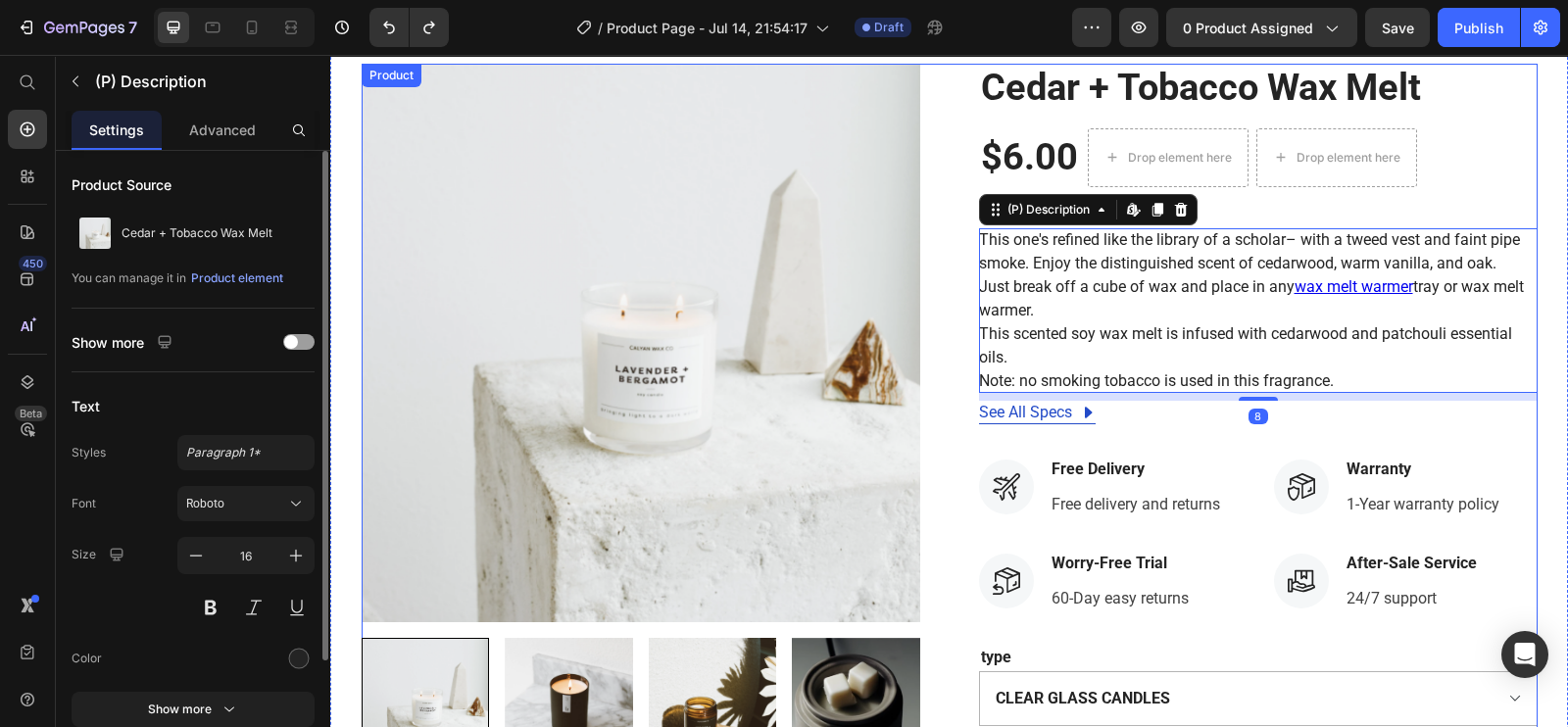 click on "Cedar + Tobacco Wax Melt (P) Title $6.00 (P) Price
Drop element here
Drop element here Row This one's refined like the library of a scholar– with a tweed vest and faint pipe smoke. Enjoy the distinguished scent of cedarwood, warm vanilla, and oak.
Just break off a cube of wax and place in any  wax melt warmer  tray or wax melt warmer.
This scented soy wax melt is infused with cedarwood and patchouli essential oils.
Note: no smoking tobacco is used in this fragrance. (P) Description   Edit content in Shopify 8
See All Specs Button Row
Icon Free Delivery Text block Free delivery and returns Text block Icon List
Icon Worry-Free Trial Text block 60-Day easy returns Text block Icon List
Icon Warranty Text block 1-Year warranty policy Text block Icon List
Icon After-Sale Service Text block 24/7 support Text block Icon List Row type CLEAR GLASS CANDLES BLACK CANDLES AMBER JAR CANDLES 1" at bounding box center [1258, 542] 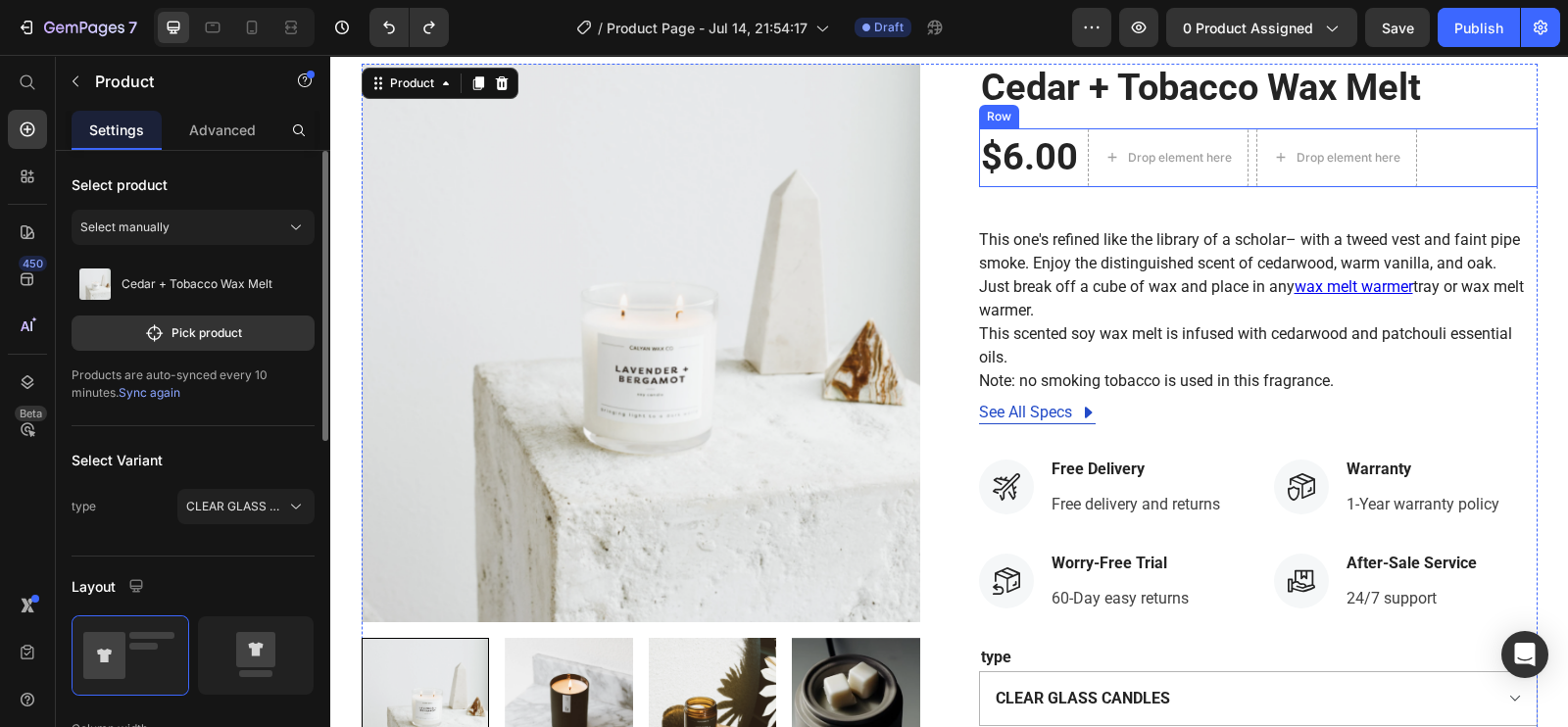 click on "$6.00 (P) Price
Drop element here
Drop element here Row" at bounding box center [1258, 158] 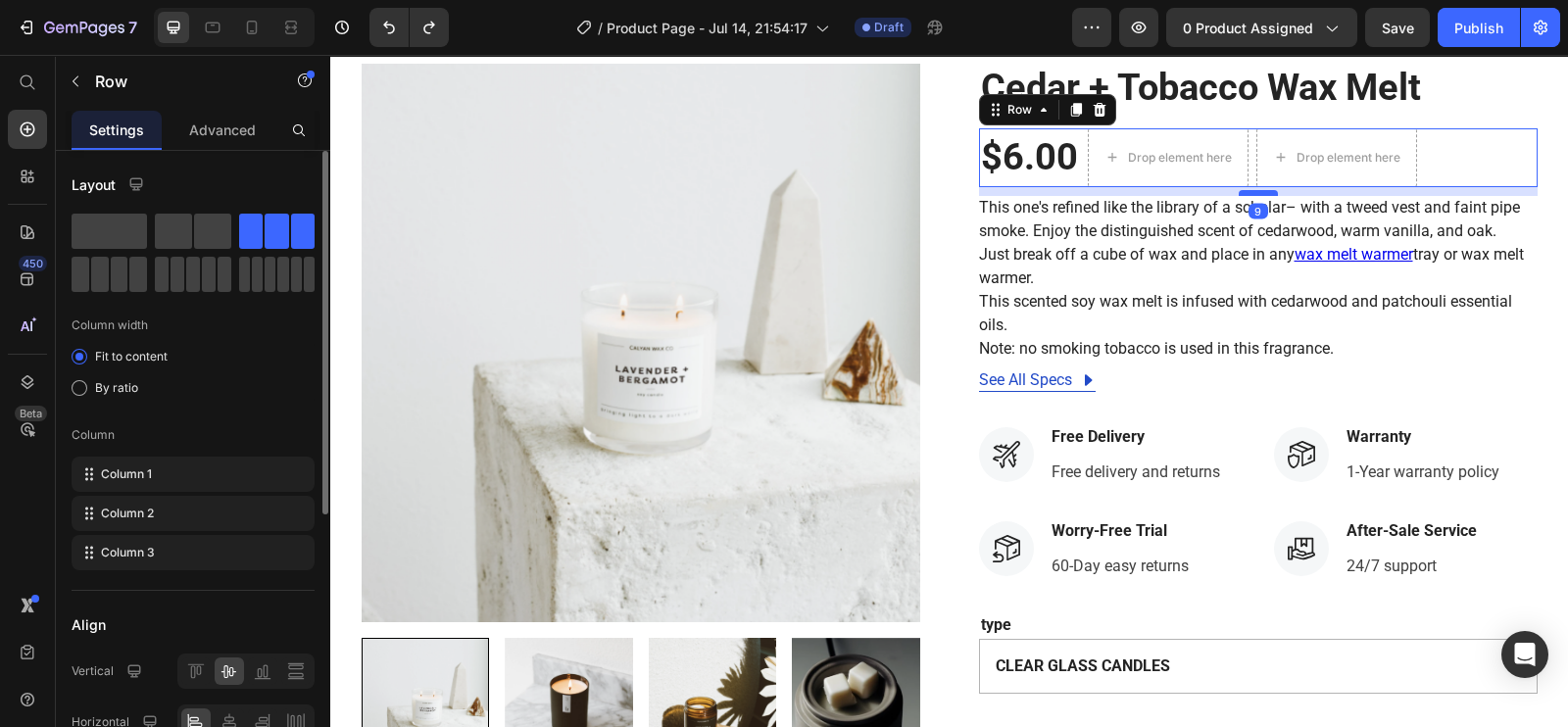 drag, startPoint x: 1252, startPoint y: 222, endPoint x: 1255, endPoint y: 190, distance: 32.14032 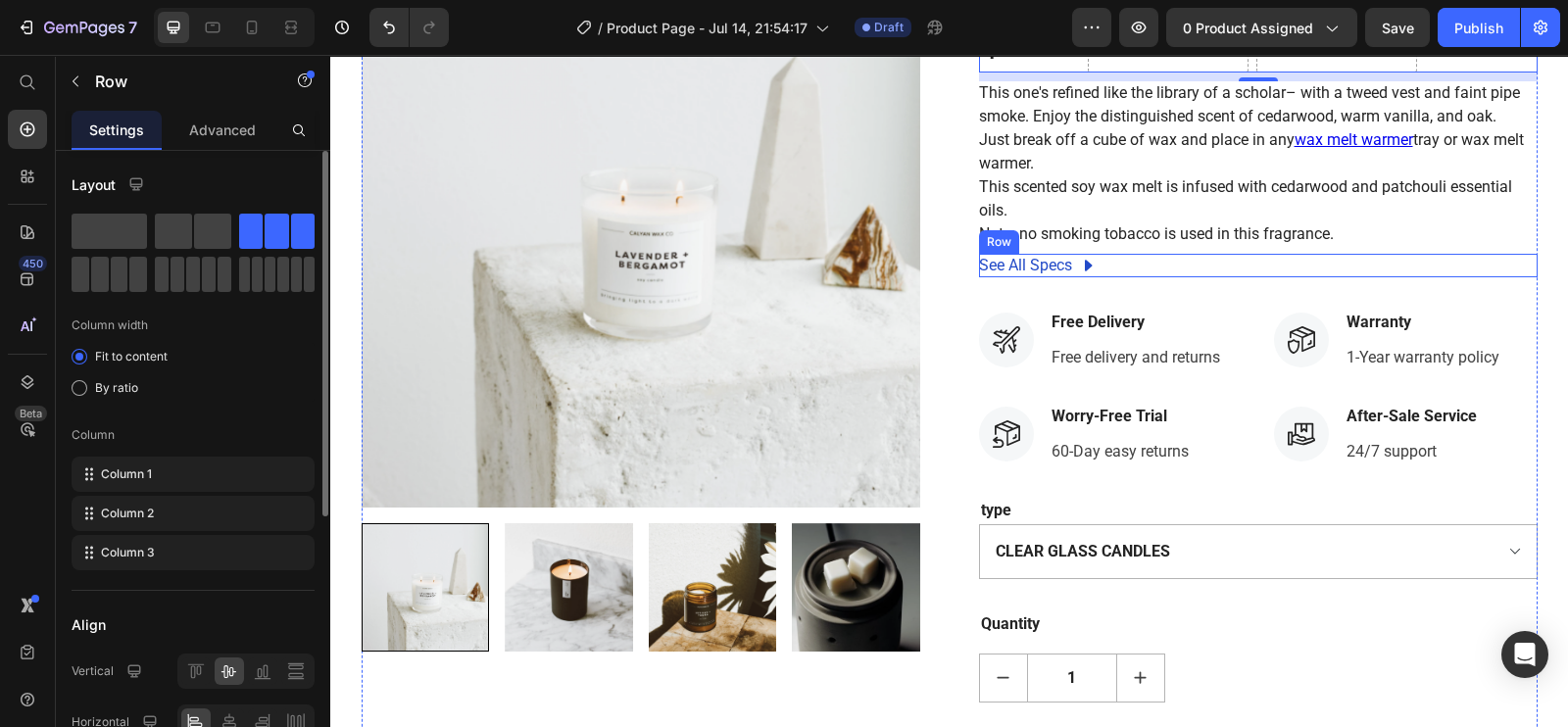 scroll, scrollTop: 186, scrollLeft: 0, axis: vertical 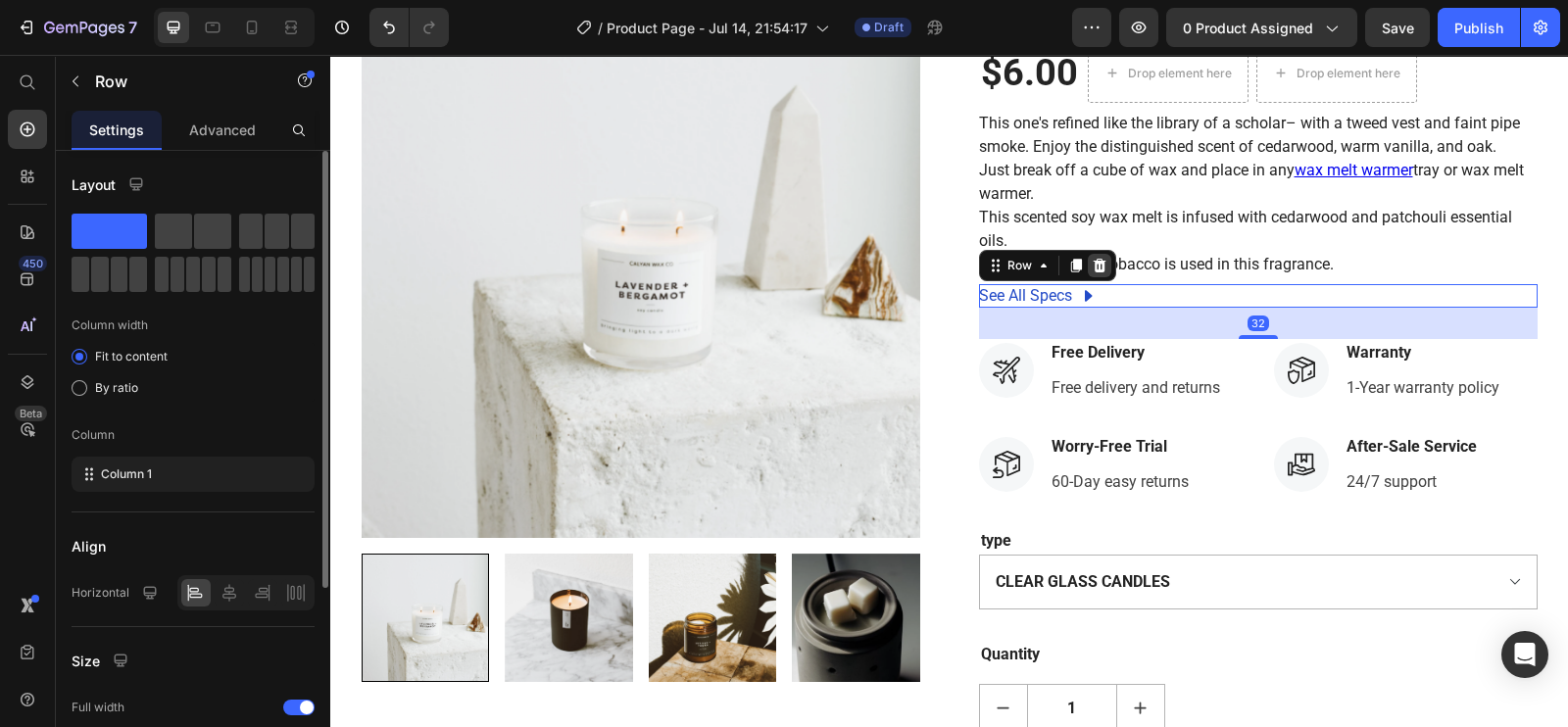 click 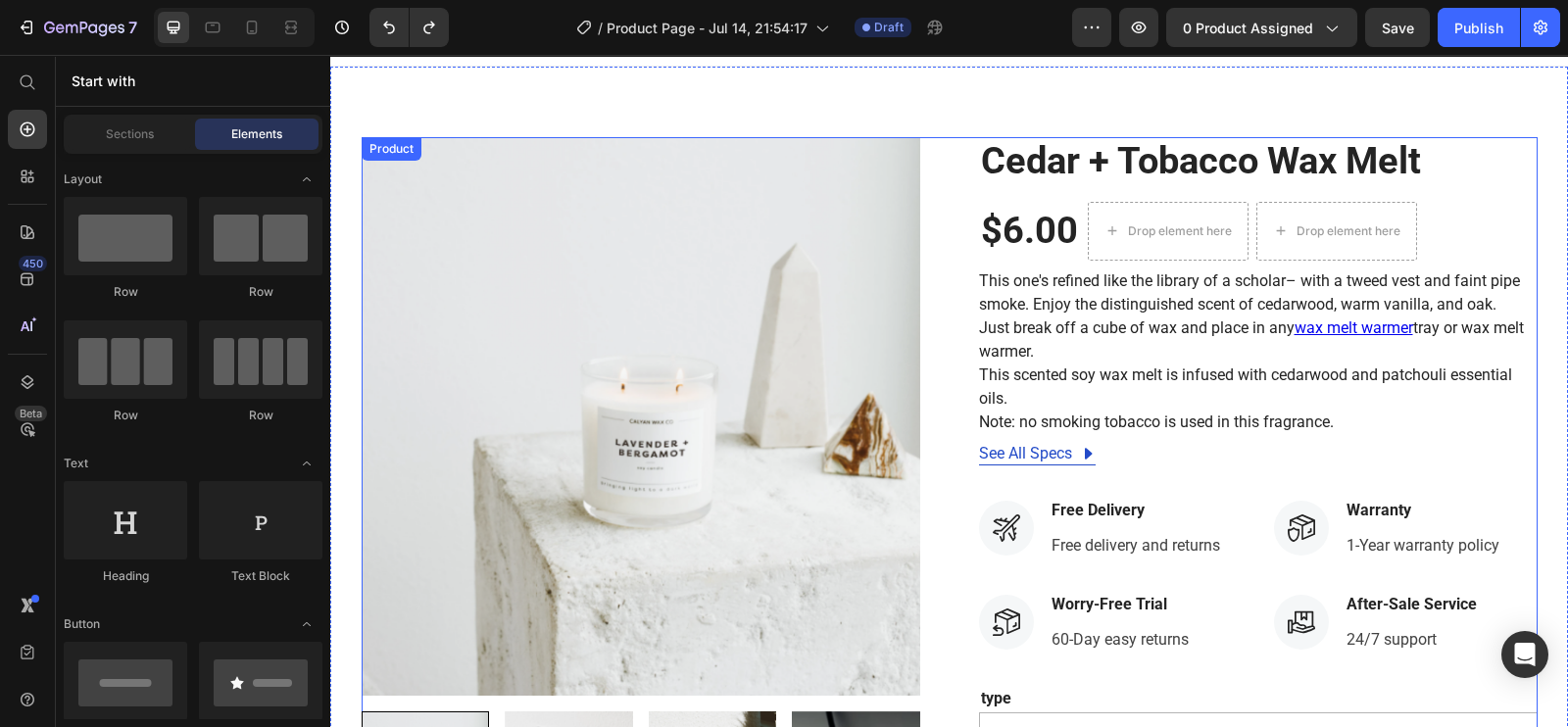 scroll, scrollTop: 0, scrollLeft: 0, axis: both 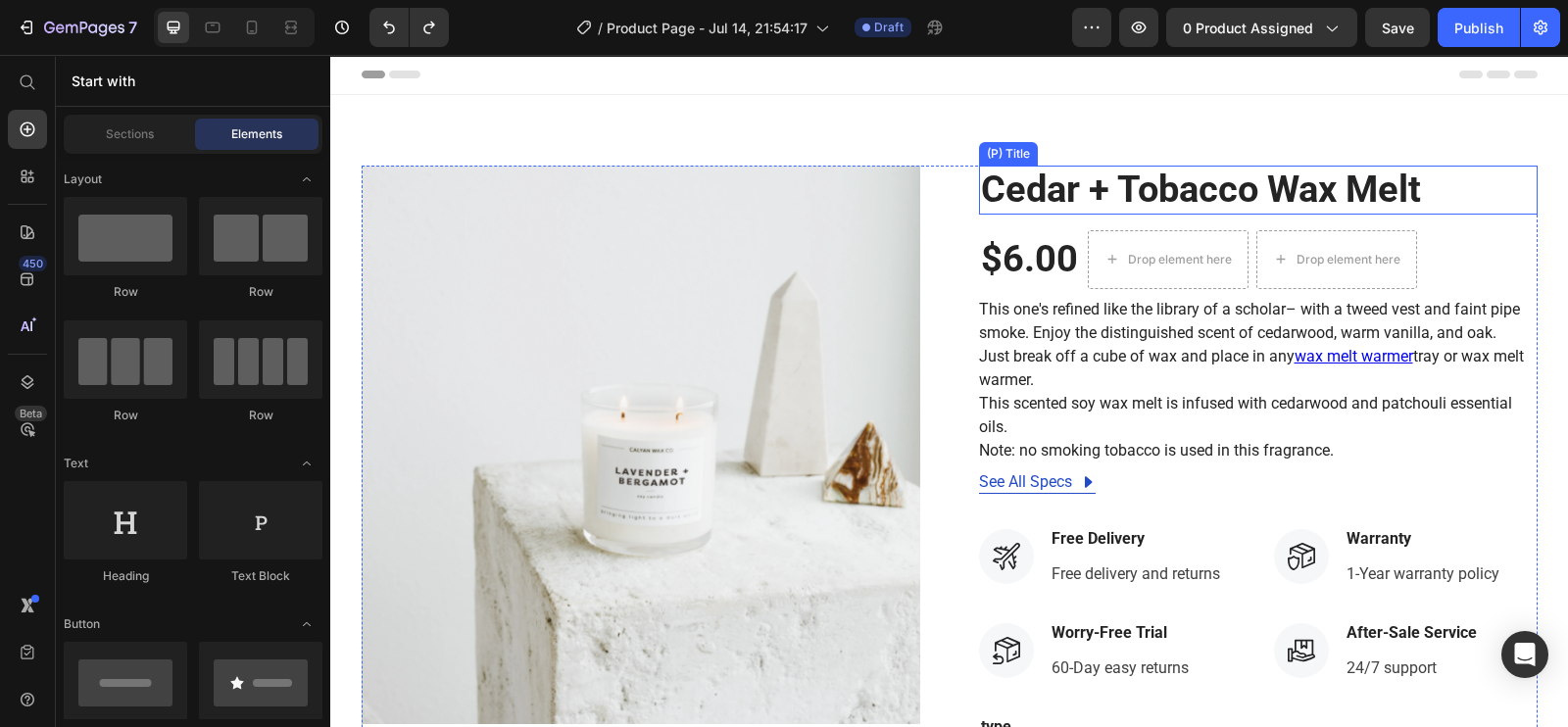 click on "Cedar + Tobacco Wax Melt" at bounding box center (1258, 190) 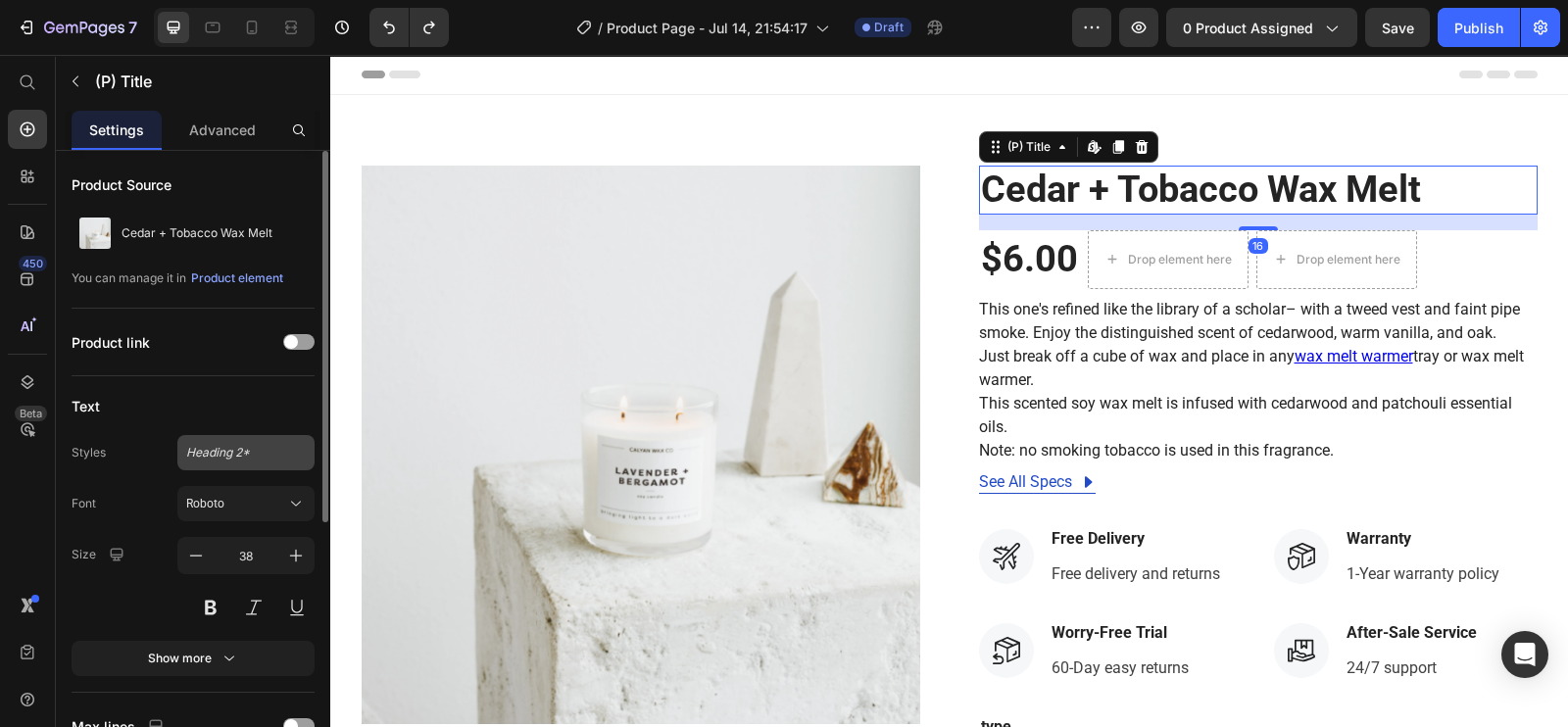 click on "Heading 2*" at bounding box center (234, 453) 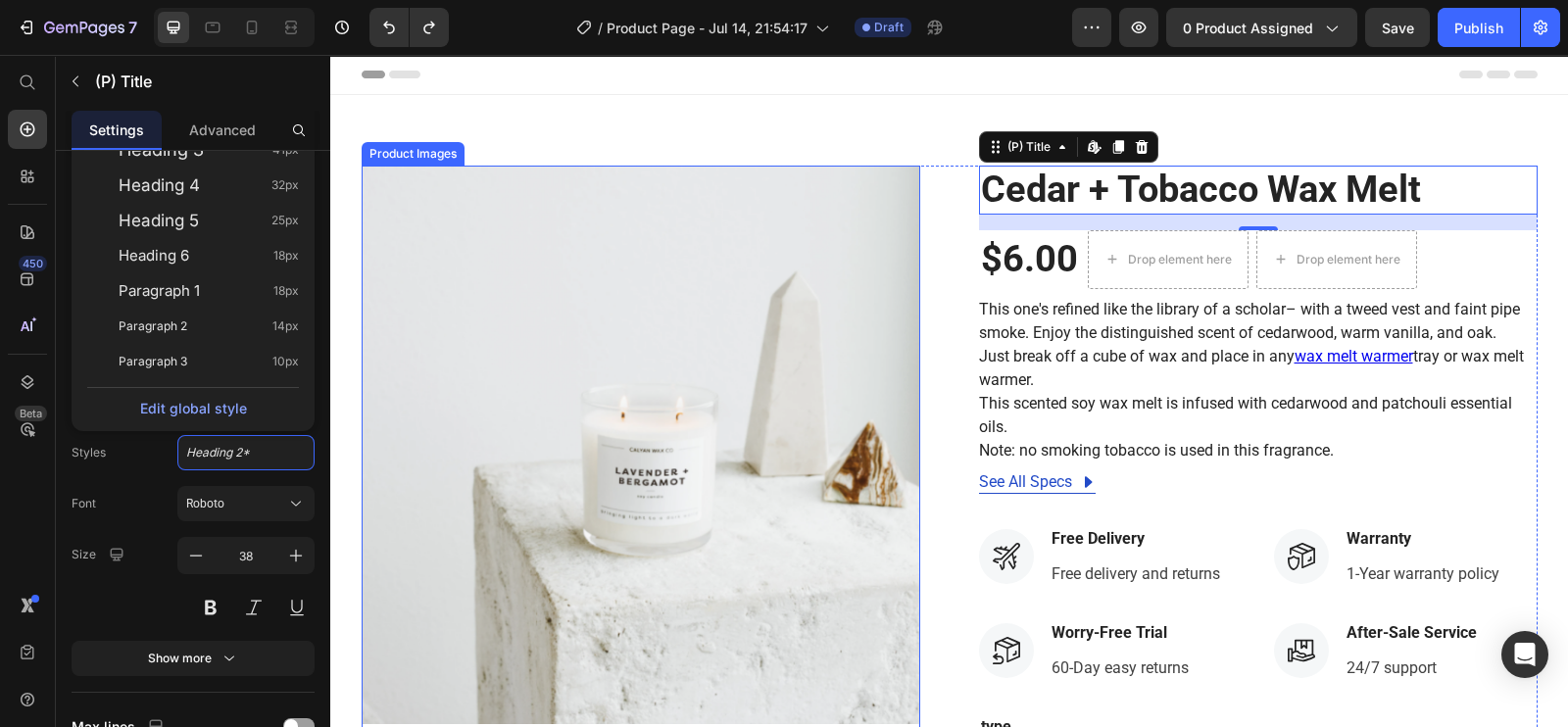 click on "Product Images" at bounding box center (413, 154) 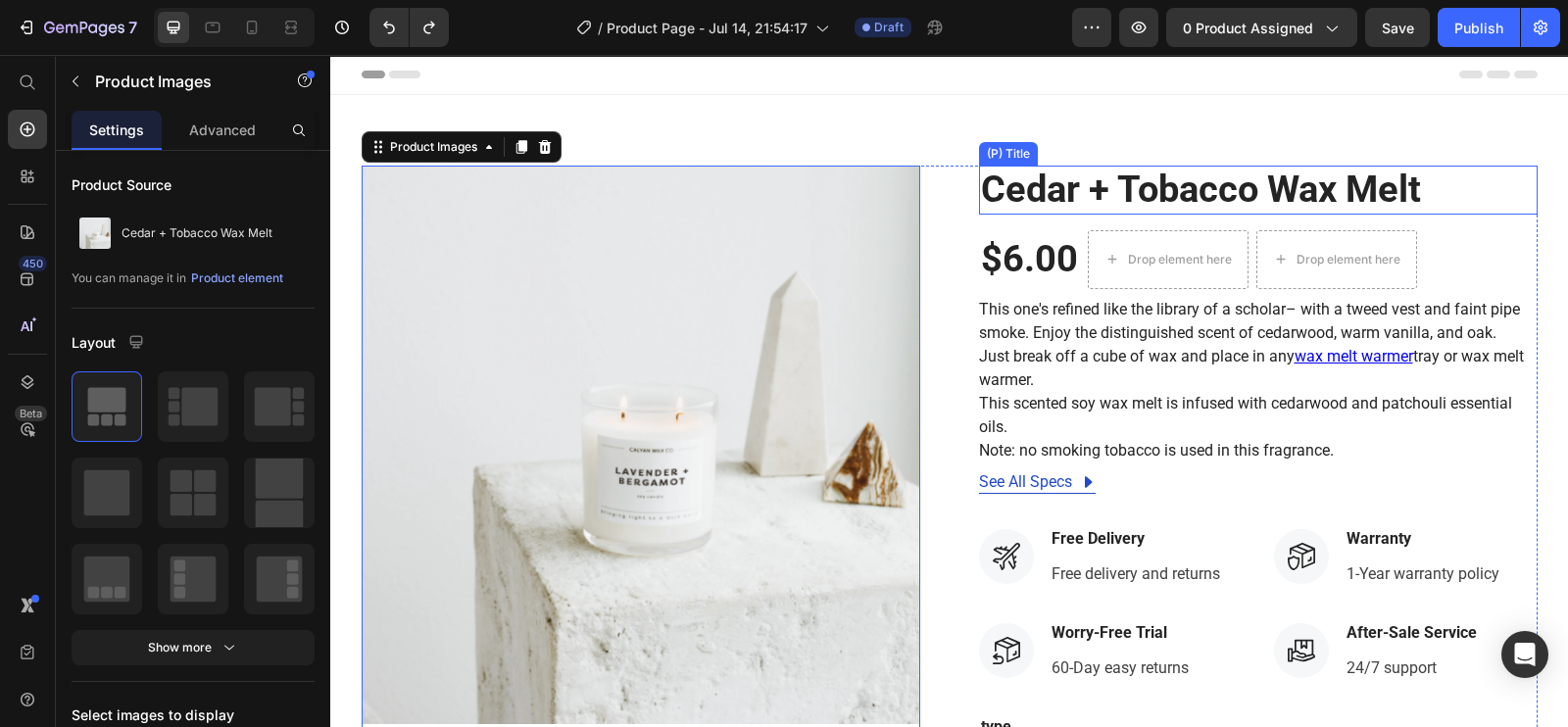 click on "Cedar + Tobacco Wax Melt" at bounding box center (1258, 190) 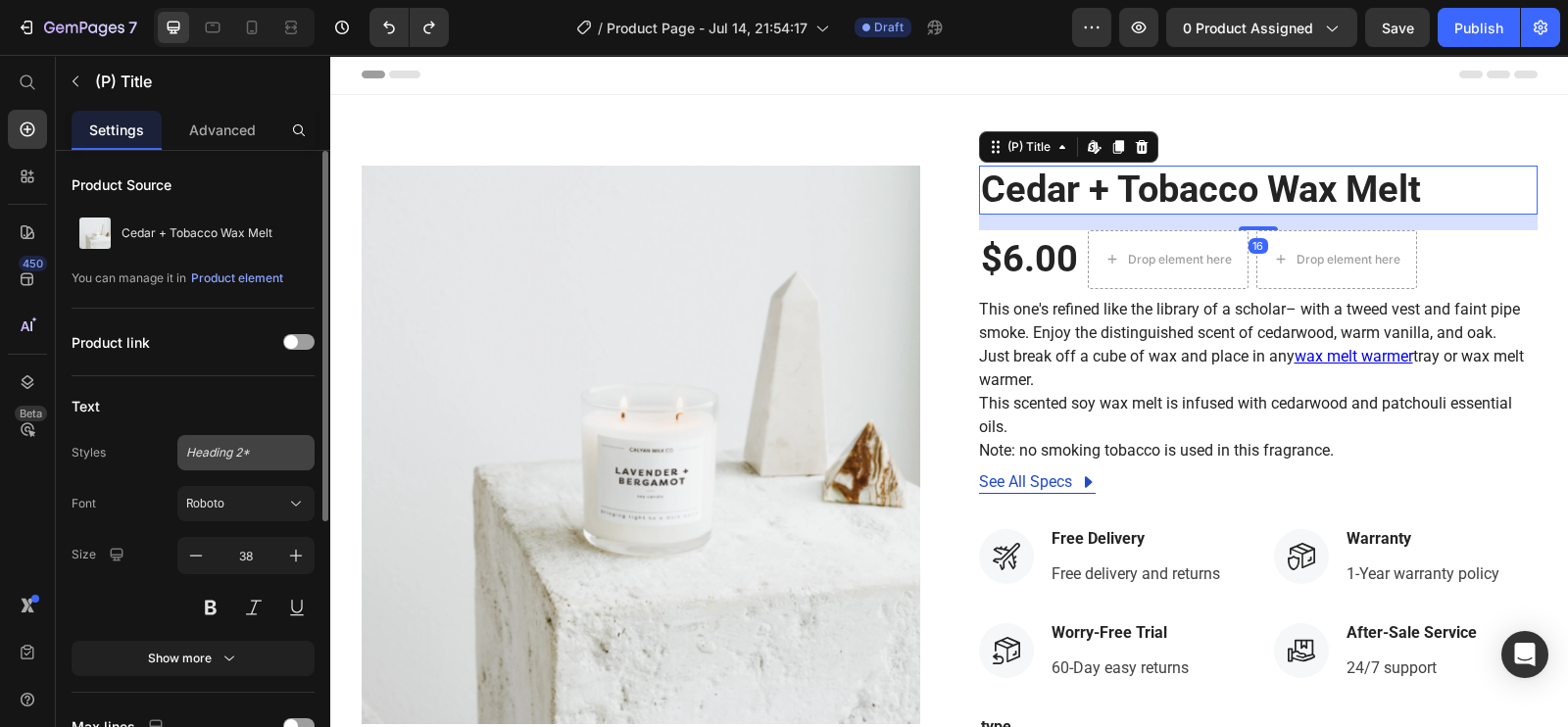 click on "Heading 2*" at bounding box center [246, 453] 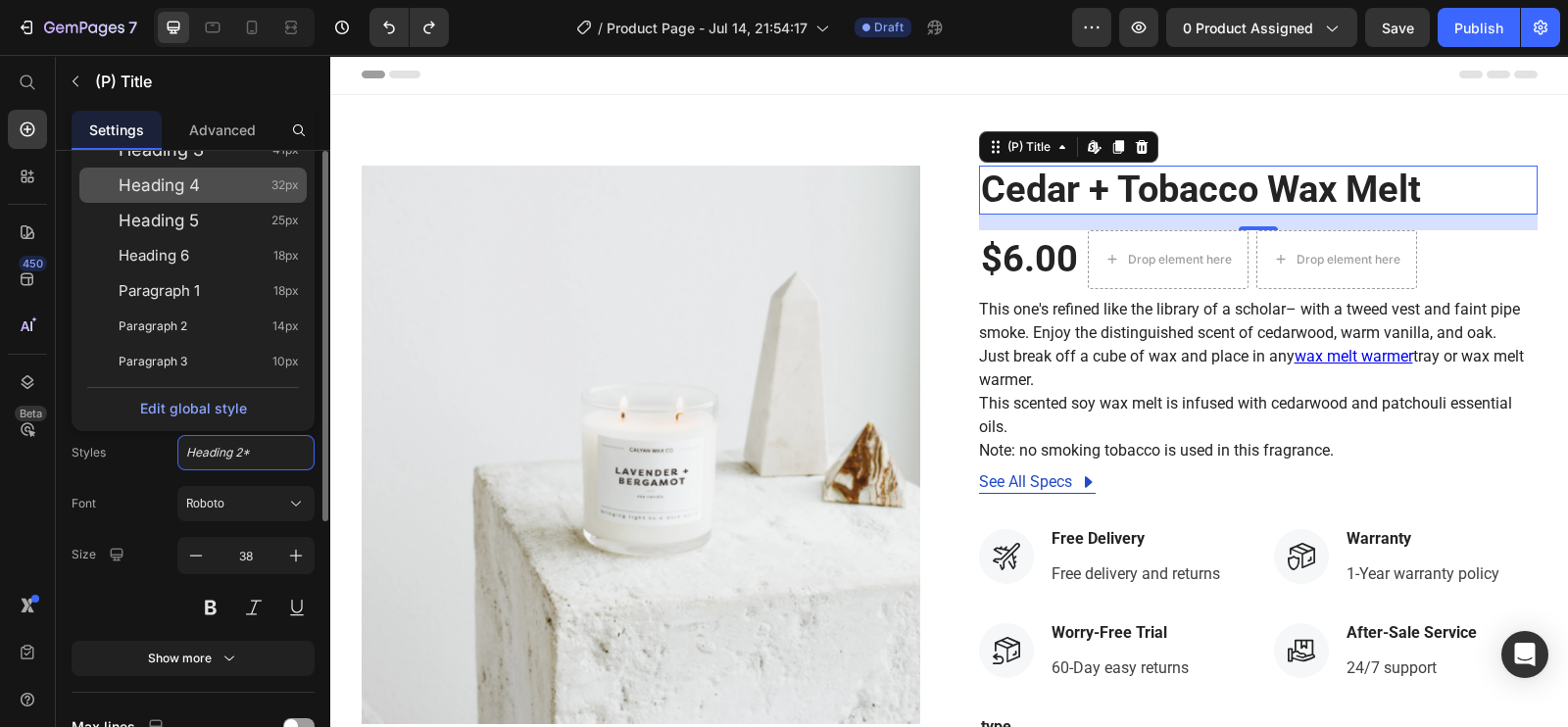 click on "Heading 4" at bounding box center [159, 185] 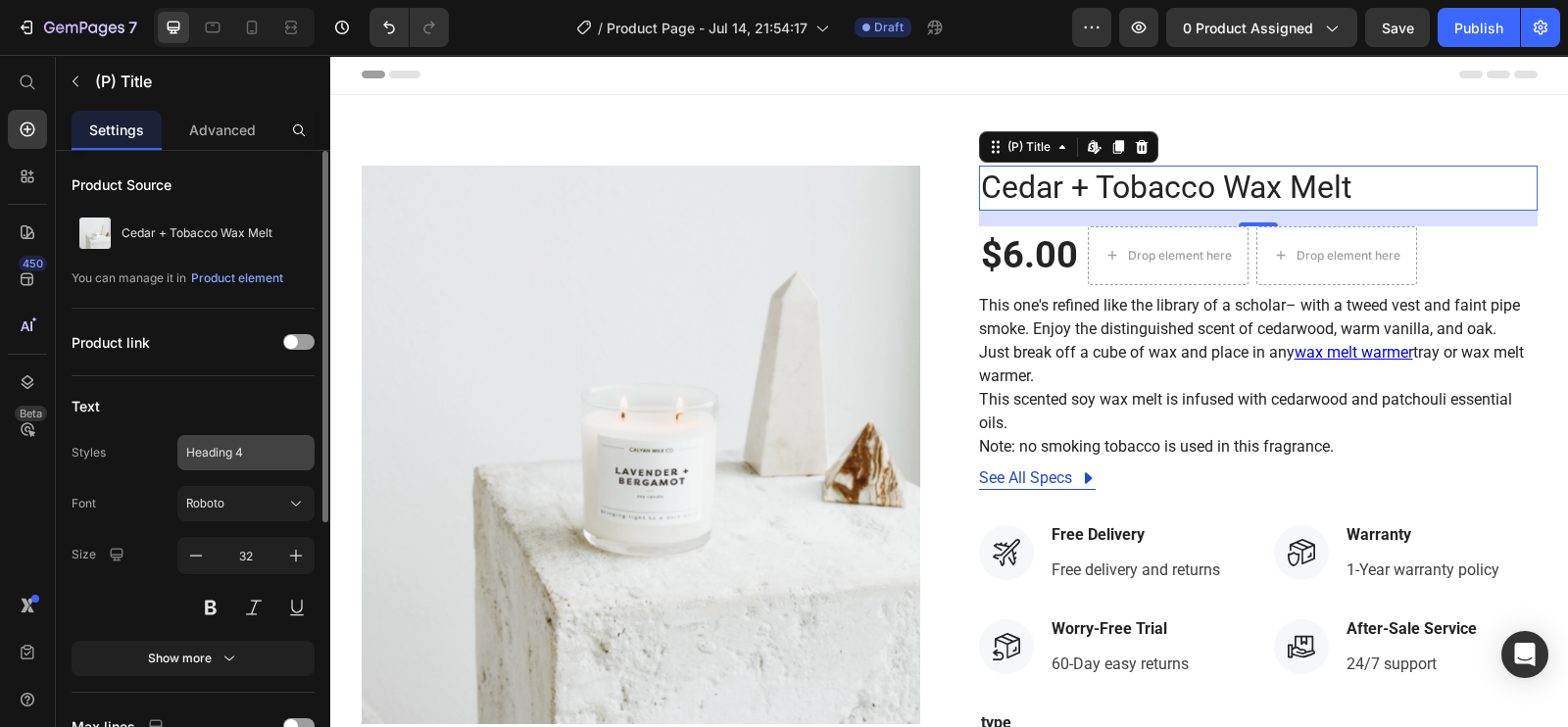 click on "Heading 4" 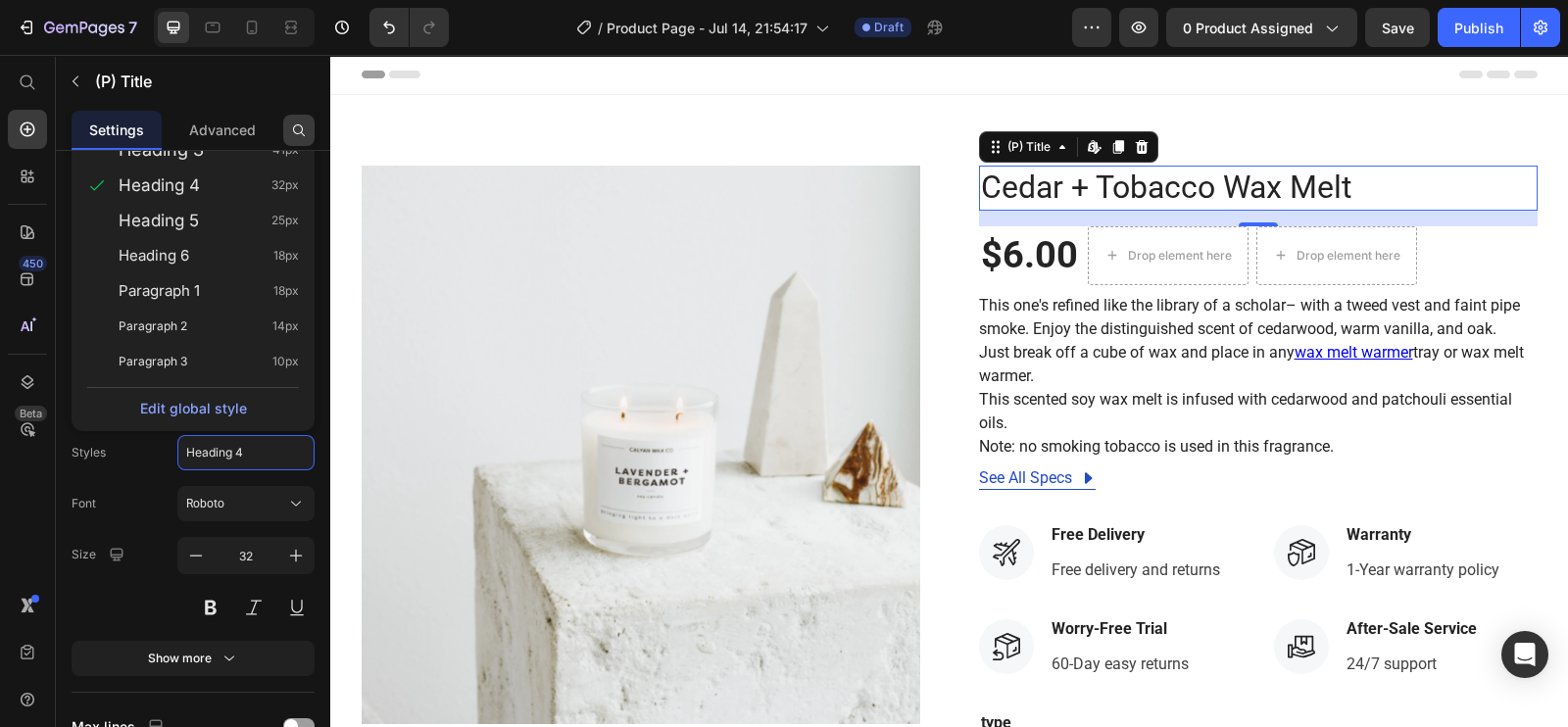 click 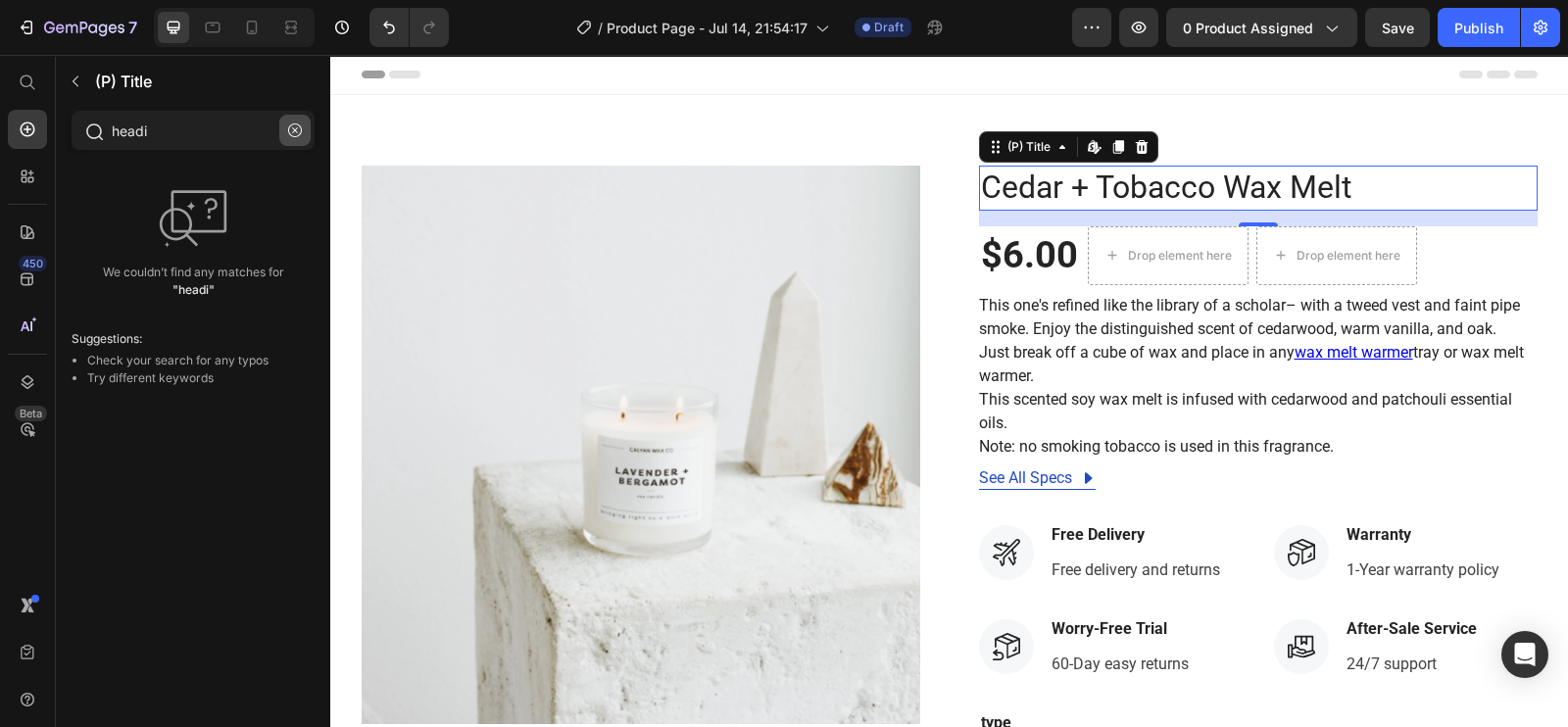 type on "headi" 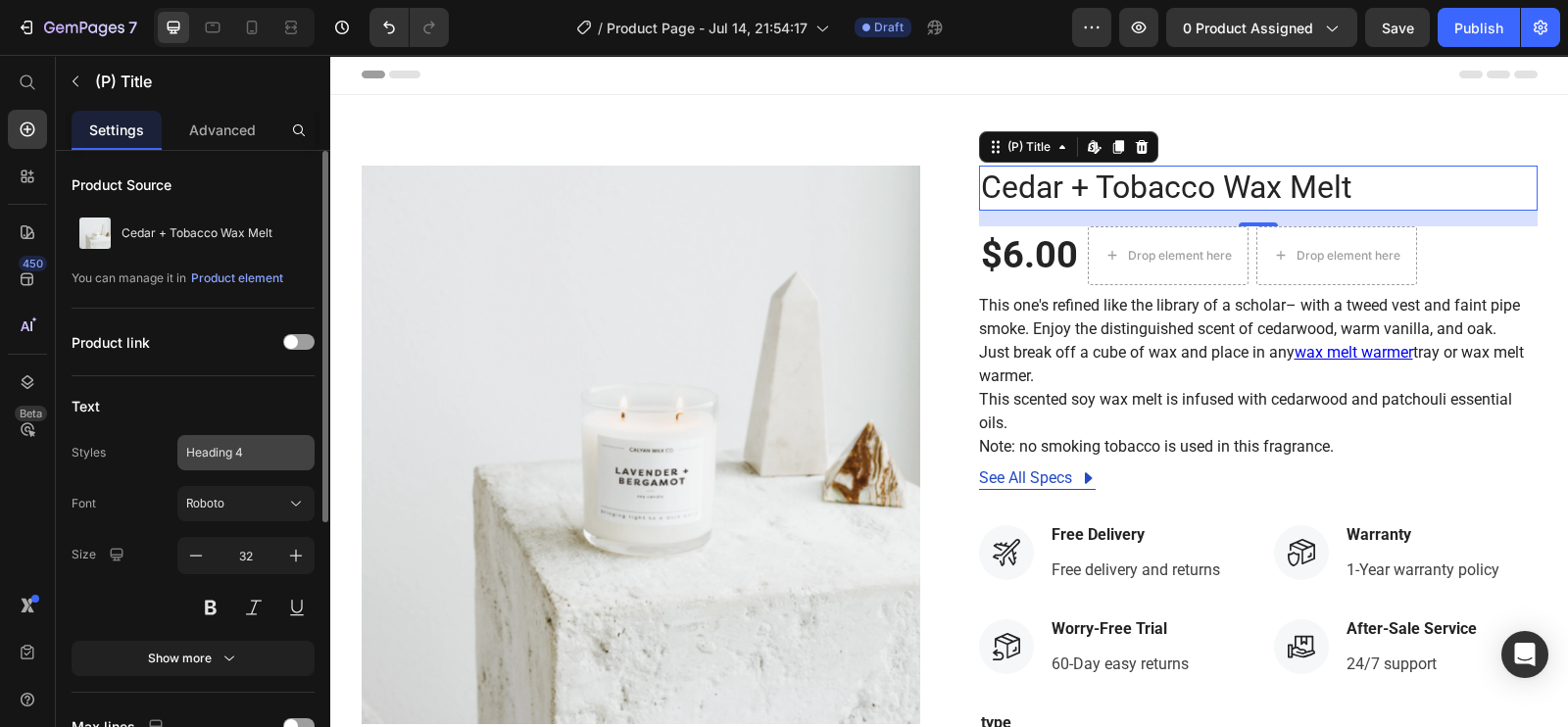 click on "Heading 4" 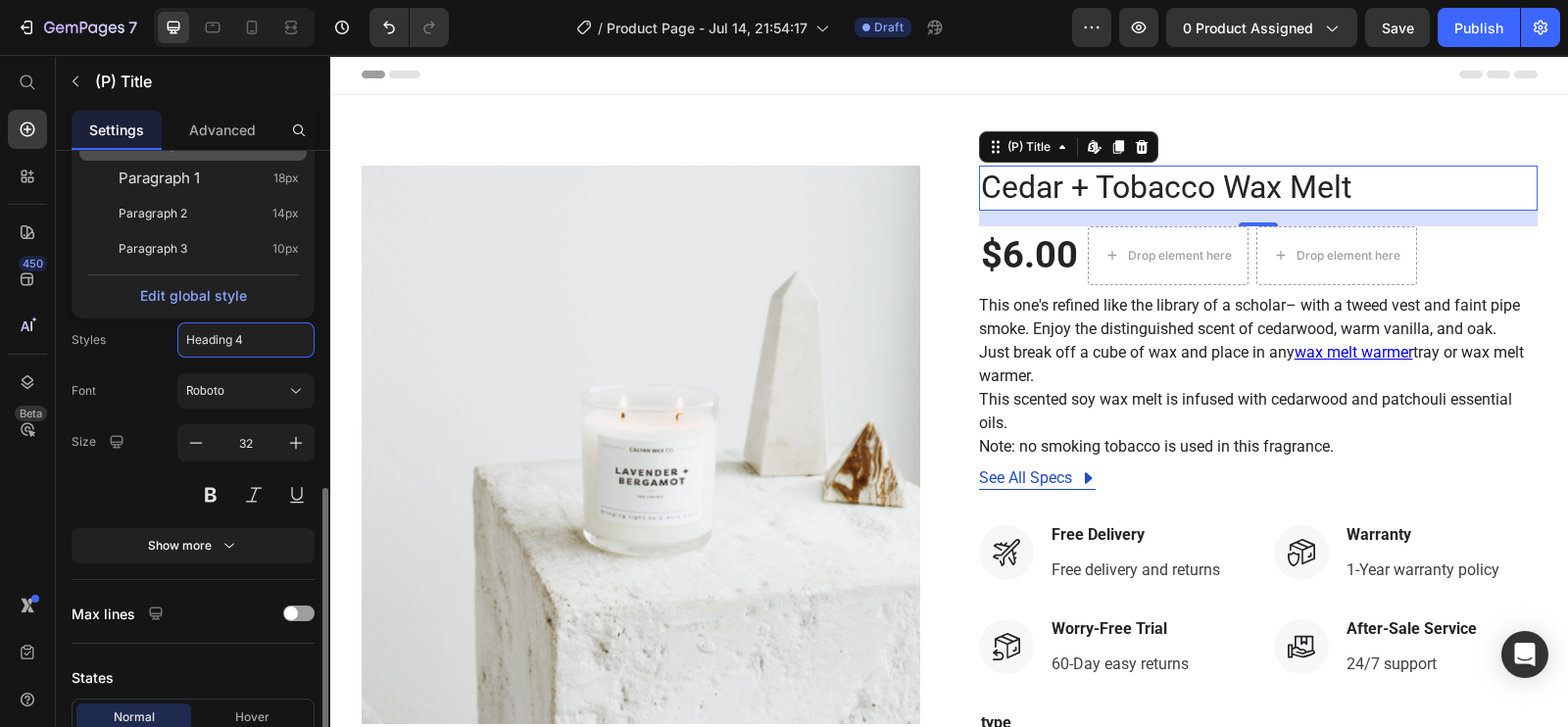 scroll, scrollTop: 0, scrollLeft: 0, axis: both 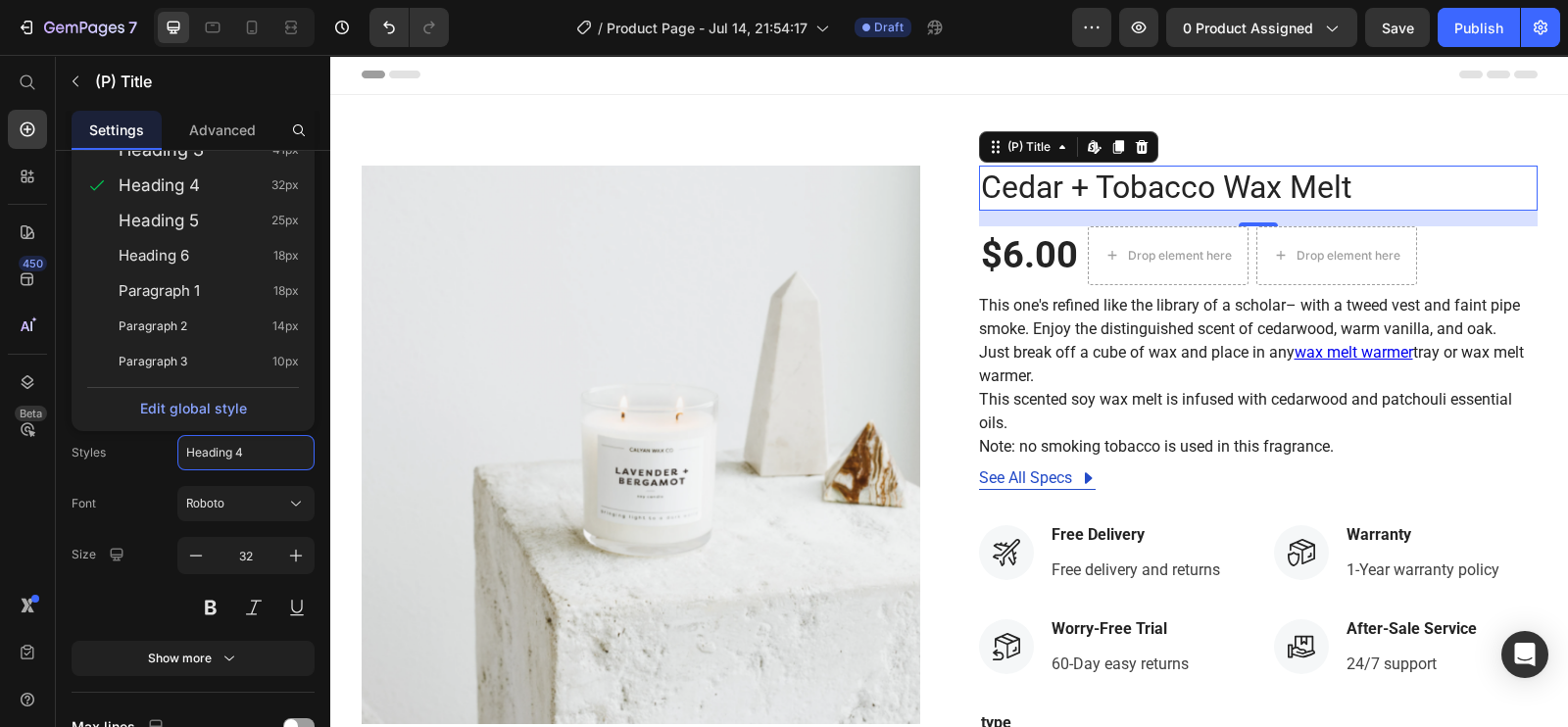 click on "Cedar + Tobacco Wax Melt" at bounding box center [1258, 188] 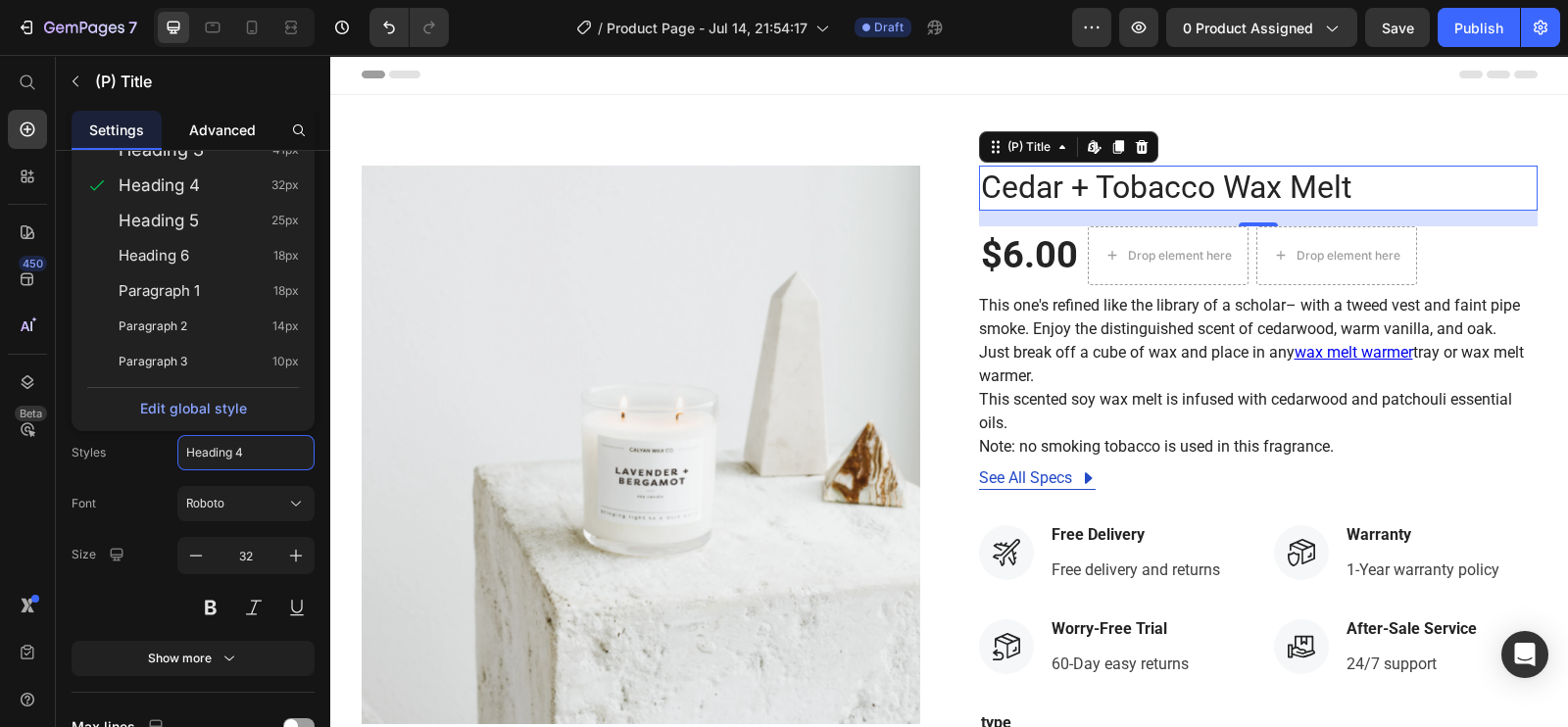 click on "Advanced" at bounding box center [222, 129] 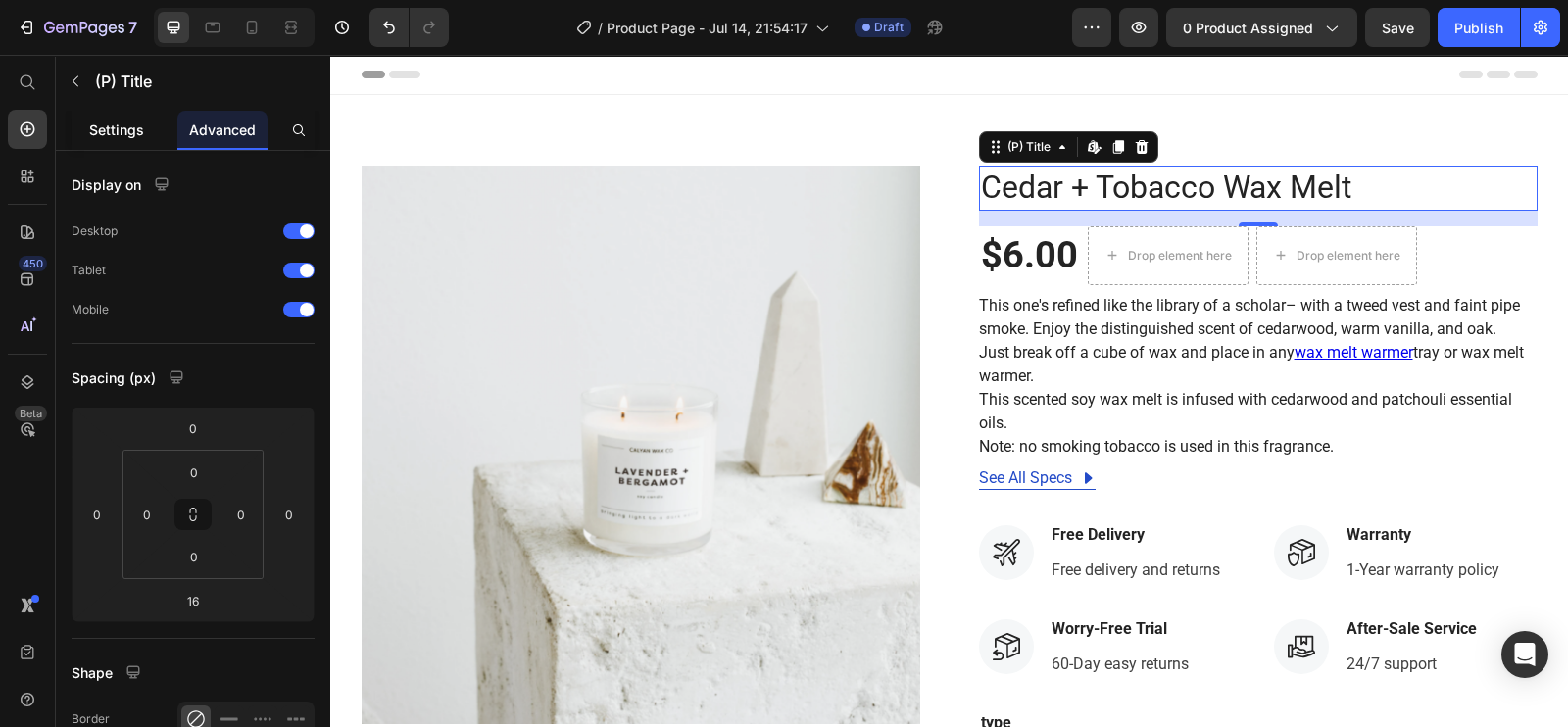 click on "Settings" at bounding box center [117, 129] 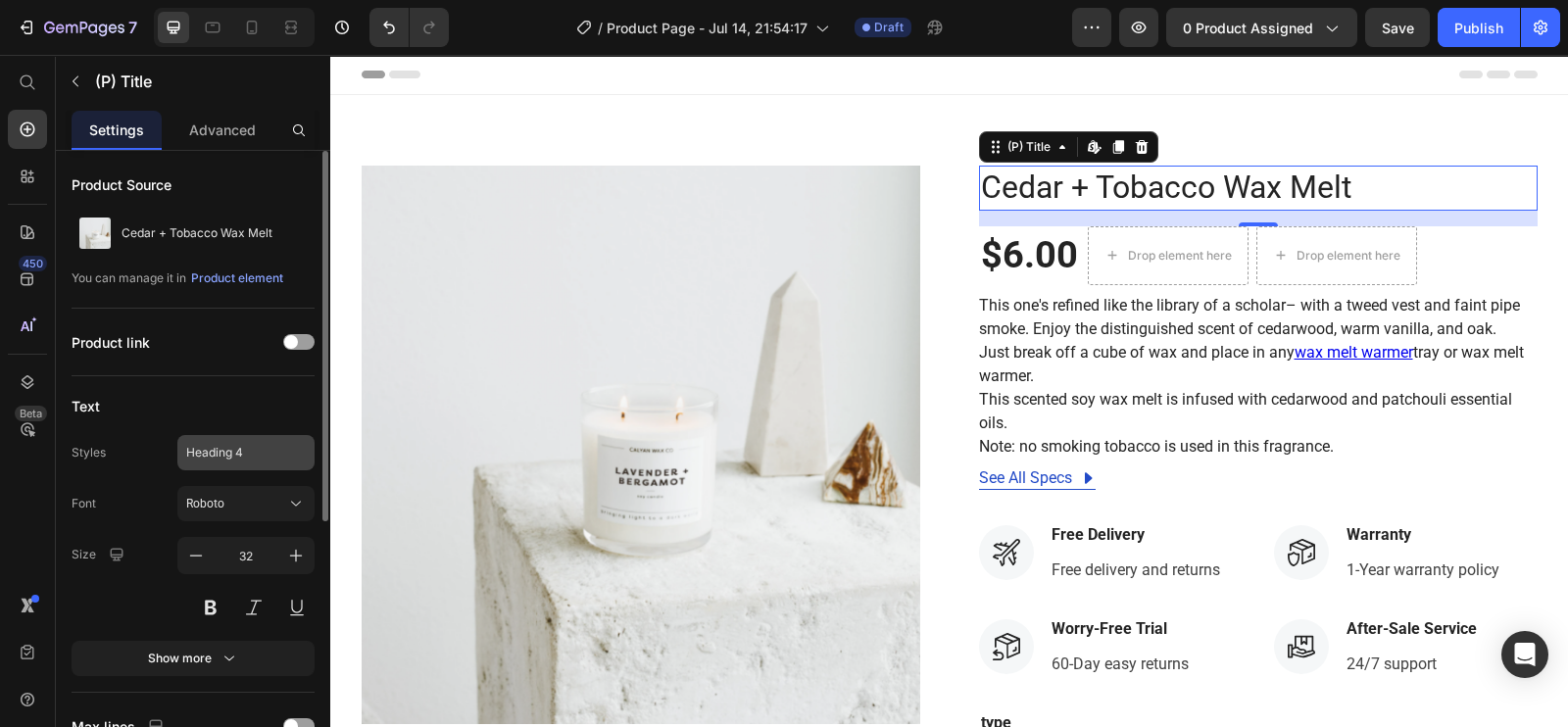 click on "Heading 4" at bounding box center [234, 453] 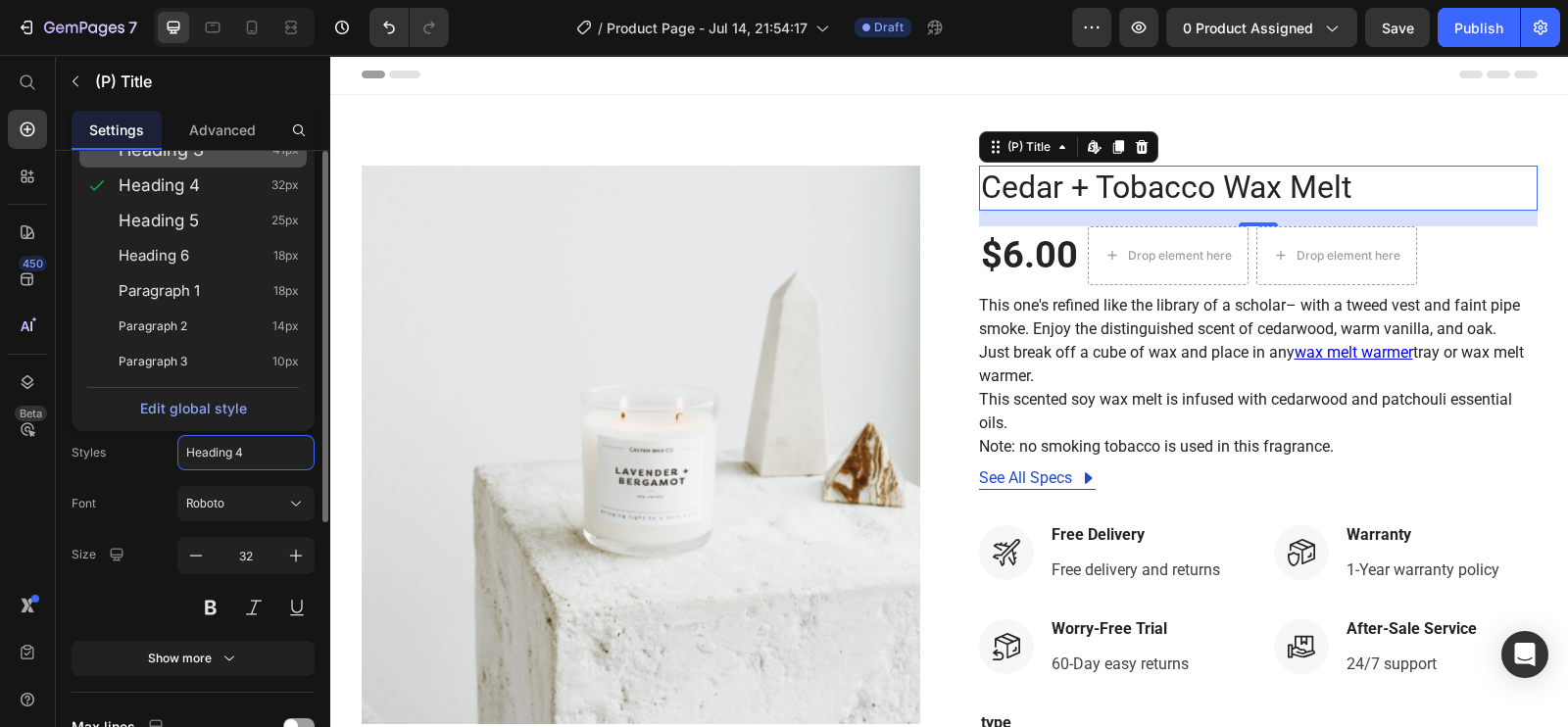 click on "Heading 3" at bounding box center [161, 150] 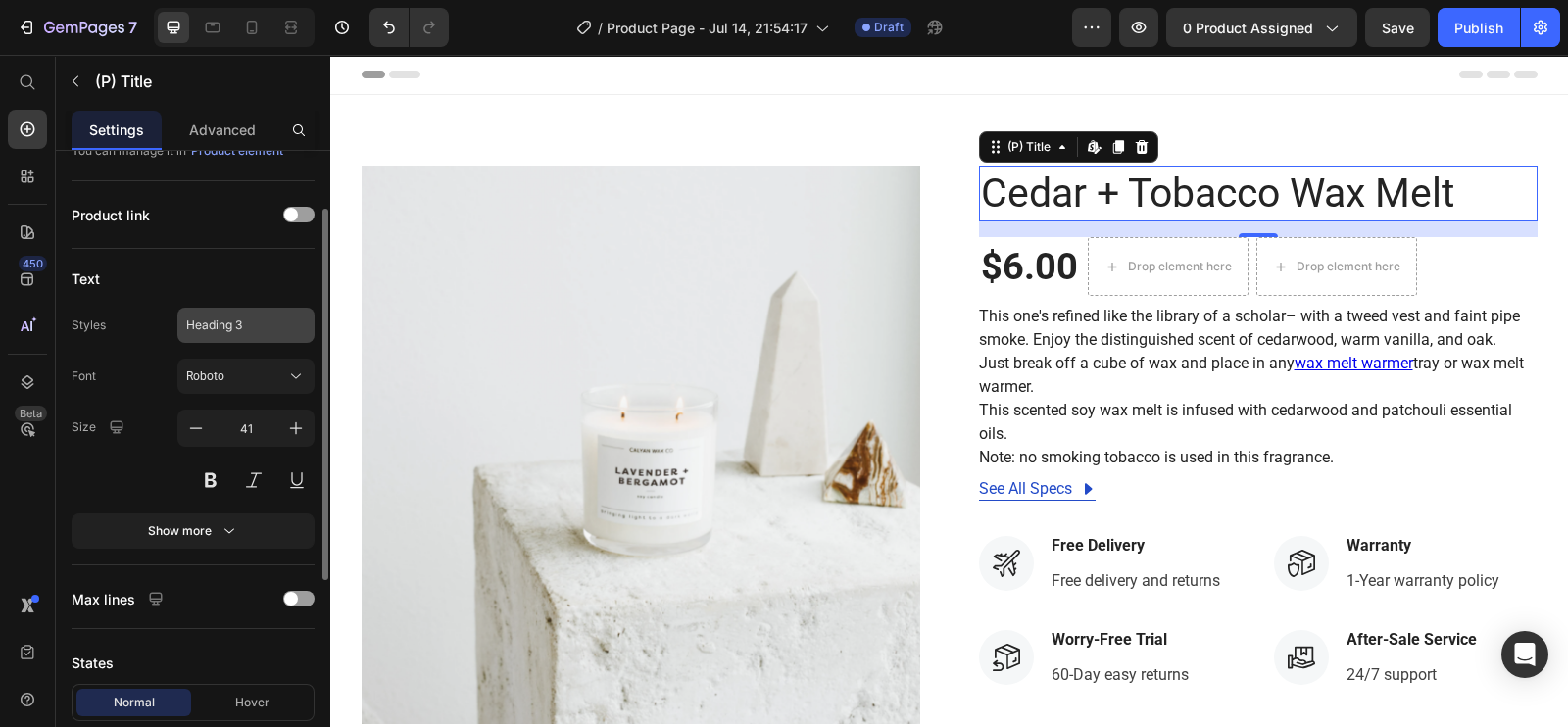scroll, scrollTop: 137, scrollLeft: 0, axis: vertical 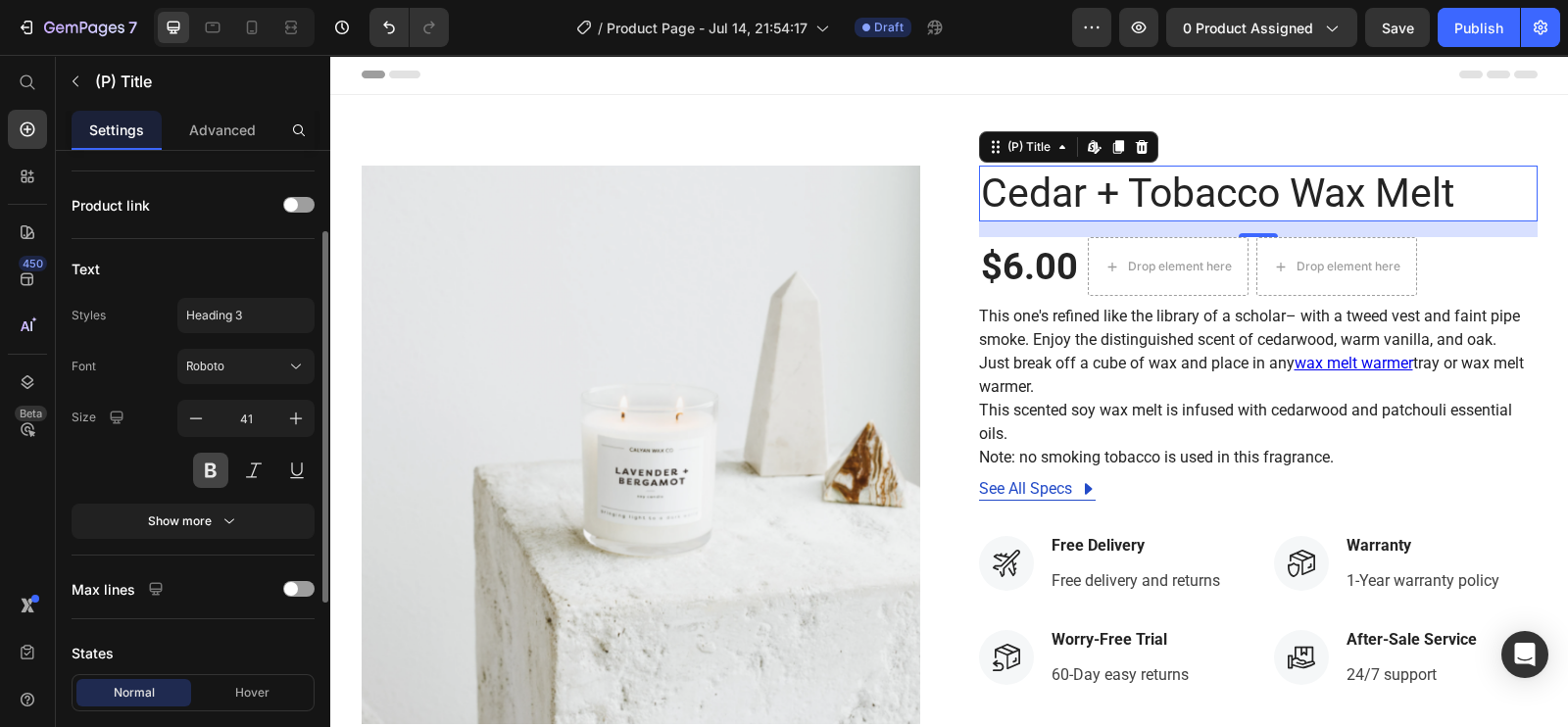 click at bounding box center (211, 470) 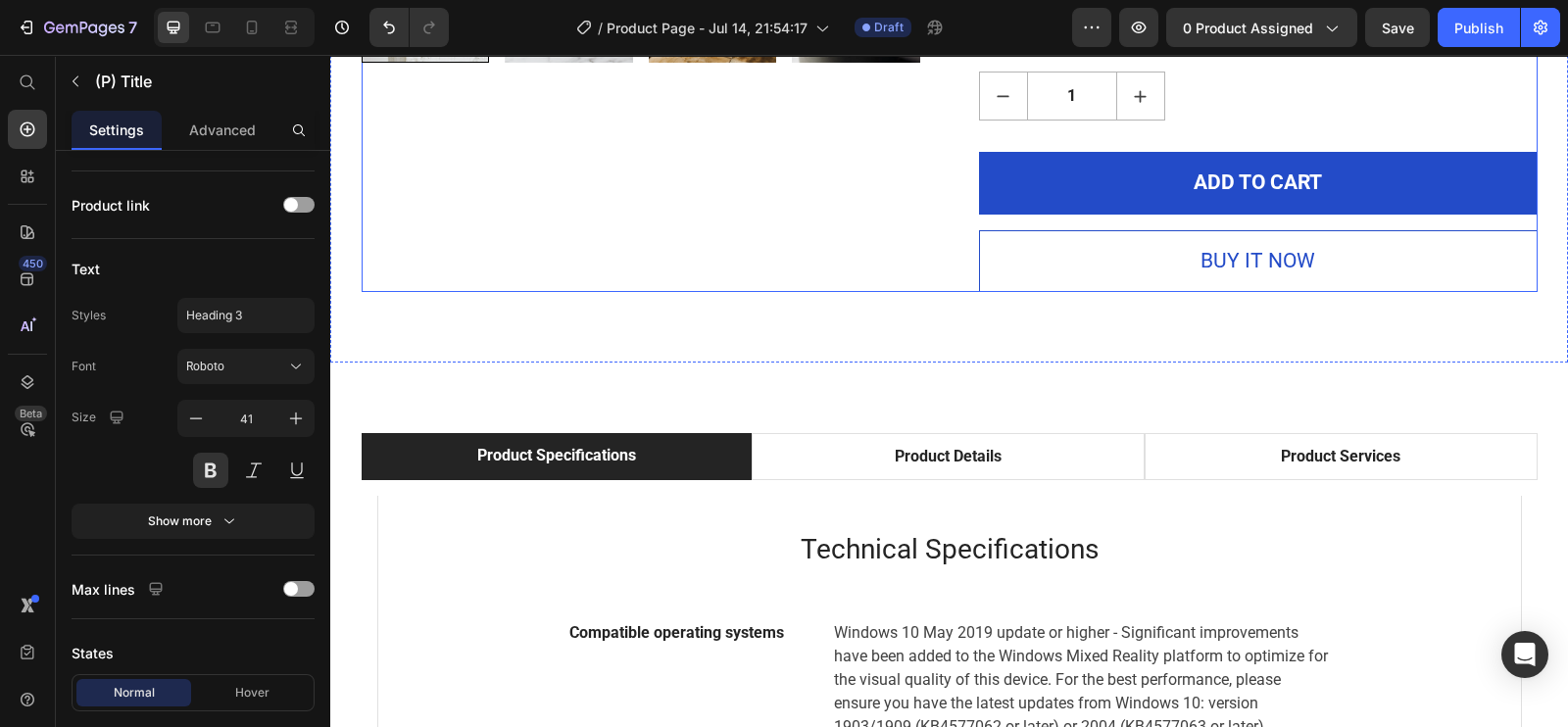 scroll, scrollTop: 812, scrollLeft: 0, axis: vertical 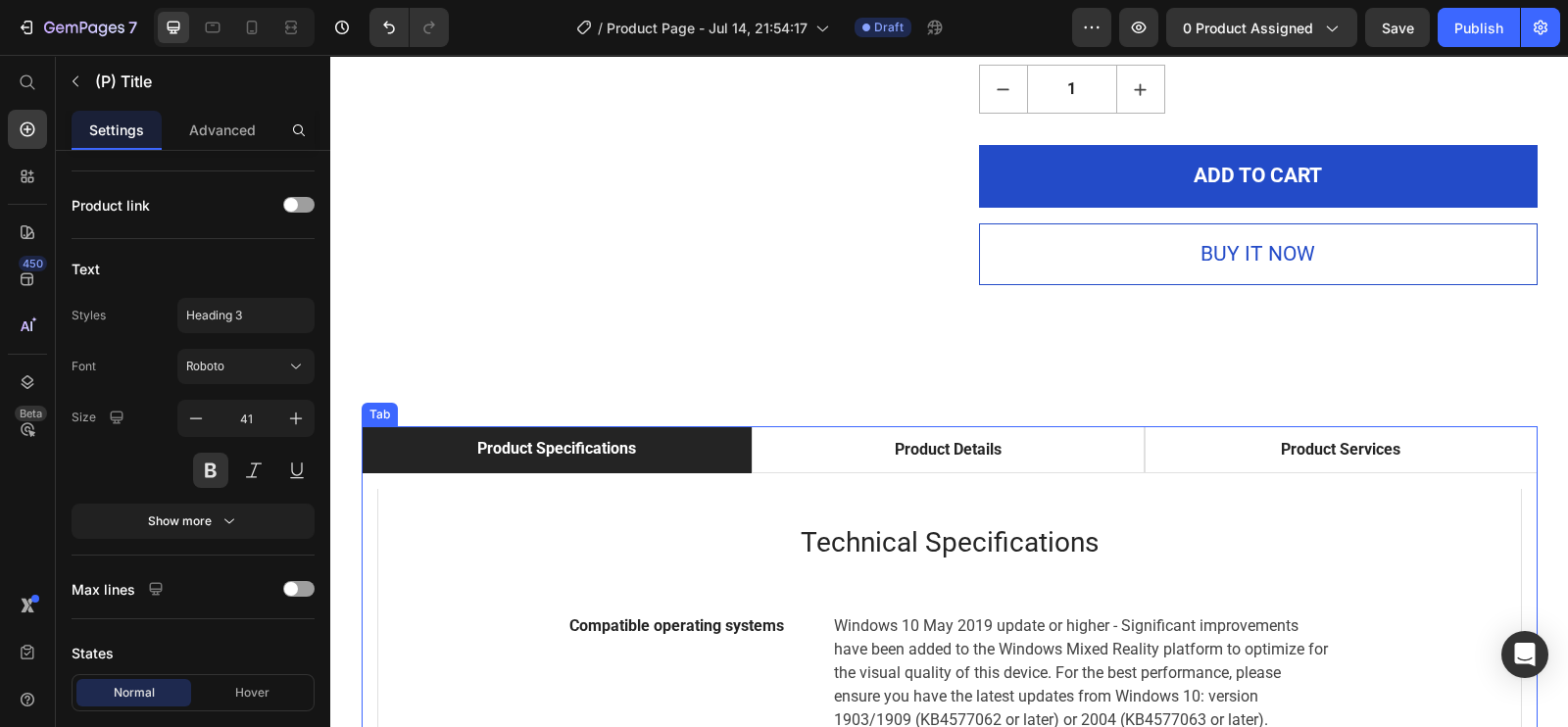 click on "Product Specifications" at bounding box center [557, 449] 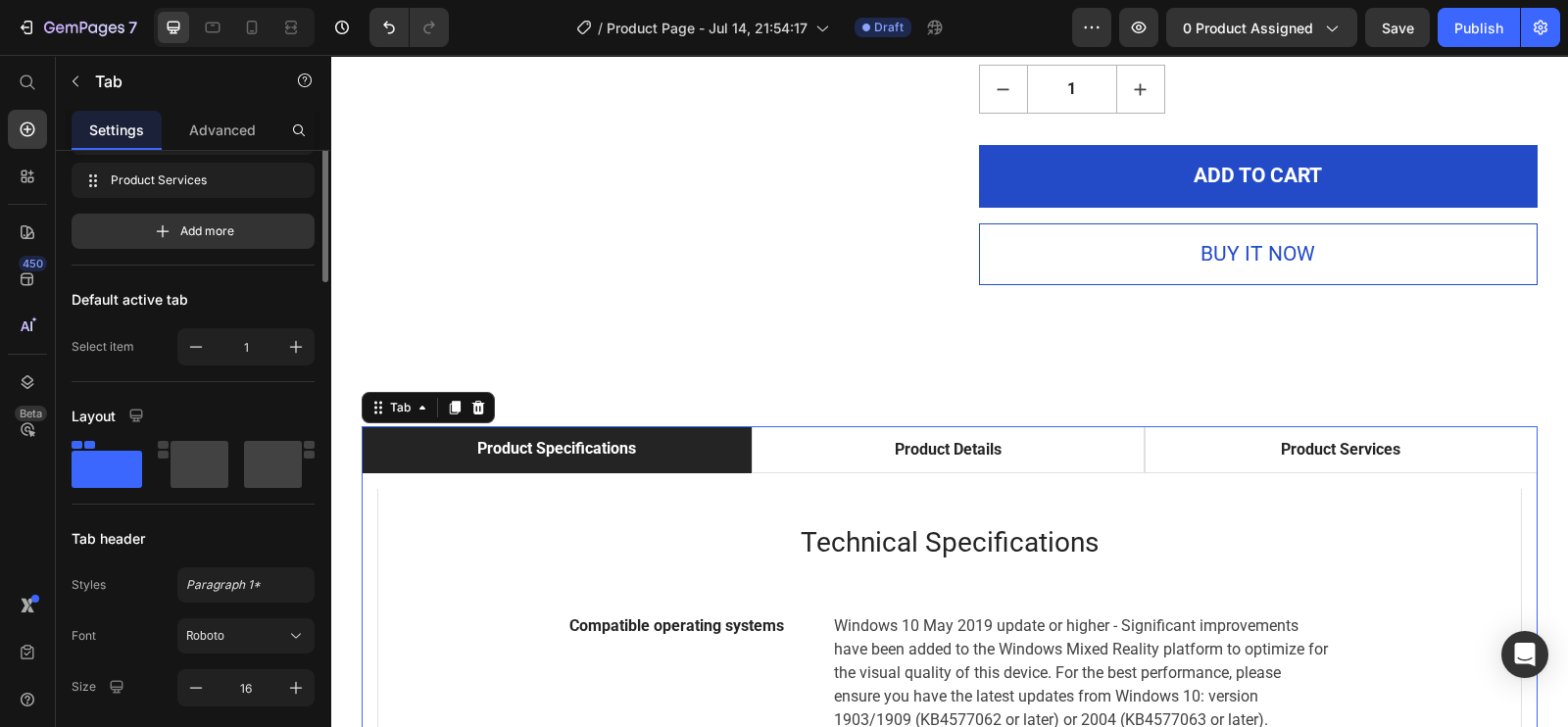 scroll, scrollTop: 0, scrollLeft: 0, axis: both 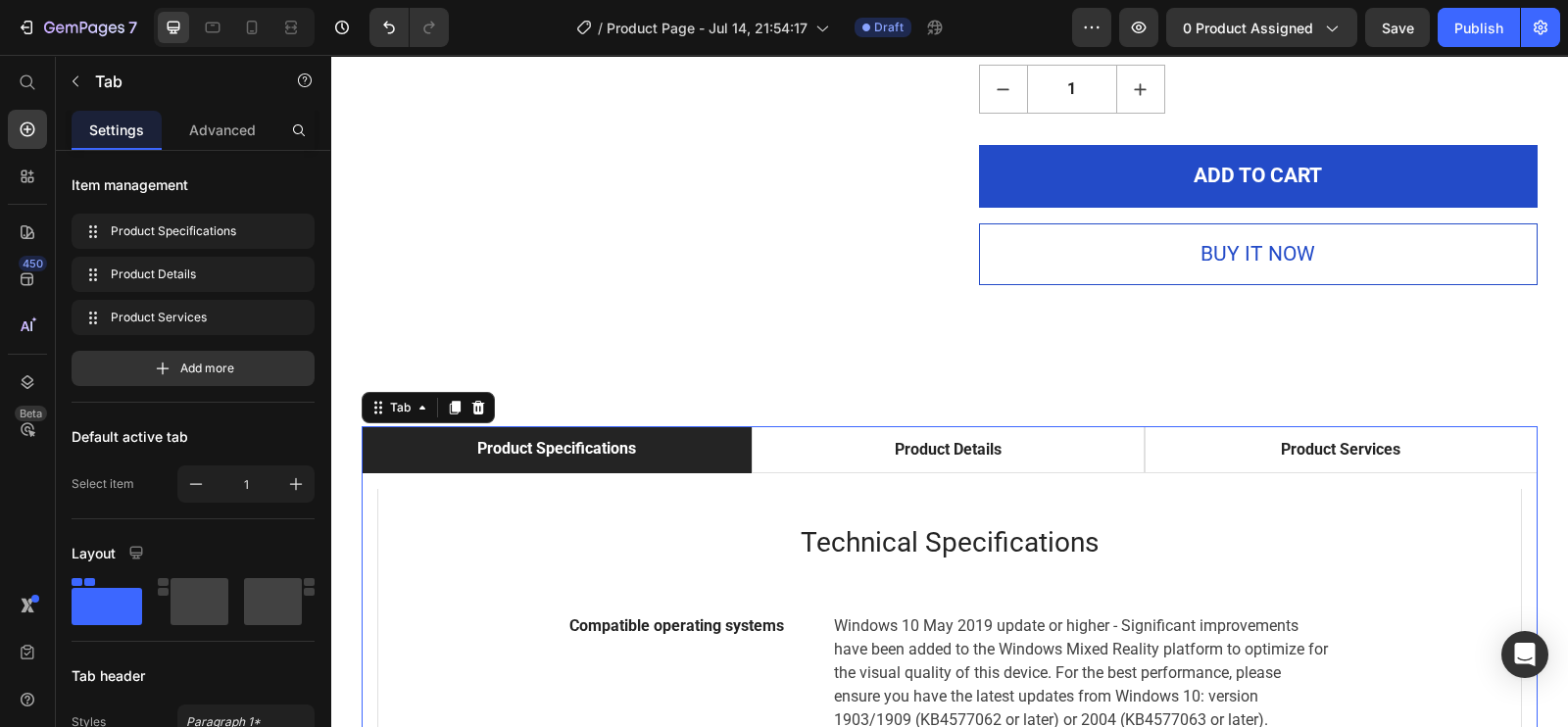 click on "Product Specifications" at bounding box center [557, 449] 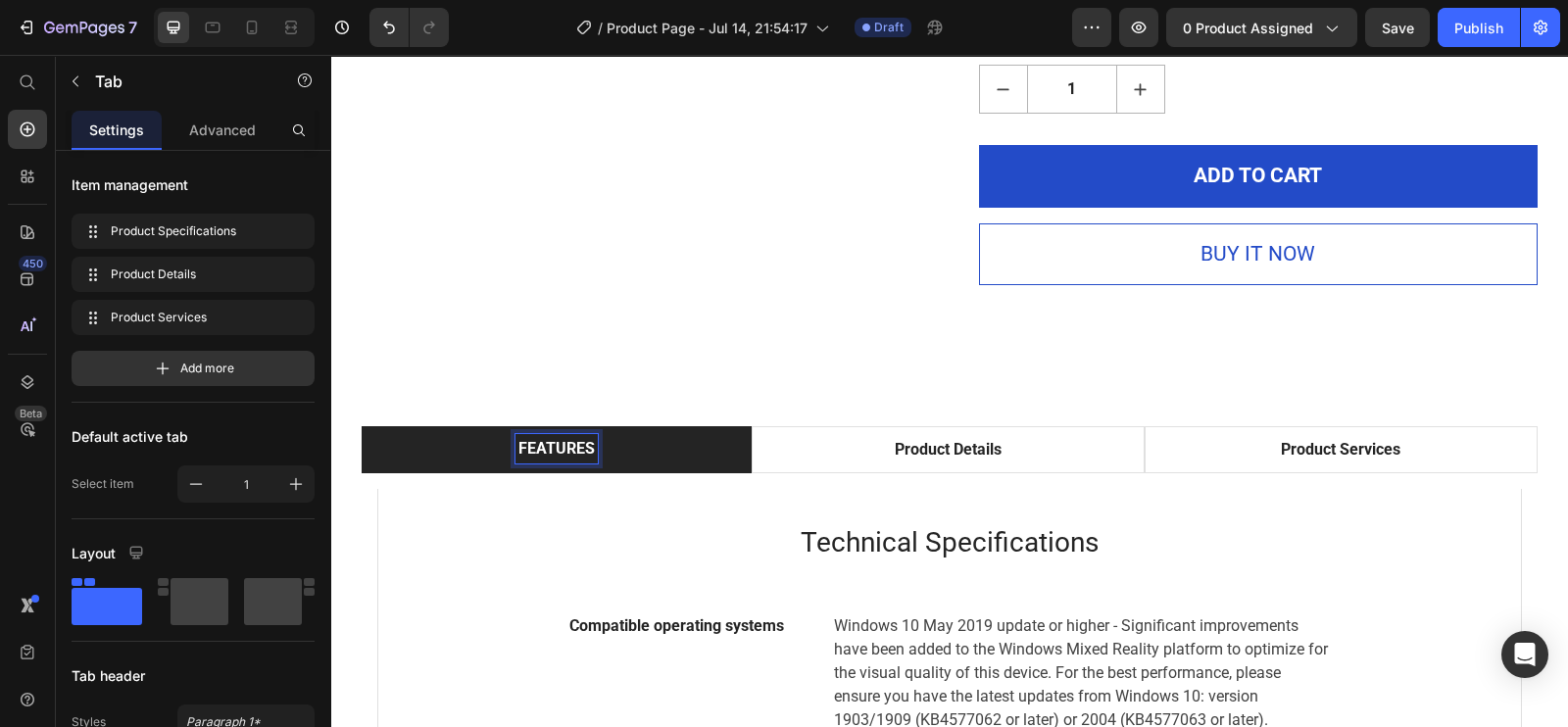 click on "FEATURES" at bounding box center (557, 450) 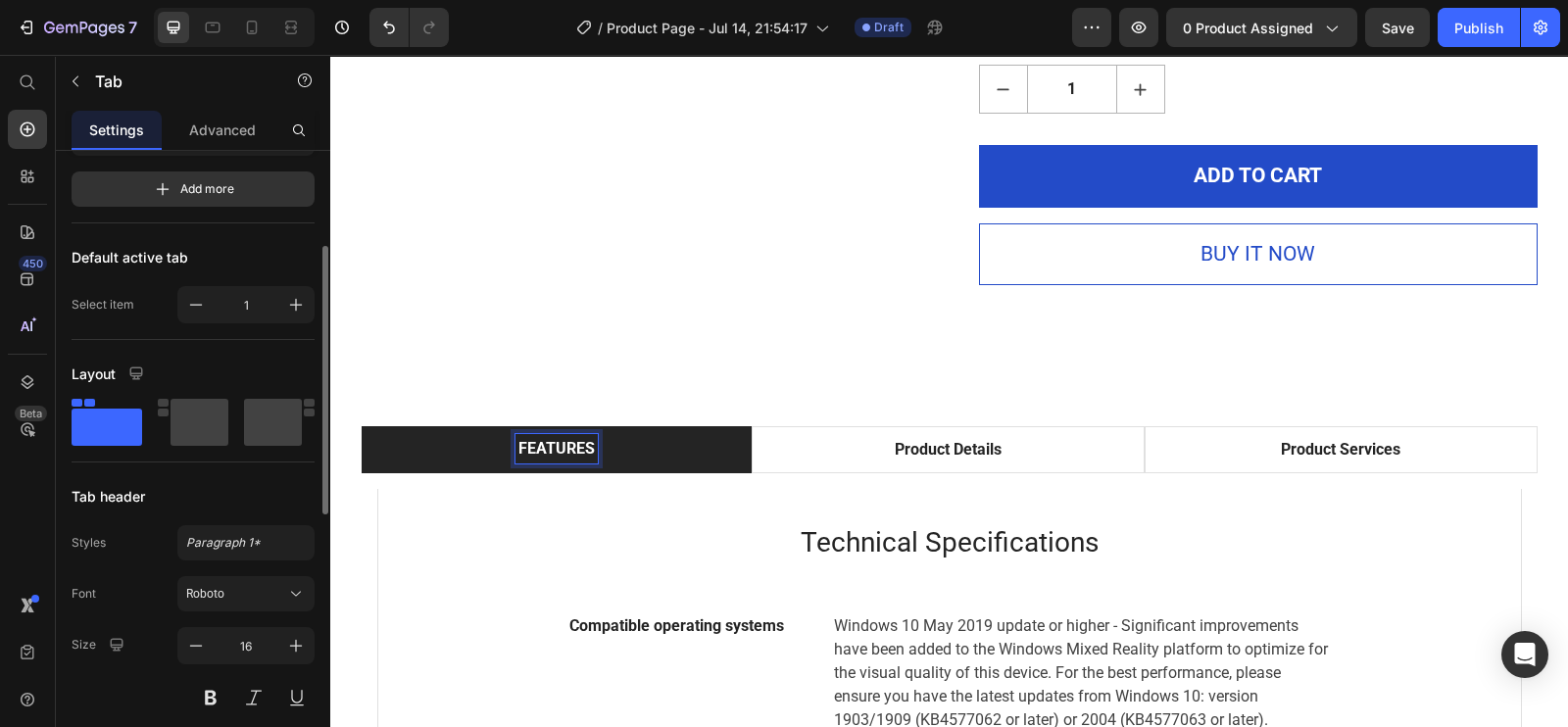 scroll, scrollTop: 203, scrollLeft: 0, axis: vertical 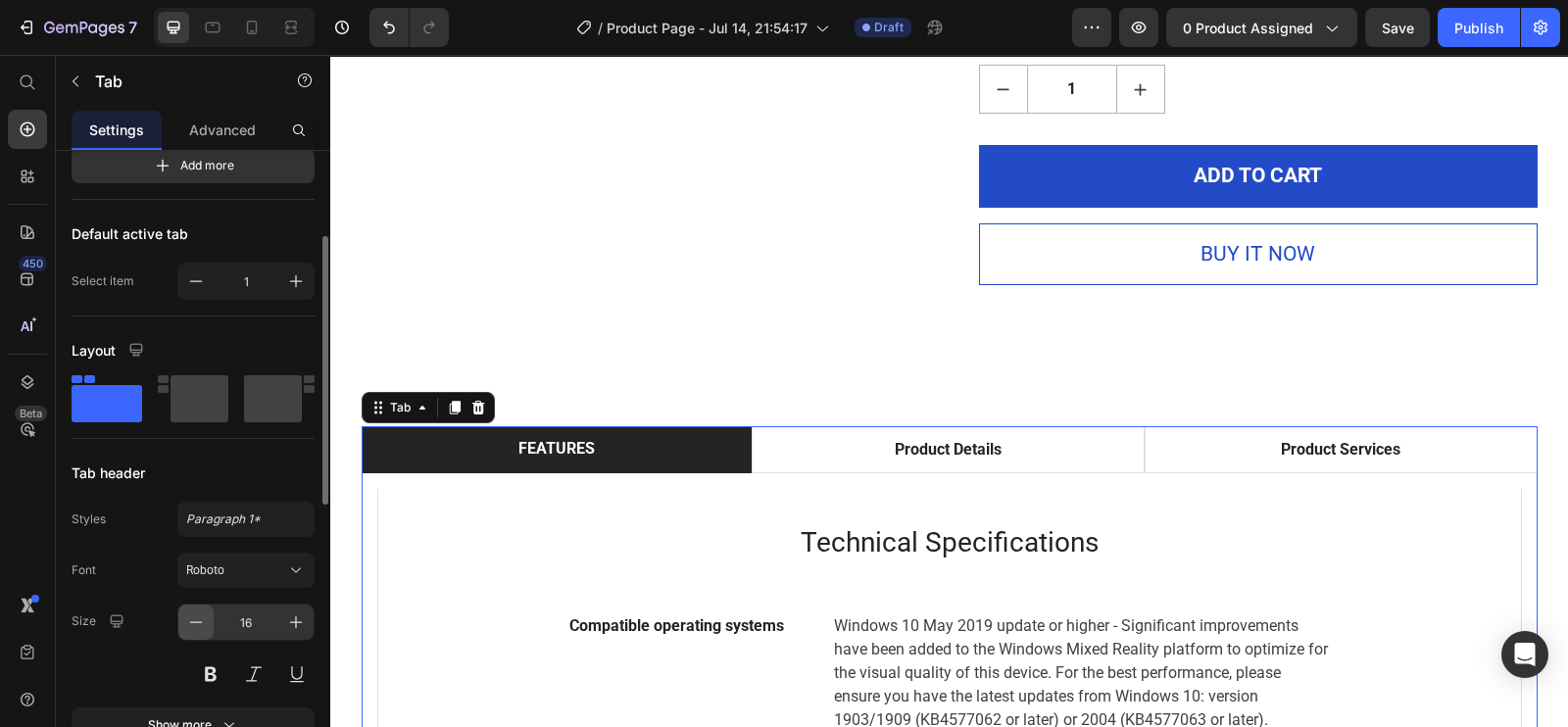 click 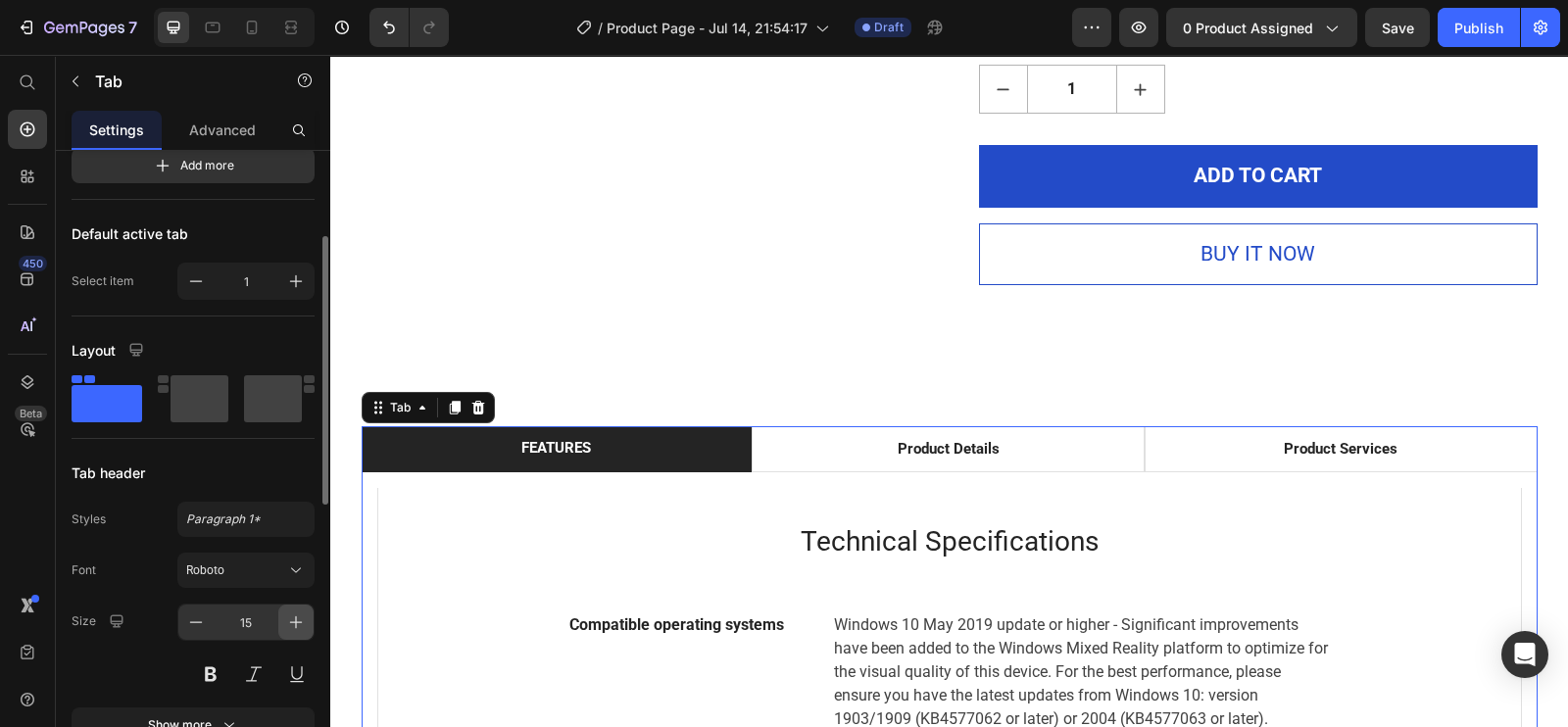 click 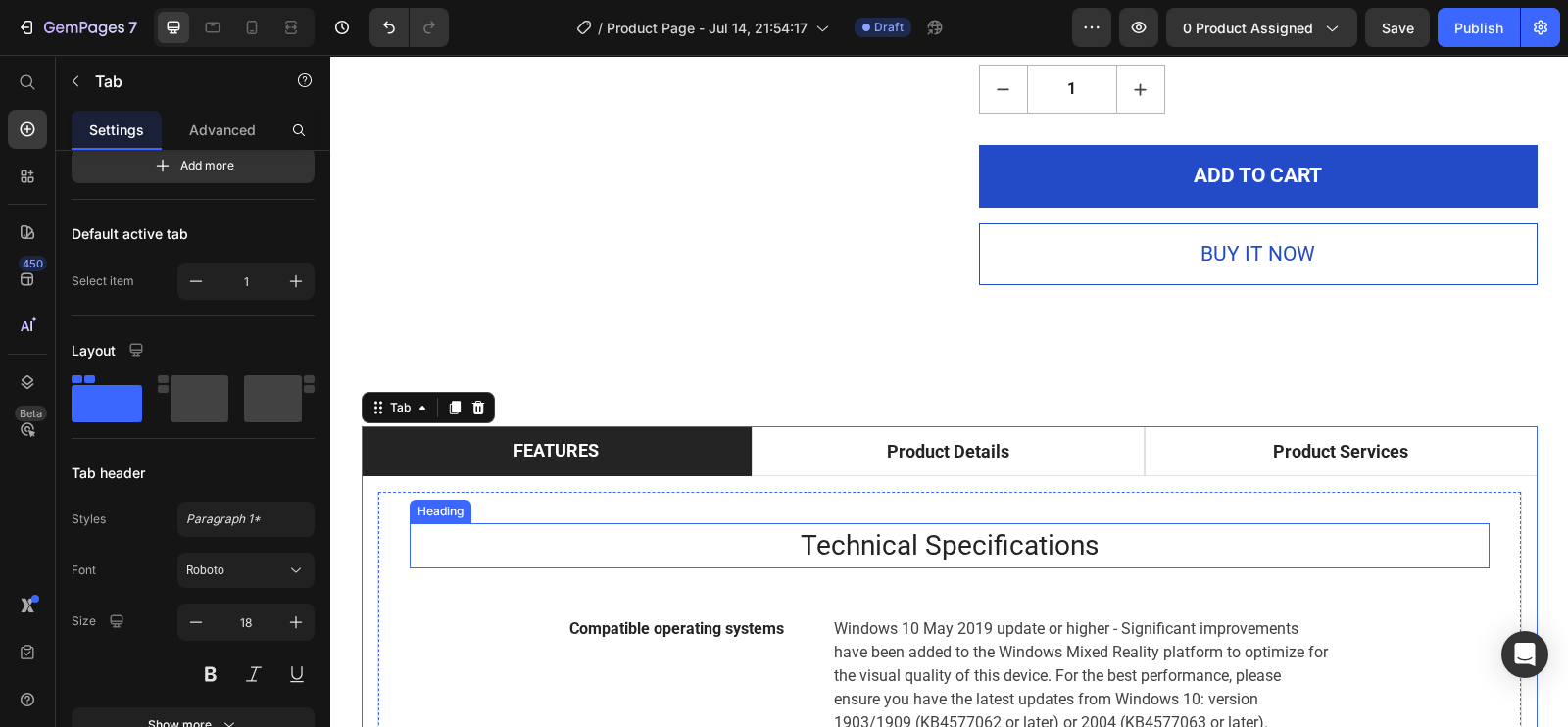 scroll, scrollTop: 854, scrollLeft: 0, axis: vertical 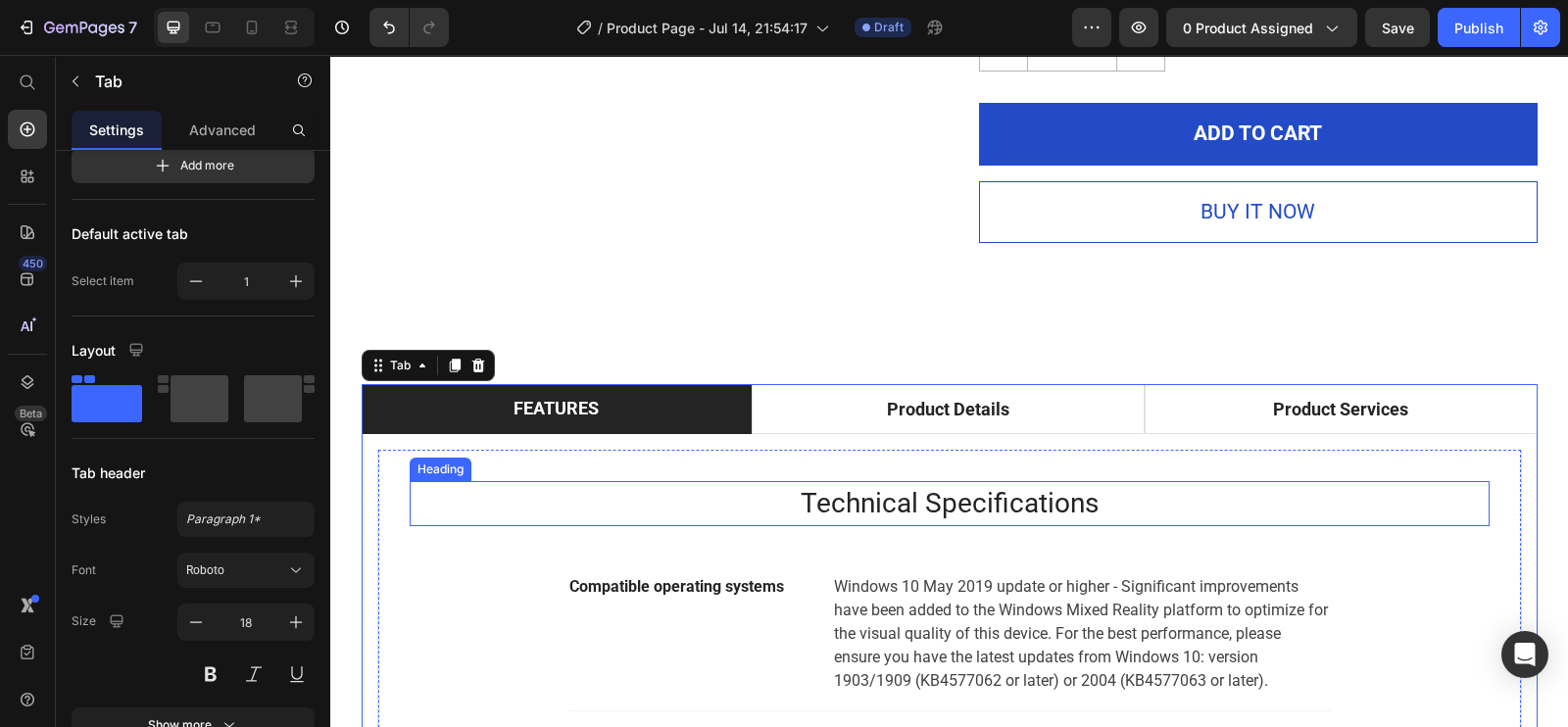 click on "Technical Specifications" at bounding box center (950, 504) 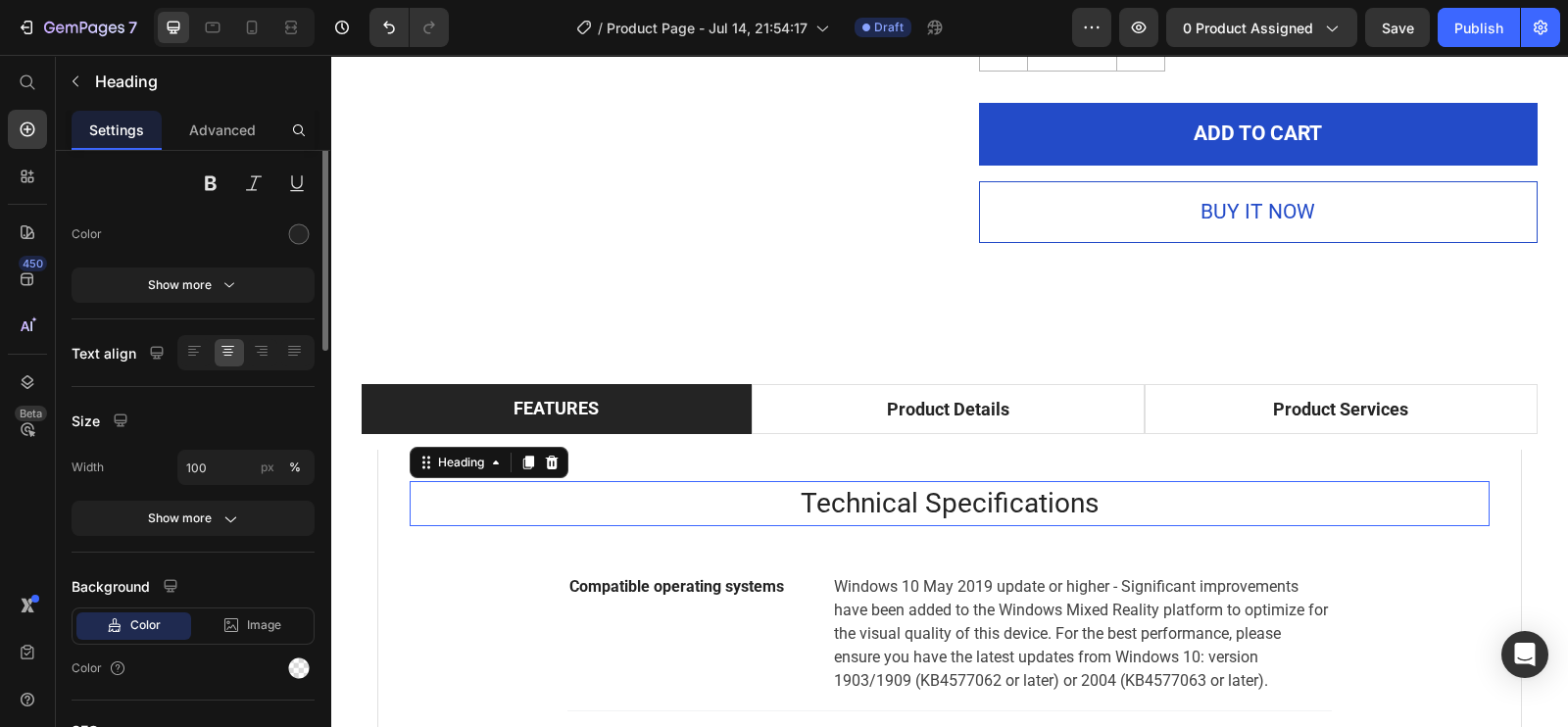scroll, scrollTop: 0, scrollLeft: 0, axis: both 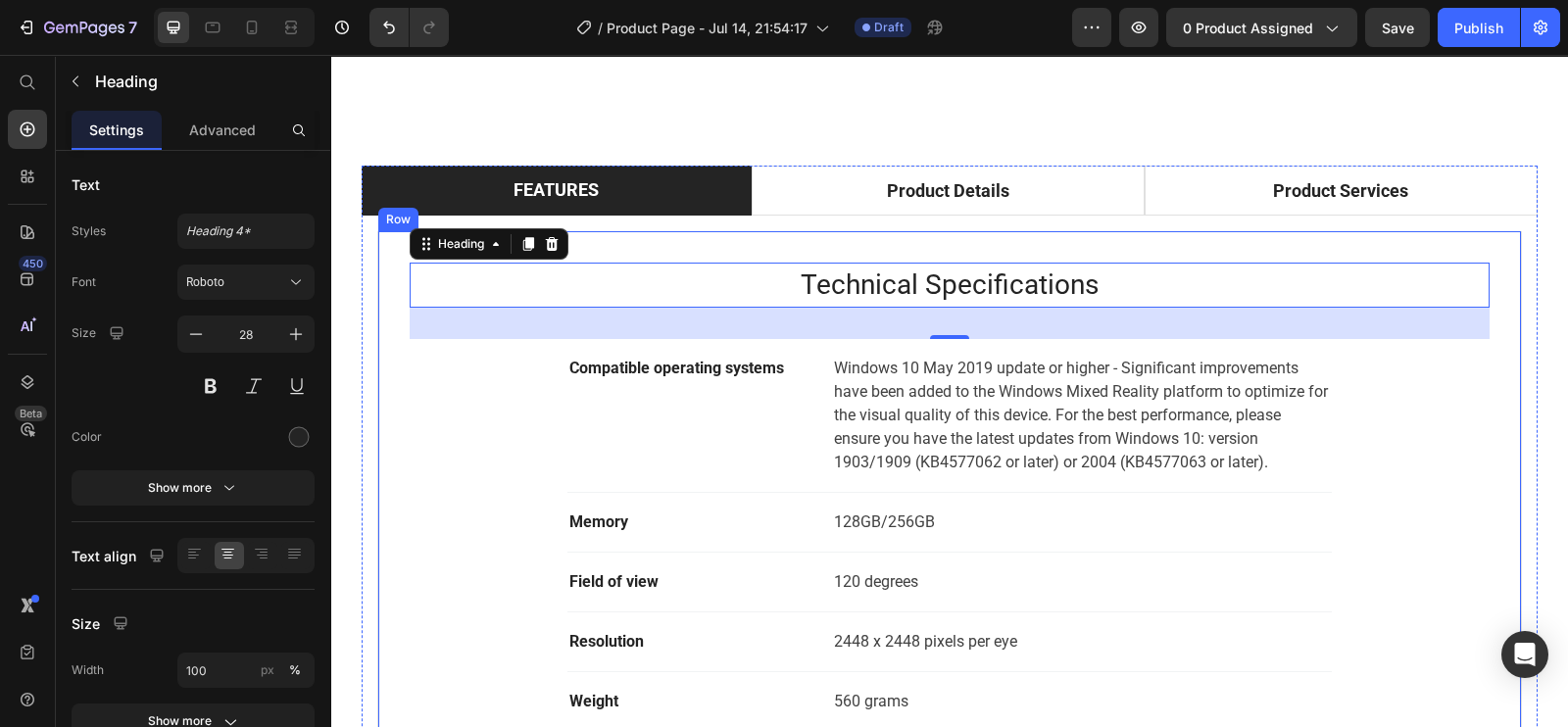 click on "Technical Specifications Heading   32 Compatible operating systems Text block Windows 10 May 2019 update or higher - Significant improvements have been added to the Windows Mixed Reality platform to optimize for the visual quality of this device. For the best performance, please ensure you have the latest updates from Windows 10: version 1903/1909 (KB4577062 or later) or 2004 (KB4577063 or later). Text block Row Memory Text block 128GB/256GB Text block Row Field of view Text block 120 degrees Text block Row Resolution Text block 2448 x 2448 pixels per eye Text block Row Weight Text block 560 grams Text block Row Material Text block Magnesium alloy, plastic Text block Row Color Text block Black Text block Row Row" at bounding box center [950, 557] 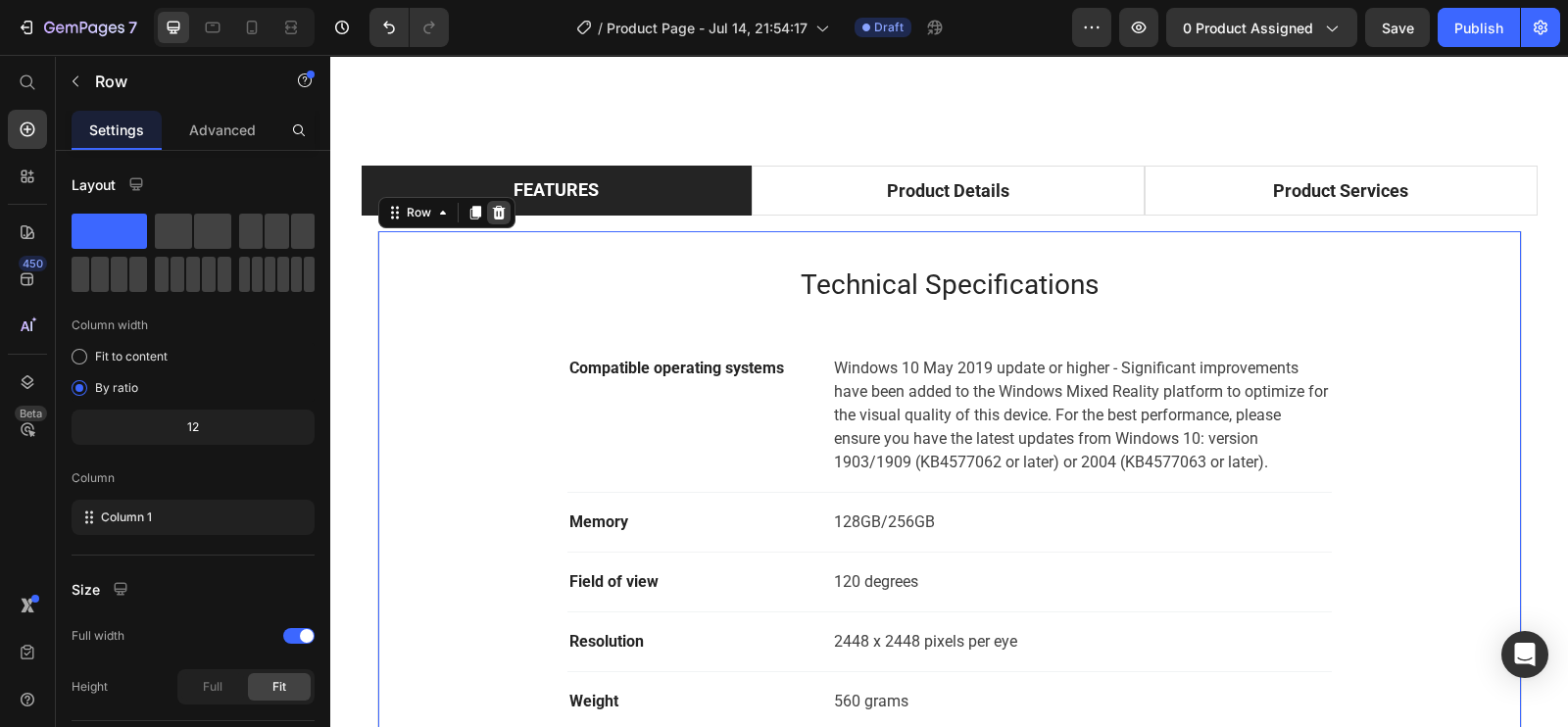 click 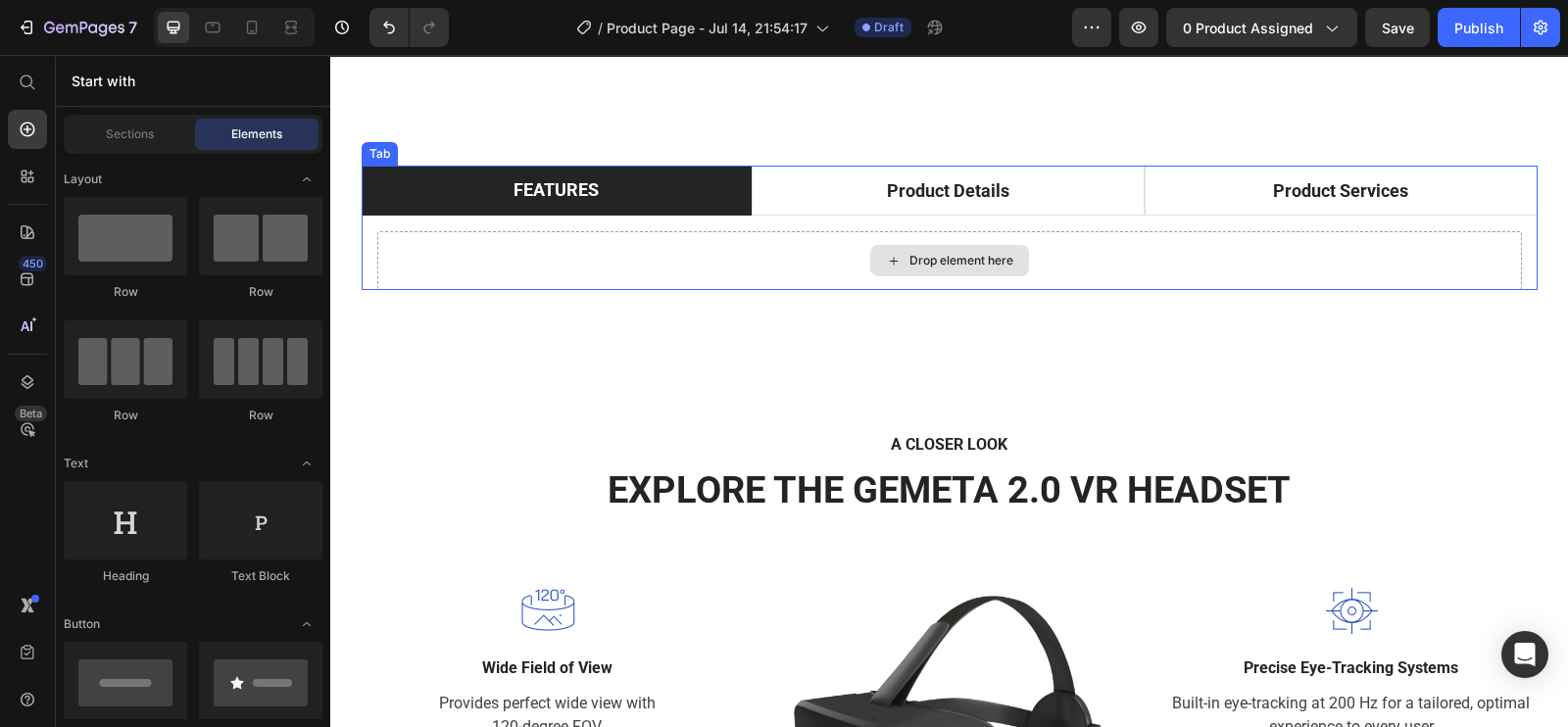 click on "Drop element here" at bounding box center [950, 261] 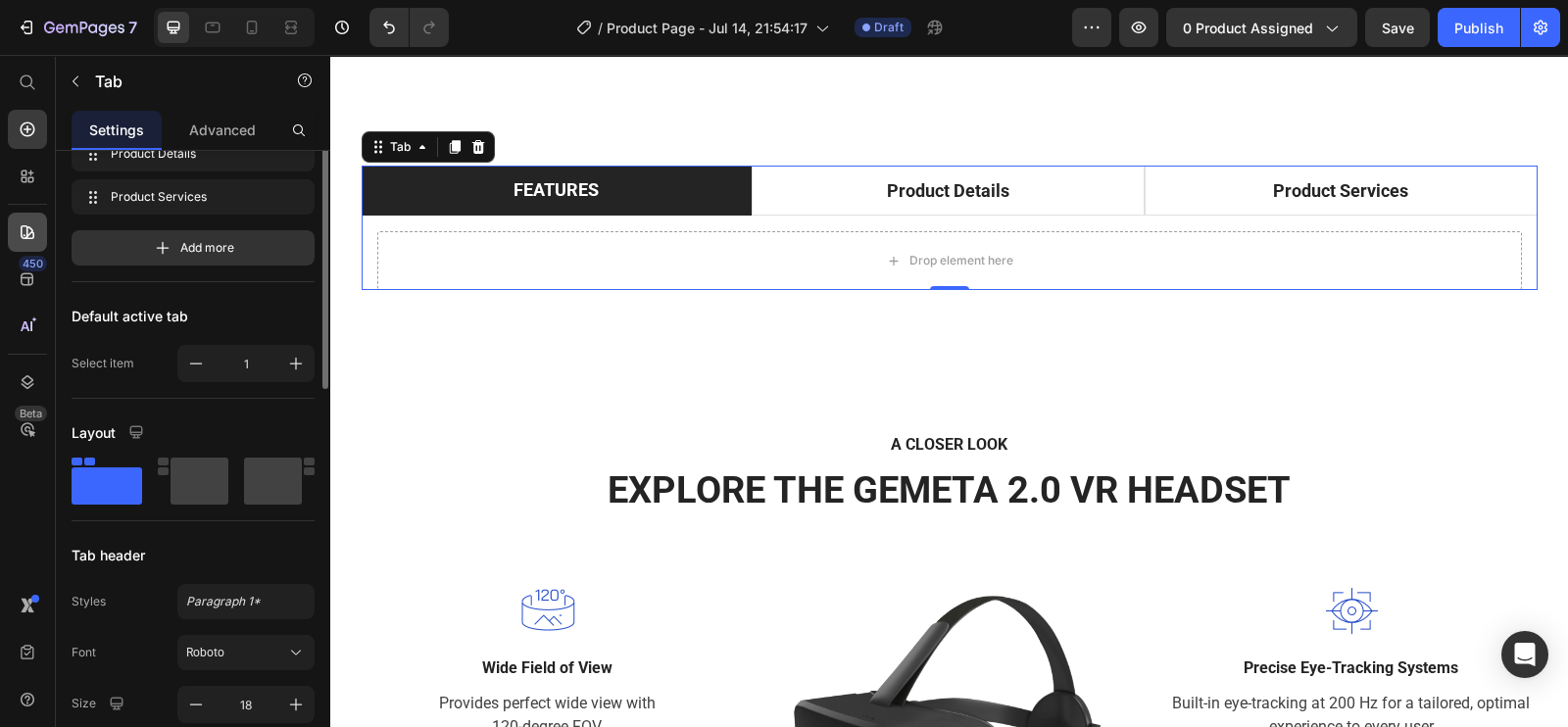 scroll, scrollTop: 6, scrollLeft: 0, axis: vertical 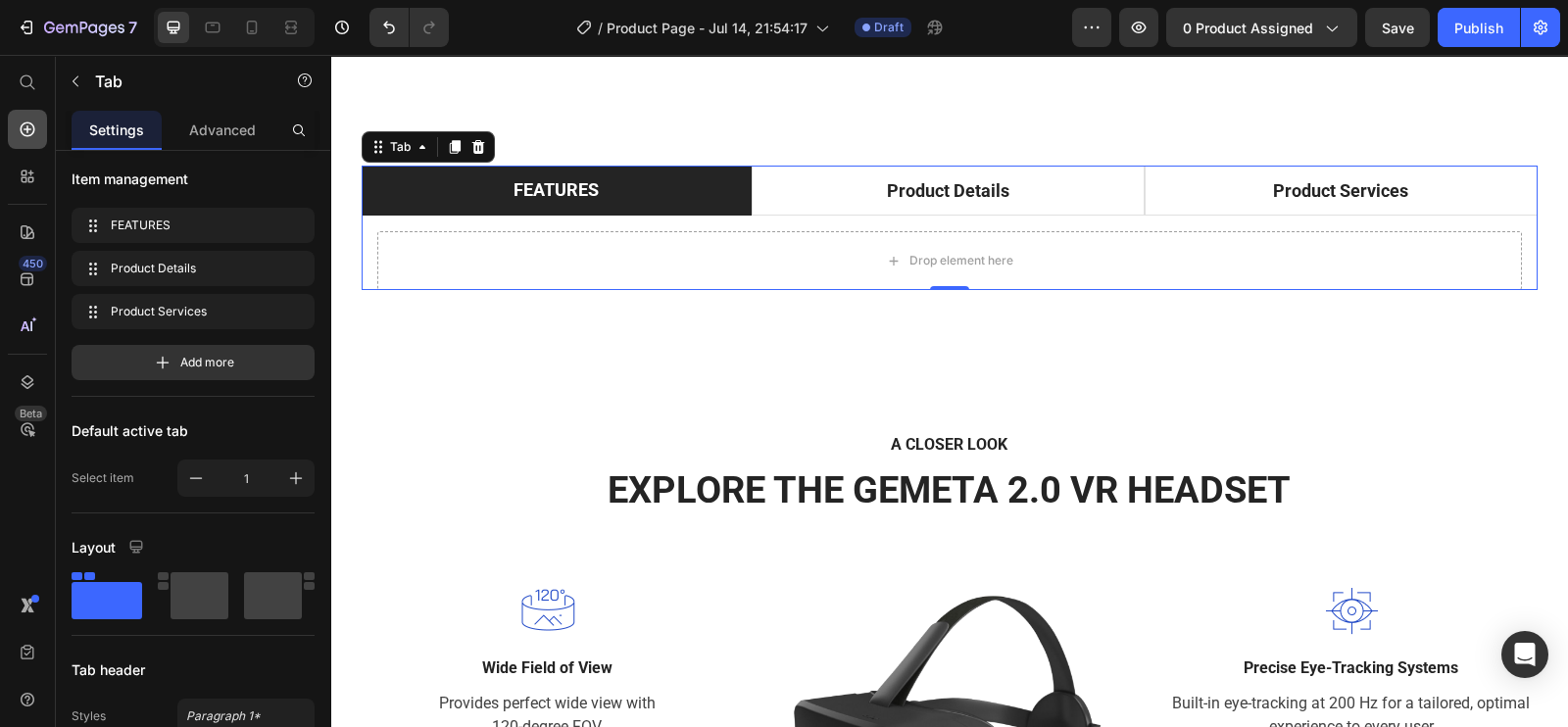 click 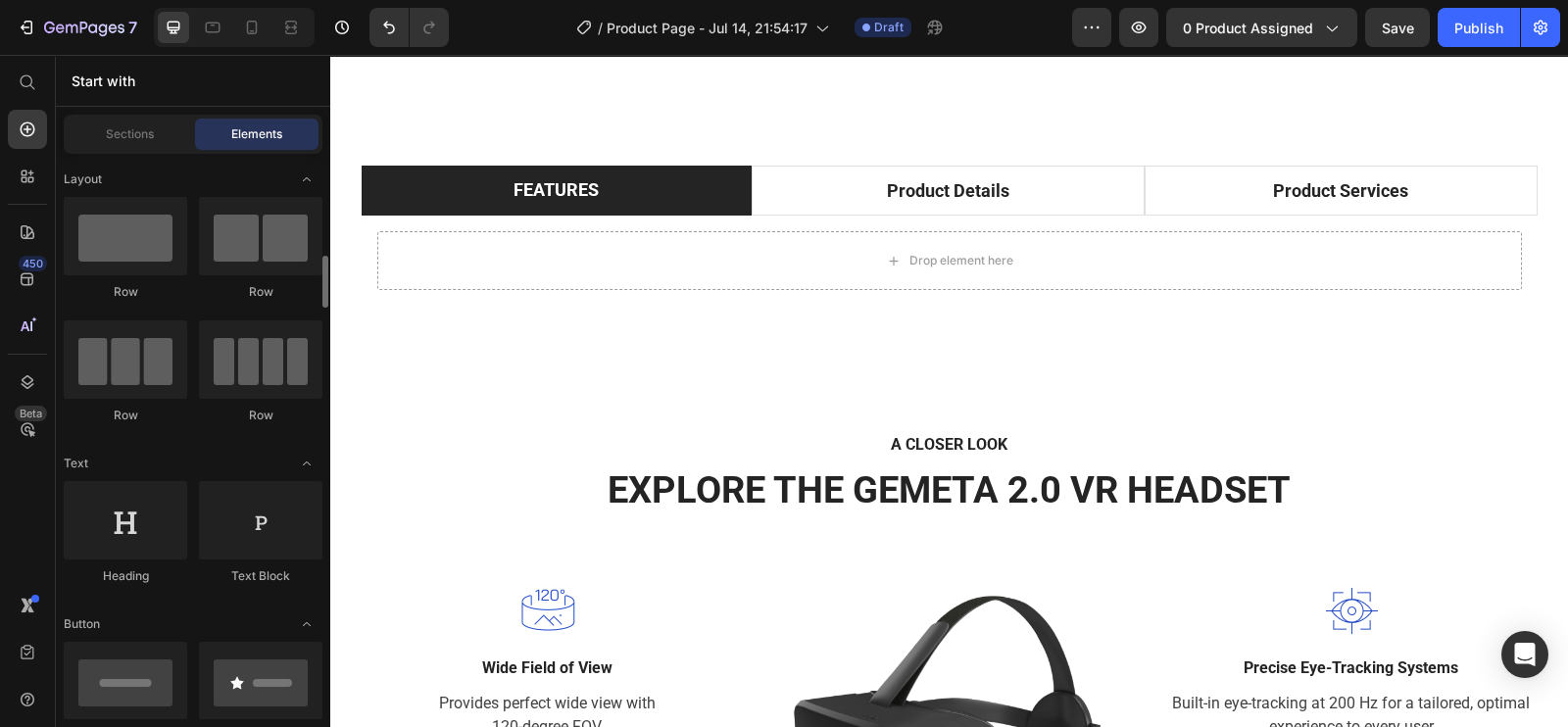 scroll, scrollTop: 121, scrollLeft: 0, axis: vertical 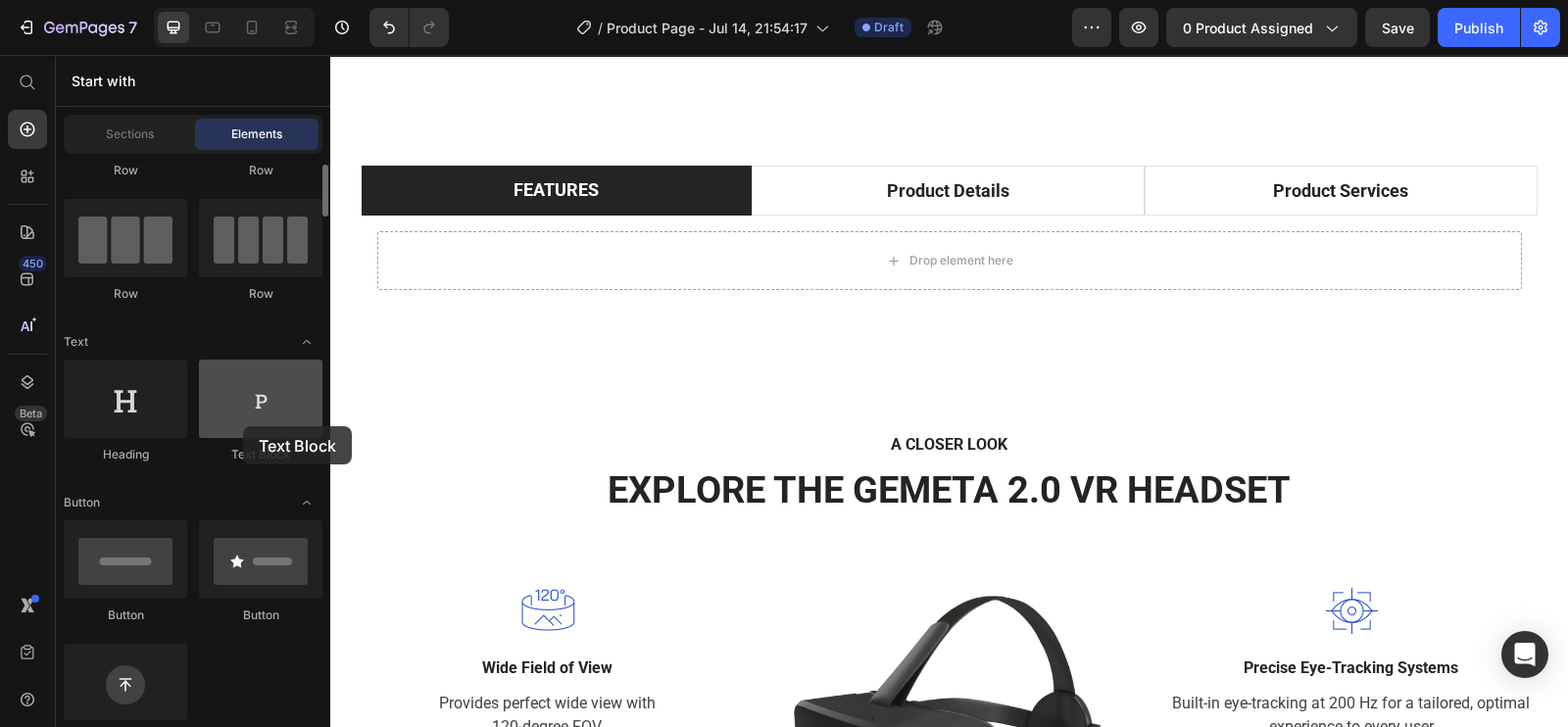 drag, startPoint x: 243, startPoint y: 439, endPoint x: 243, endPoint y: 421, distance: 18 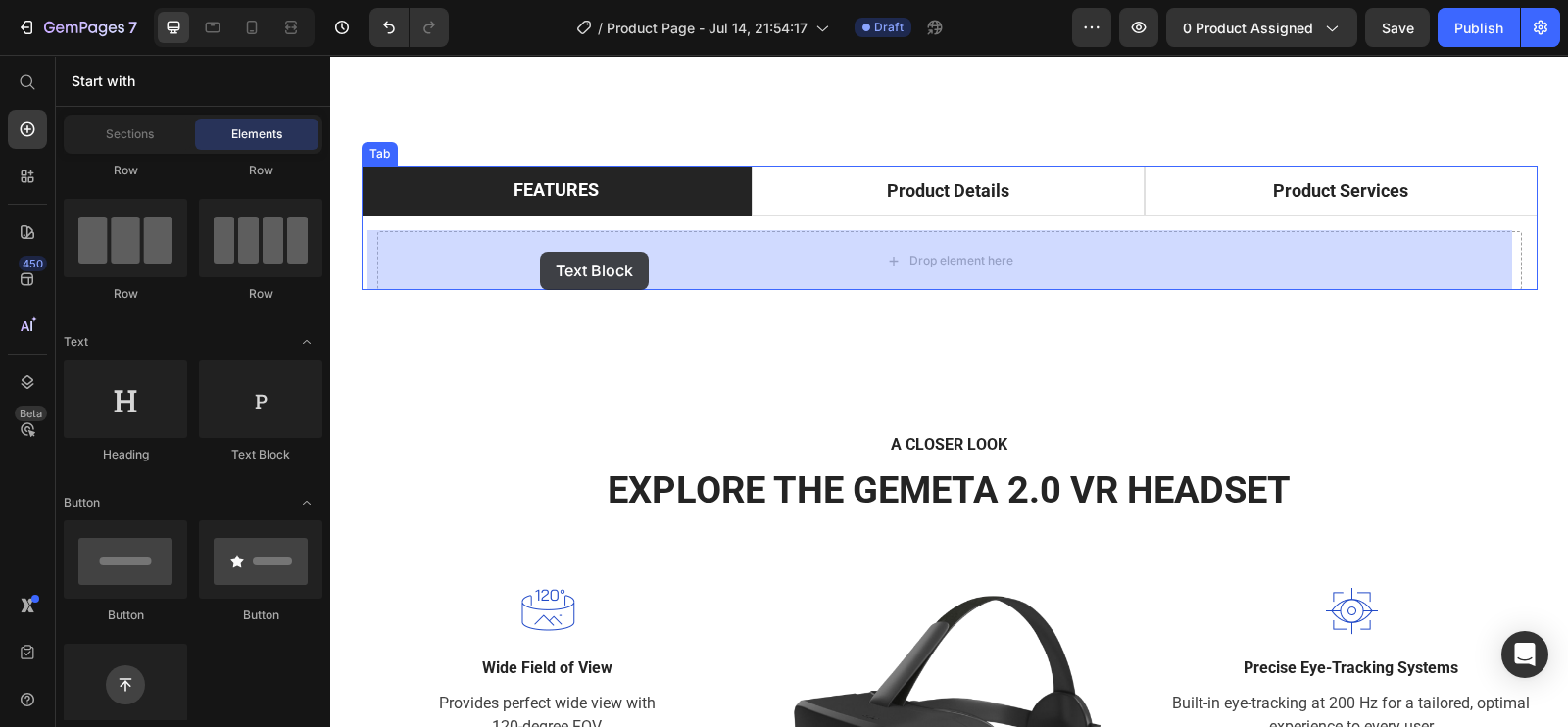 drag, startPoint x: 573, startPoint y: 476, endPoint x: 540, endPoint y: 252, distance: 226.41776 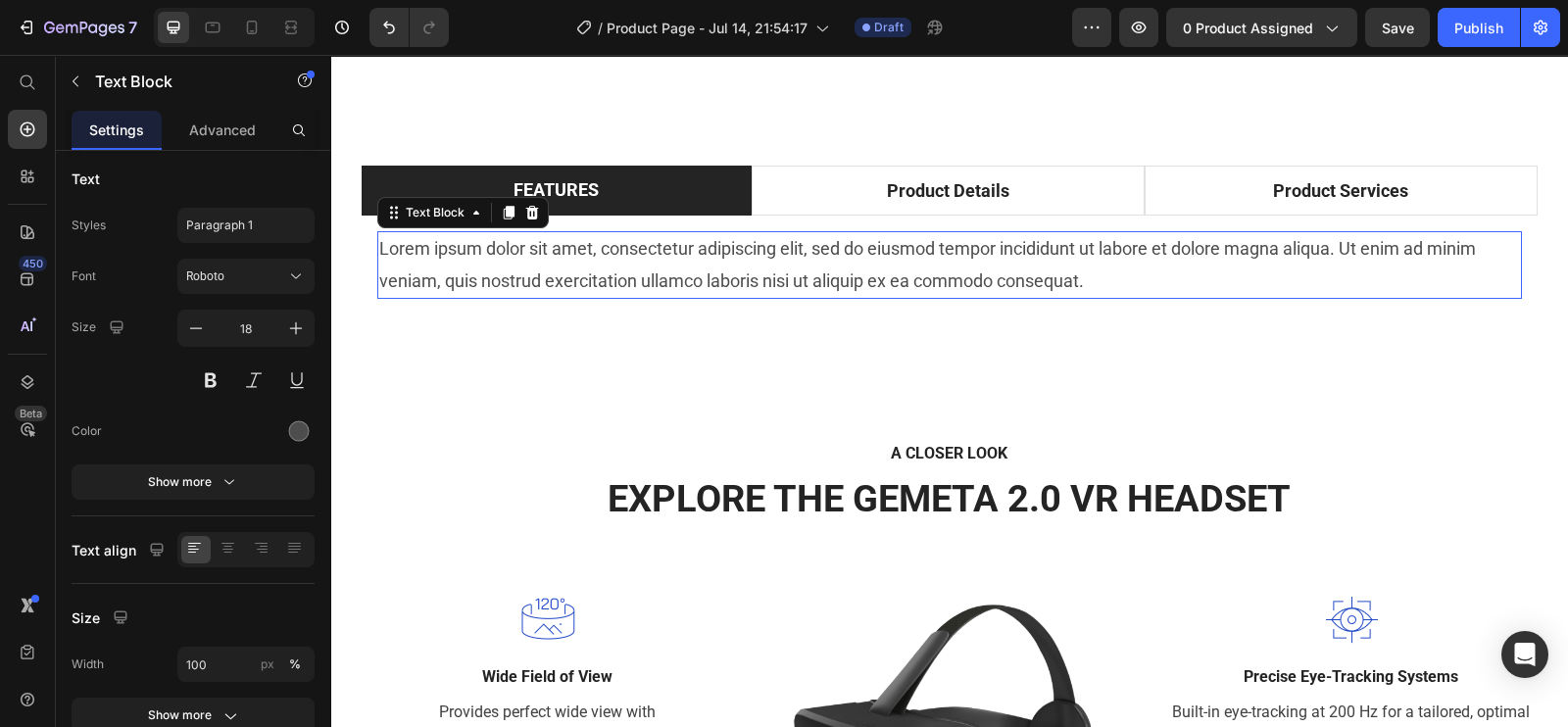 scroll, scrollTop: 0, scrollLeft: 0, axis: both 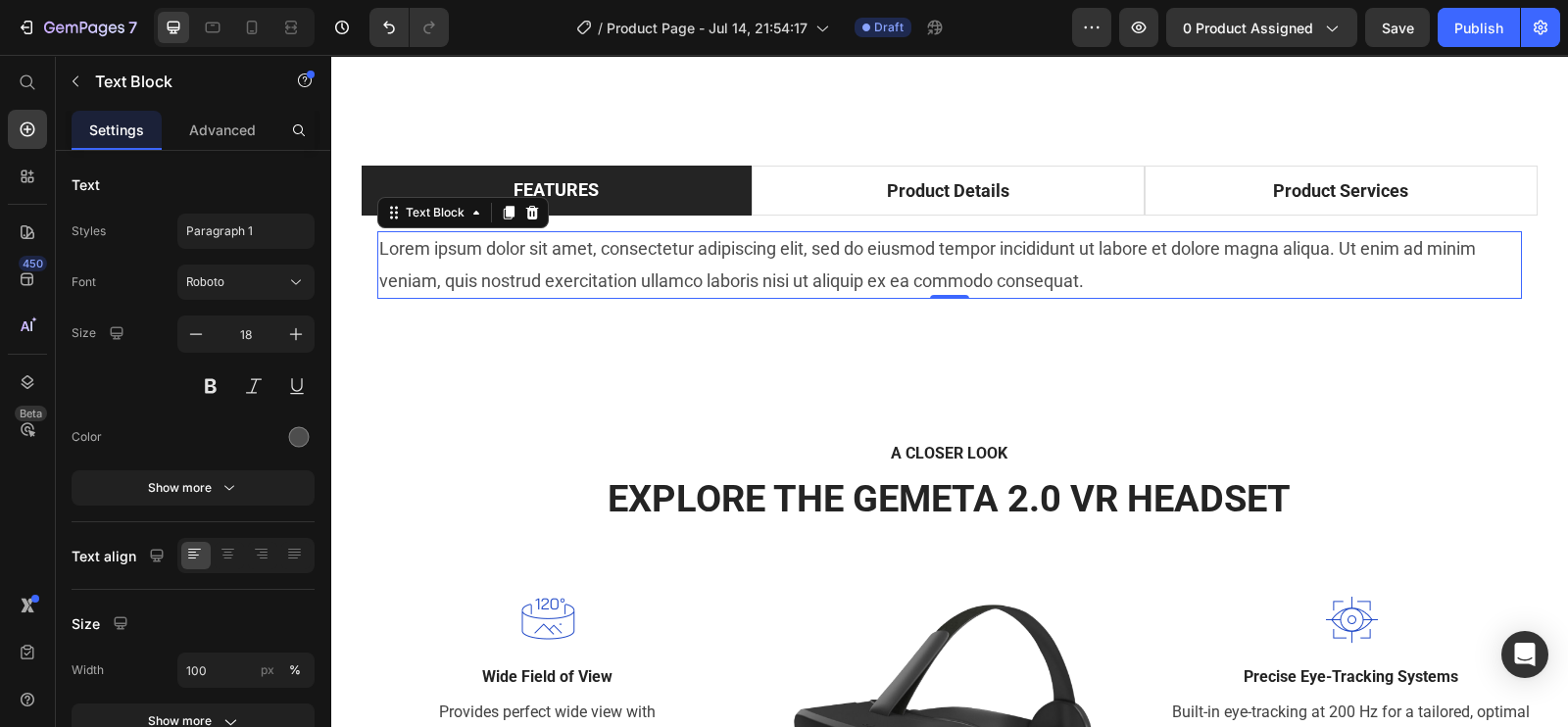 click on "Lorem ipsum dolor sit amet, consectetur adipiscing elit, sed do eiusmod tempor incididunt ut labore et dolore magna aliqua. Ut enim ad minim veniam, quis nostrud exercitation ullamco laboris nisi ut aliquip ex ea commodo consequat." at bounding box center (950, 265) 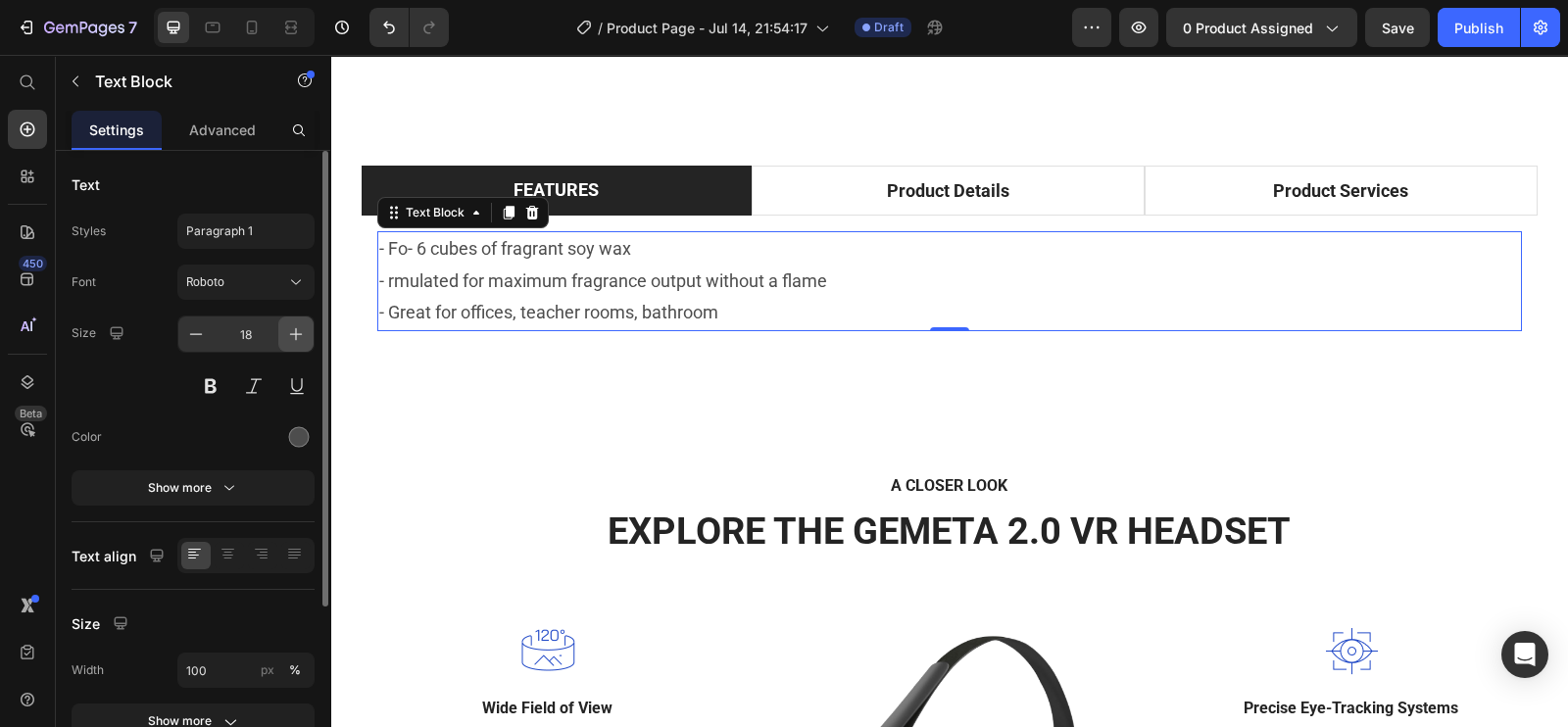 click 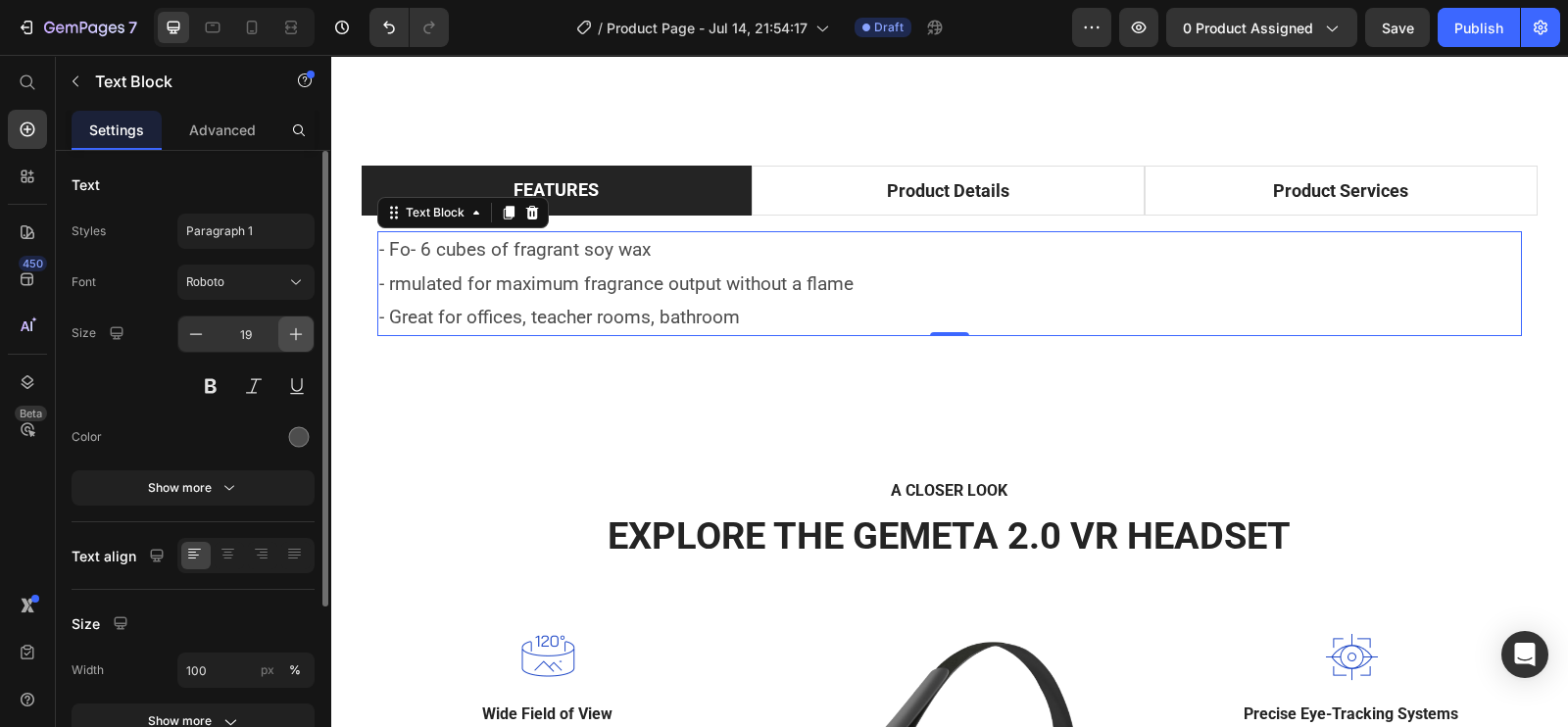 click 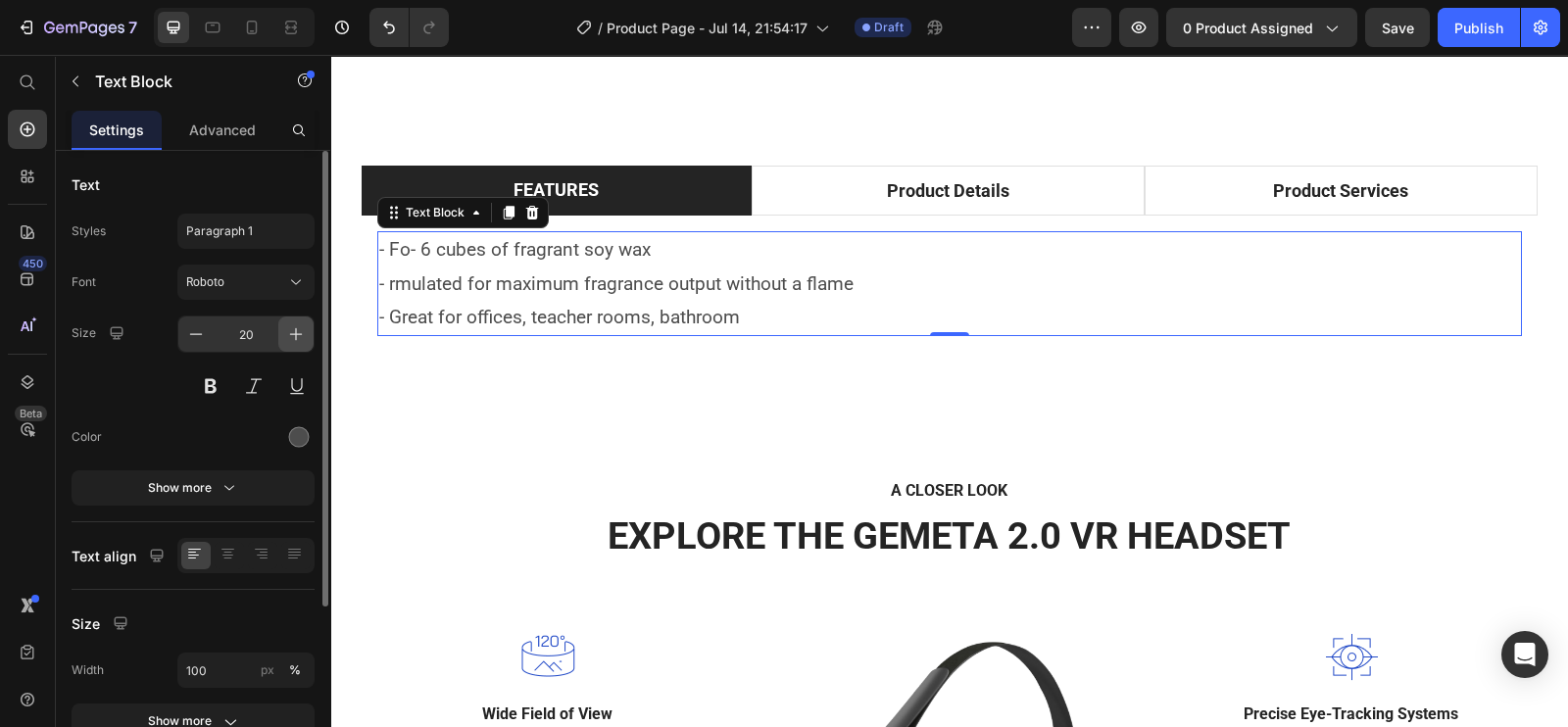 click 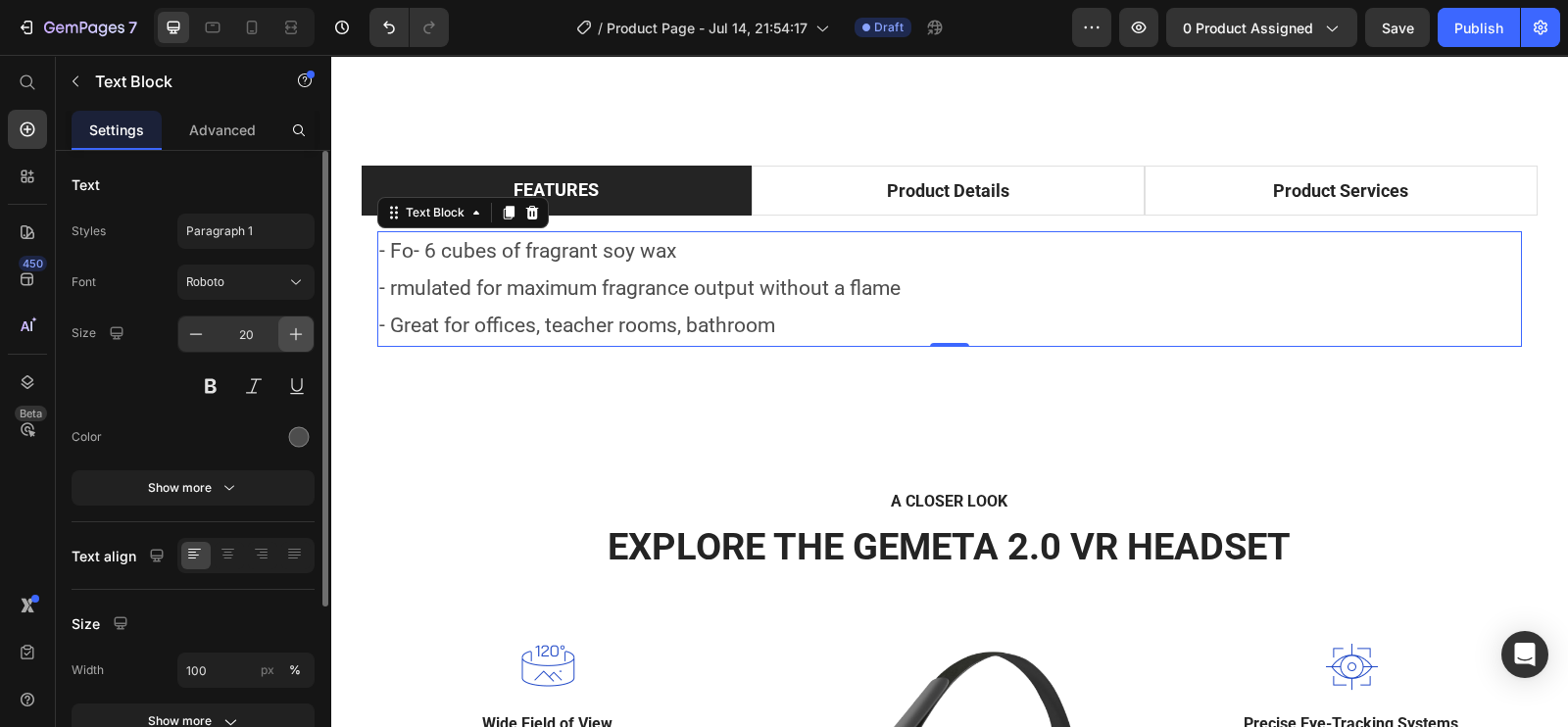 click 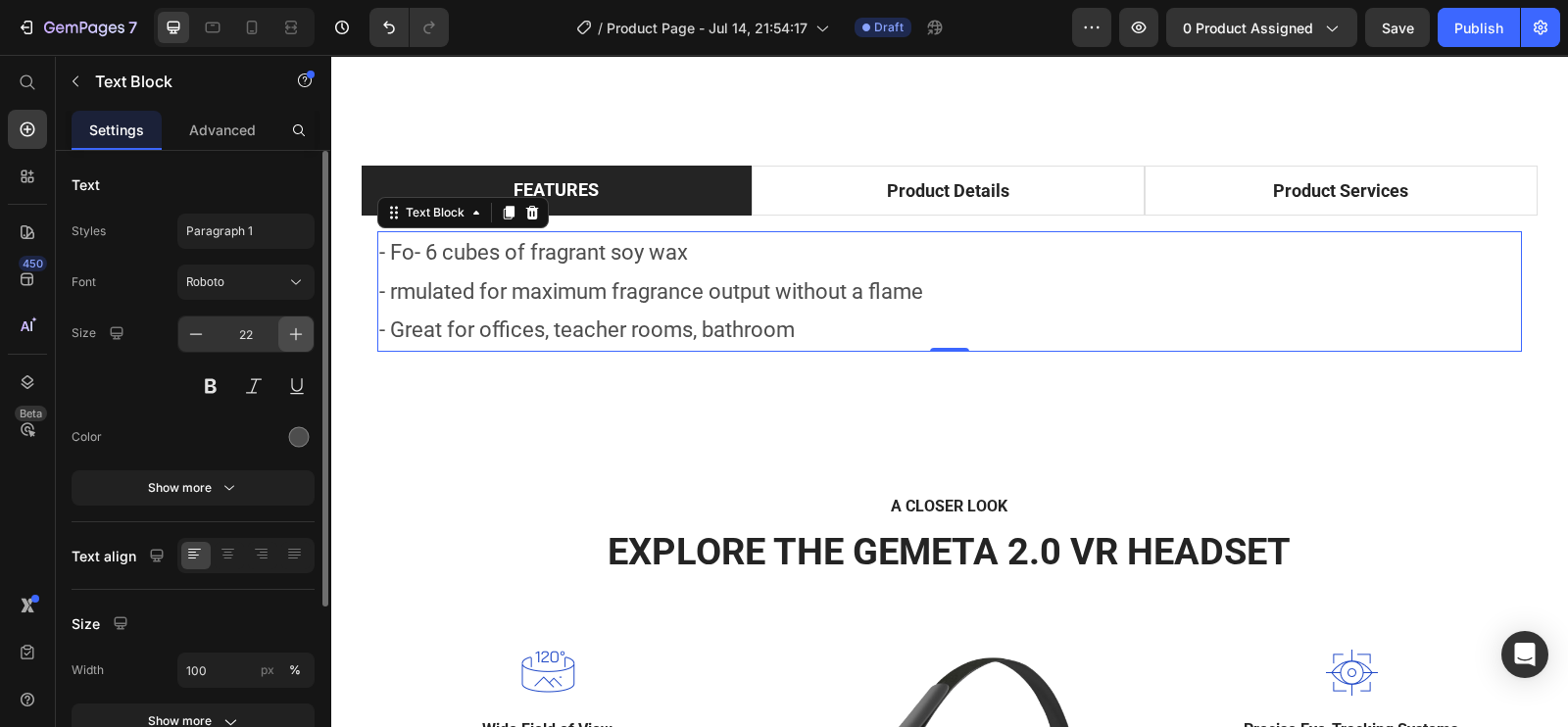 click 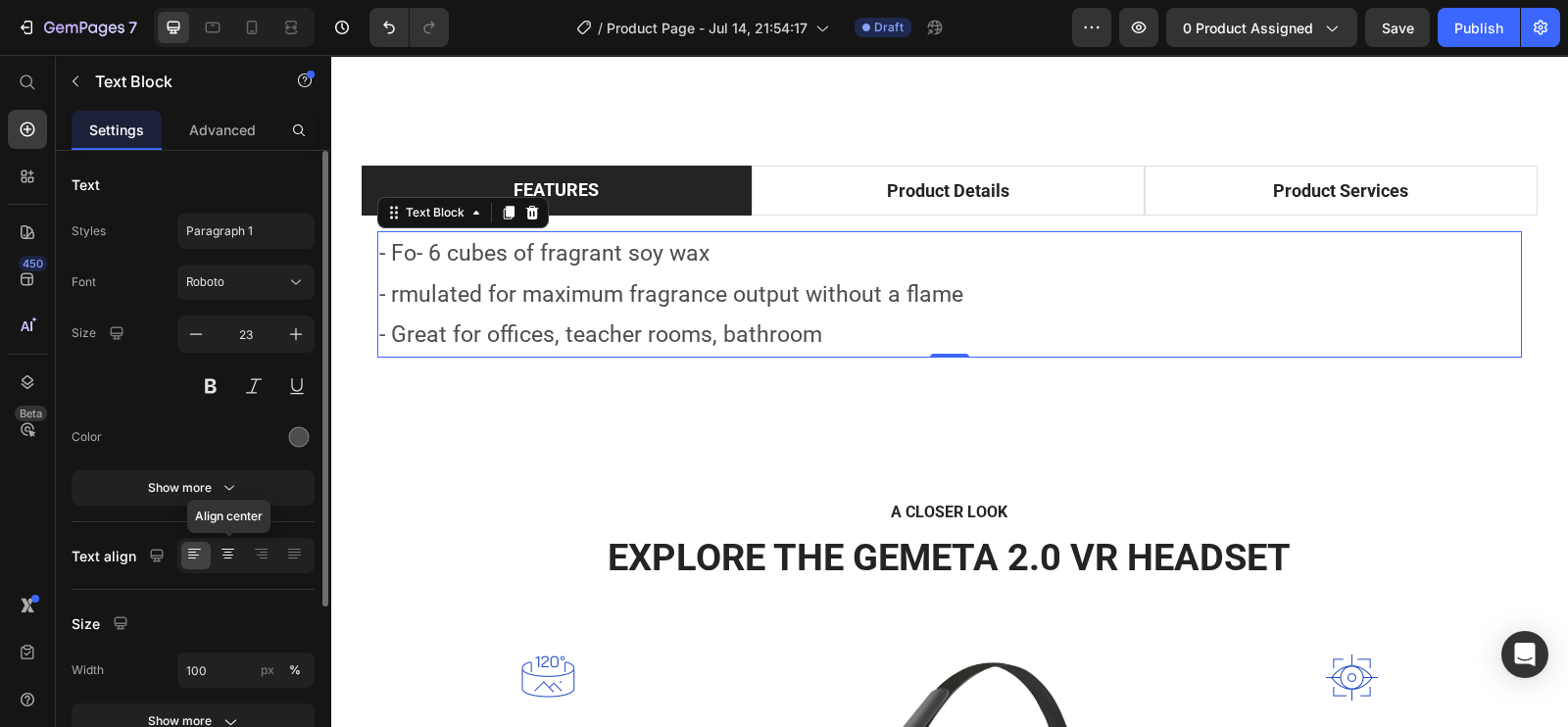 click 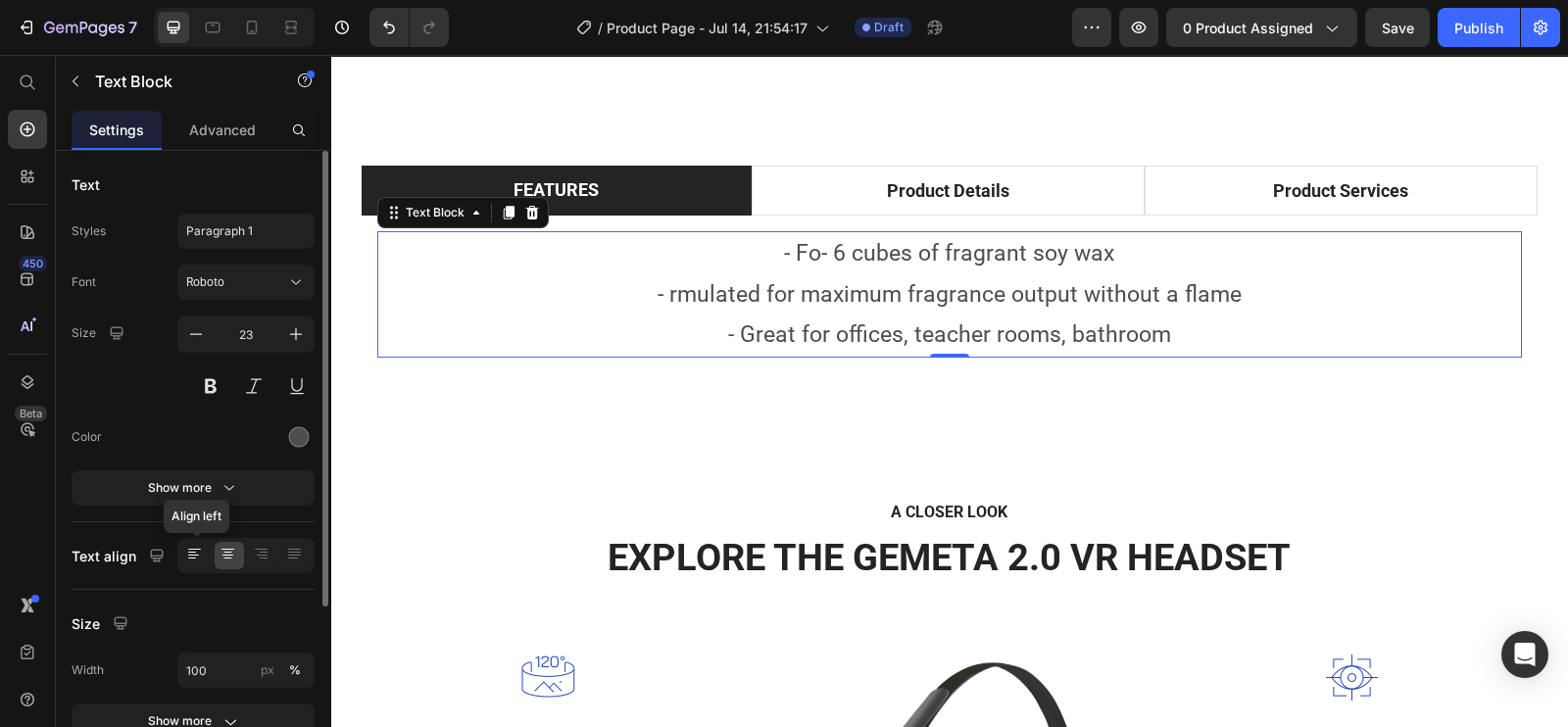 click 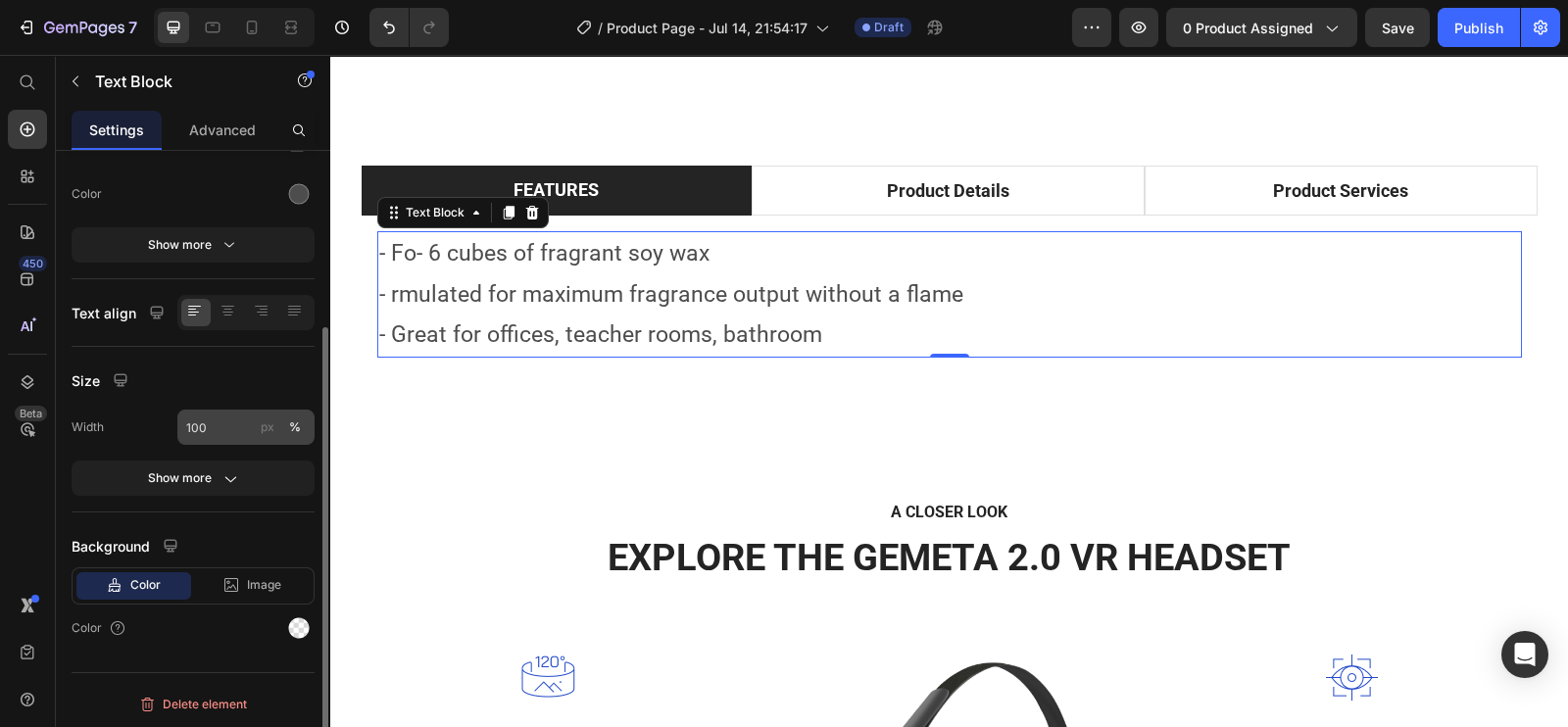 scroll, scrollTop: 0, scrollLeft: 0, axis: both 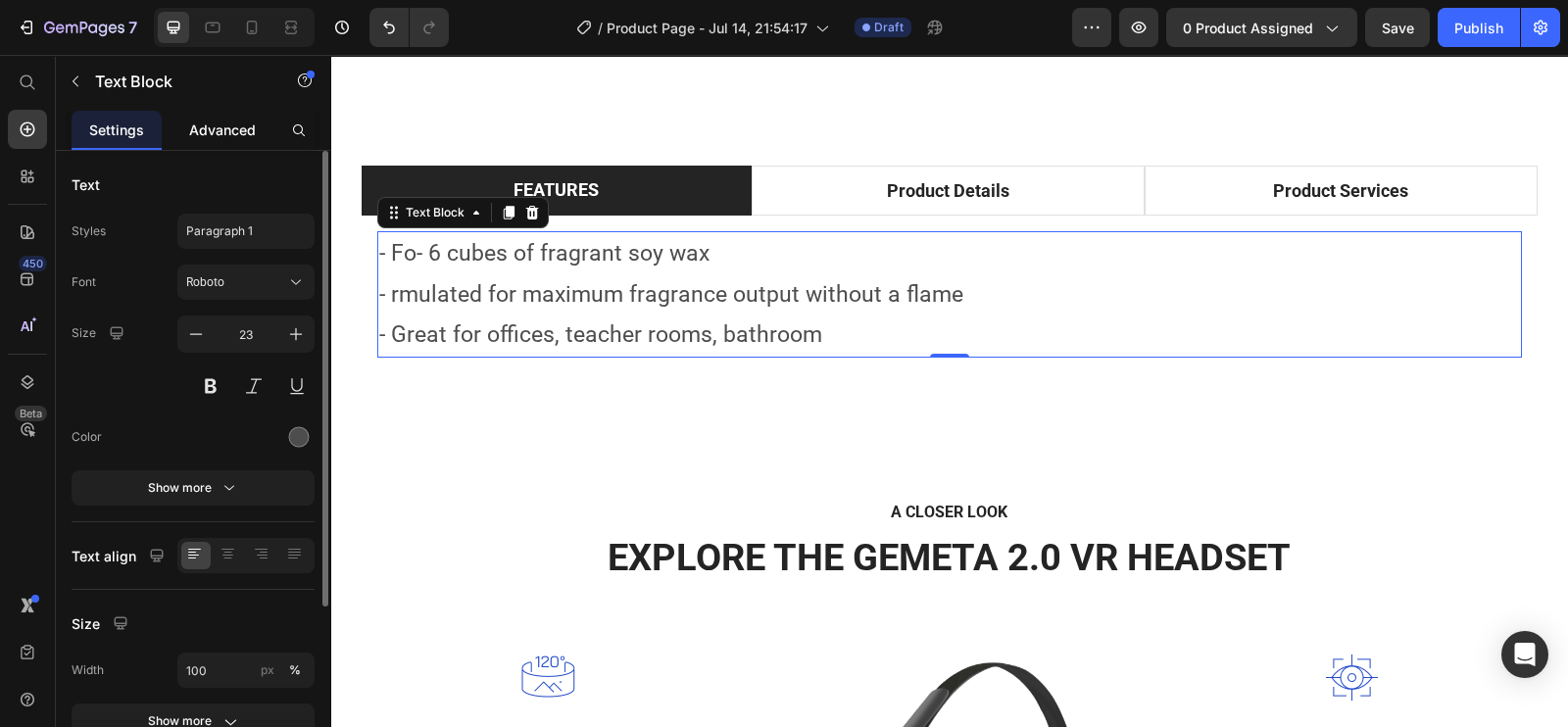 click on "Advanced" at bounding box center (222, 129) 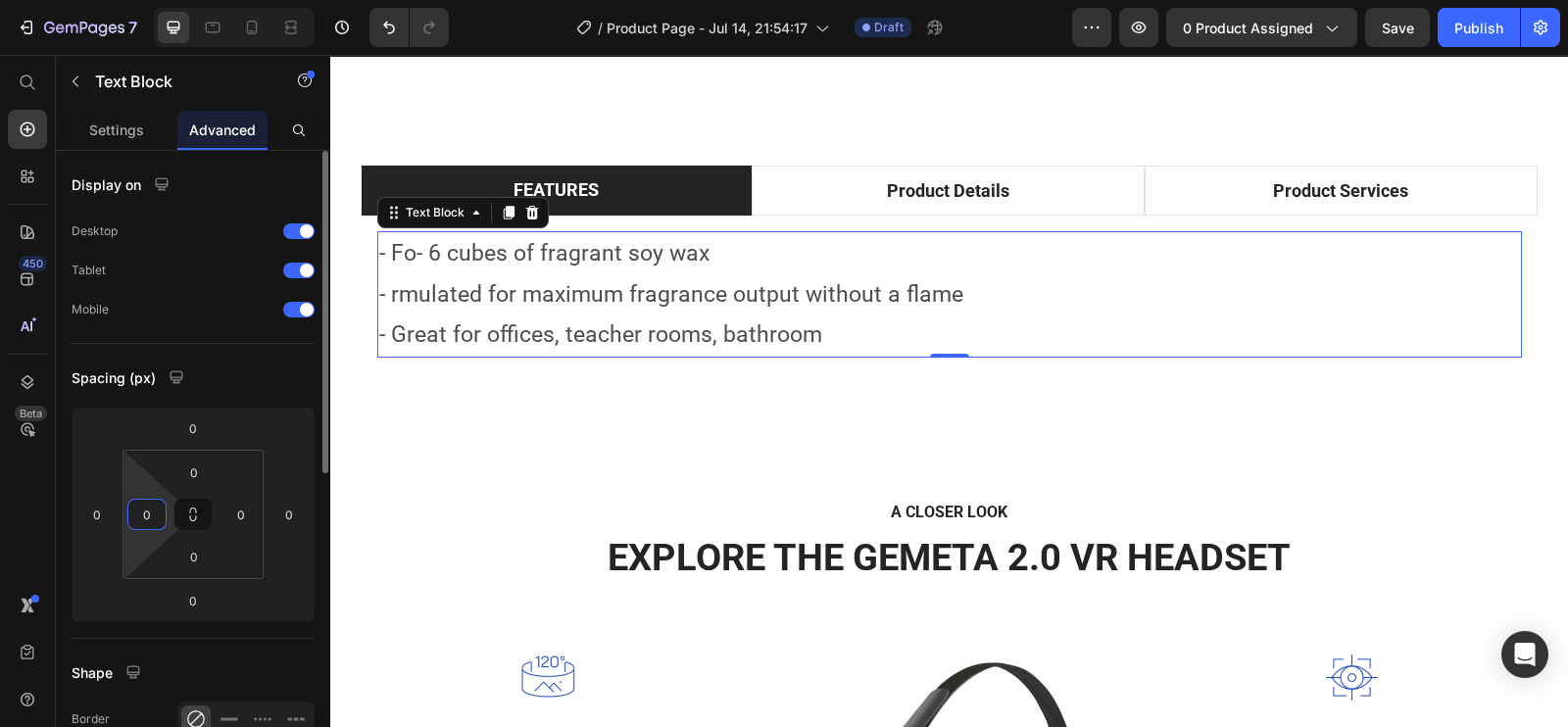 click on "0" at bounding box center (147, 514) 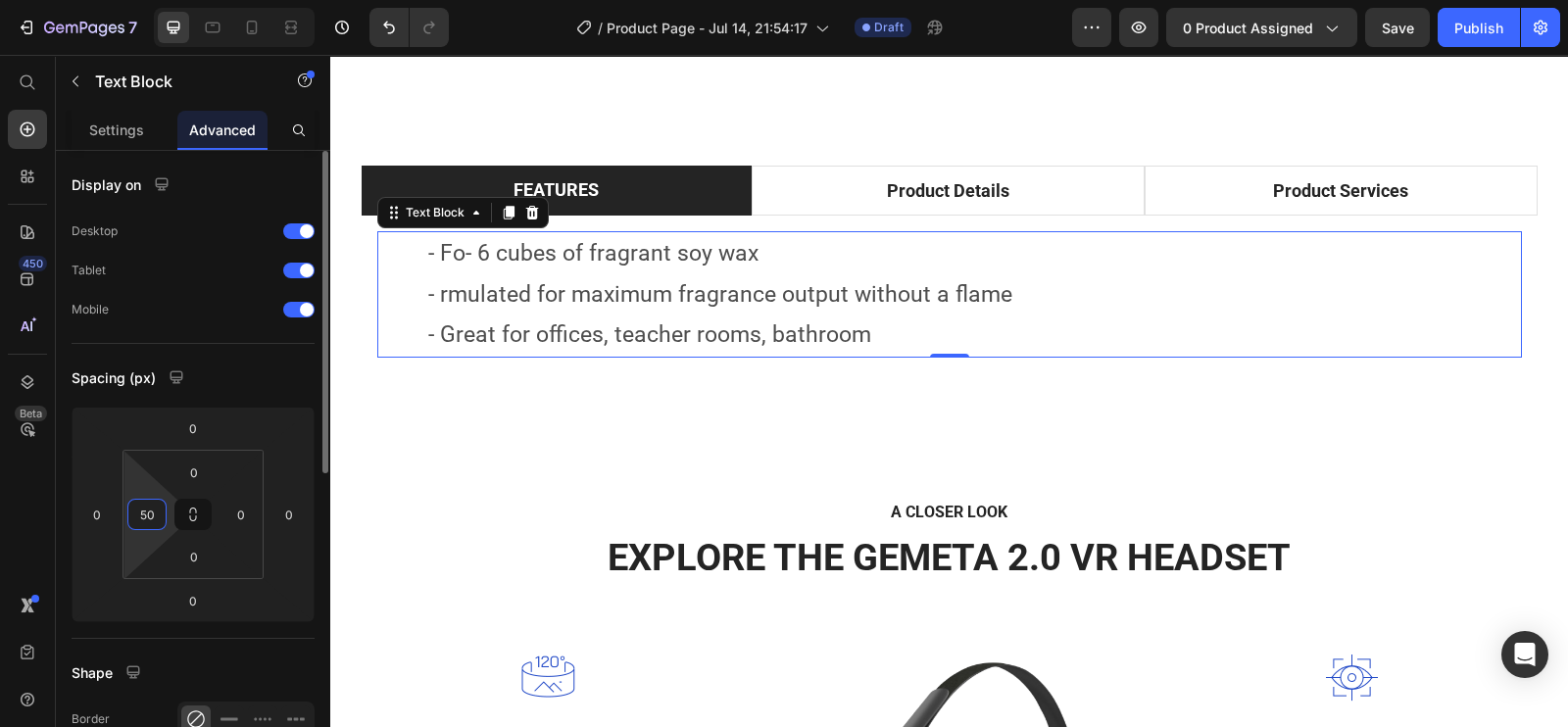 type on "5" 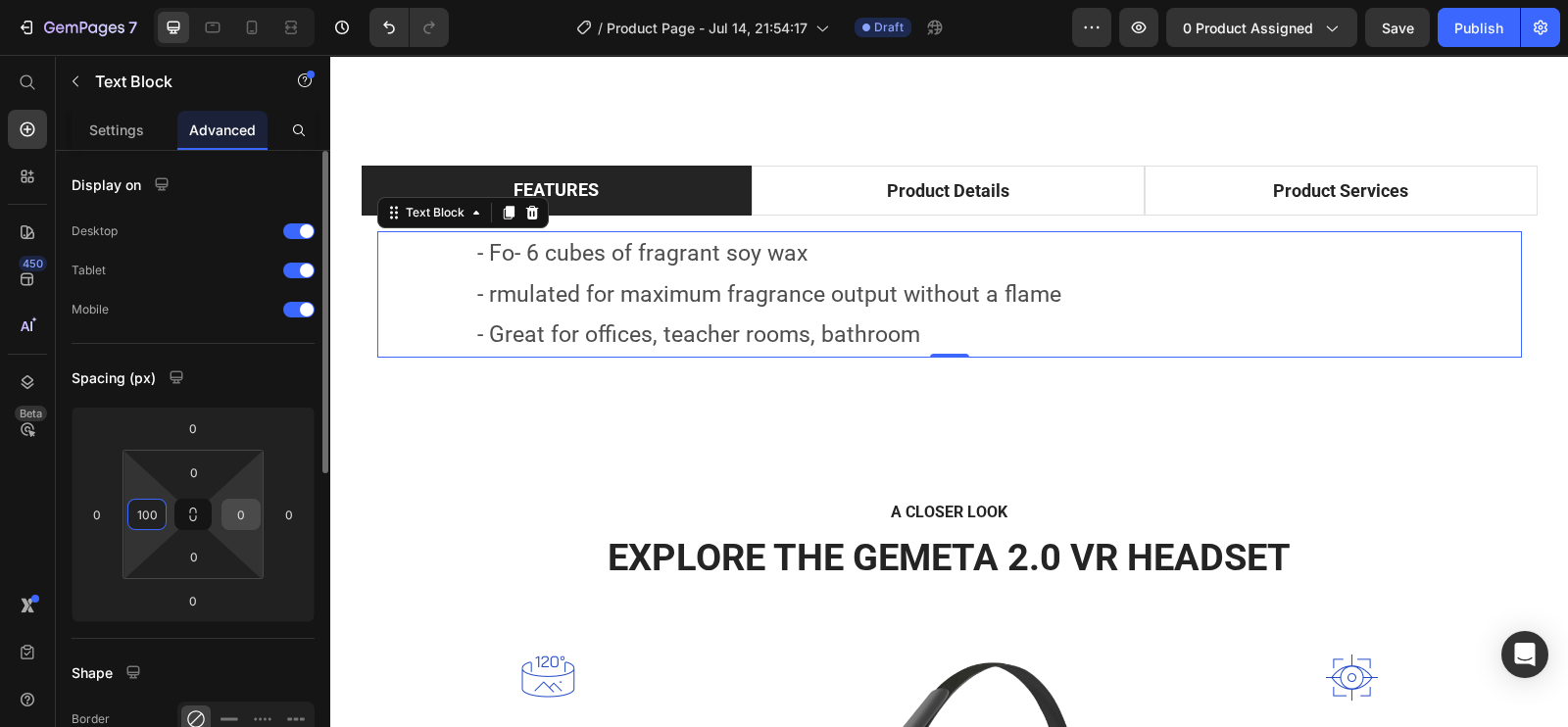type on "100" 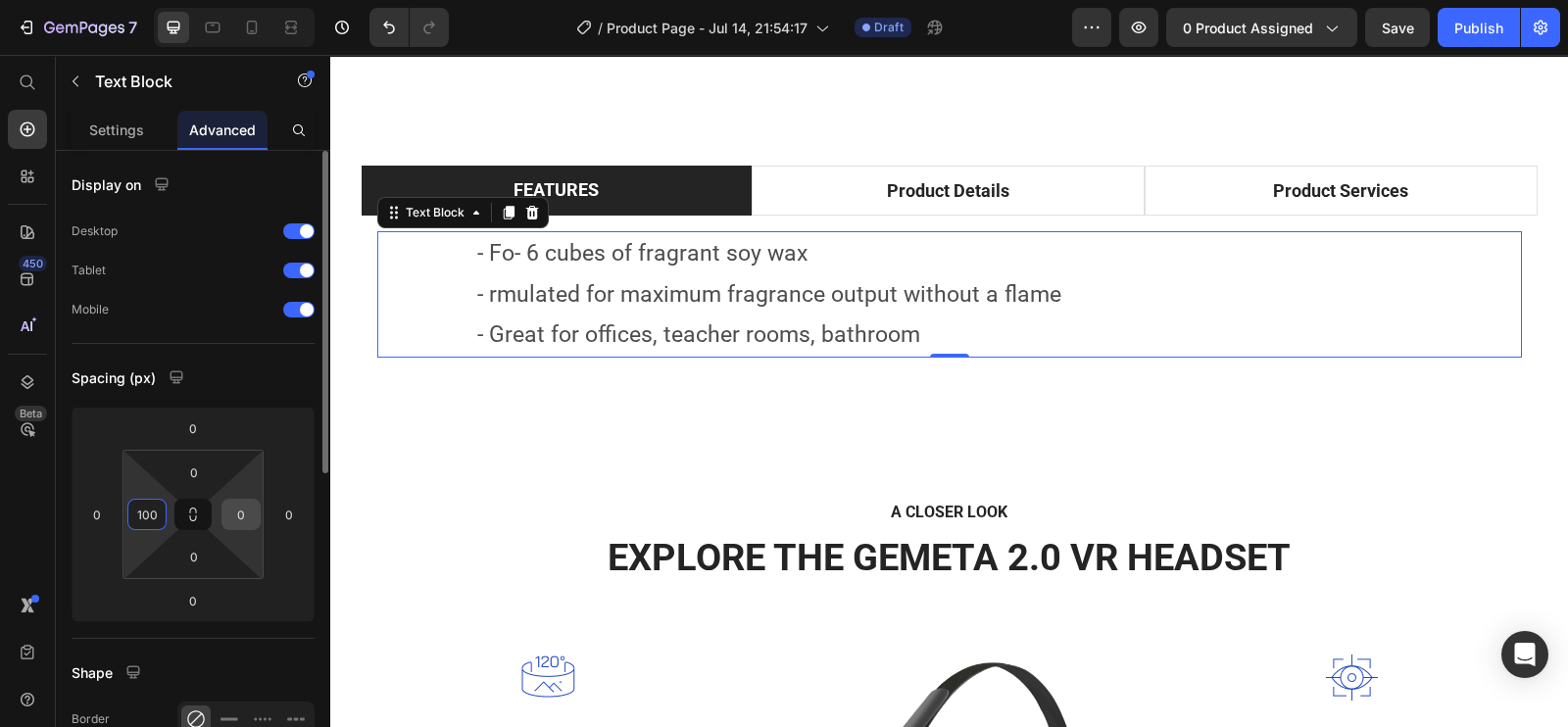 click on "0" at bounding box center (241, 514) 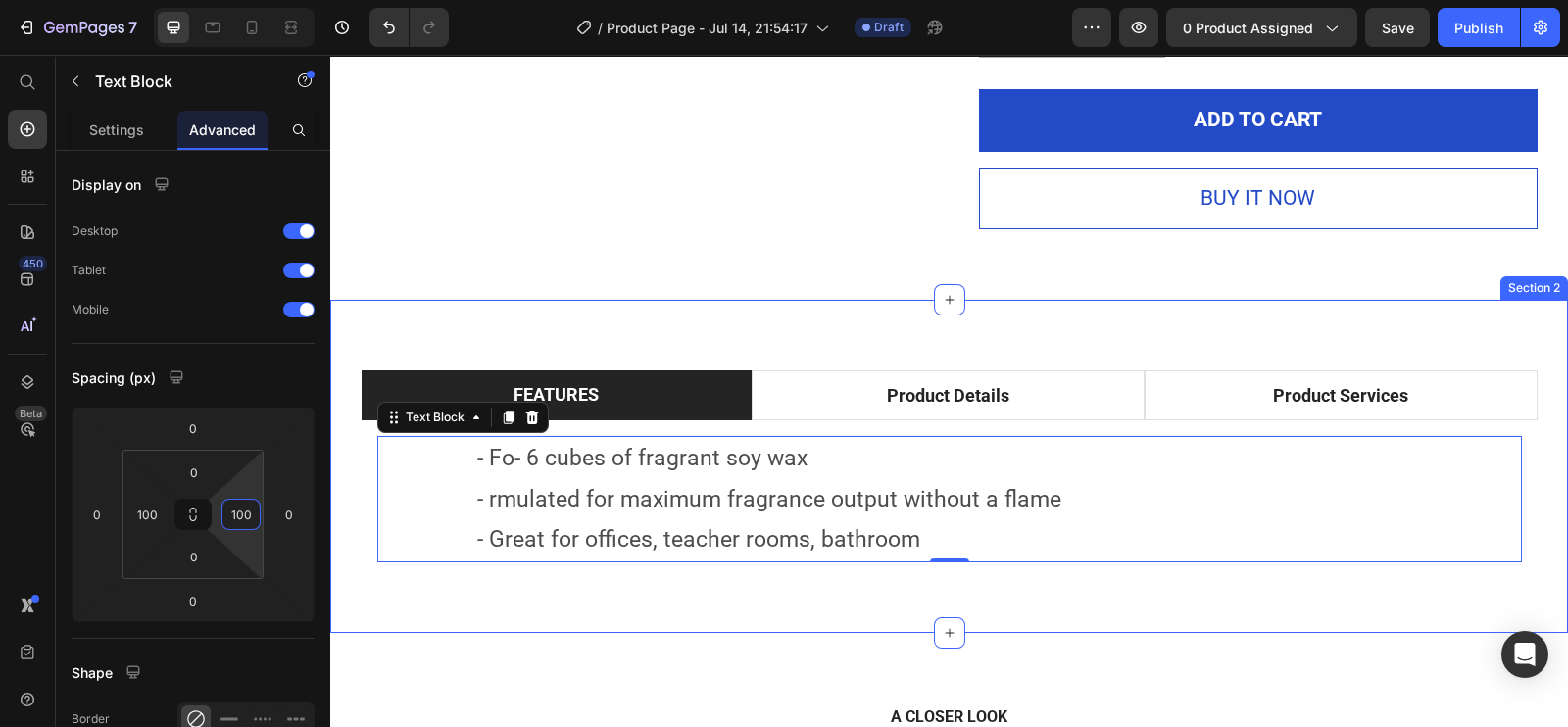 scroll, scrollTop: 863, scrollLeft: 0, axis: vertical 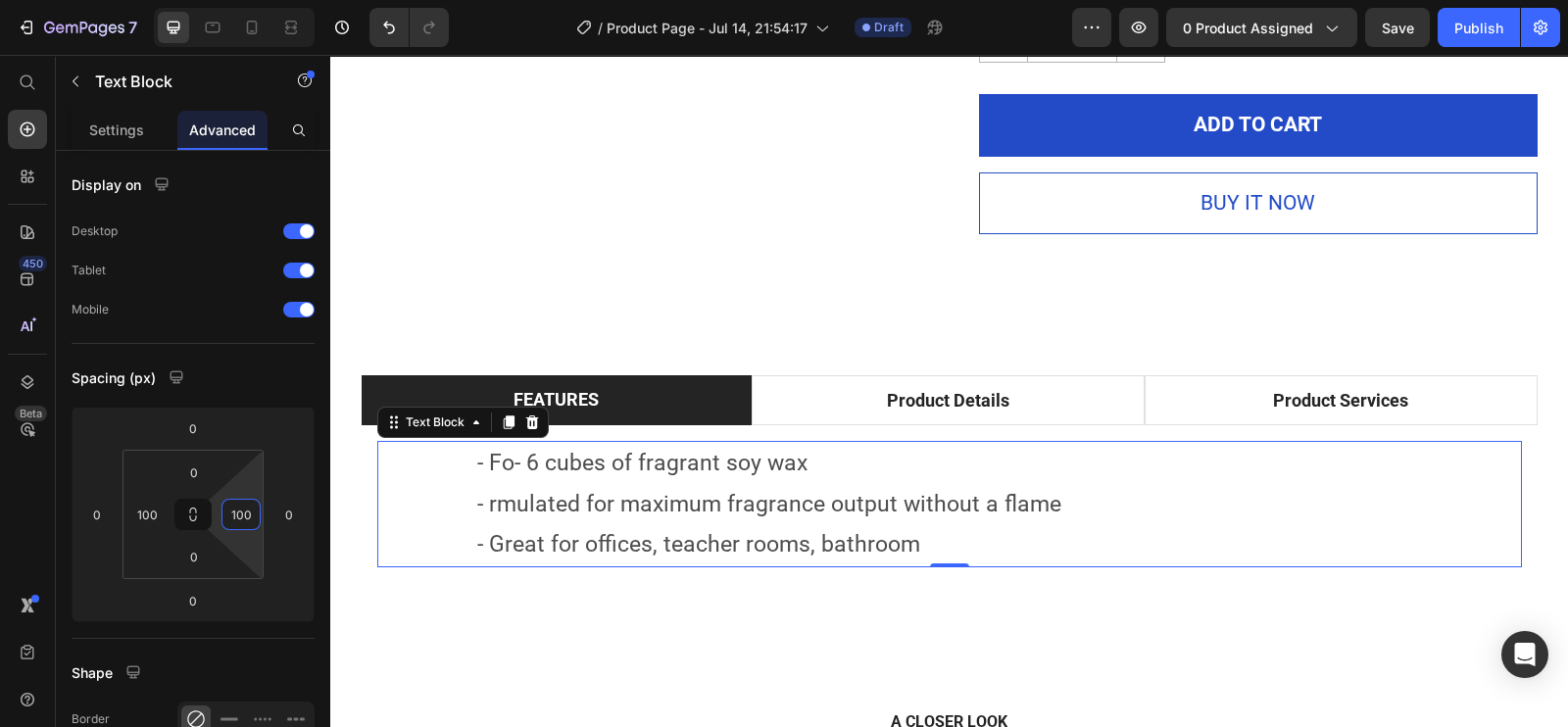 type on "100" 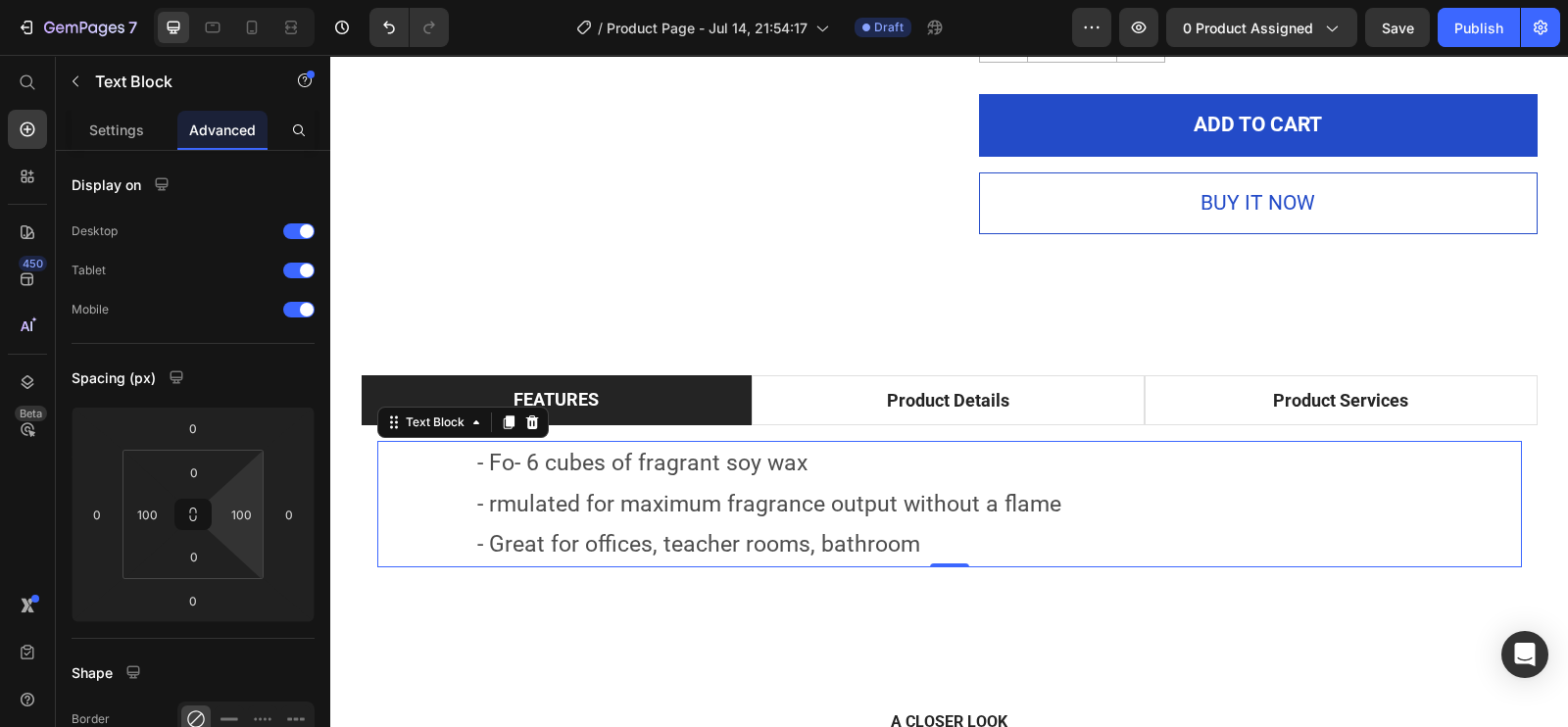 click on "- Fo- 6 cubes of fragrant soy wax - rmulated for maximum fragrance output without a flame - Great for offices, teacher rooms, bathroom" at bounding box center [950, 504] 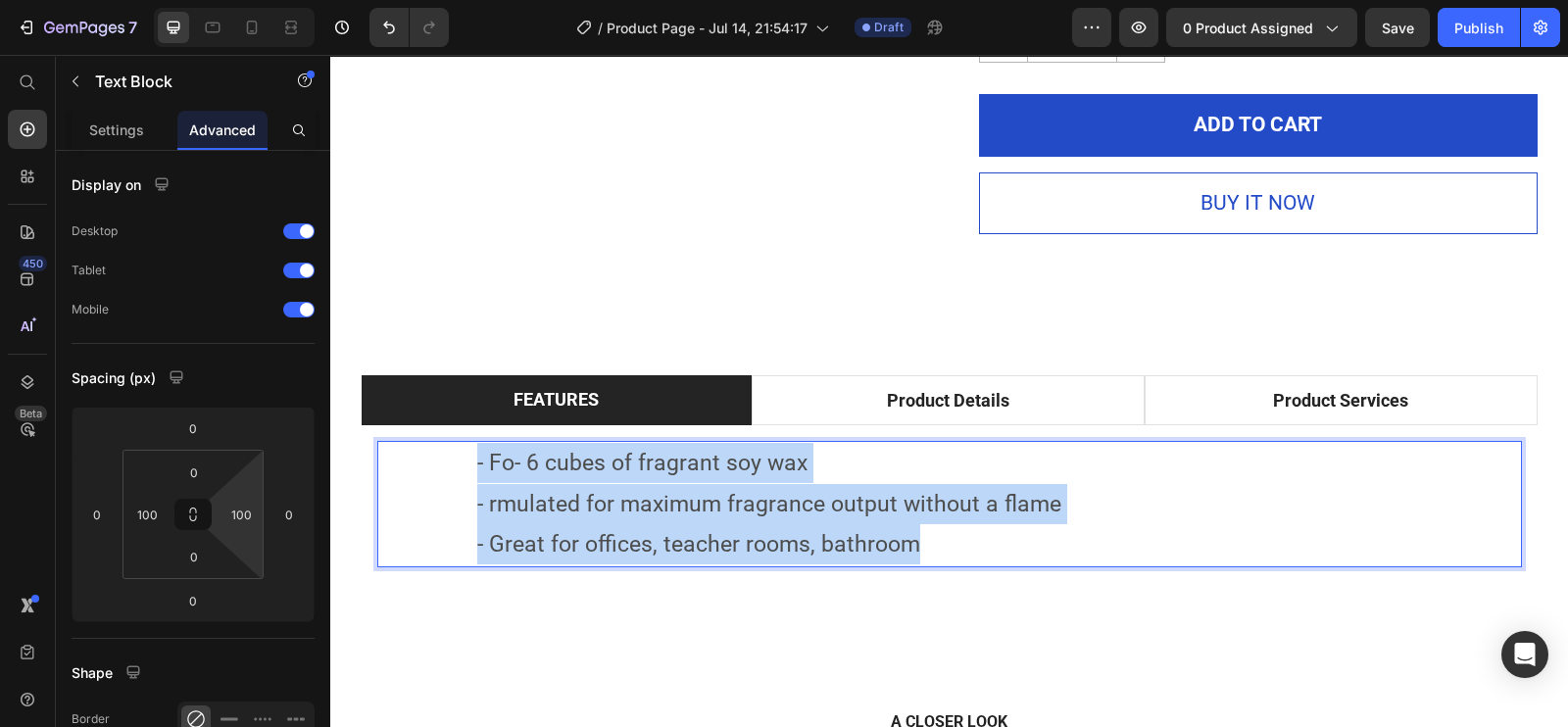 drag, startPoint x: 917, startPoint y: 553, endPoint x: 458, endPoint y: 461, distance: 468.12926 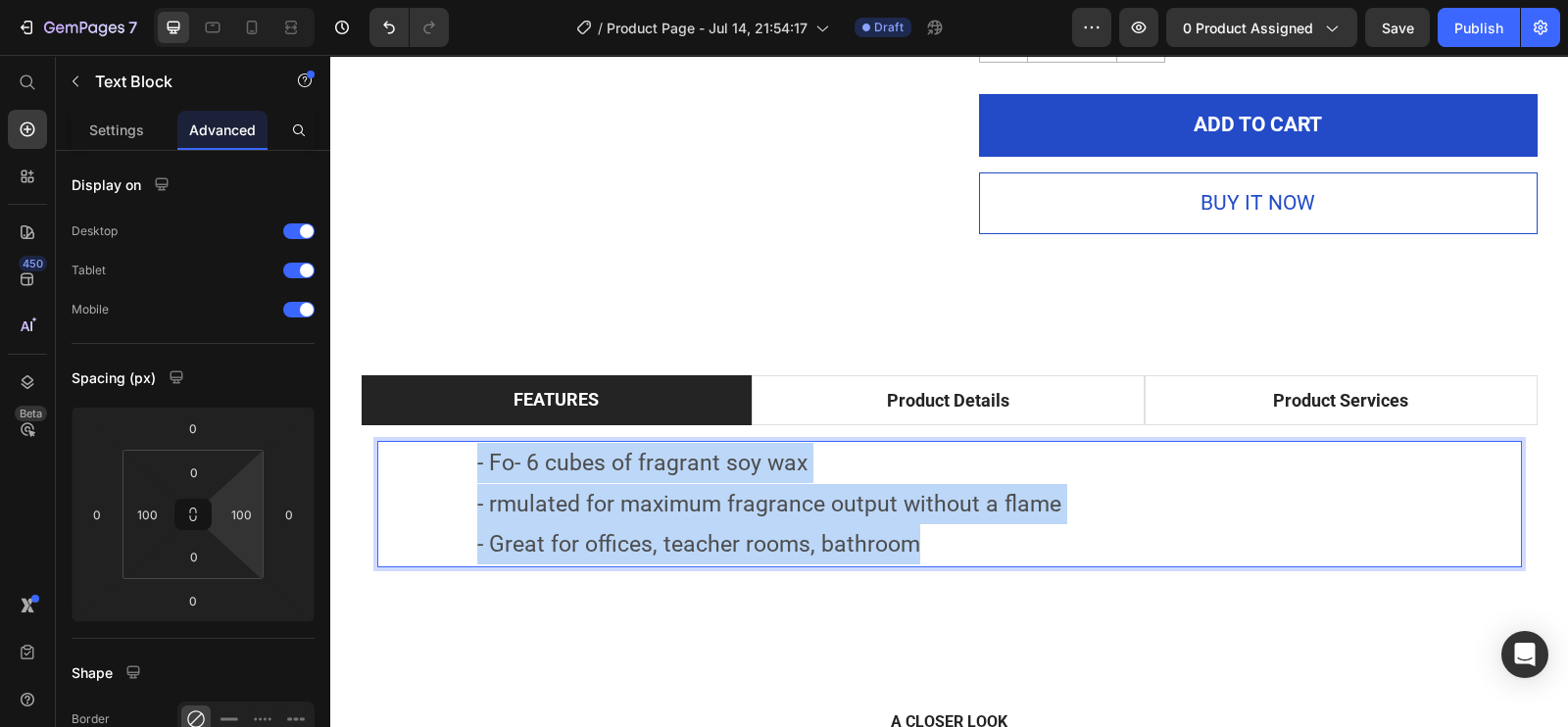 click on "- Fo- 6 cubes of fragrant soy wax - rmulated for maximum fragrance output without a flame - Great for offices, teacher rooms, bathroom Text Block   0" at bounding box center [950, 504] 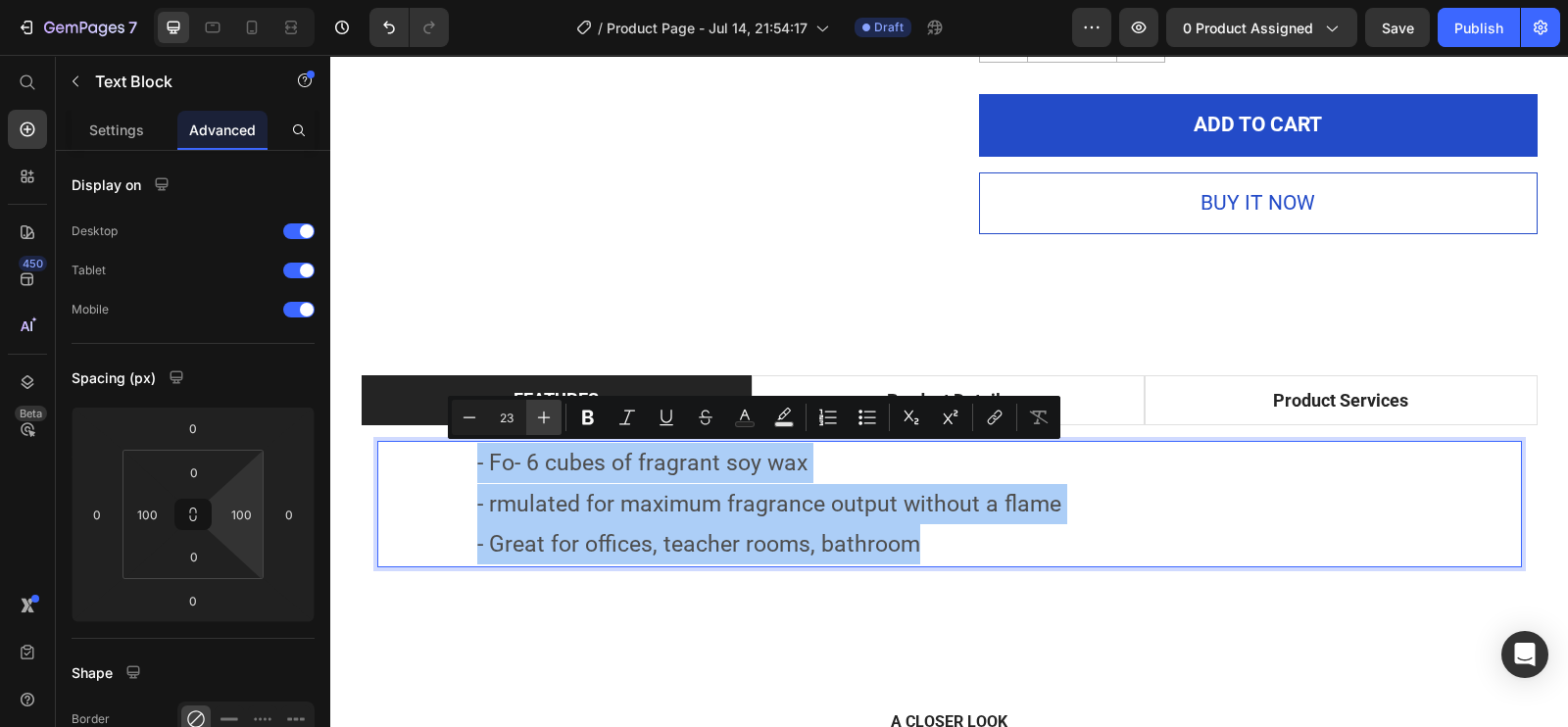 click 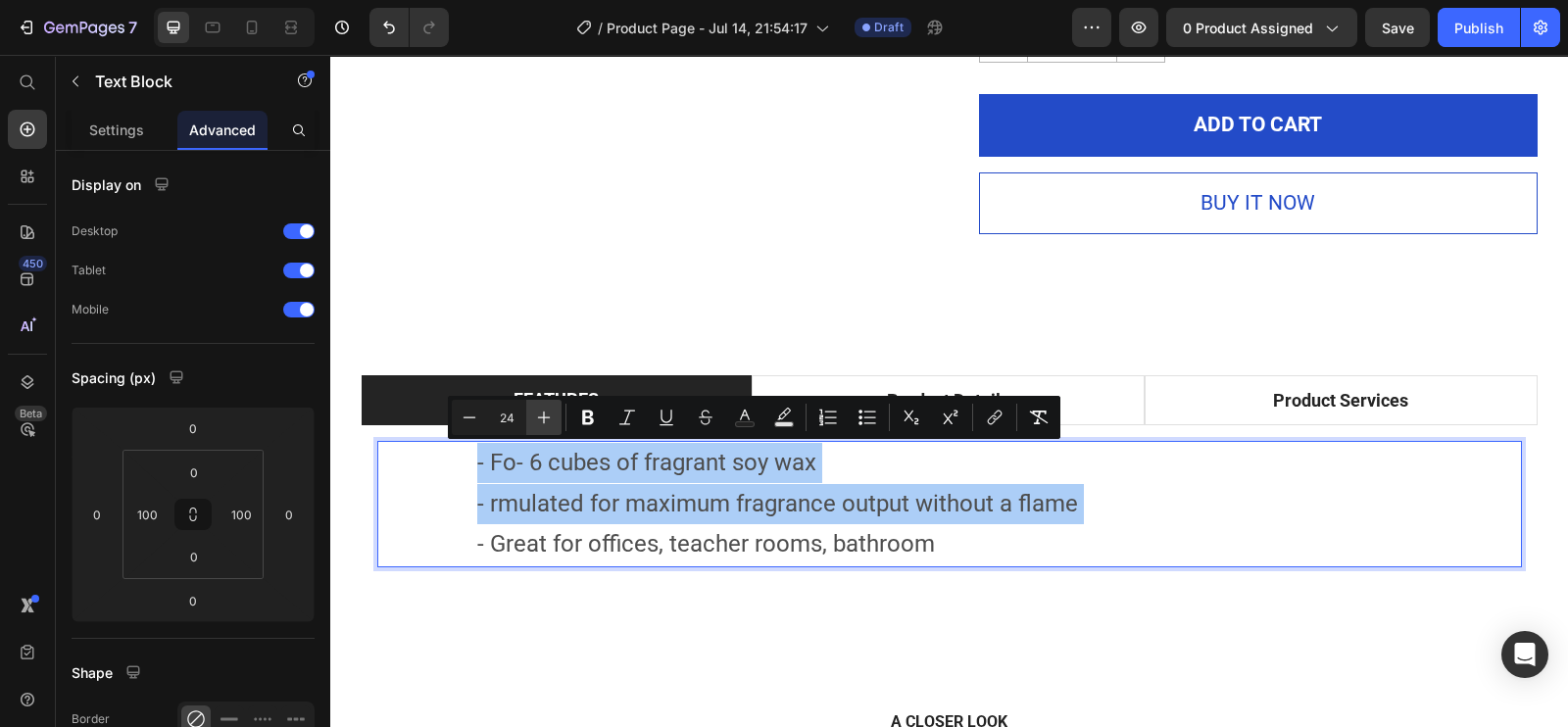 click 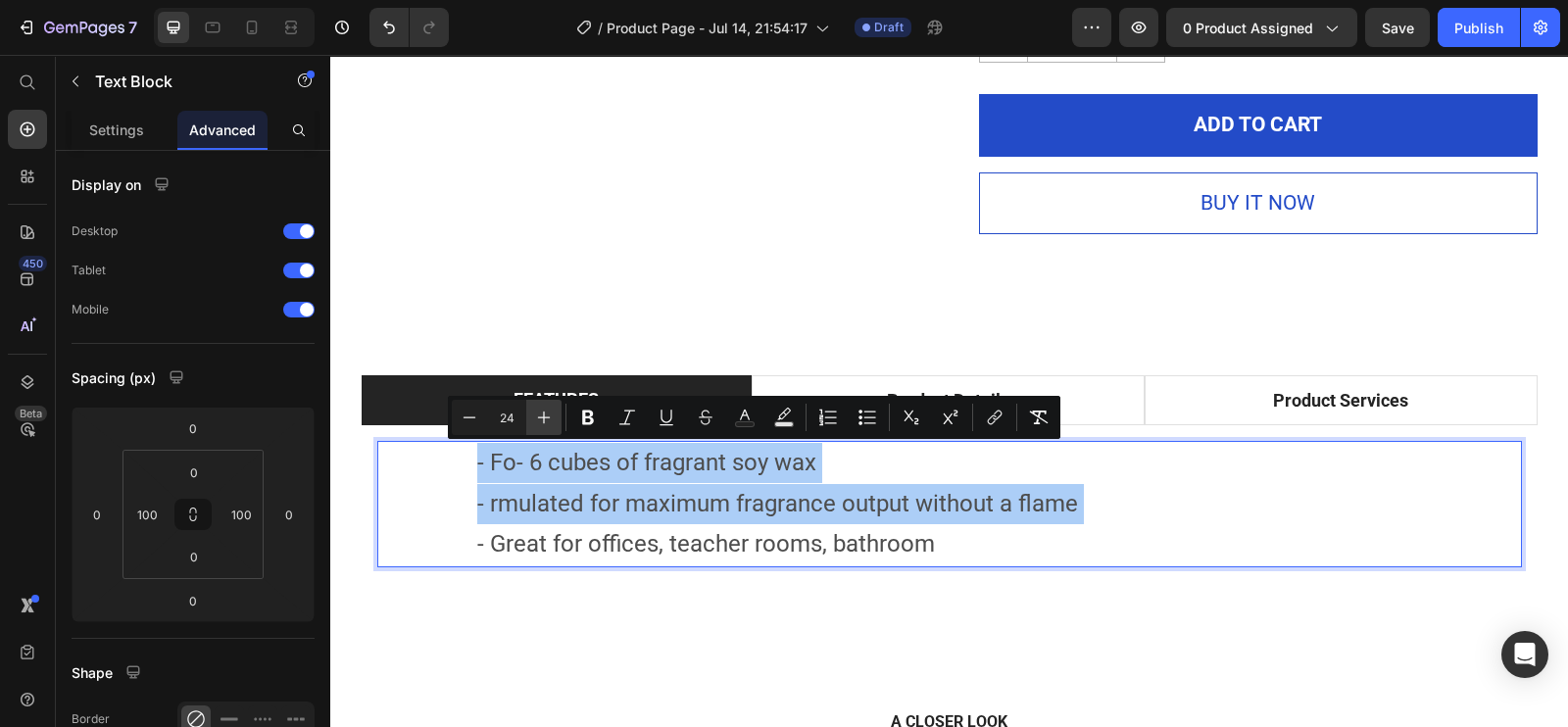 click 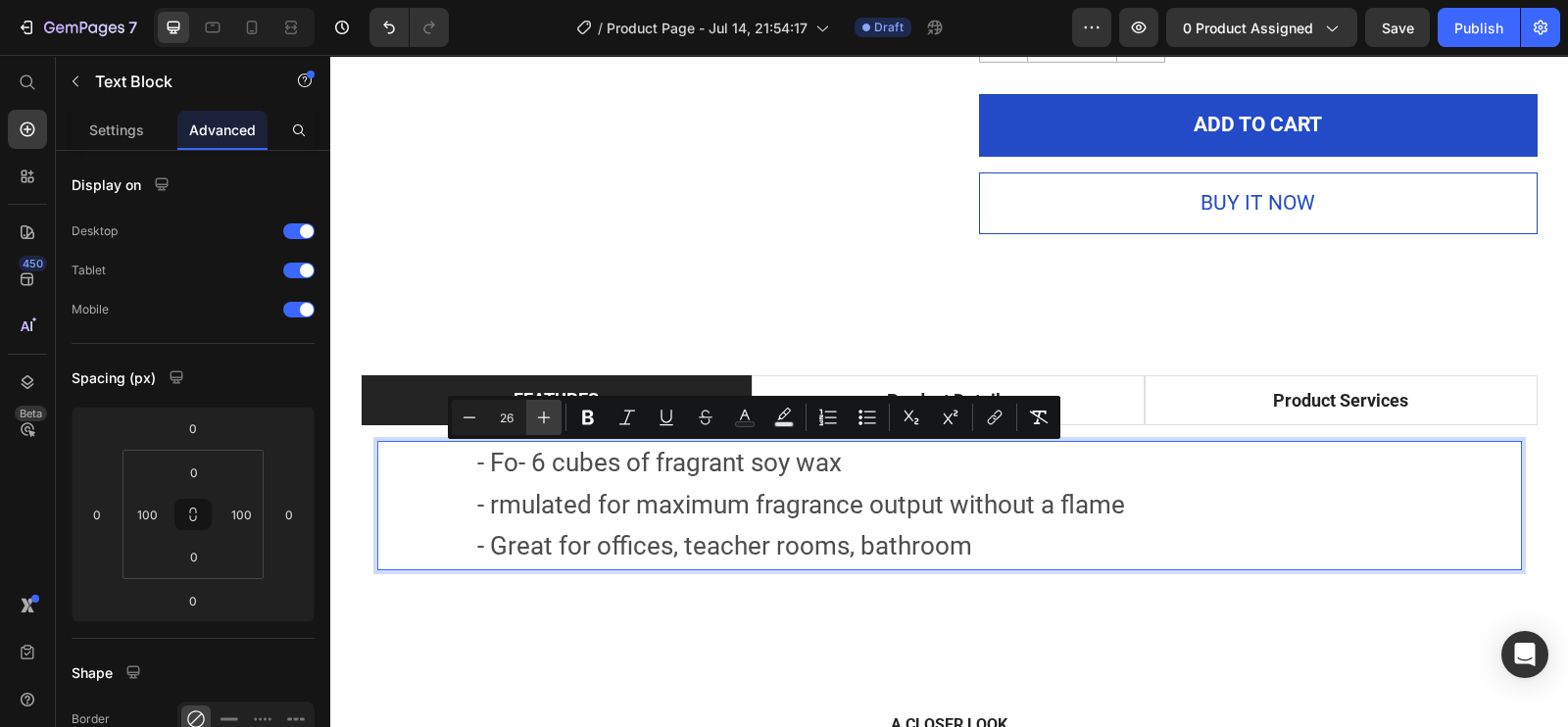 click 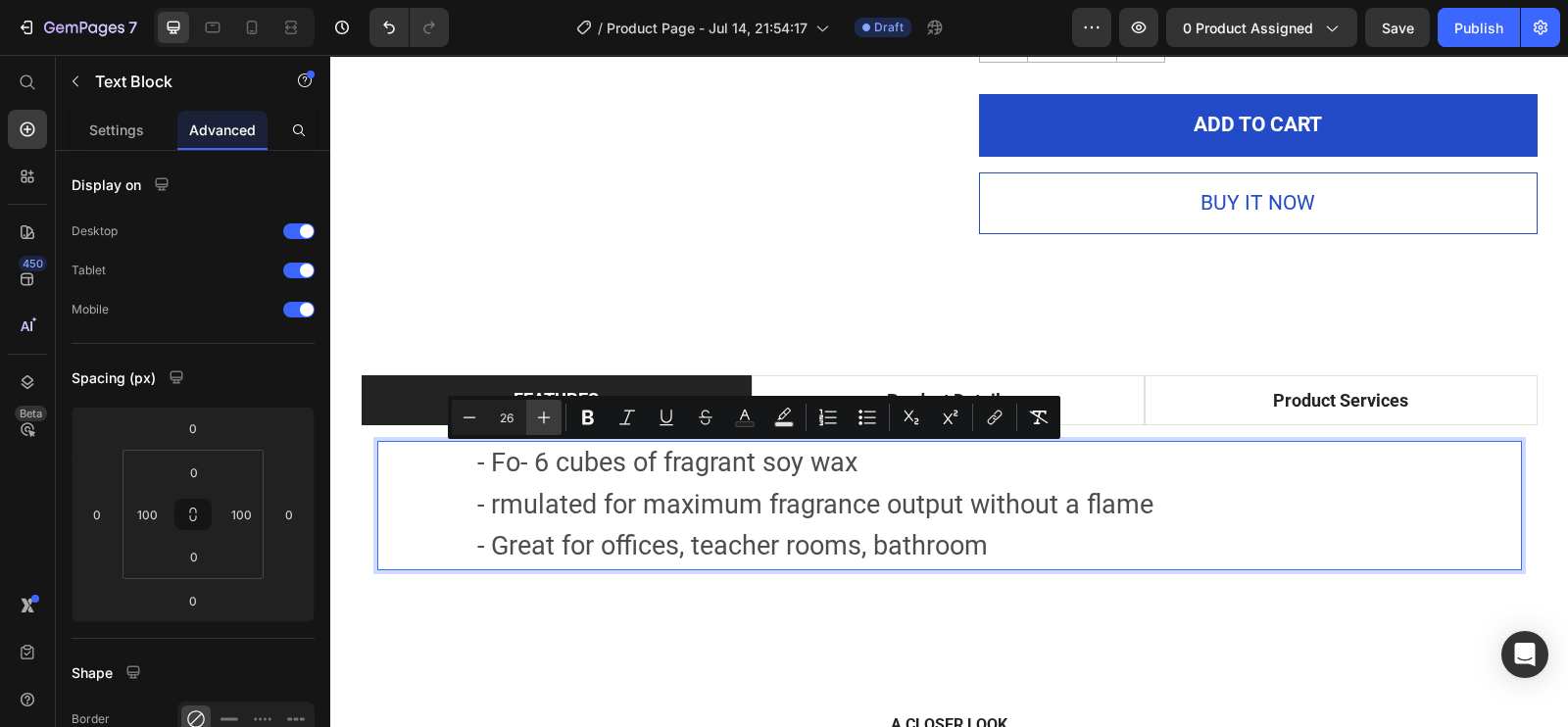 click 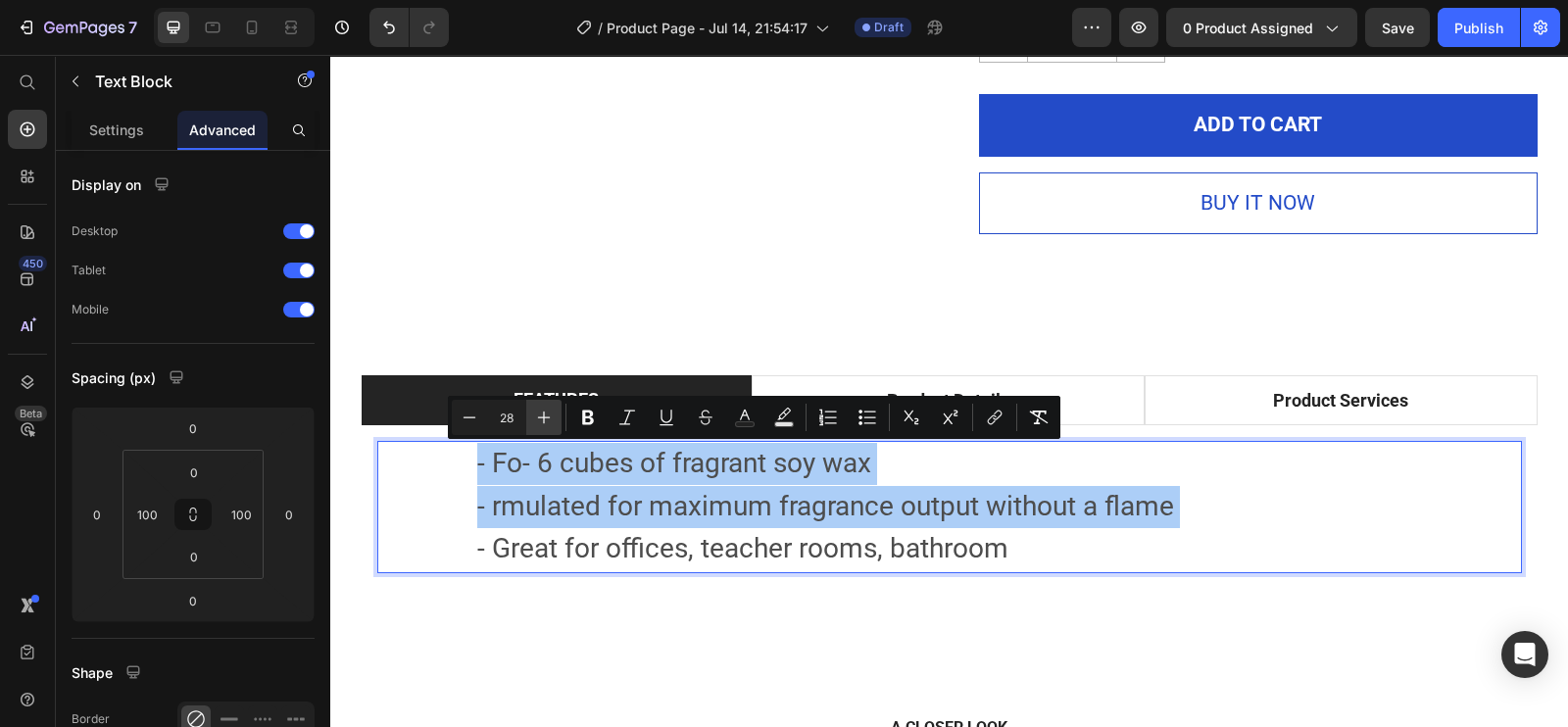 click 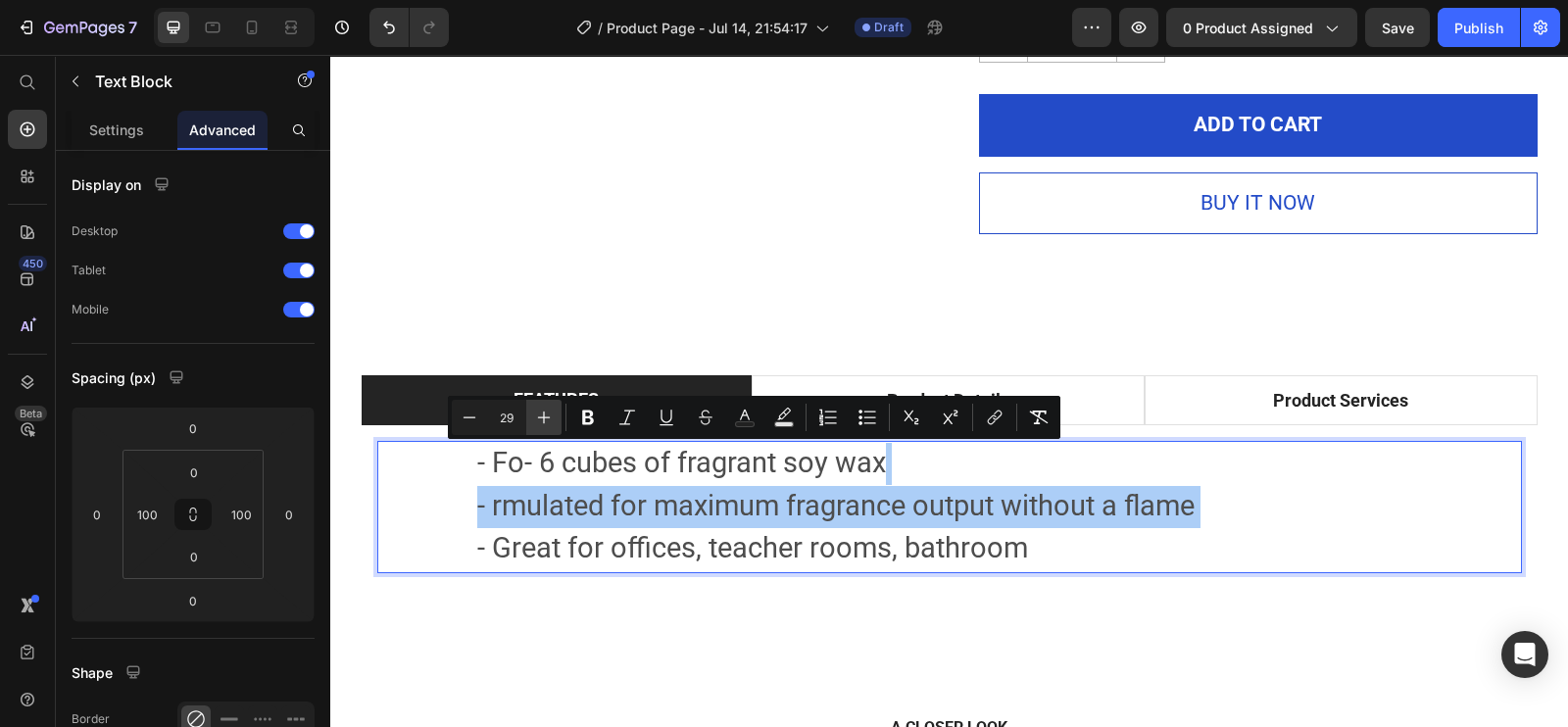 click 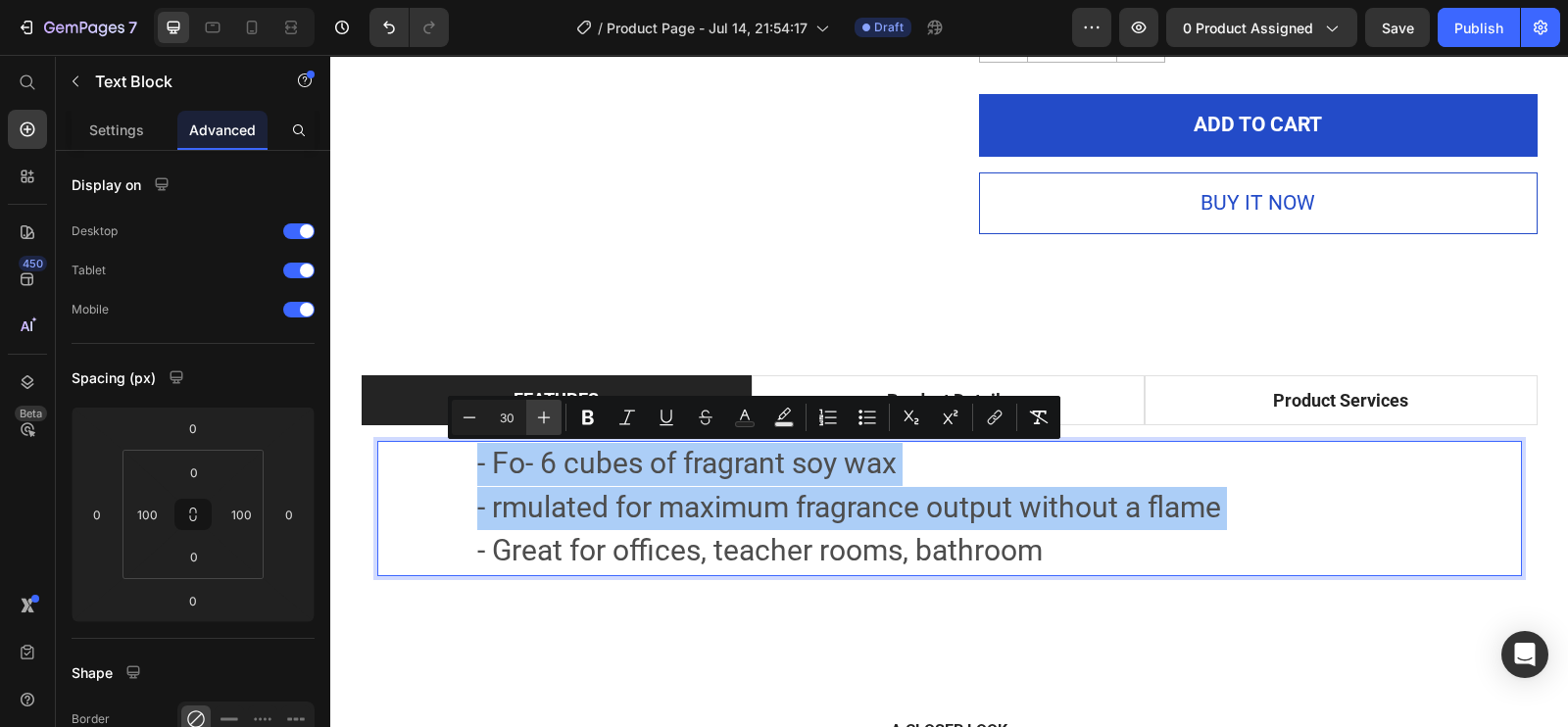 click 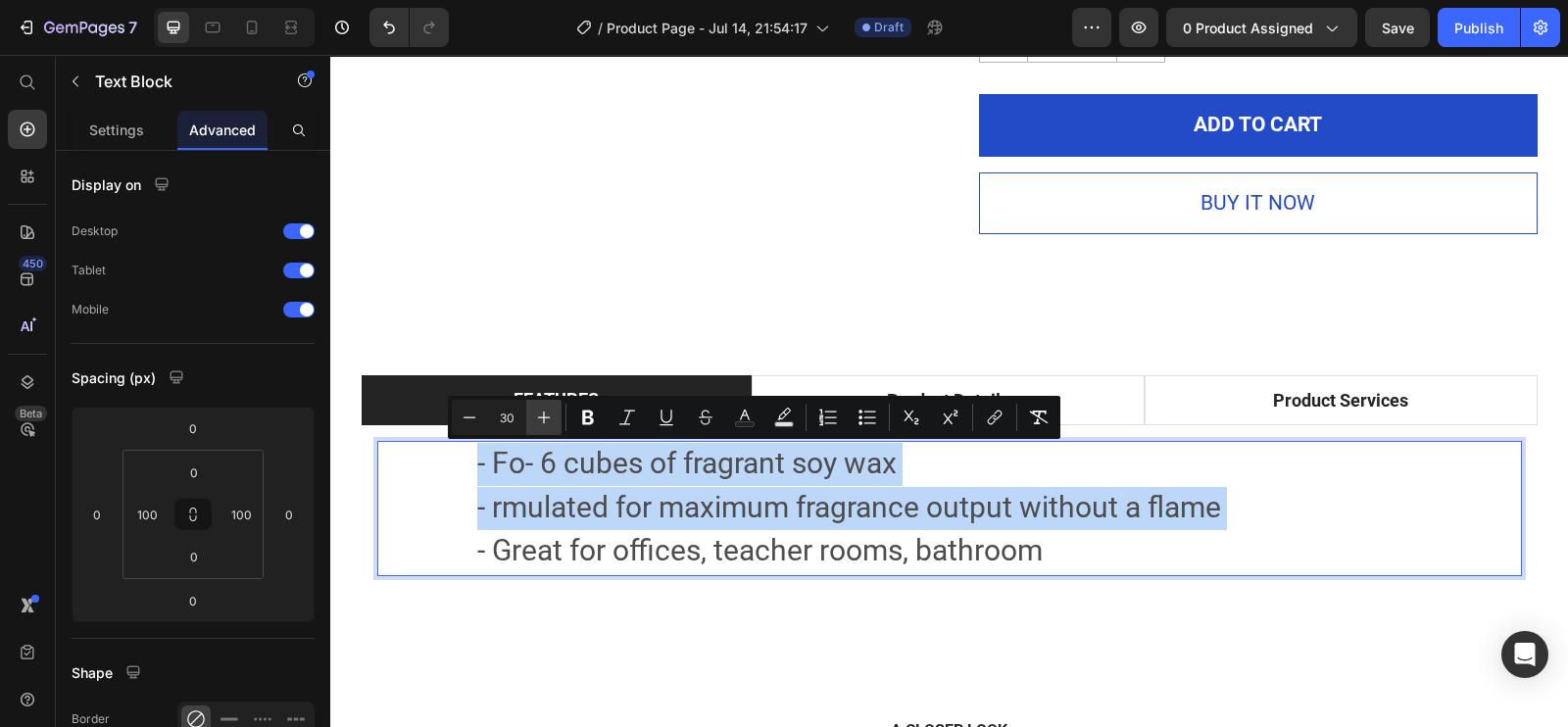 type on "31" 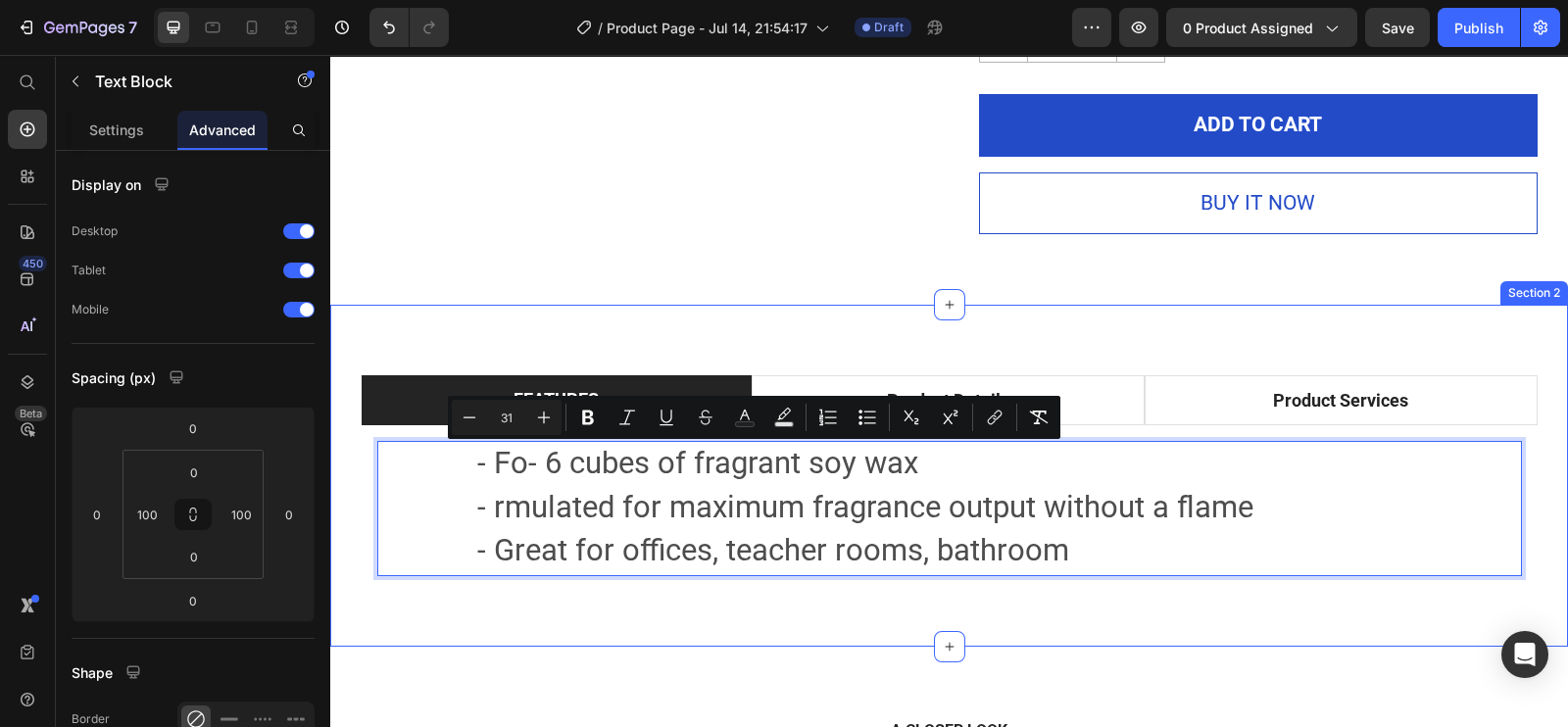 click on "FEATURES Product Details Product Services - Fo- 6 cubes of fragrant soy wax - rmulated for maximum fragrance output without a flame - Great for offices, teacher rooms, bathroom Text Block   0 What's Included Heading Image VR Headset Text block Image 2 Touch Controllers Text block Image Charging Cable Text block Image Power Adapter Text block Image Glasses Spacer Text block Icon List Image Row Row Professional Support Heading Image Installation Text block We set up your VR headsets for direct use, by preconfiguring the headsets and pre-installing your desired application and 360° content. Text block Image 24/7 Support Desk Text block For questions and problems, you can always  get in touch with our support desk, so we can get you back, up and running. Text block Row Row Tab Row Section 2" at bounding box center (949, 475) 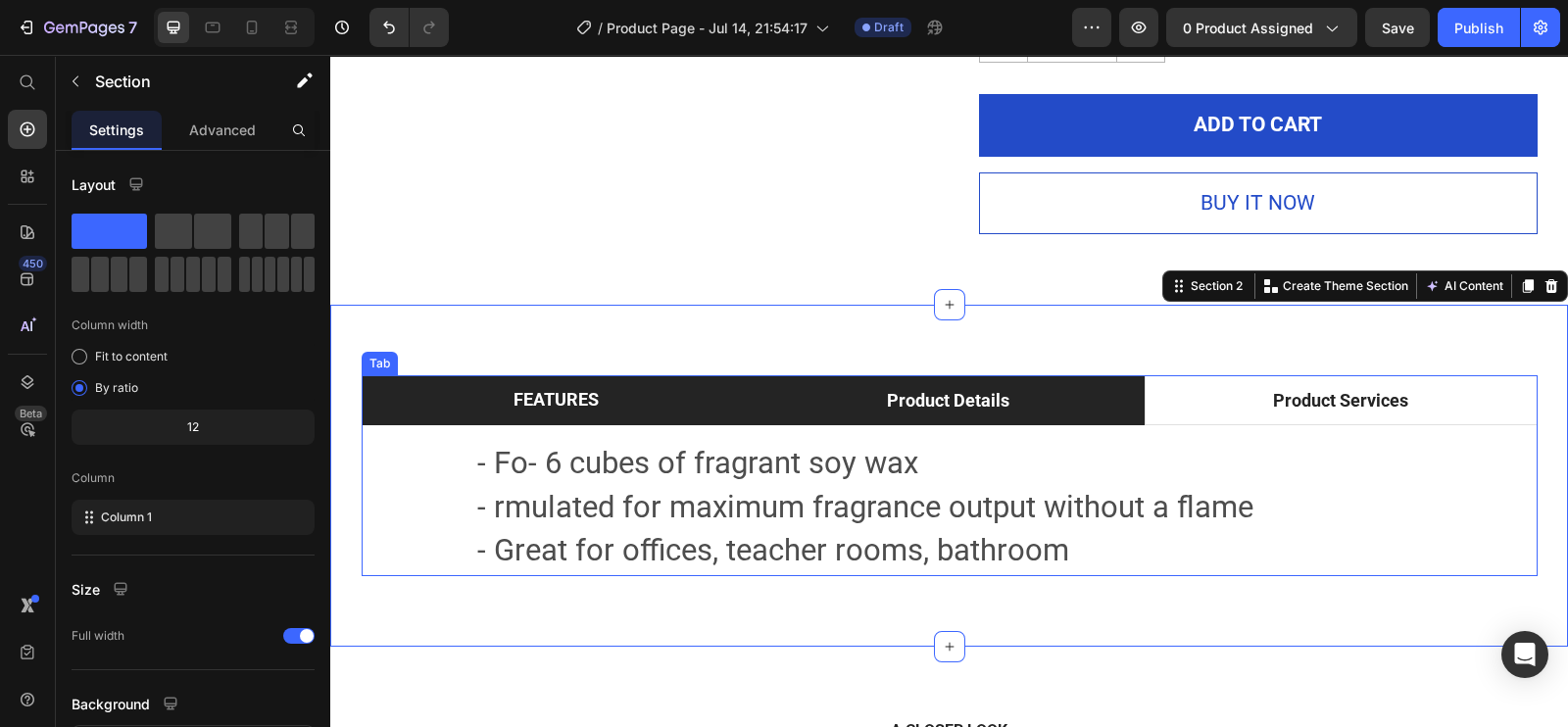 click on "Product Details" at bounding box center [948, 400] 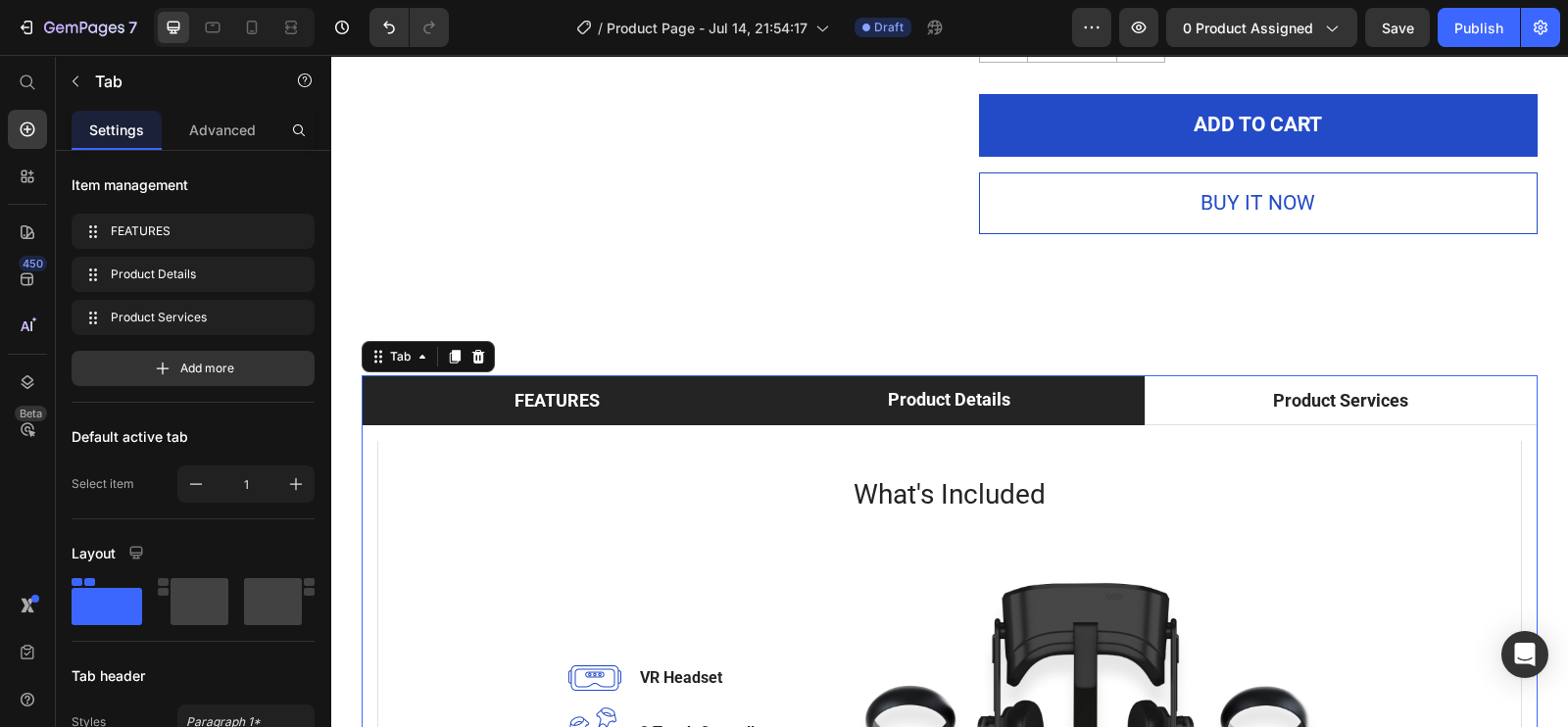 click on "FEATURES" at bounding box center [558, 400] 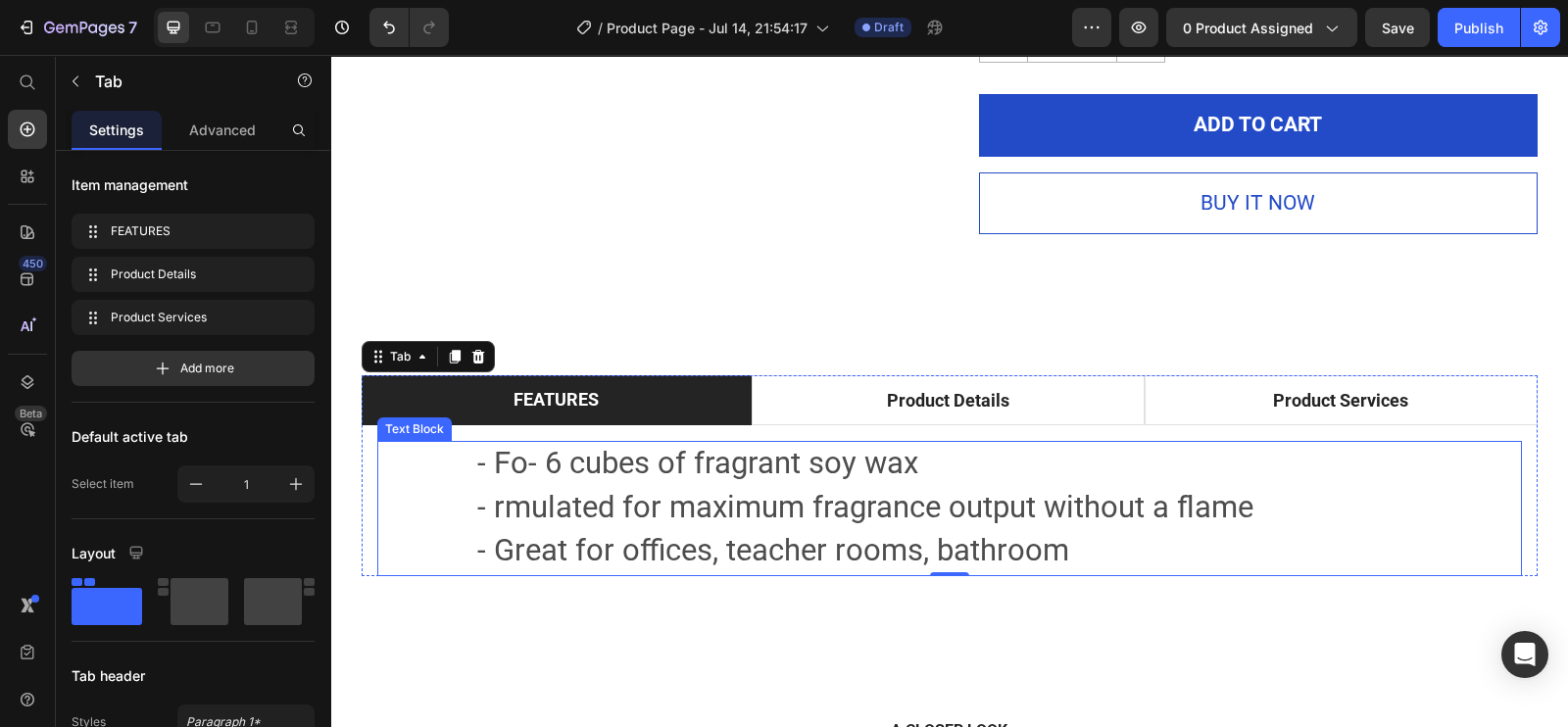 click on "- Fo- 6 cubes of fragrant soy wax - rmulated for maximum fragrance output without a flame - Great for offices, teacher rooms, bathroom Text Block" at bounding box center (950, 508) 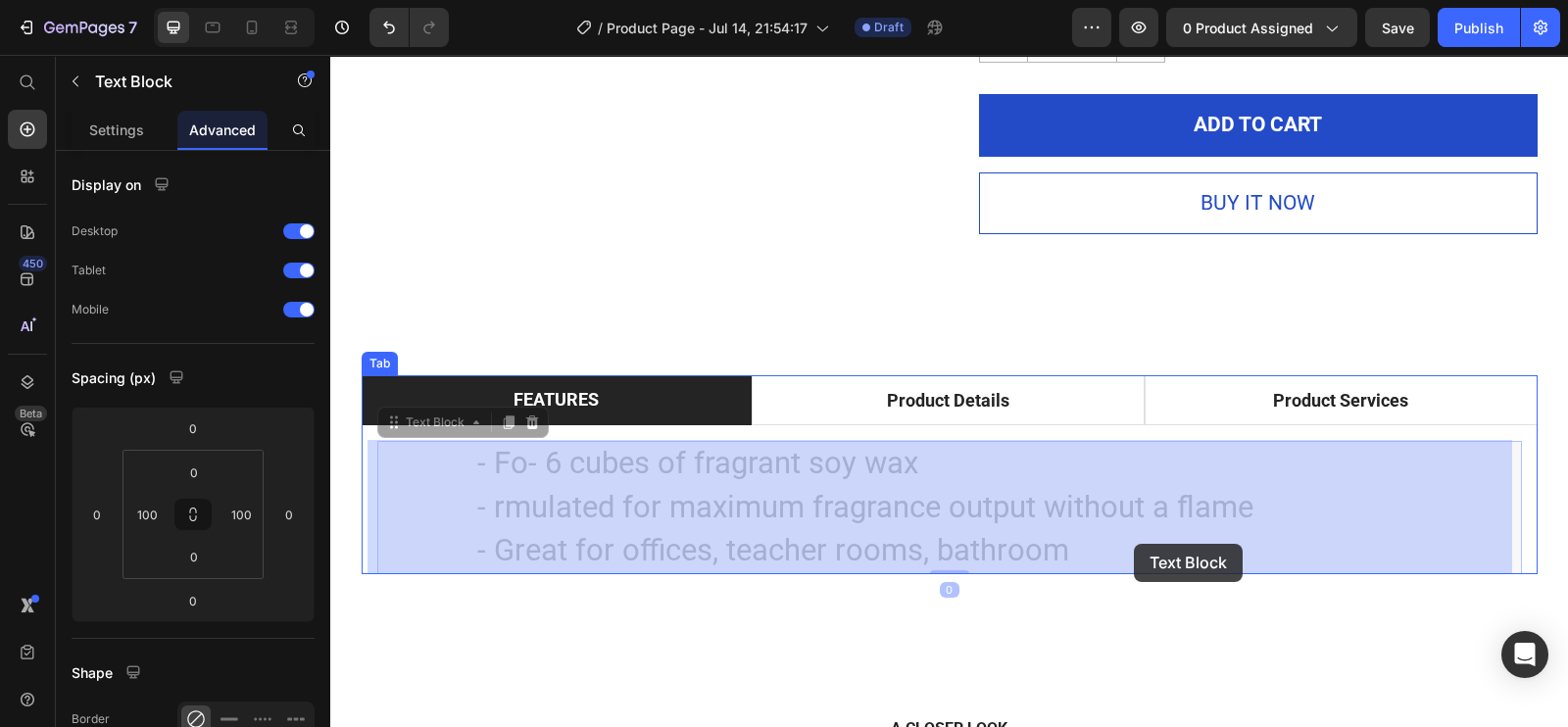 drag, startPoint x: 456, startPoint y: 454, endPoint x: 1129, endPoint y: 544, distance: 678.99116 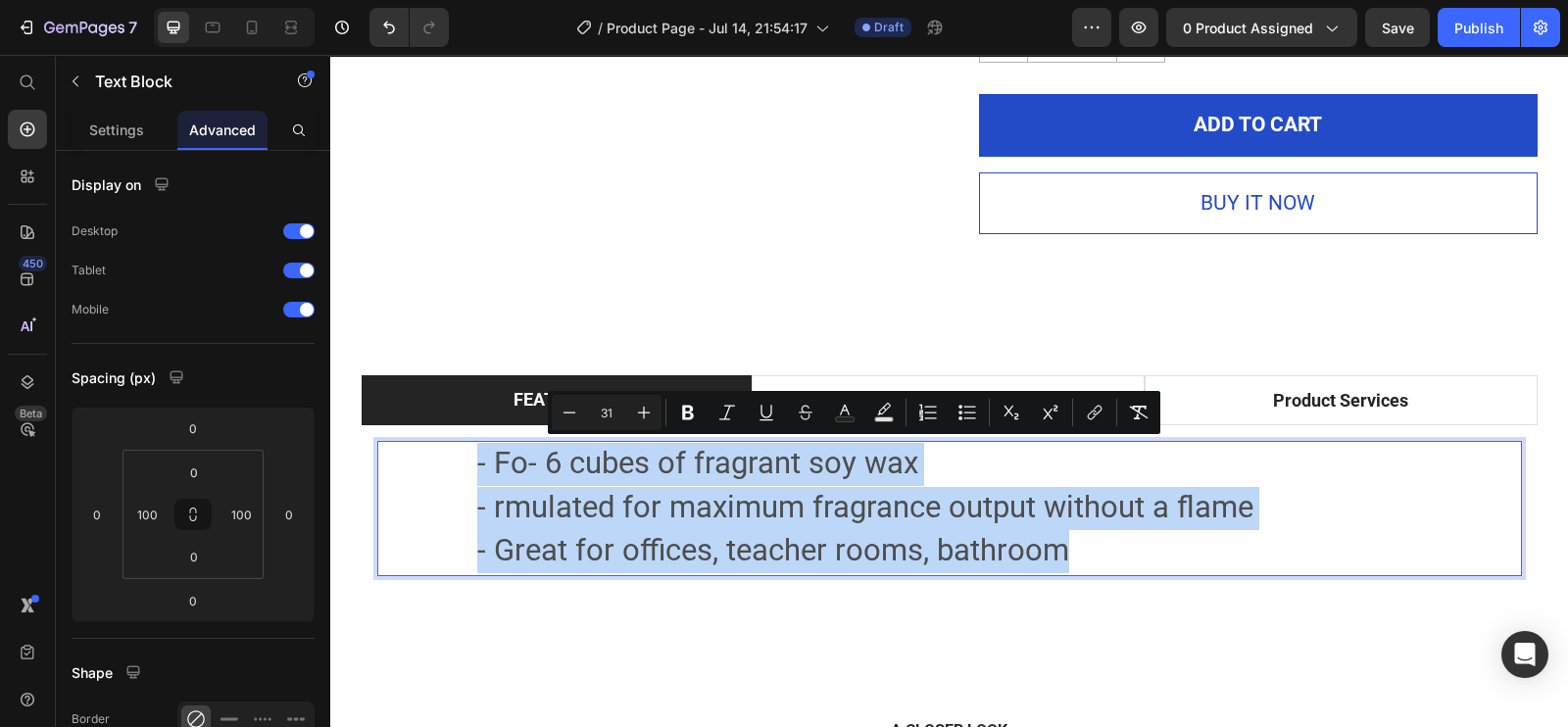 drag, startPoint x: 1129, startPoint y: 544, endPoint x: 443, endPoint y: 482, distance: 688.7961 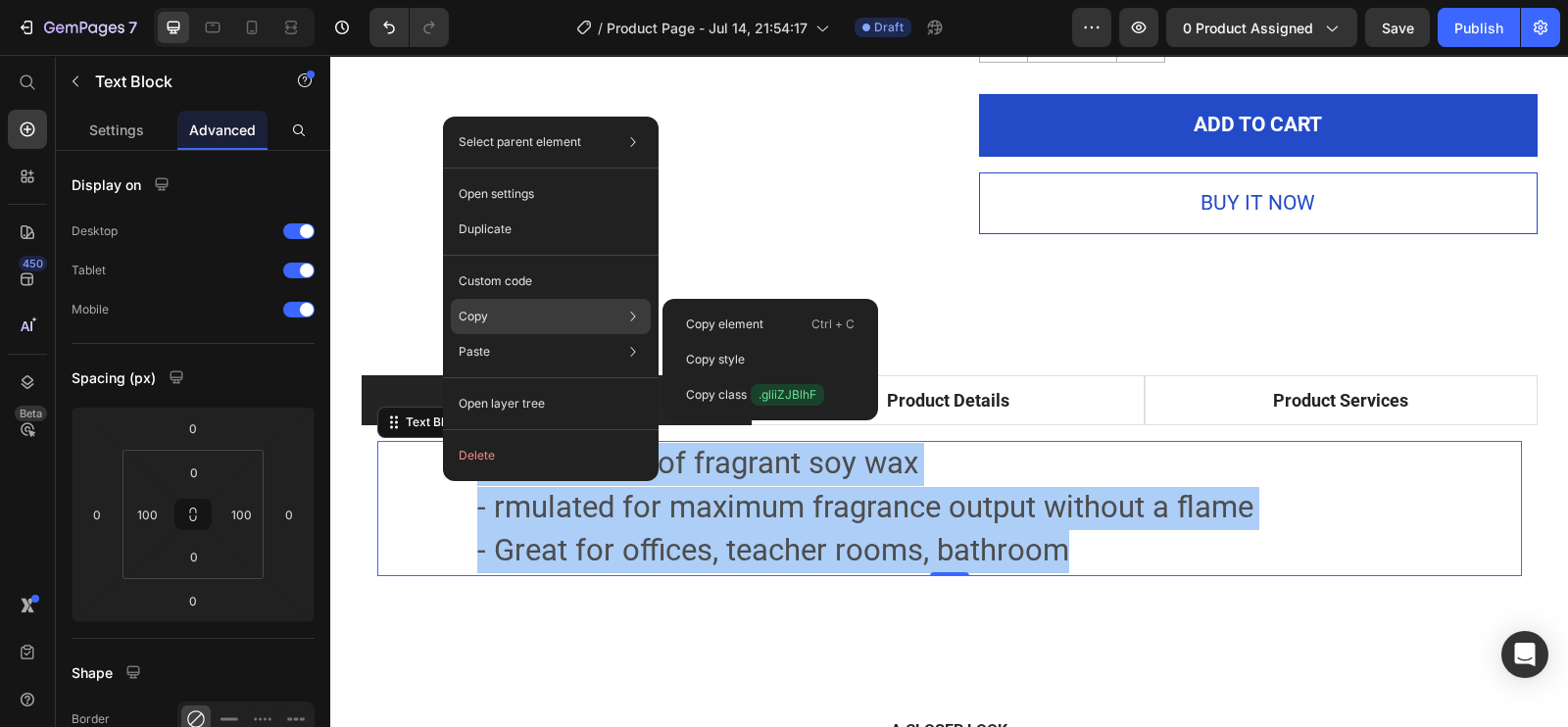 click on "Copy Copy element  Ctrl + C Copy style  Copy class  .gliiZJBlhF" 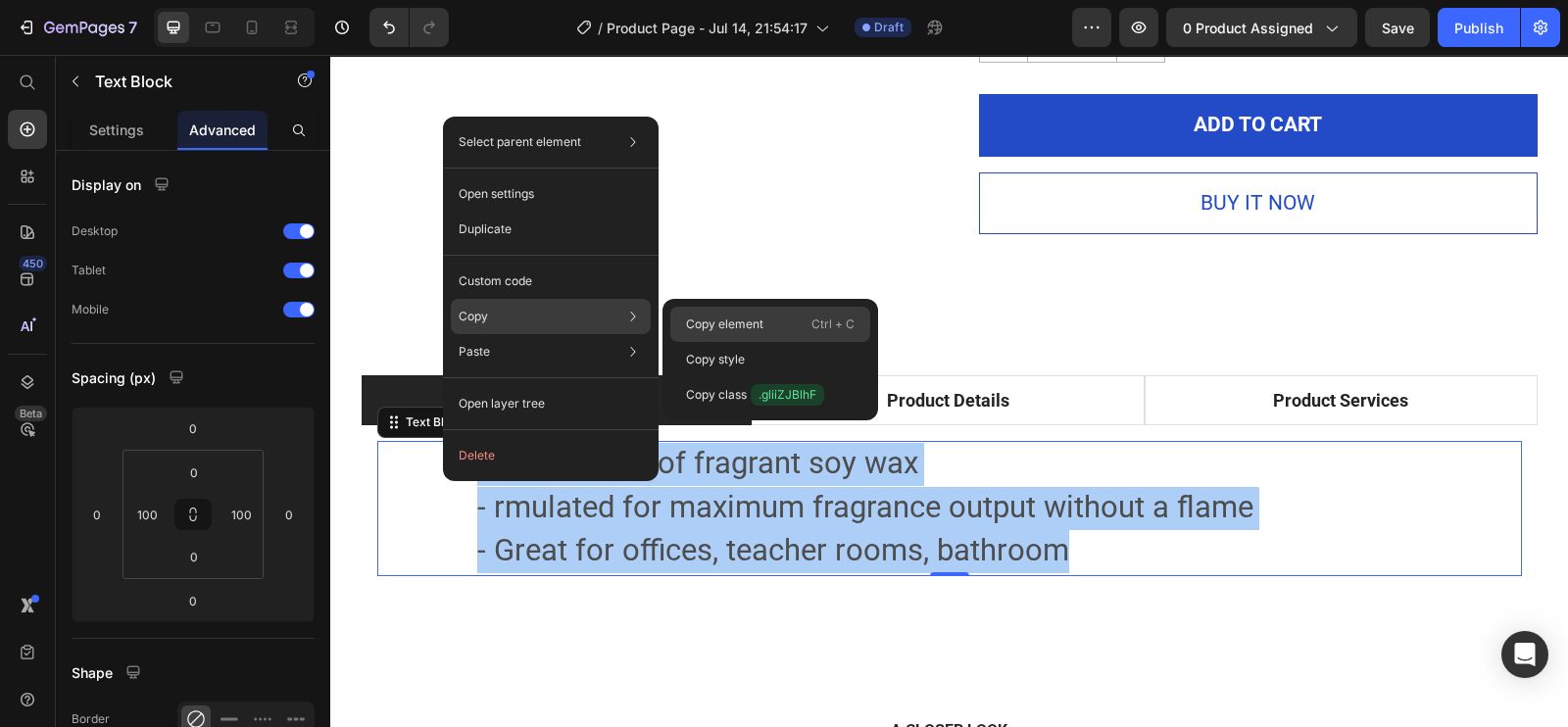 click on "Copy element" at bounding box center (724, 324) 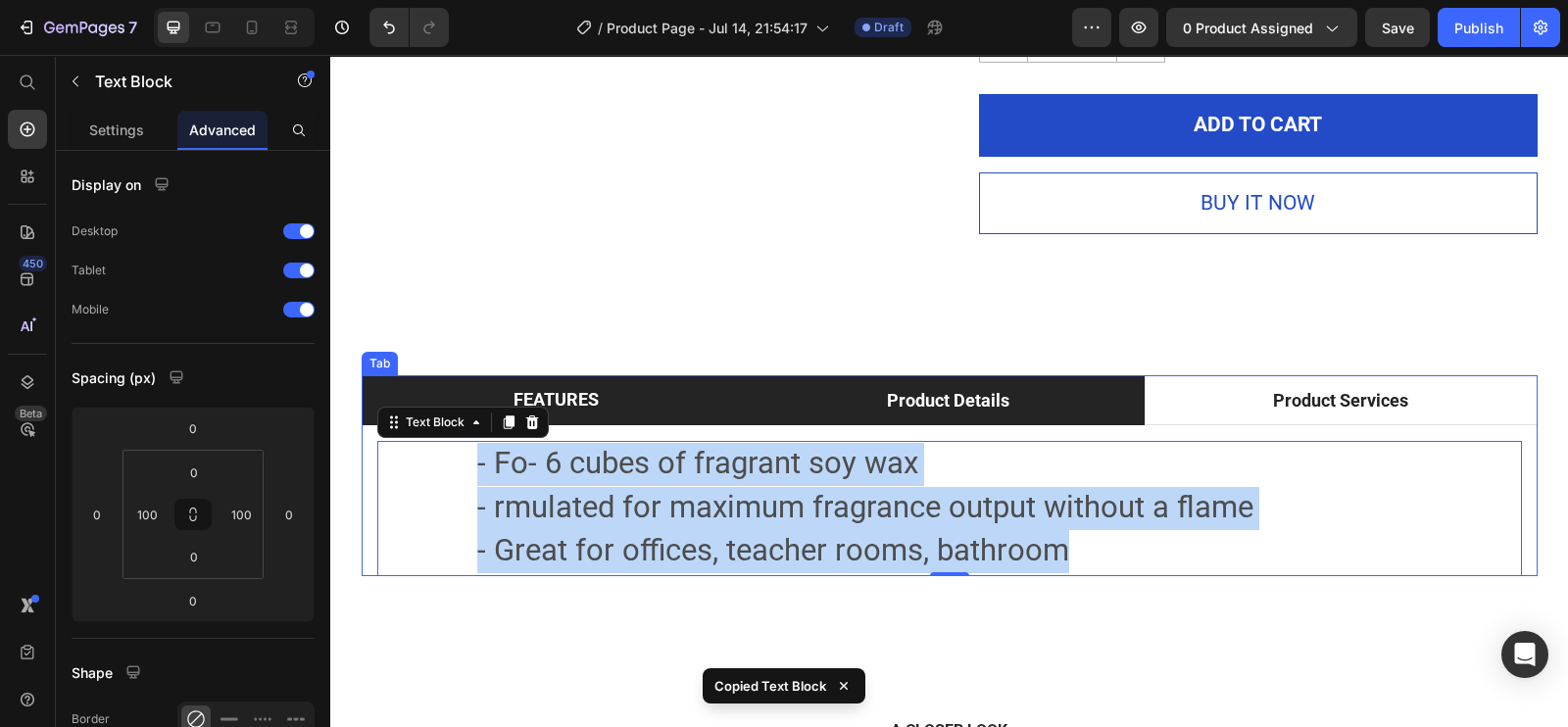 click on "Product Details" at bounding box center [948, 400] 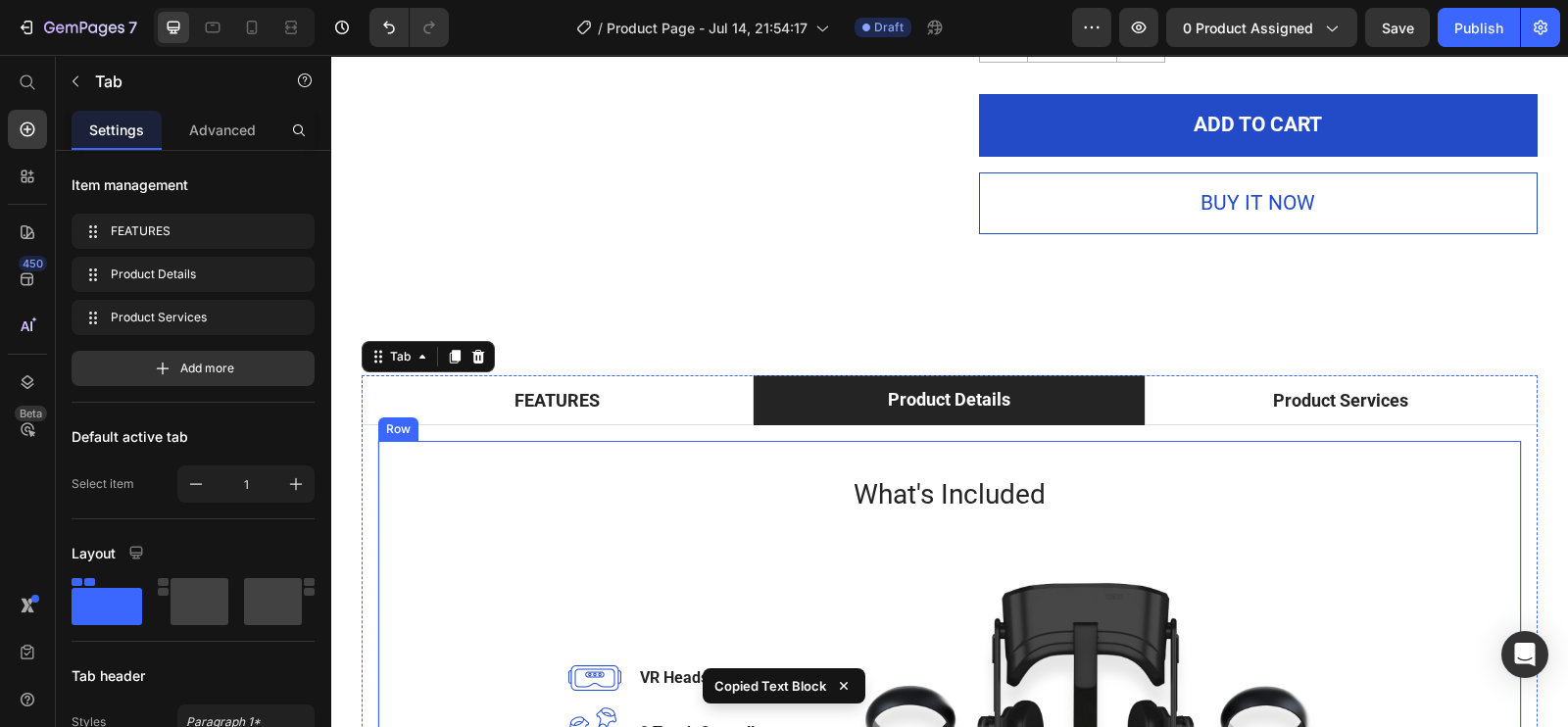 click on "What's Included Heading Image VR Headset Text block Image 2 Touch Controllers Text block Image Charging Cable Text block Image Power Adapter Text block Image Glasses Spacer Text block Icon List Image Row Row" at bounding box center [950, 750] 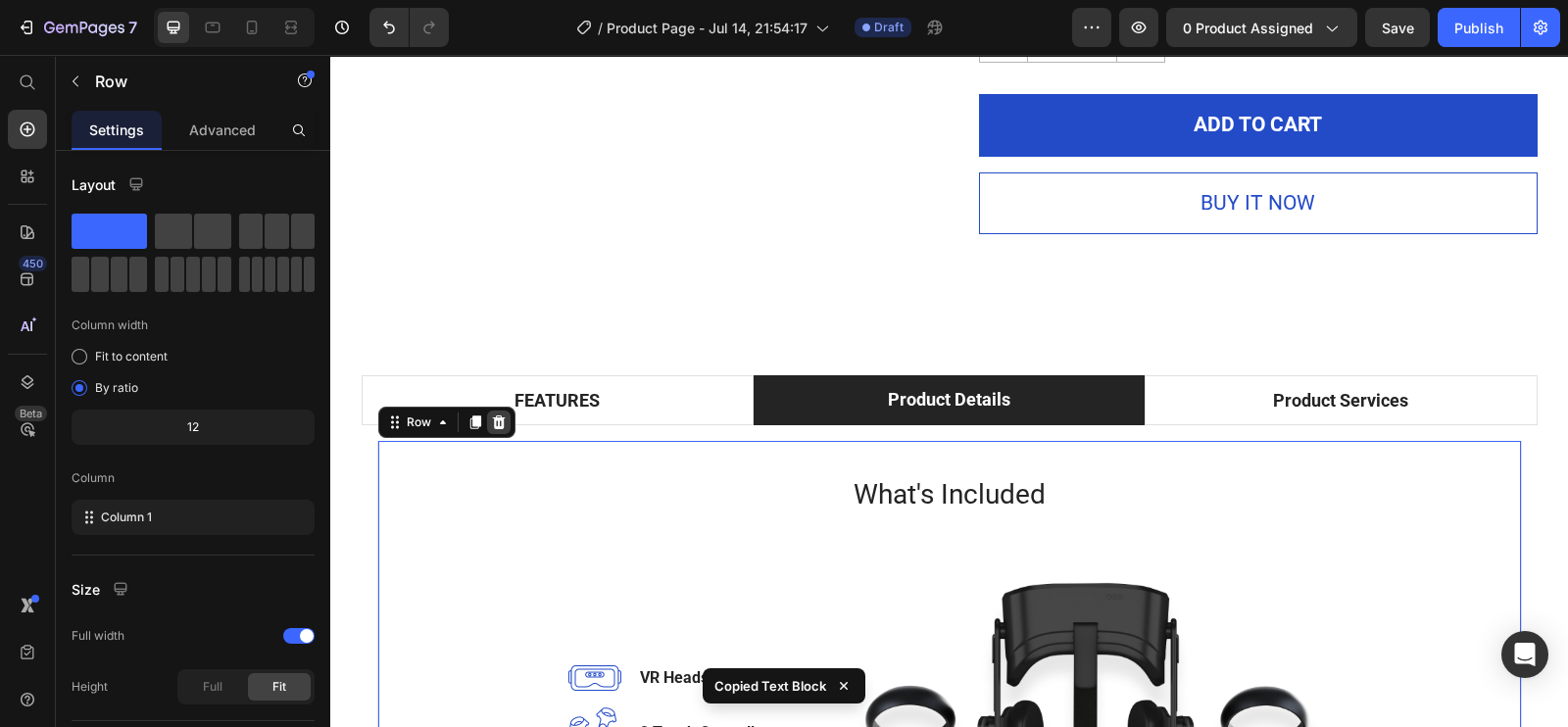 click at bounding box center [499, 422] 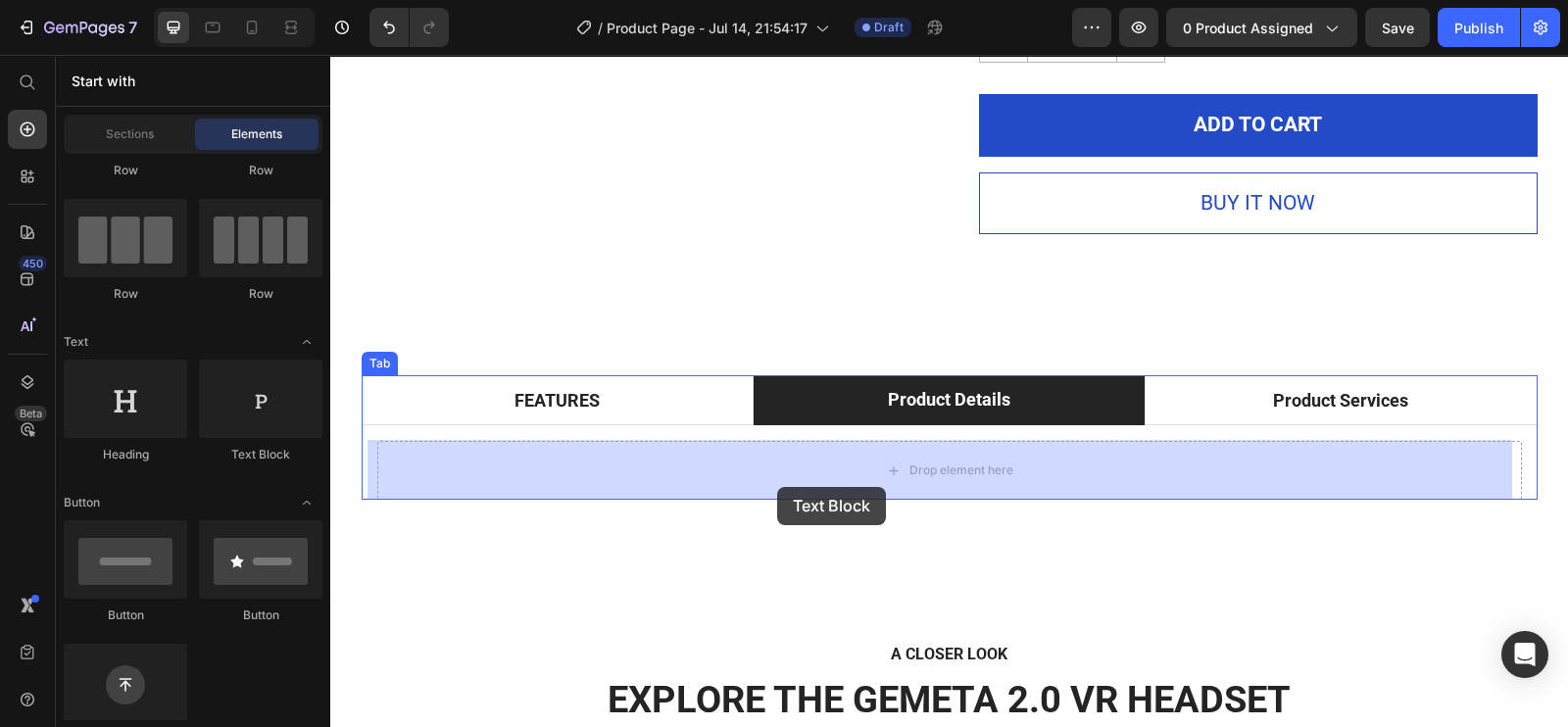 drag, startPoint x: 569, startPoint y: 493, endPoint x: 780, endPoint y: 488, distance: 211.05923 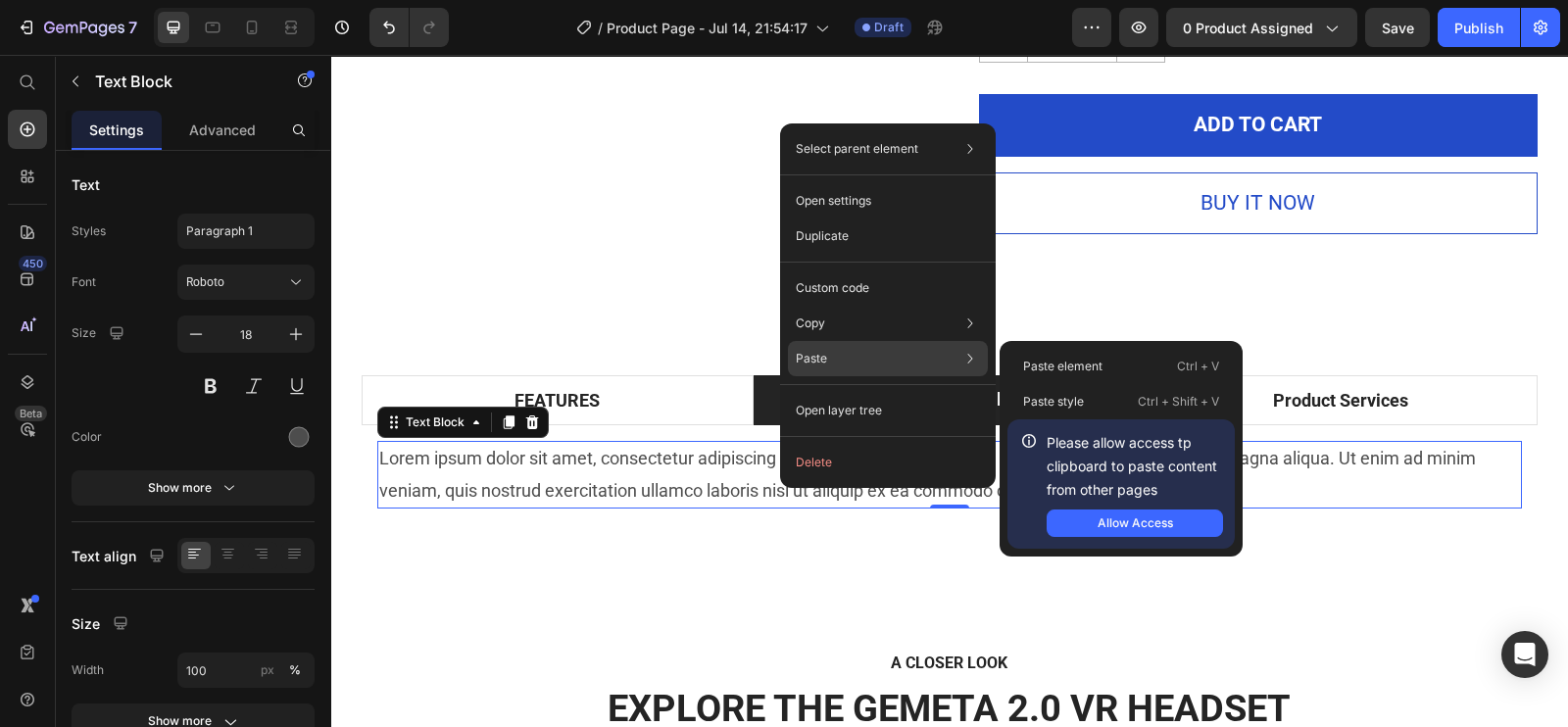 click on "Paste" at bounding box center (811, 359) 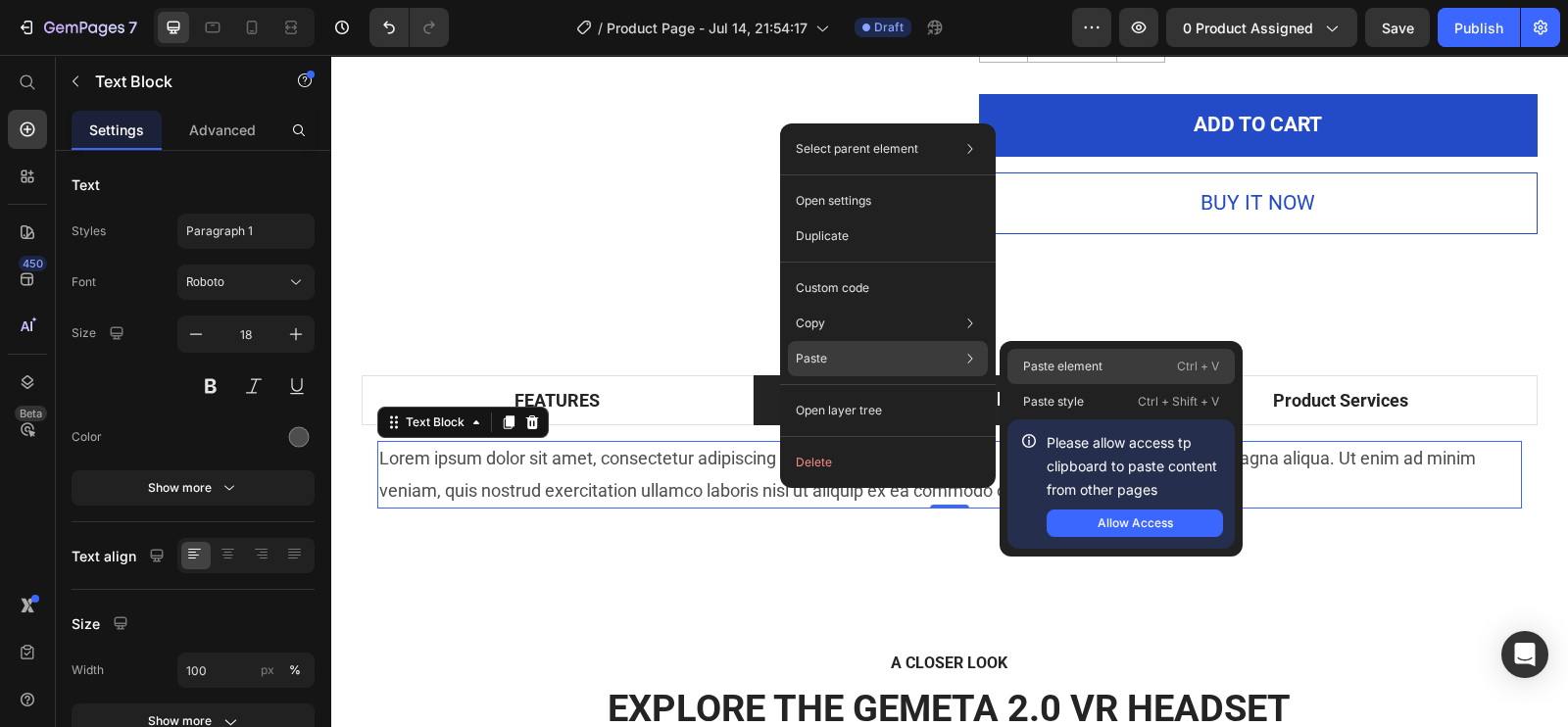 click on "Paste element  Ctrl + V" 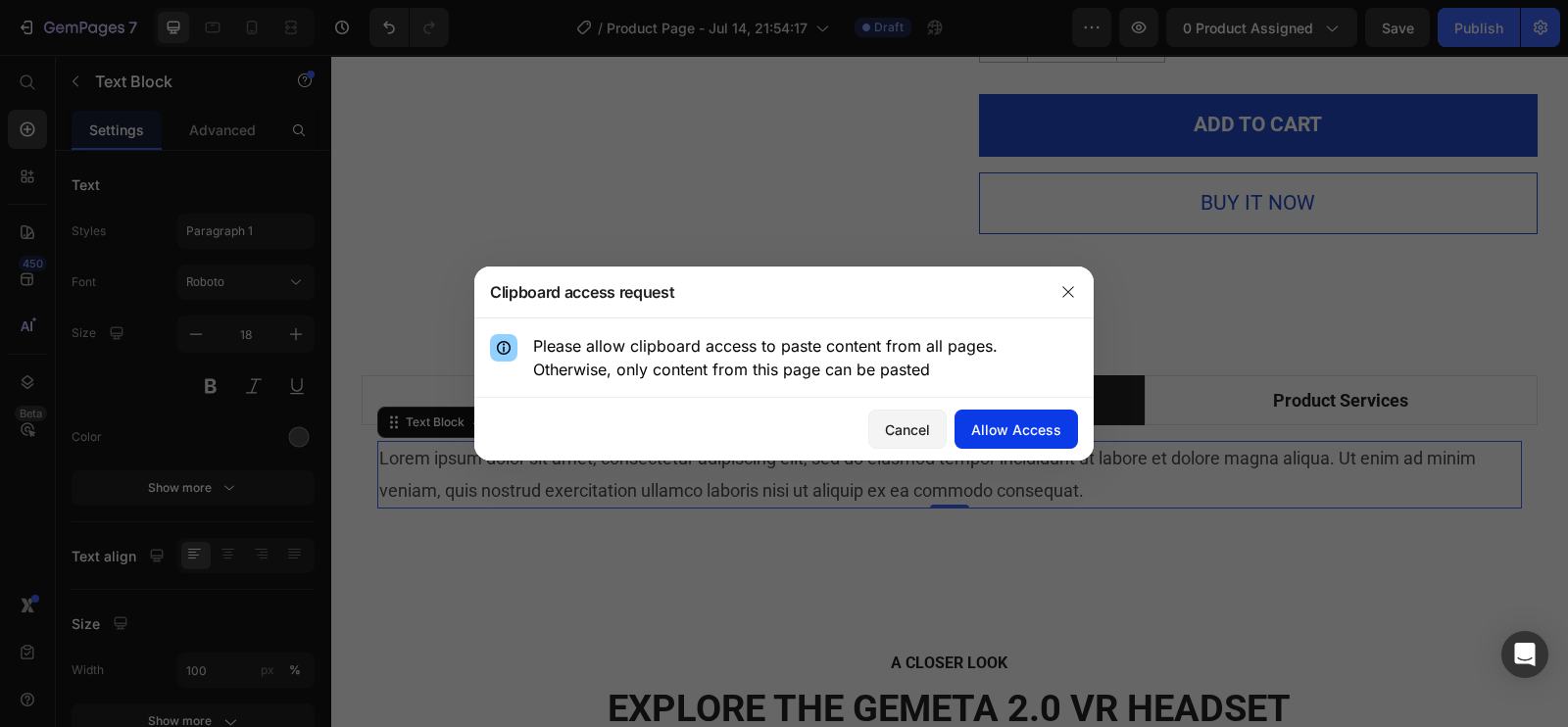 click on "Allow Access" at bounding box center [1016, 429] 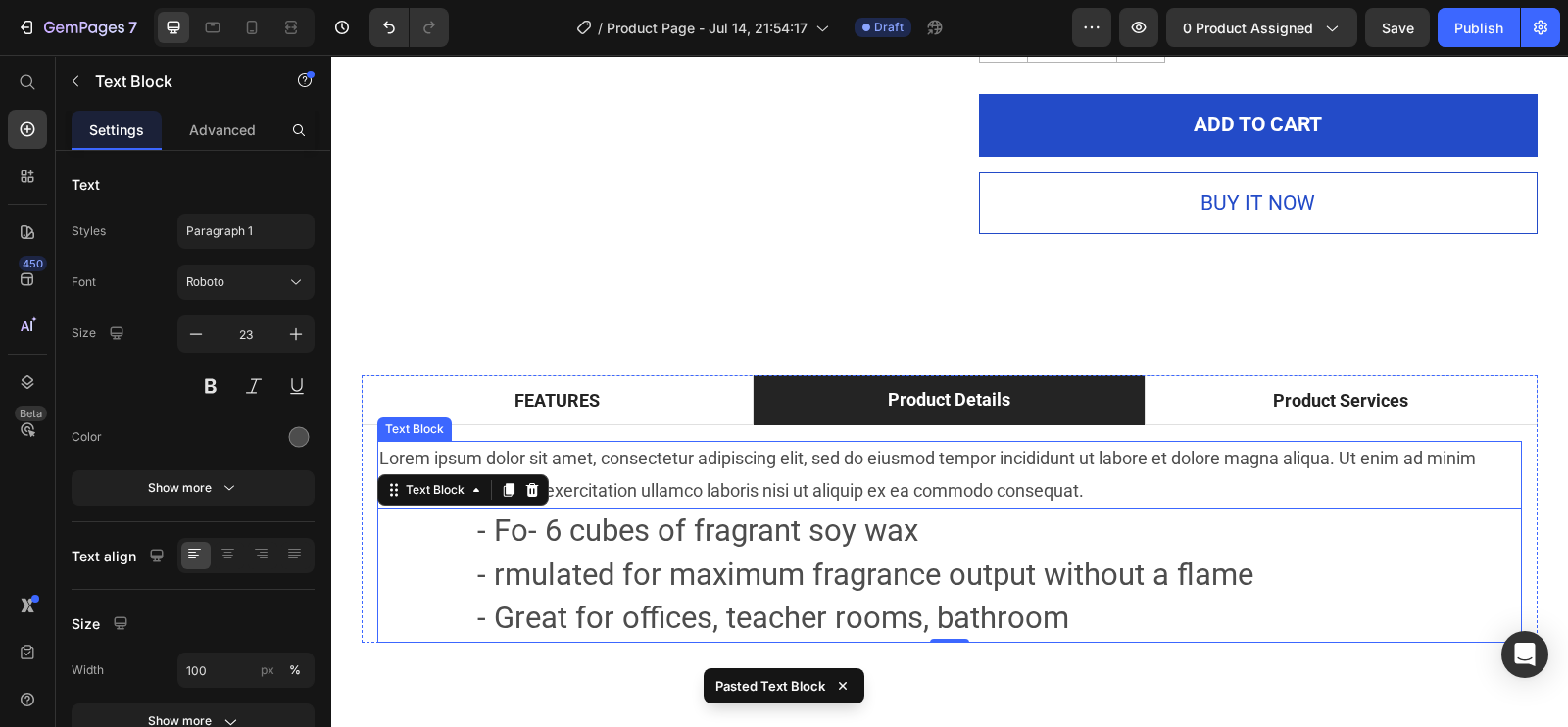 click on "Lorem ipsum dolor sit amet, consectetur adipiscing elit, sed do eiusmod tempor incididunt ut labore et dolore magna aliqua. Ut enim ad minim veniam, quis nostrud exercitation ullamco laboris nisi ut aliquip ex ea commodo consequat." at bounding box center [950, 474] 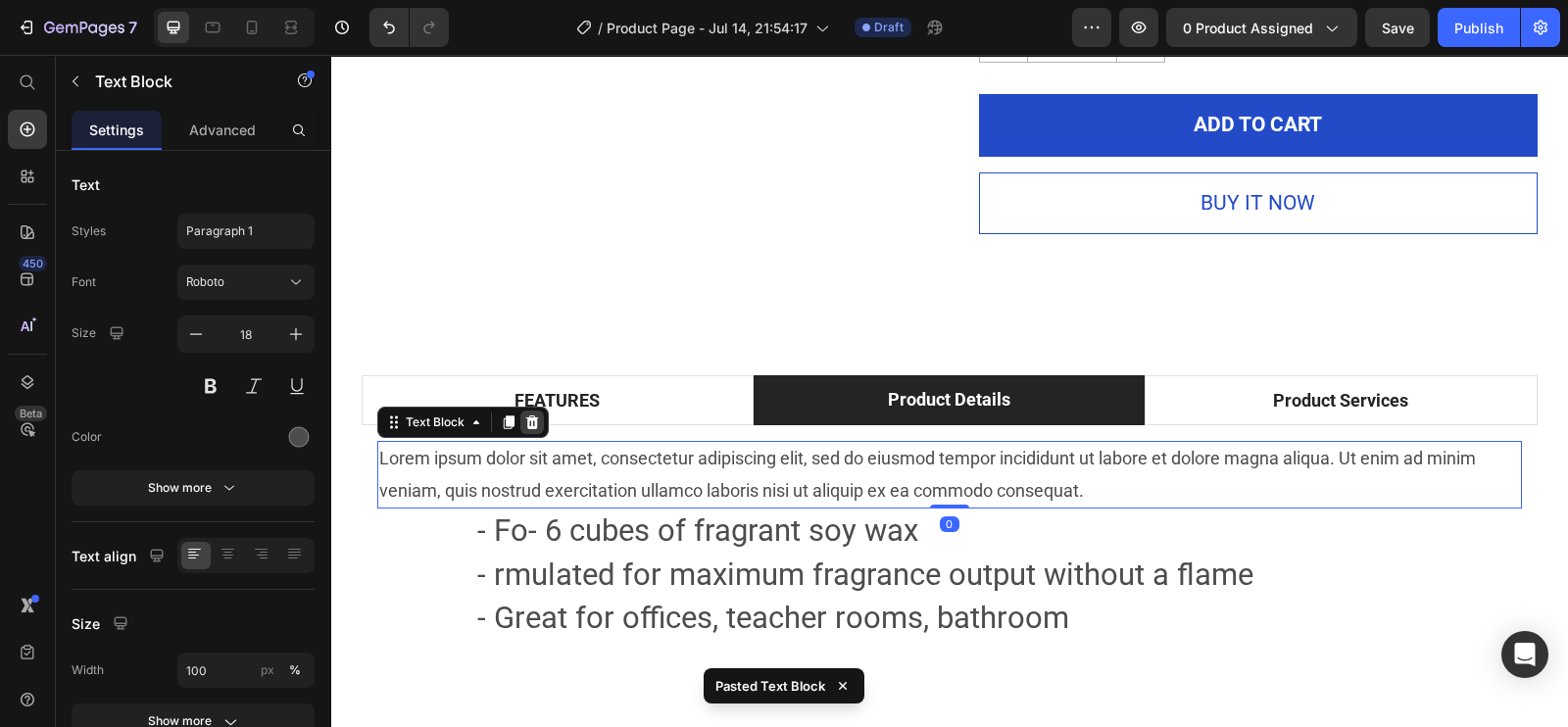 click at bounding box center (532, 422) 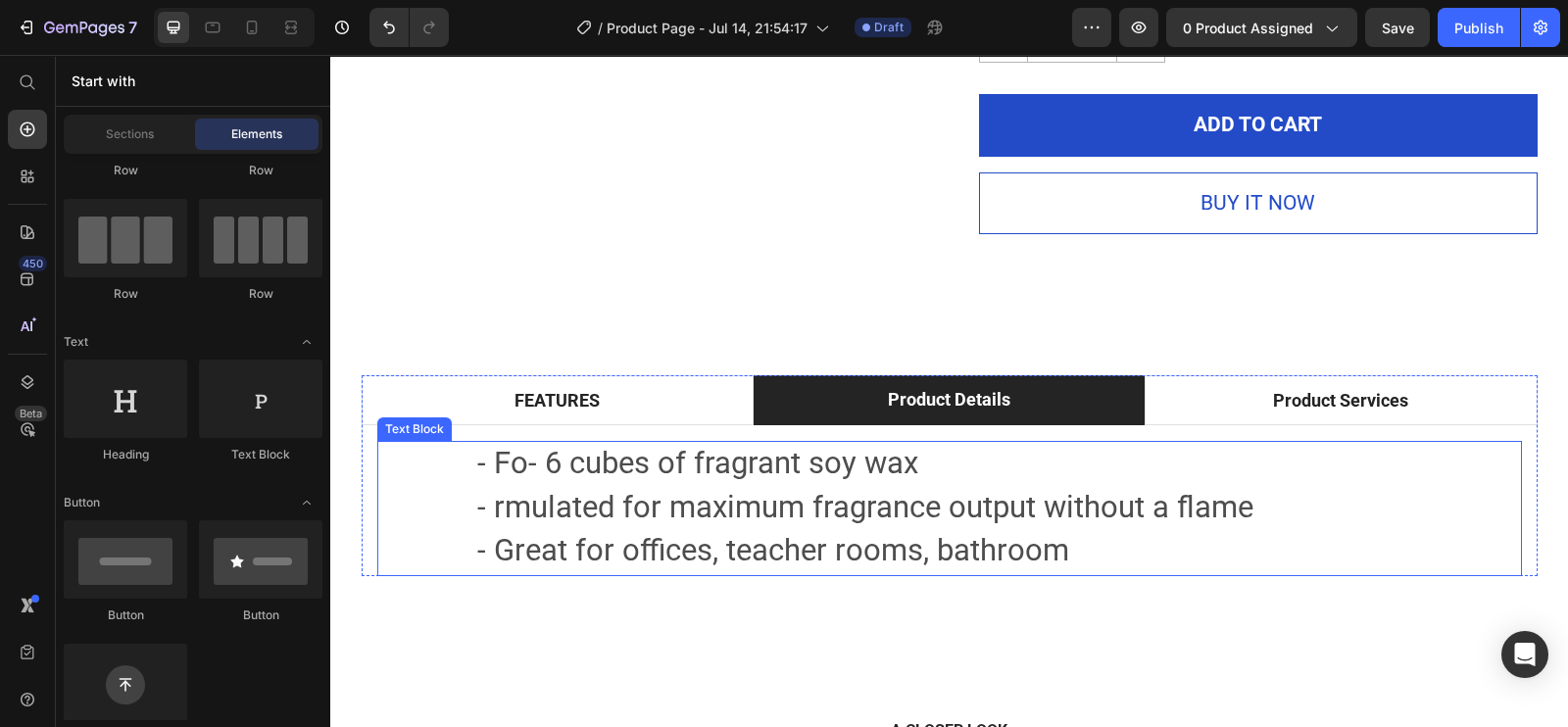 click on "- rmulated for maximum fragrance output without a flame" at bounding box center [865, 507] 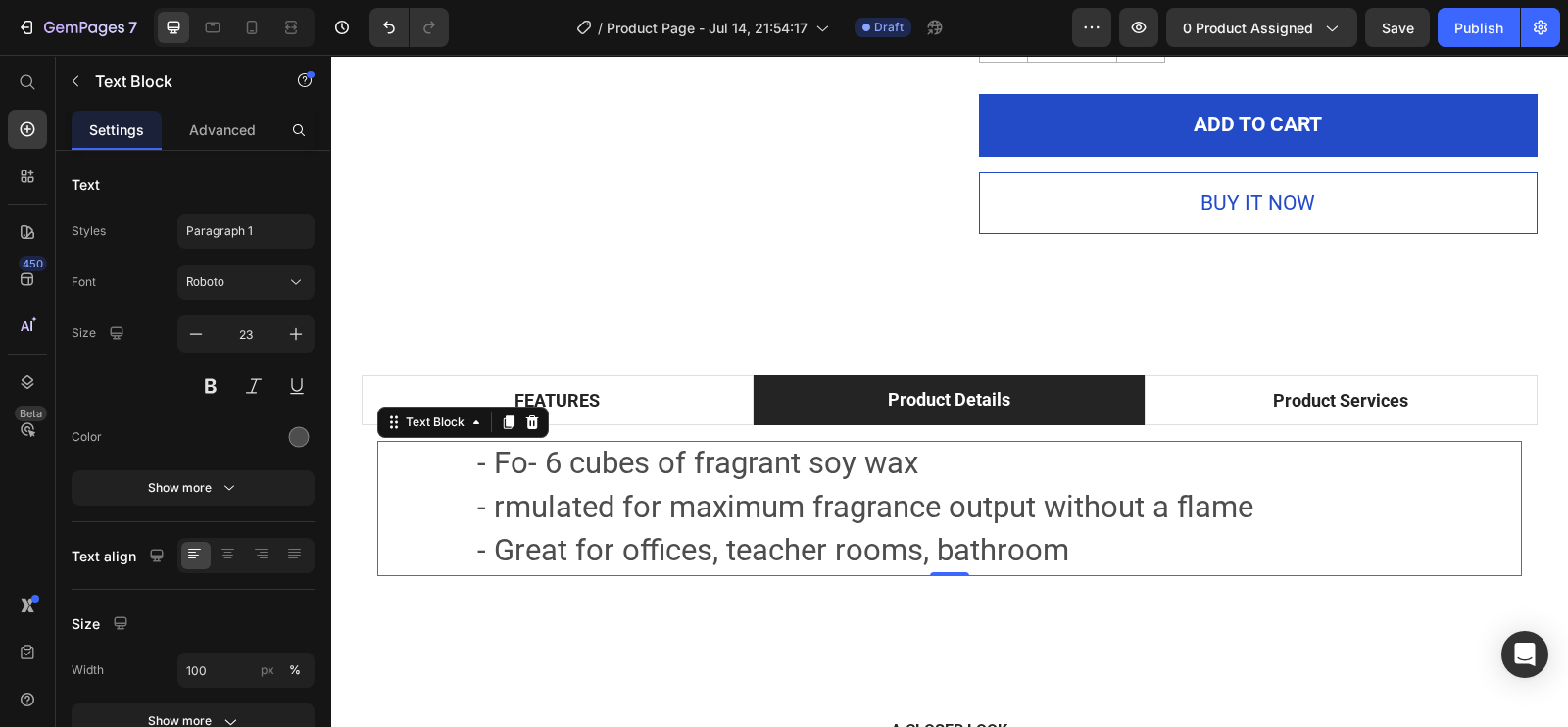 click on "- Great for offices, teacher rooms, bathroom" at bounding box center [773, 550] 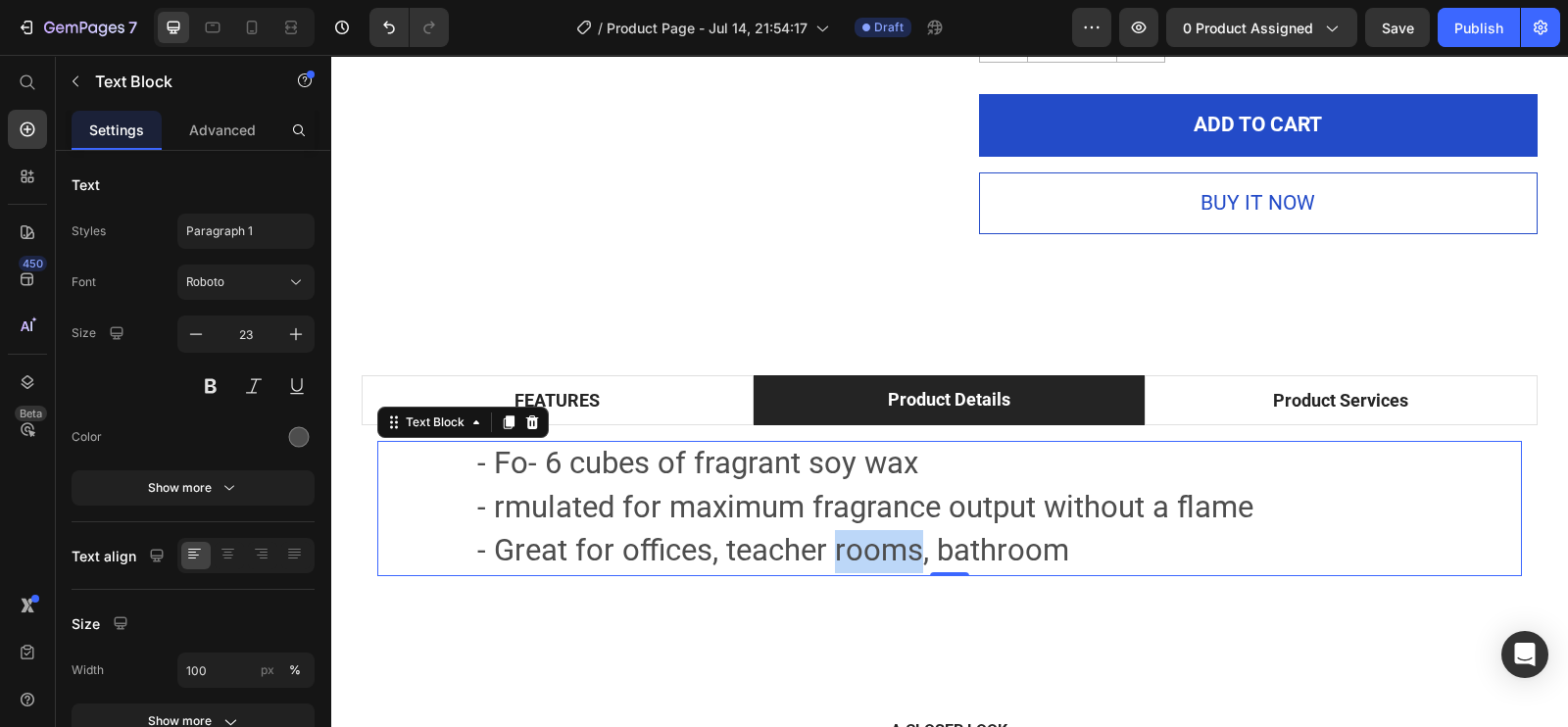 drag, startPoint x: 441, startPoint y: 458, endPoint x: 1085, endPoint y: 545, distance: 649.84998 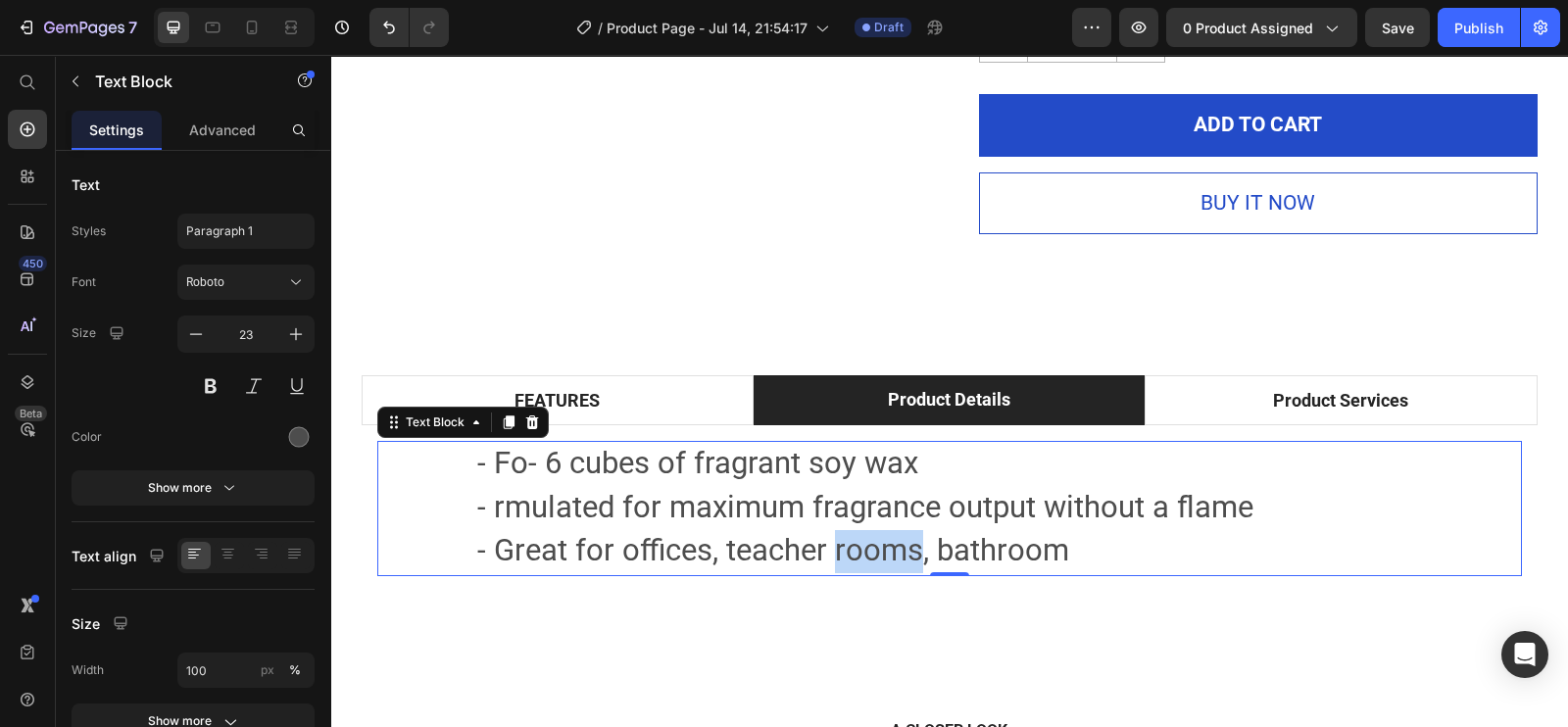 click on "- Fo- 6 cubes of fragrant soy wax - rmulated for maximum fragrance output without a flame - Great for offices, teacher rooms, bathroom Text Block   0" at bounding box center [950, 508] 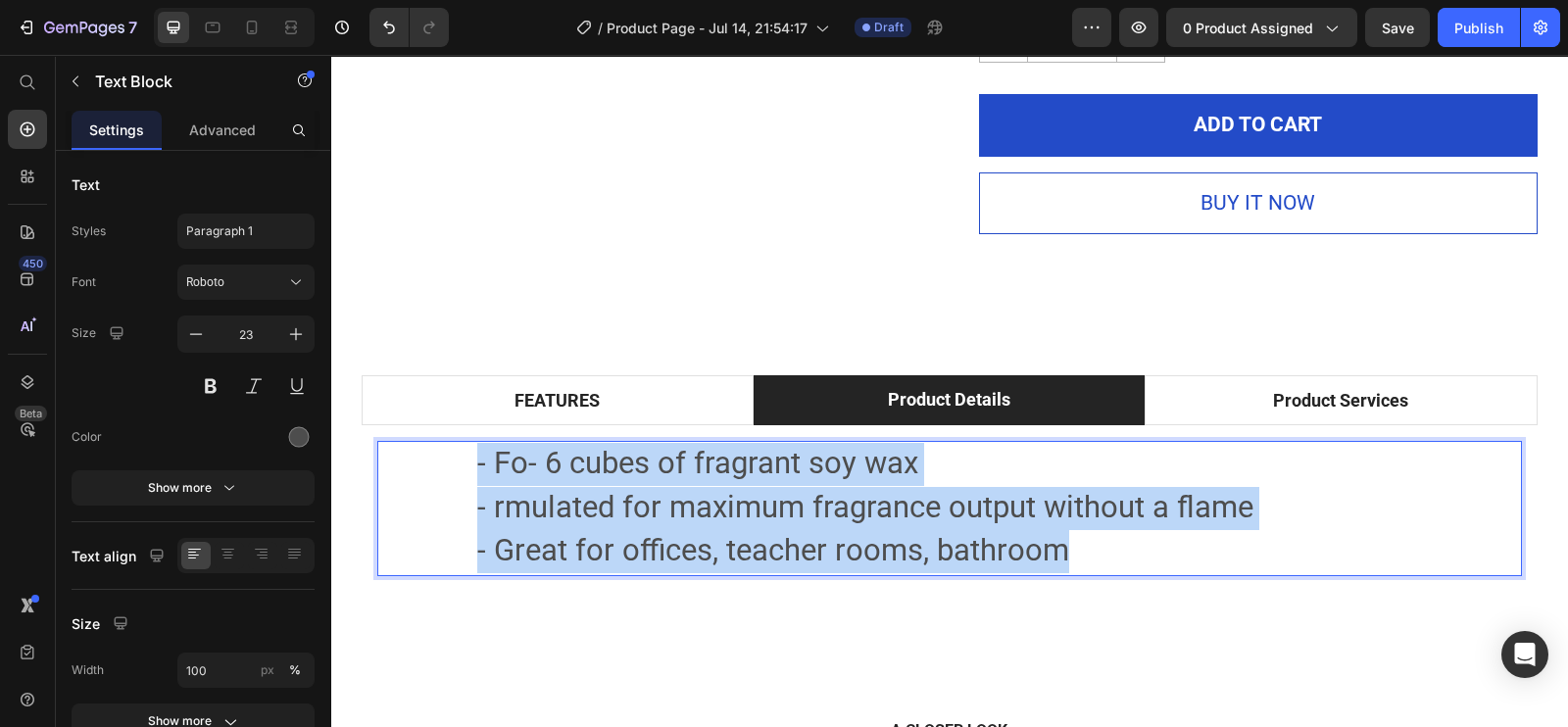 drag, startPoint x: 902, startPoint y: 535, endPoint x: 446, endPoint y: 466, distance: 461.1908 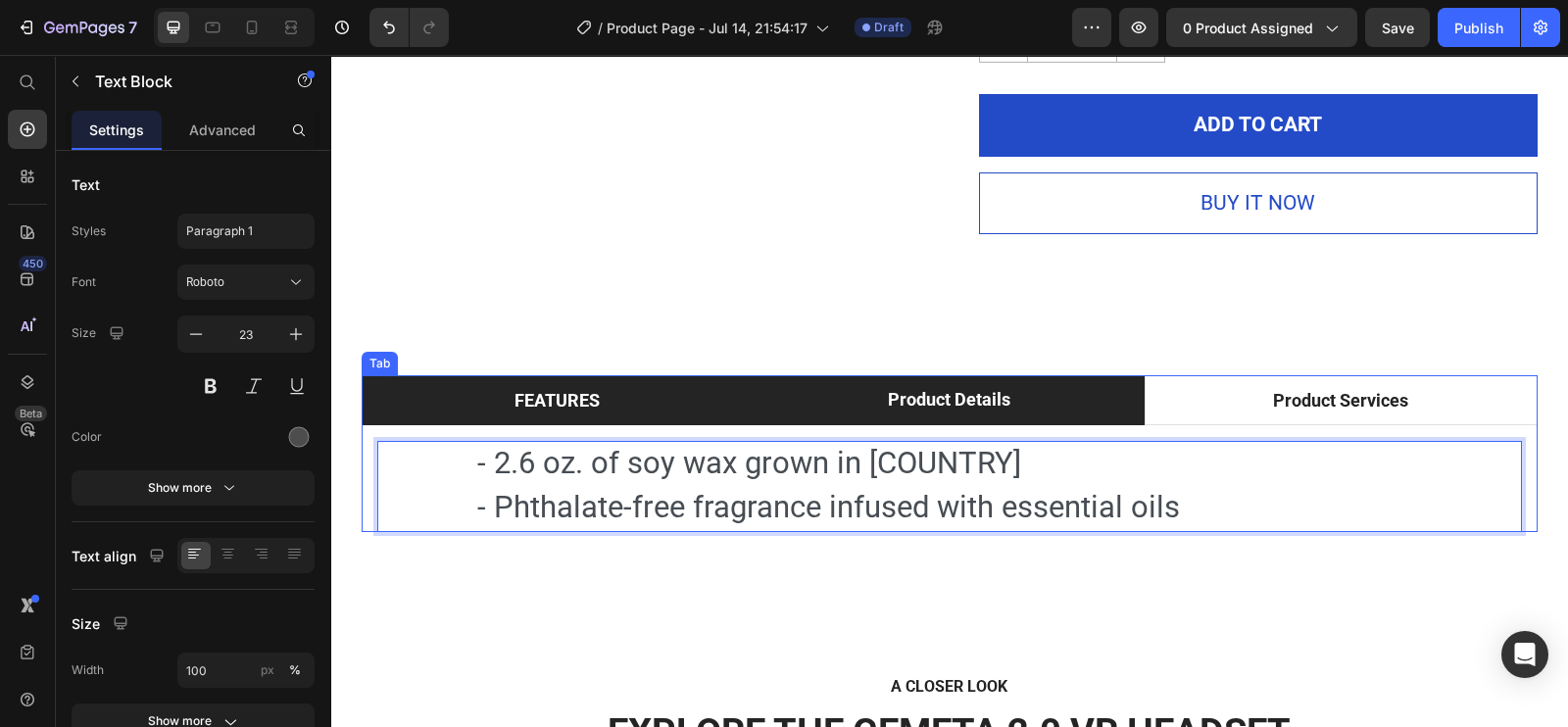 click on "FEATURES" at bounding box center (557, 400) 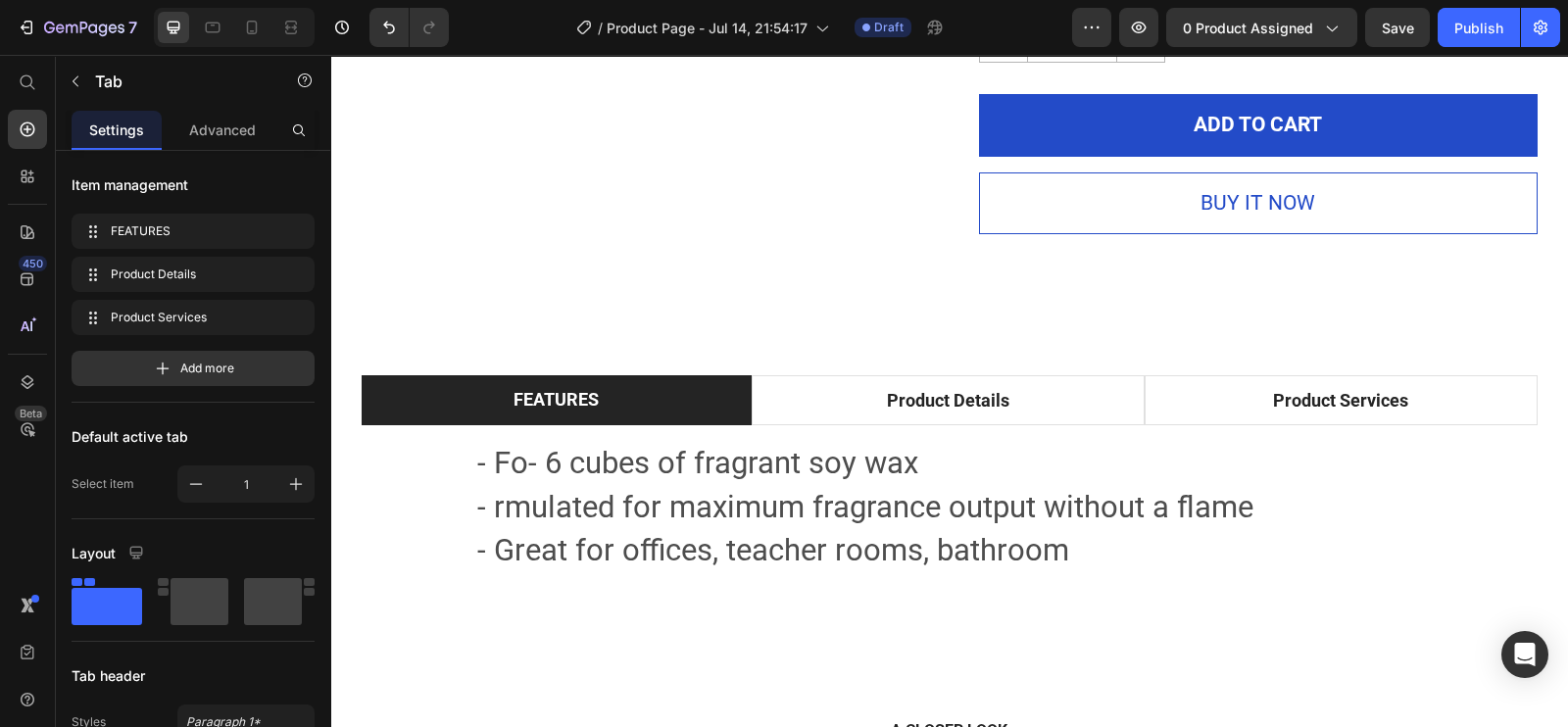 click on "FEATURES" at bounding box center (557, 400) 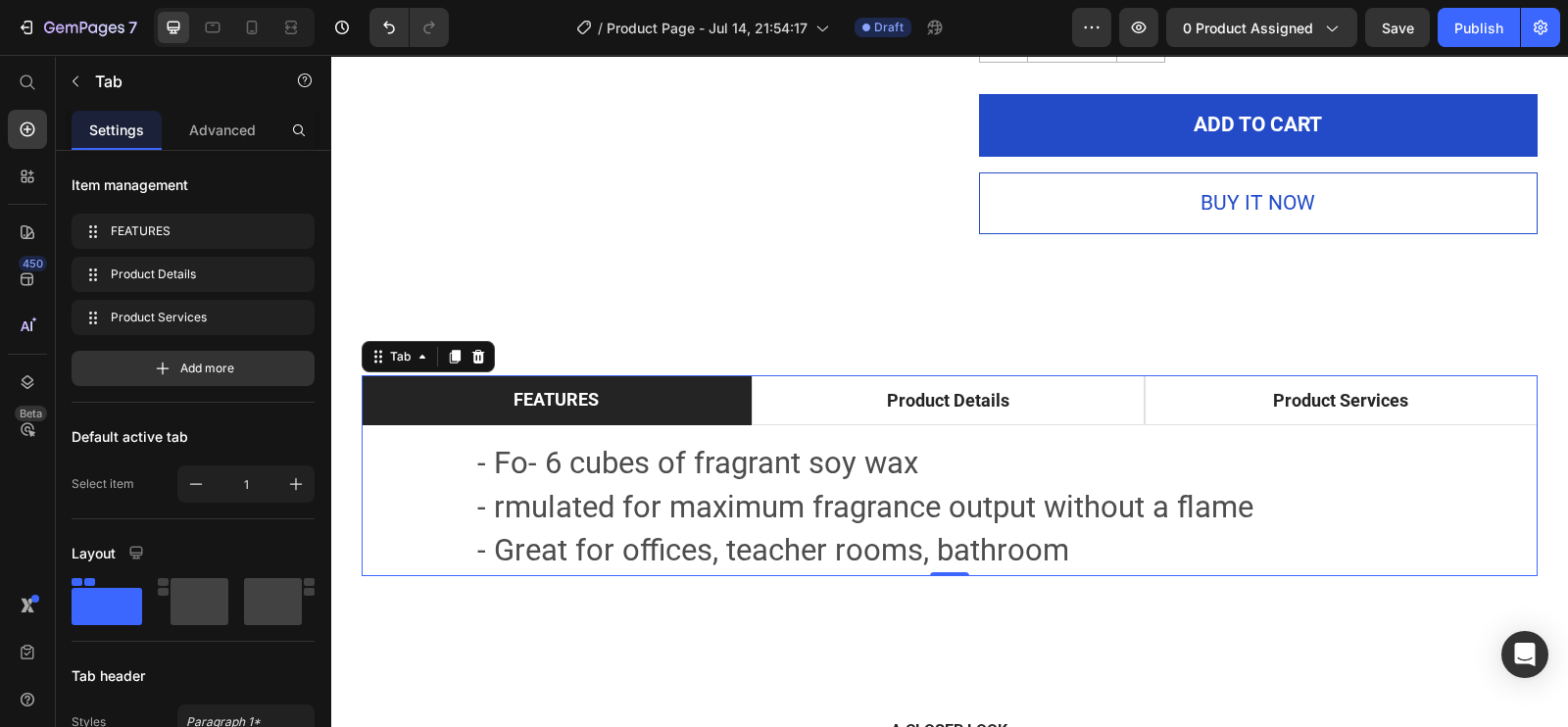 click on "FEATURES" at bounding box center [557, 400] 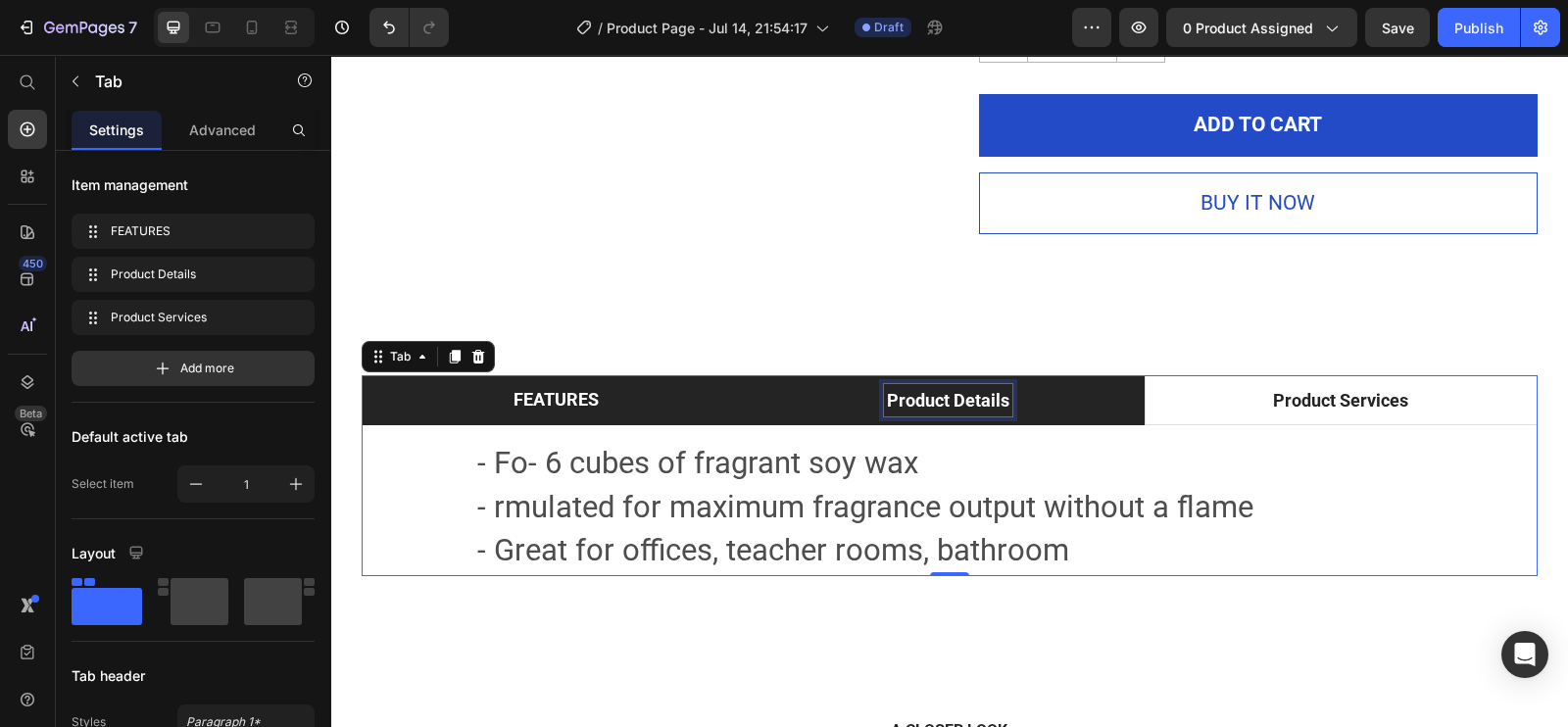 click on "Product Details" at bounding box center (948, 400) 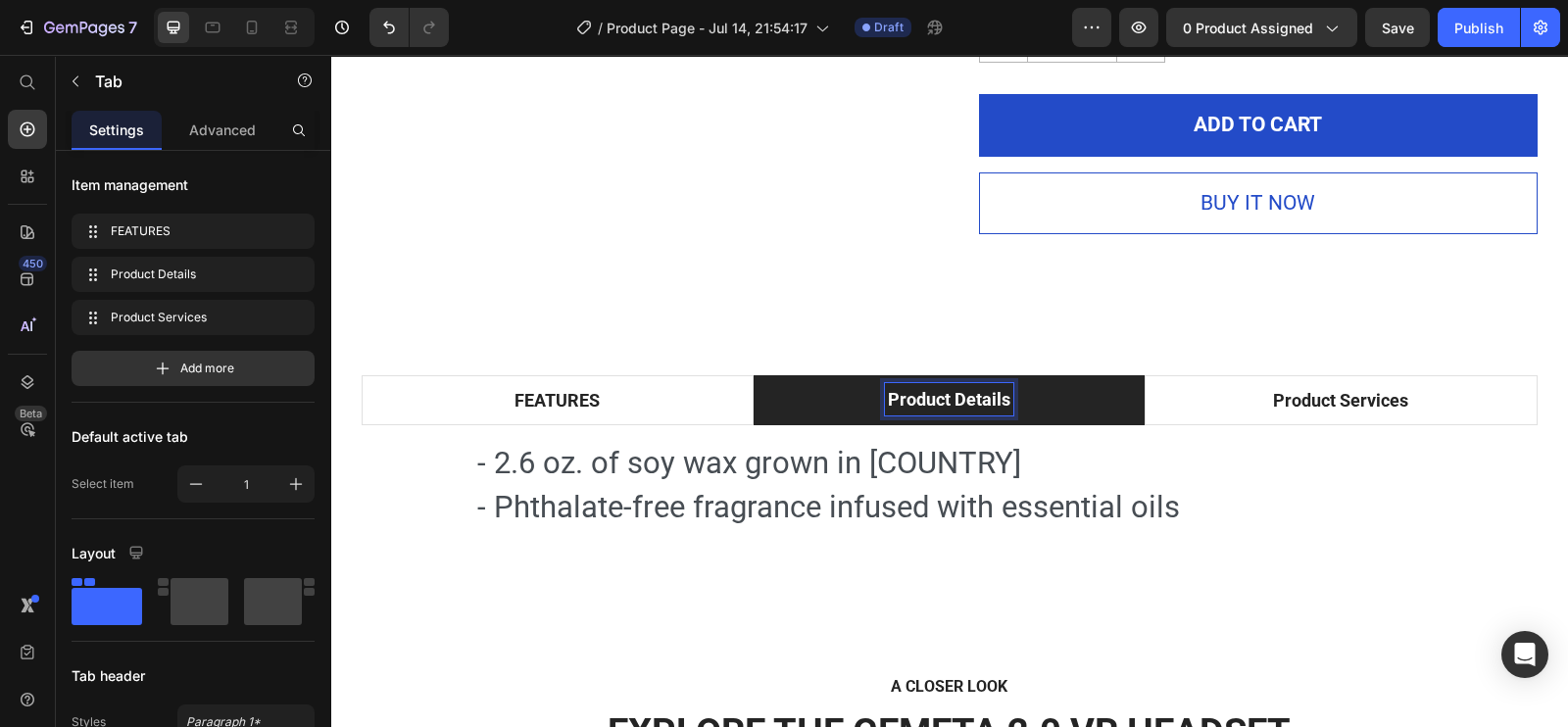 scroll, scrollTop: 862, scrollLeft: 0, axis: vertical 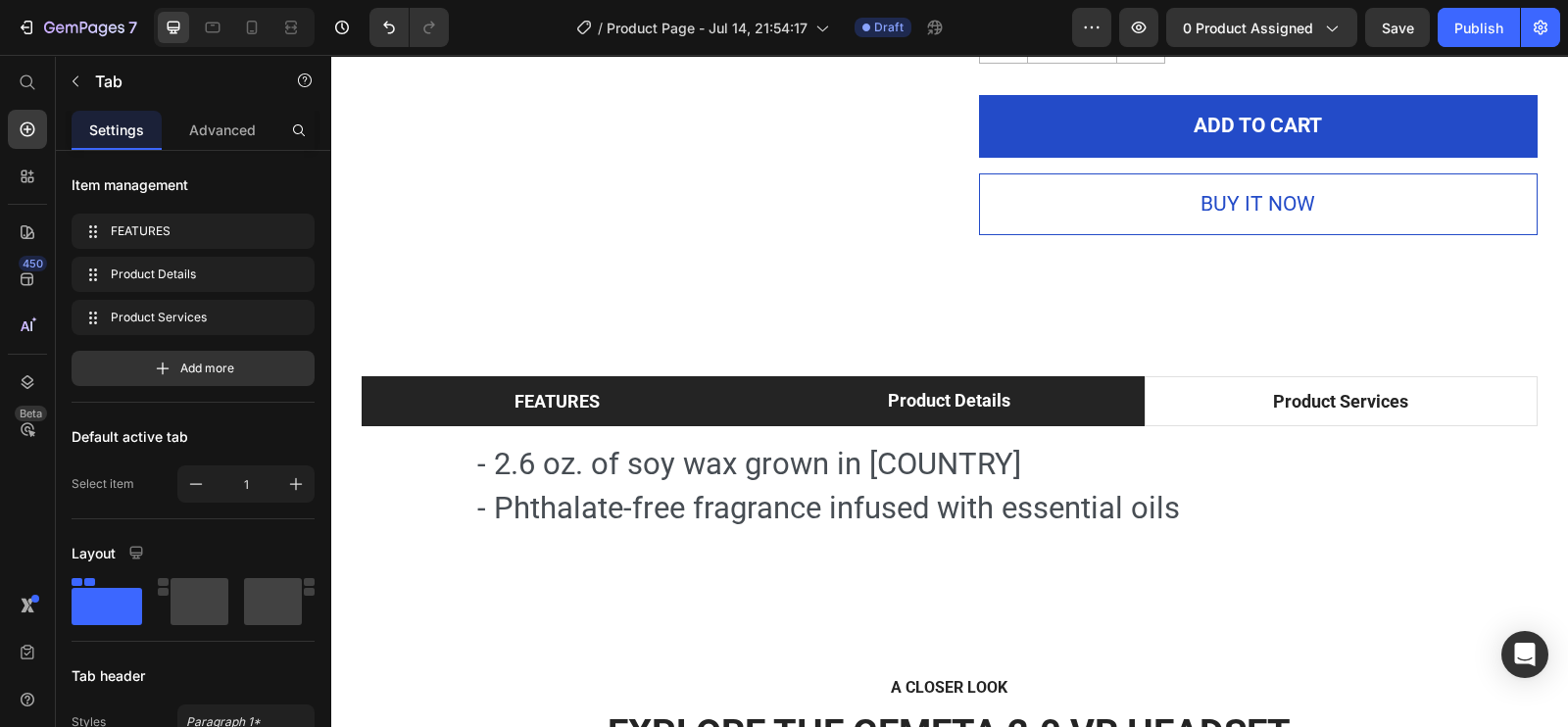 click on "FEATURES" at bounding box center (558, 401) 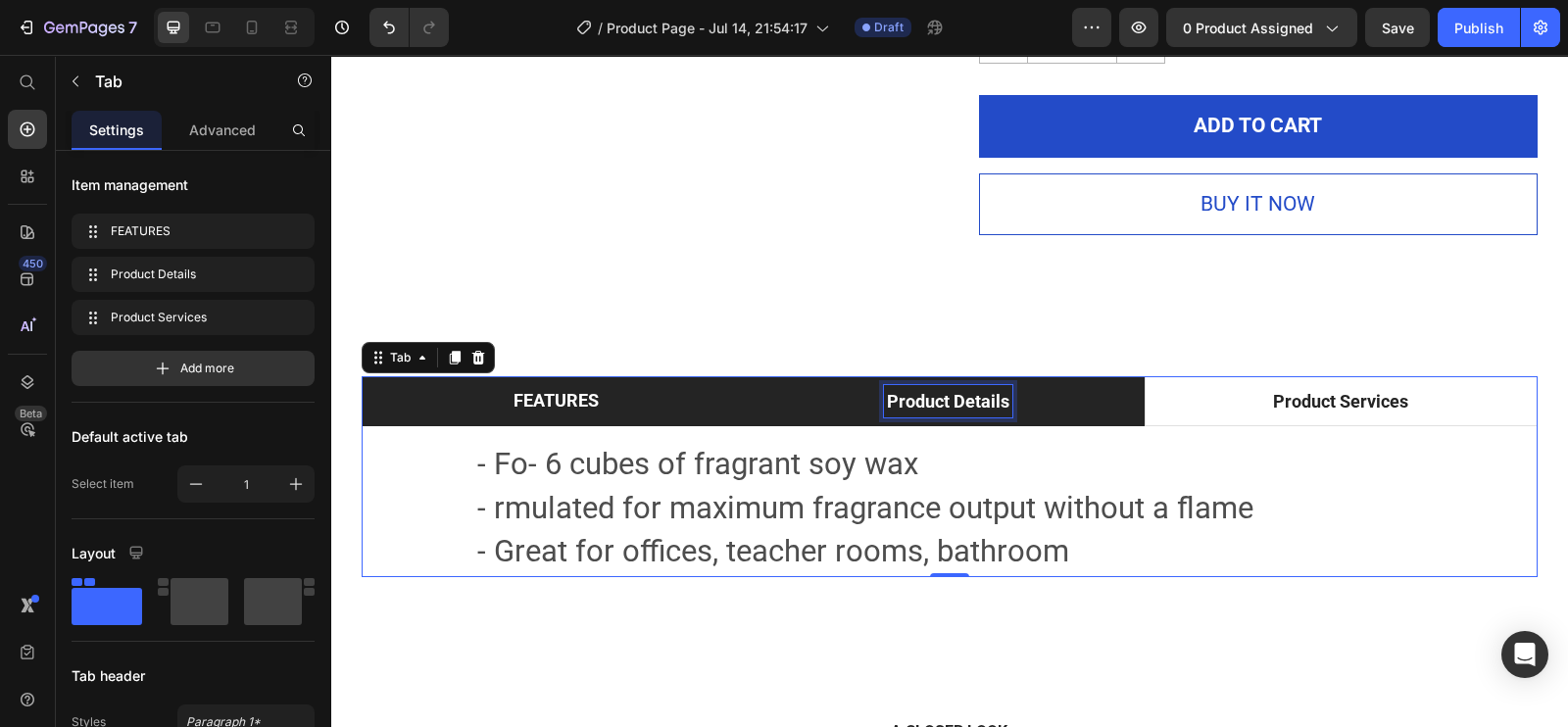 click on "Product Details" at bounding box center [948, 401] 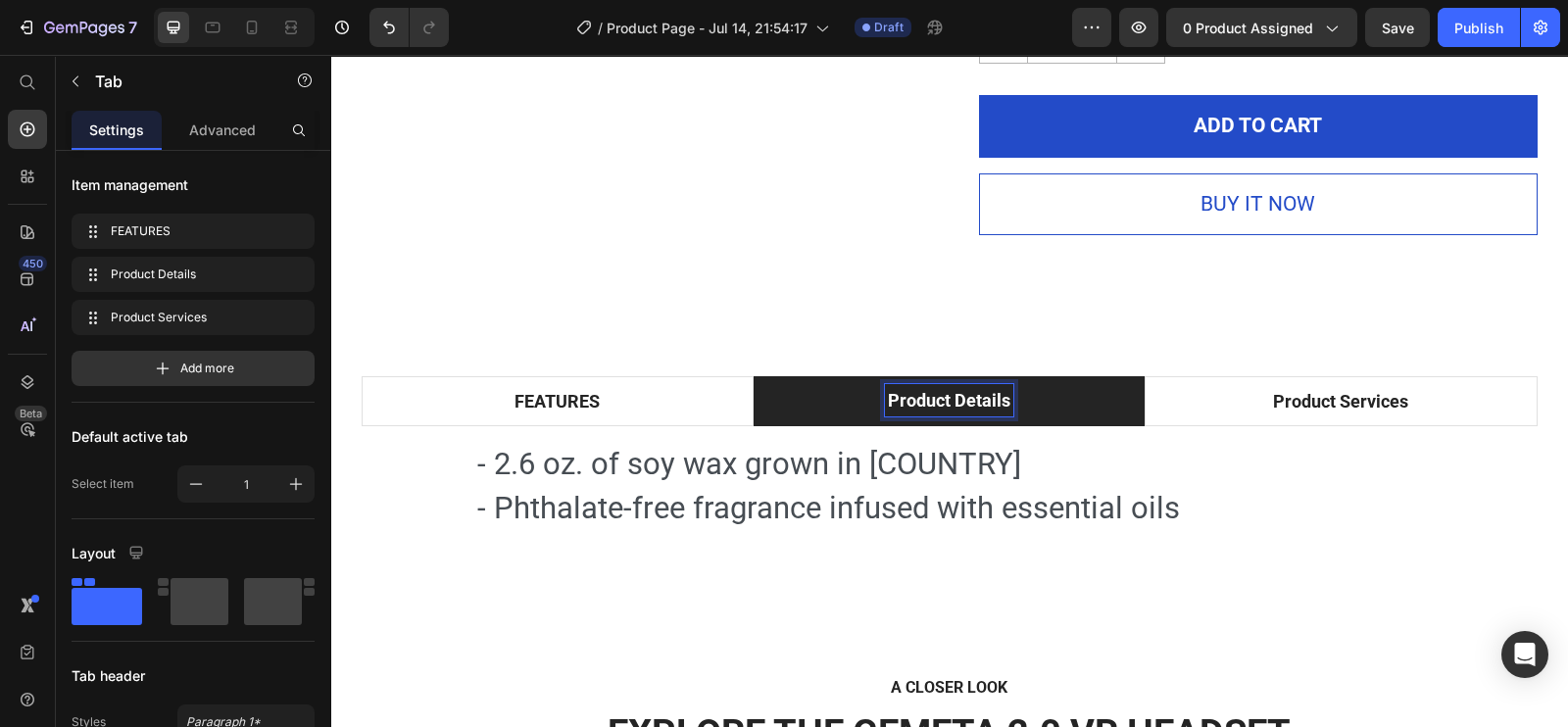 scroll, scrollTop: 861, scrollLeft: 0, axis: vertical 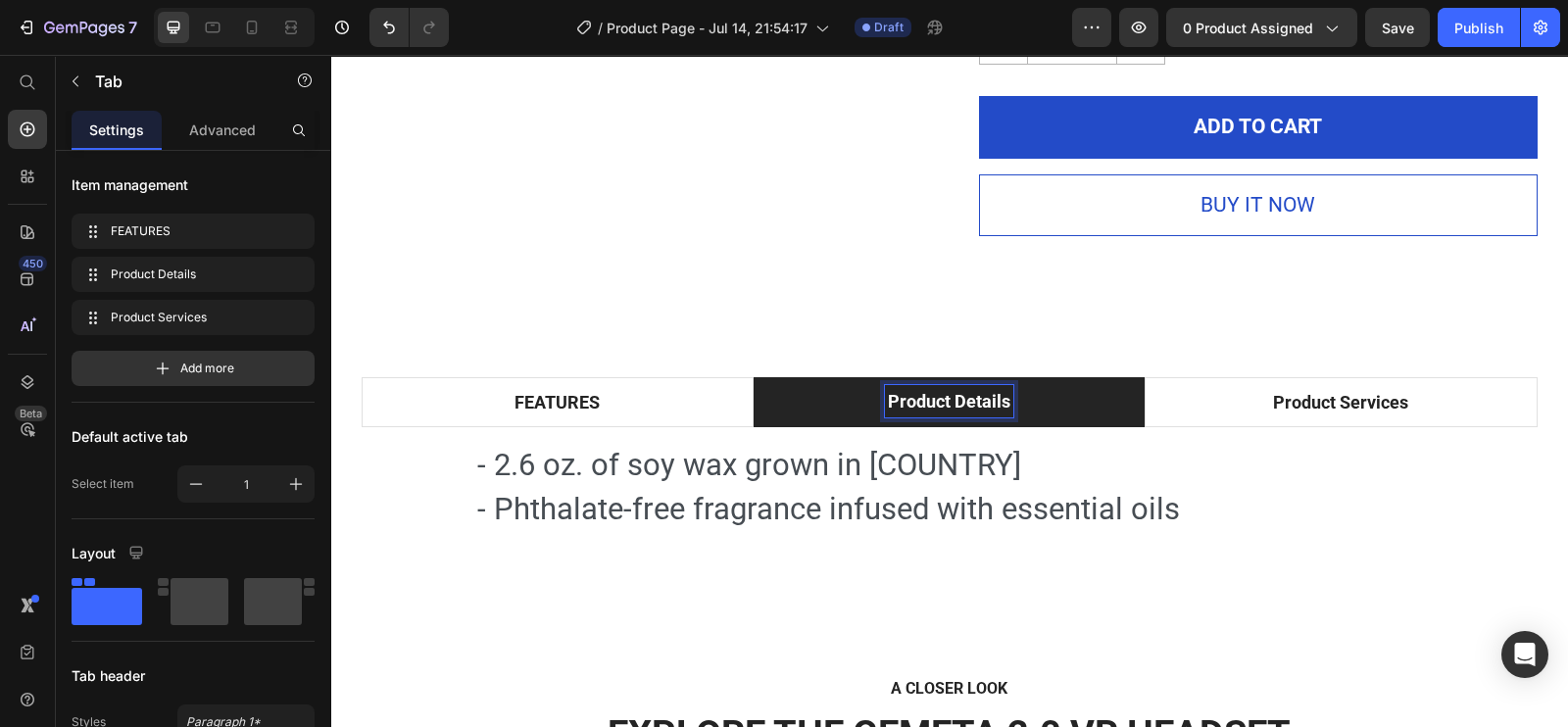 click on "Product Details" at bounding box center (949, 401) 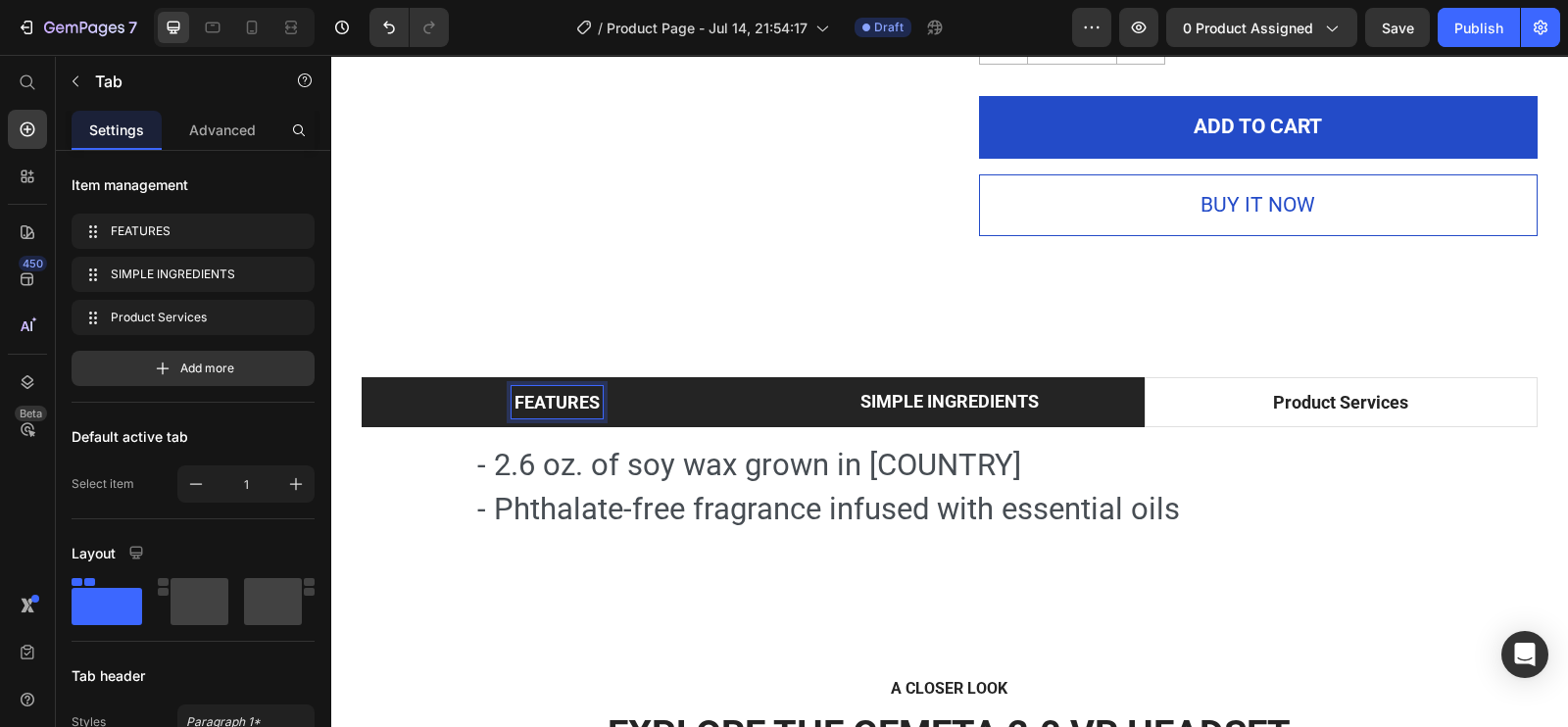 click on "FEATURES" at bounding box center (557, 402) 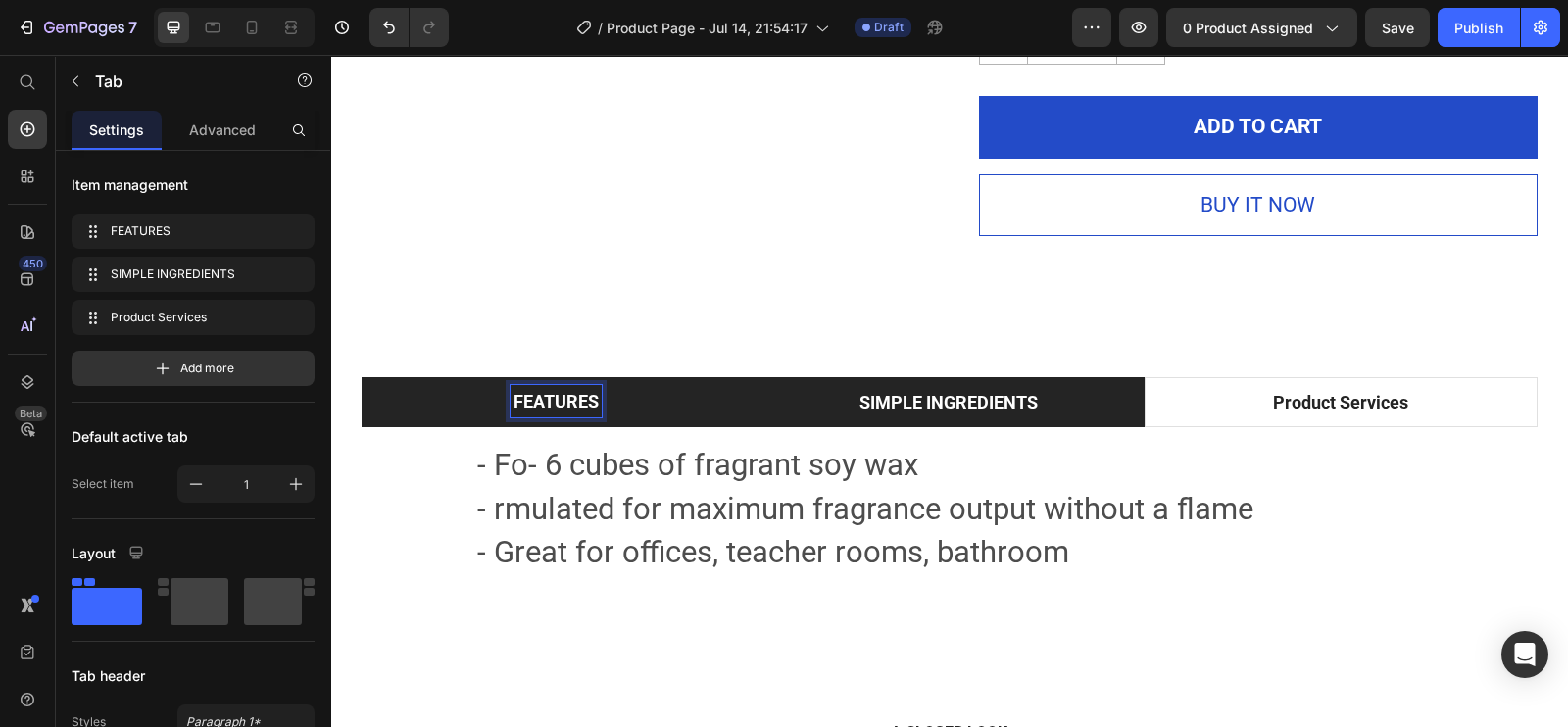 scroll, scrollTop: 861, scrollLeft: 0, axis: vertical 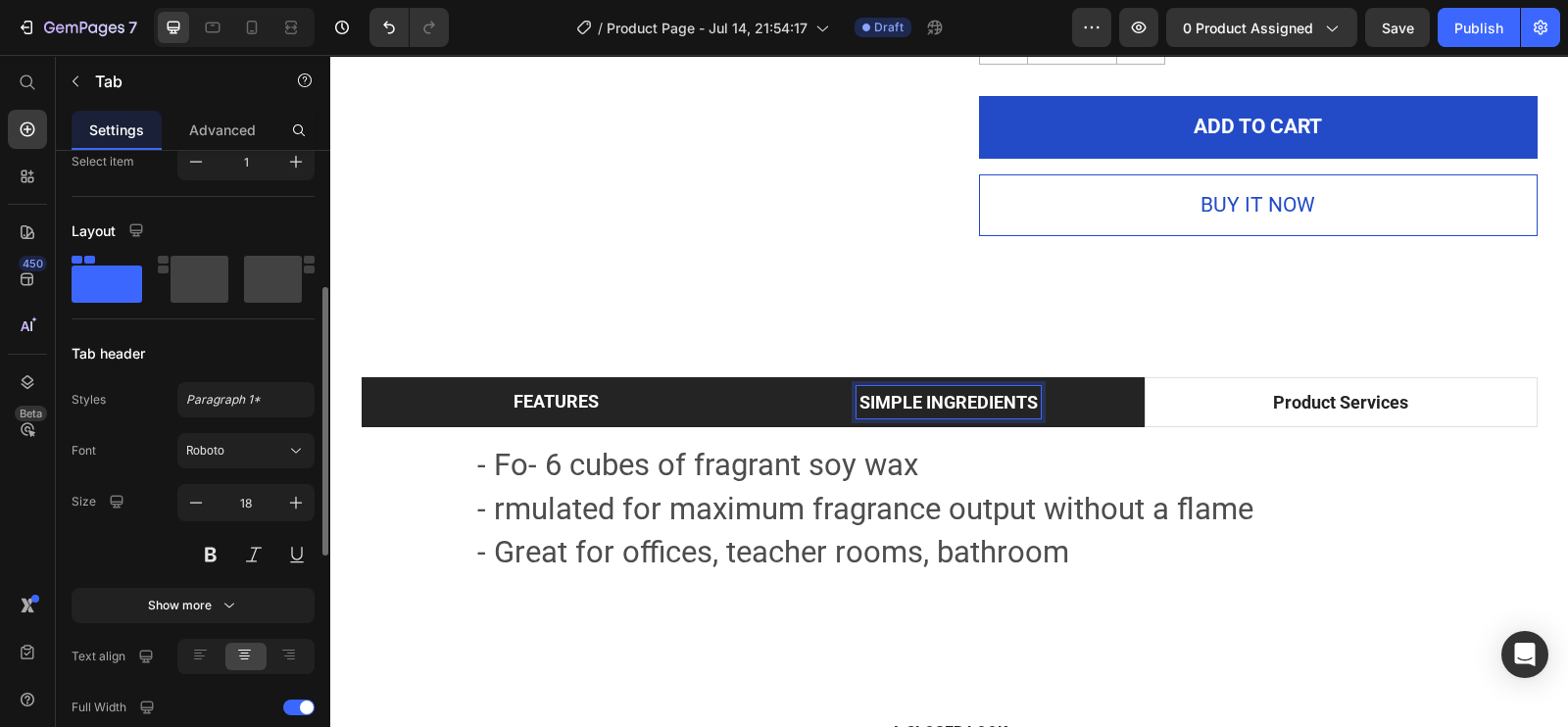 click on "SIMPLE INGREDIENTS" at bounding box center (949, 402) 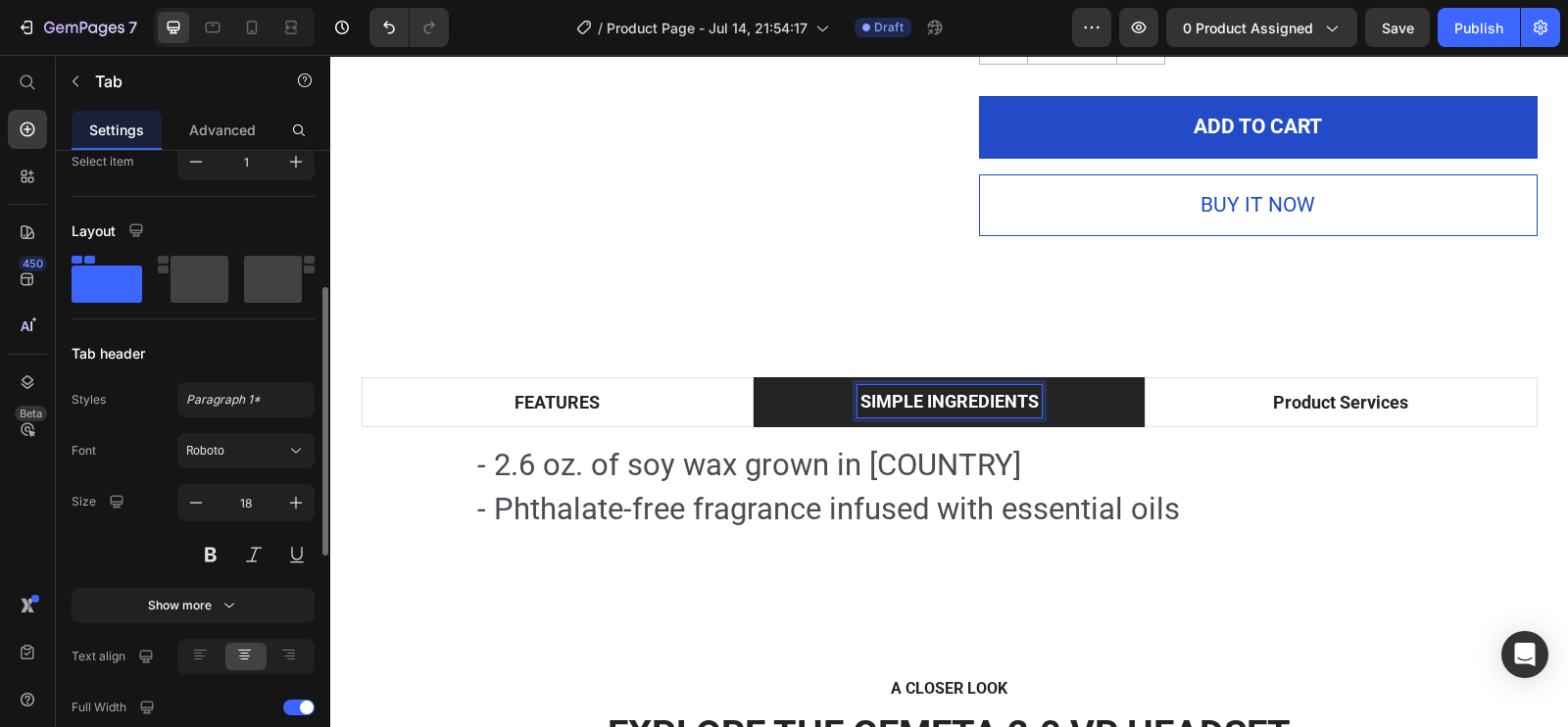 scroll, scrollTop: 860, scrollLeft: 0, axis: vertical 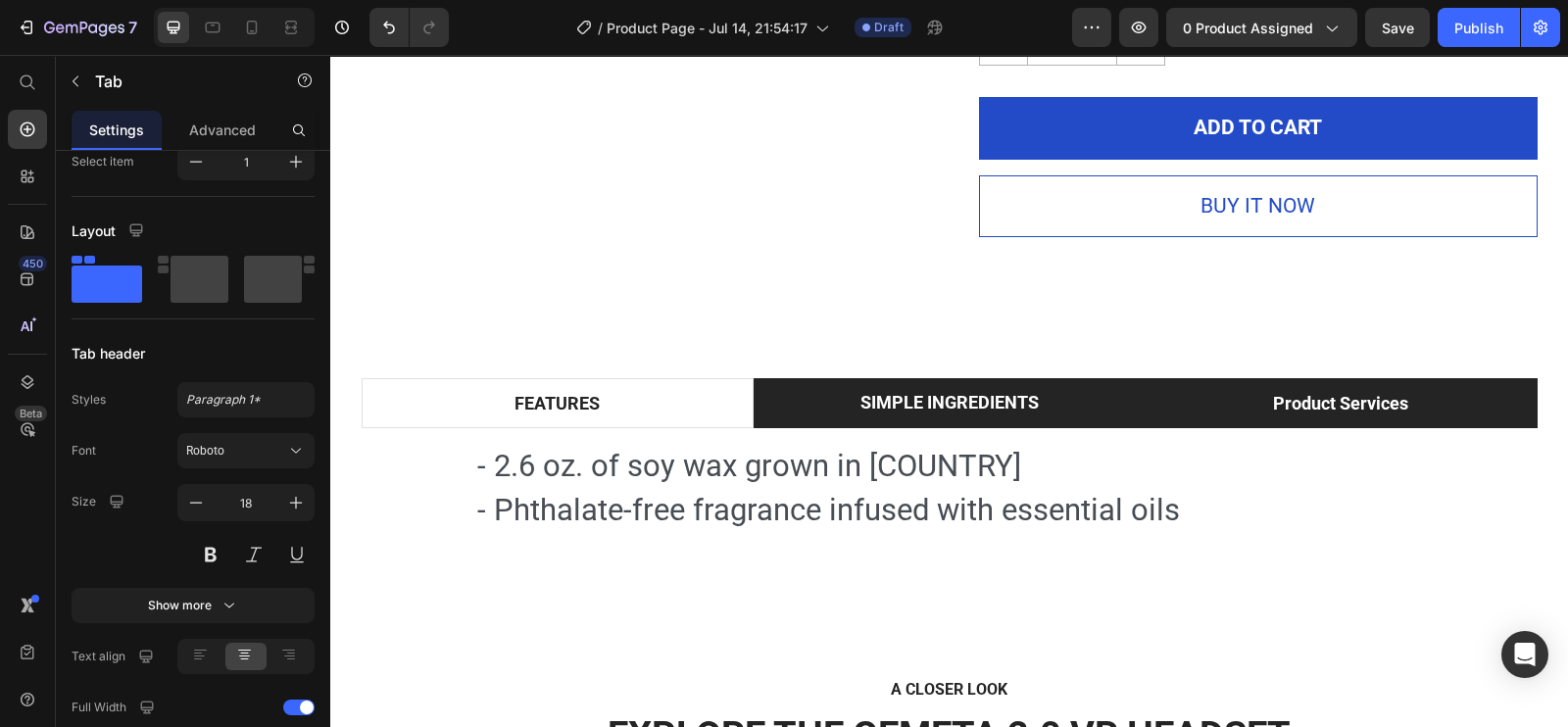 click on "Product Services" at bounding box center (1341, 403) 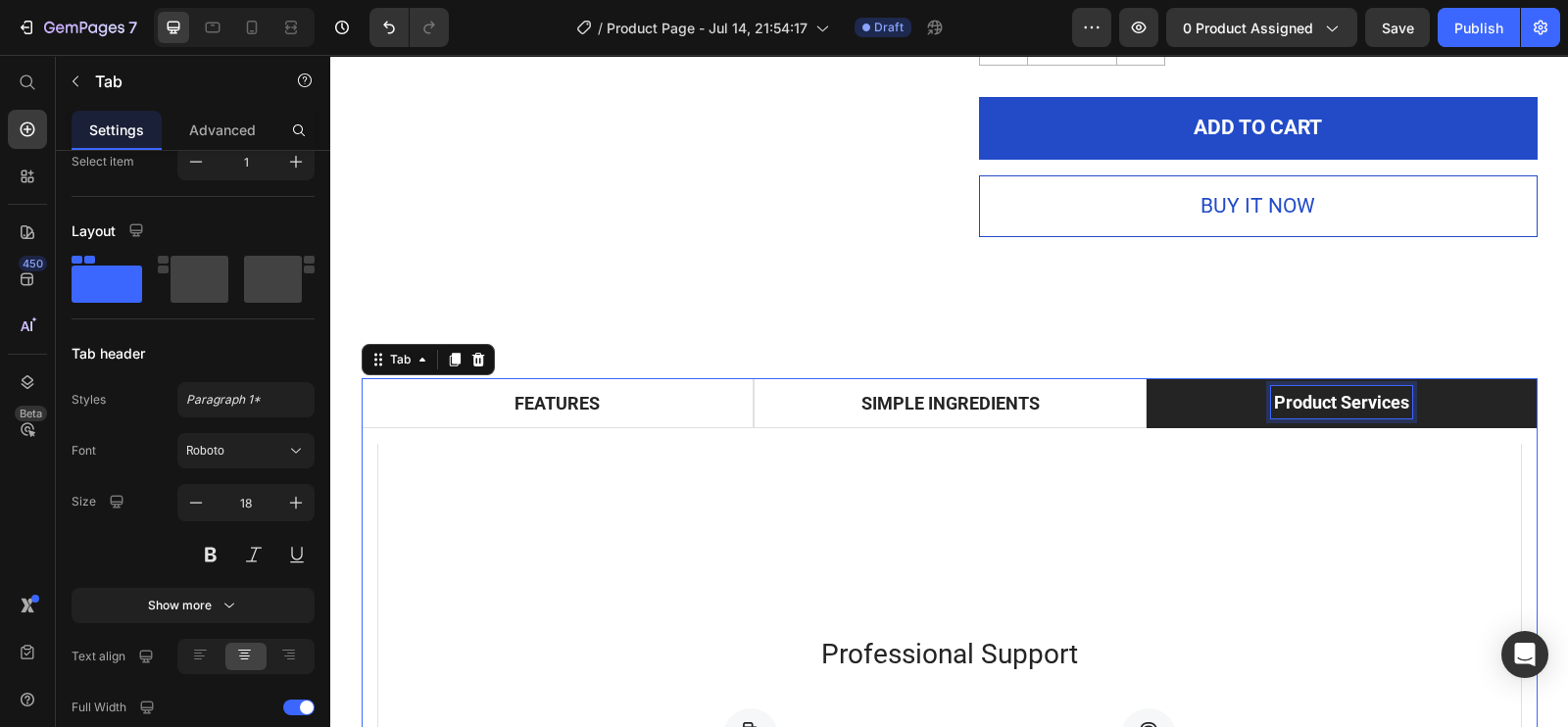 click on "Product Services" at bounding box center [1342, 402] 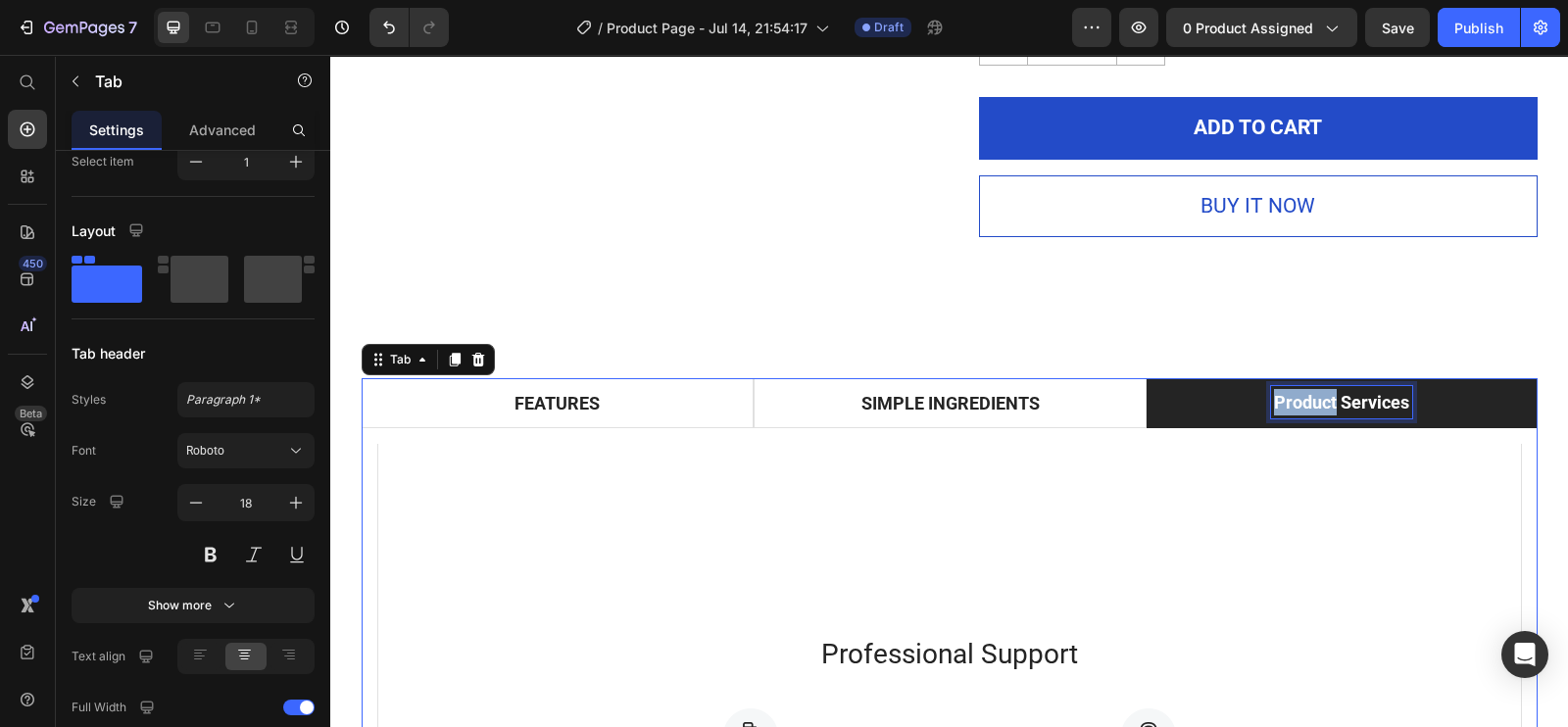 click on "Product Services" at bounding box center (1342, 402) 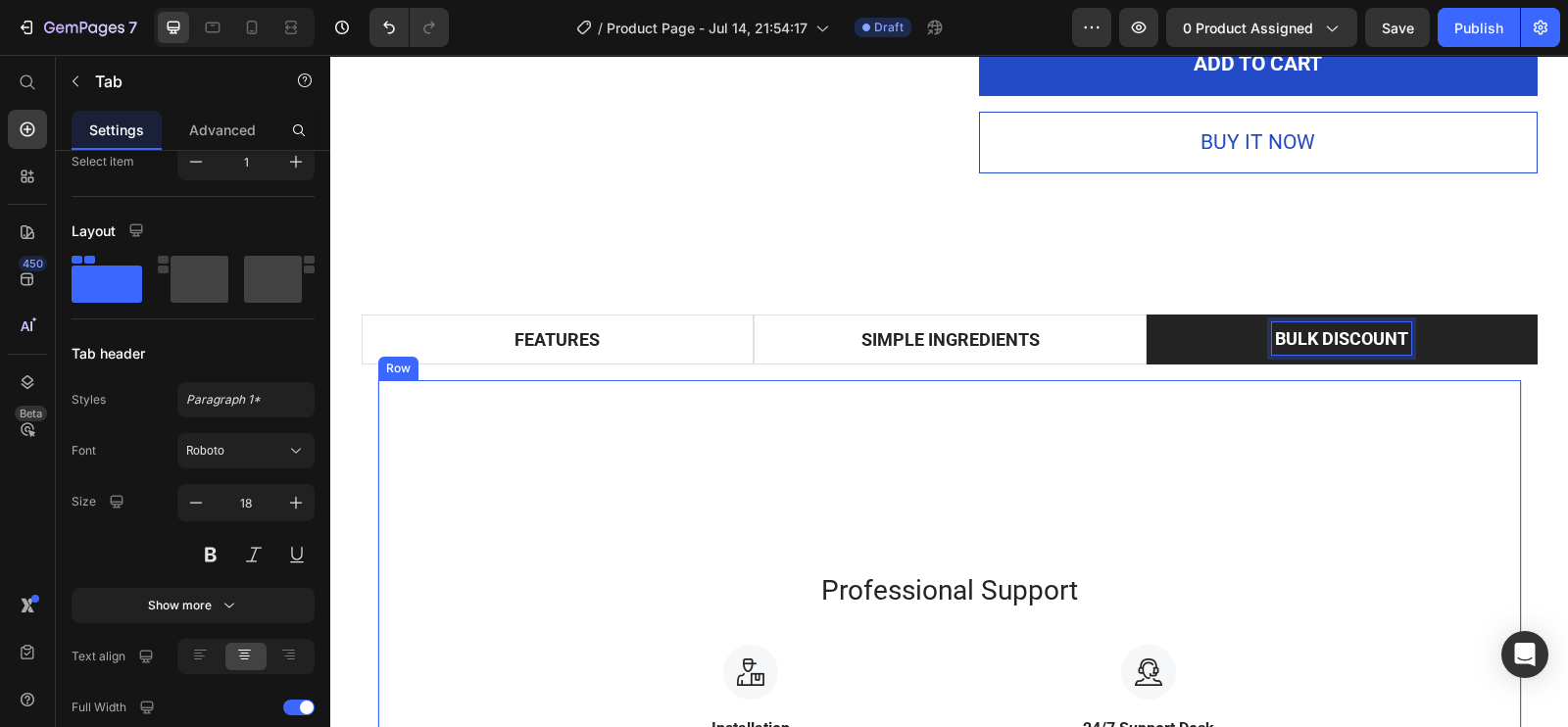 scroll, scrollTop: 926, scrollLeft: 0, axis: vertical 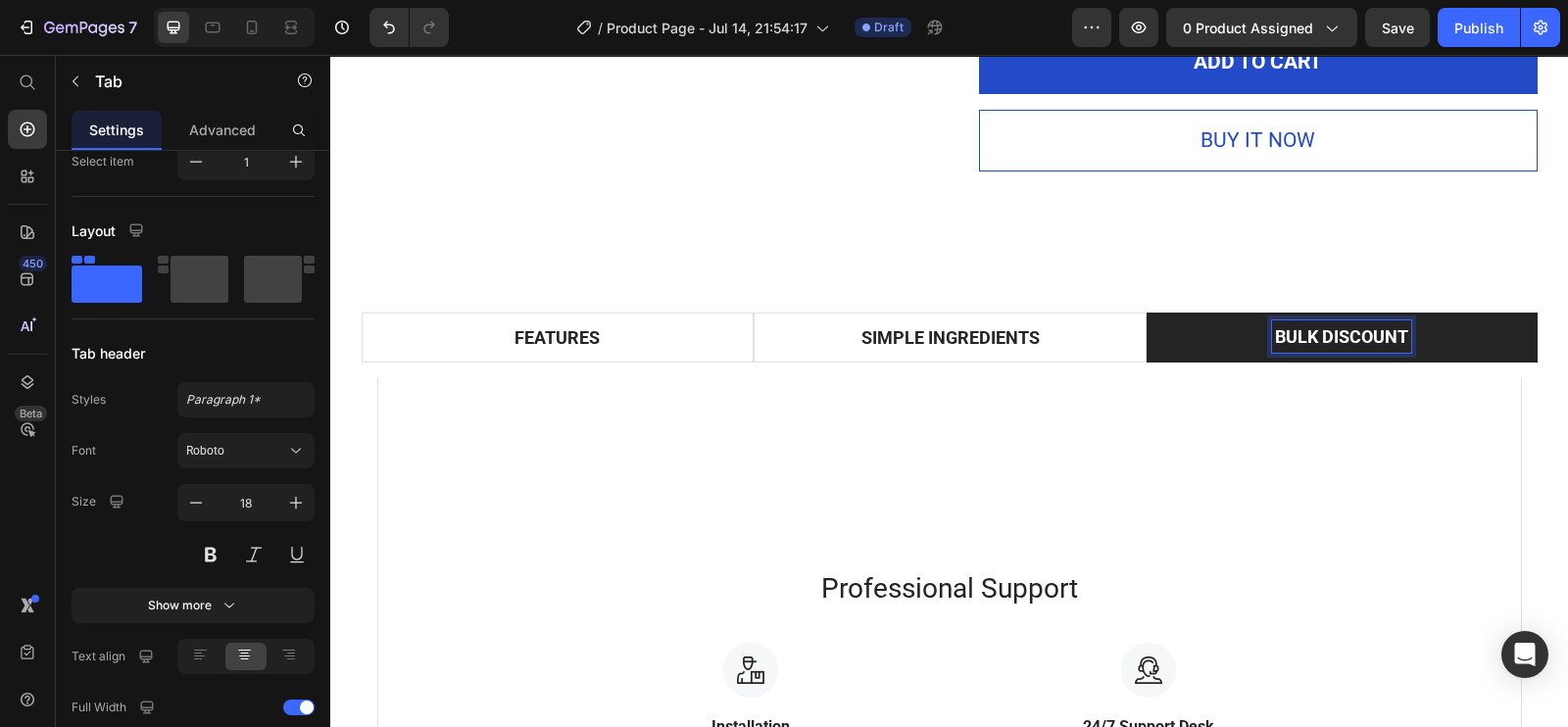 click on "BULK DISCOUNT" at bounding box center [1342, 337] 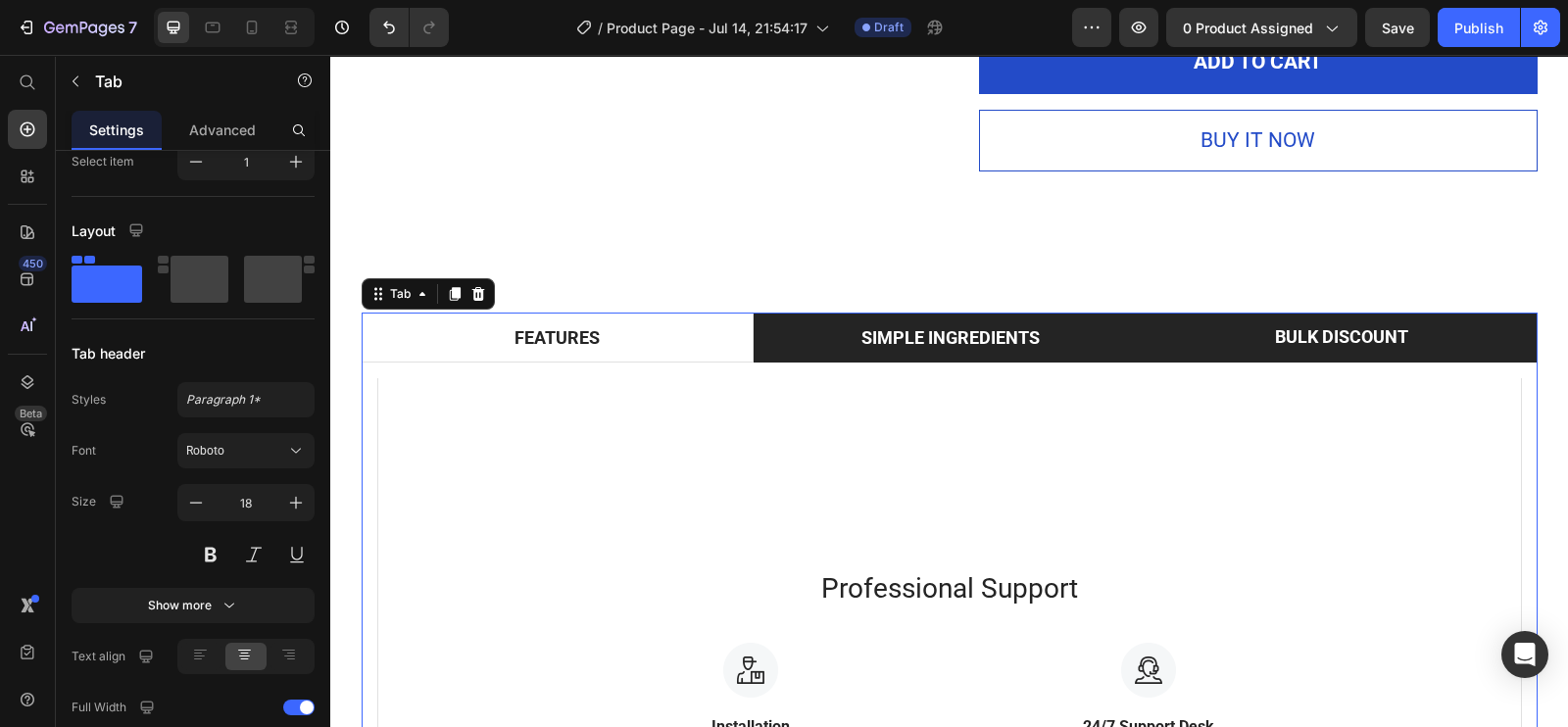 click on "SIMPLE INGREDIENTS" at bounding box center [951, 337] 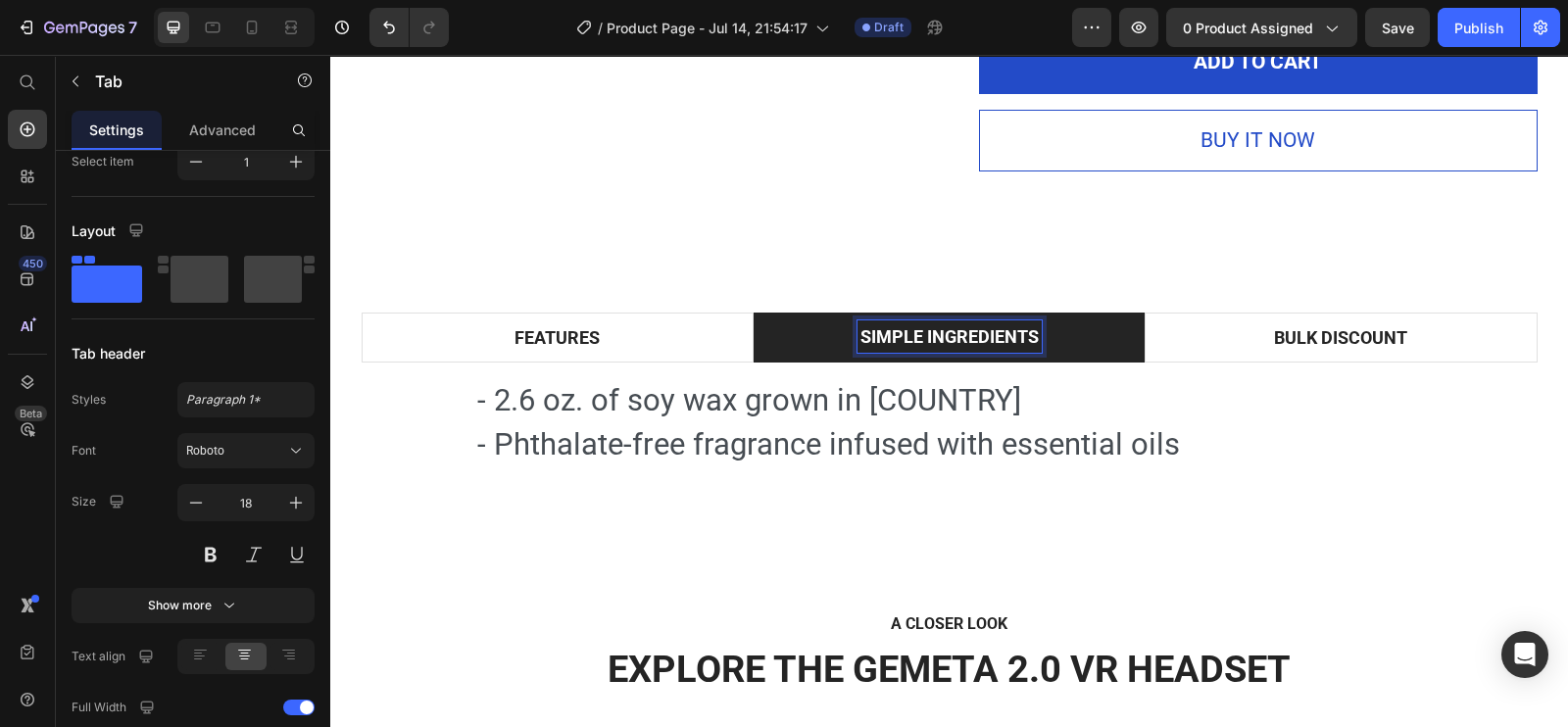 scroll, scrollTop: 925, scrollLeft: 0, axis: vertical 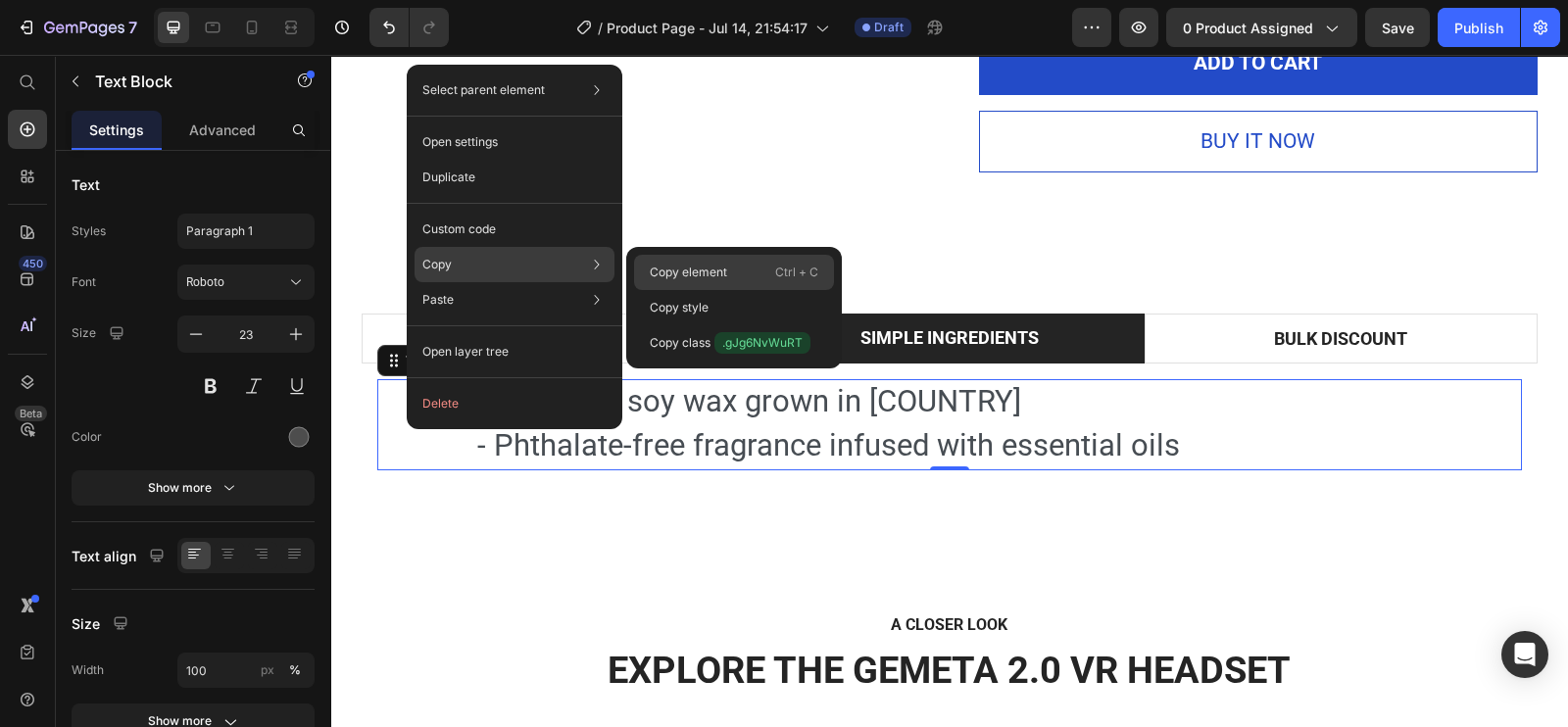 click on "Copy element" at bounding box center [688, 272] 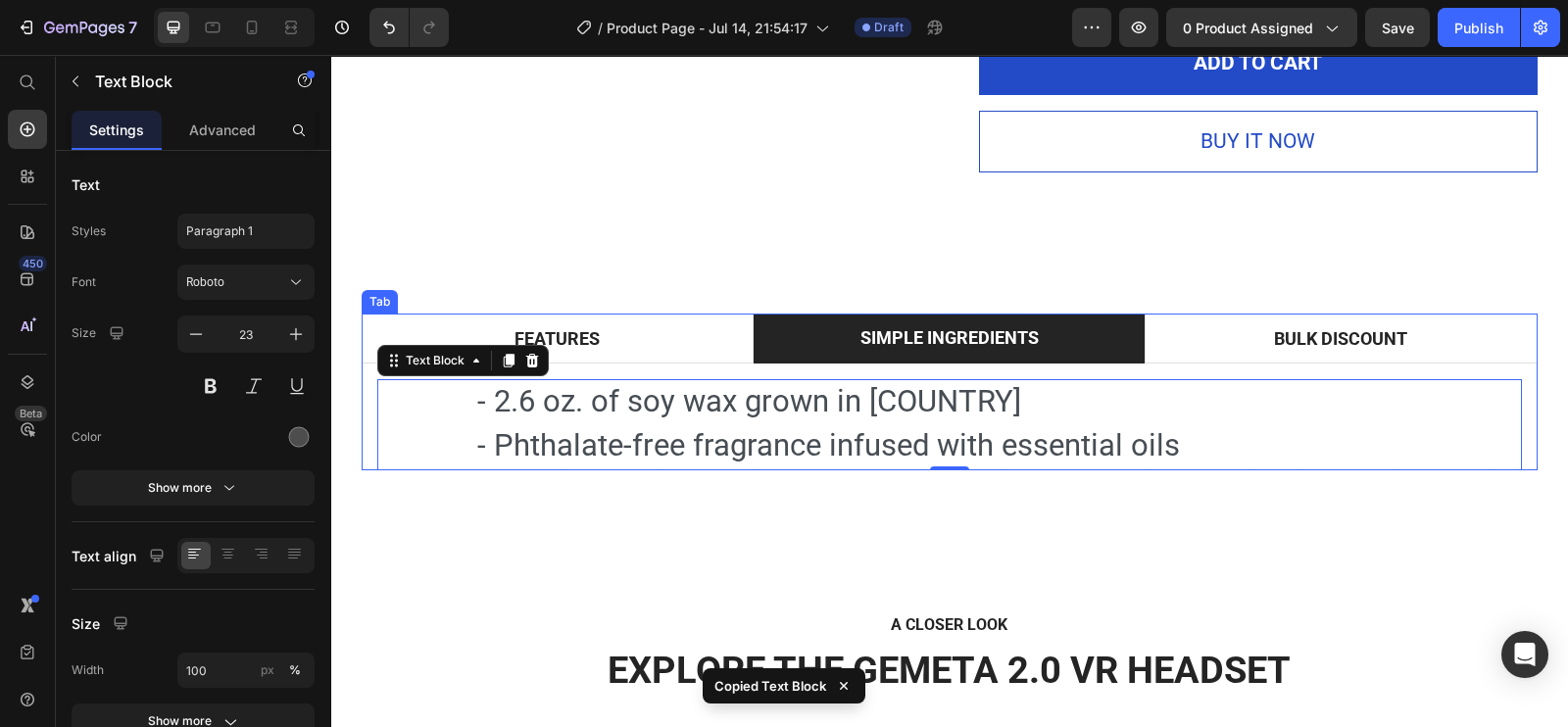click on "BULK DISCOUNT" at bounding box center (1341, 338) 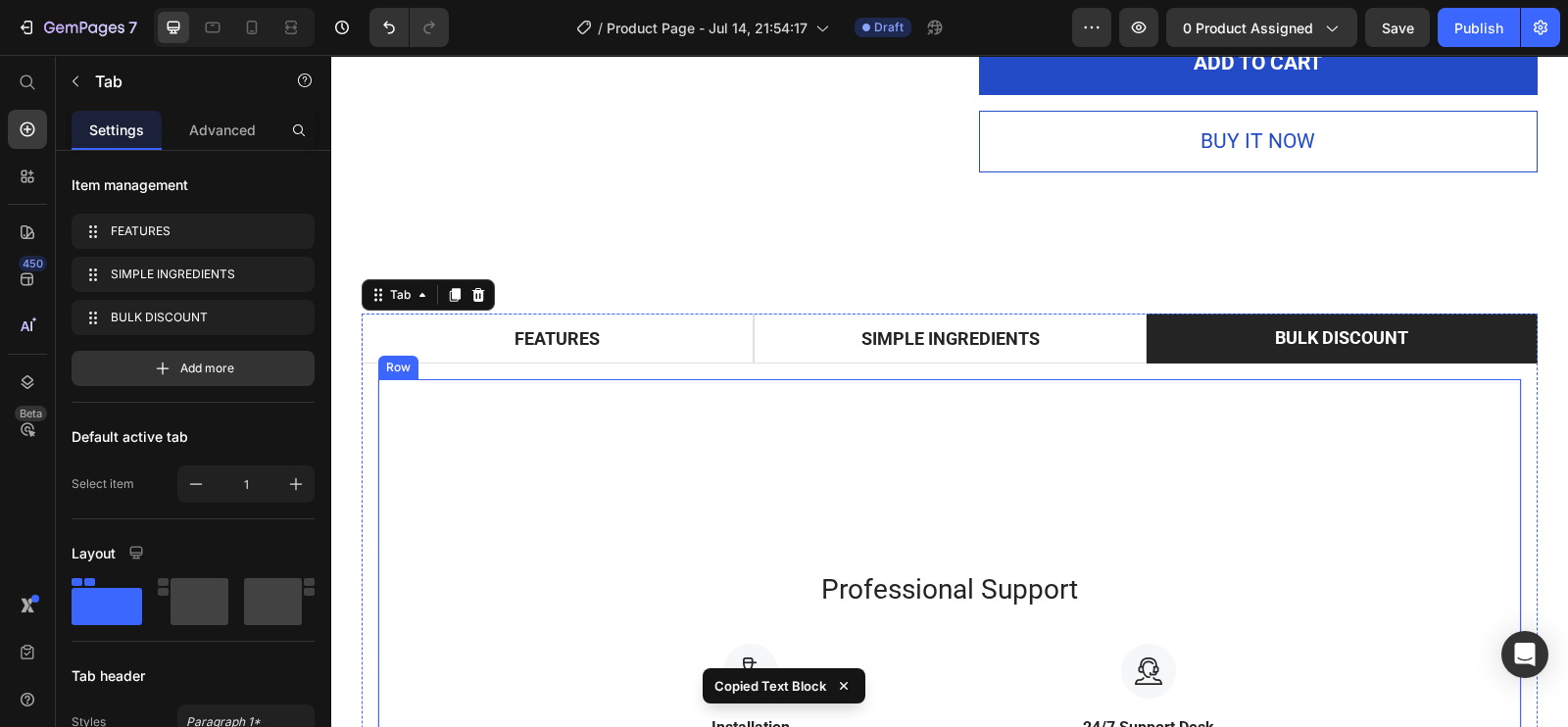 scroll, scrollTop: 955, scrollLeft: 0, axis: vertical 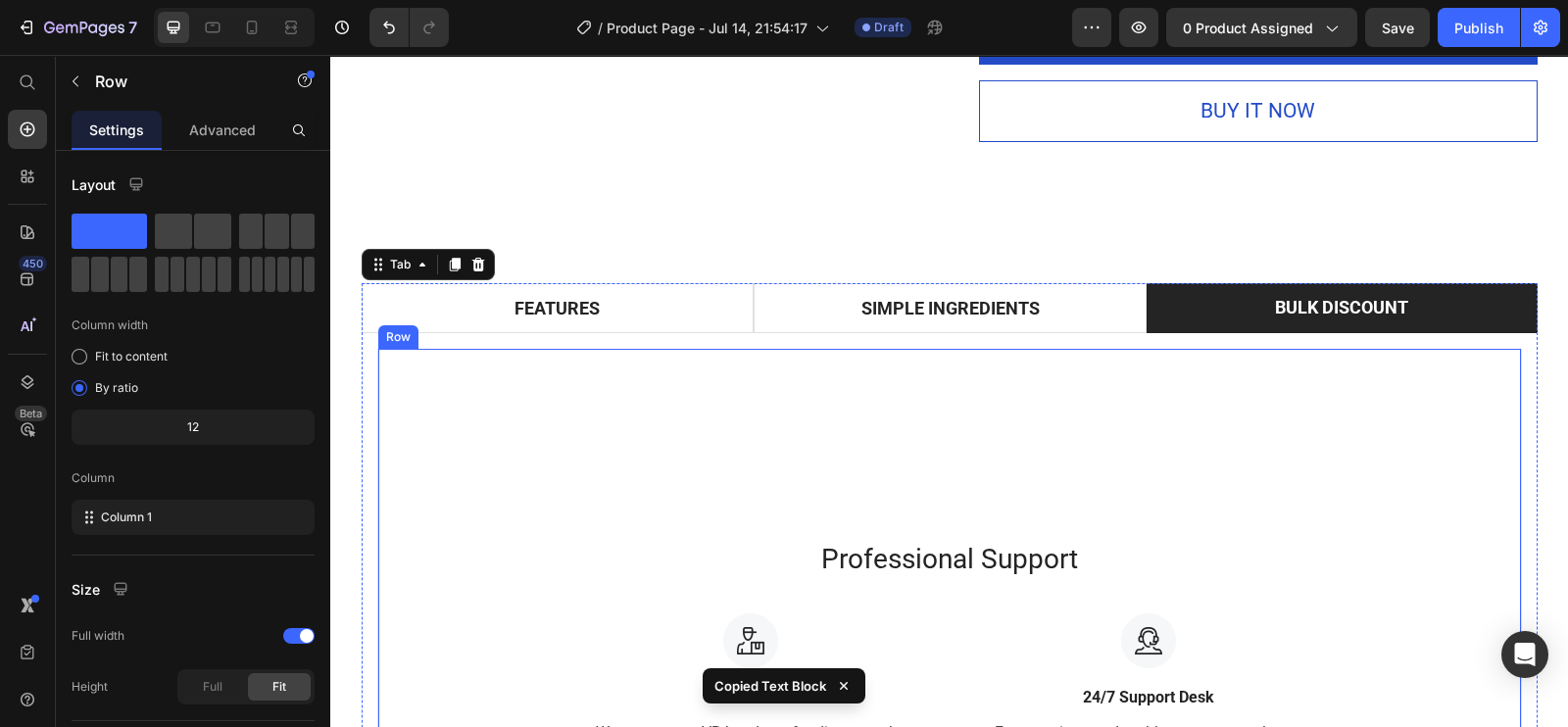 click on "Professional Support Heading Image Installation Text block We set up your VR headsets for direct use, by preconfiguring the headsets and pre-installing your desired application and 360° content. Text block Image 24/7 Support Desk Text block For questions and problems, you can always  get in touch with our support desk, so we can get you back, up and running. Text block Row Row" at bounding box center [950, 665] 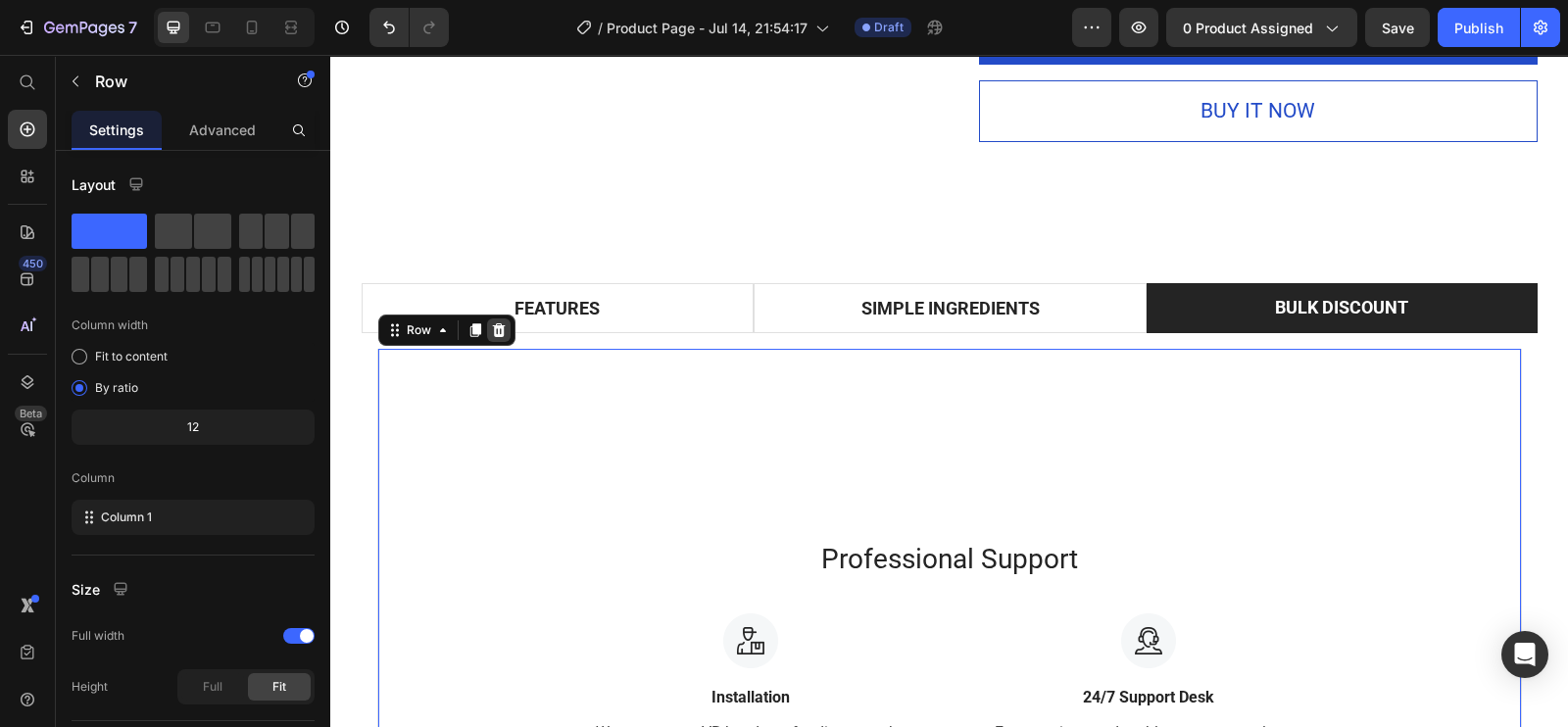 click 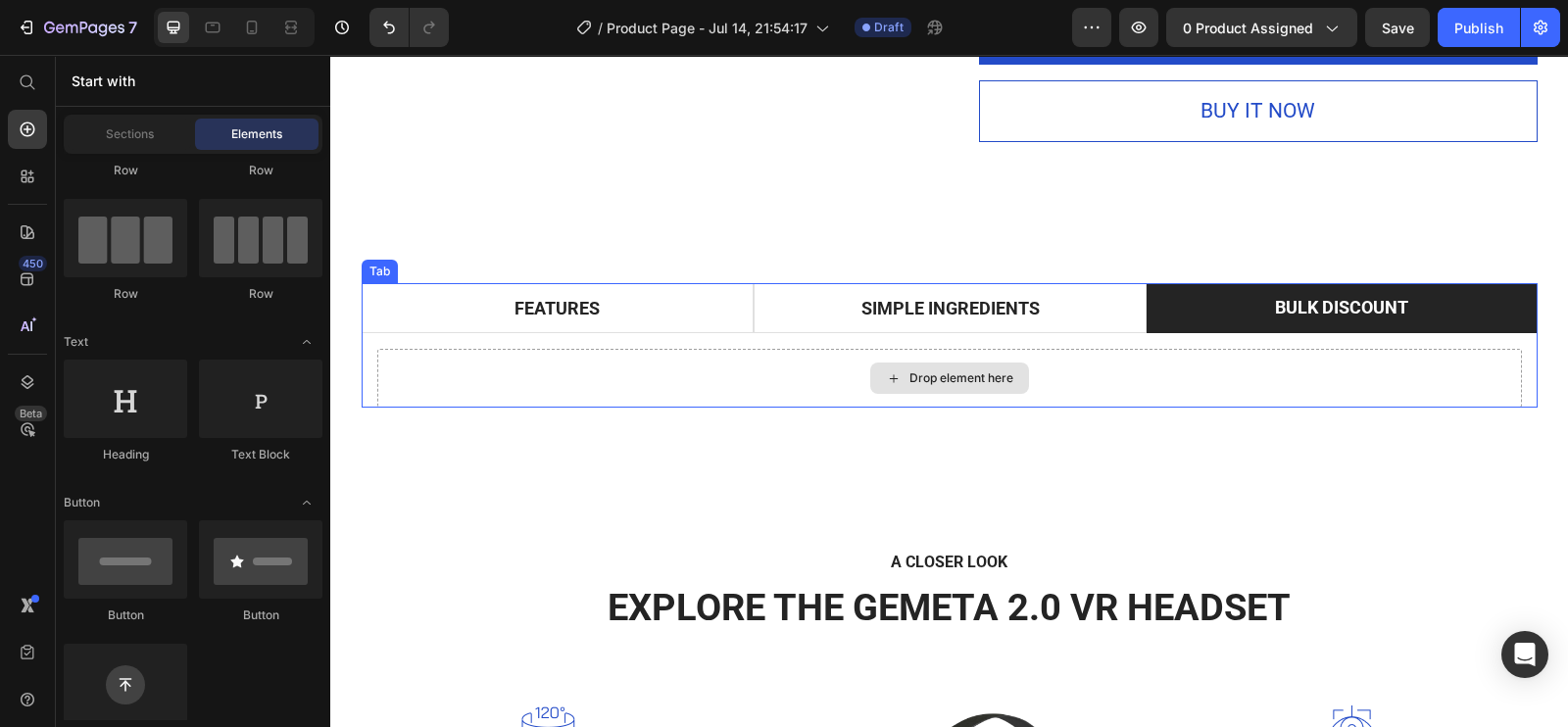 click on "Drop element here" at bounding box center [950, 378] 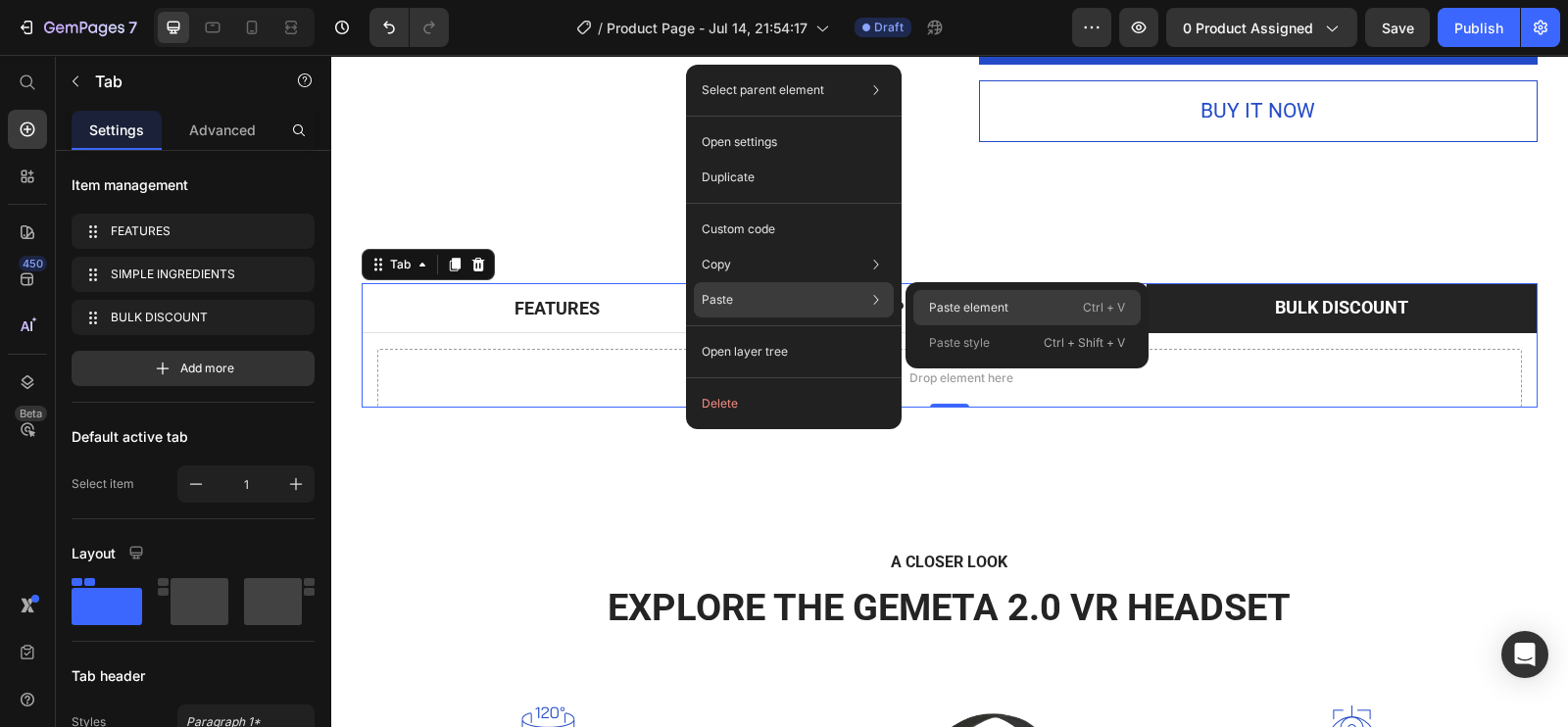 click on "Paste element  Ctrl + V" 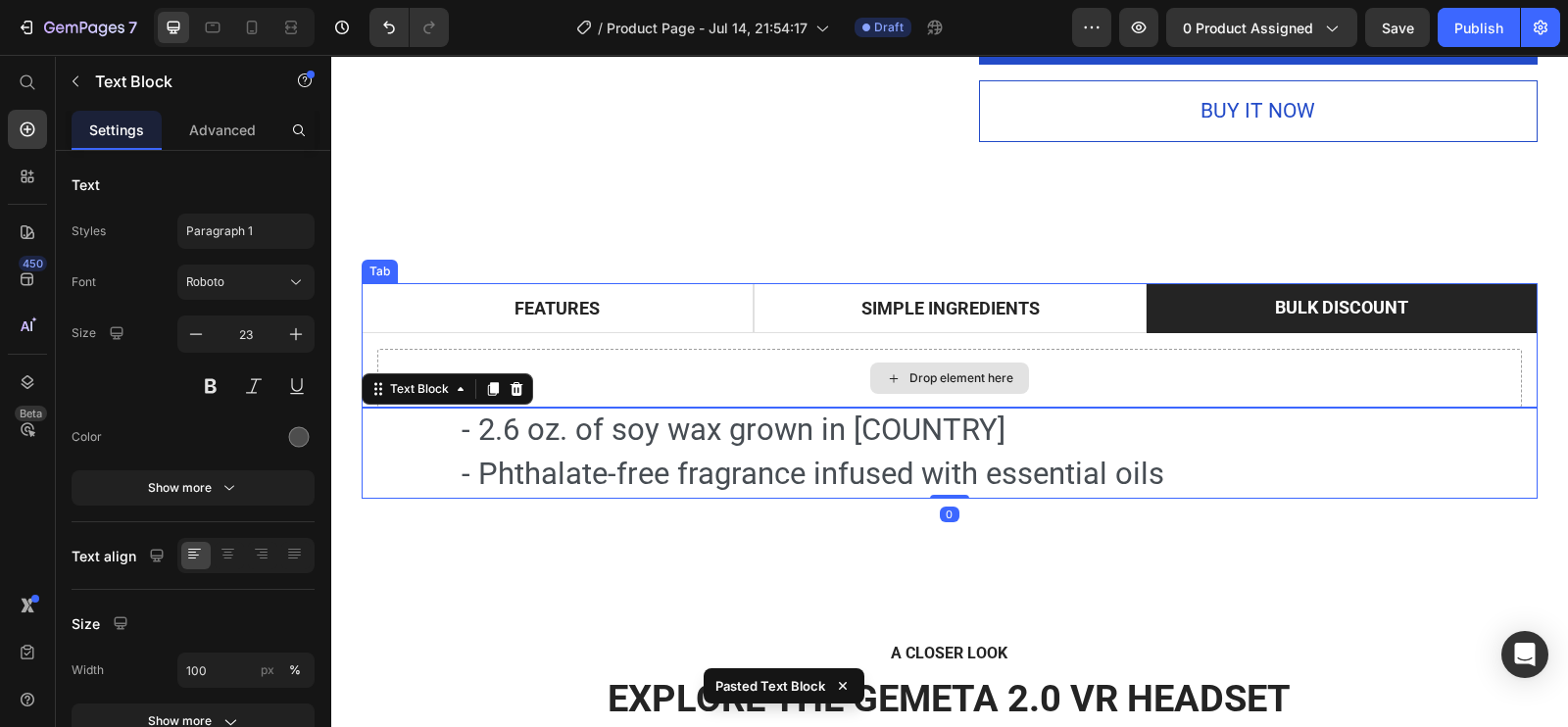 click on "Drop element here" at bounding box center (950, 378) 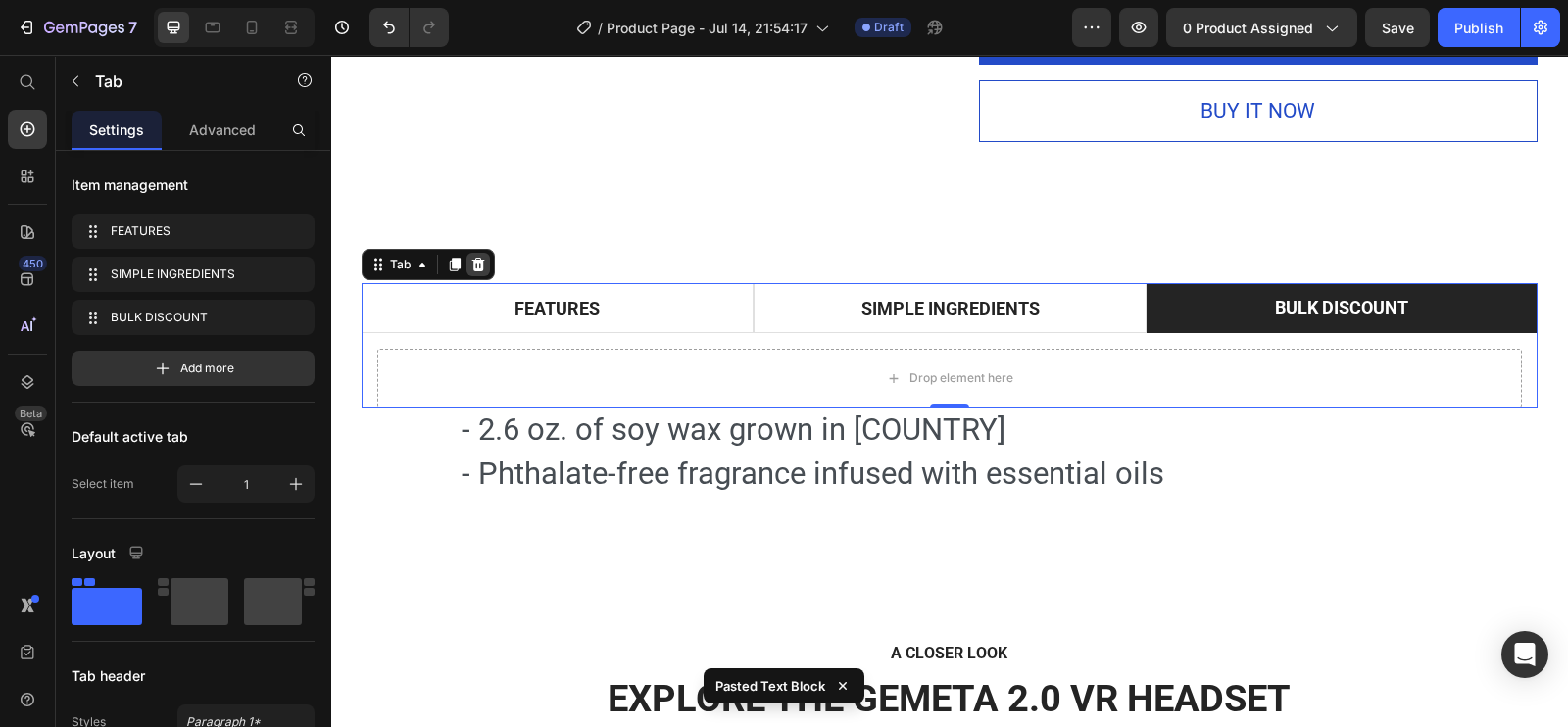 click 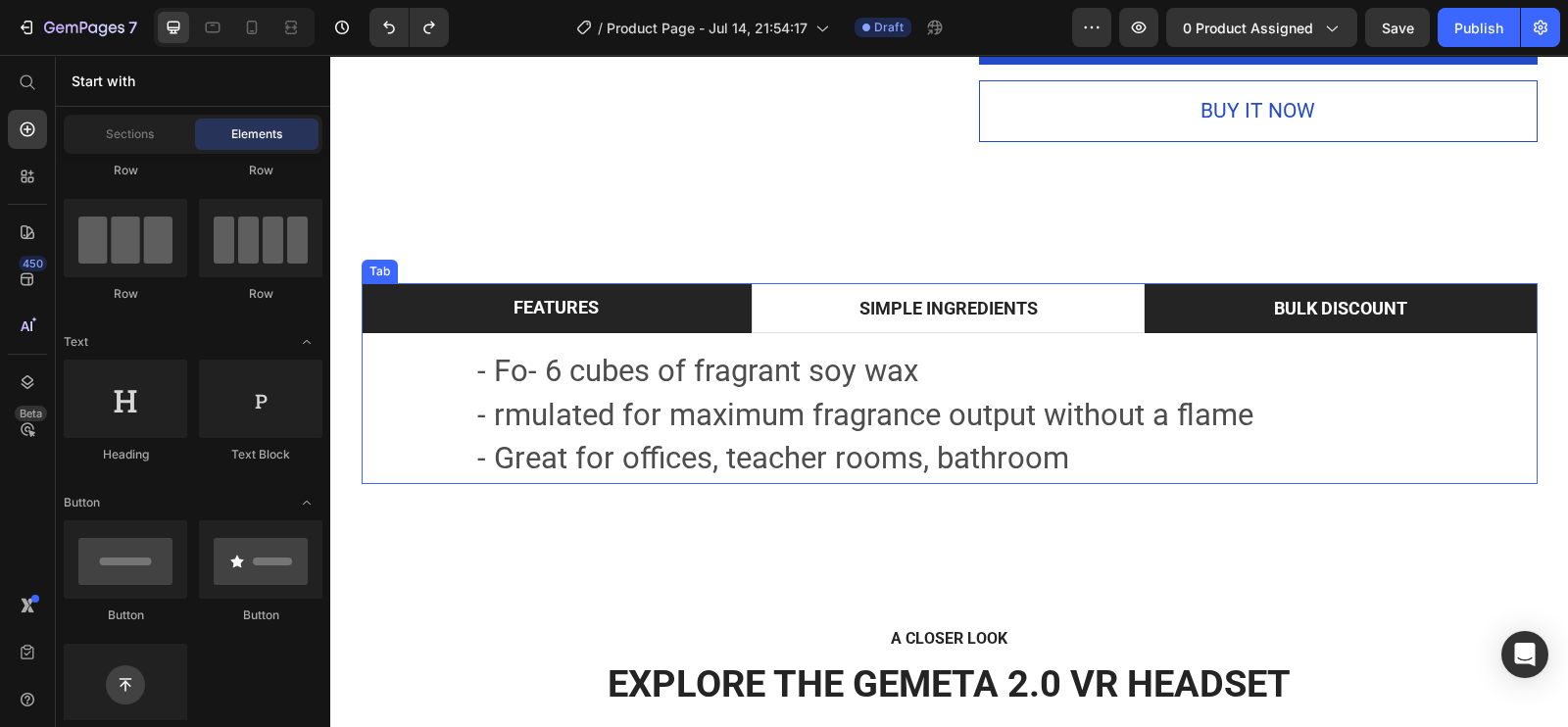 click on "BULK DISCOUNT" at bounding box center (1341, 308) 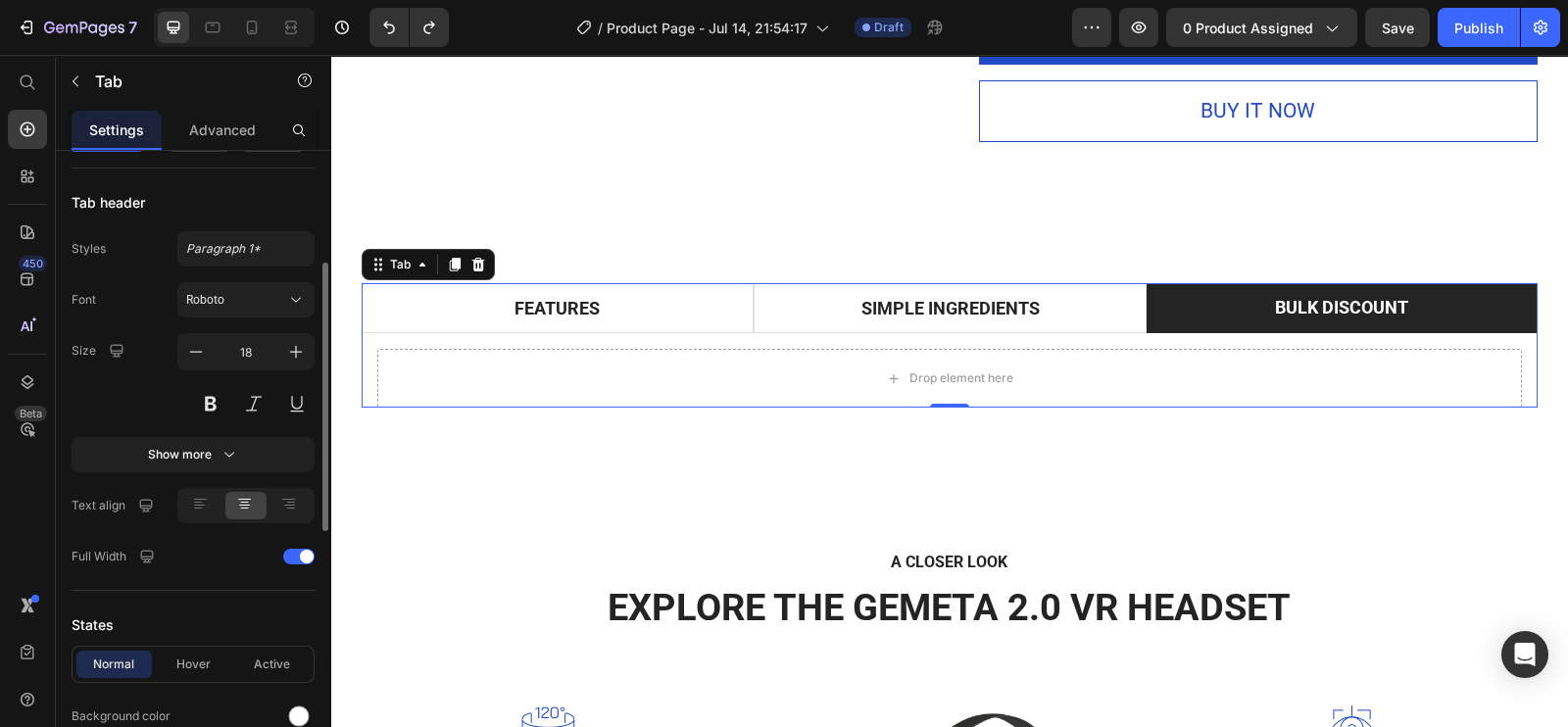 scroll, scrollTop: 0, scrollLeft: 0, axis: both 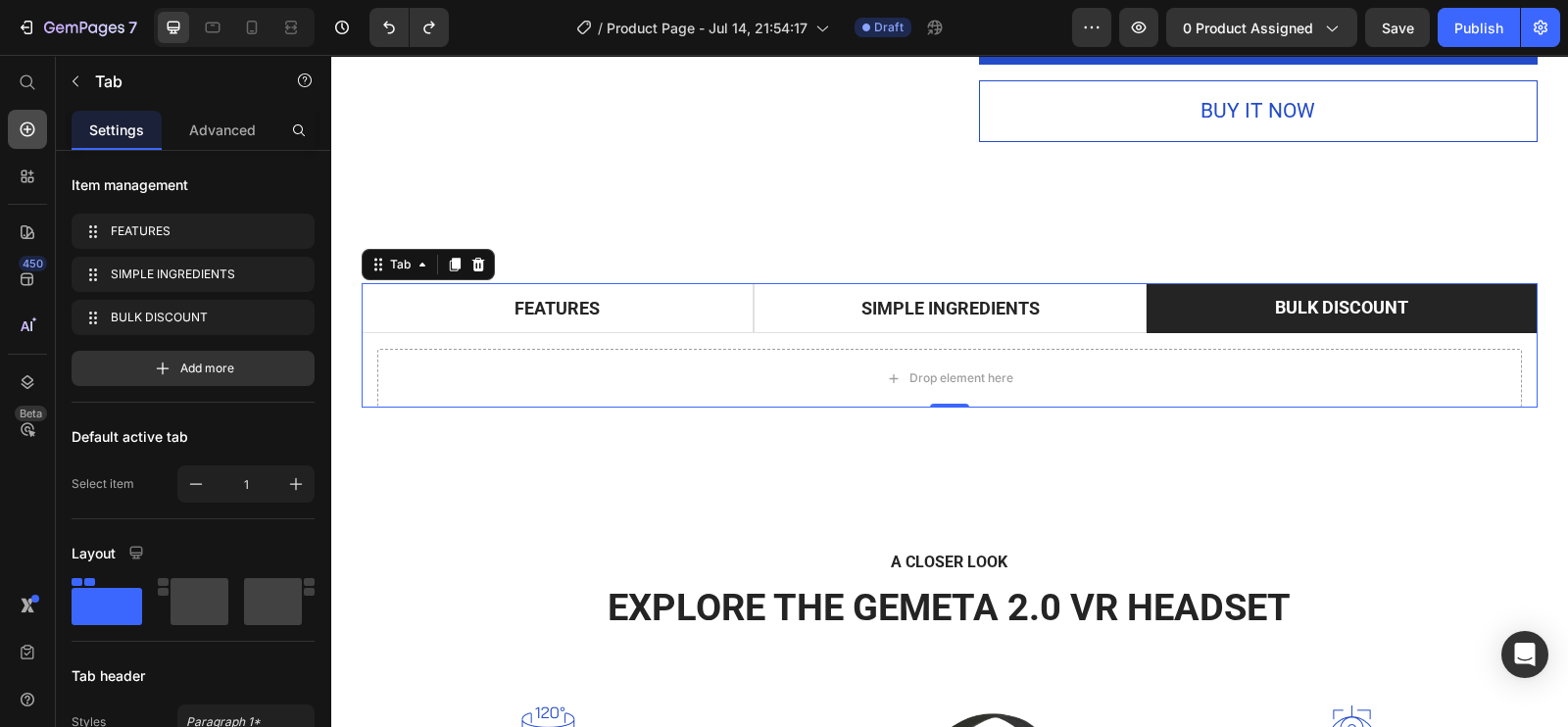 click 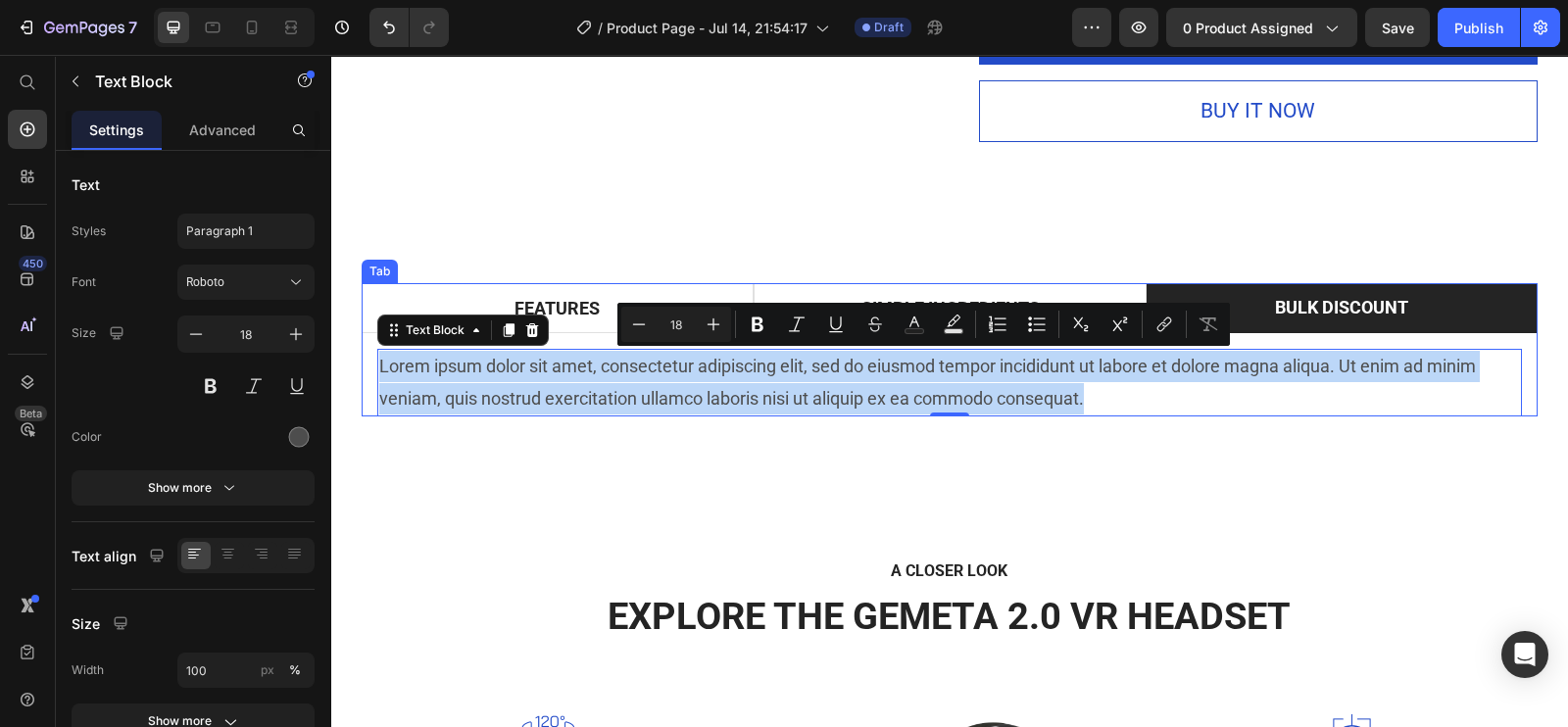 drag, startPoint x: 1118, startPoint y: 394, endPoint x: 359, endPoint y: 374, distance: 759.263 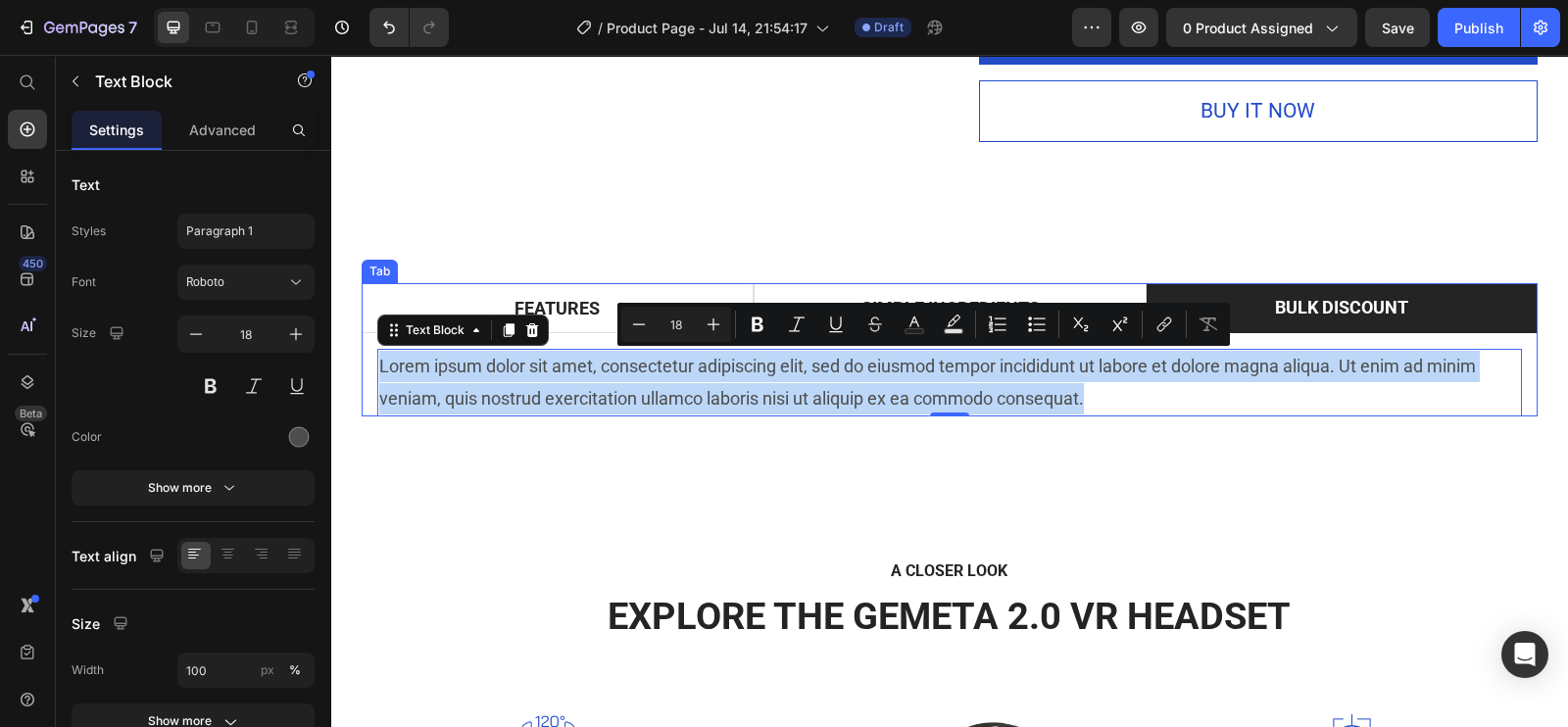 click on "- Fo- 6 cubes of fragrant soy wax - rmulated for maximum fragrance output without a flame - Great for offices, teacher rooms, bathroom Text Block - 2.6 oz. of soy wax grown in America - Phthalate-free fragrance infused with essential oils Text Block Lorem ipsum dolor sit amet, consectetur adipiscing elit, sed do eiusmod tempor incididunt ut labore et dolore magna aliqua. Ut enim ad minim veniam, quis nostrud exercitation ullamco laboris nisi ut aliquip ex ea commodo consequat. Text Block   0" at bounding box center (950, 374) 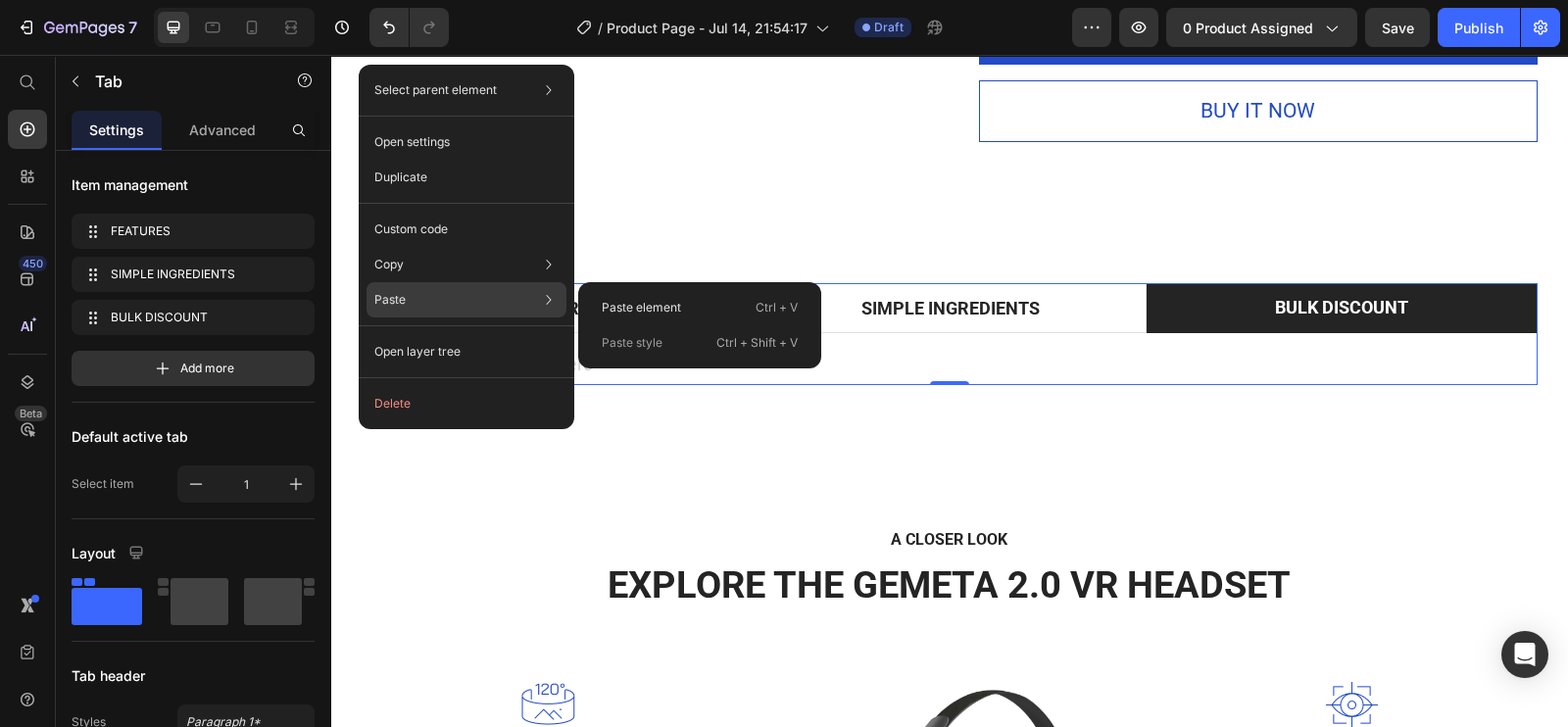 click on "Paste Paste element  Ctrl + V Paste style  Ctrl + Shift + V" 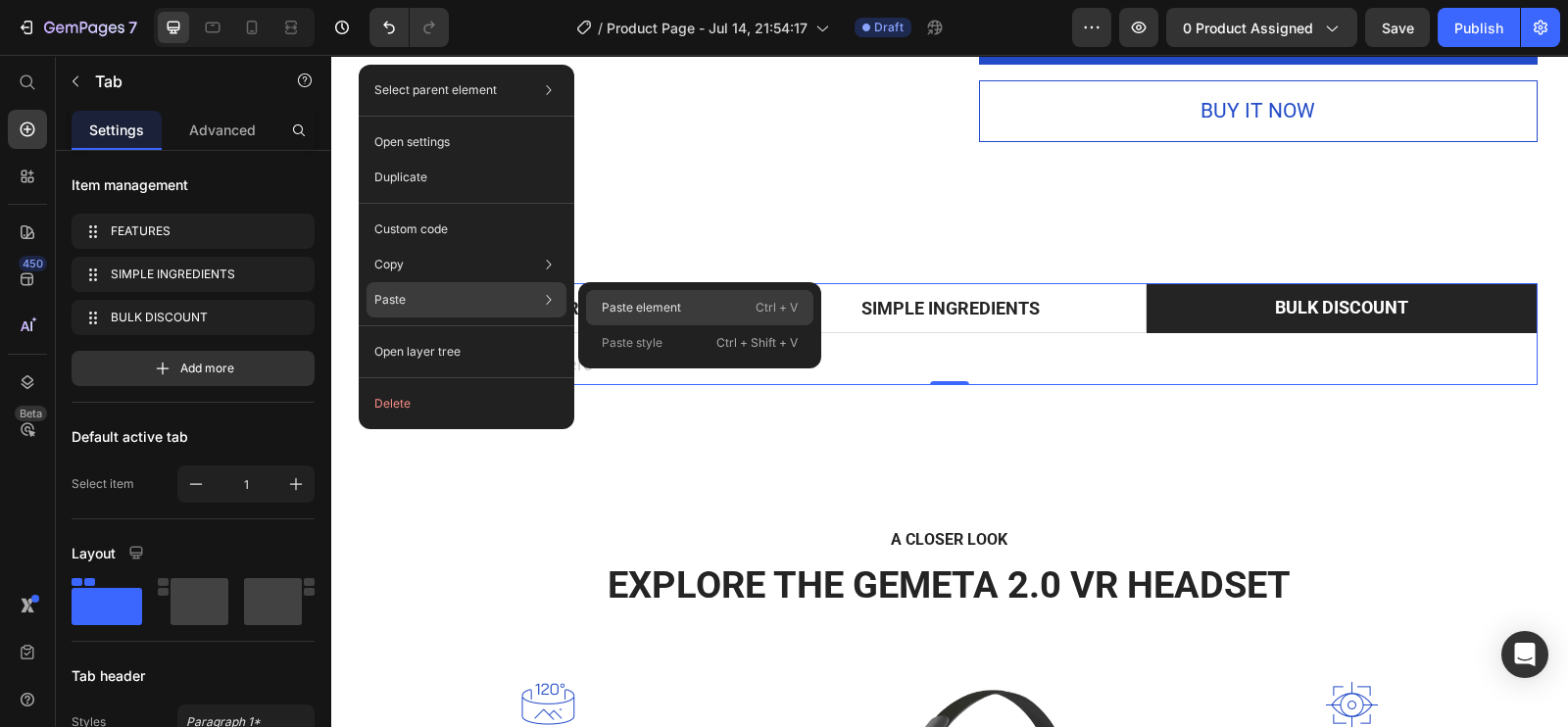click on "Paste element" at bounding box center (641, 308) 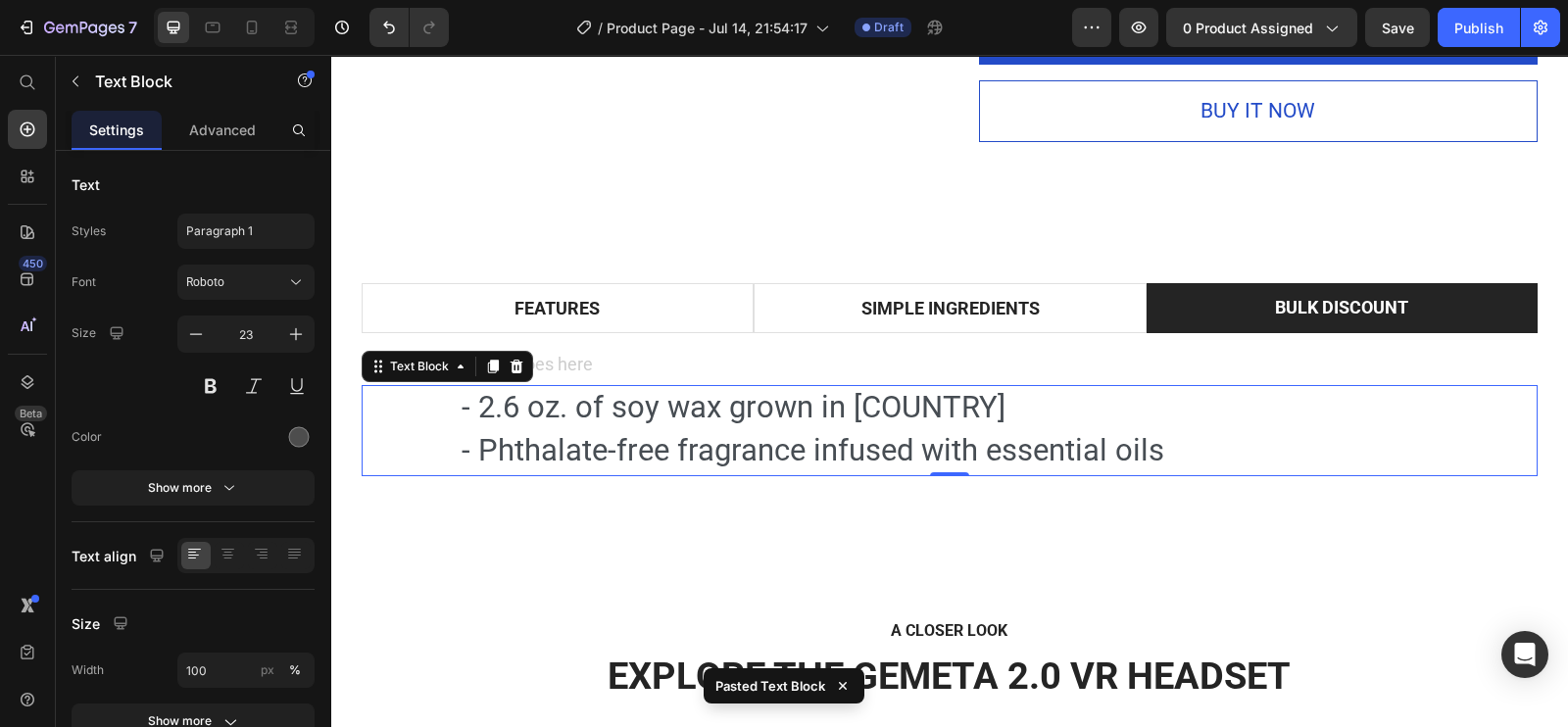 click on "FEATURES SIMPLE INGREDIENTS BULK DISCOUNT - Fo- 6 cubes of fragrant soy wax - rmulated for maximum fragrance output without a flame - Great for offices, teacher rooms, bathroom Text Block - 2.6 oz. of soy wax grown in America - Phthalate-free fragrance infused with essential oils Text Block Text Block Tab - 2.6 oz. of soy wax grown in America - Phthalate-free fragrance infused with essential oils Text Block   0 Row Section 2" at bounding box center [949, 379] 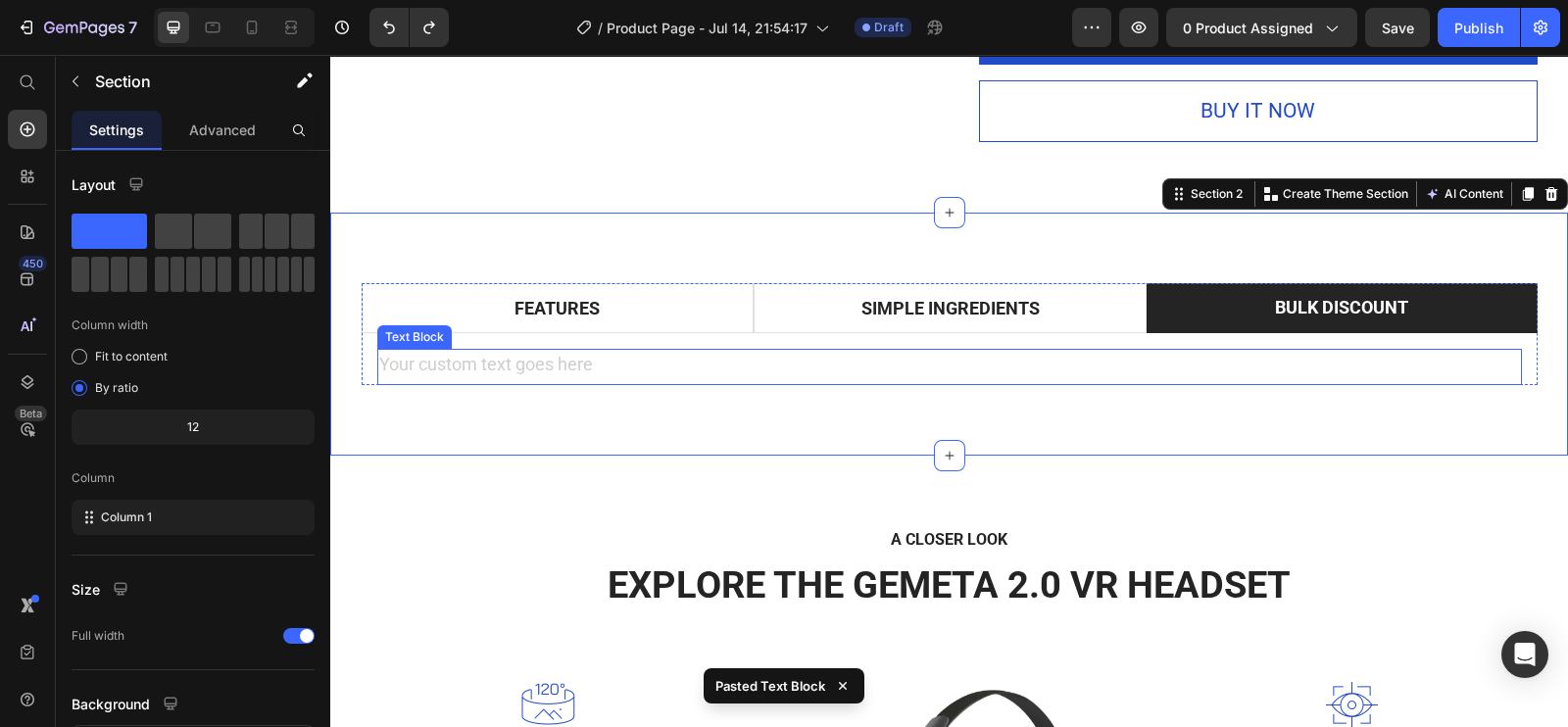 click at bounding box center (950, 366) 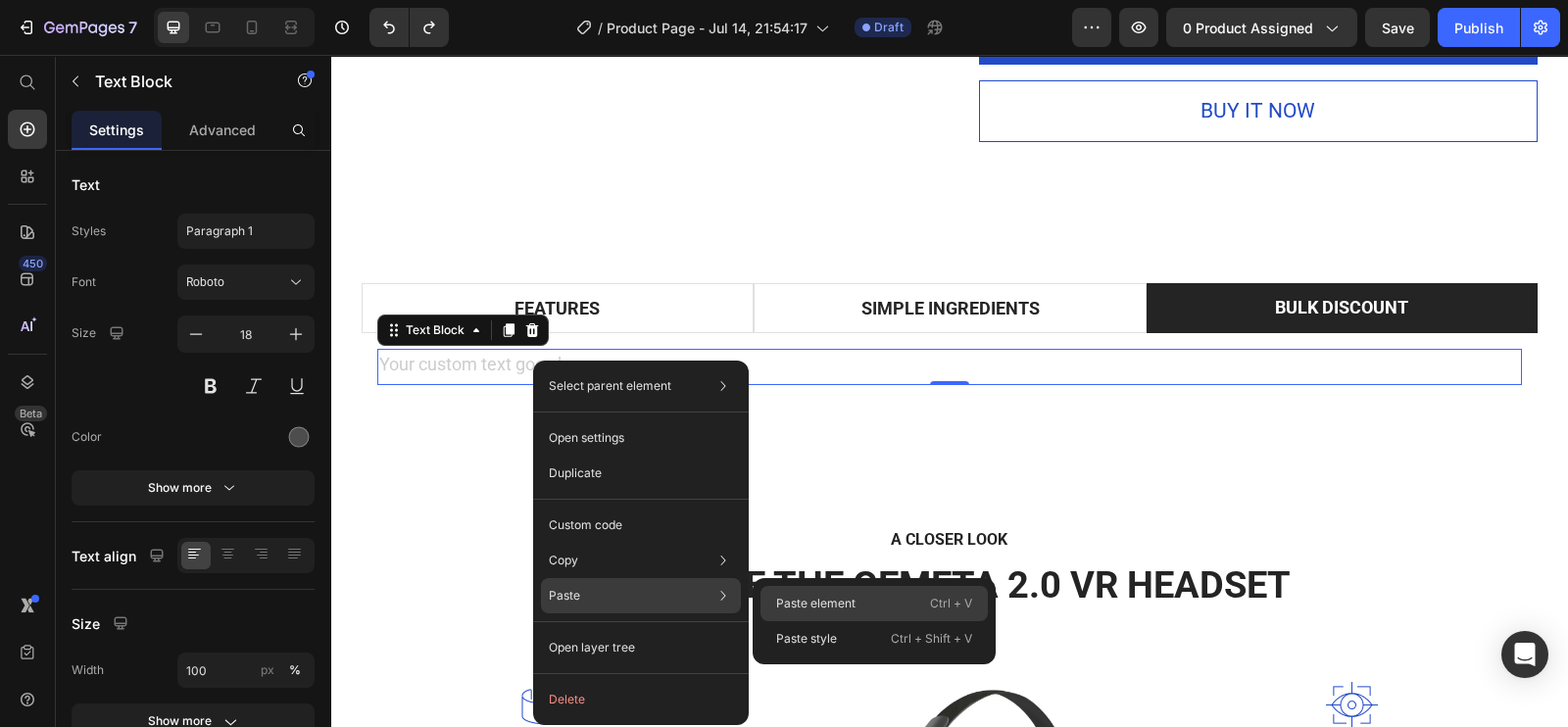 click on "Paste element" at bounding box center (815, 604) 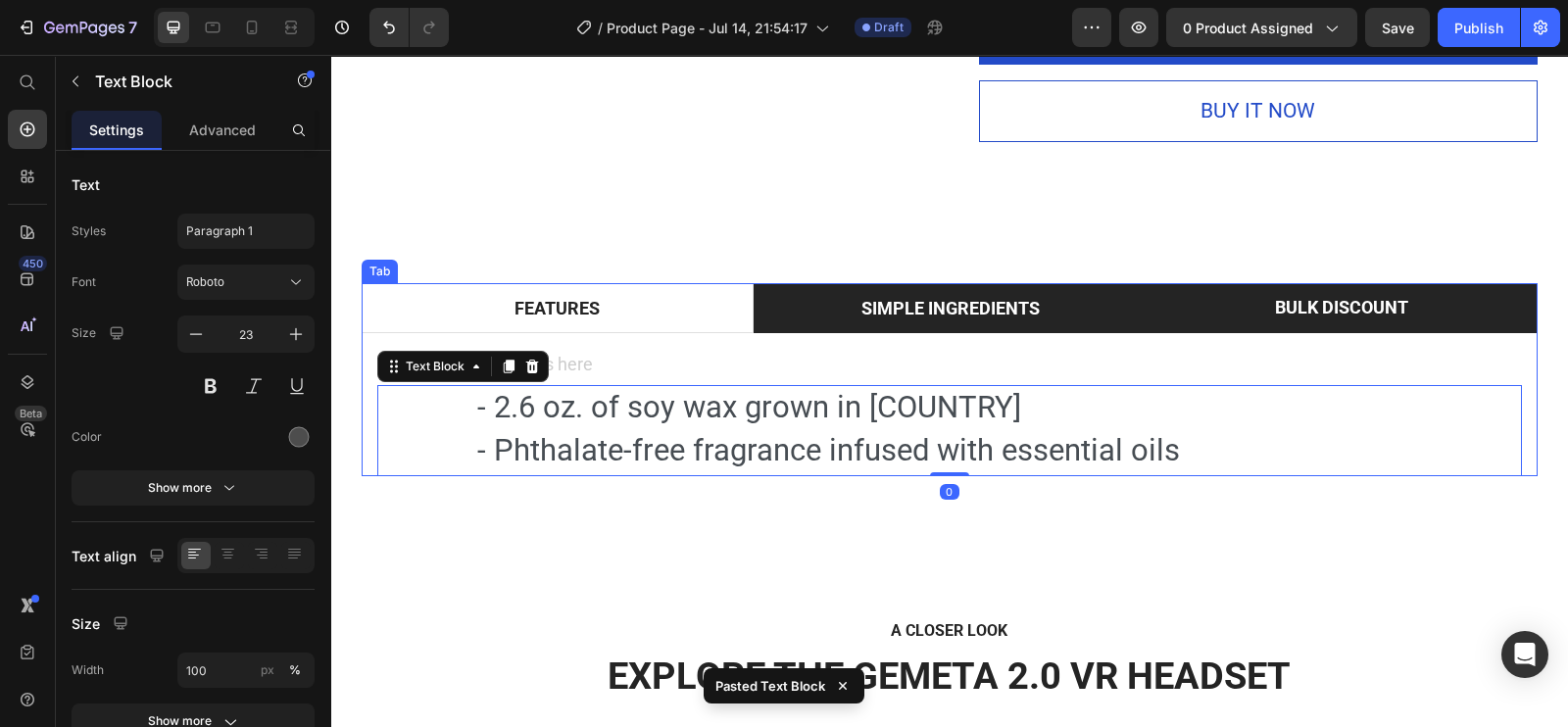 click on "SIMPLE INGREDIENTS" at bounding box center (951, 308) 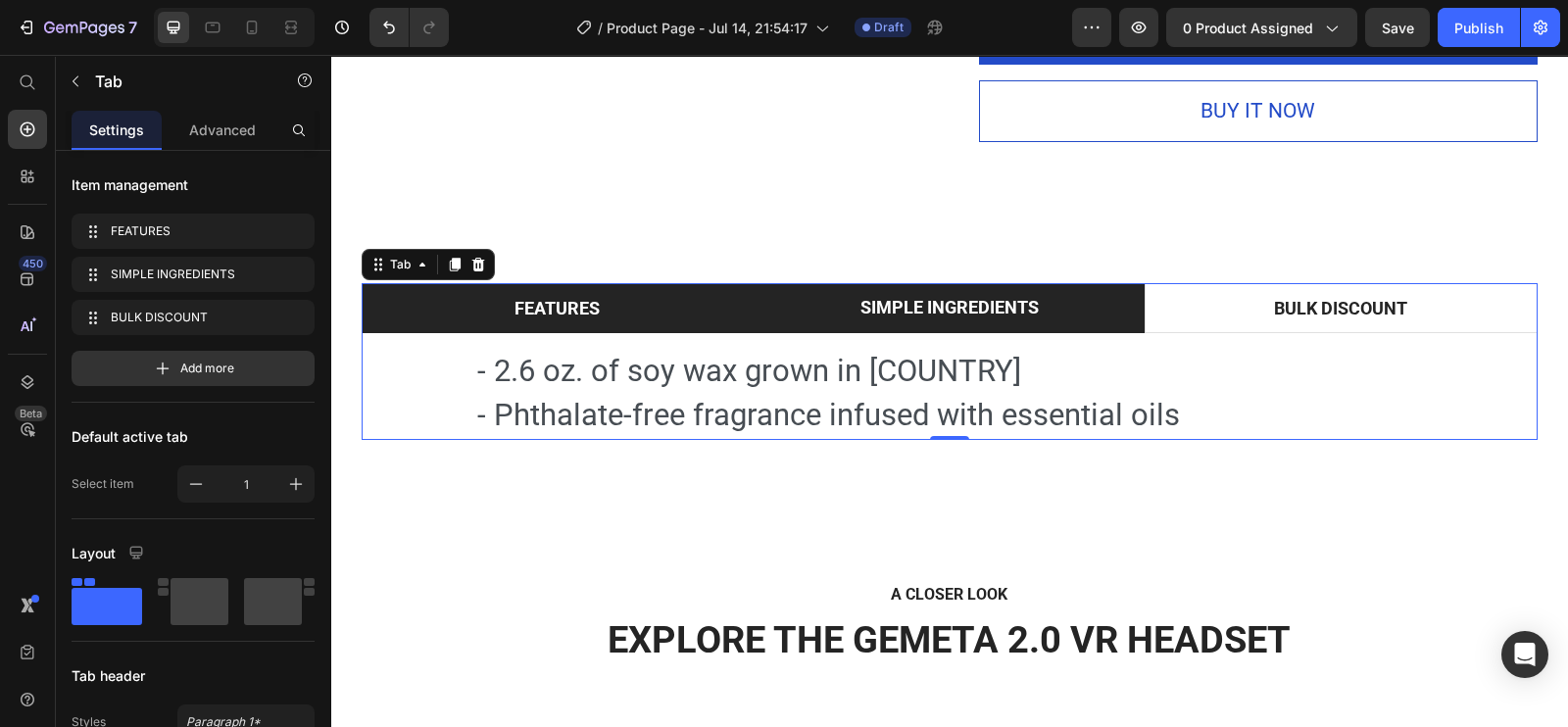 click on "FEATURES" at bounding box center (558, 308) 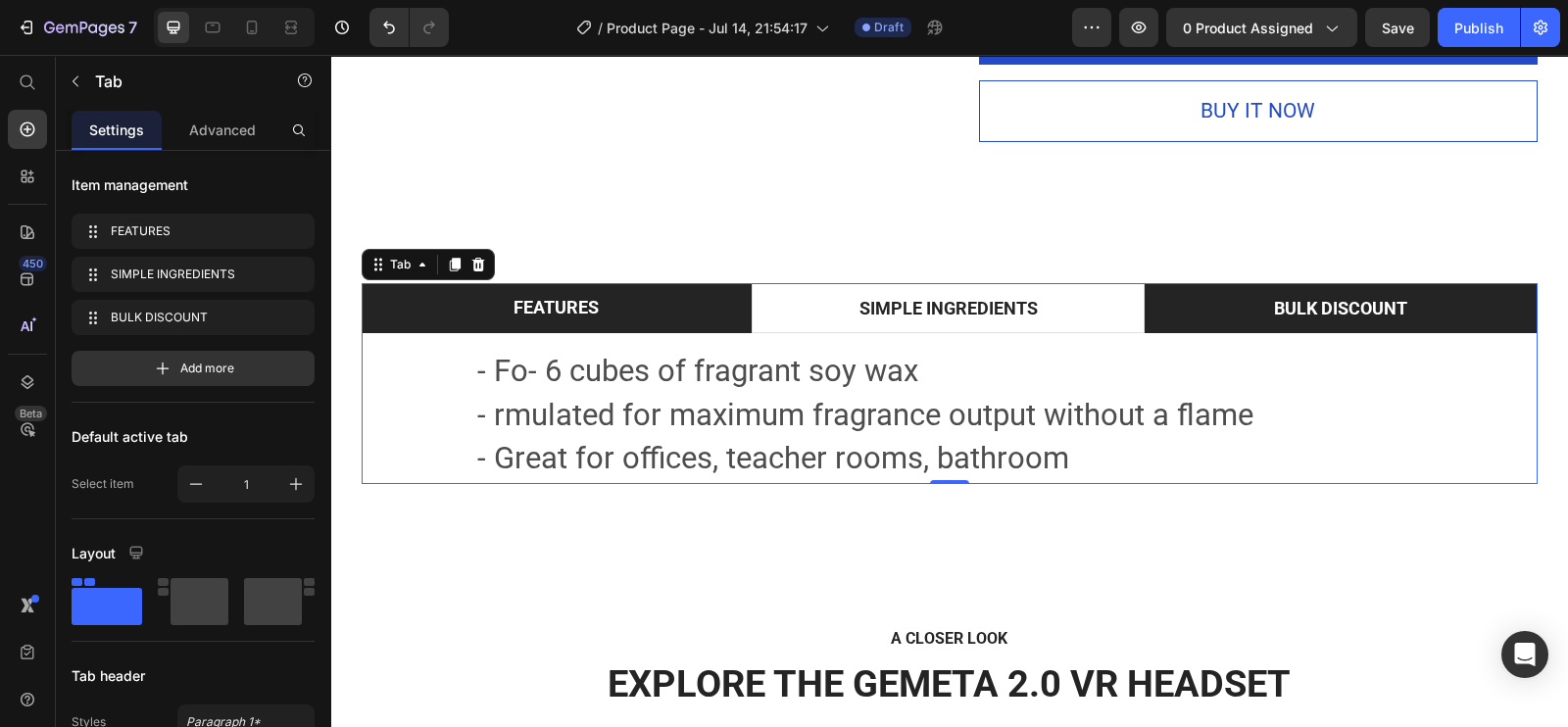 click on "BULK DISCOUNT" at bounding box center [1341, 308] 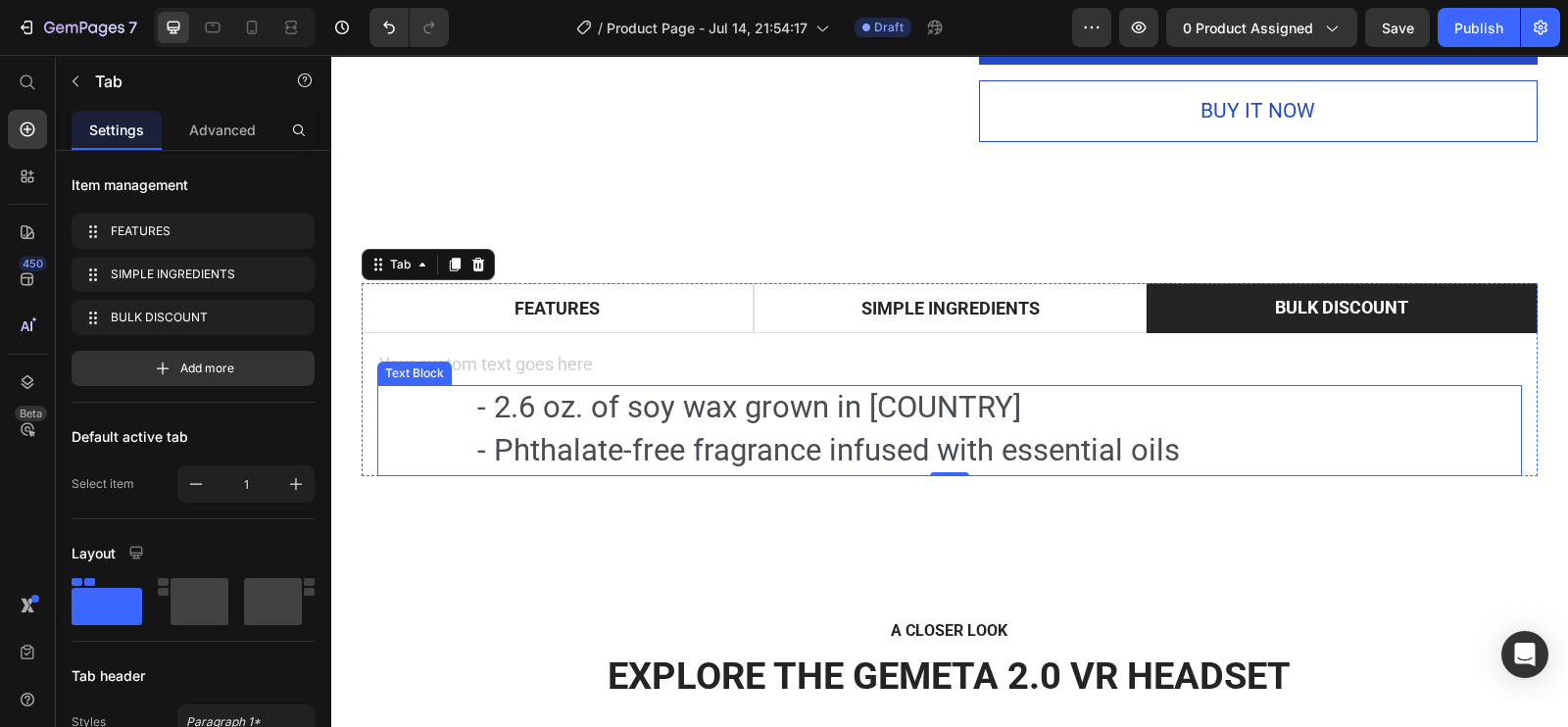 click on "- Phthalate-free fragrance infused with essential oils" at bounding box center [828, 450] 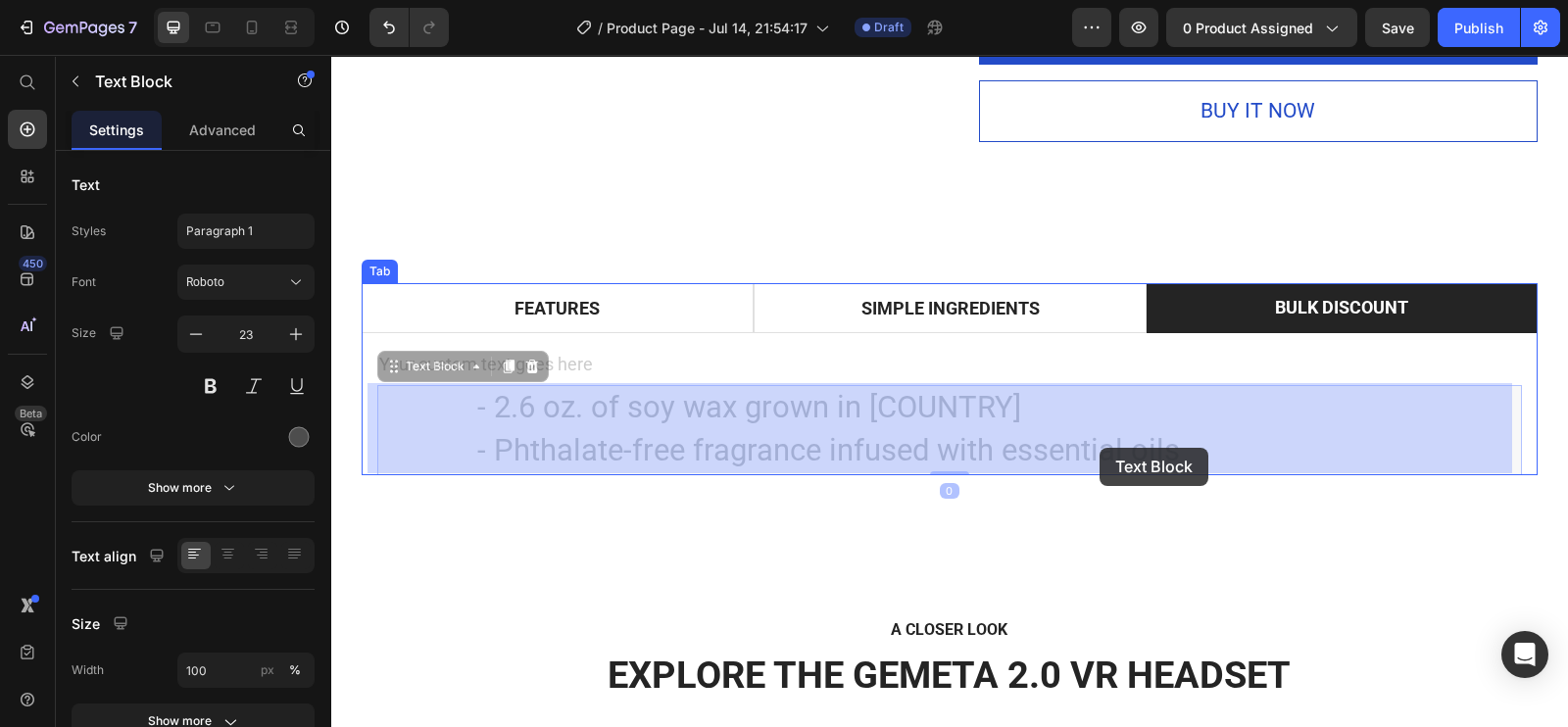 drag, startPoint x: 460, startPoint y: 402, endPoint x: 1140, endPoint y: 452, distance: 681.8358 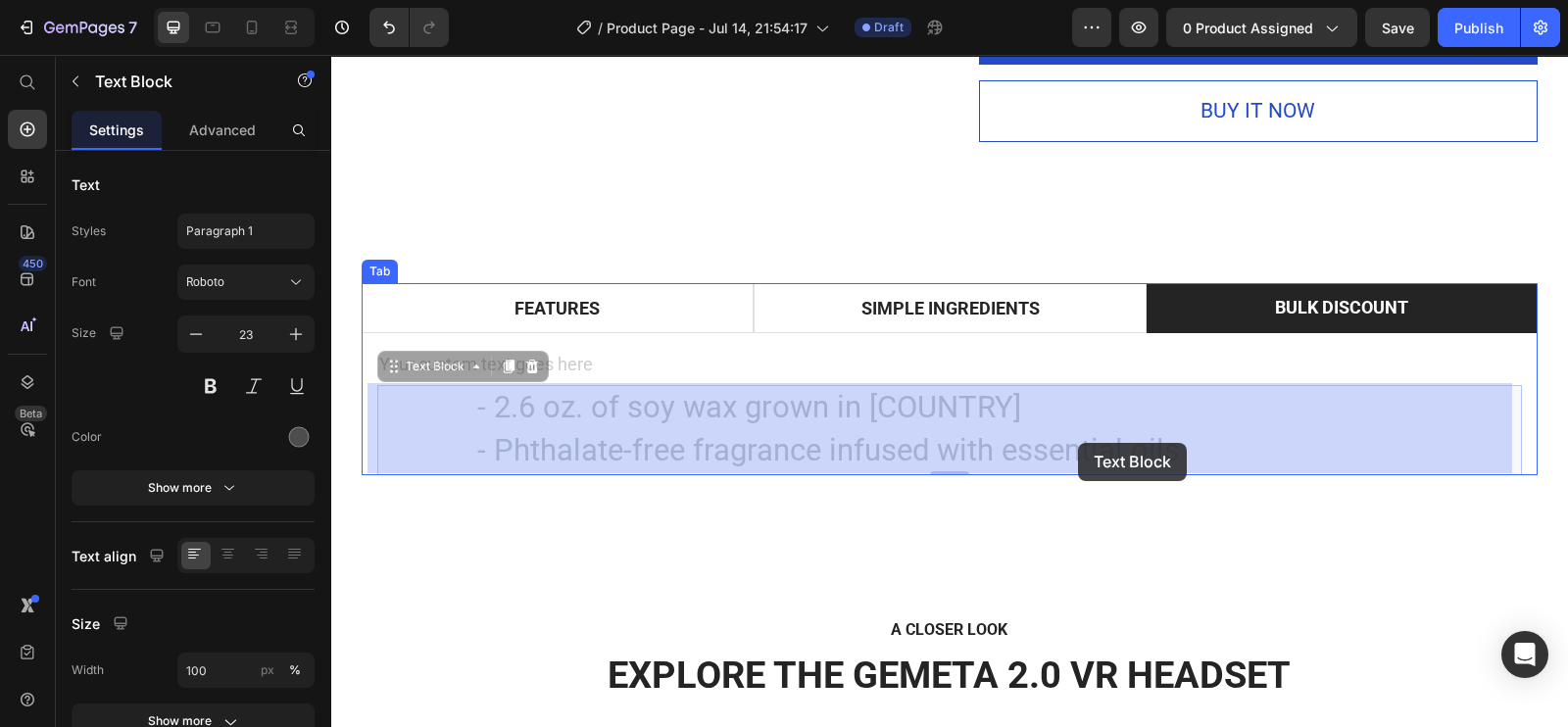 drag, startPoint x: 464, startPoint y: 399, endPoint x: 1122, endPoint y: 439, distance: 659.2147 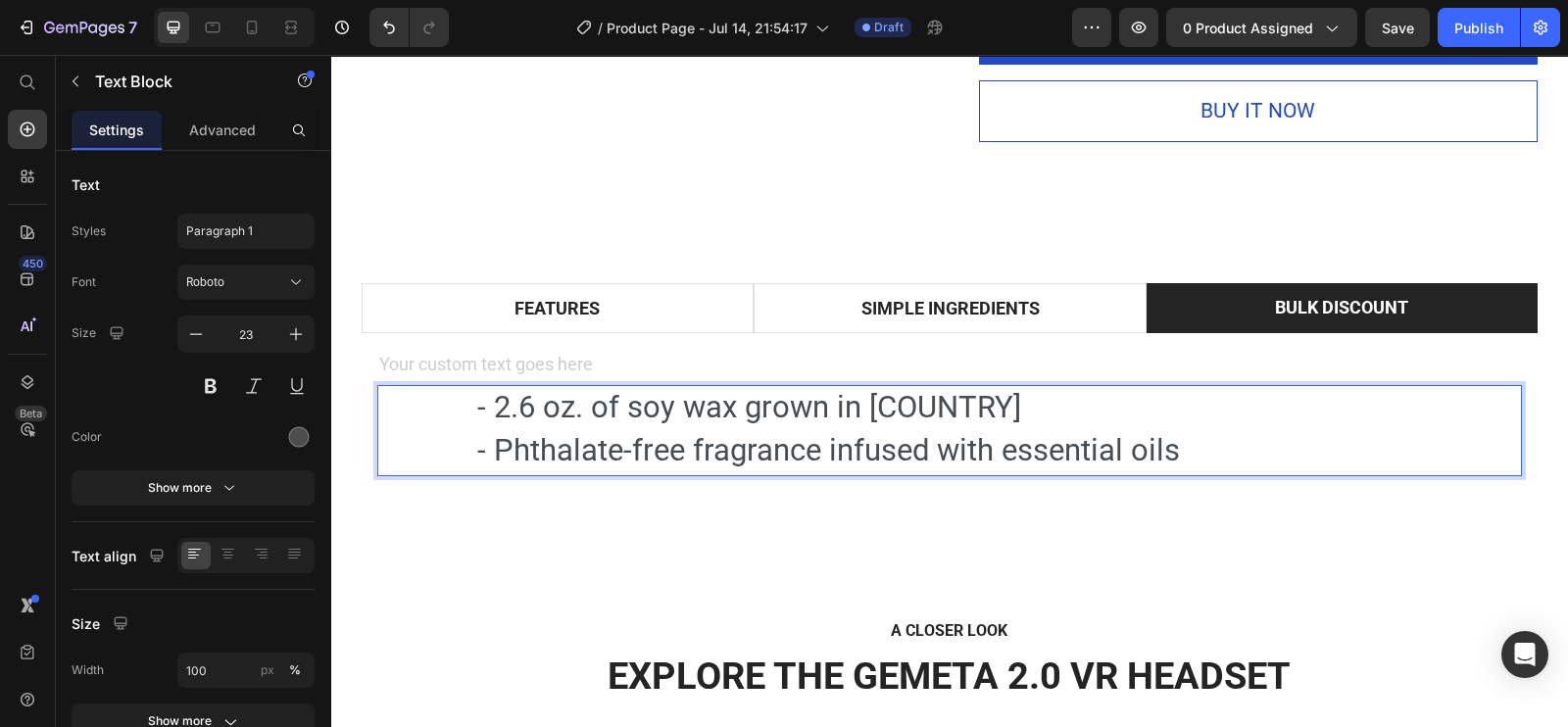 click on "- 2.6 oz. of soy wax grown in America - Phthalate-free fragrance infused with essential oils" at bounding box center [950, 430] 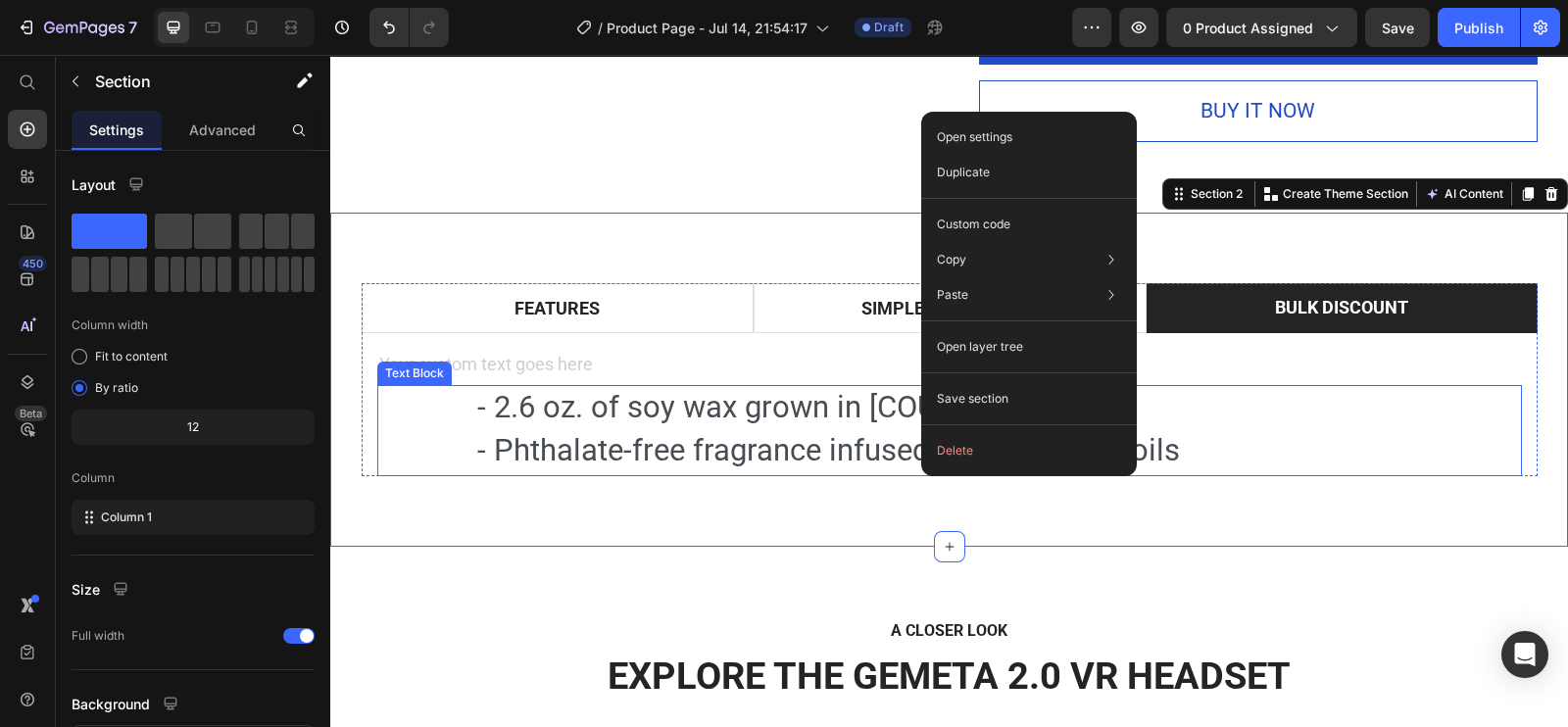 click on "- Phthalate-free fragrance infused with essential oils" at bounding box center (828, 450) 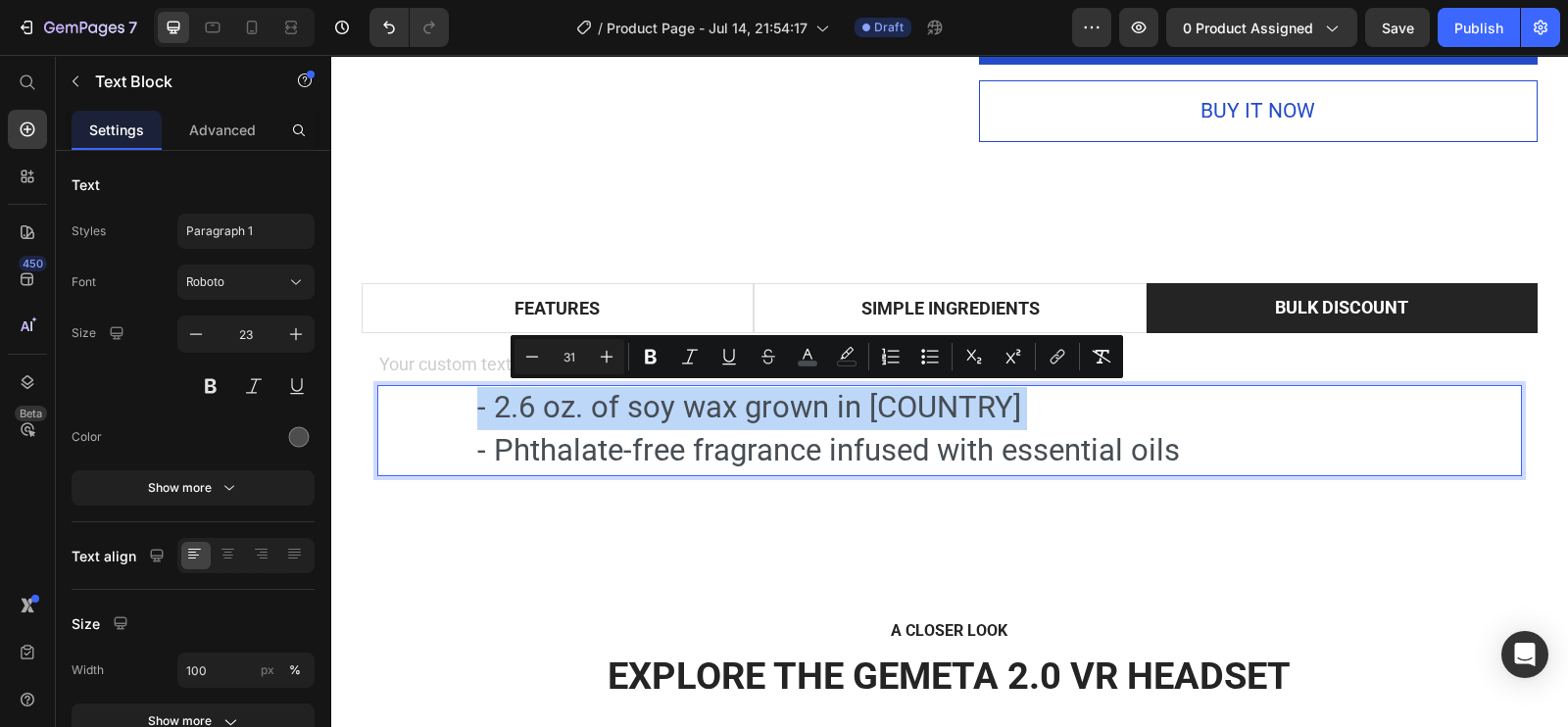 type on "12" 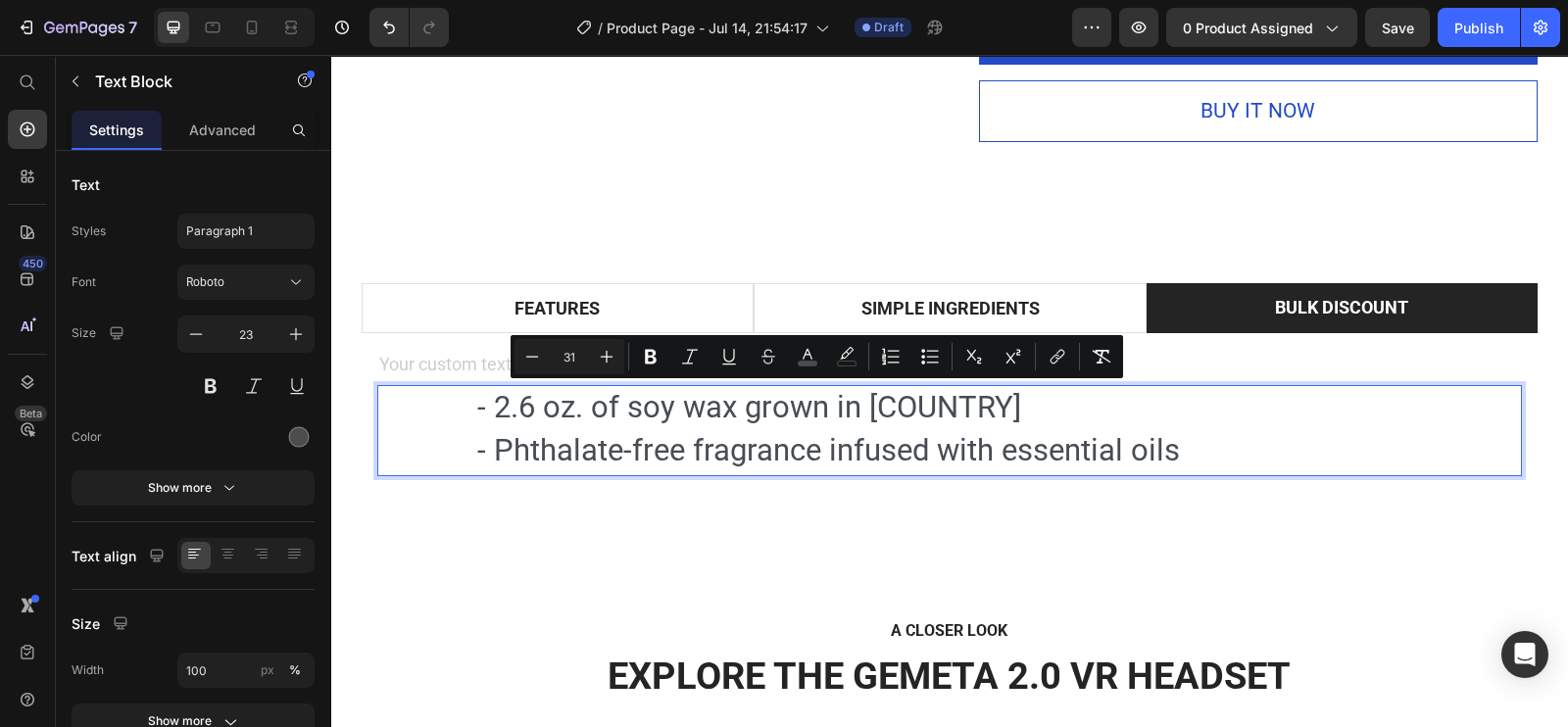 click on "- 2.6 oz. of soy wax grown in America - Phthalate-free fragrance infused with essential oils" at bounding box center [950, 430] 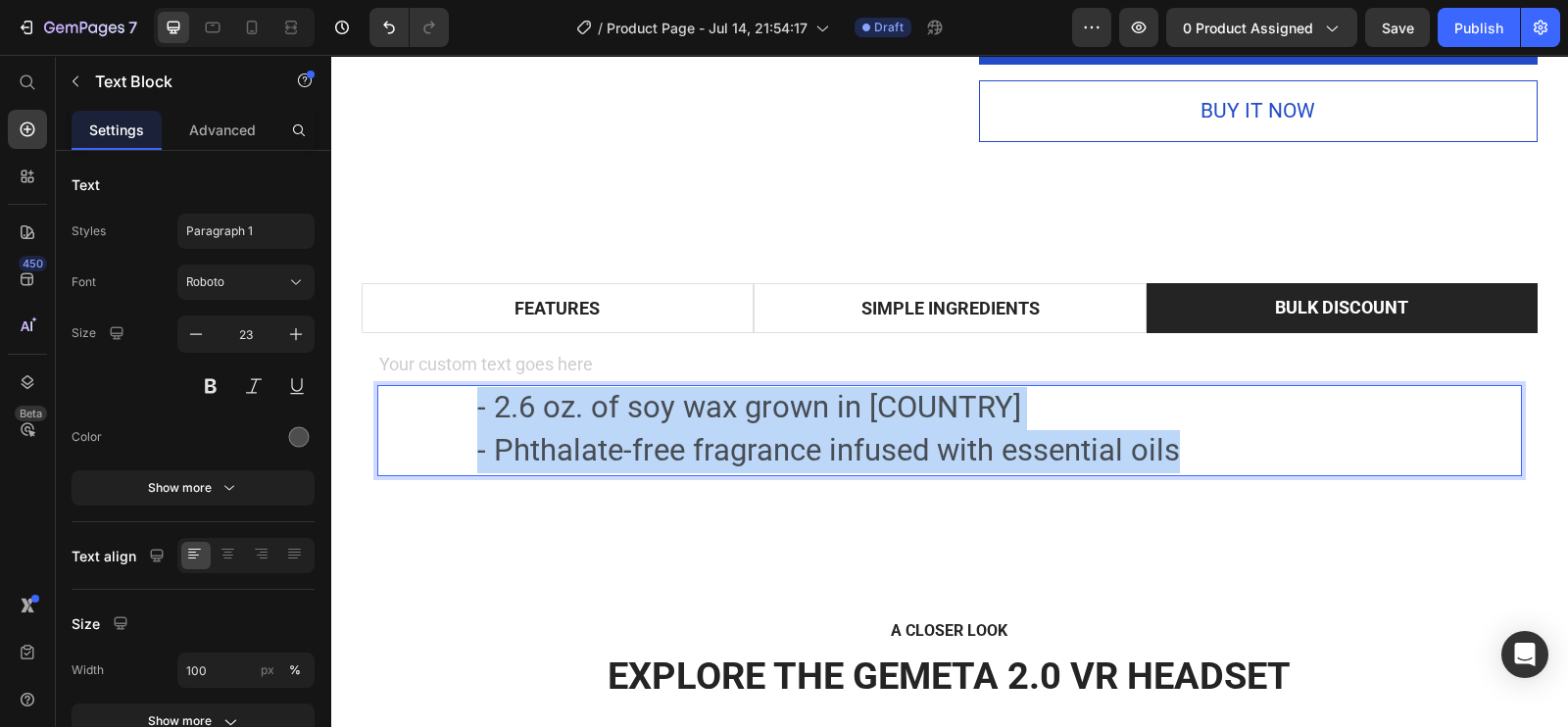 drag, startPoint x: 1179, startPoint y: 448, endPoint x: 464, endPoint y: 399, distance: 716.6771 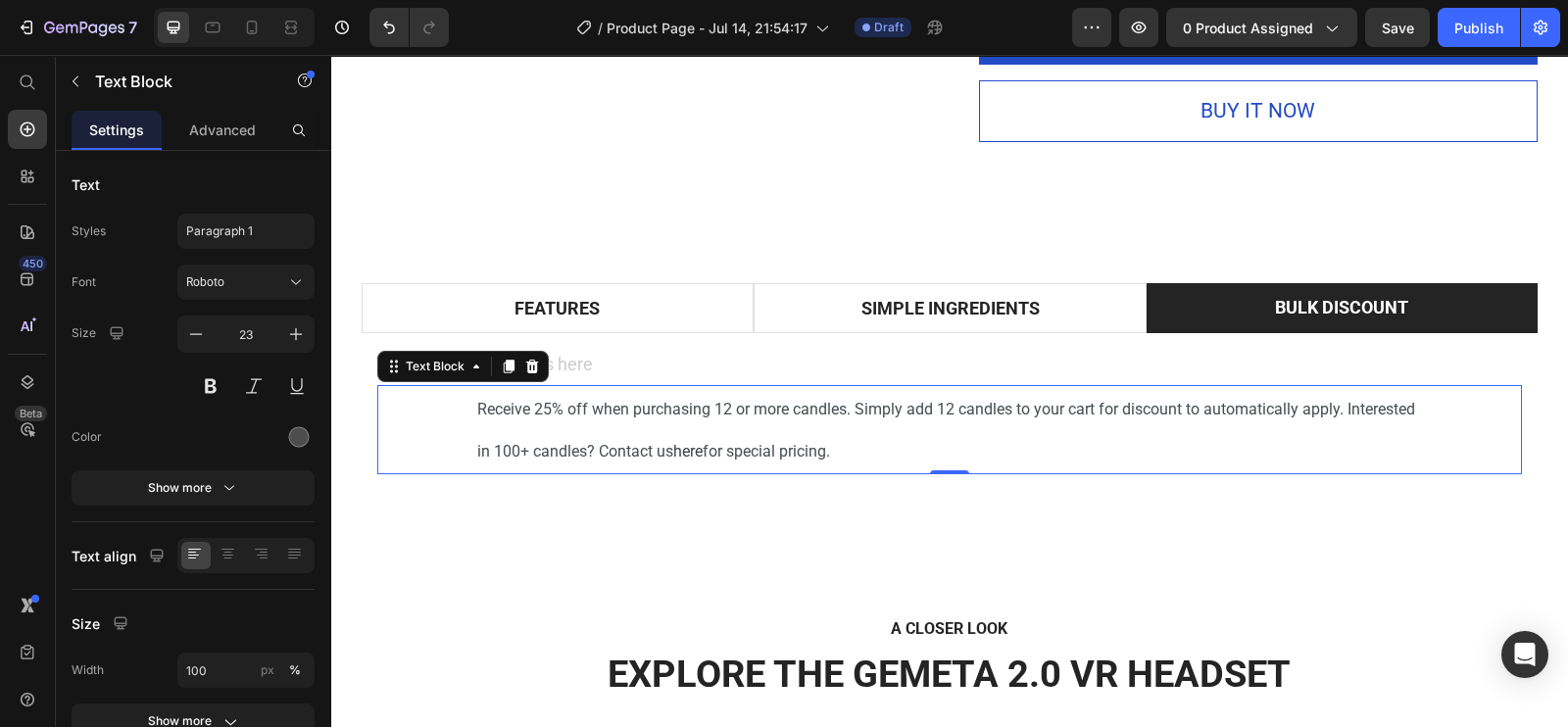 click on "Receive 25% off when purchasing 12 or more candles. Simply add 12 candles to your cart for discount to automatically apply. Interested in 100+ candles? Contact us  here  for special pricing. Text Block   0" at bounding box center [950, 429] 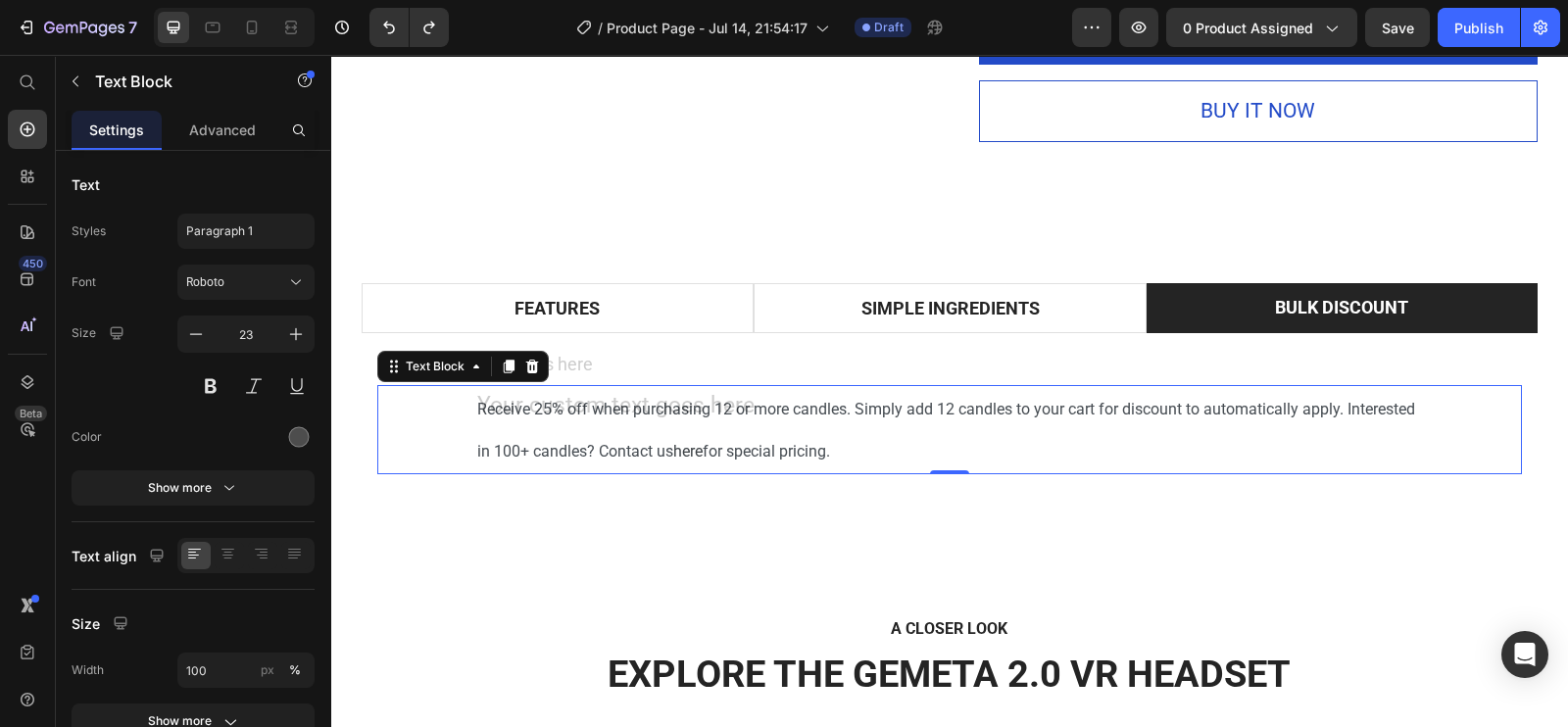 click on "Receive 25% off when purchasing 12 or more candles. Simply add 12 candles to your cart for discount to automatically apply. Interested in 100+ candles? Contact us  here  for special pricing. Text Block   0" at bounding box center [950, 429] 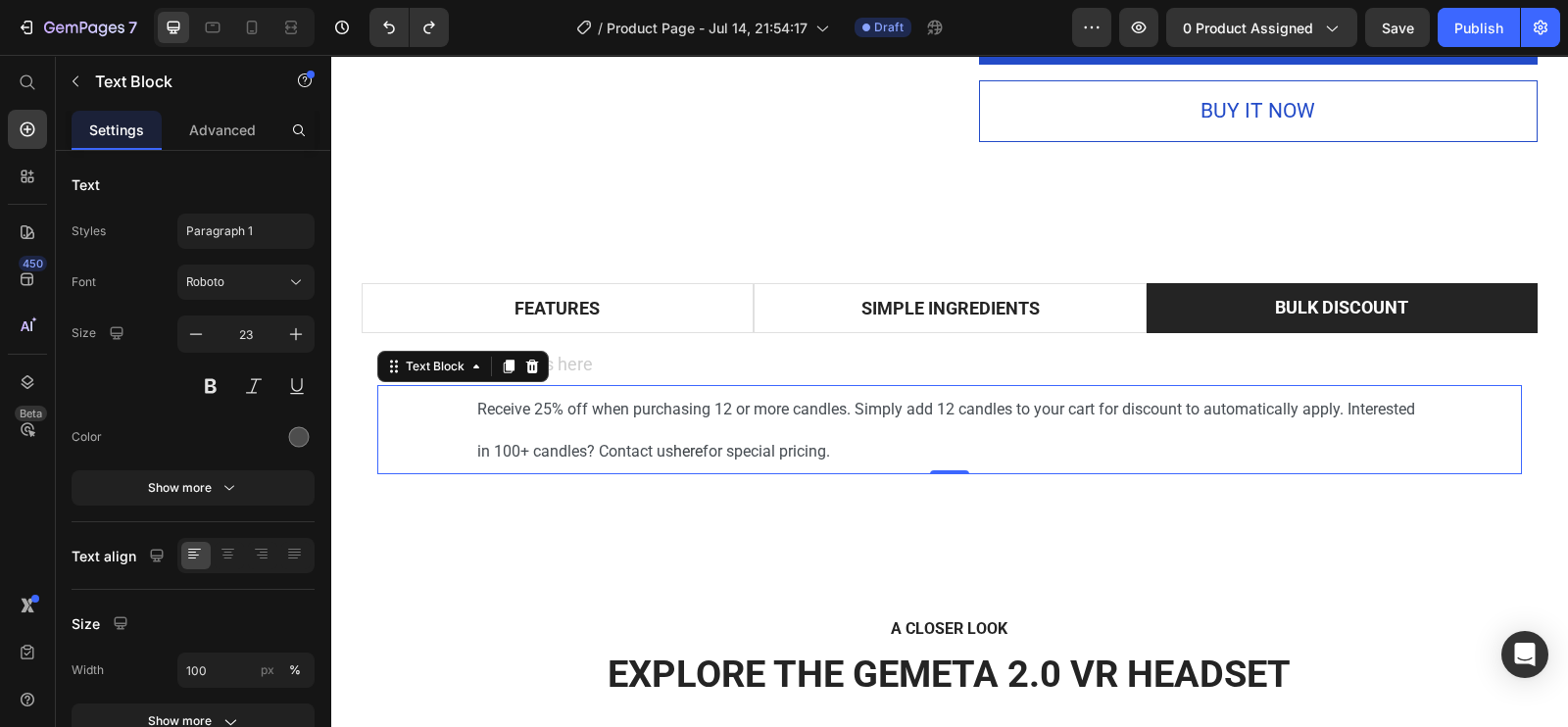 click on "Receive 25% off when purchasing 12 or more candles. Simply add 12 candles to your cart for discount to automatically apply. Interested in 100+ candles? Contact us  here  for special pricing." at bounding box center (950, 429) 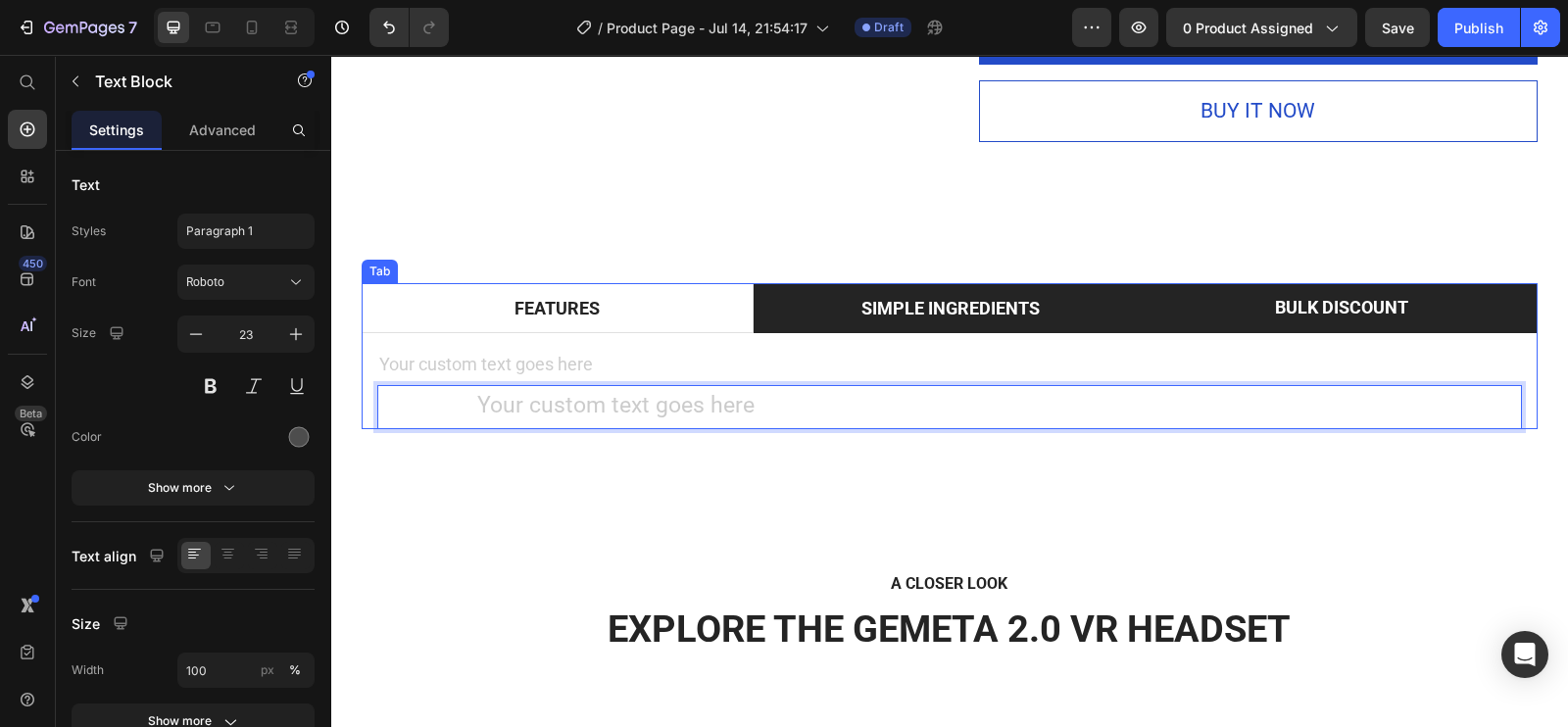 click on "SIMPLE INGREDIENTS" at bounding box center [951, 308] 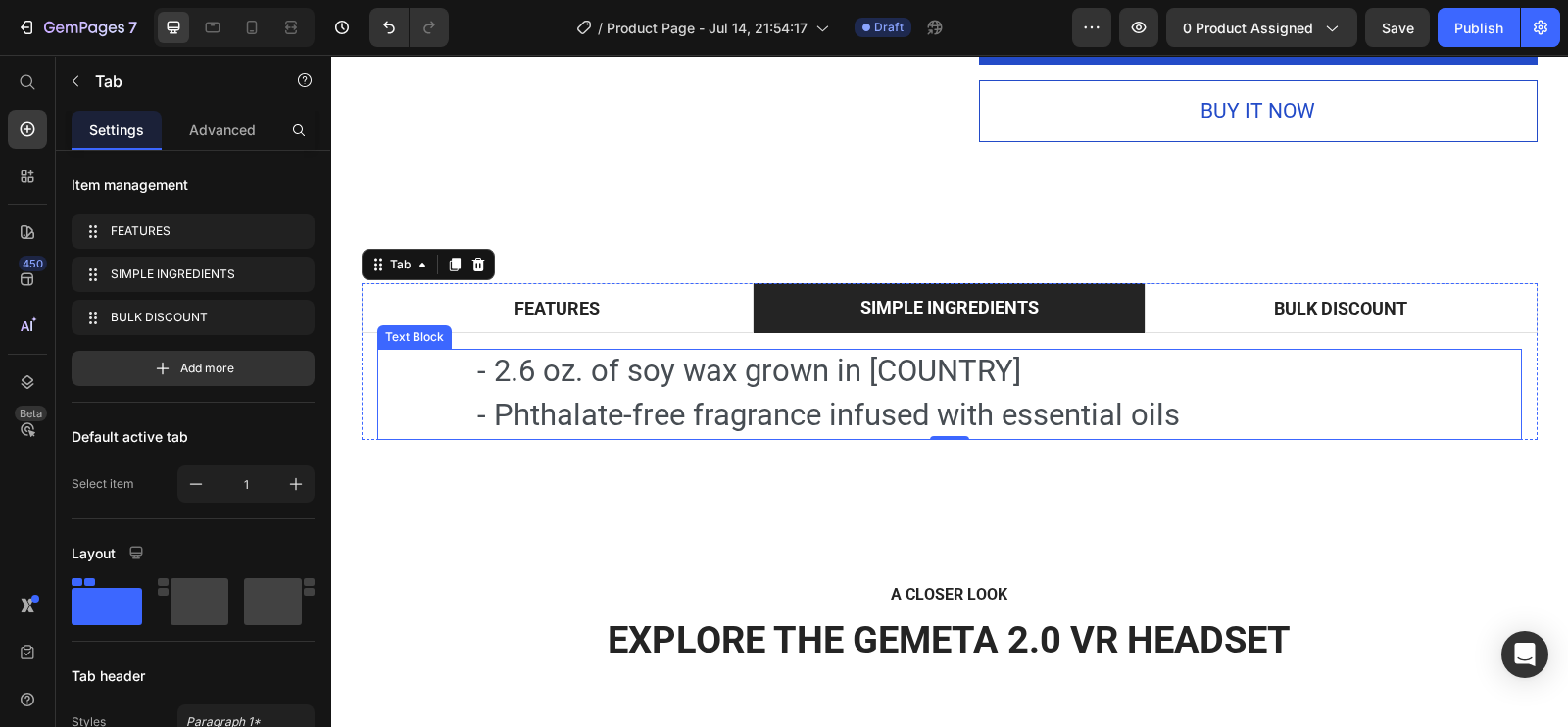 click on "- 2.6 oz. of soy wax grown in America" at bounding box center [749, 370] 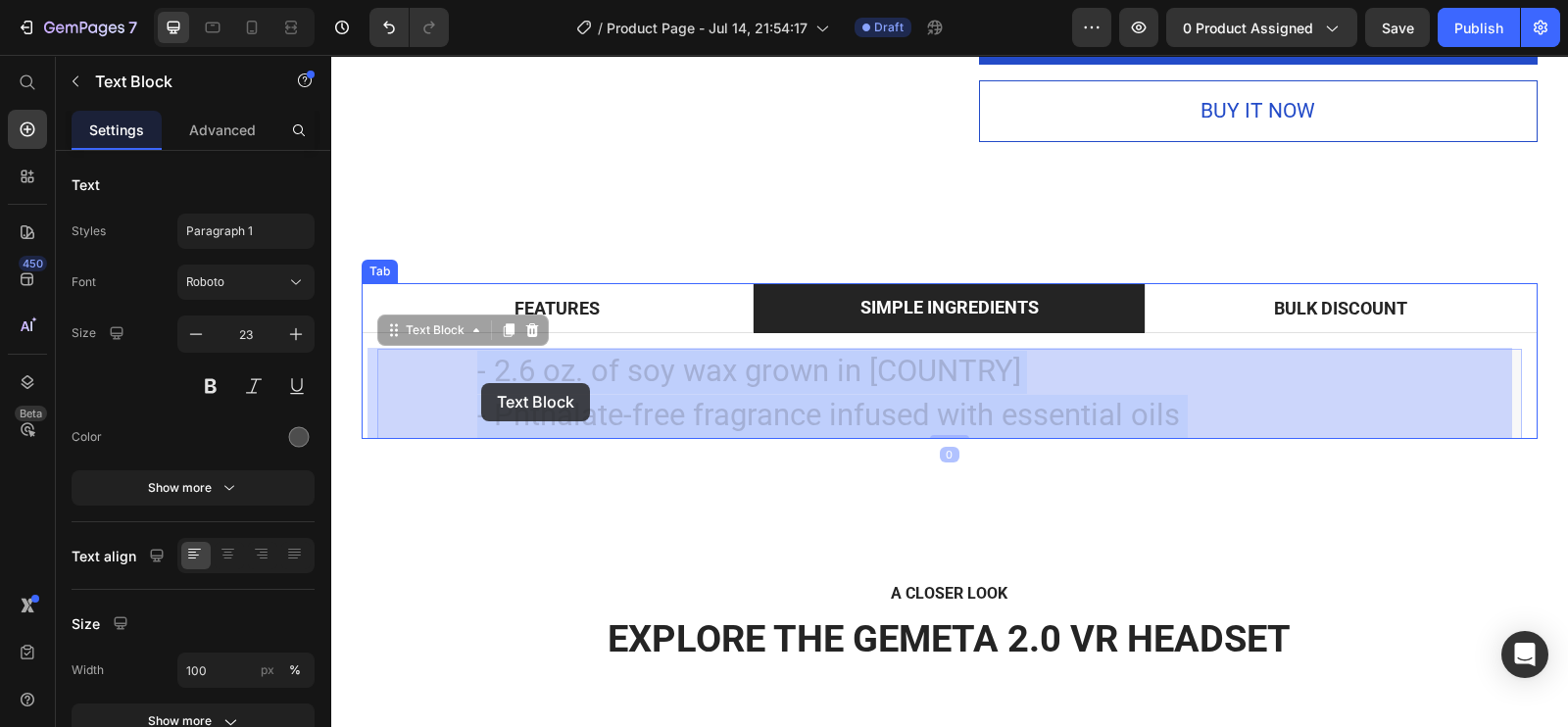 drag, startPoint x: 1186, startPoint y: 413, endPoint x: 480, endPoint y: 383, distance: 706.63711 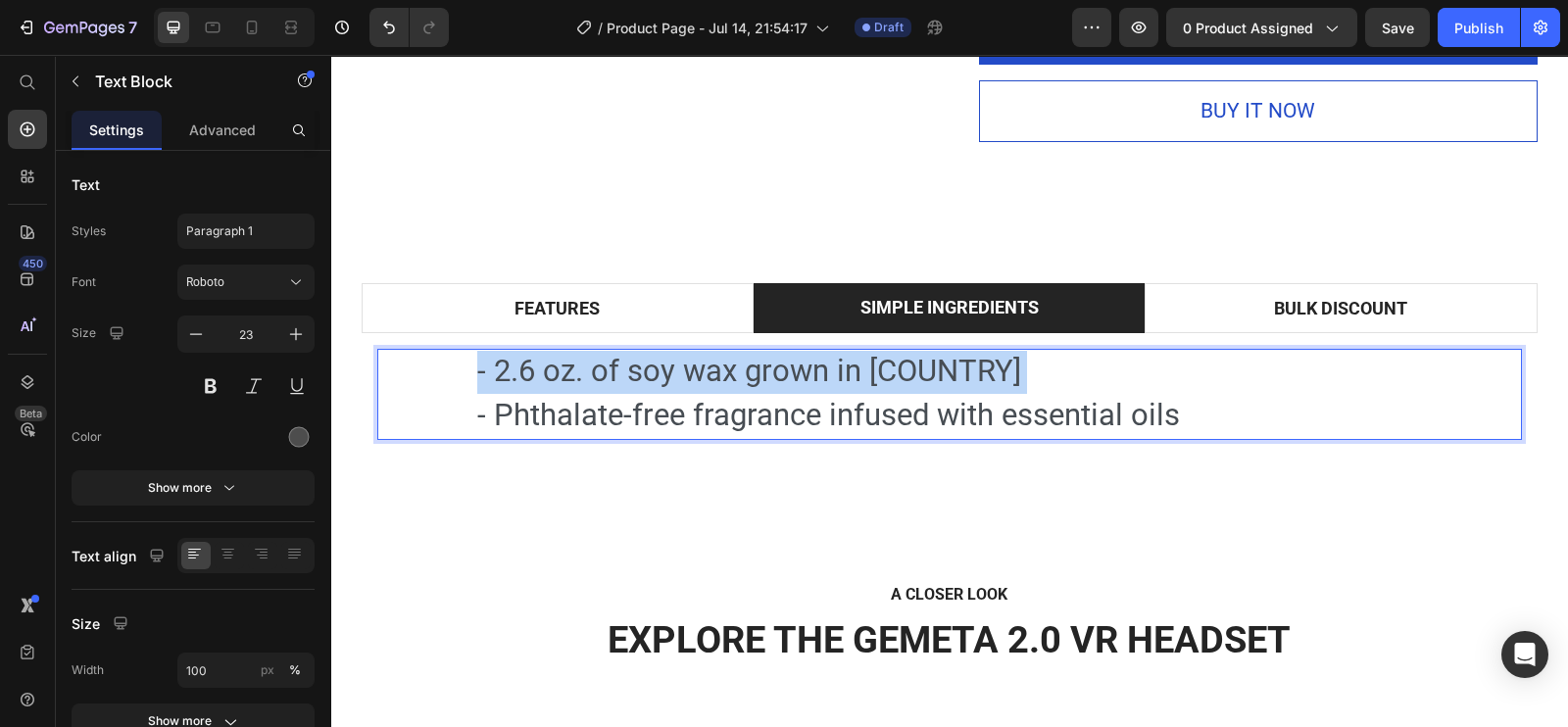 click on "- 2.6 oz. of soy wax grown in America - Phthalate-free fragrance infused with essential oils Text Block   0" at bounding box center (950, 394) 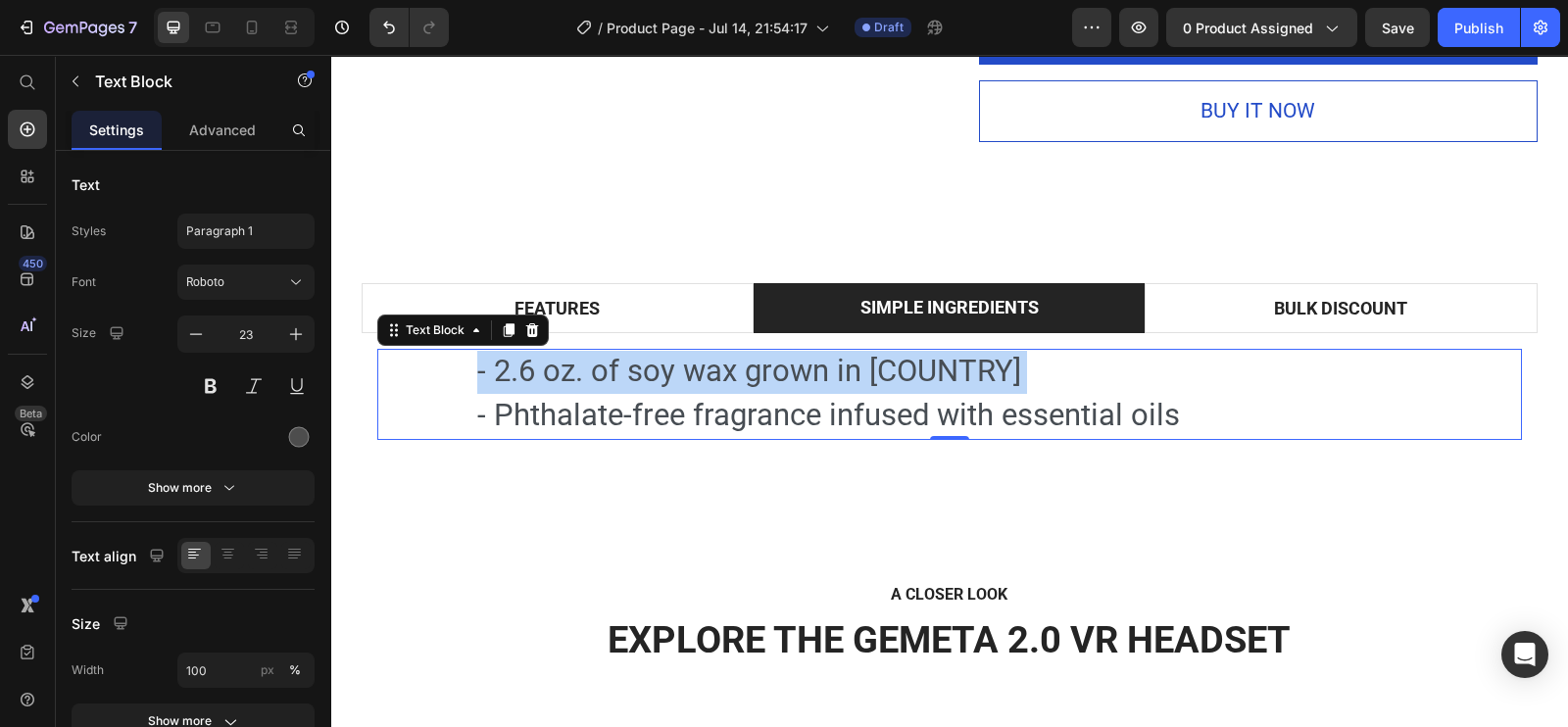 drag, startPoint x: 465, startPoint y: 364, endPoint x: 439, endPoint y: 394, distance: 39.698866 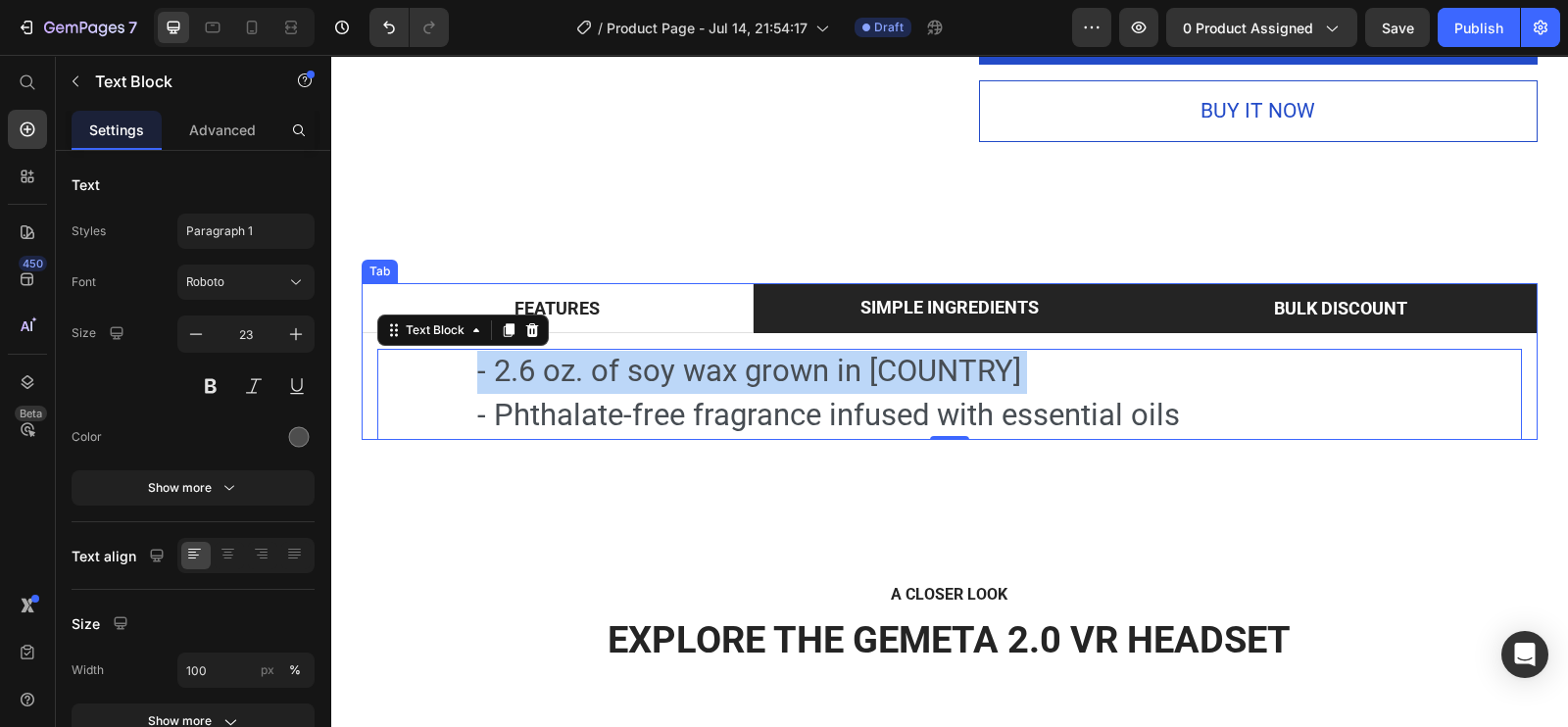click on "BULK DISCOUNT" at bounding box center [1341, 308] 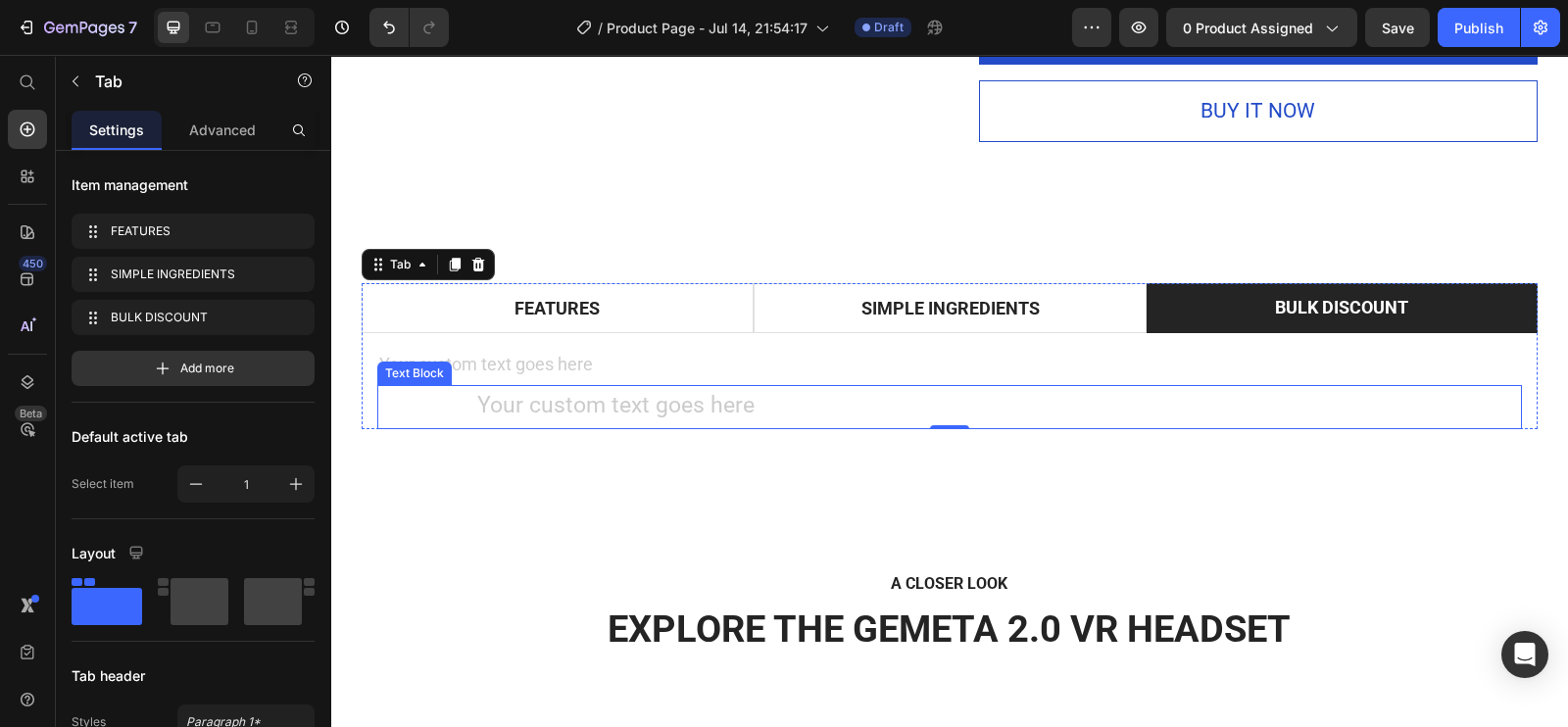 click at bounding box center [950, 407] 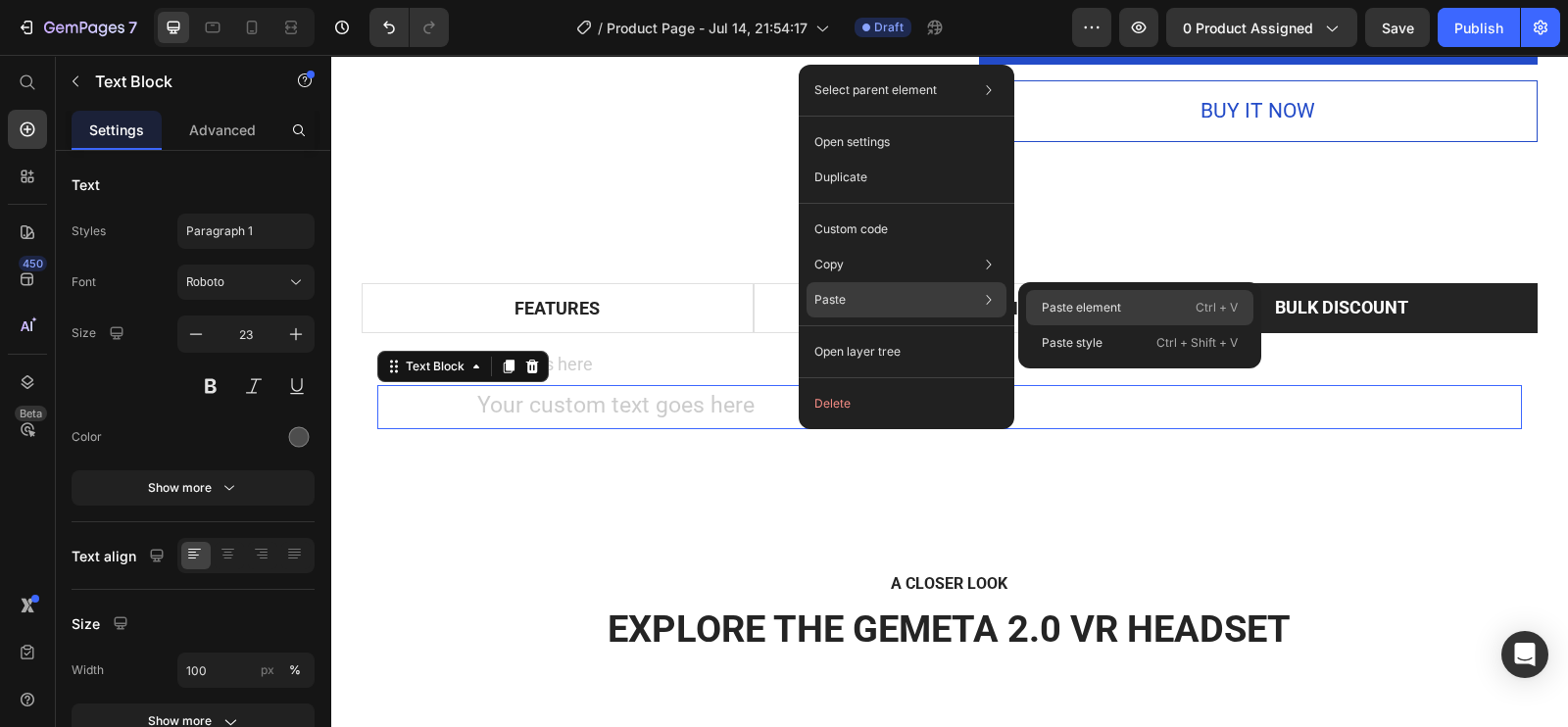 drag, startPoint x: 847, startPoint y: 305, endPoint x: 1038, endPoint y: 306, distance: 191.00262 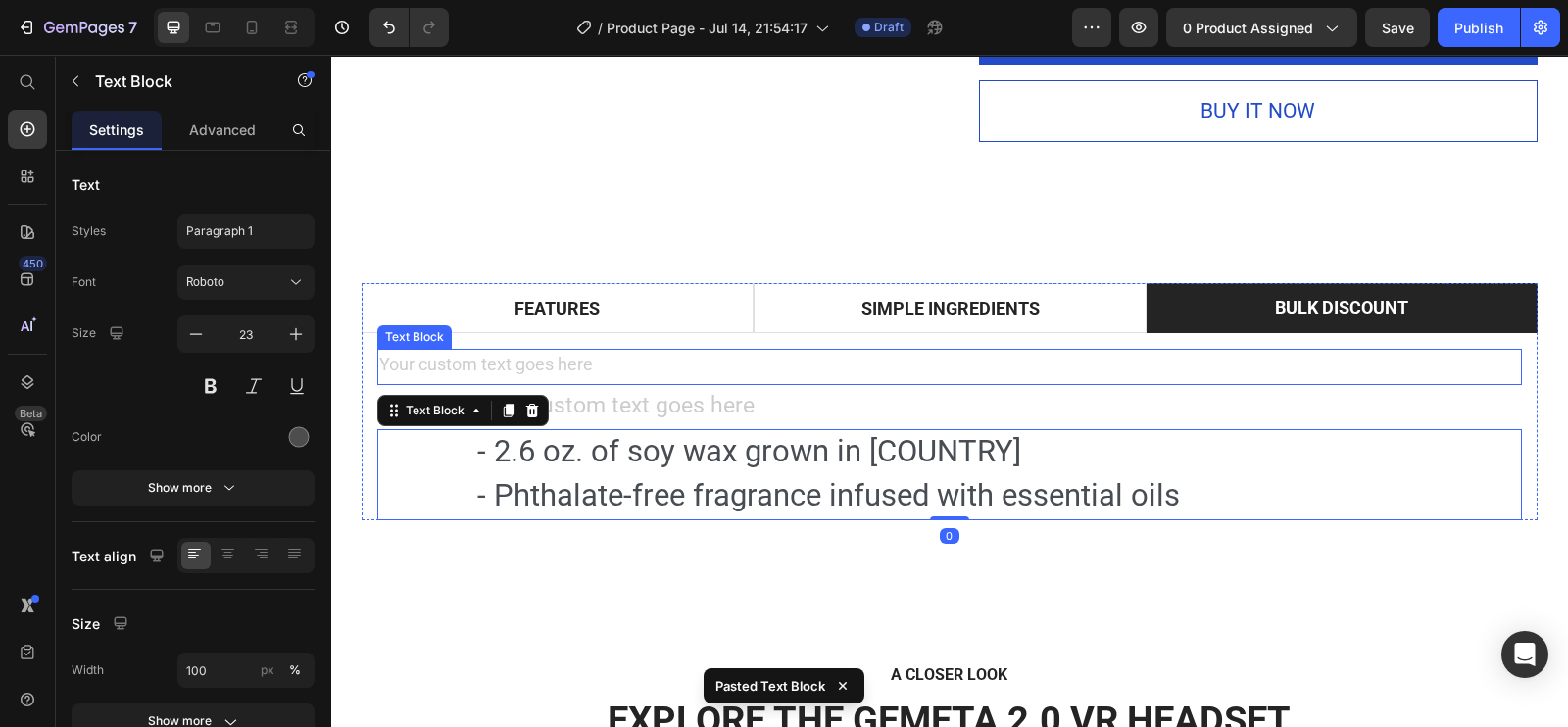 click at bounding box center (950, 366) 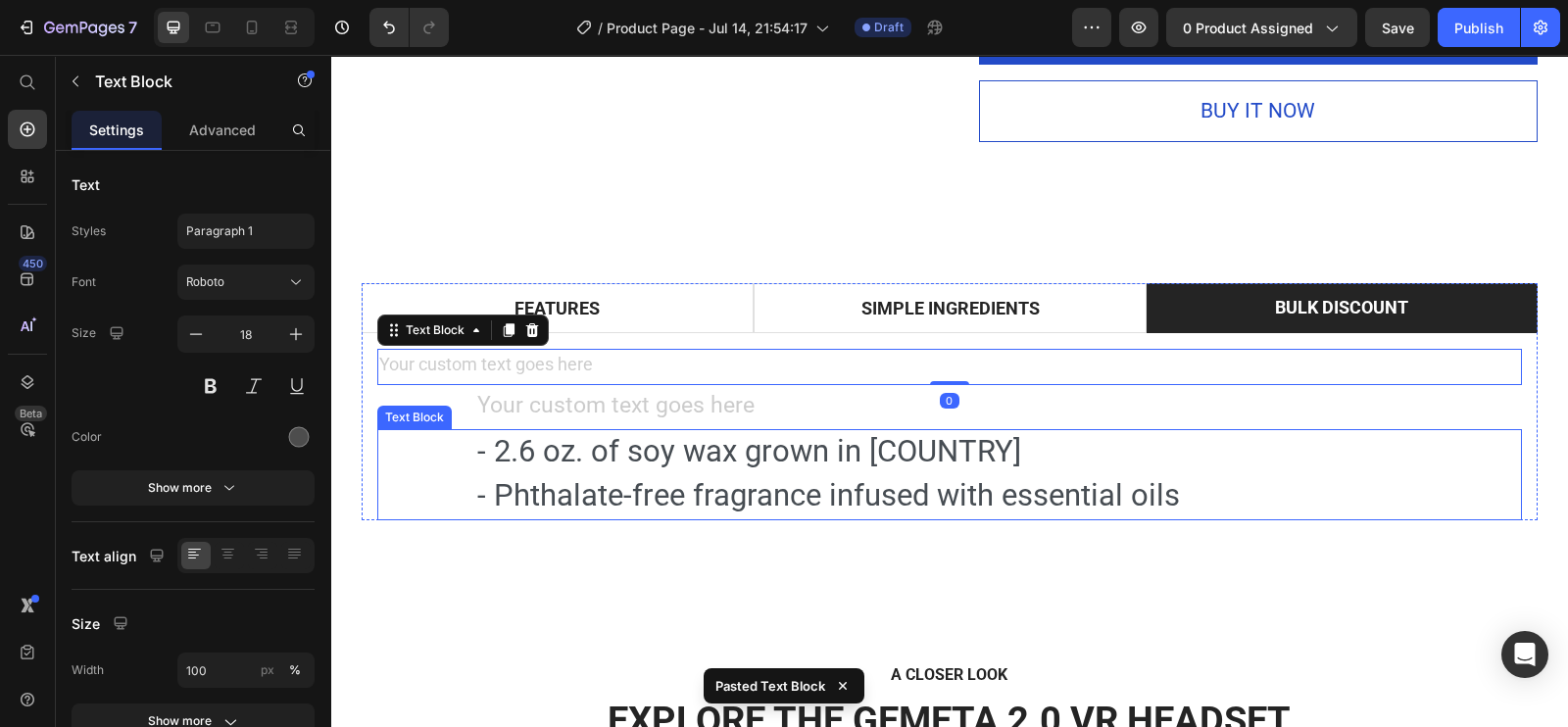 click on "- 2.6 oz. of soy wax grown in America" at bounding box center [749, 451] 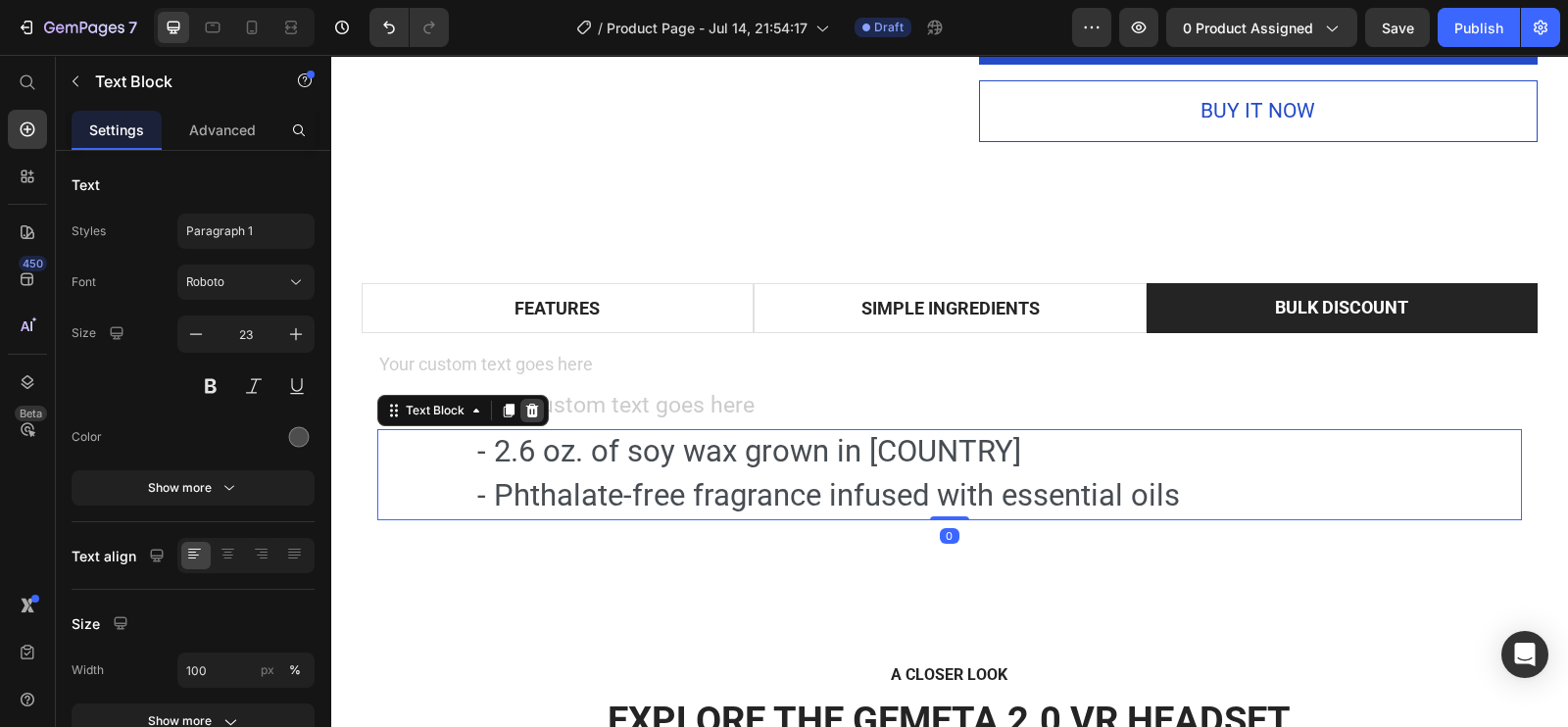 click 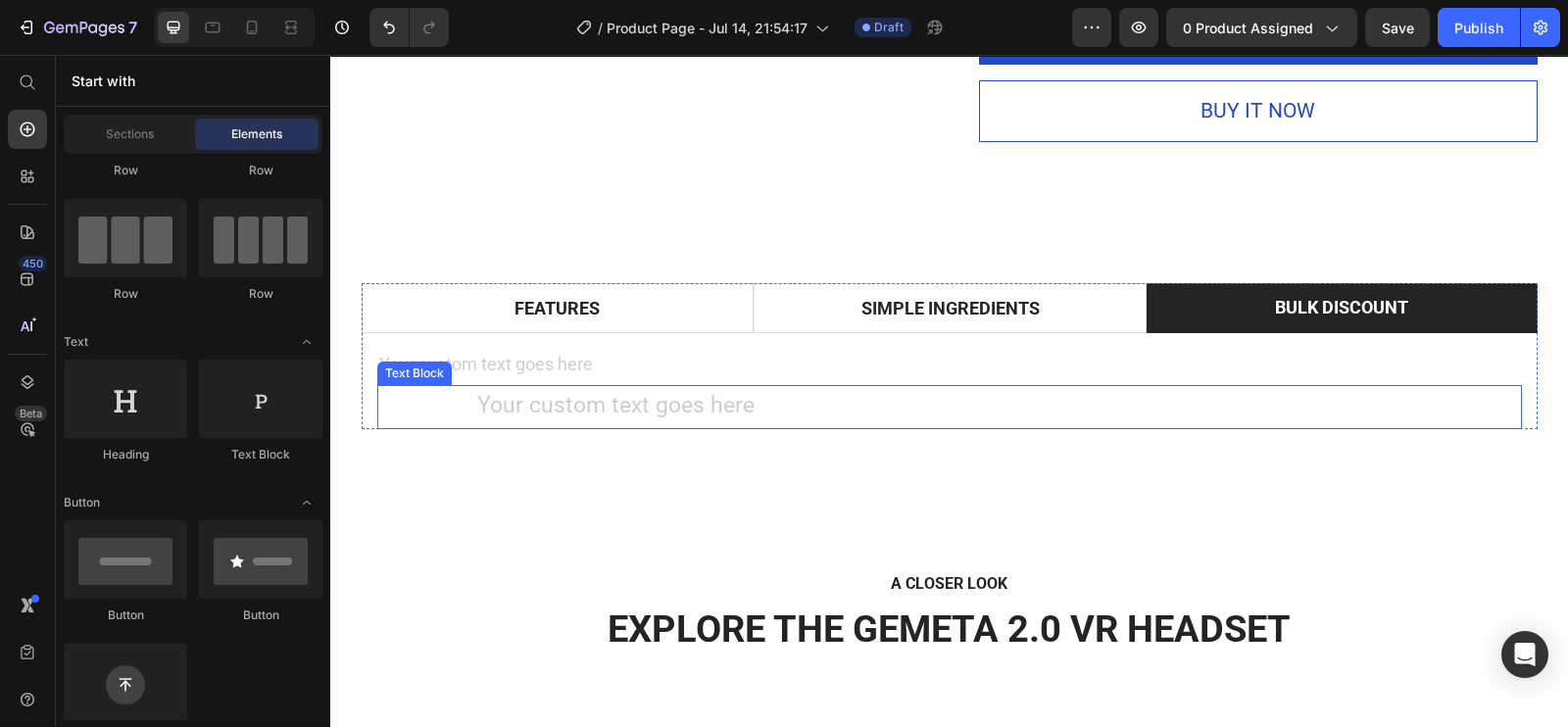 click at bounding box center [950, 407] 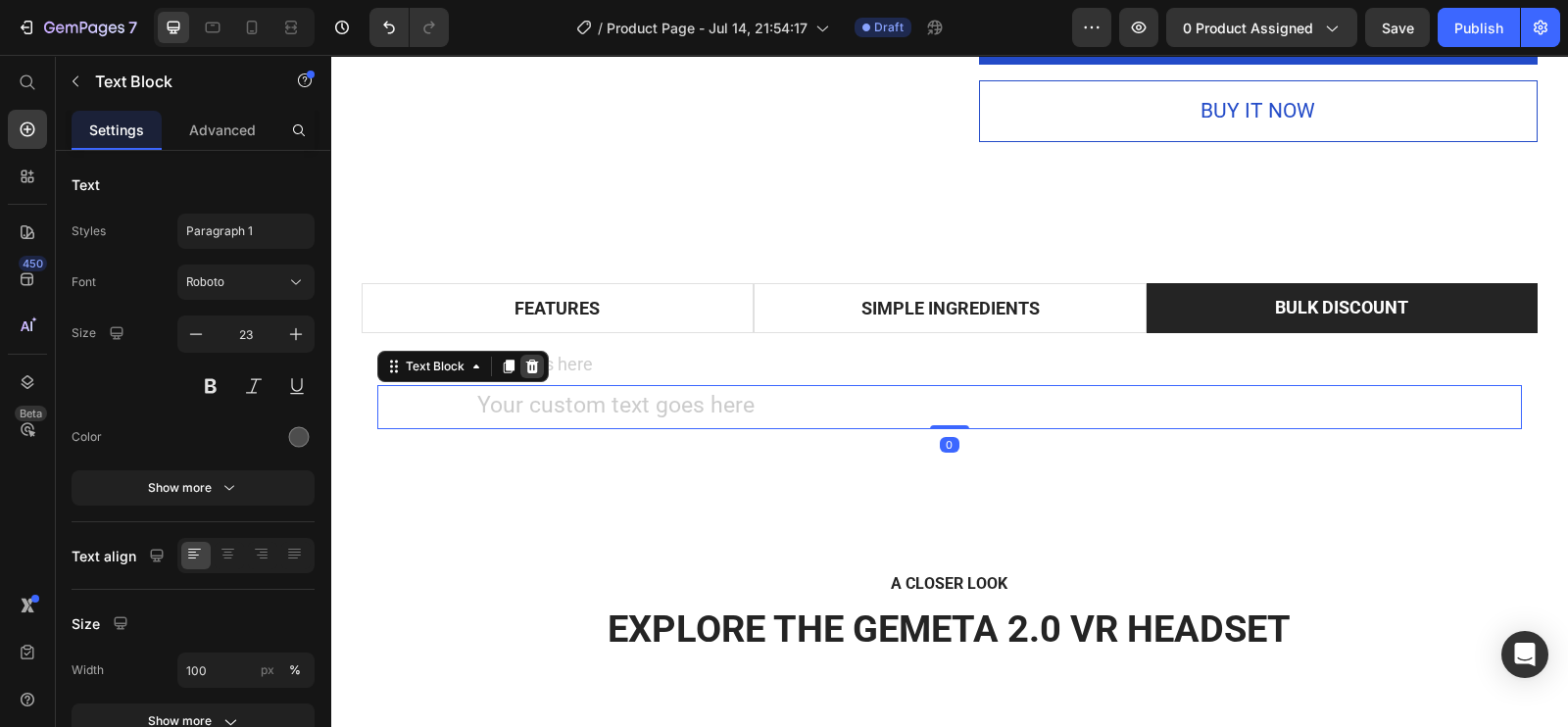 click 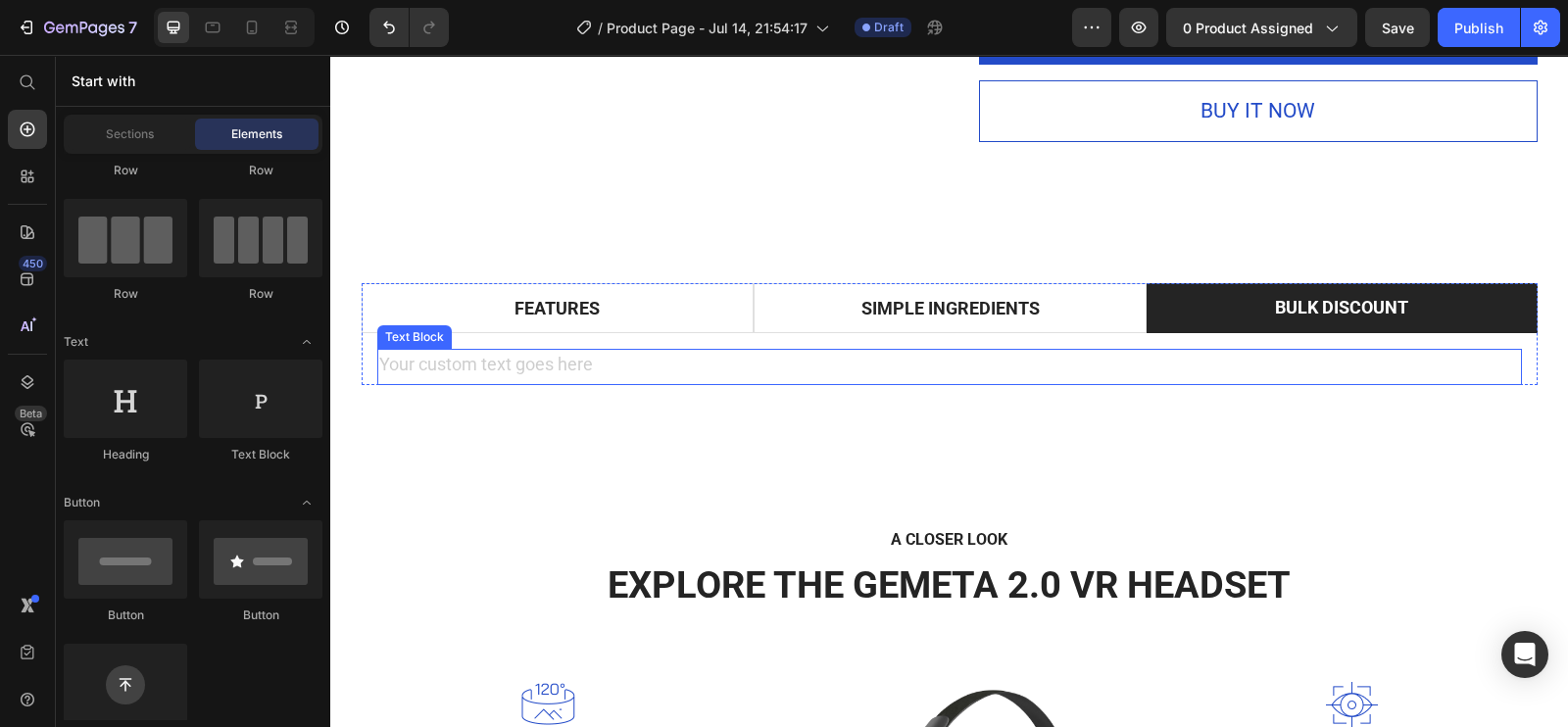 click at bounding box center (950, 366) 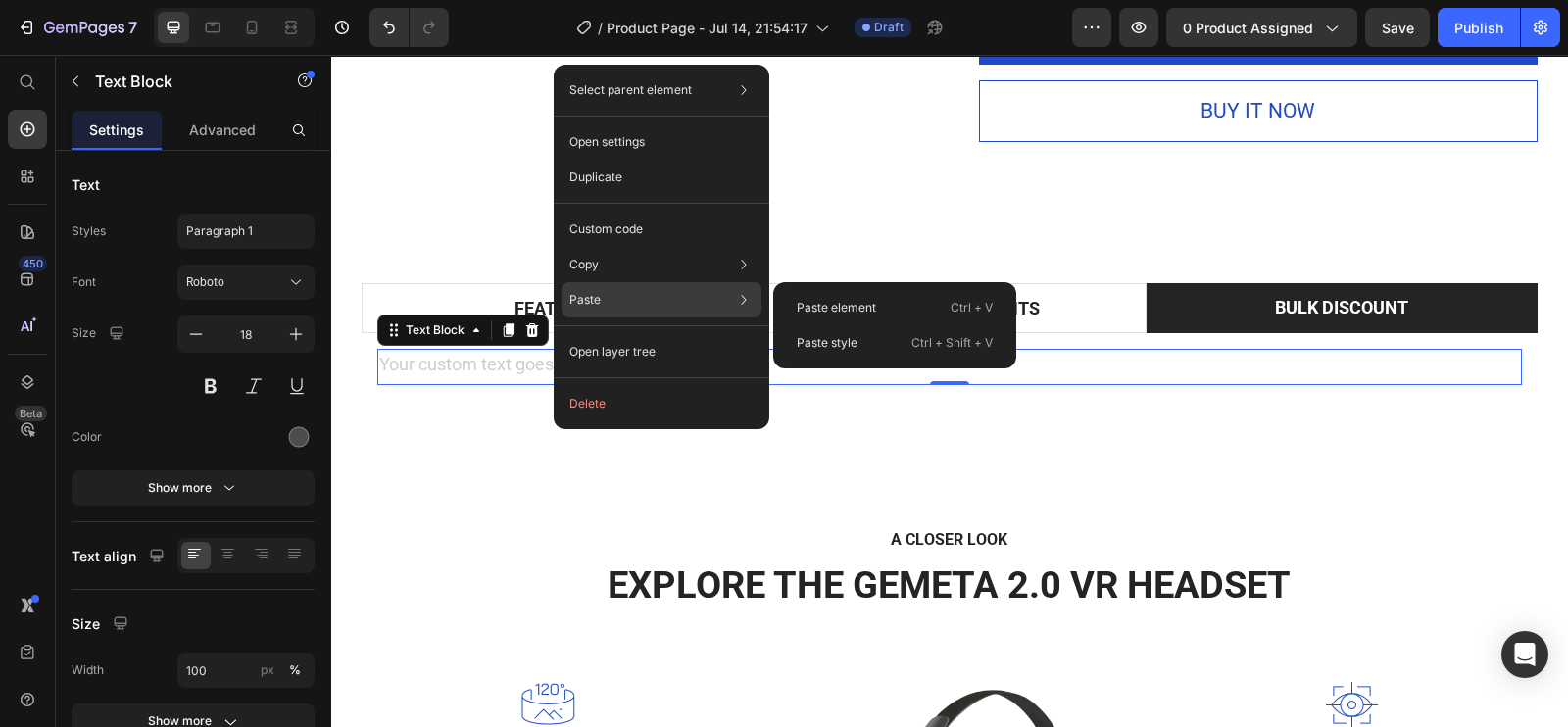 click on "Paste" at bounding box center (585, 300) 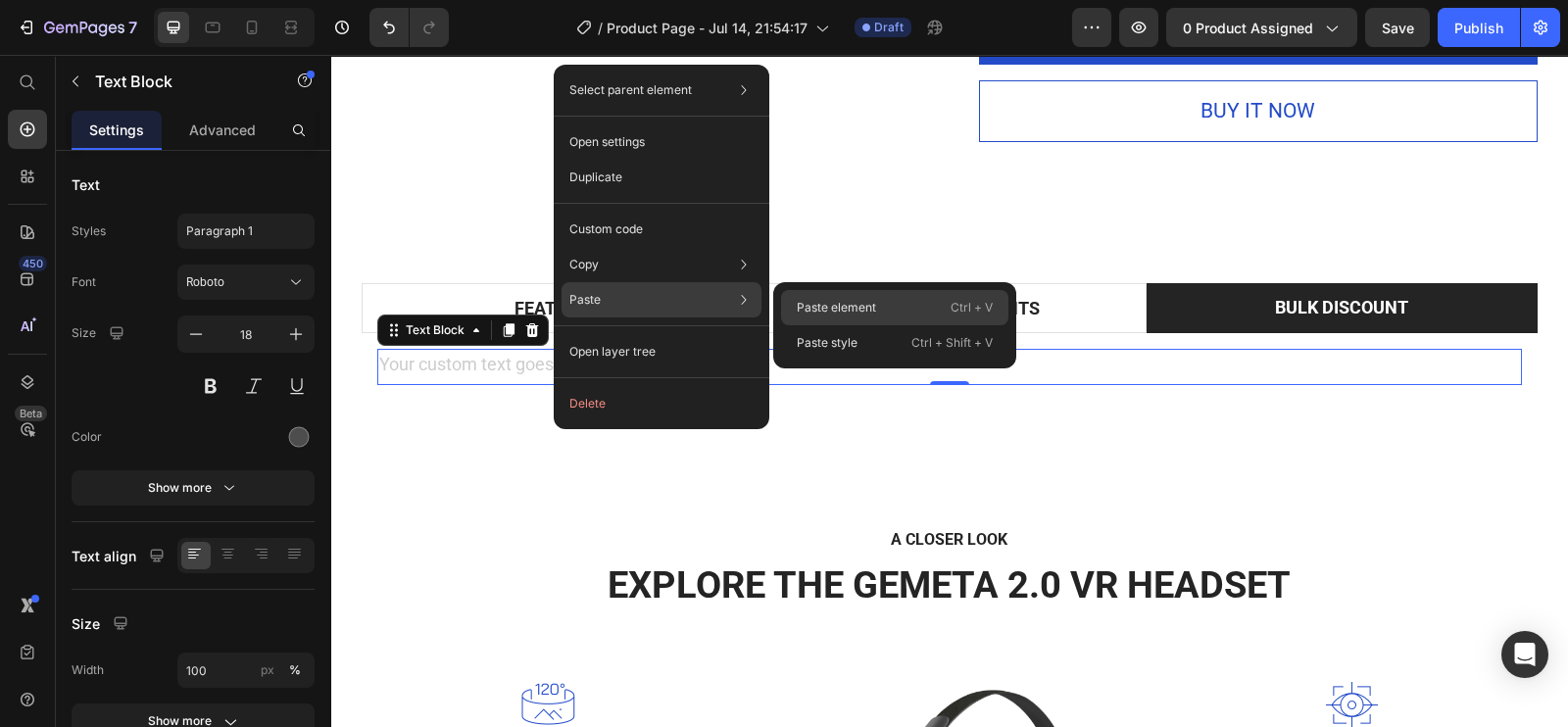 click on "Paste element  Ctrl + V" 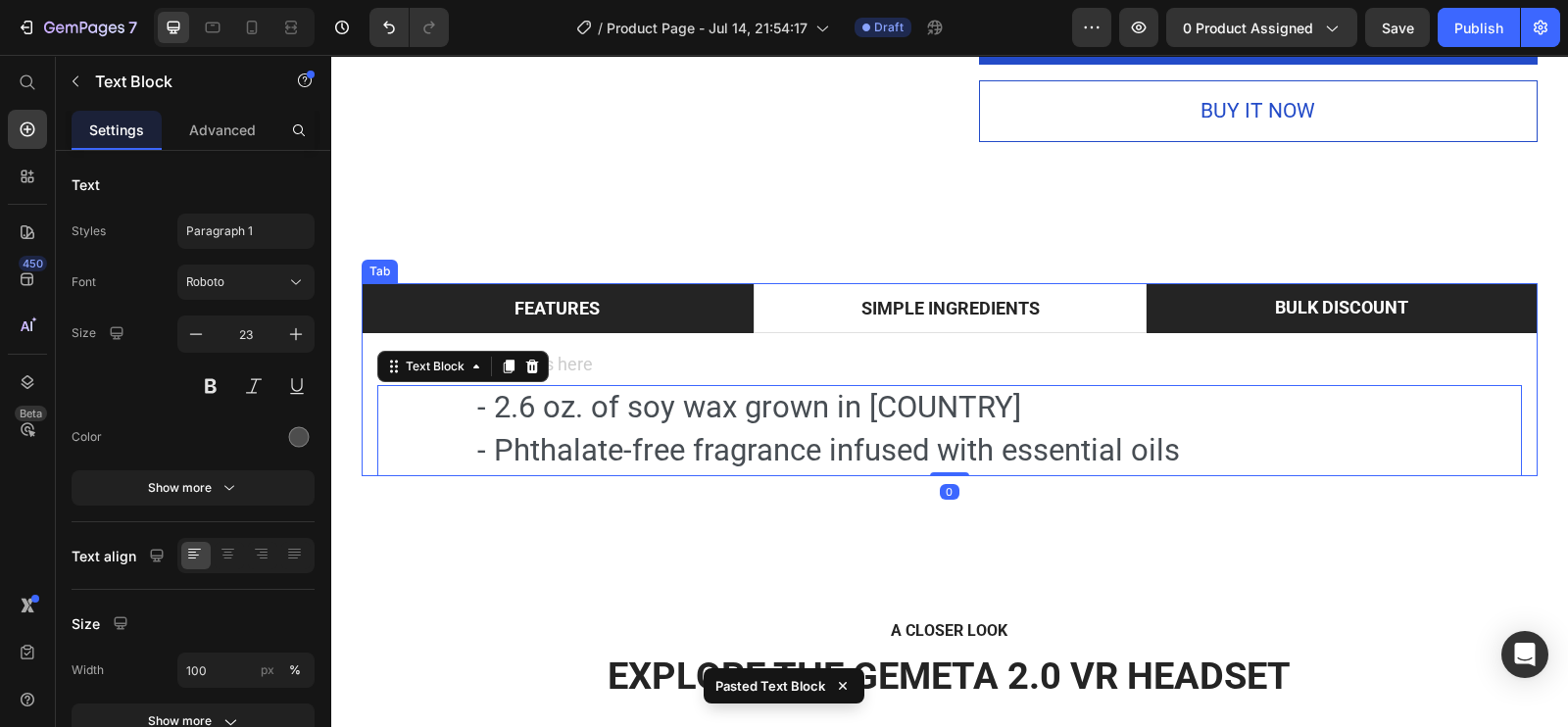 click on "FEATURES" at bounding box center [558, 308] 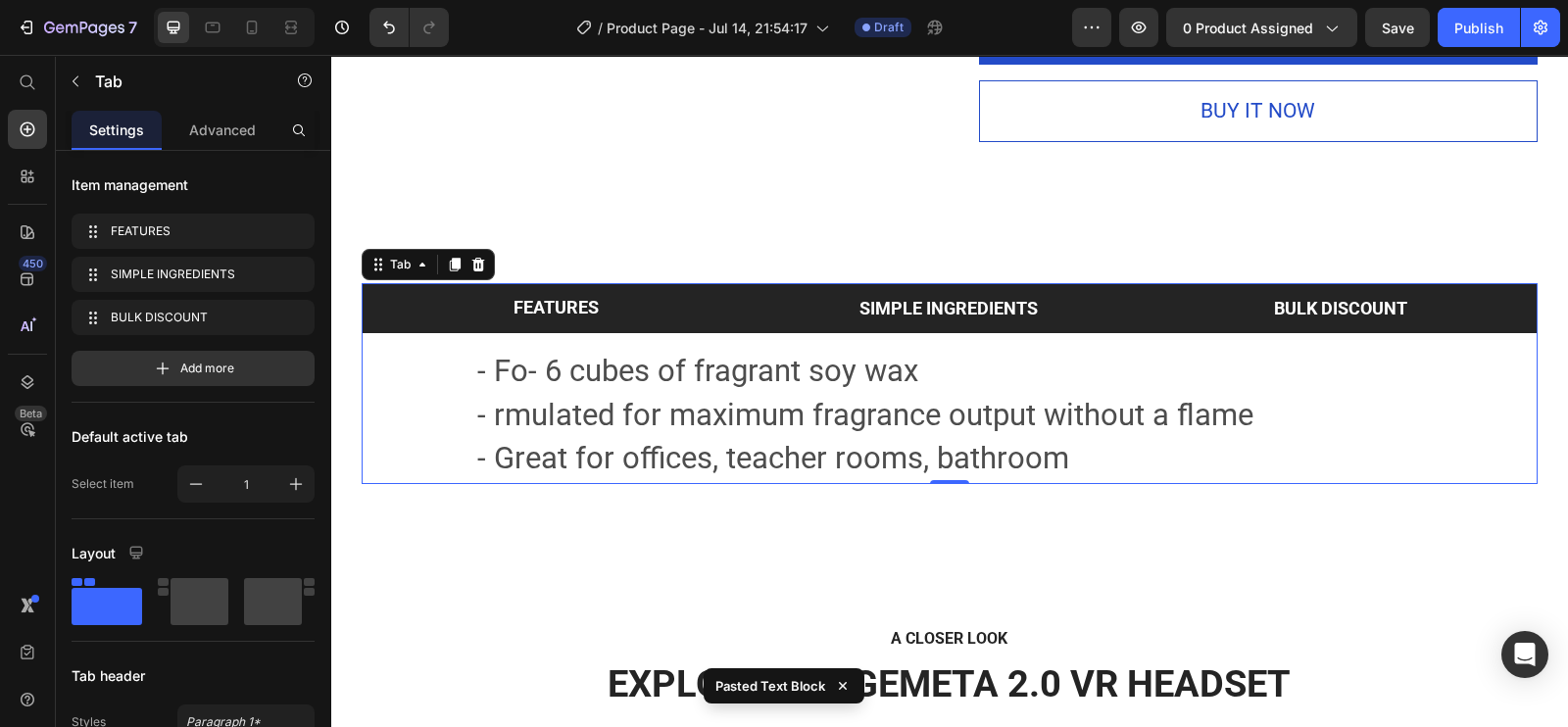click on "BULK DISCOUNT" at bounding box center (1341, 308) 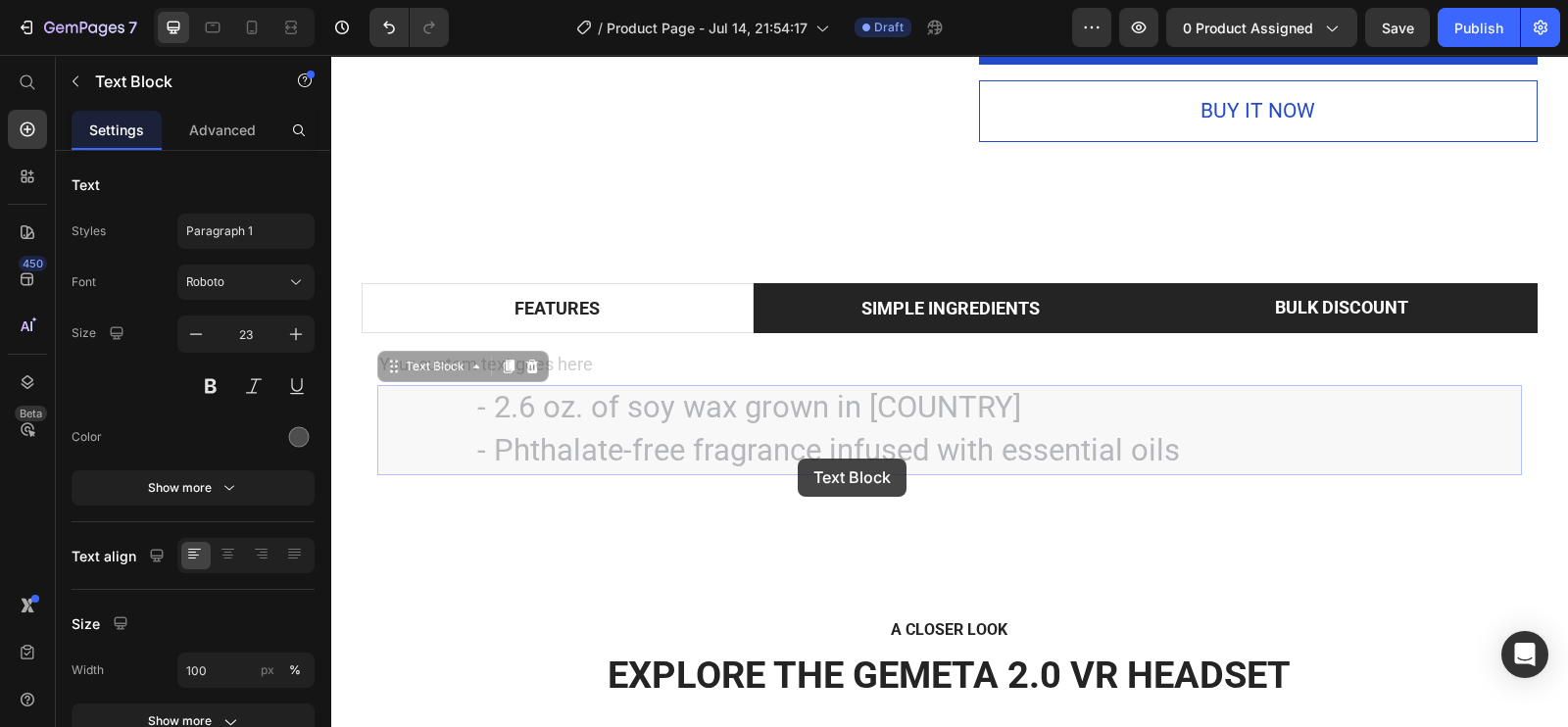 drag, startPoint x: 1176, startPoint y: 454, endPoint x: 970, endPoint y: 453, distance: 206.00243 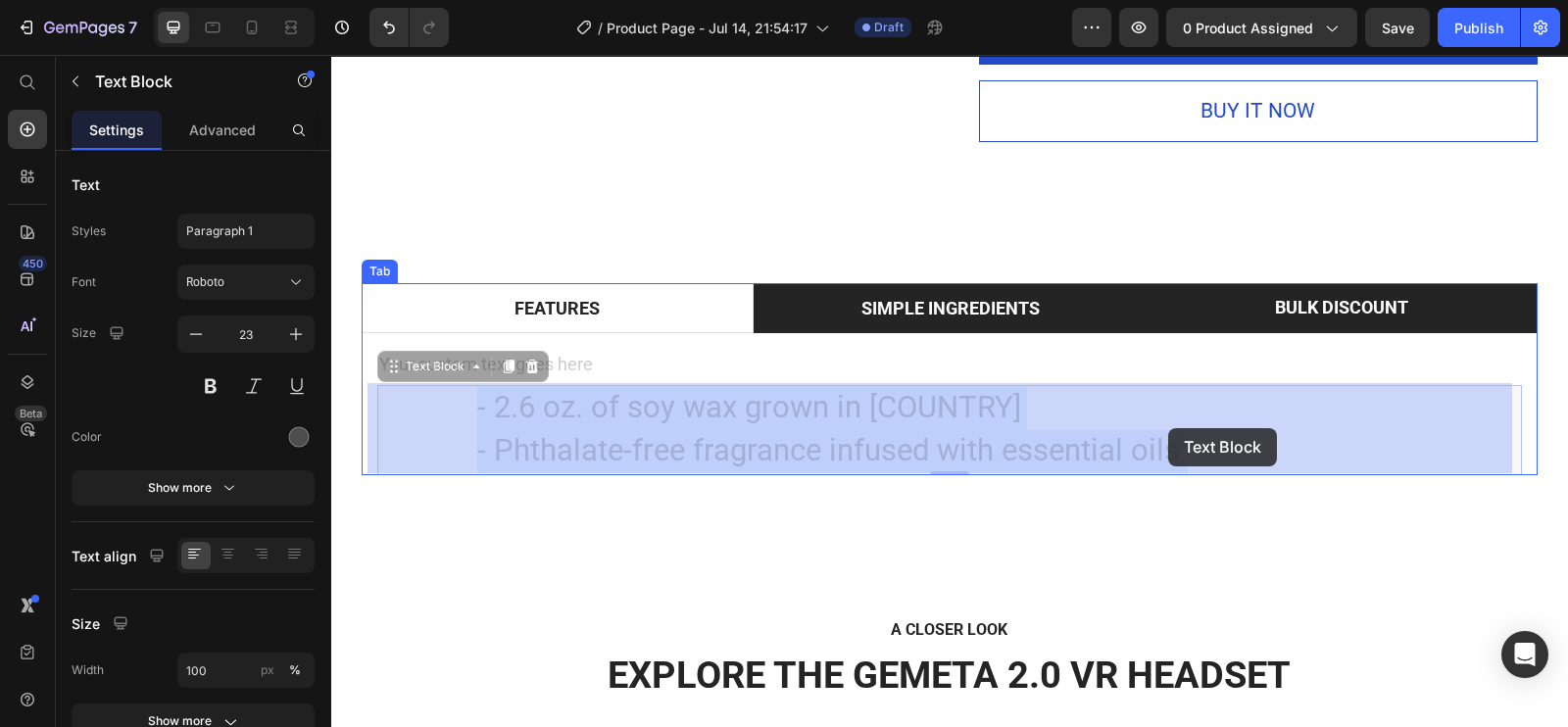drag, startPoint x: 466, startPoint y: 395, endPoint x: 1147, endPoint y: 431, distance: 681.9509 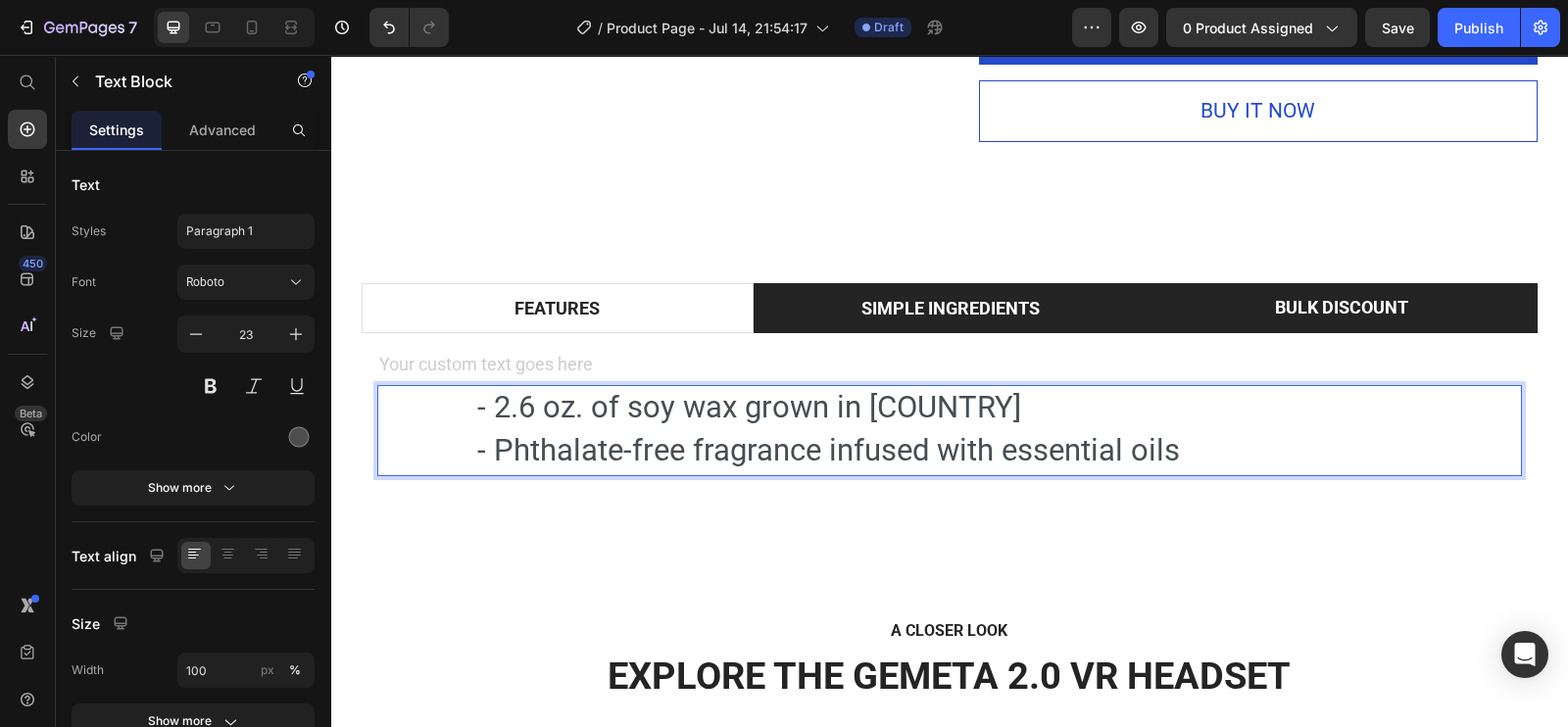click on "- 2.6 oz. of soy wax grown in America" at bounding box center [749, 407] 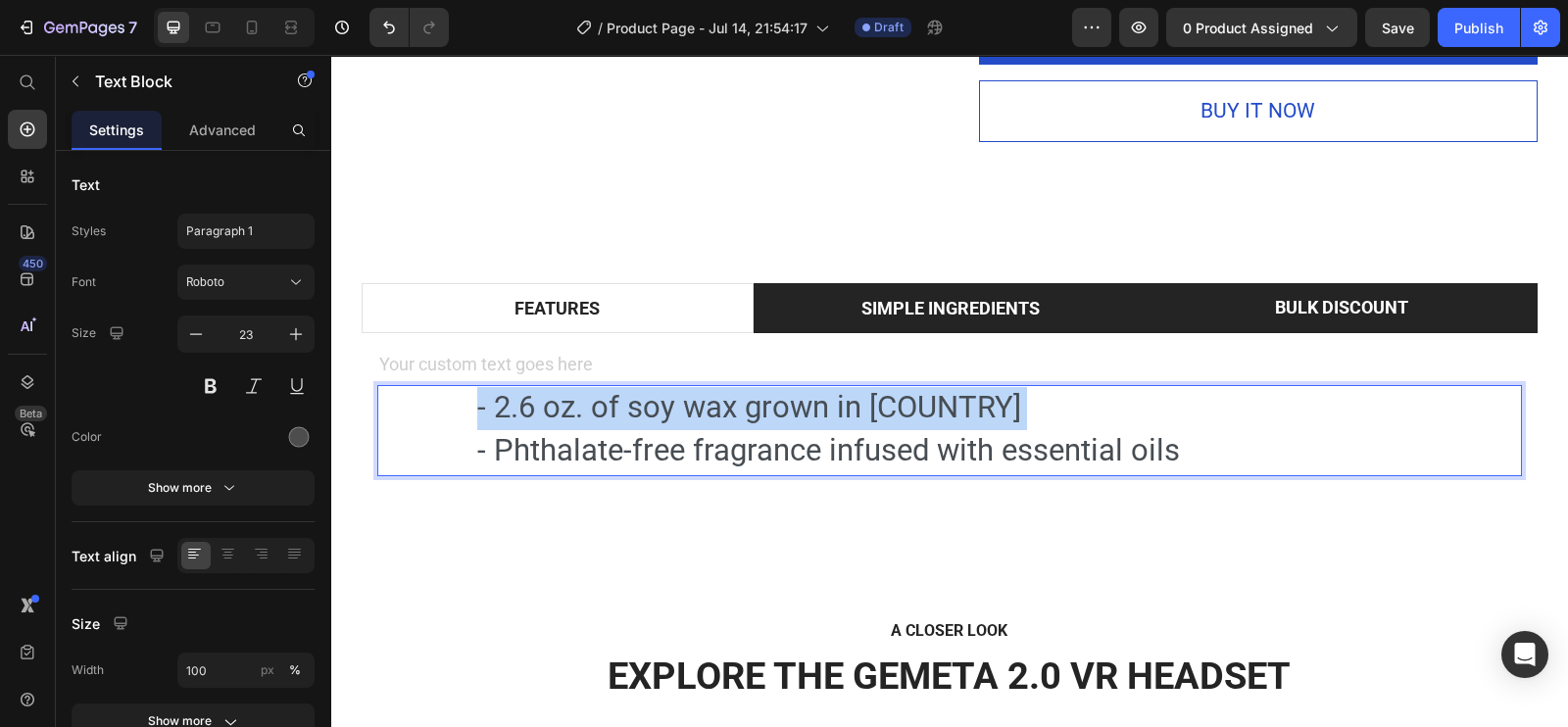 click on "- 2.6 oz. of soy wax grown in America" at bounding box center (749, 407) 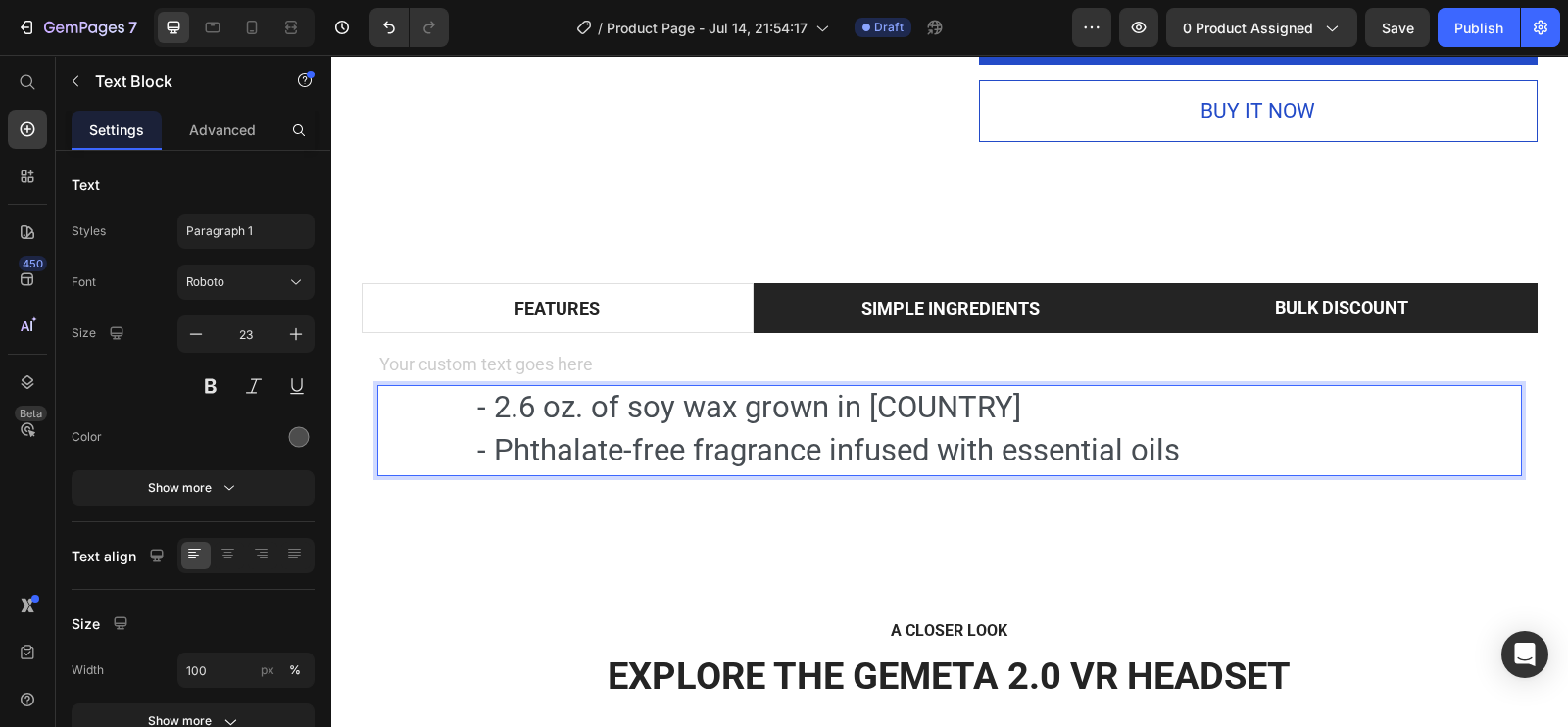 drag, startPoint x: 466, startPoint y: 400, endPoint x: 956, endPoint y: 448, distance: 492.3454 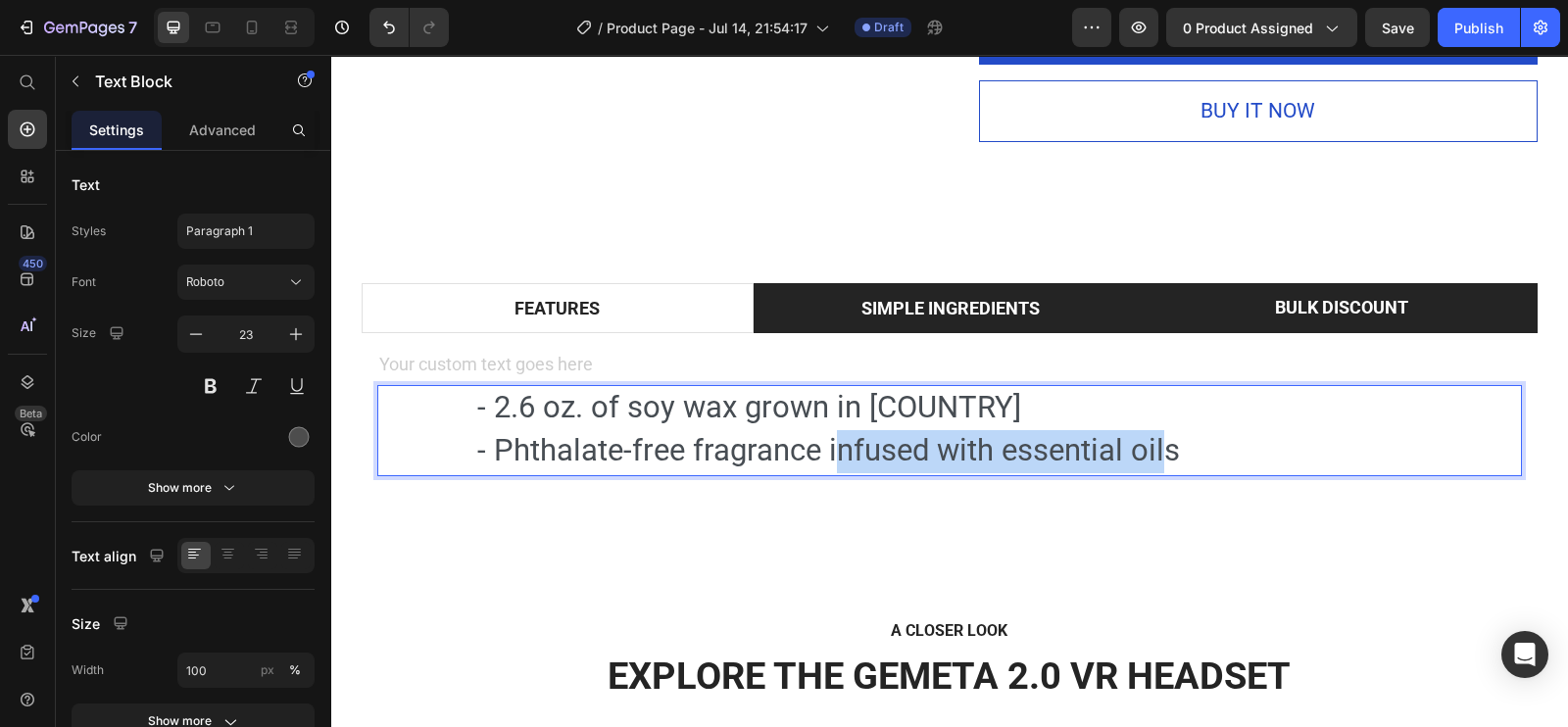 drag, startPoint x: 1156, startPoint y: 453, endPoint x: 1000, endPoint y: 440, distance: 156.54073 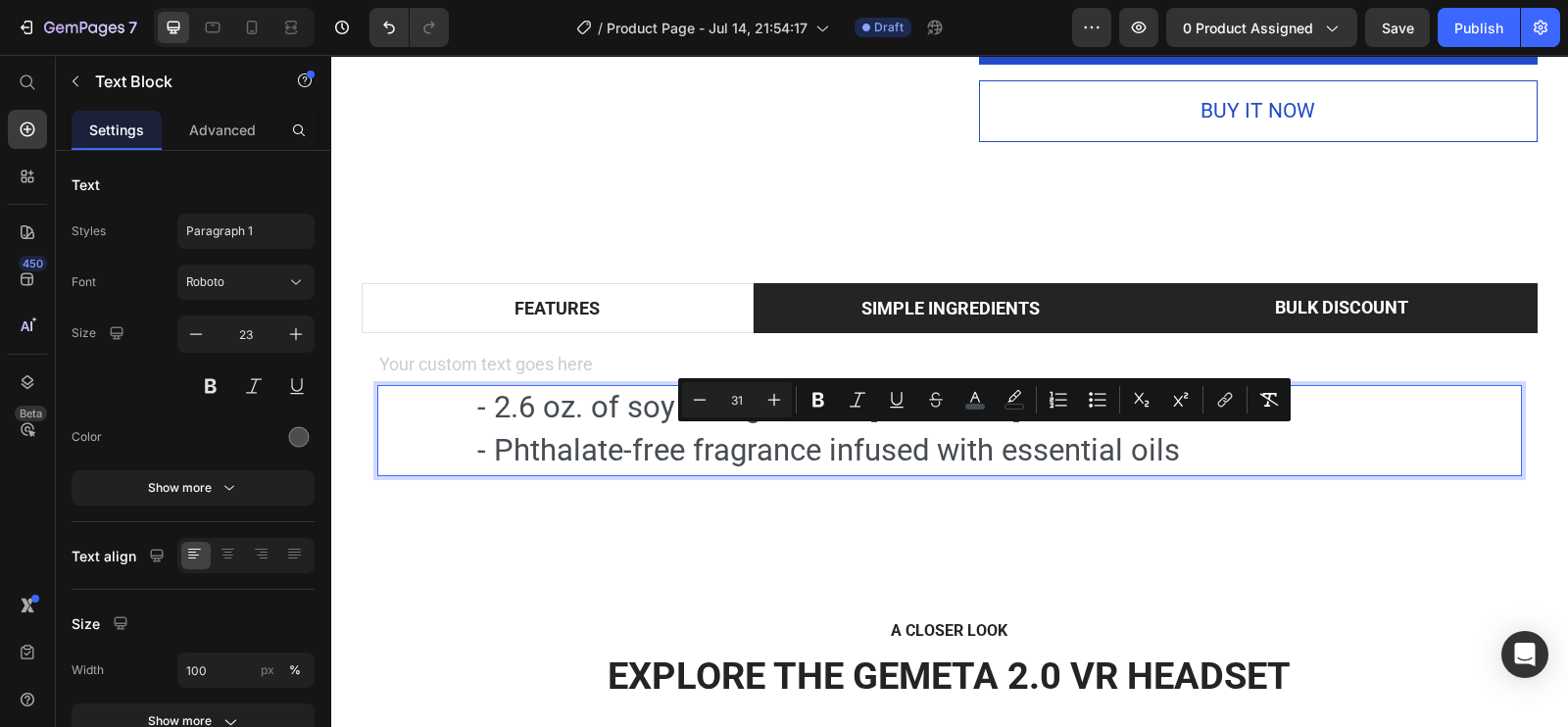 click on "- Phthalate-free fragrance infused with essential oils" at bounding box center (828, 450) 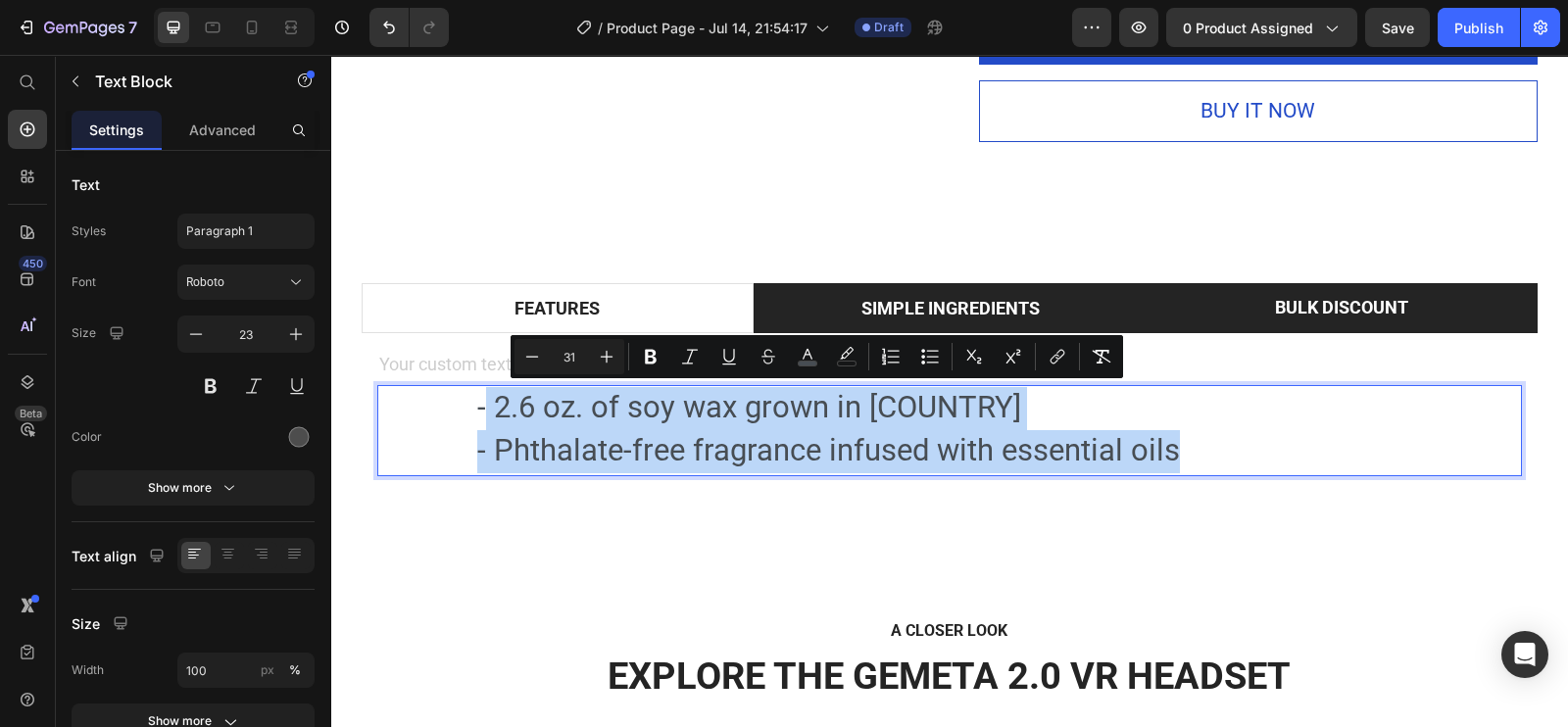 drag, startPoint x: 1165, startPoint y: 445, endPoint x: 473, endPoint y: 410, distance: 692.88455 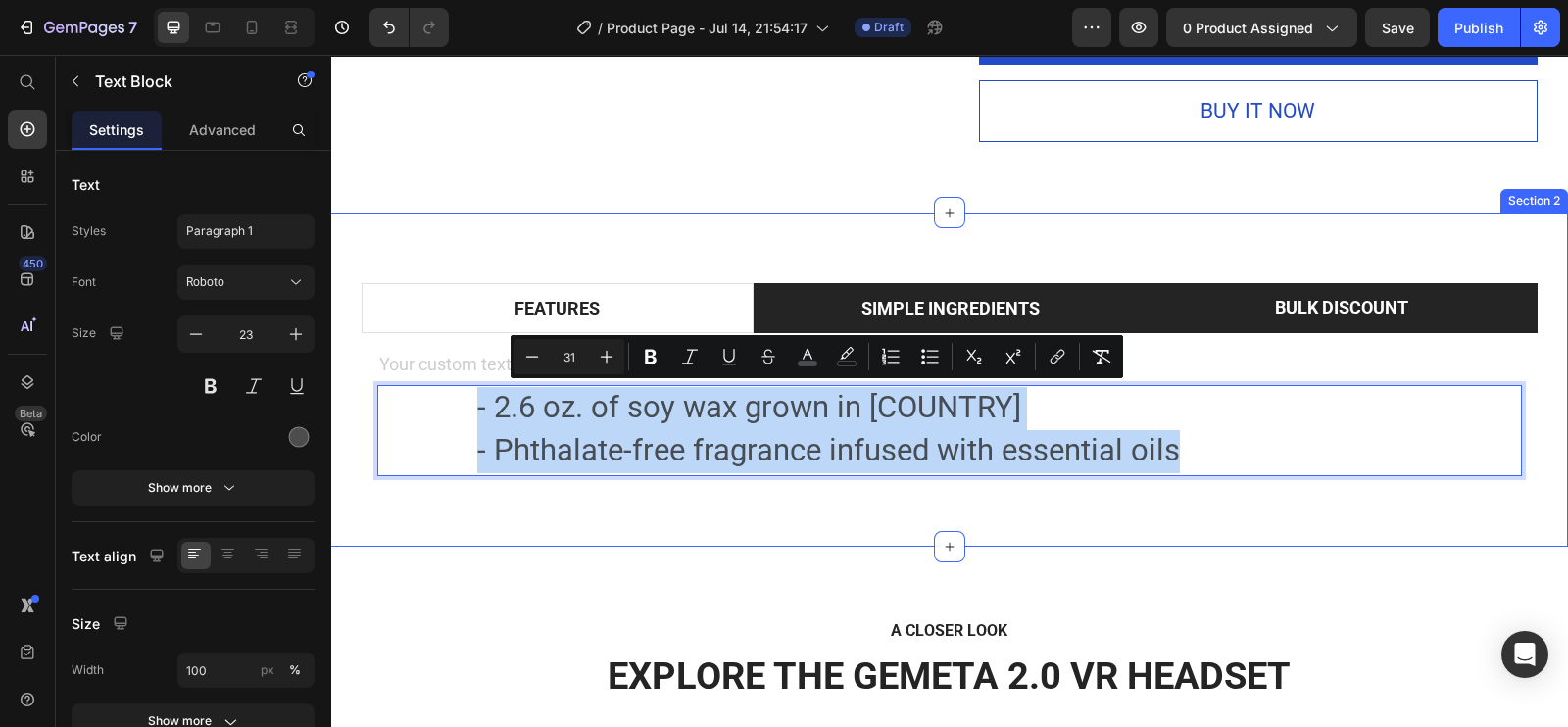 drag, startPoint x: 466, startPoint y: 408, endPoint x: 1240, endPoint y: 473, distance: 776.72453 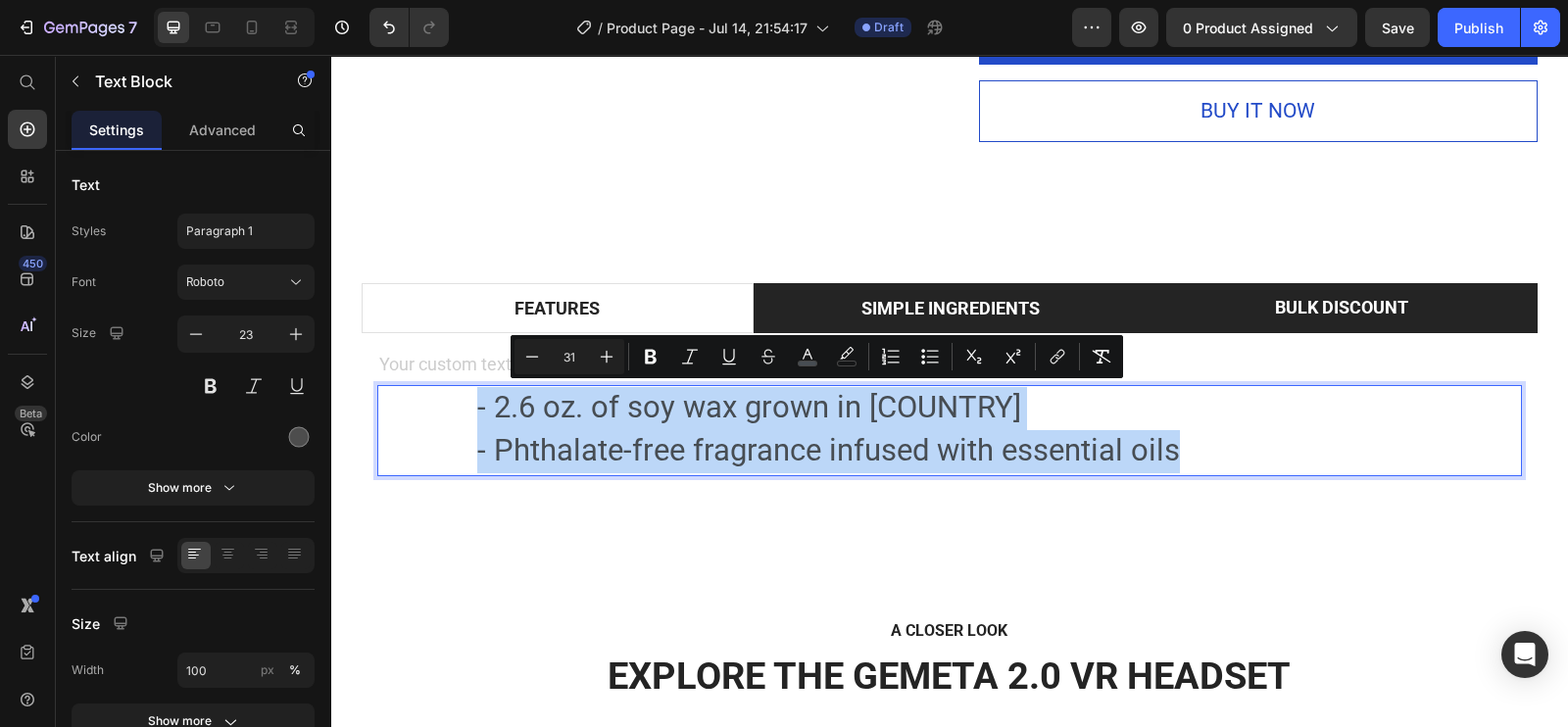 drag, startPoint x: 833, startPoint y: 440, endPoint x: 745, endPoint y: 432, distance: 88.36289 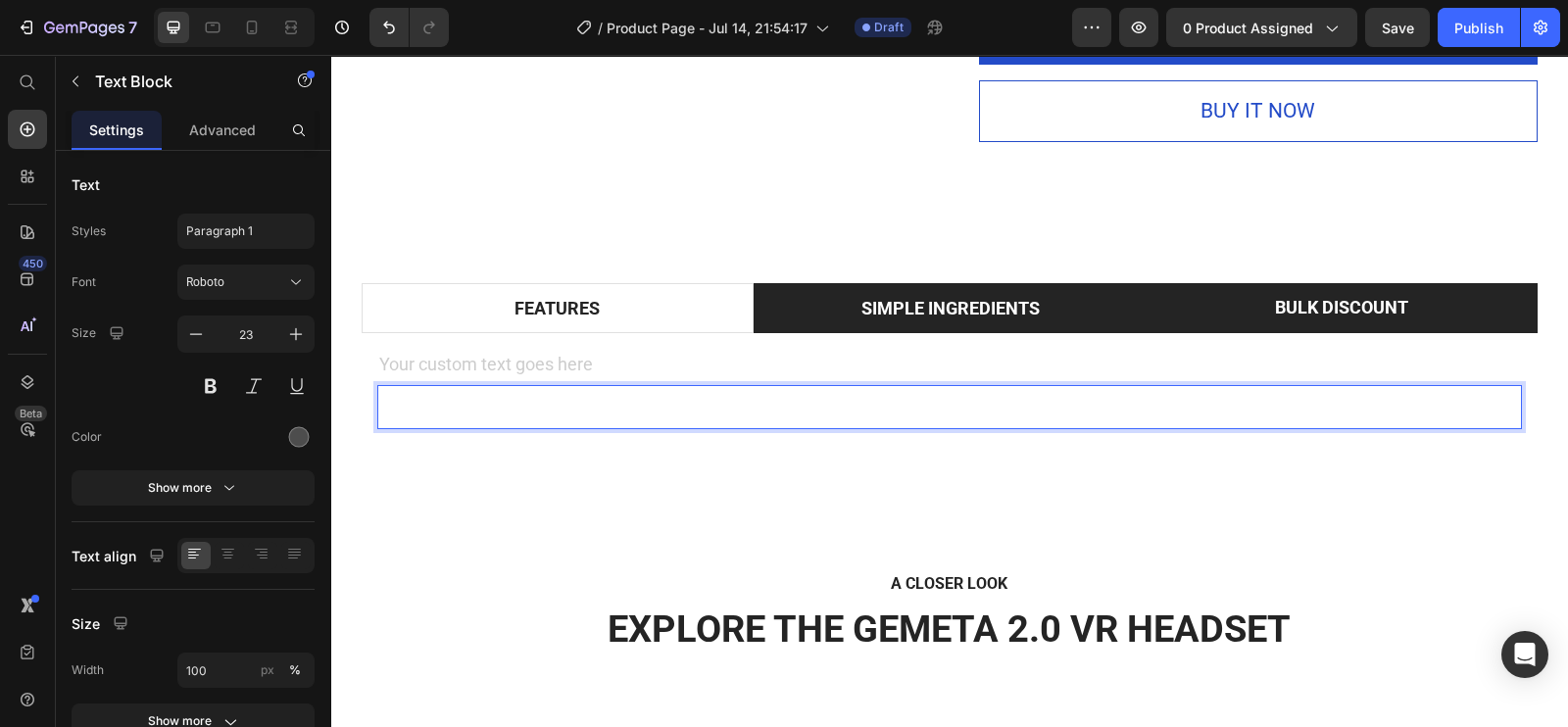 click at bounding box center [950, 407] 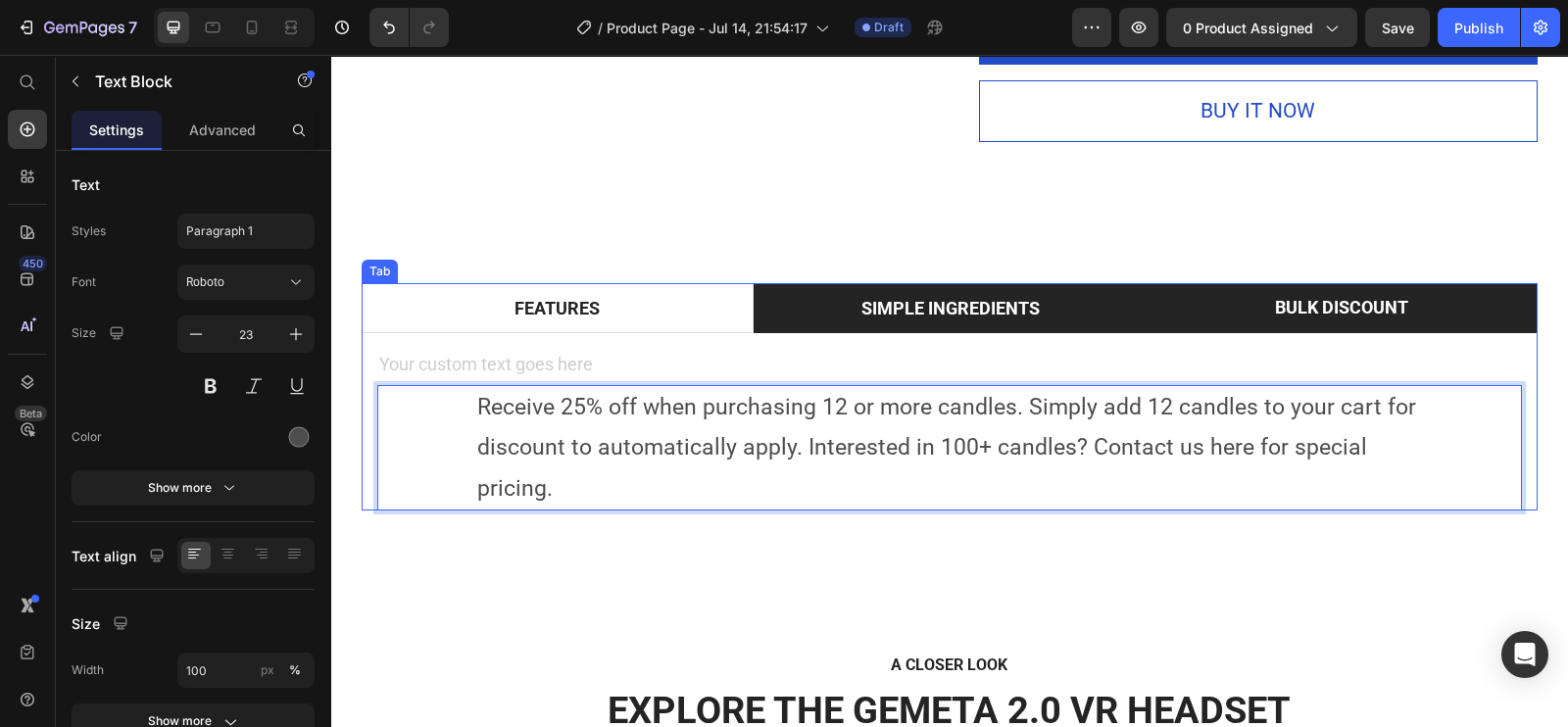 click on "SIMPLE INGREDIENTS" at bounding box center (951, 308) 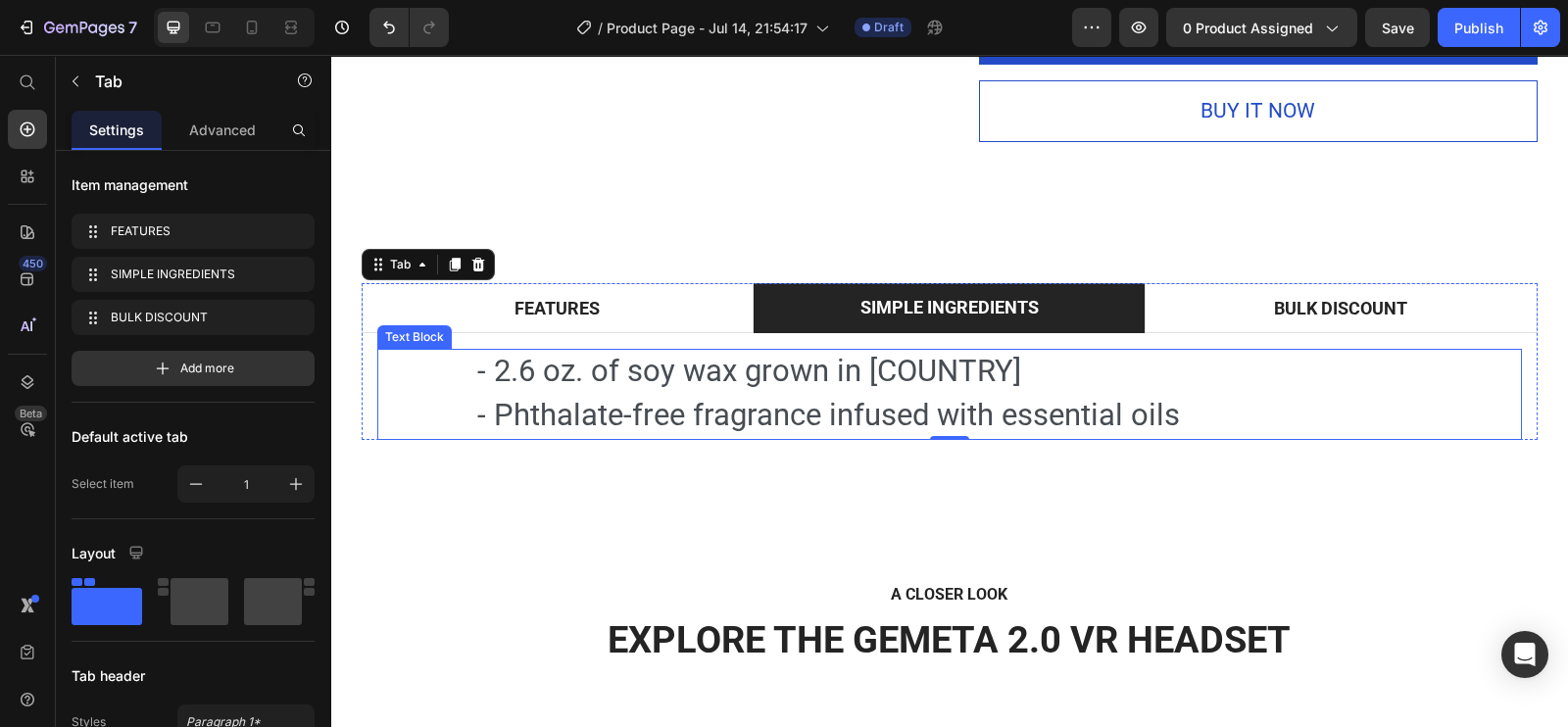 click on "- Phthalate-free fragrance infused with essential oils" at bounding box center [828, 414] 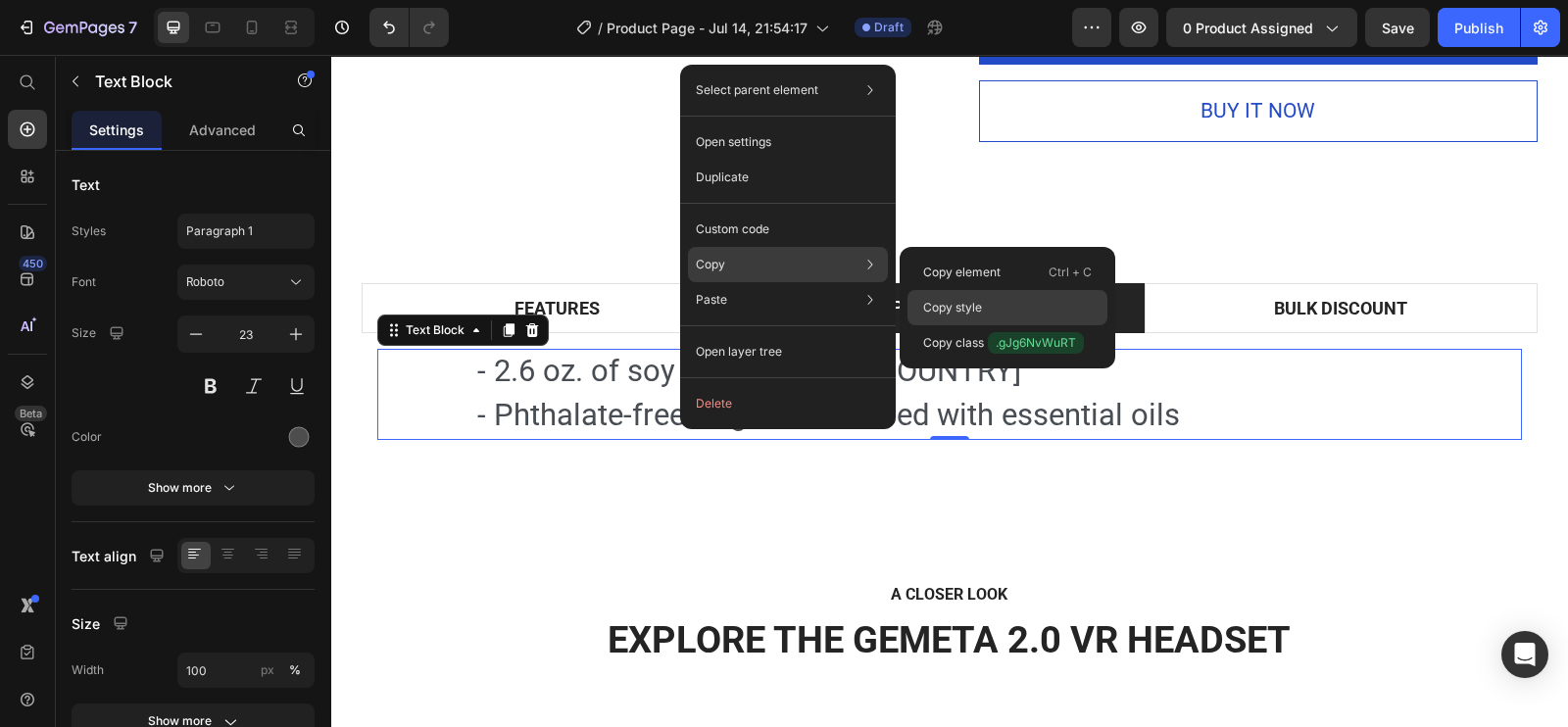 click on "Copy style" at bounding box center [953, 308] 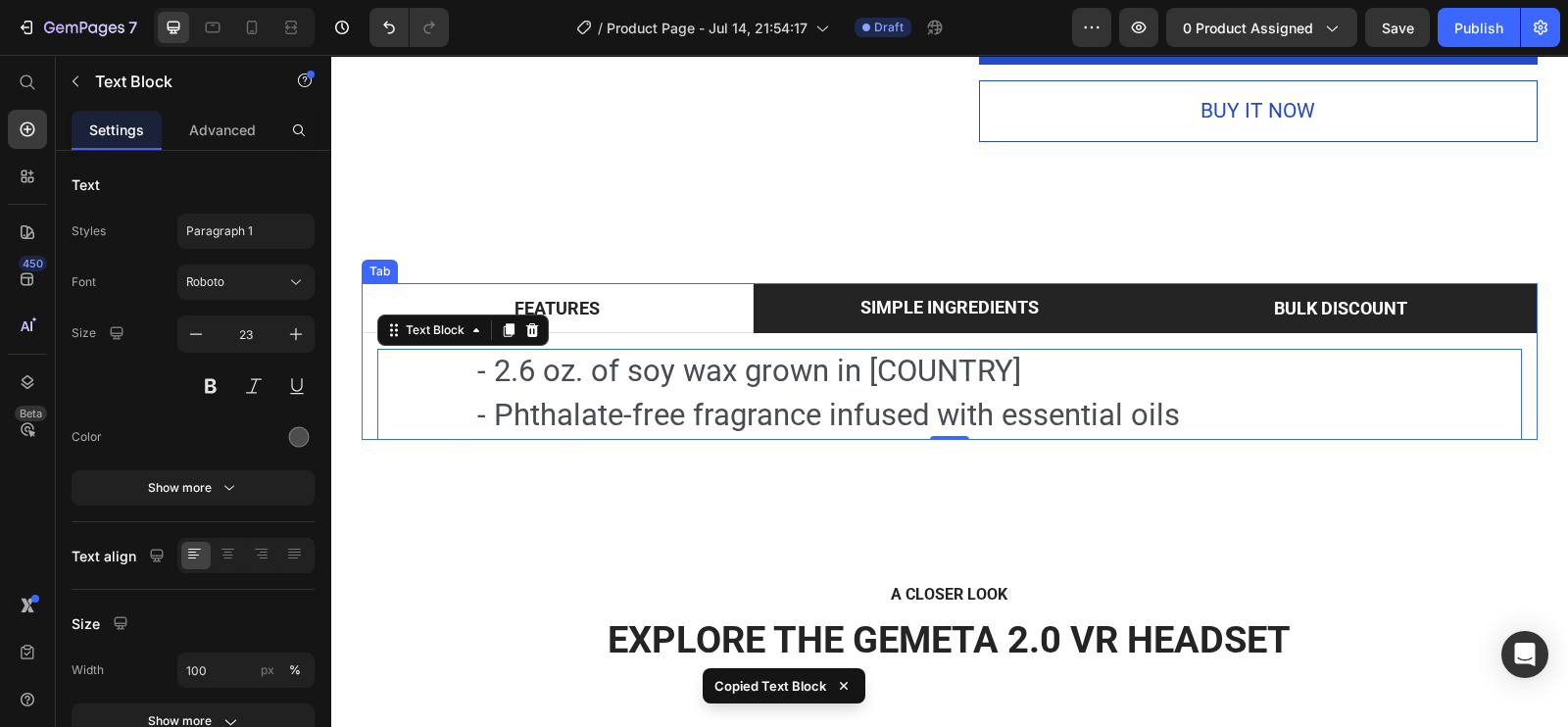 click on "BULK DISCOUNT" at bounding box center [1341, 308] 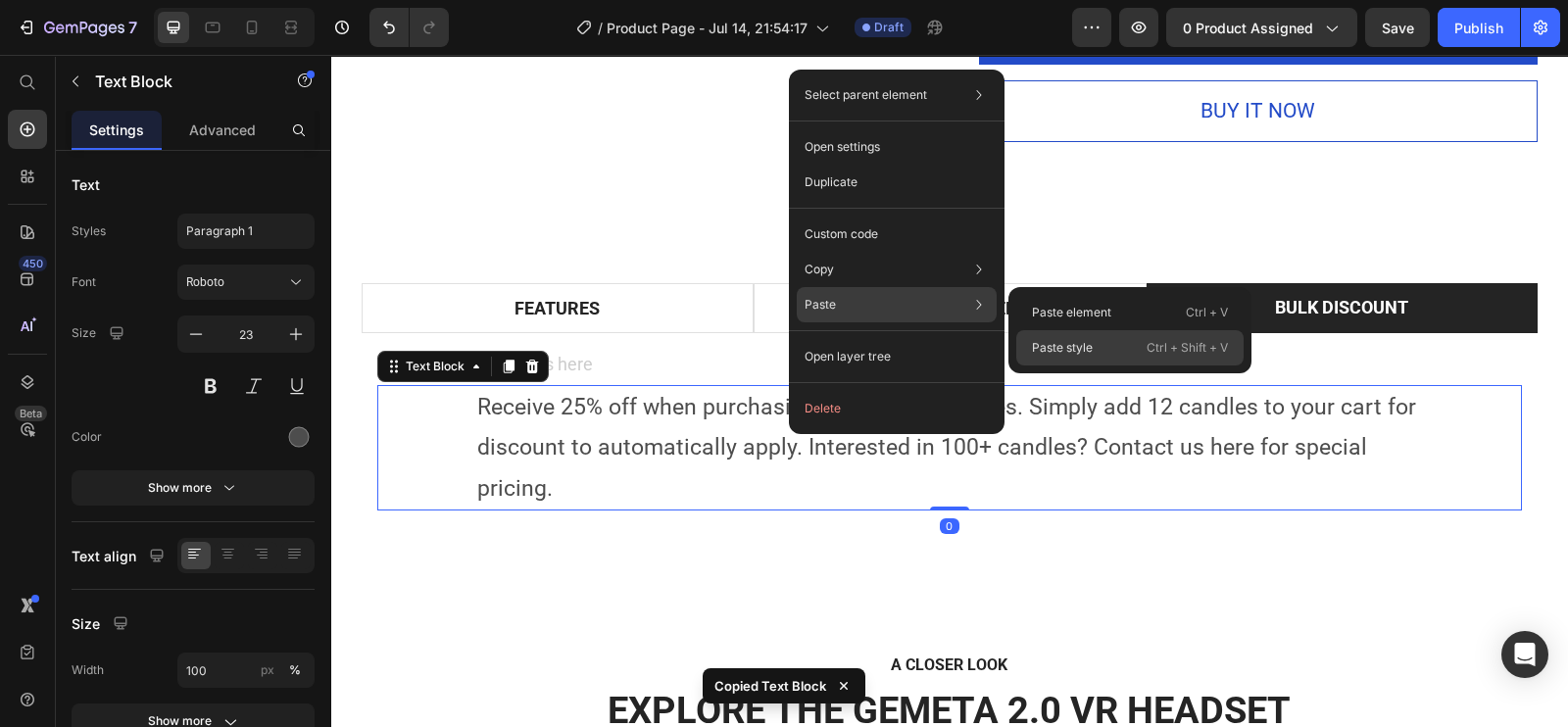 click on "Paste style" at bounding box center (1062, 348) 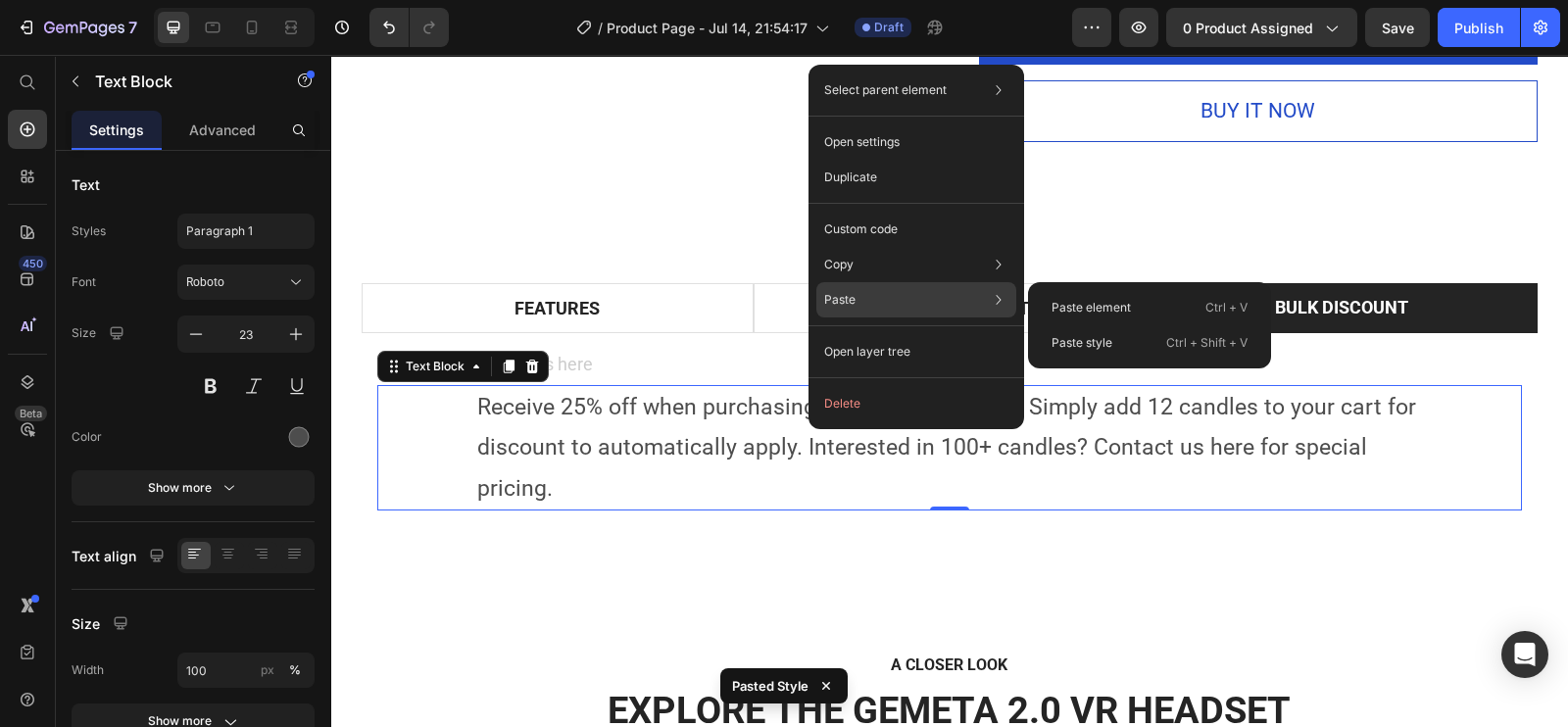 click on "Paste Paste element  Ctrl + V Paste style  Ctrl + Shift + V" 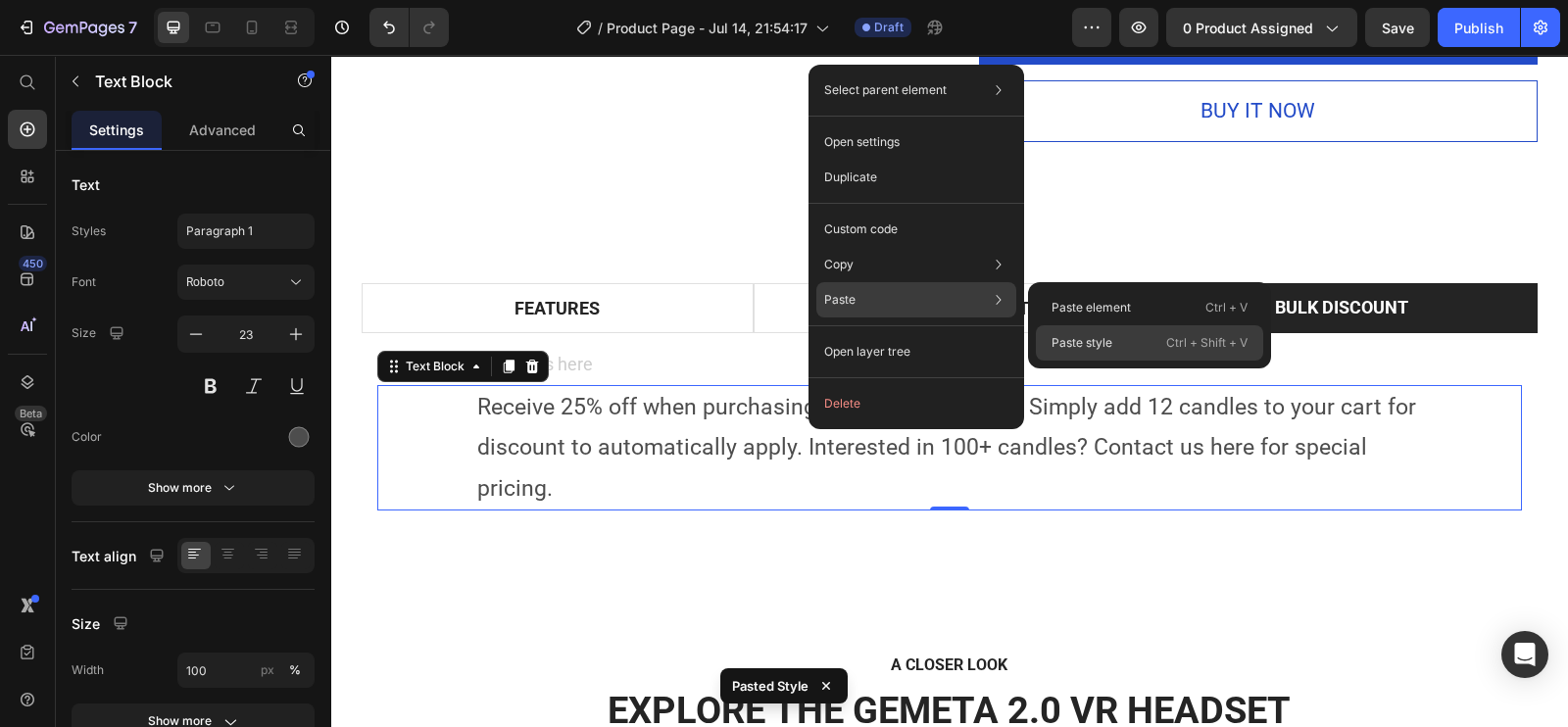 click on "Paste style" at bounding box center (1082, 343) 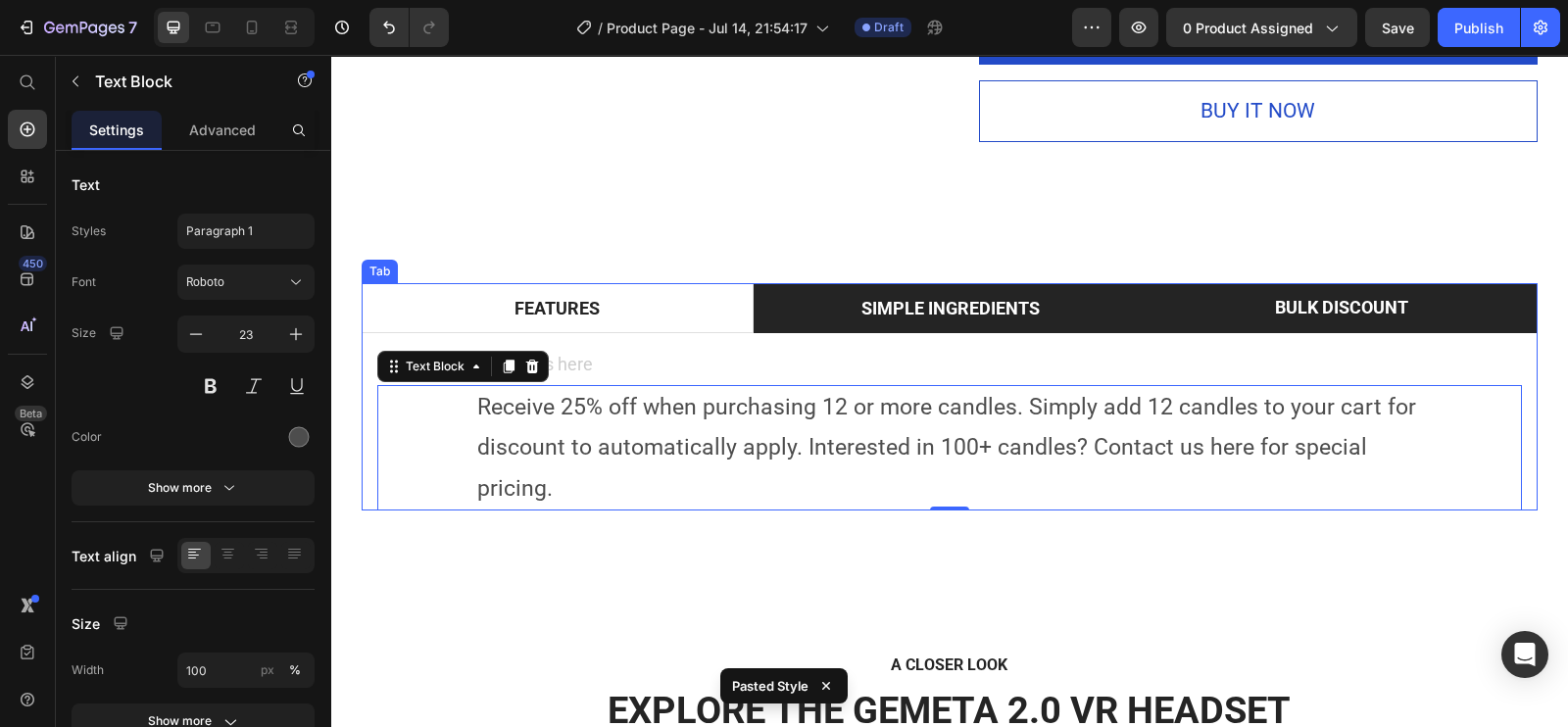 click on "SIMPLE INGREDIENTS" at bounding box center (951, 308) 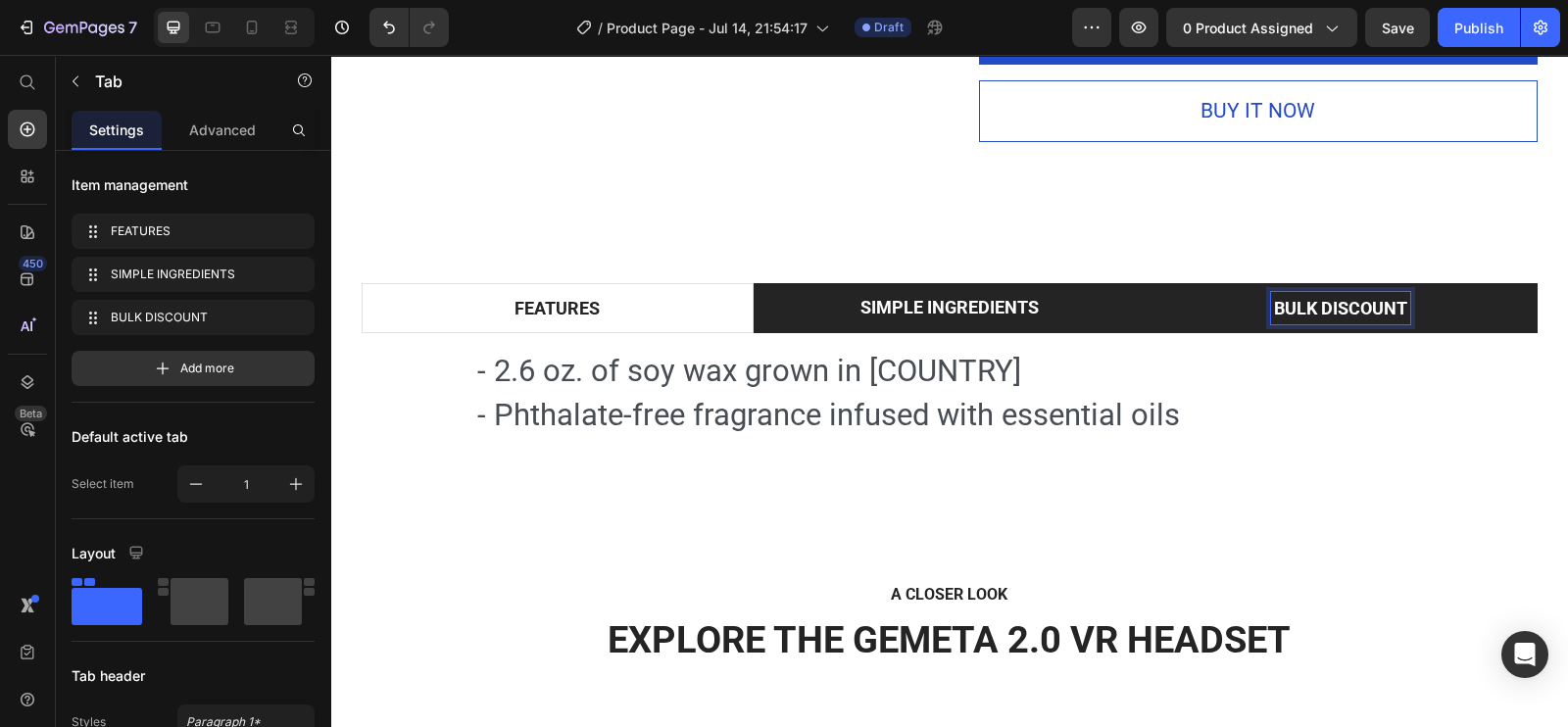click on "BULK DISCOUNT" at bounding box center [1341, 308] 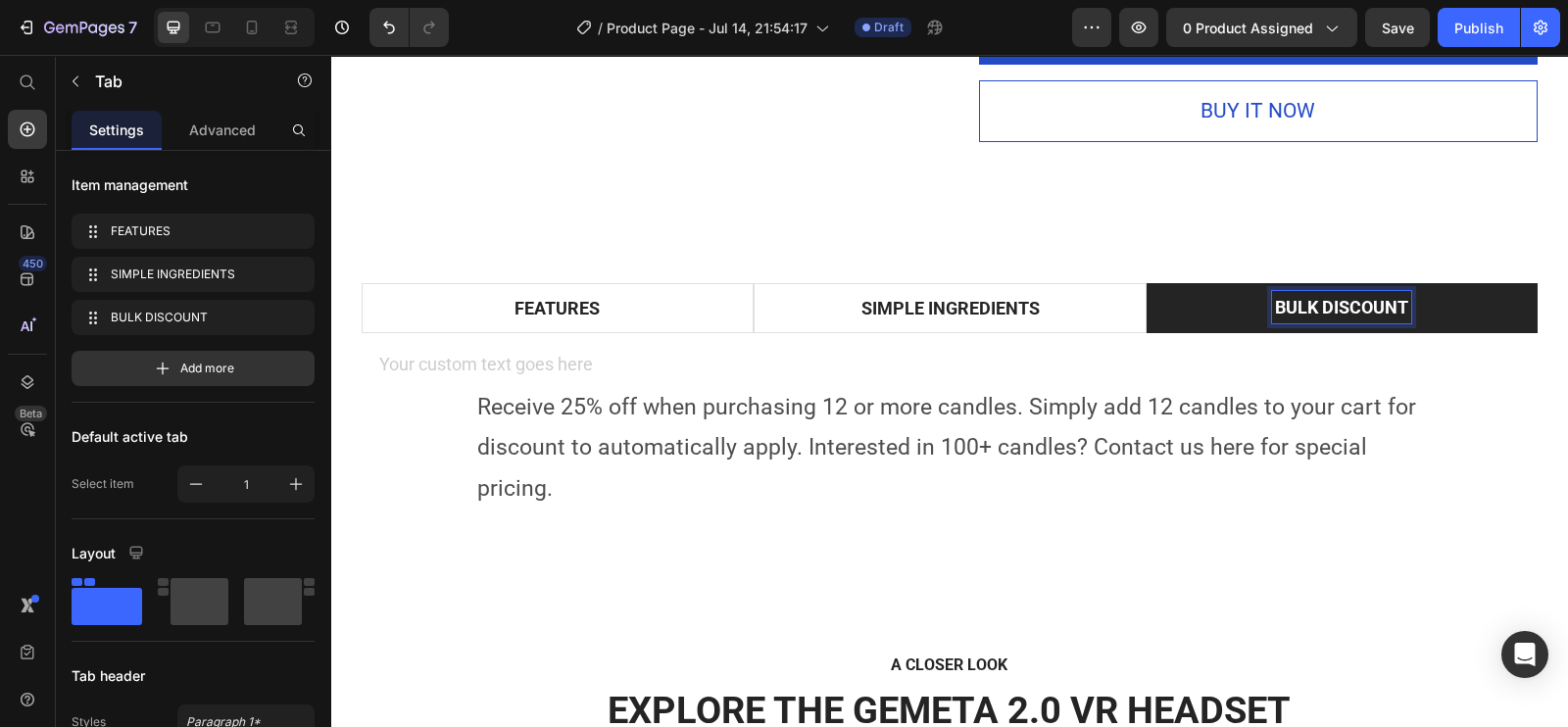 scroll, scrollTop: 954, scrollLeft: 0, axis: vertical 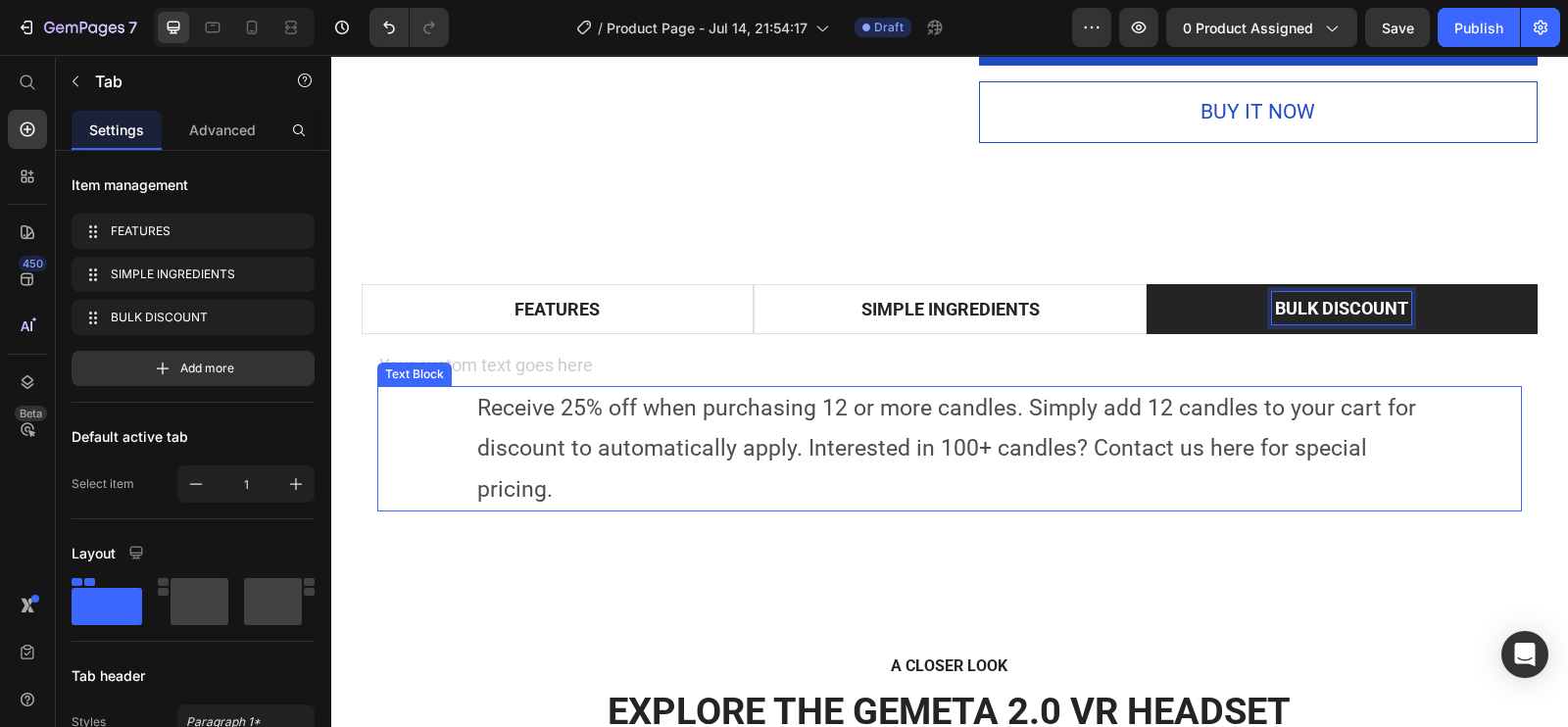 click on "Receive 25% off when purchasing 12 or more candles. Simply add 12 candles to your cart for discount to automatically apply. Interested in 100+ candles? Contact us here for special pricing." at bounding box center [950, 449] 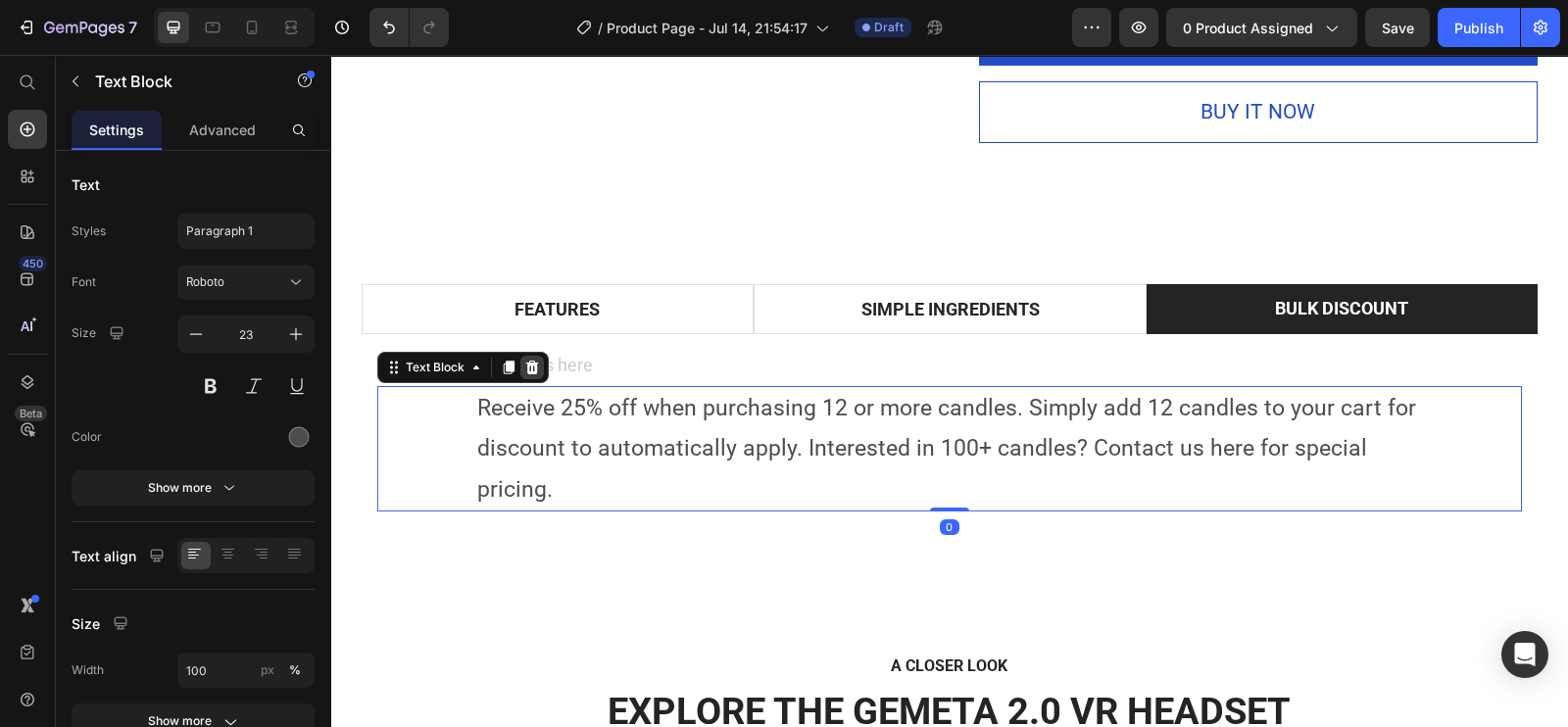 click 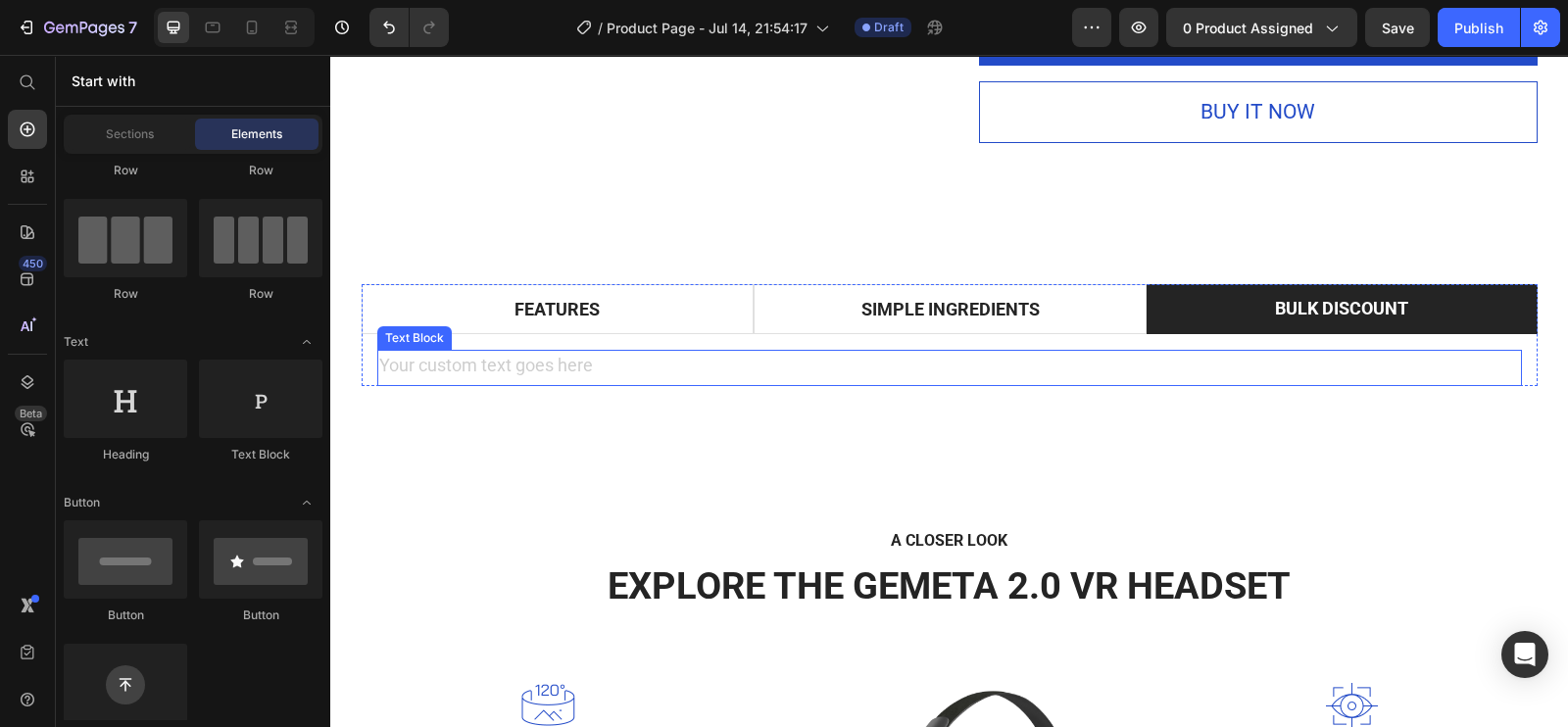 click at bounding box center [950, 367] 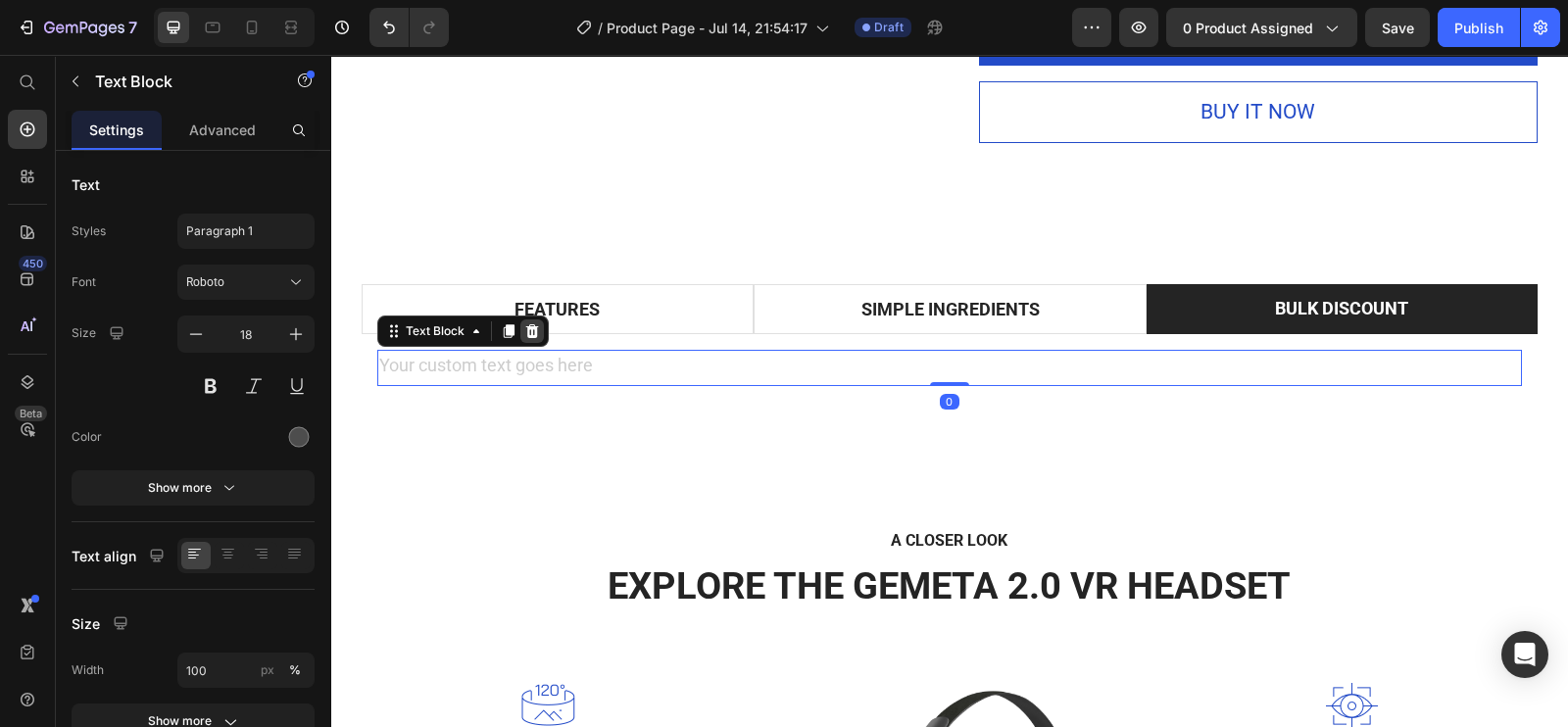 click 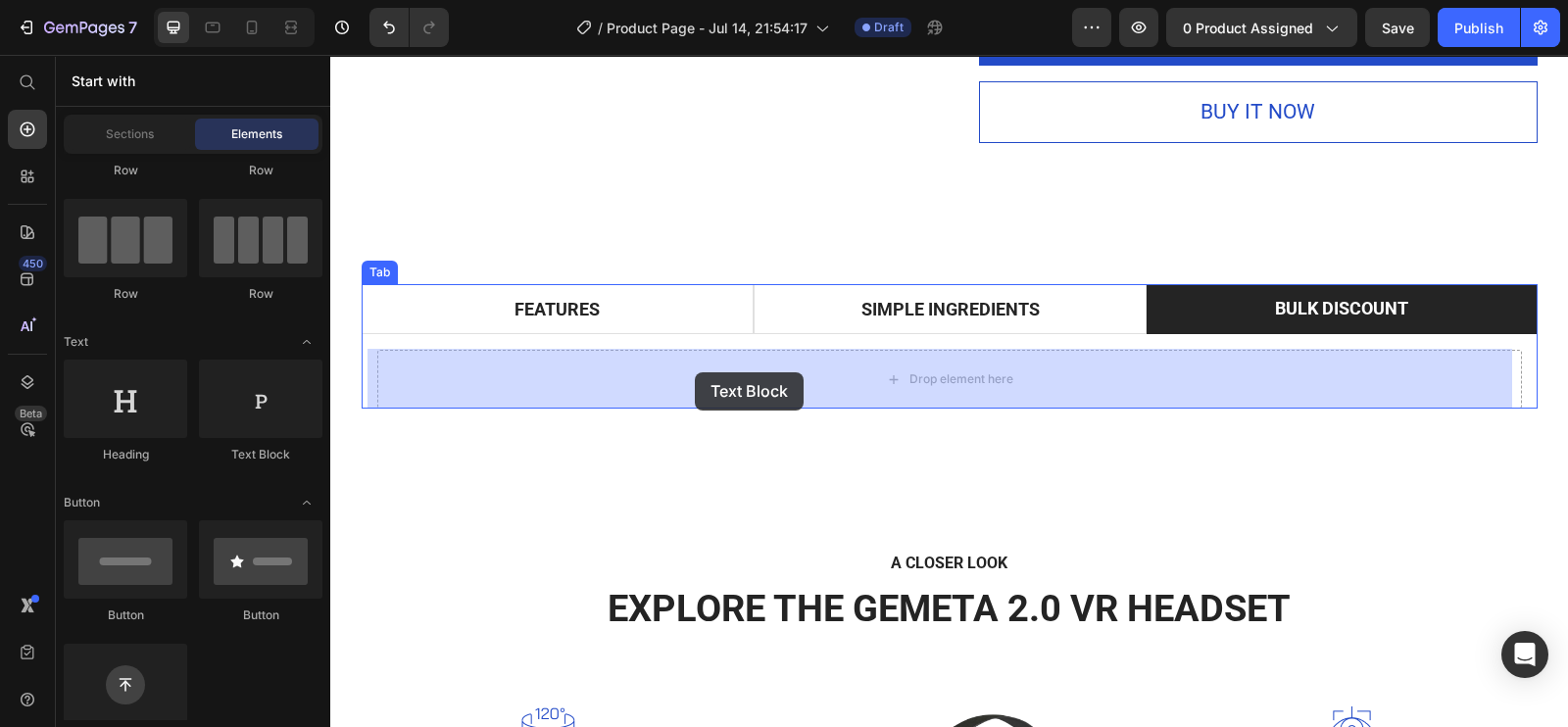 drag, startPoint x: 563, startPoint y: 475, endPoint x: 695, endPoint y: 372, distance: 167.4306 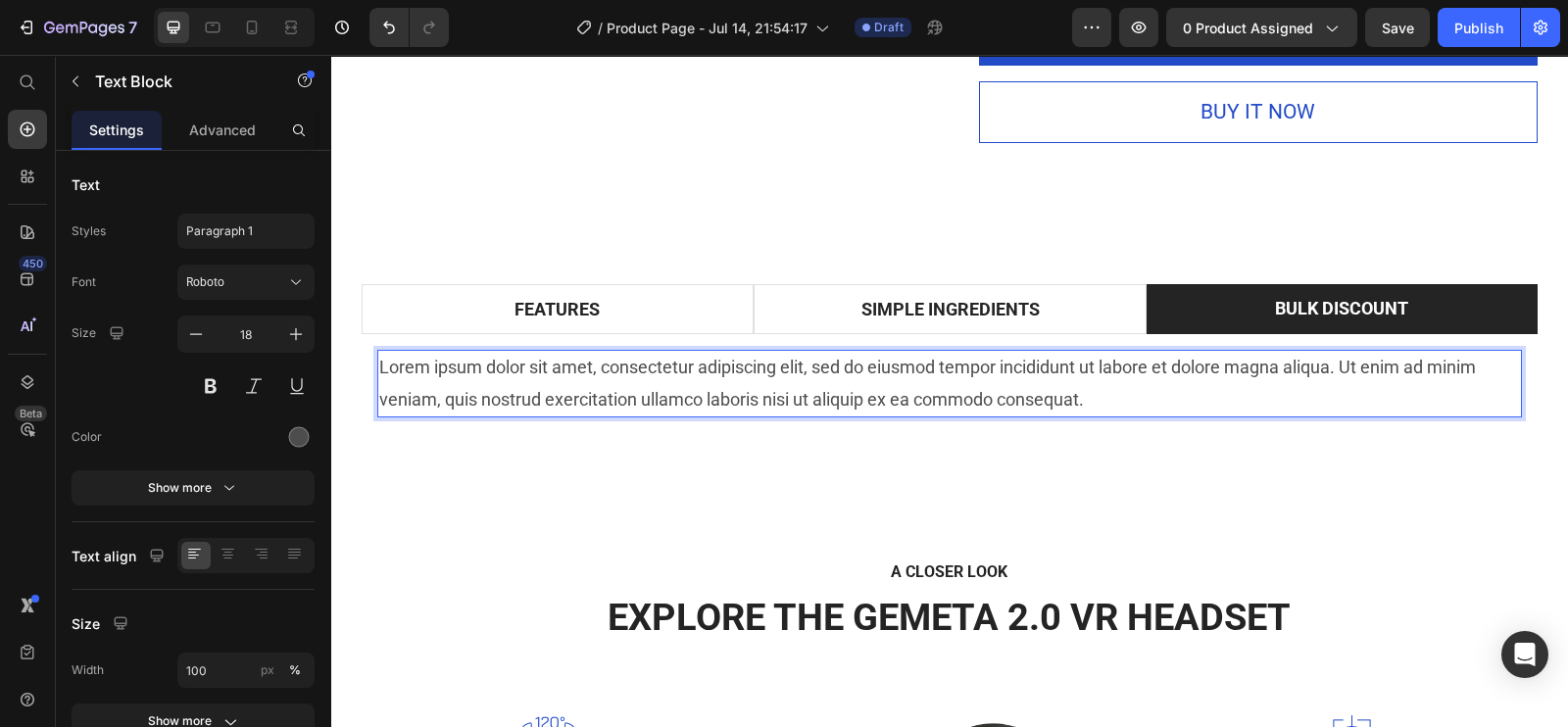click on "Lorem ipsum dolor sit amet, consectetur adipiscing elit, sed do eiusmod tempor incididunt ut labore et dolore magna aliqua. Ut enim ad minim veniam, quis nostrud exercitation ullamco laboris nisi ut aliquip ex ea commodo consequat." at bounding box center [950, 383] 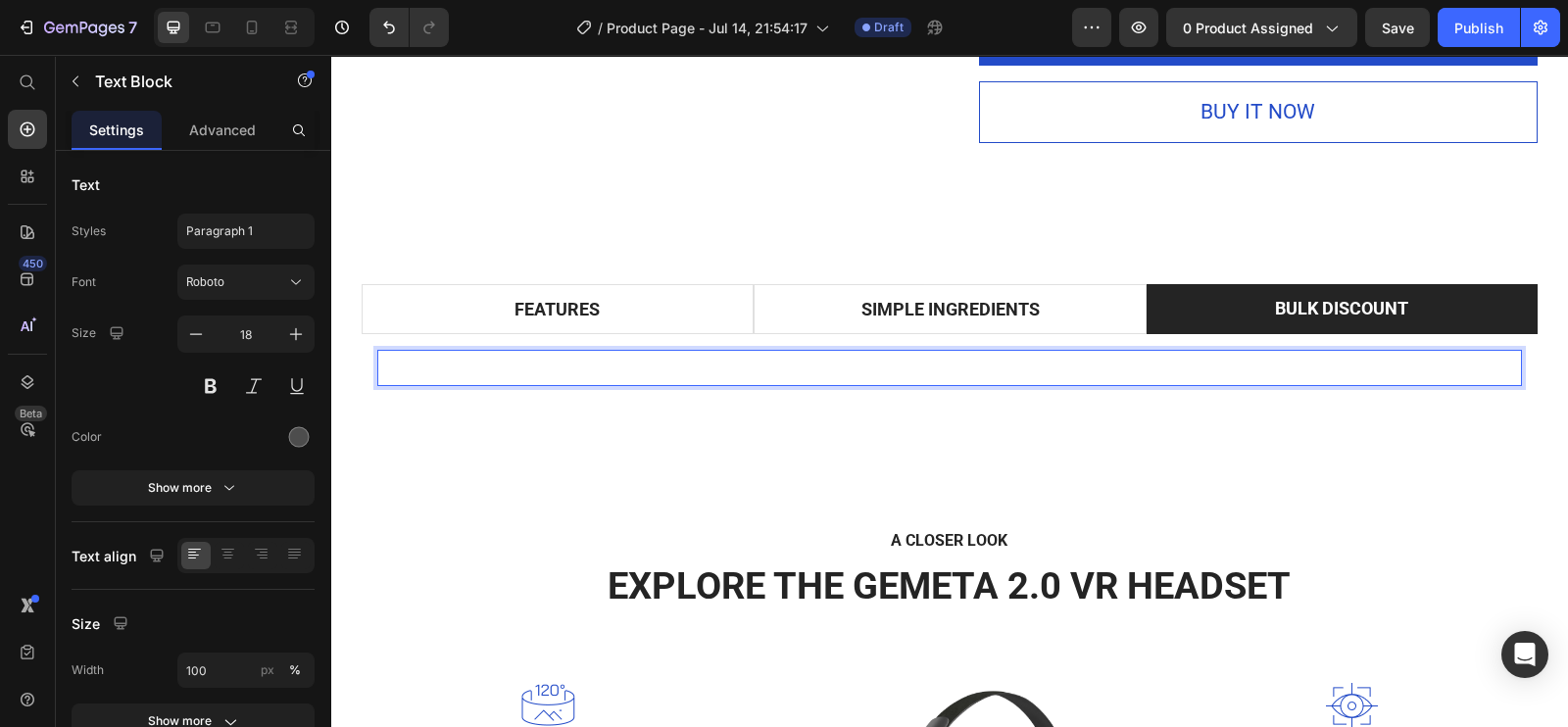 click at bounding box center (950, 367) 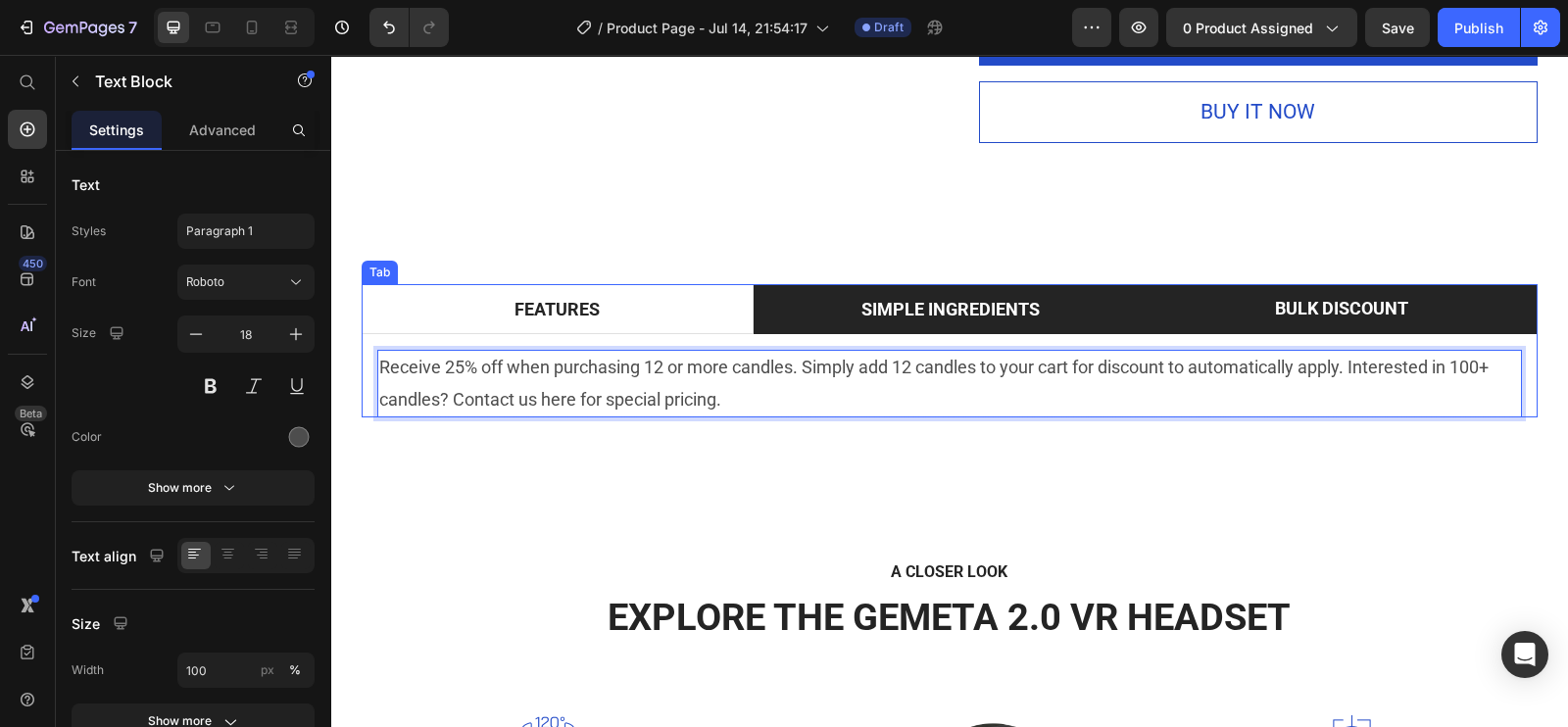 click on "SIMPLE INGREDIENTS" at bounding box center [950, 309] 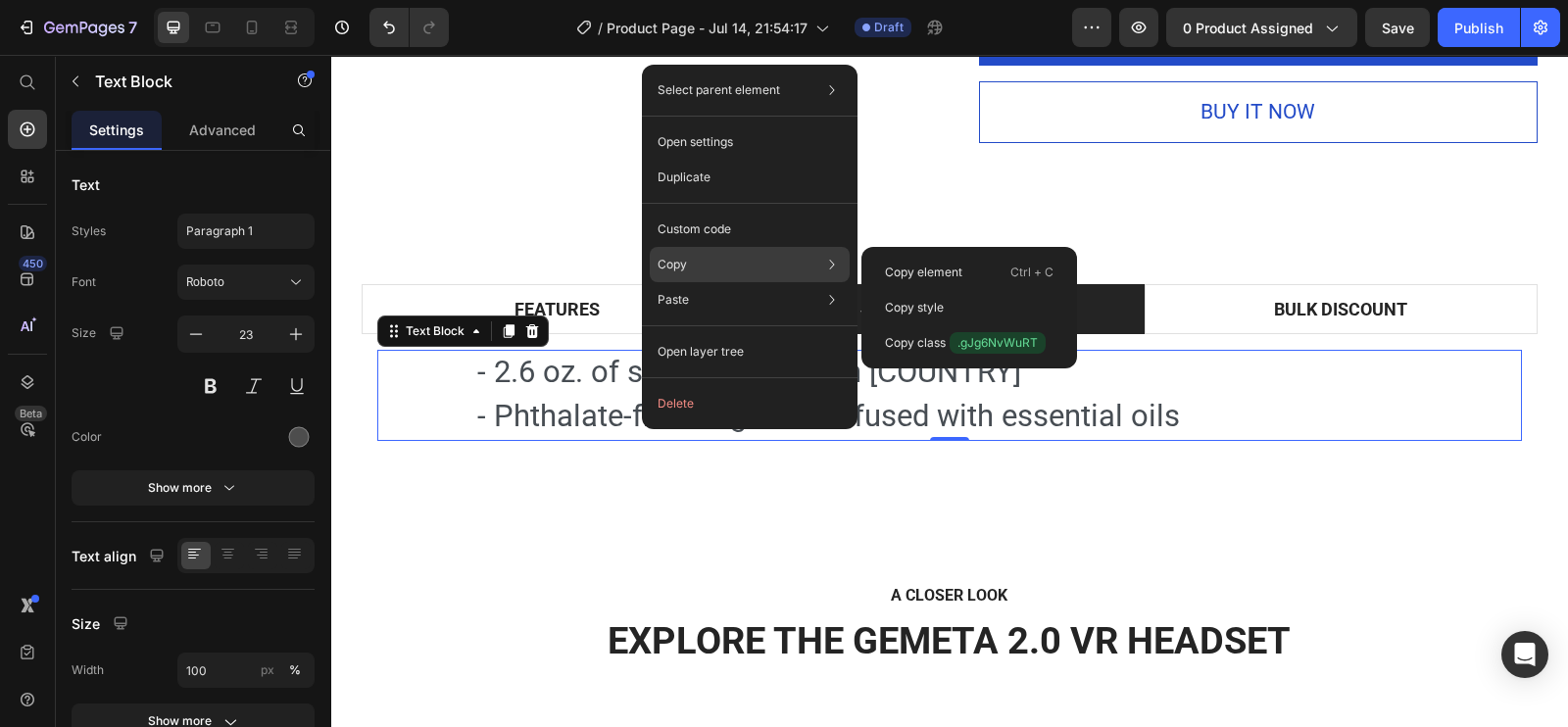 drag, startPoint x: 691, startPoint y: 259, endPoint x: 748, endPoint y: 262, distance: 57.078893 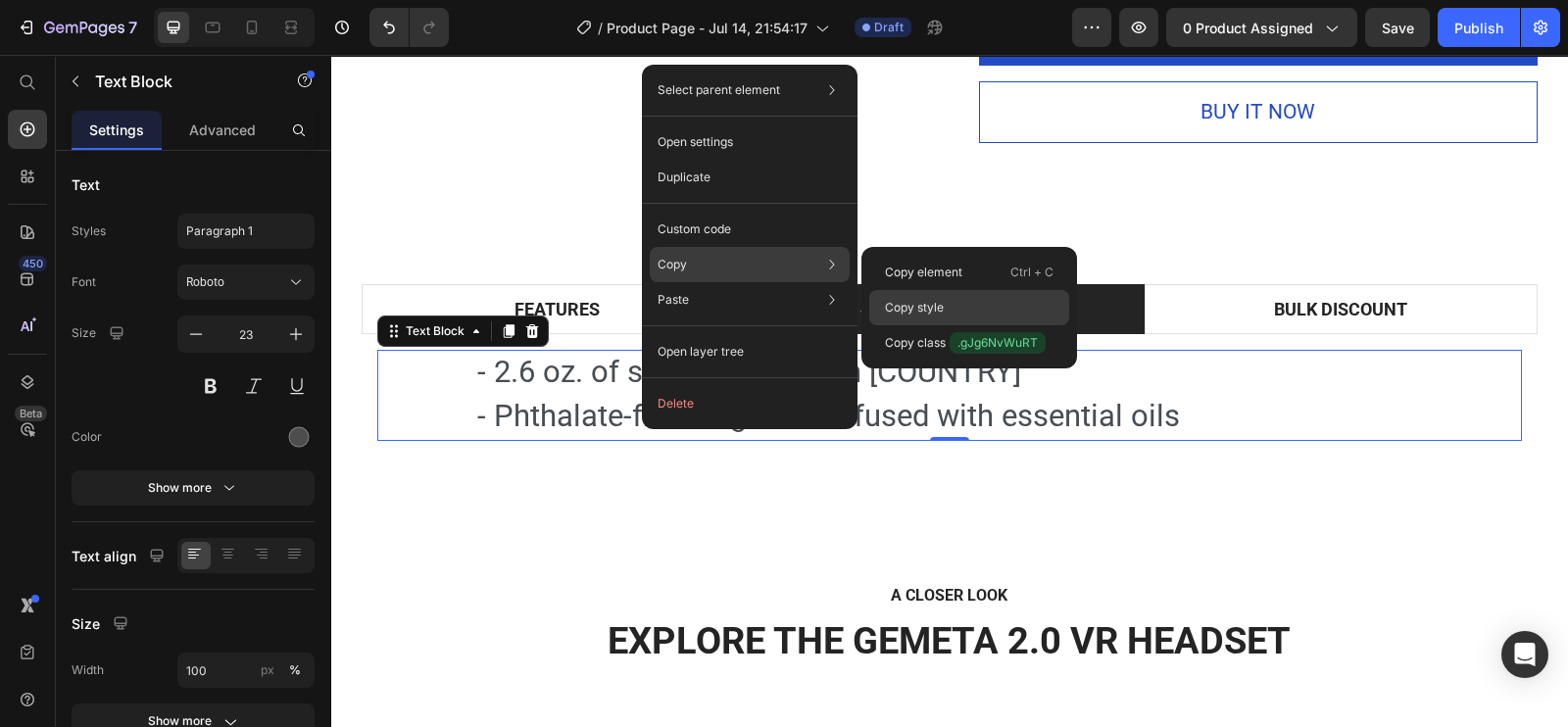 click on "Copy style" at bounding box center (914, 308) 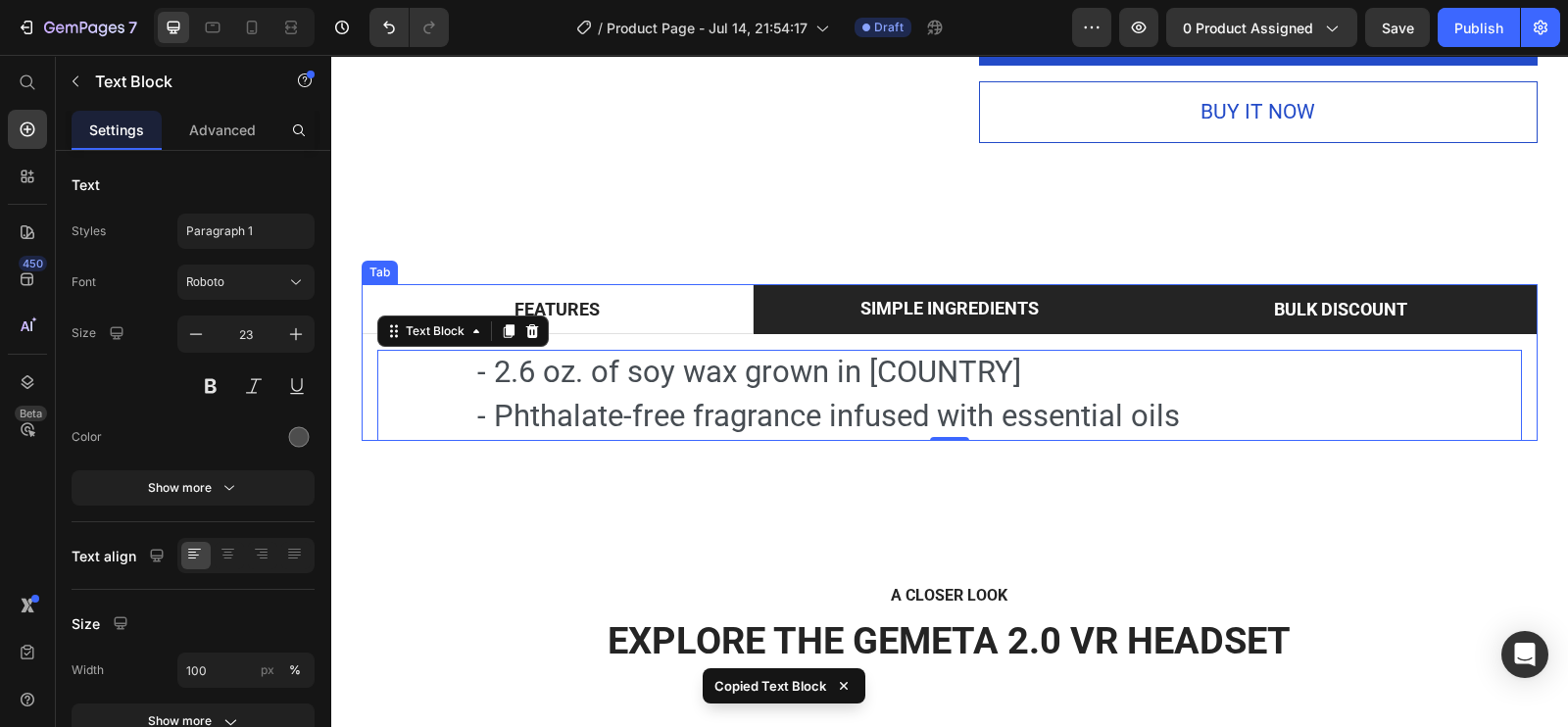 click on "BULK DISCOUNT" at bounding box center [1341, 309] 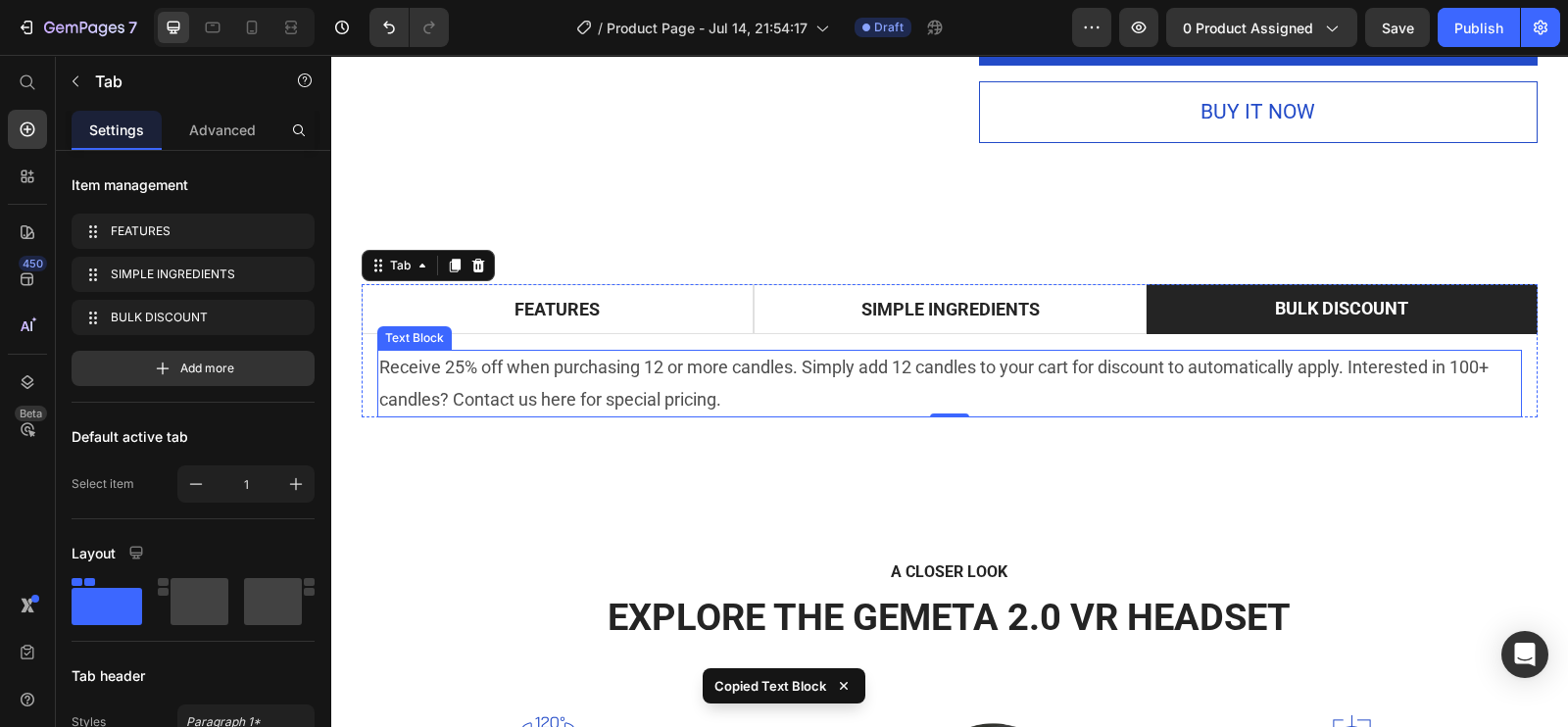 click on "Receive 25% off when purchasing 12 or more candles. Simply add 12 candles to your cart for discount to automatically apply. Interested in 100+ candles? Contact us here for special pricing." at bounding box center (950, 383) 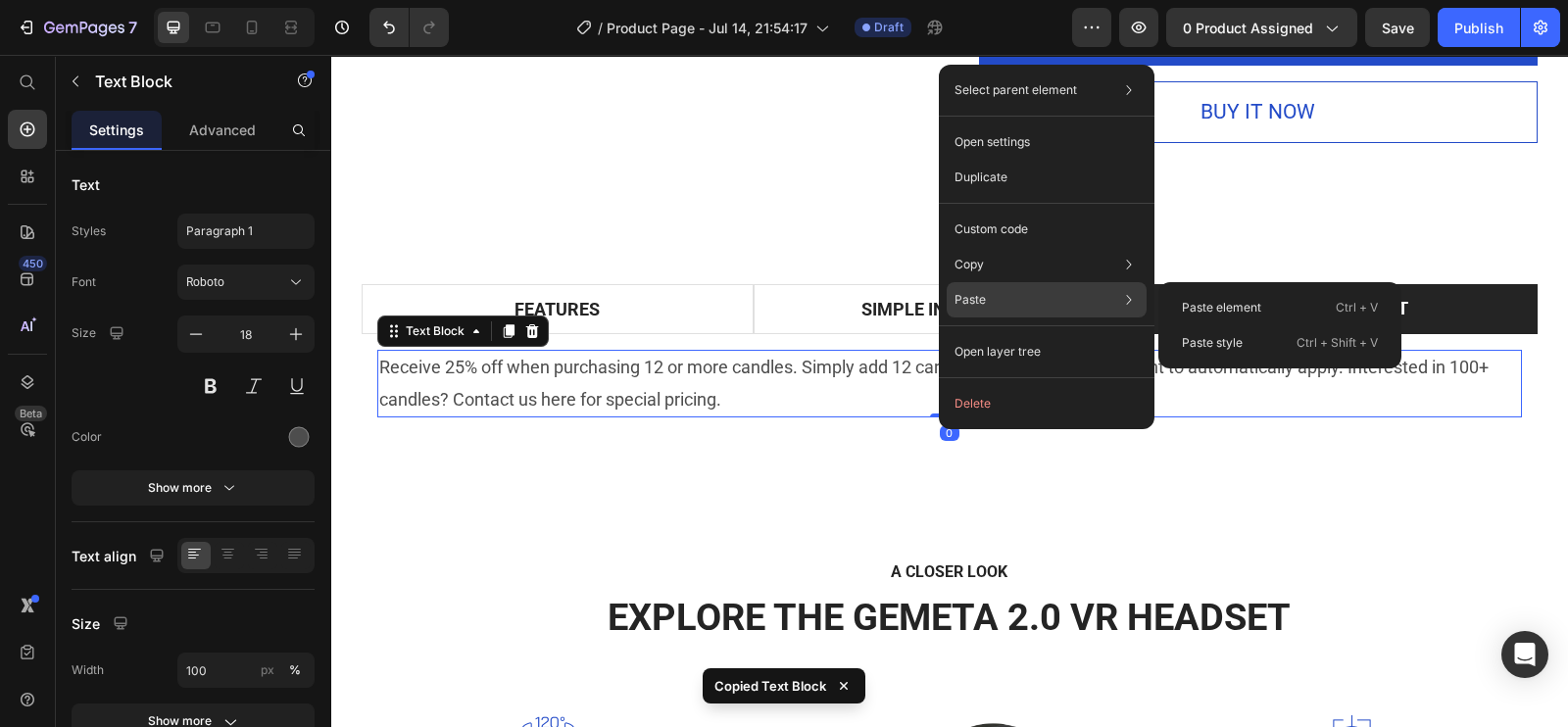 click on "Paste Paste element  Ctrl + V Paste style  Ctrl + Shift + V" 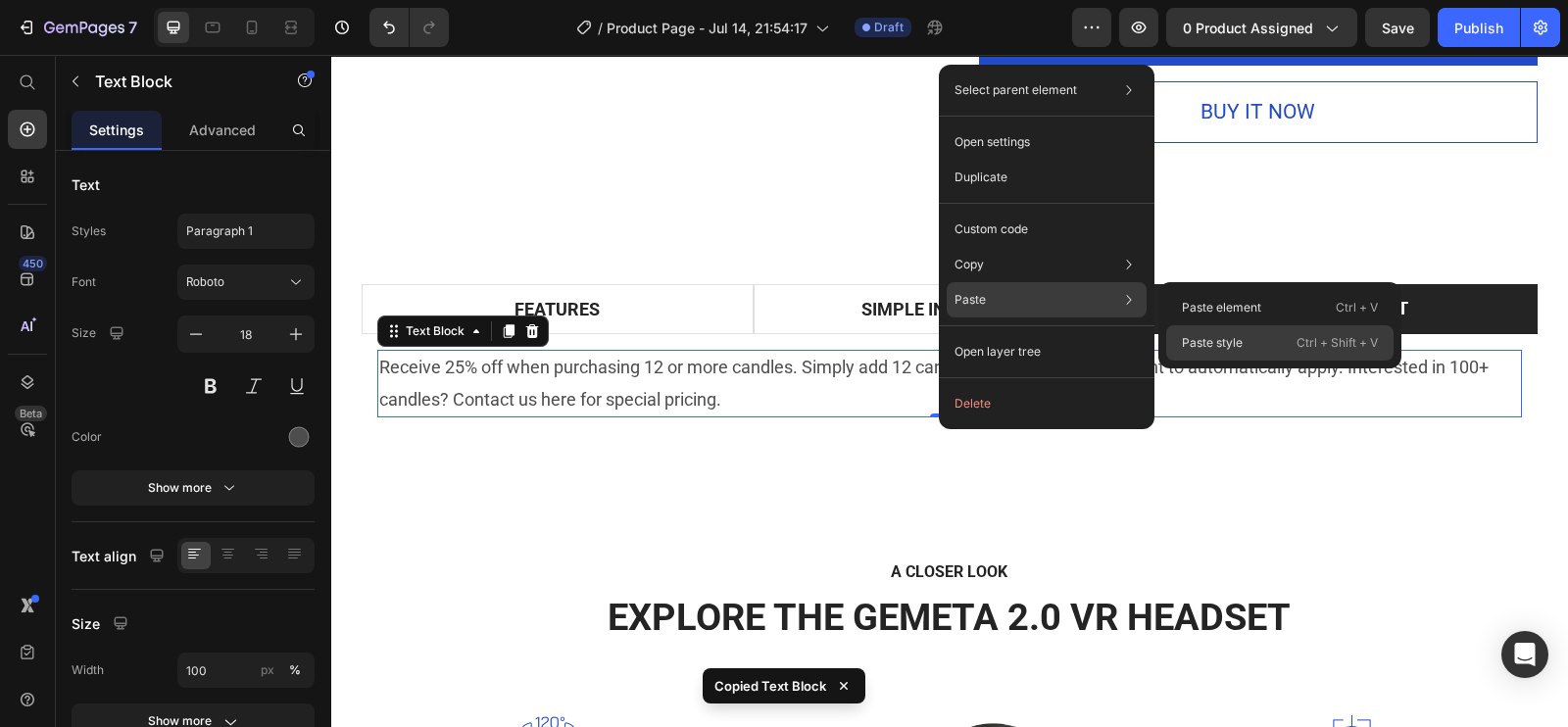 click on "Paste style" at bounding box center [1212, 343] 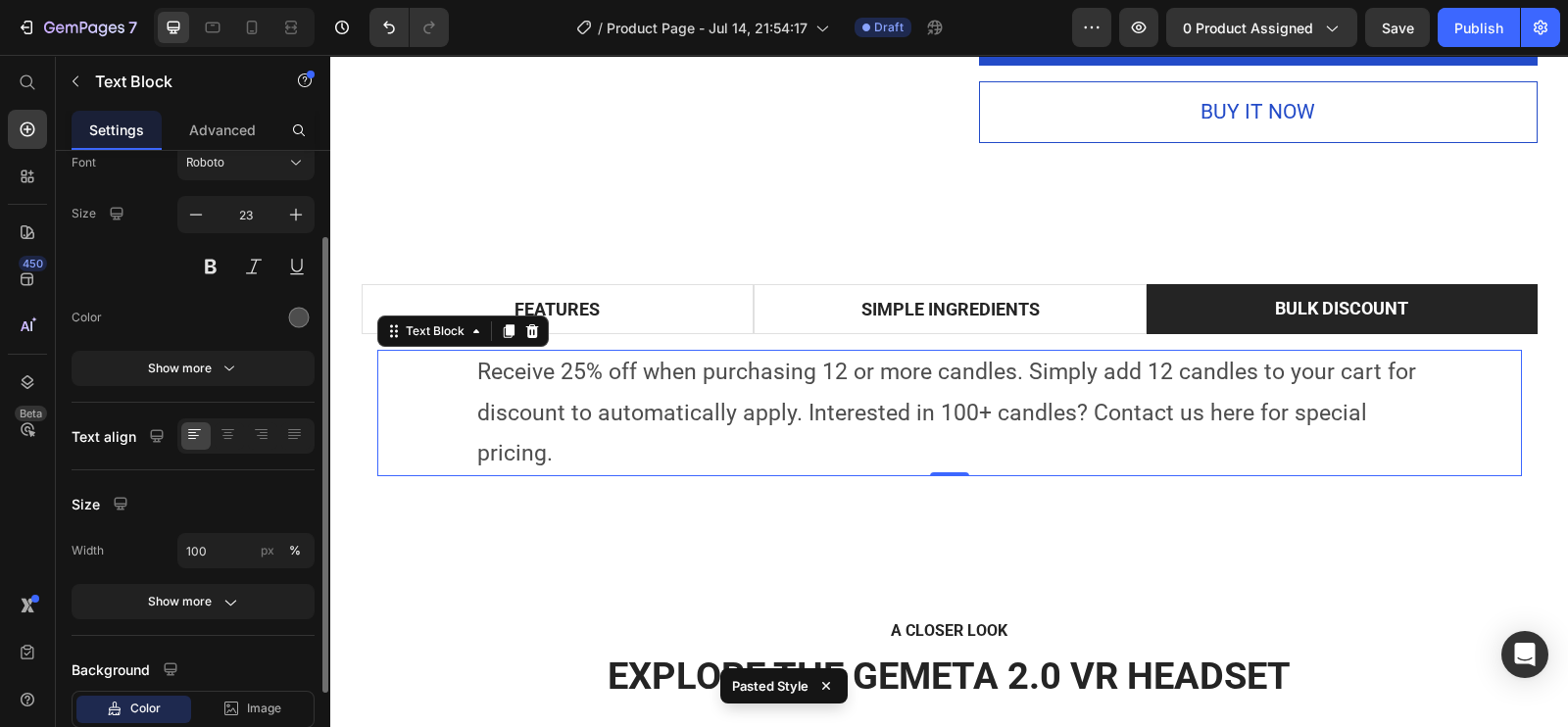 scroll, scrollTop: 243, scrollLeft: 0, axis: vertical 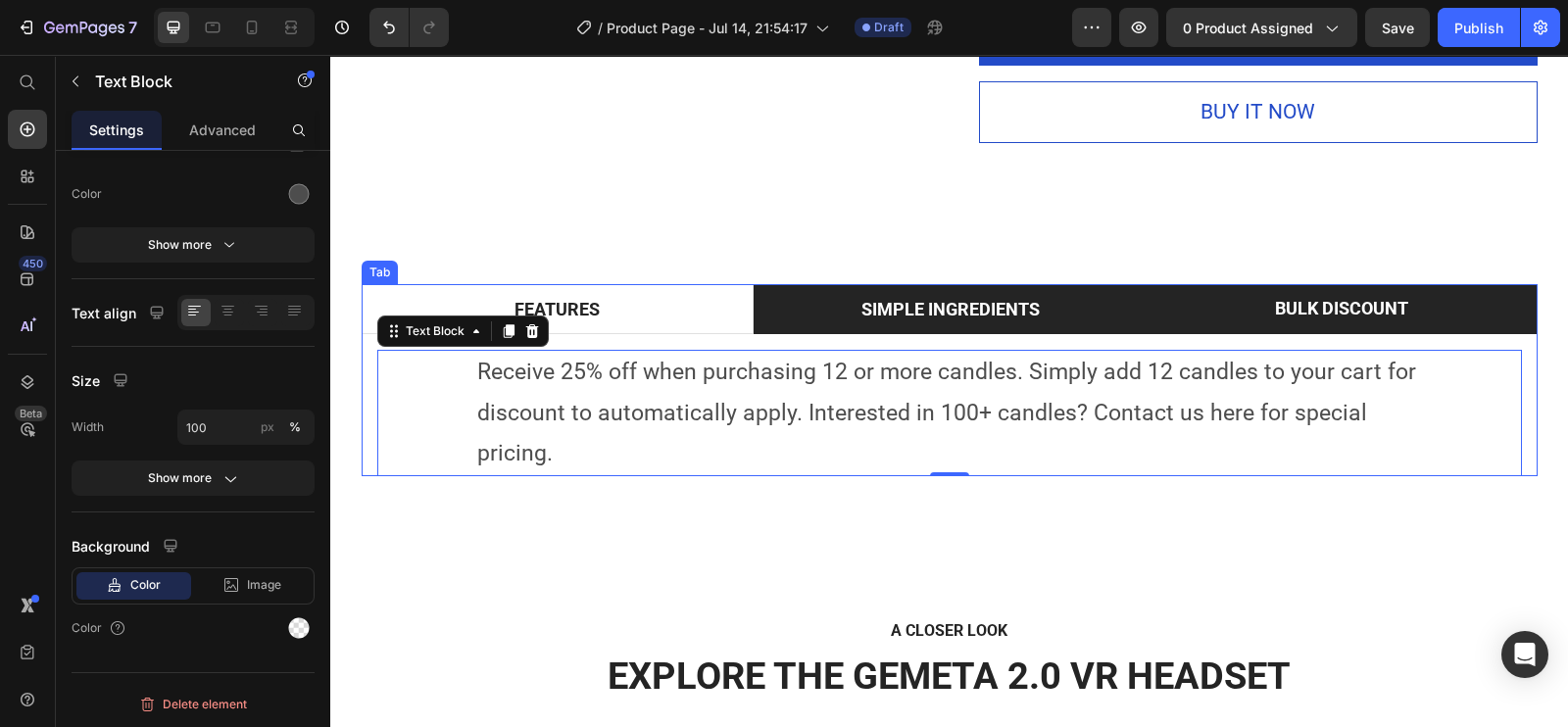click on "SIMPLE INGREDIENTS" at bounding box center [951, 309] 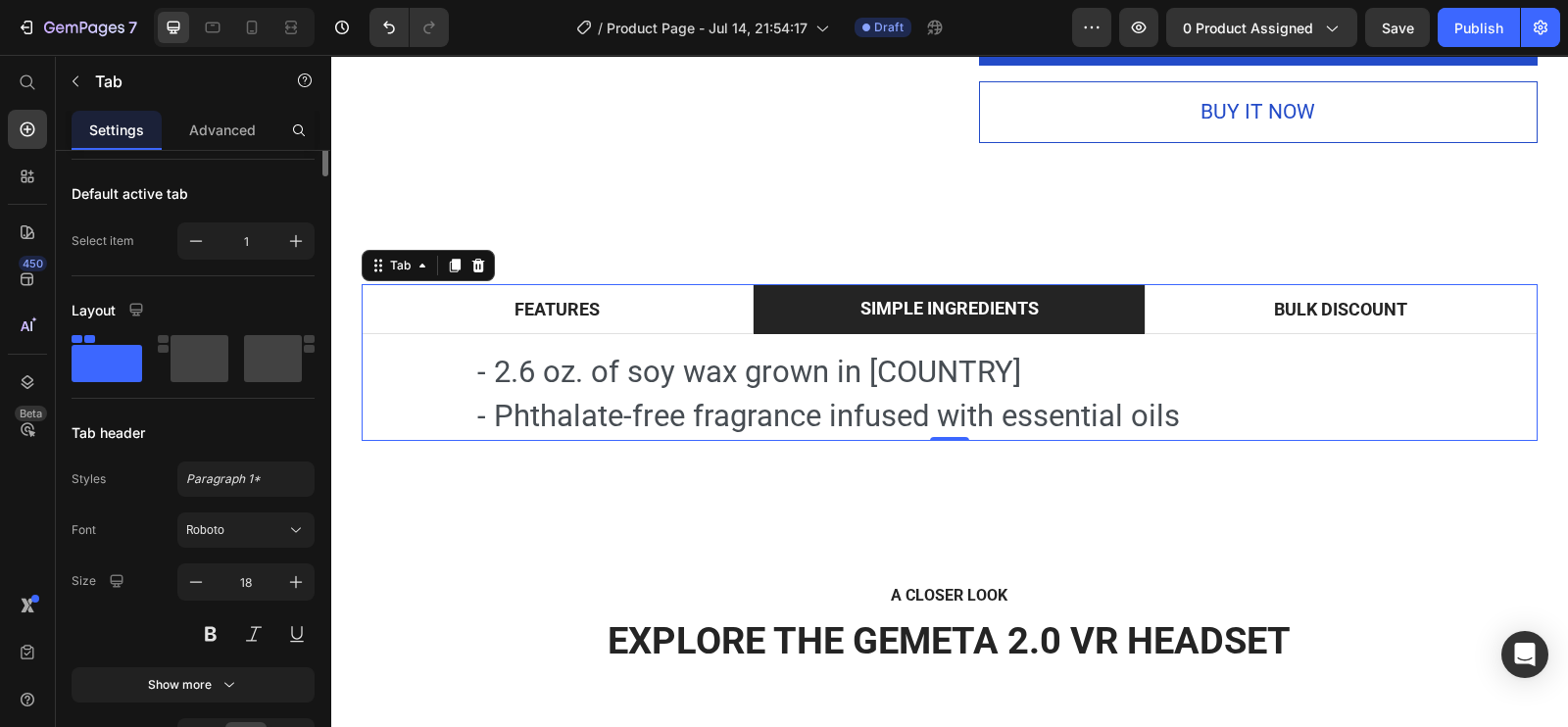 scroll, scrollTop: 0, scrollLeft: 0, axis: both 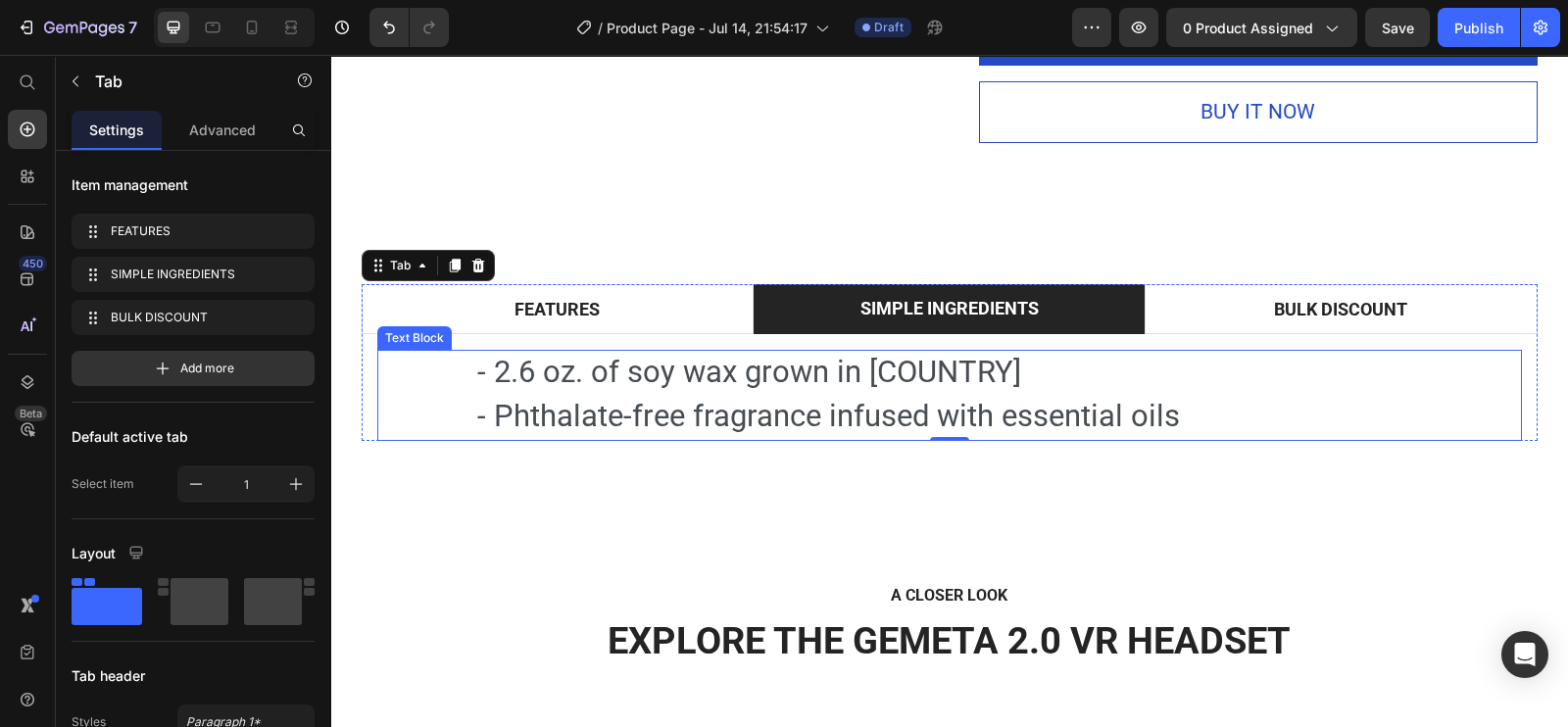 click on "- Phthalate-free fragrance infused with essential oils" at bounding box center [828, 415] 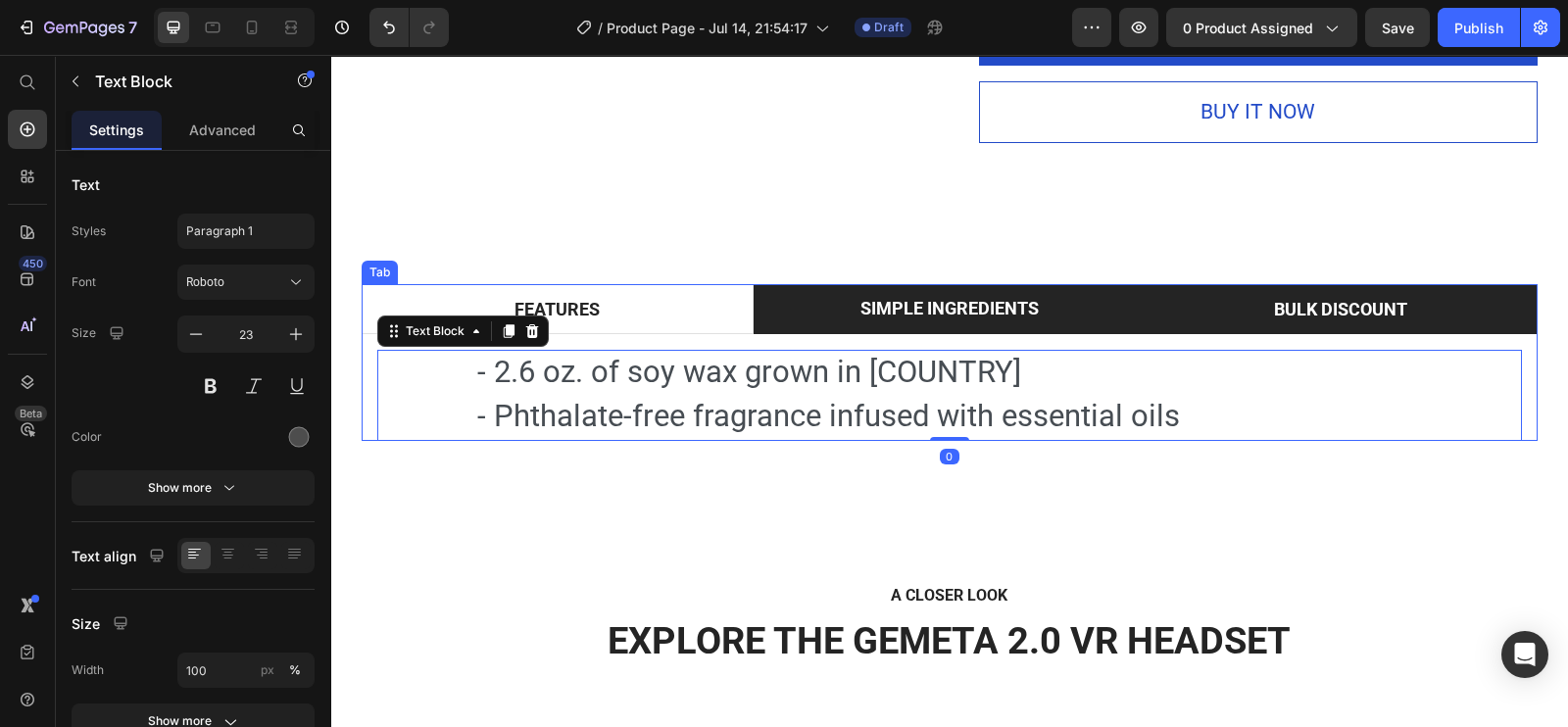 click on "BULK DISCOUNT" at bounding box center [1341, 309] 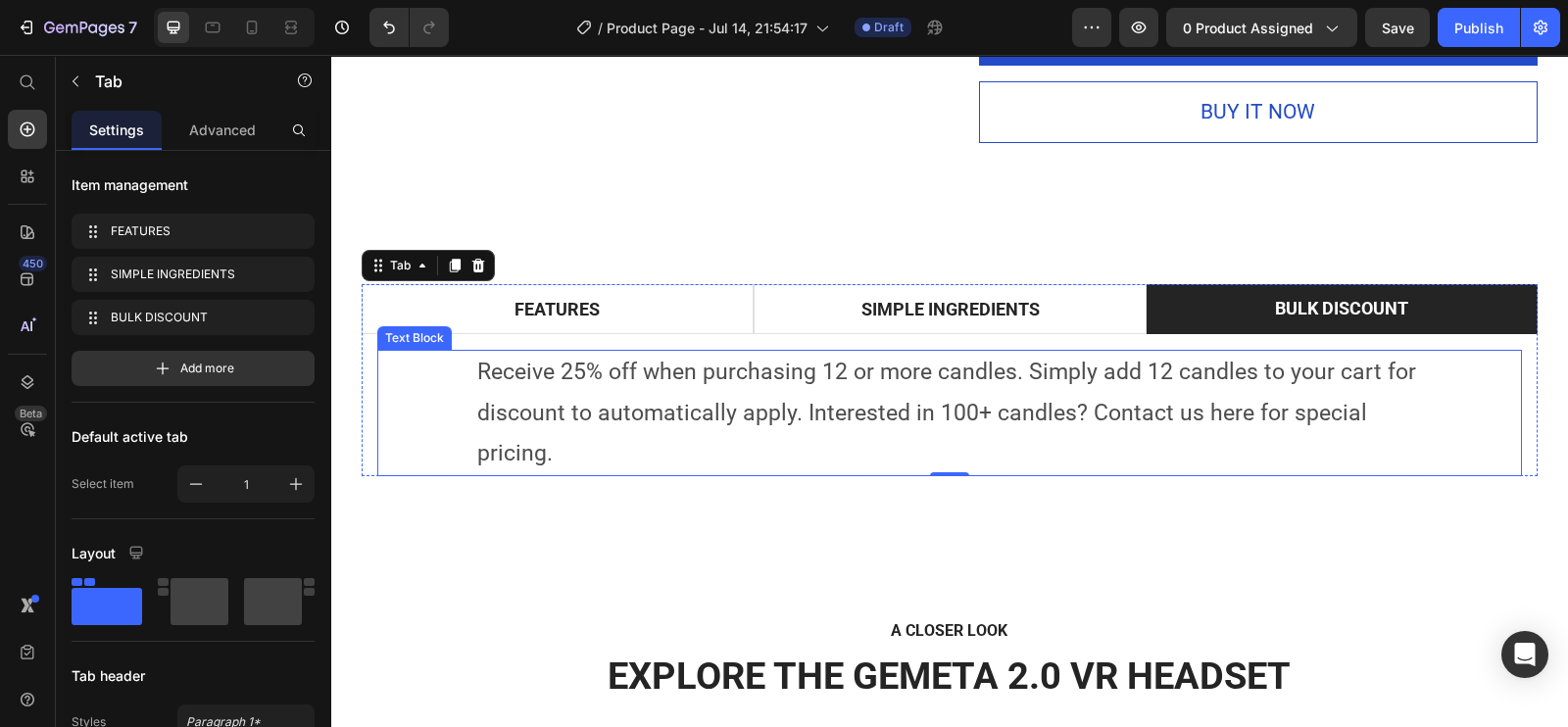 click on "Receive 25% off when purchasing 12 or more candles. Simply add 12 candles to your cart for discount to automatically apply. Interested in 100+ candles? Contact us here for special pricing." at bounding box center [950, 412] 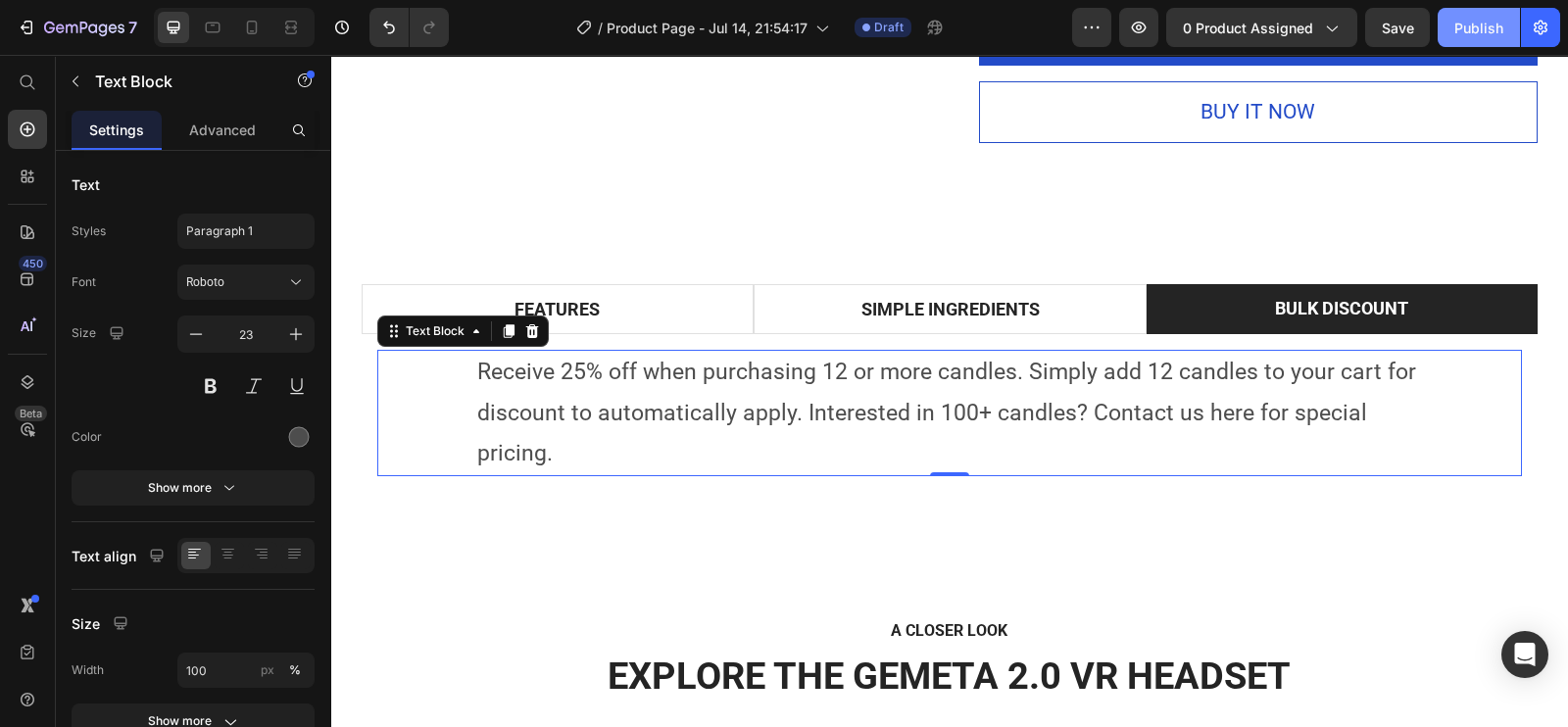 click on "Publish" at bounding box center [1479, 27] 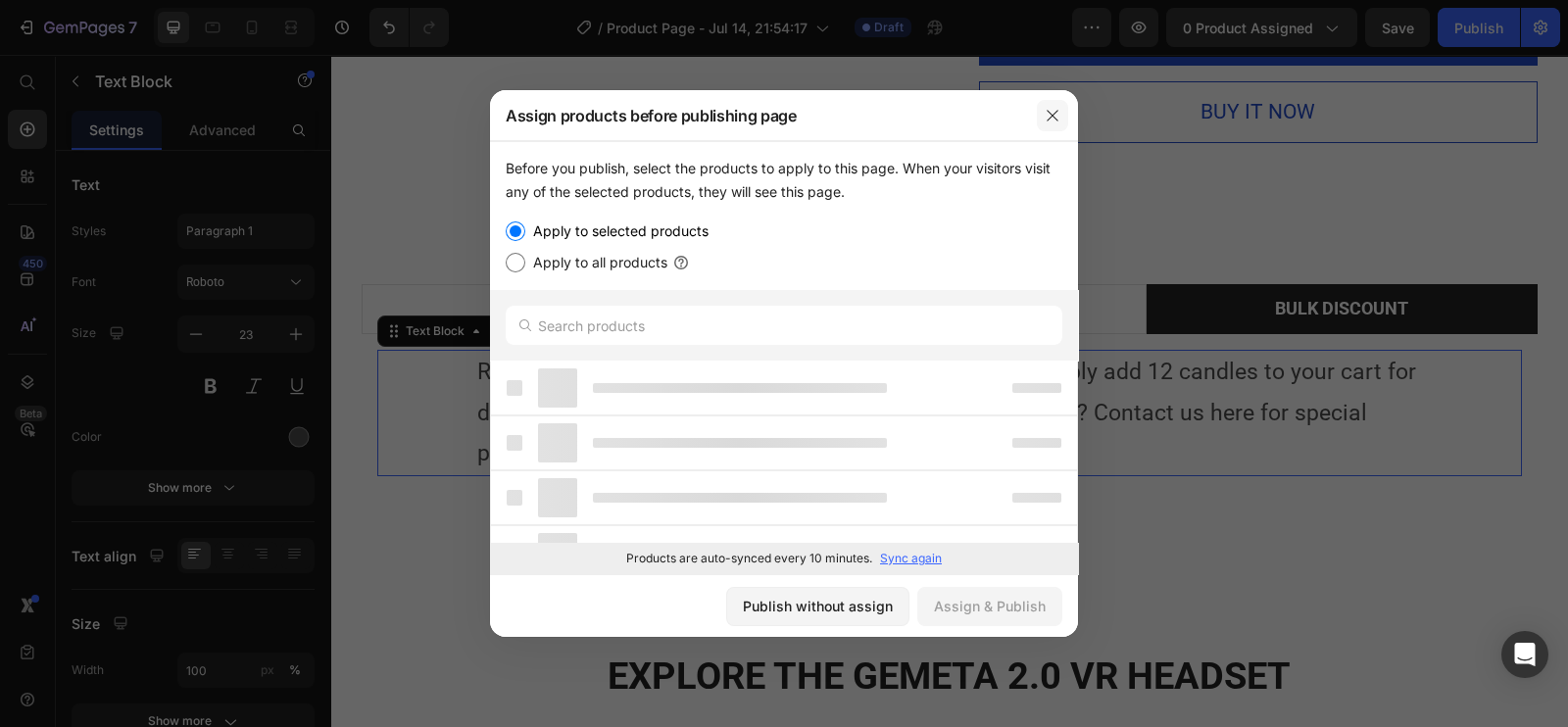 click 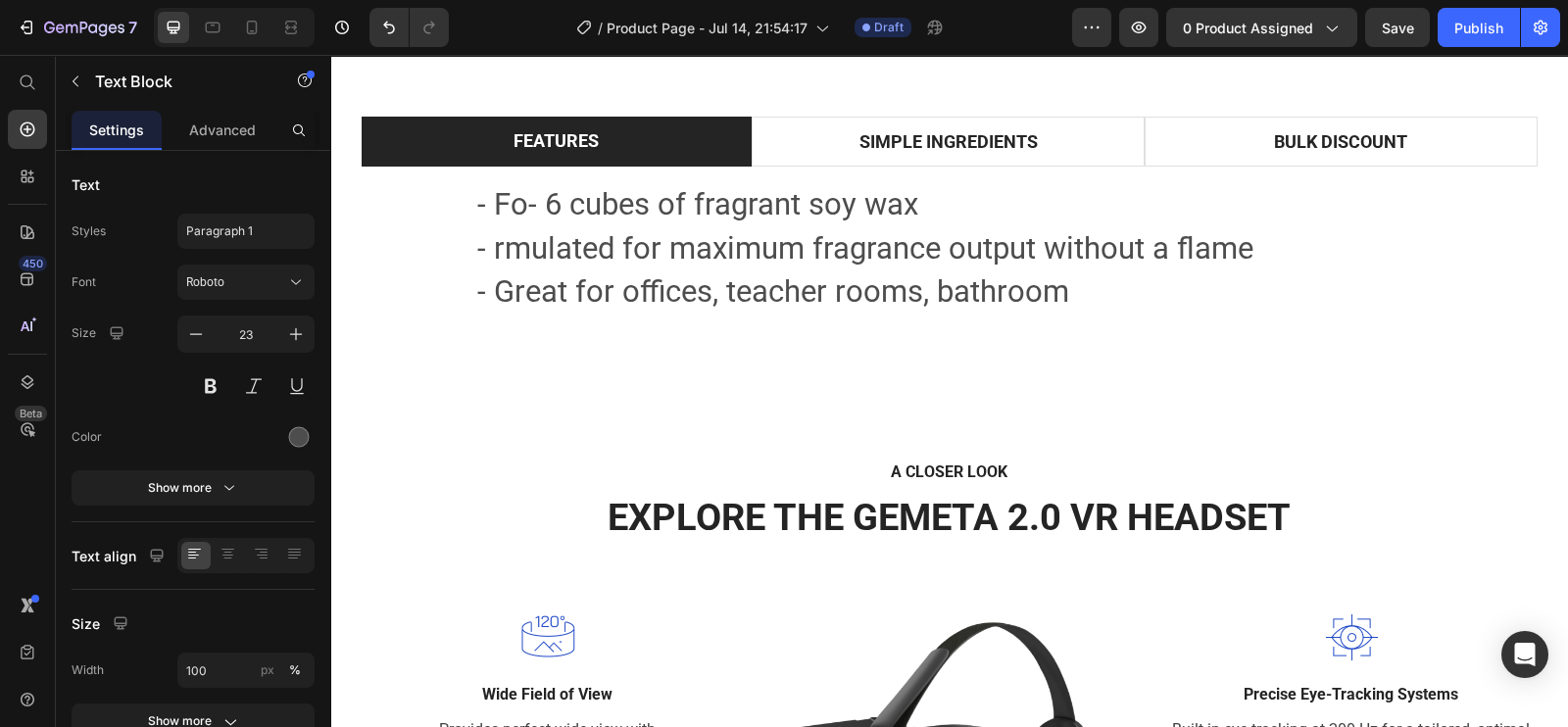 scroll, scrollTop: 1129, scrollLeft: 0, axis: vertical 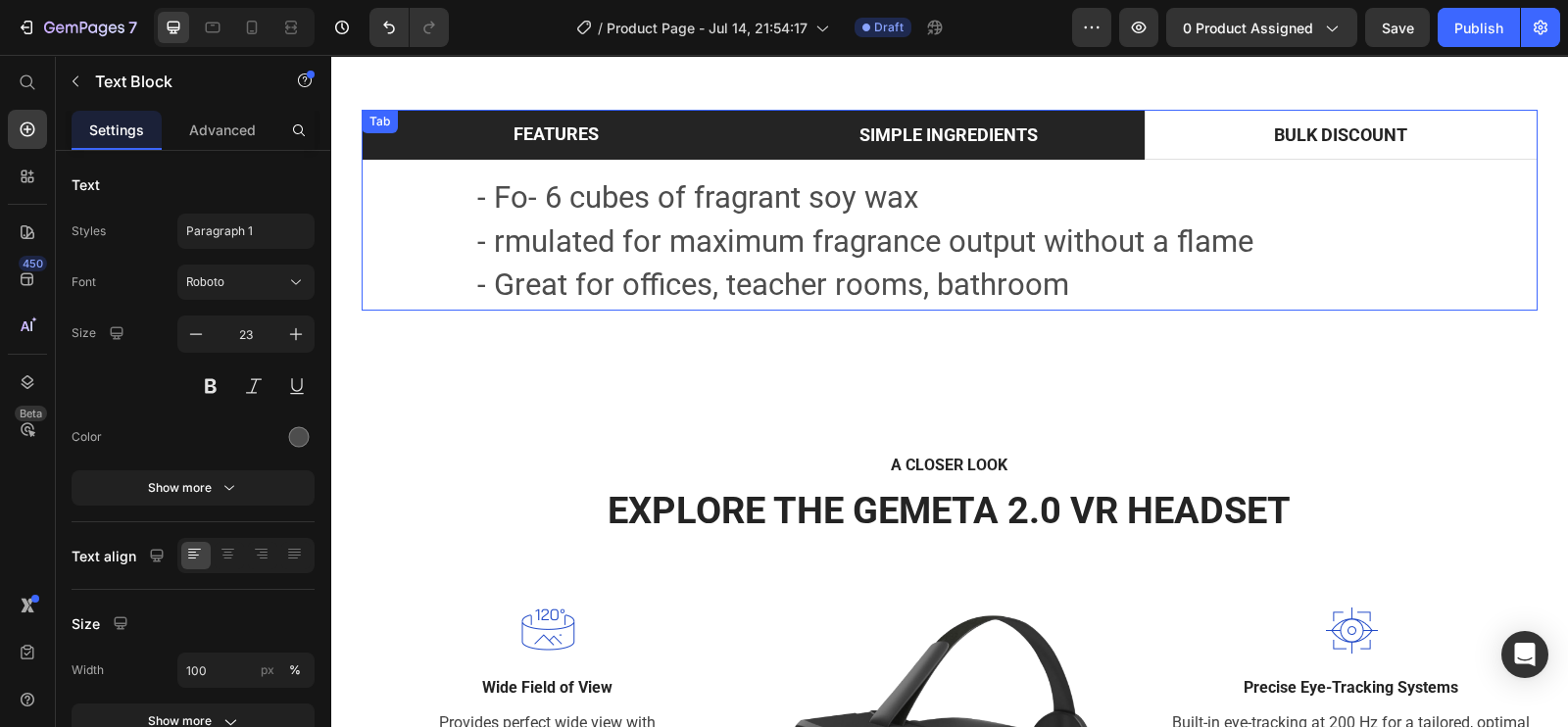 click on "SIMPLE INGREDIENTS" at bounding box center [949, 134] 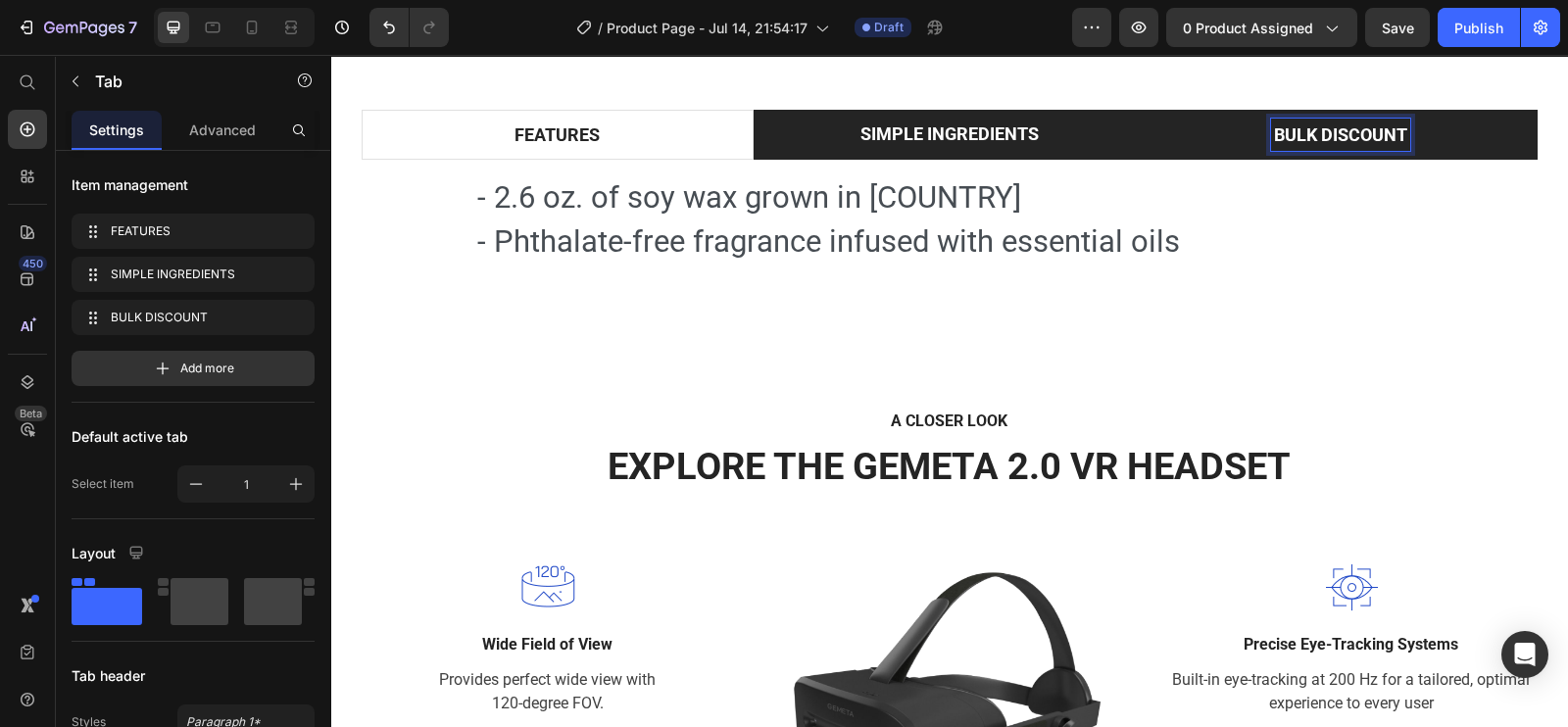 click on "BULK DISCOUNT" at bounding box center [1341, 134] 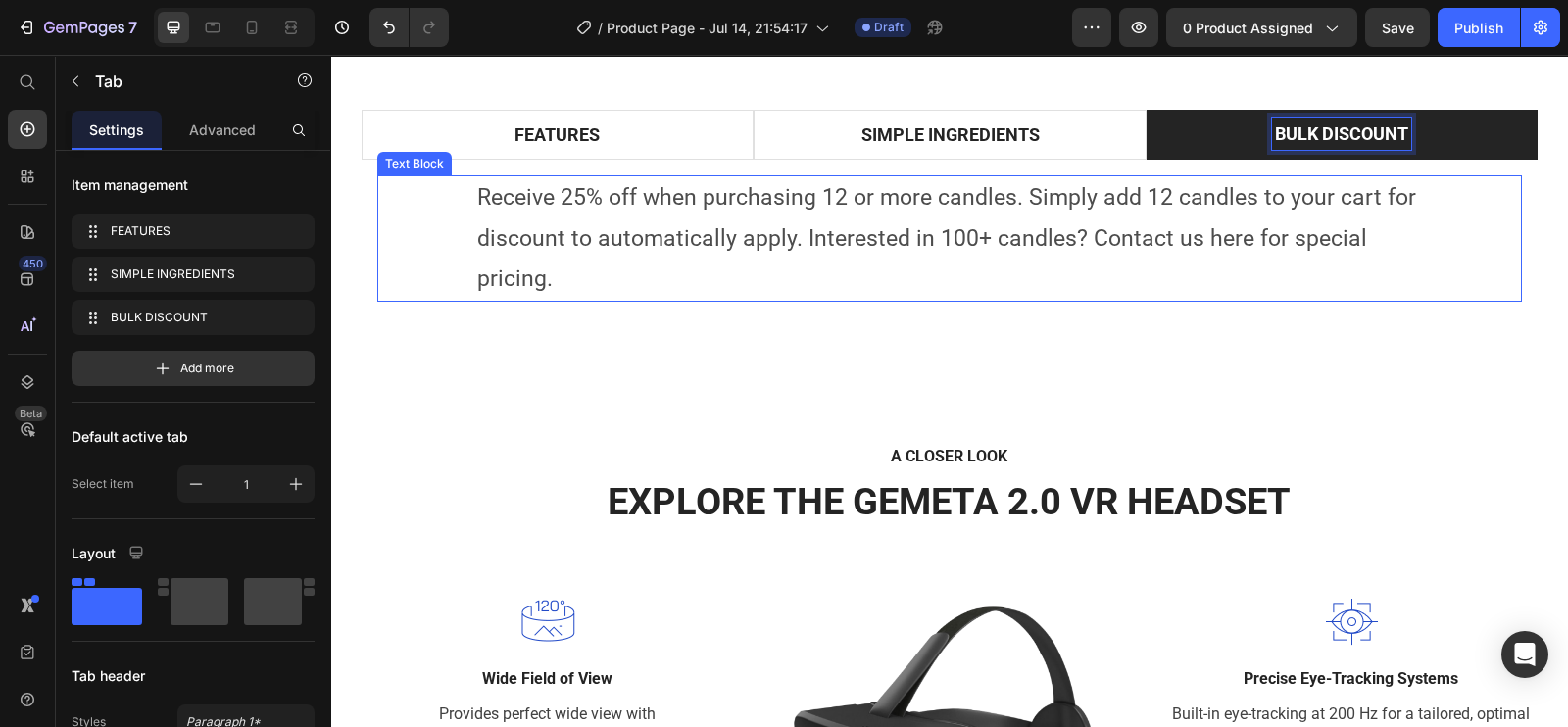 click on "Receive 25% off when purchasing 12 or more candles. Simply add 12 candles to your cart for discount to automatically apply. Interested in 100+ candles? Contact us here for special pricing." at bounding box center [950, 238] 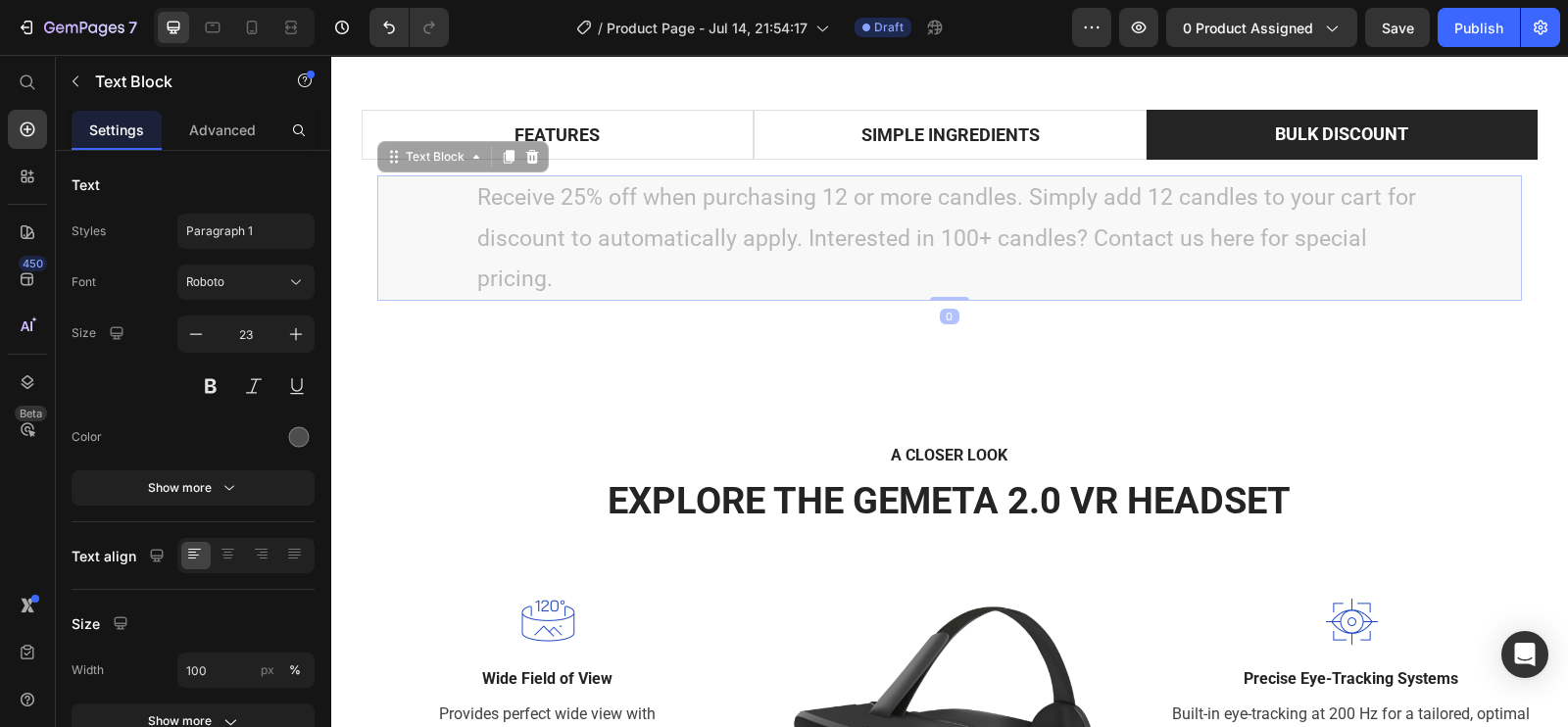 drag, startPoint x: 461, startPoint y: 181, endPoint x: 469, endPoint y: 188, distance: 10.630146 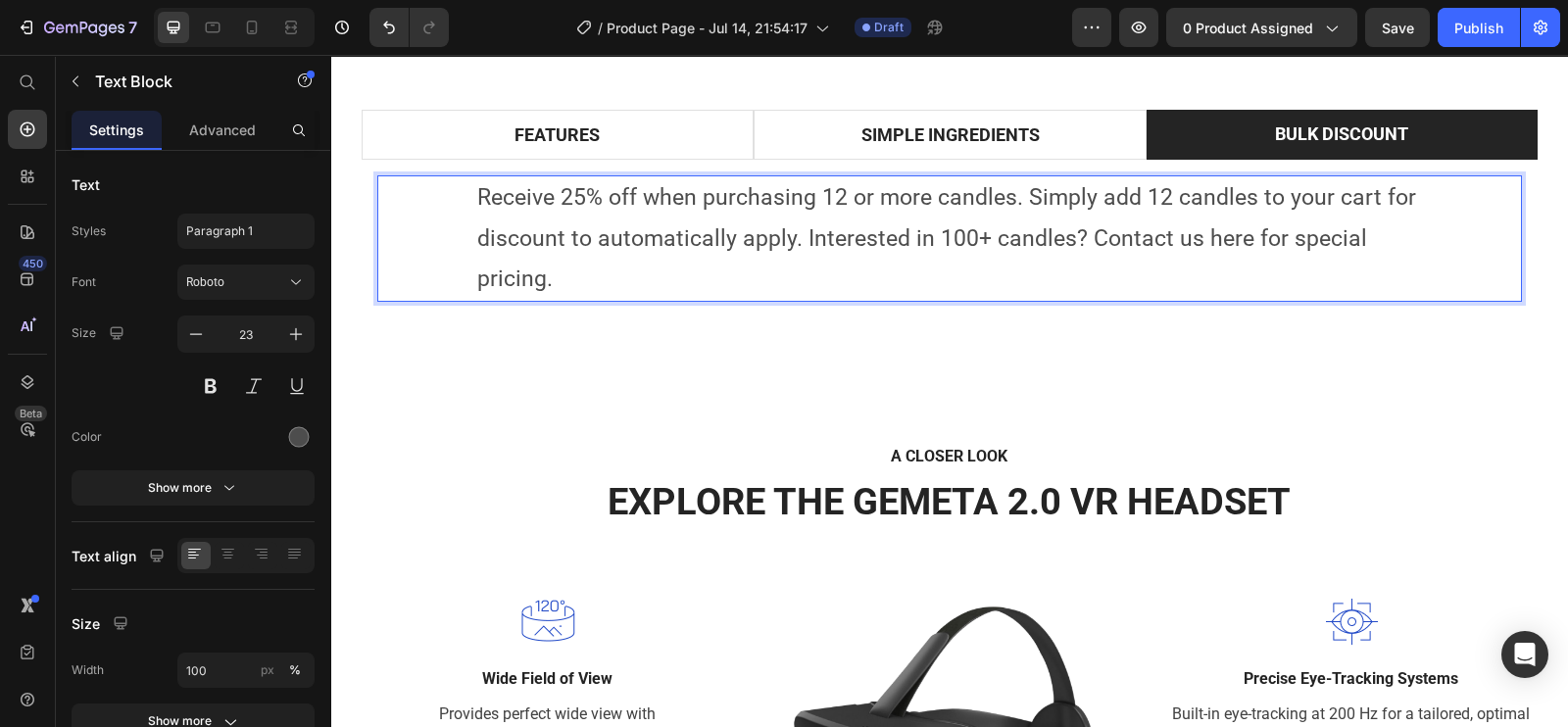 click on "Receive 25% off when purchasing 12 or more candles. Simply add 12 candles to your cart for discount to automatically apply. Interested in 100+ candles? Contact us here for special pricing." at bounding box center [950, 238] 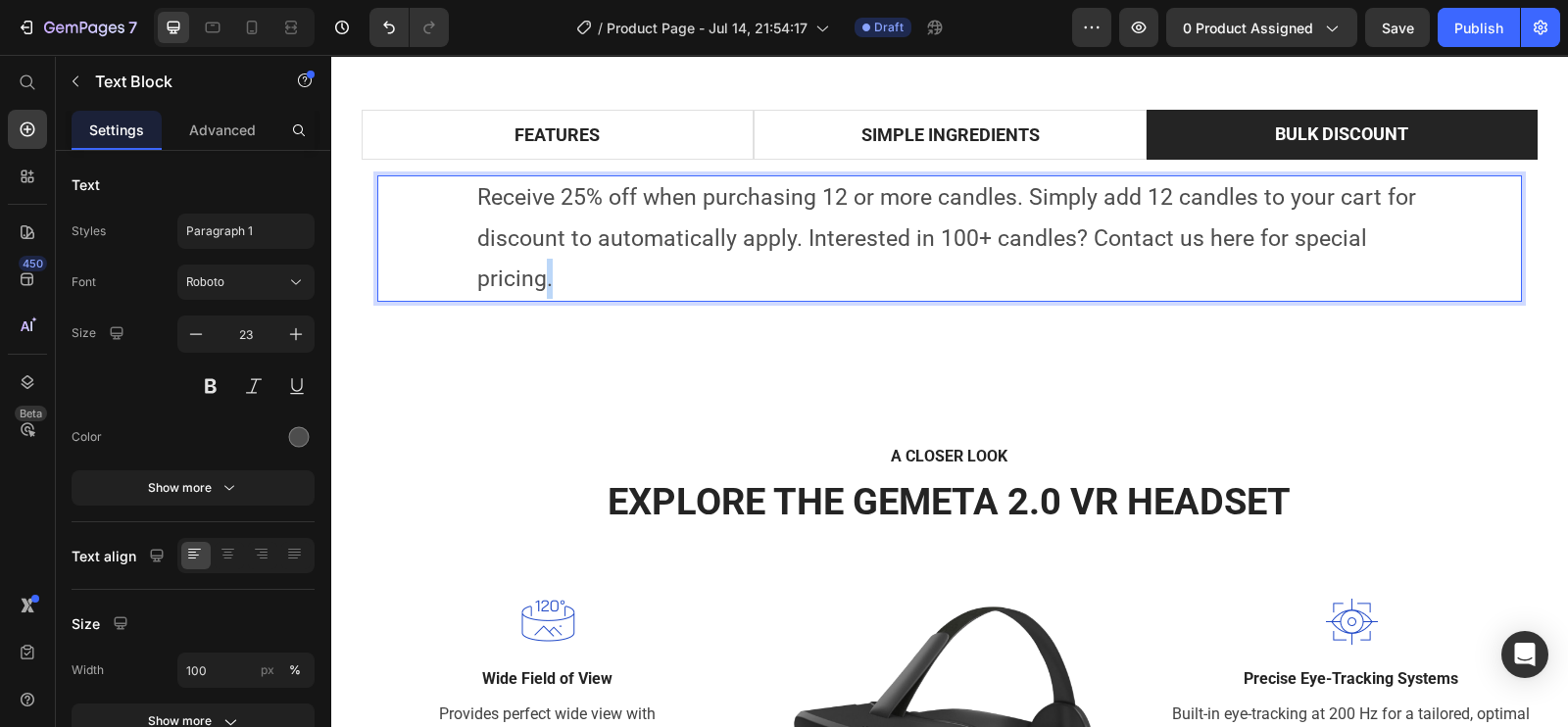 click on "Receive 25% off when purchasing 12 or more candles. Simply add 12 candles to your cart for discount to automatically apply. Interested in 100+ candles? Contact us here for special pricing." at bounding box center (950, 238) 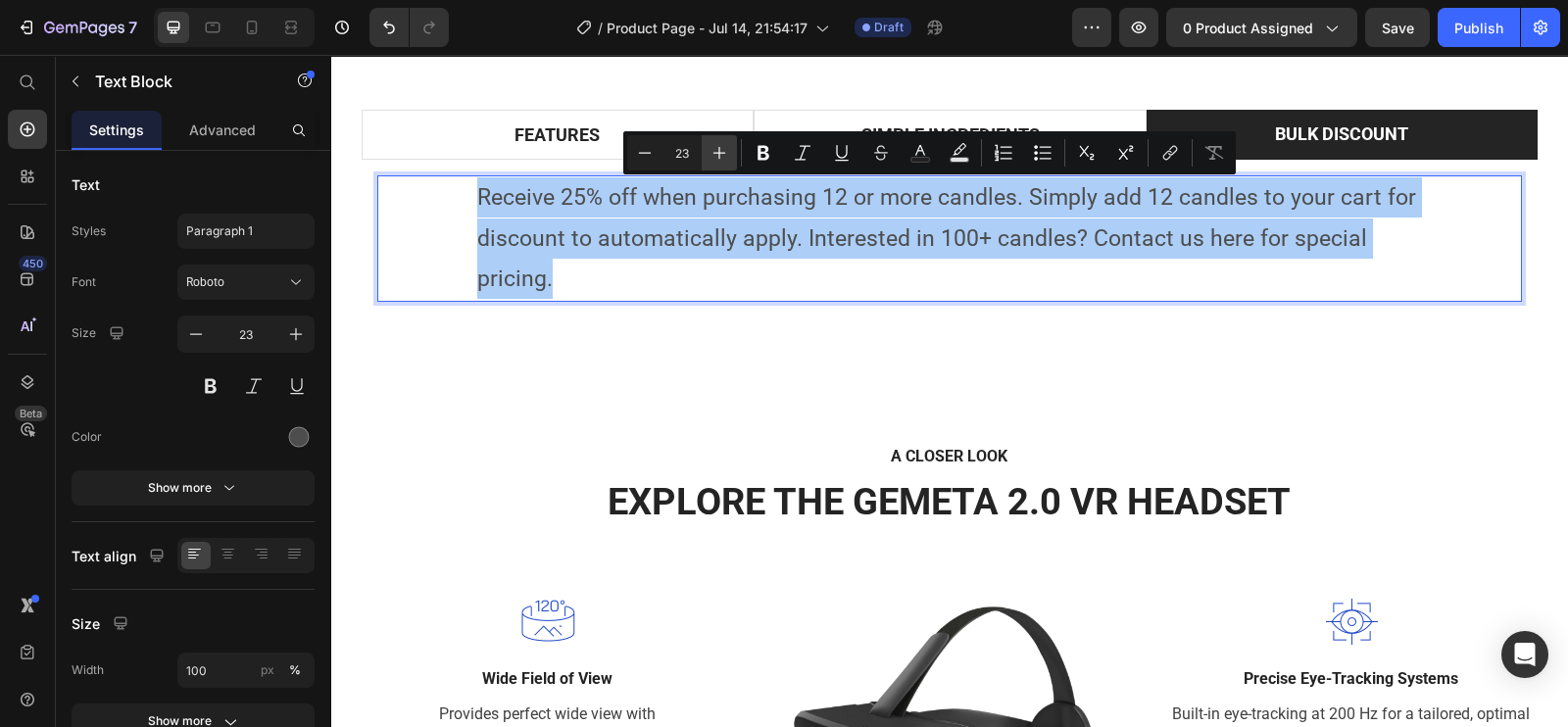 click 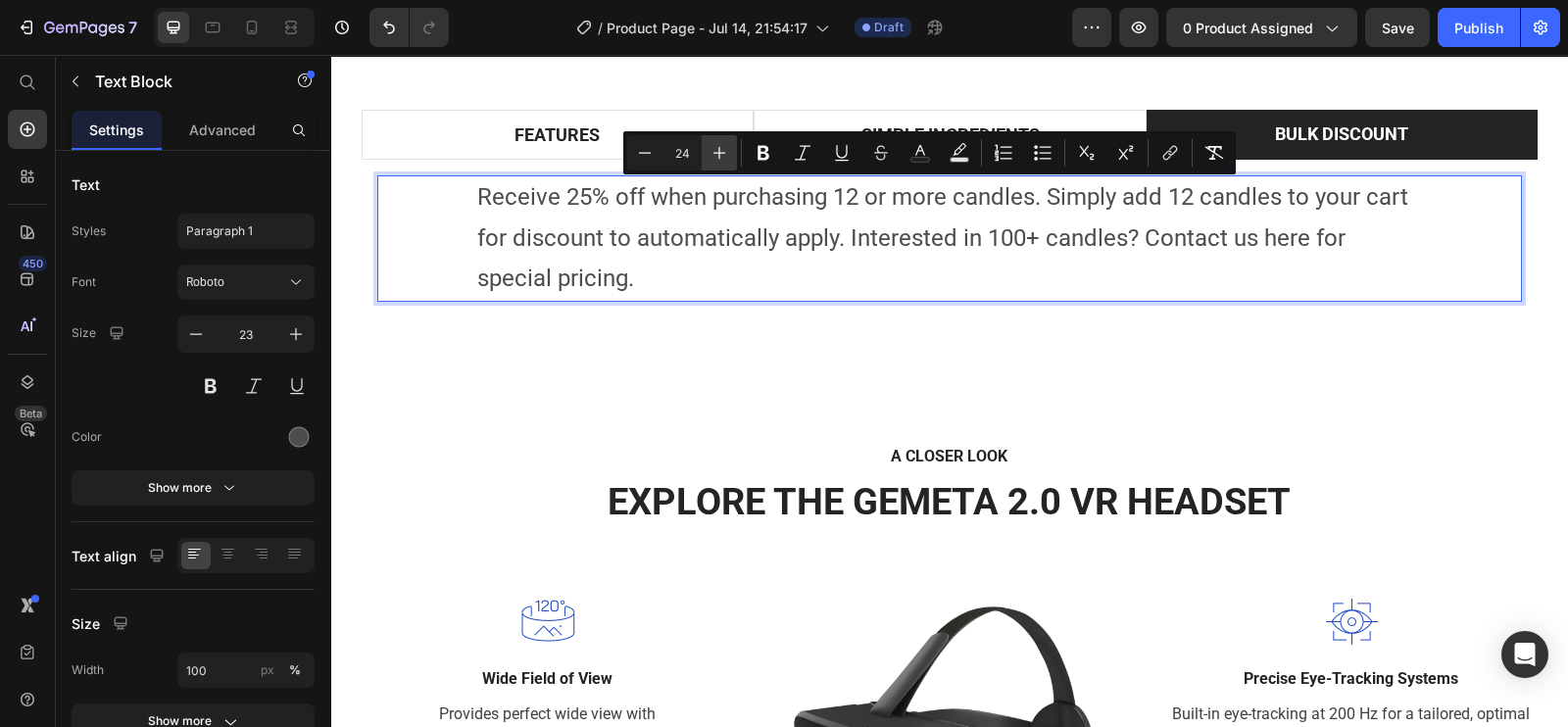 click 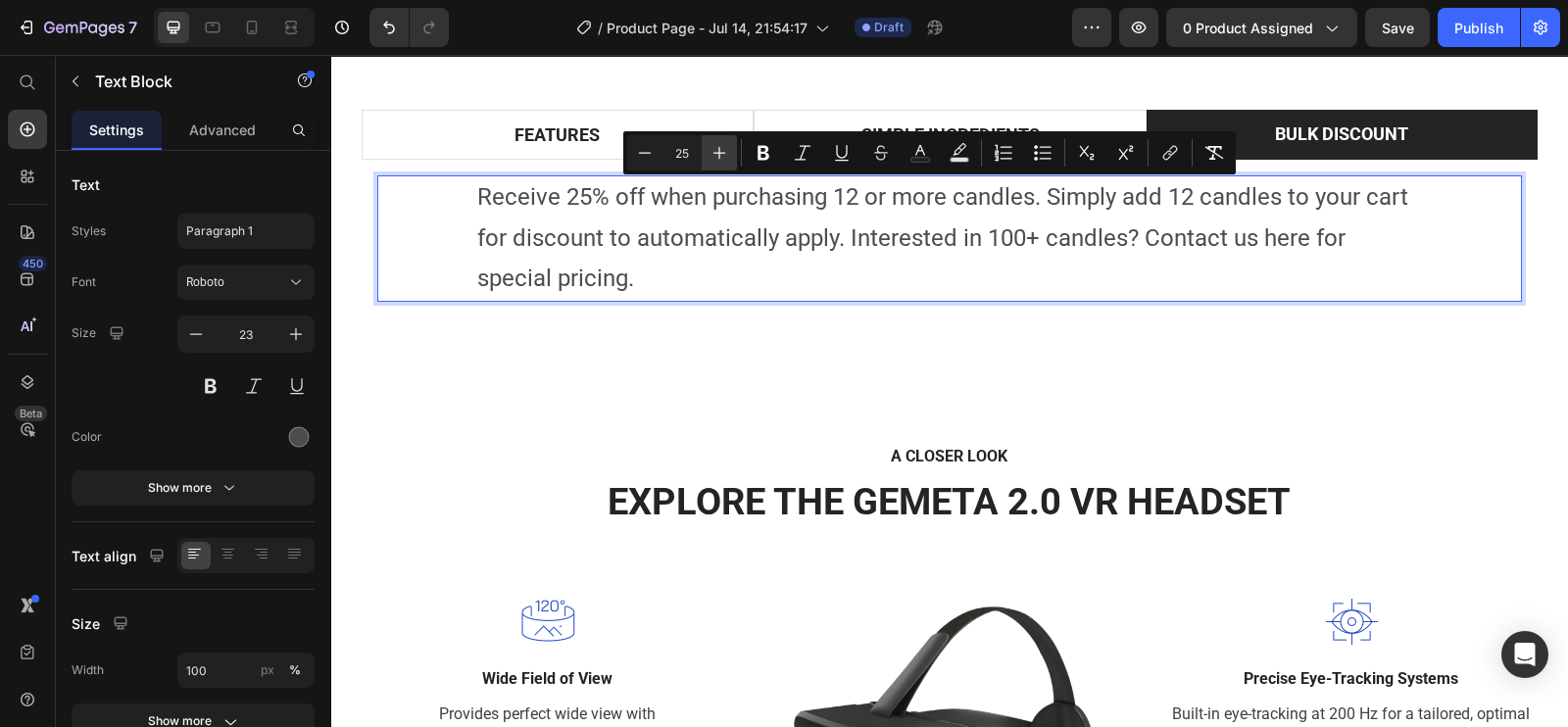 click 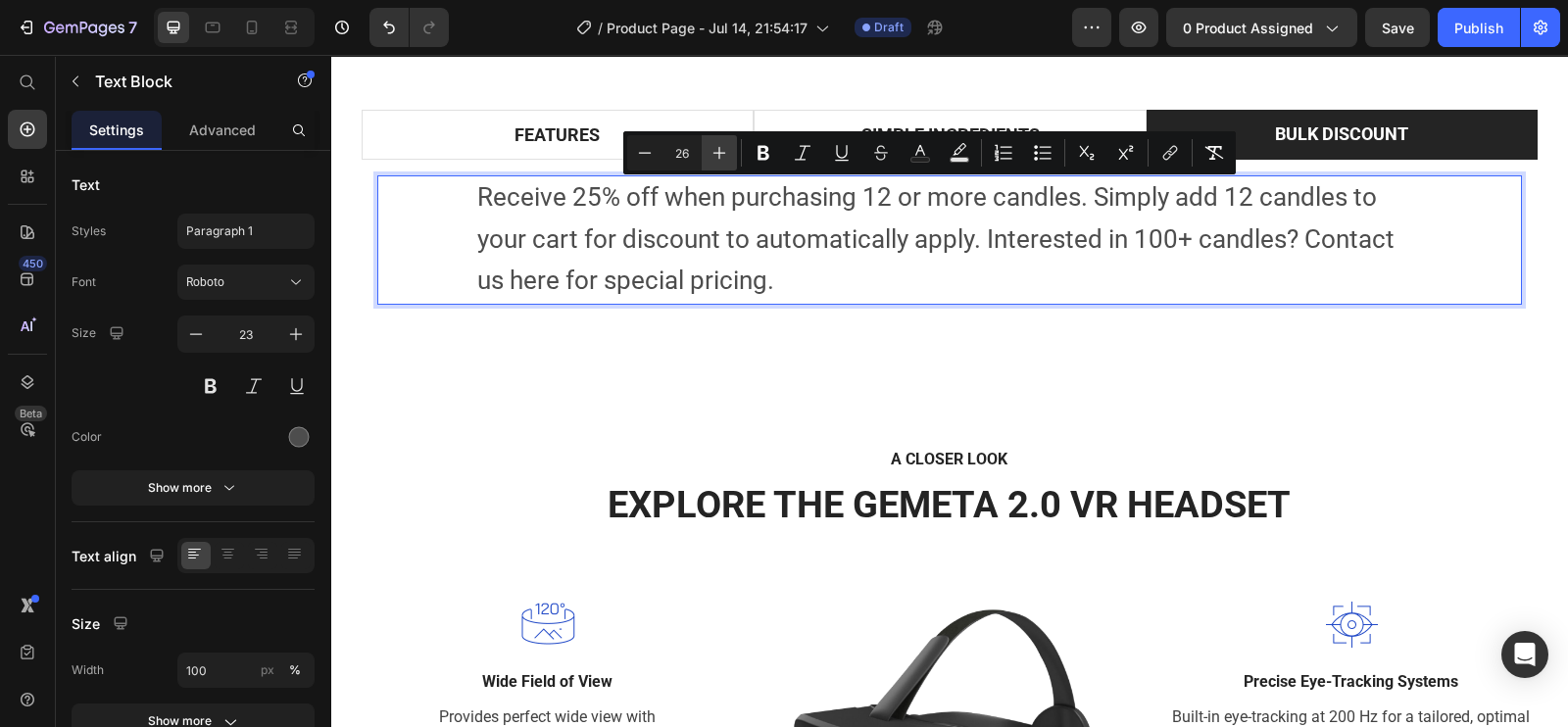 click 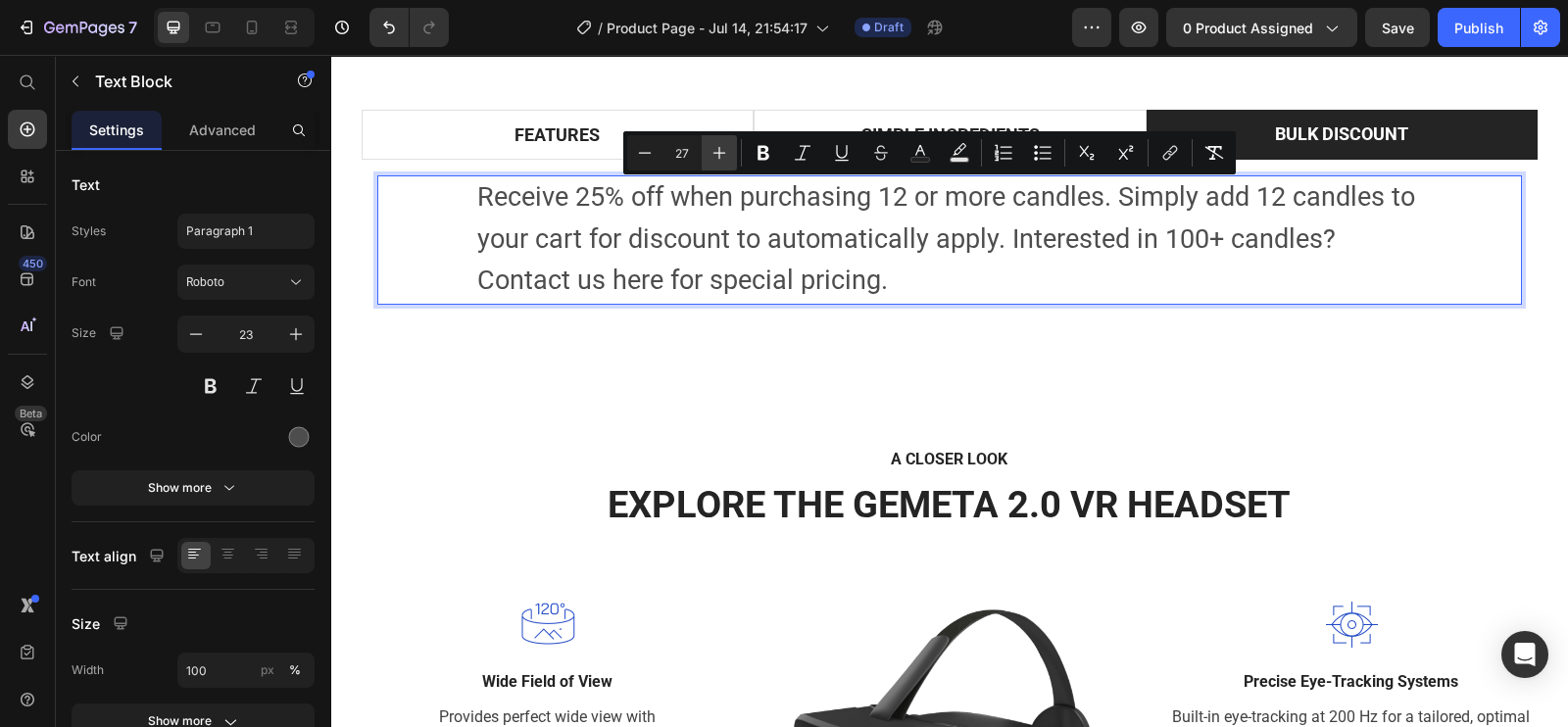 click 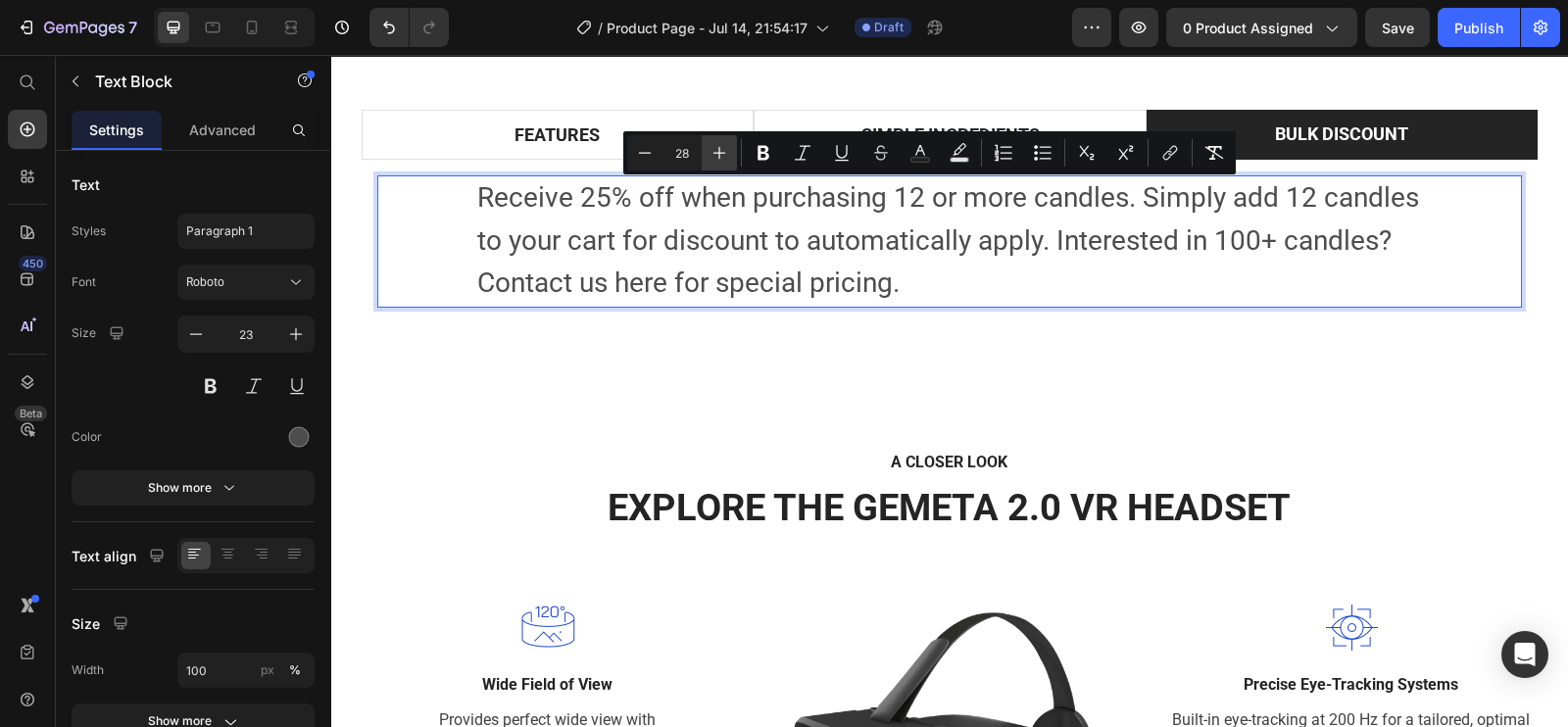 click 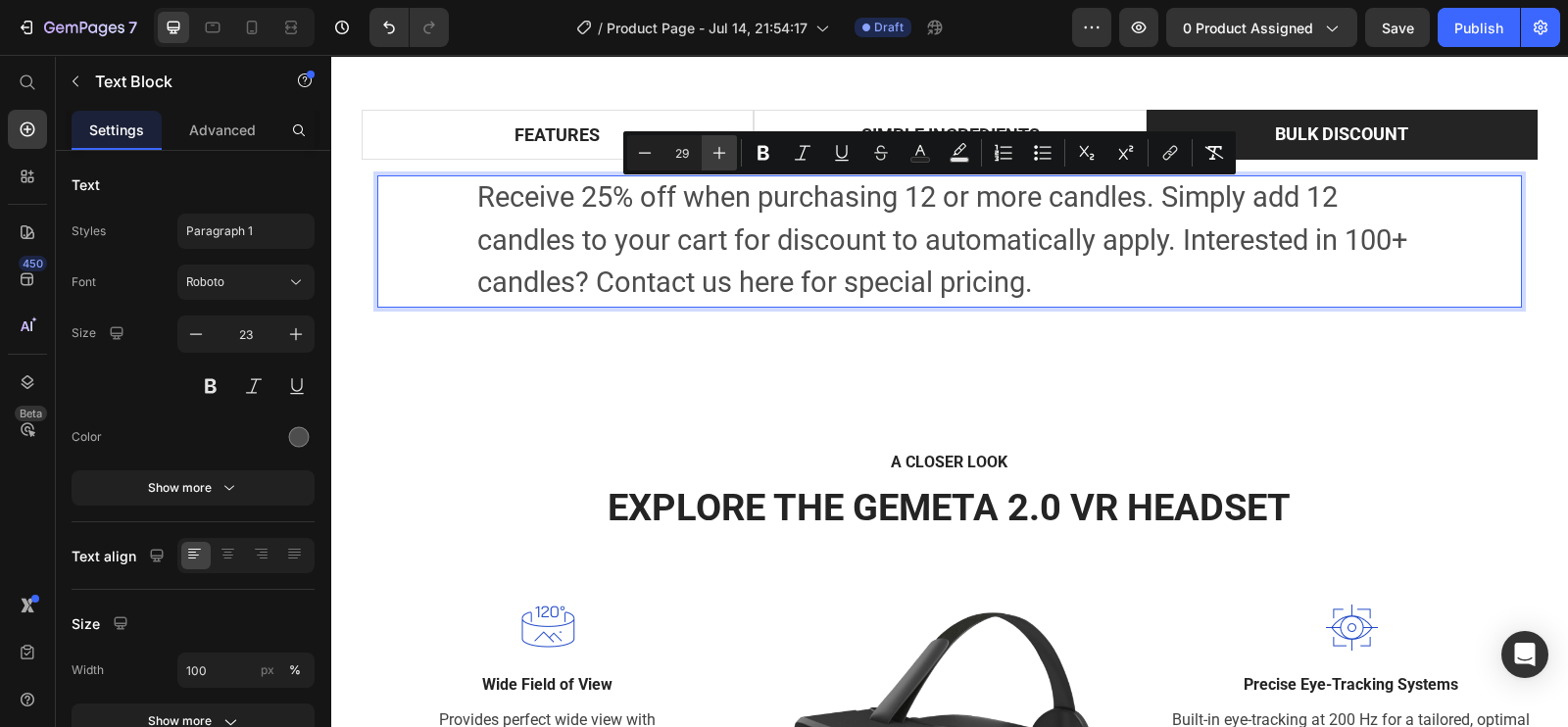 click 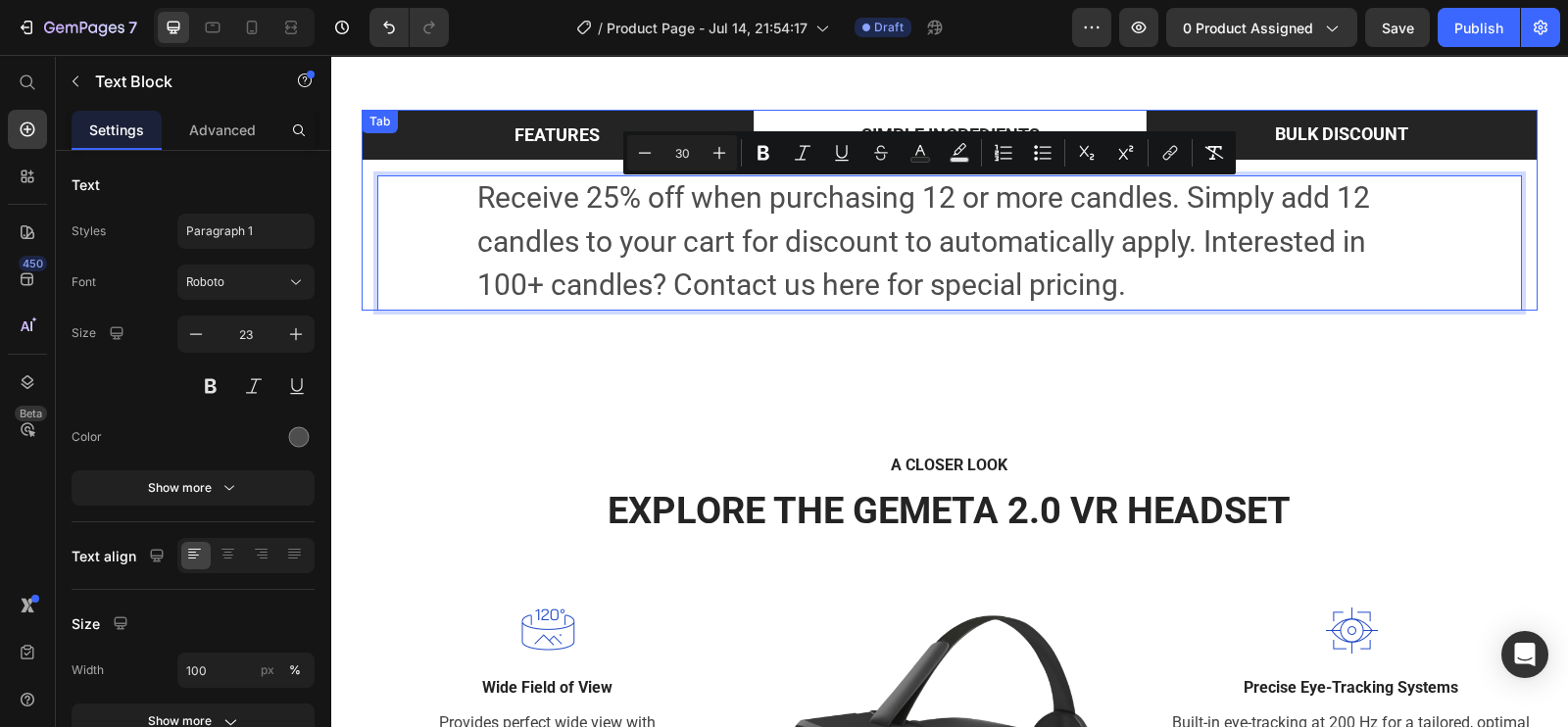 click on "FEATURES" at bounding box center (557, 134) 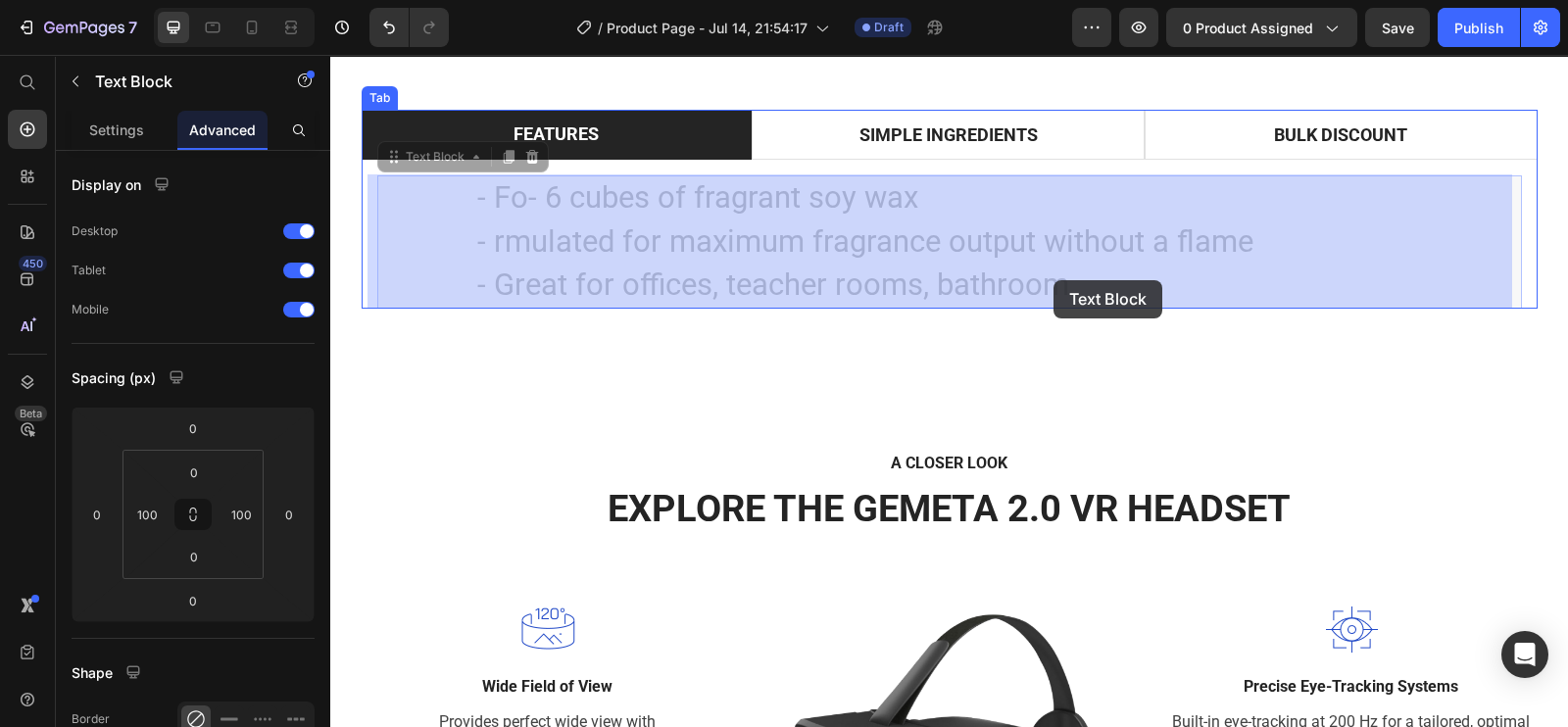 drag, startPoint x: 490, startPoint y: 186, endPoint x: 902, endPoint y: 296, distance: 426.43171 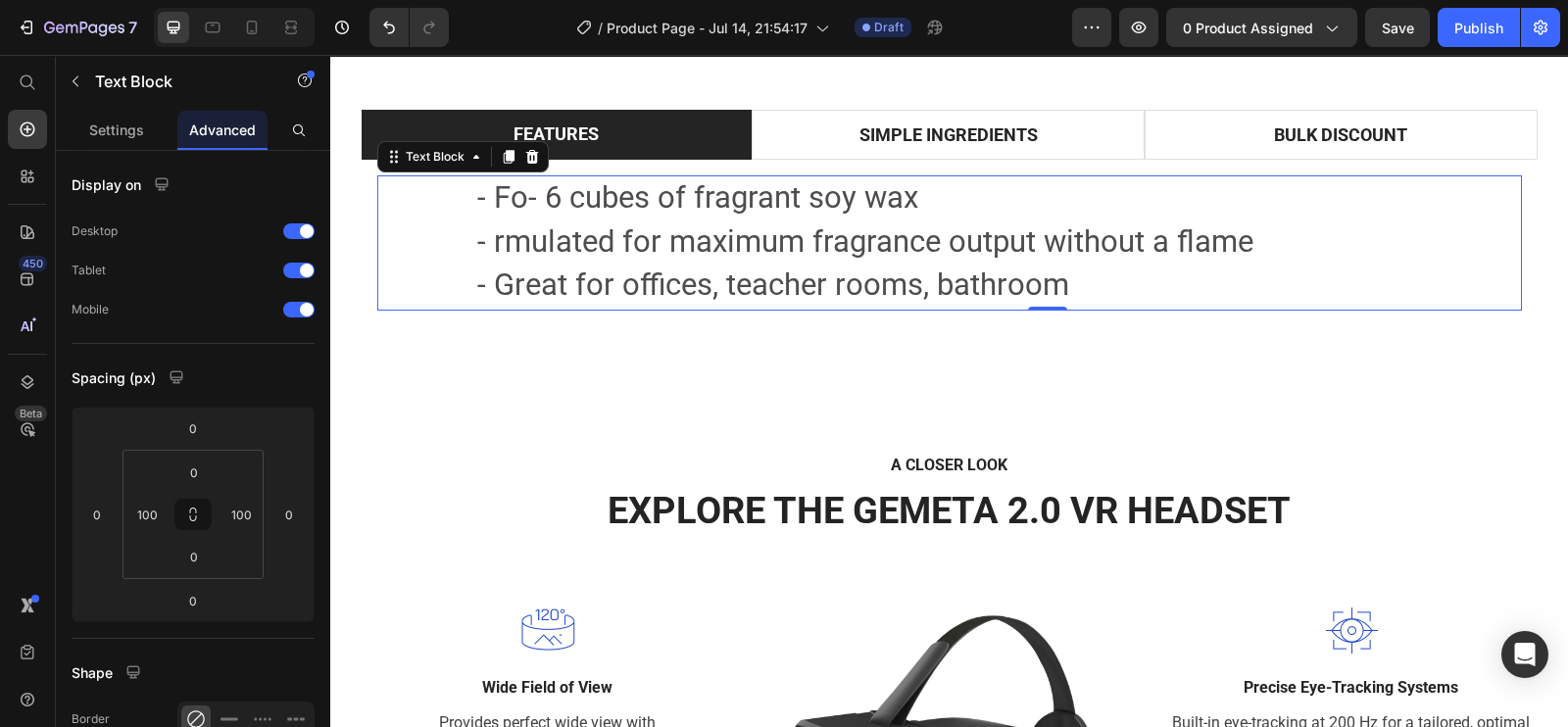 click on "- Great for offices, teacher rooms, bathroom" at bounding box center (773, 284) 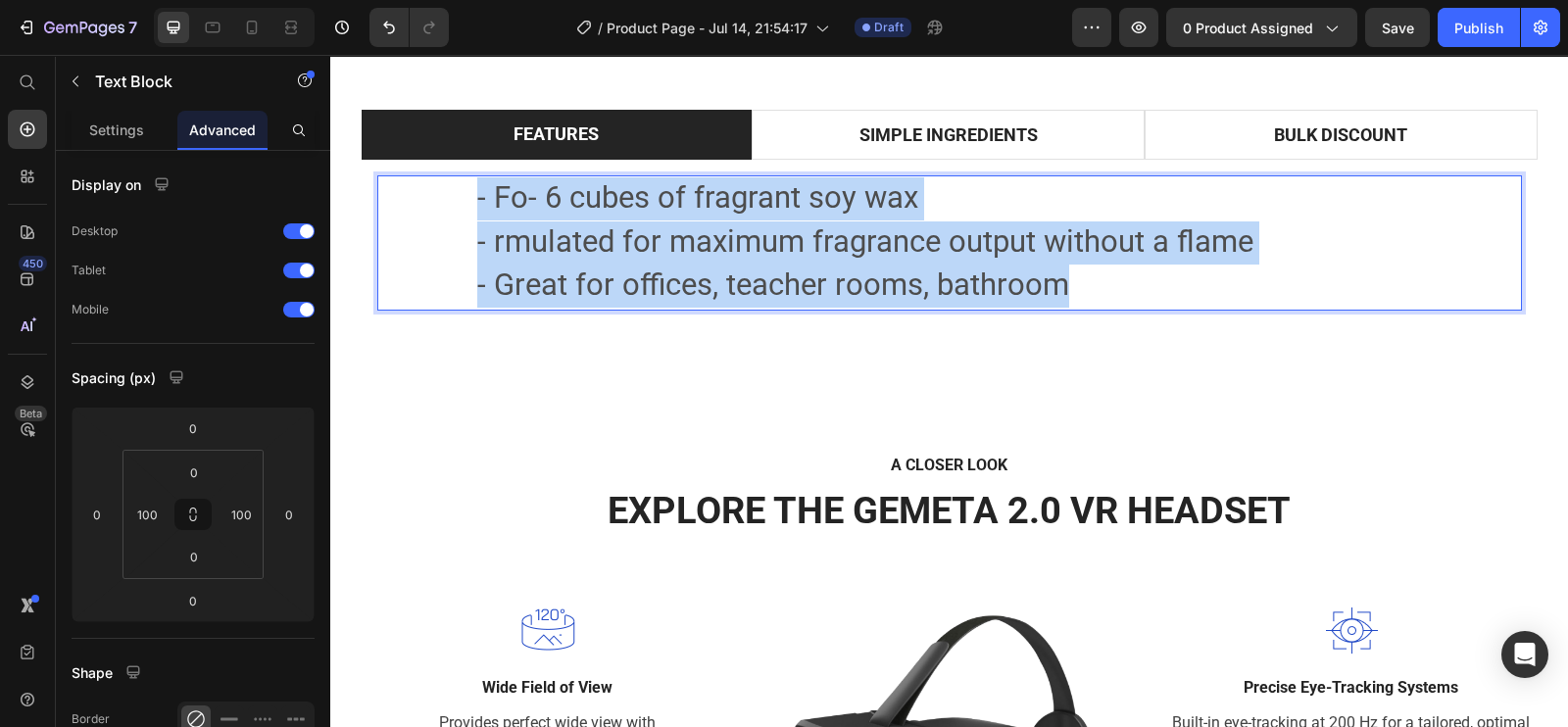 drag, startPoint x: 1054, startPoint y: 280, endPoint x: 458, endPoint y: 198, distance: 601.6145 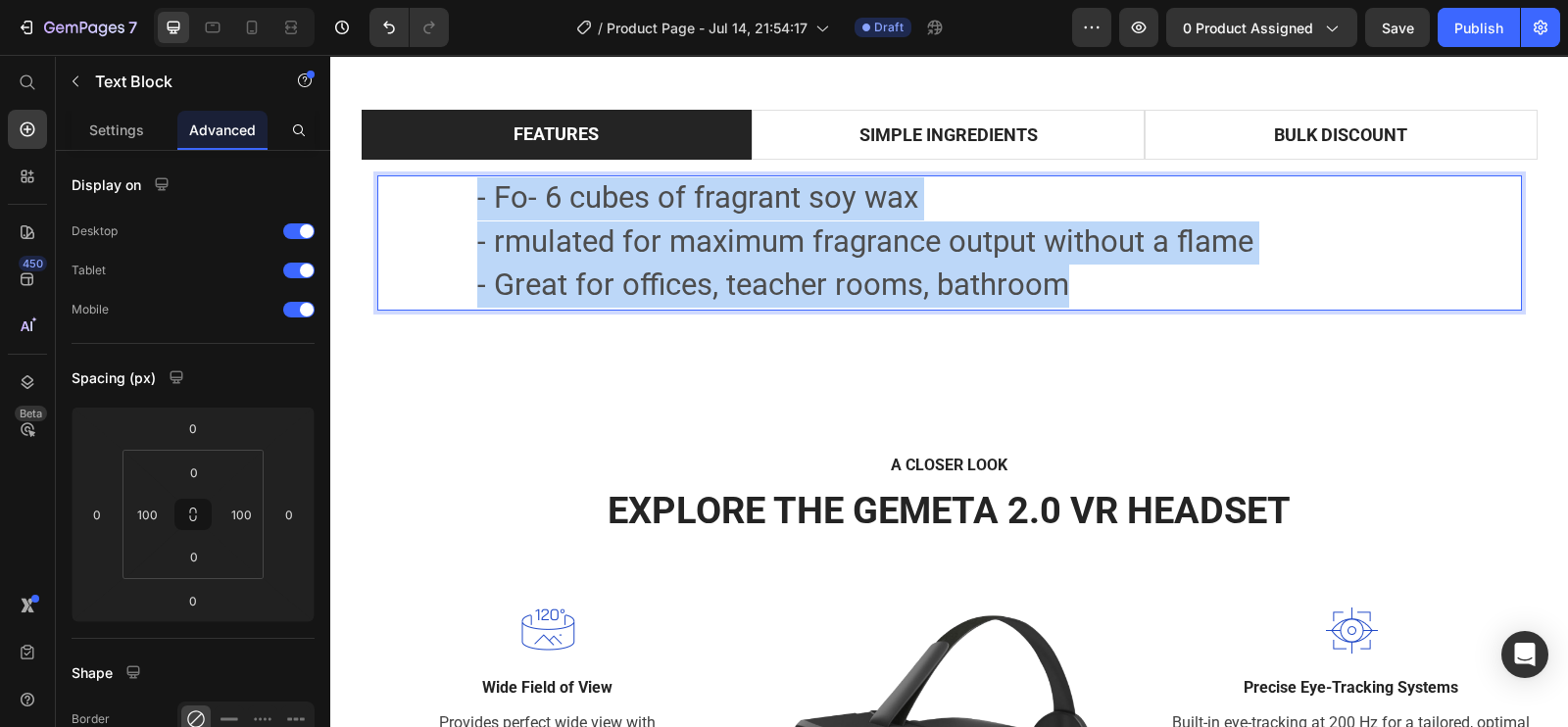 click on "- Fo- 6 cubes of fragrant soy wax - rmulated for maximum fragrance output without a flame - Great for offices, teacher rooms, bathroom Text Block   0" at bounding box center [950, 242] 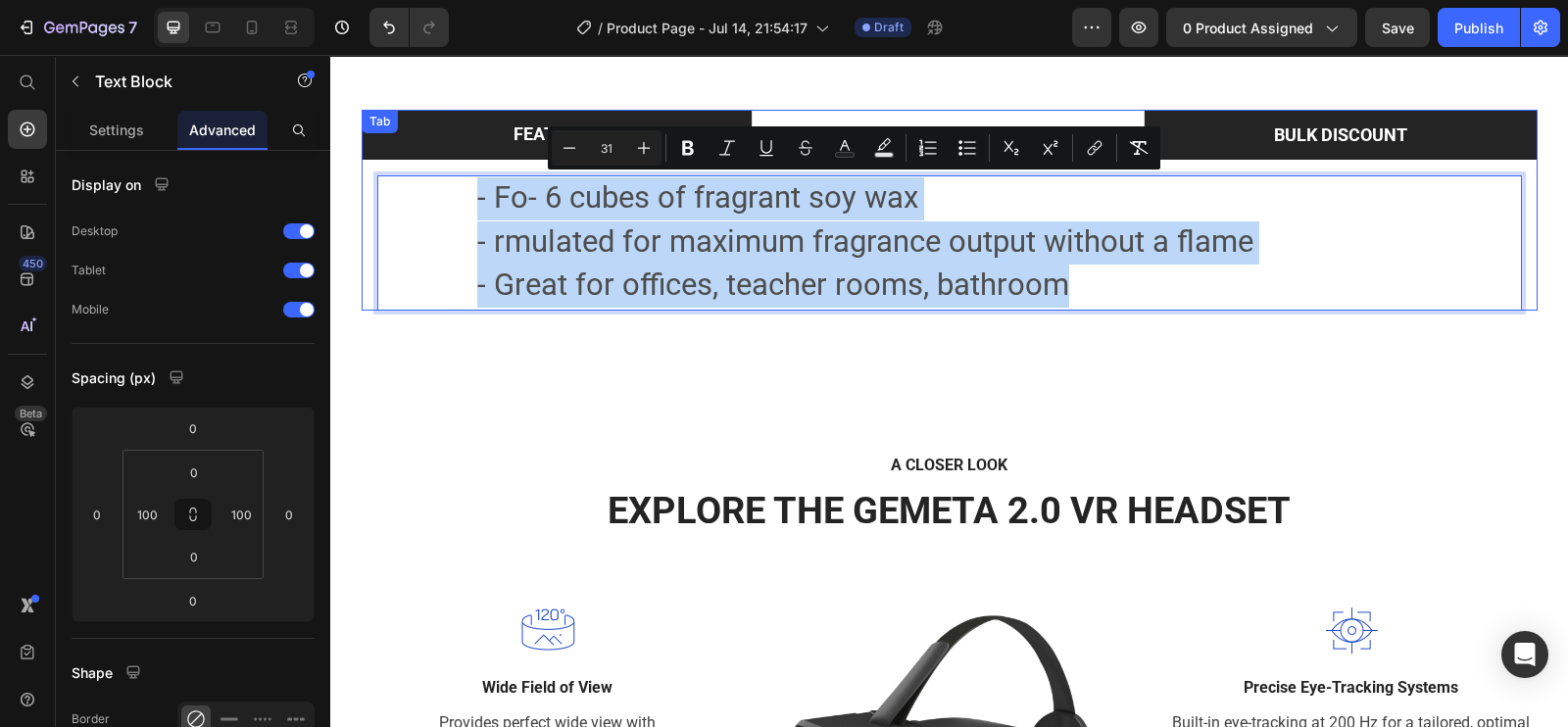 click on "BULK DISCOUNT" at bounding box center [1341, 134] 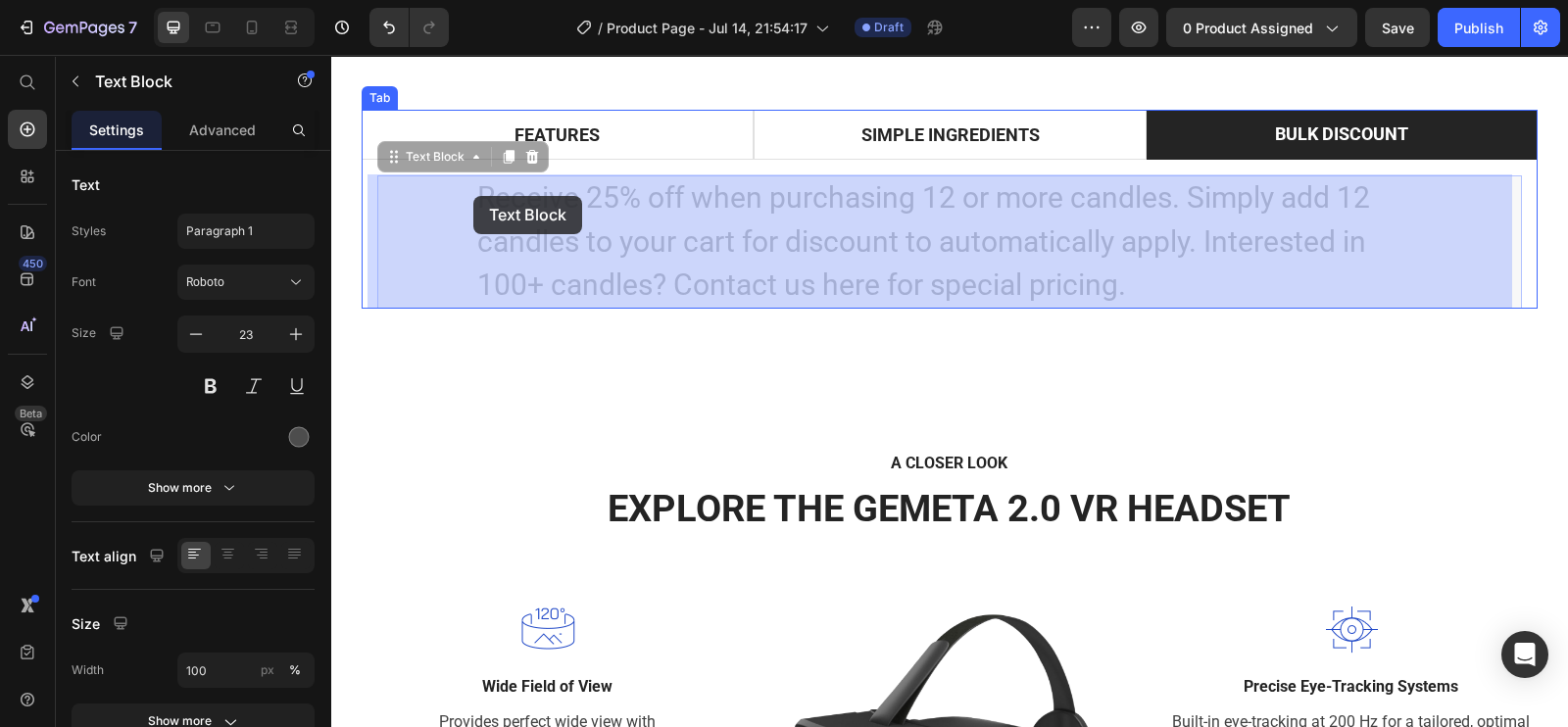 drag, startPoint x: 1140, startPoint y: 286, endPoint x: 471, endPoint y: 194, distance: 675.2962 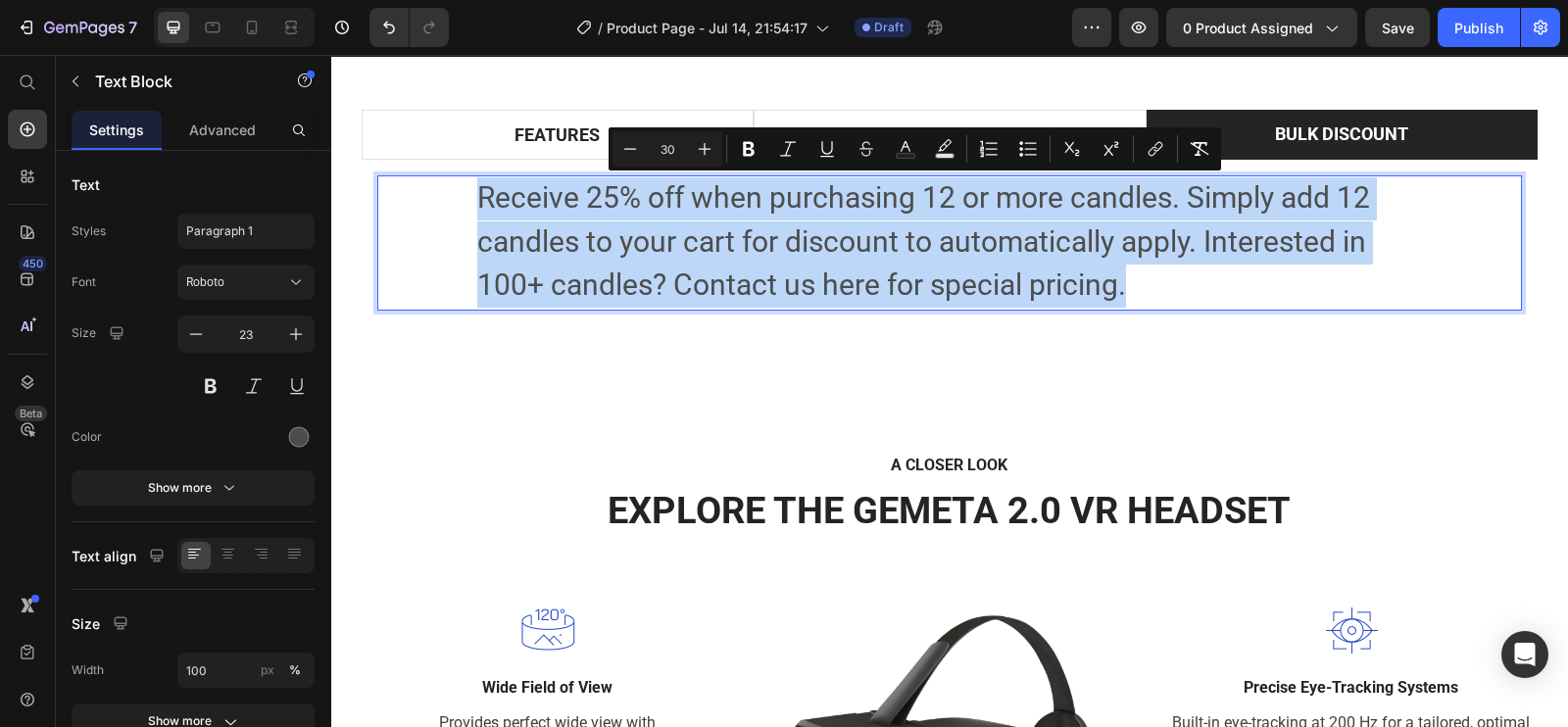 drag, startPoint x: 471, startPoint y: 194, endPoint x: 1187, endPoint y: 289, distance: 722.2749 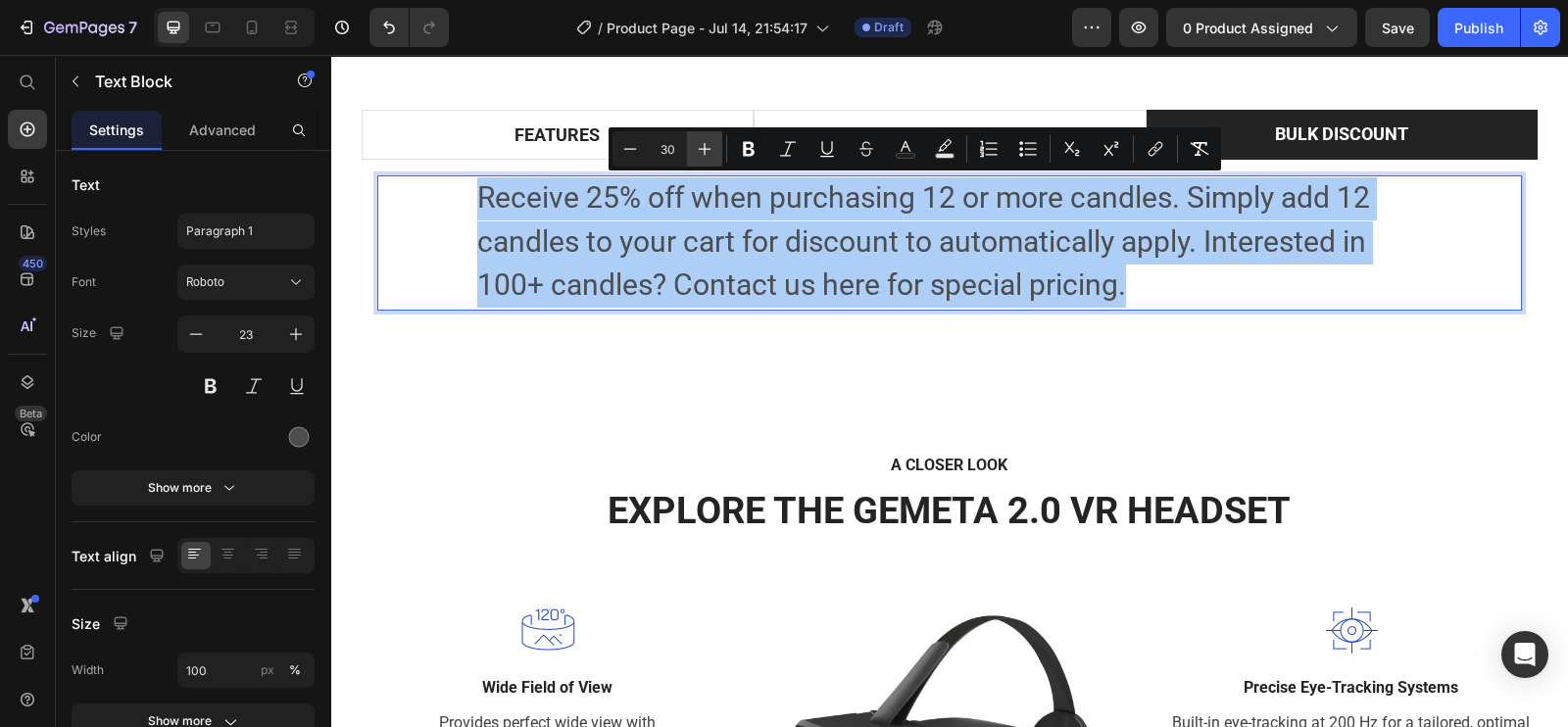 click 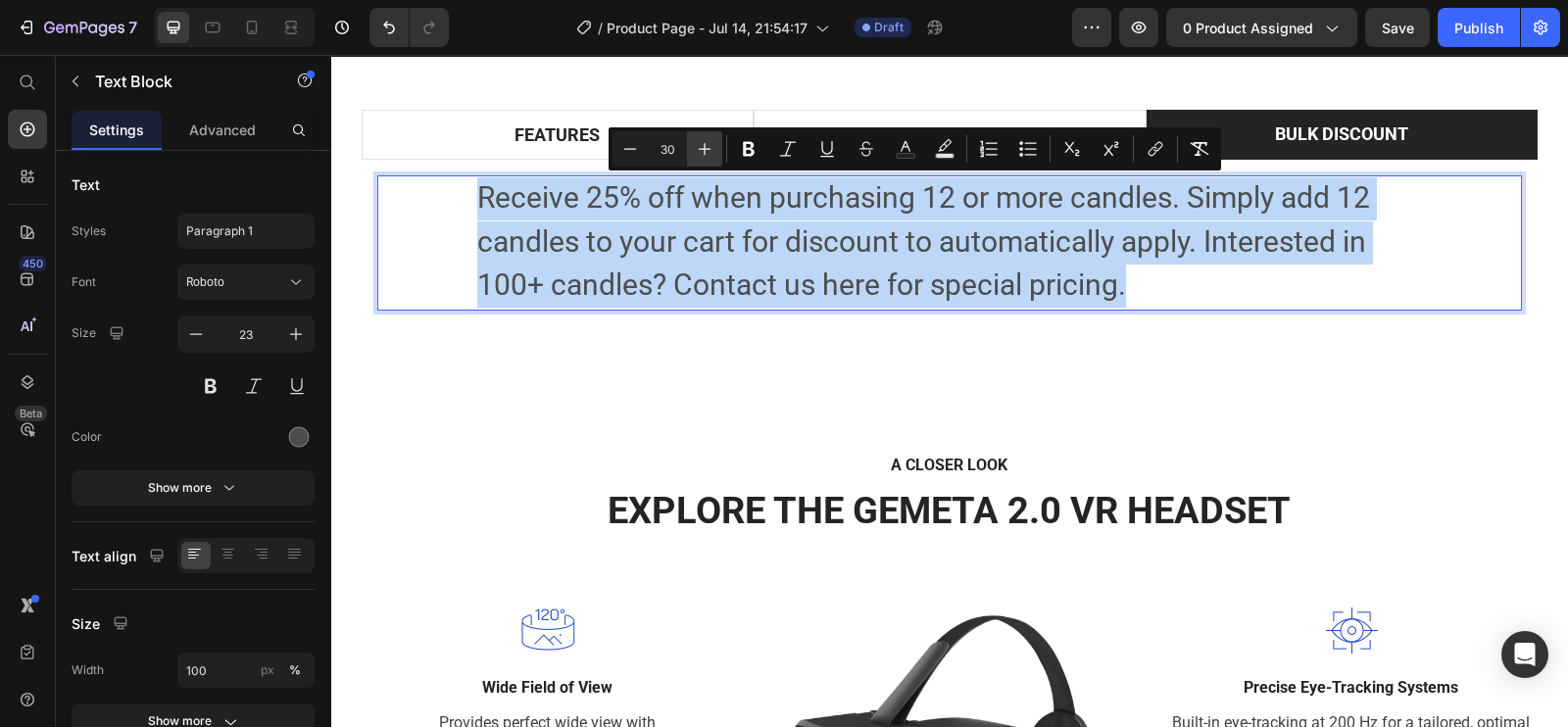 type on "31" 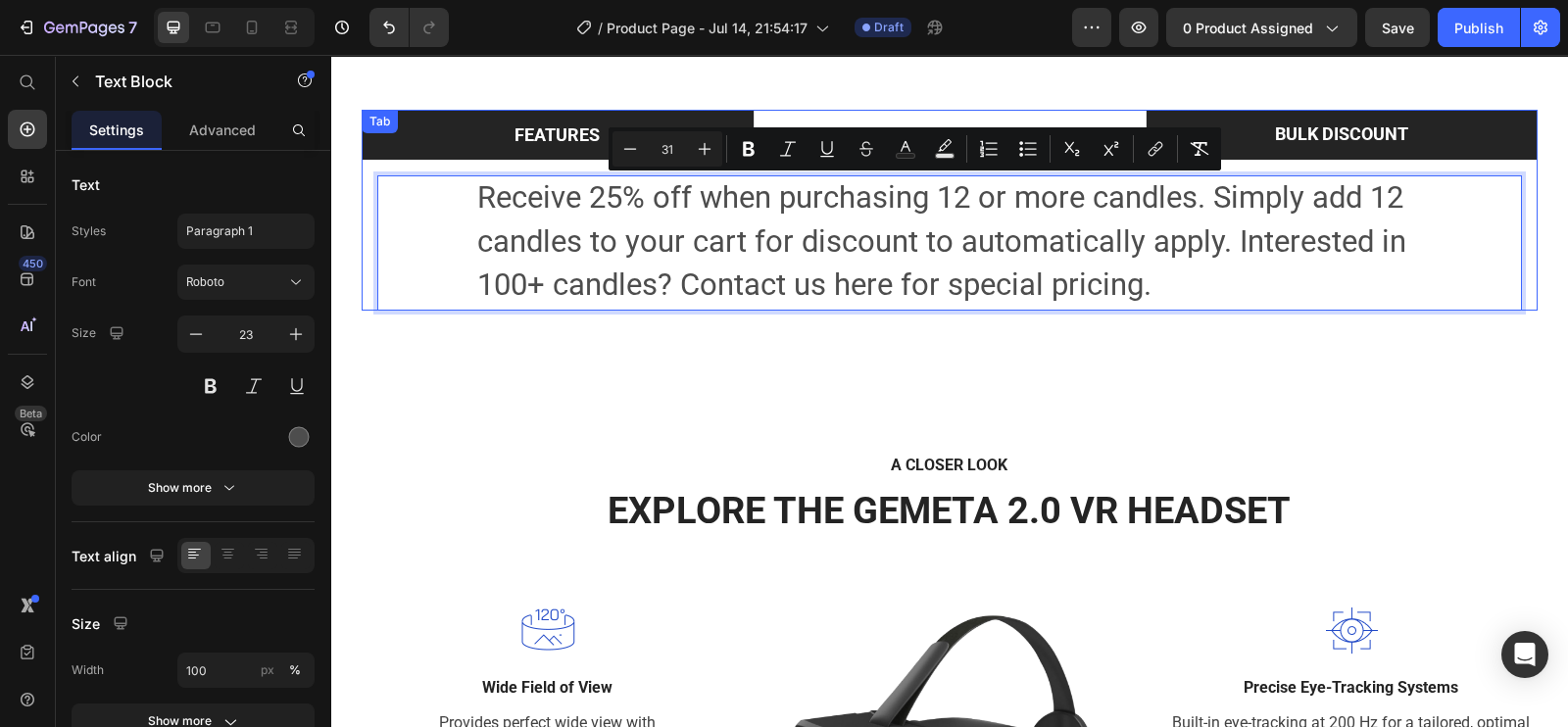 click on "FEATURES" at bounding box center [557, 134] 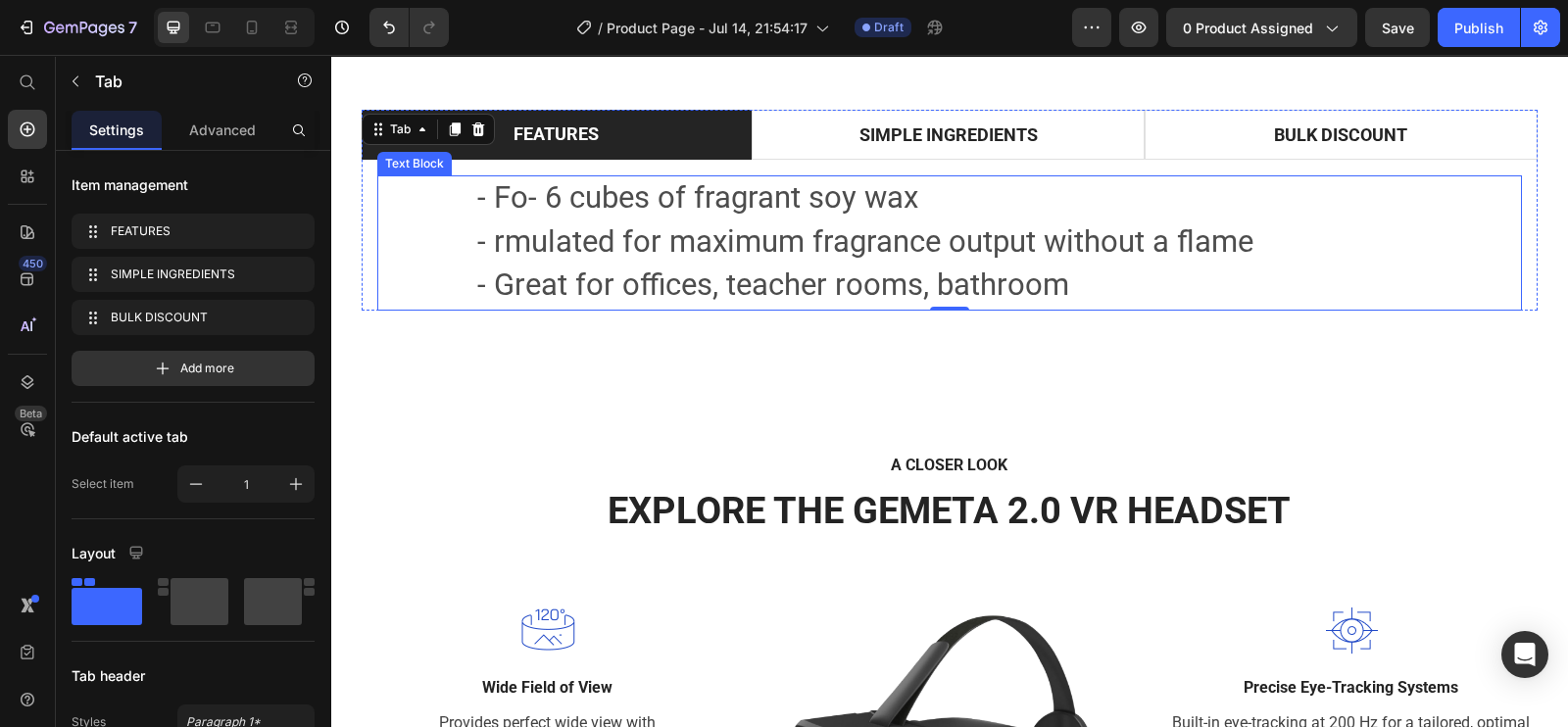 click on "- Great for offices, teacher rooms, bathroom" at bounding box center [773, 284] 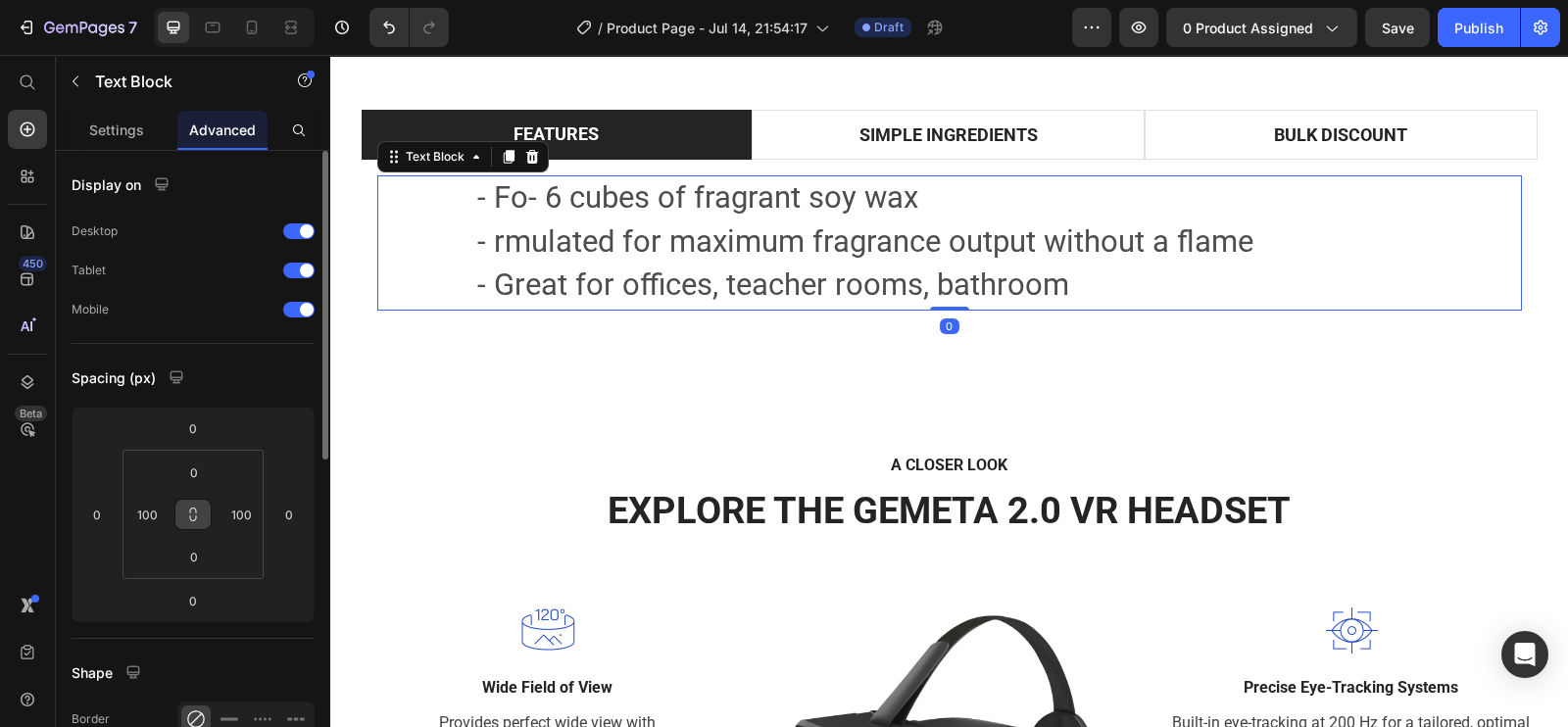 click 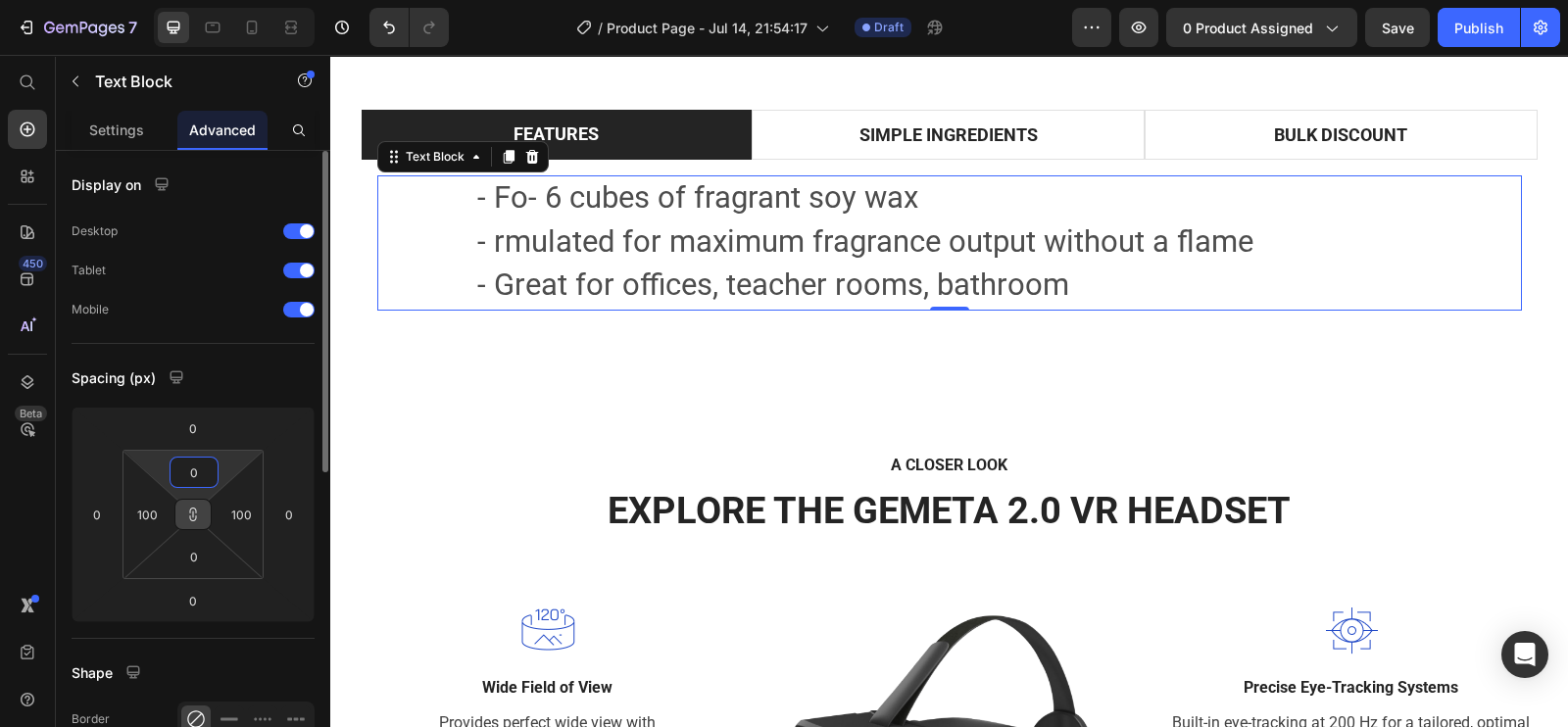 click on "0" at bounding box center [194, 472] 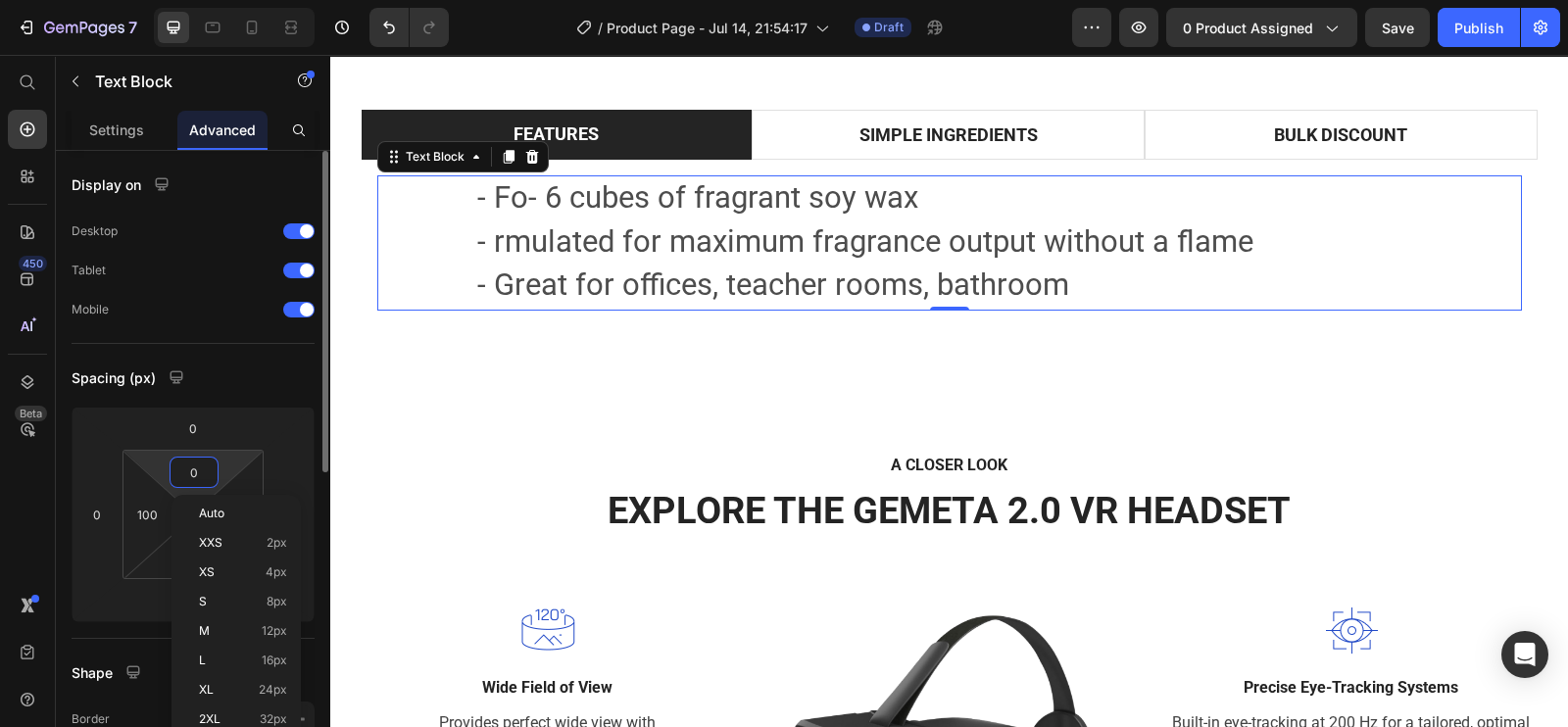 type on "1" 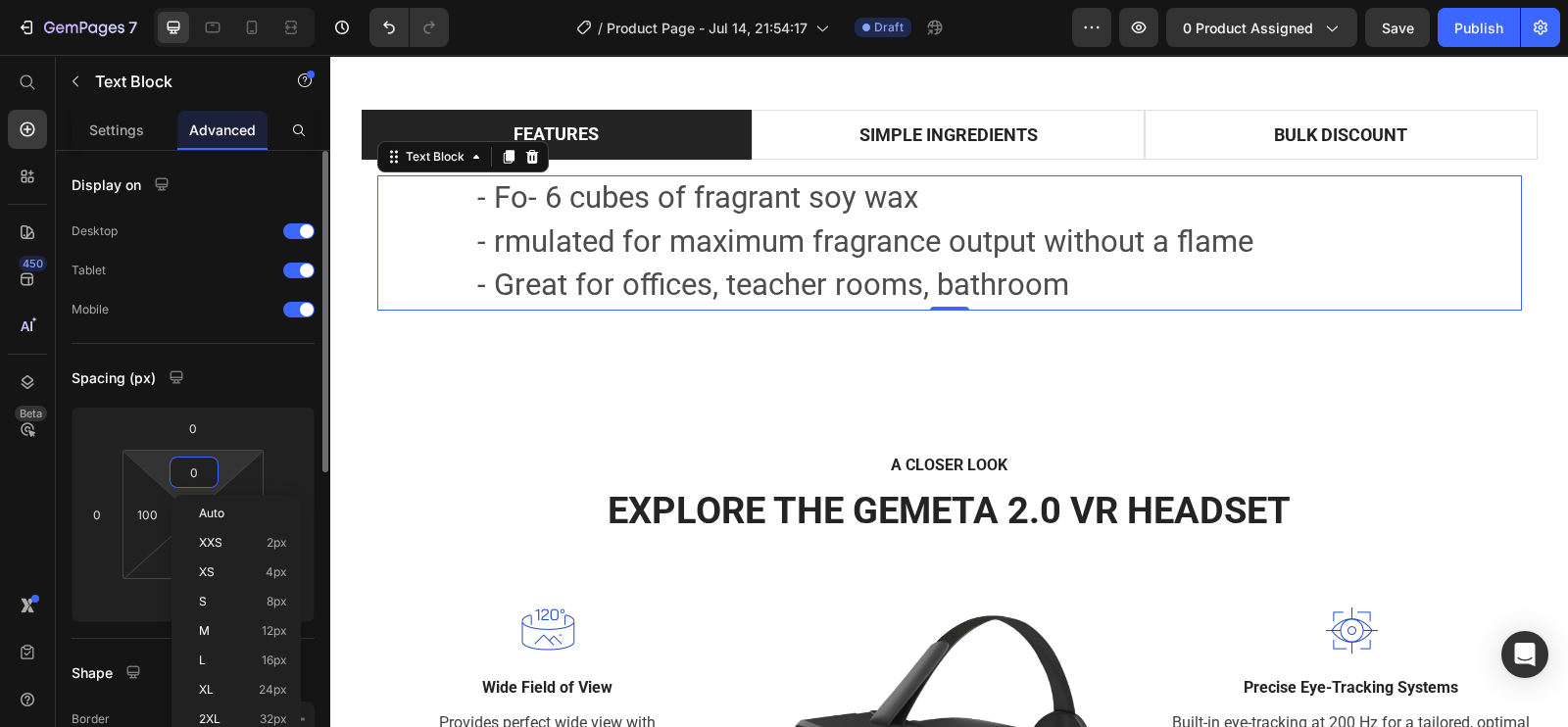 type on "1" 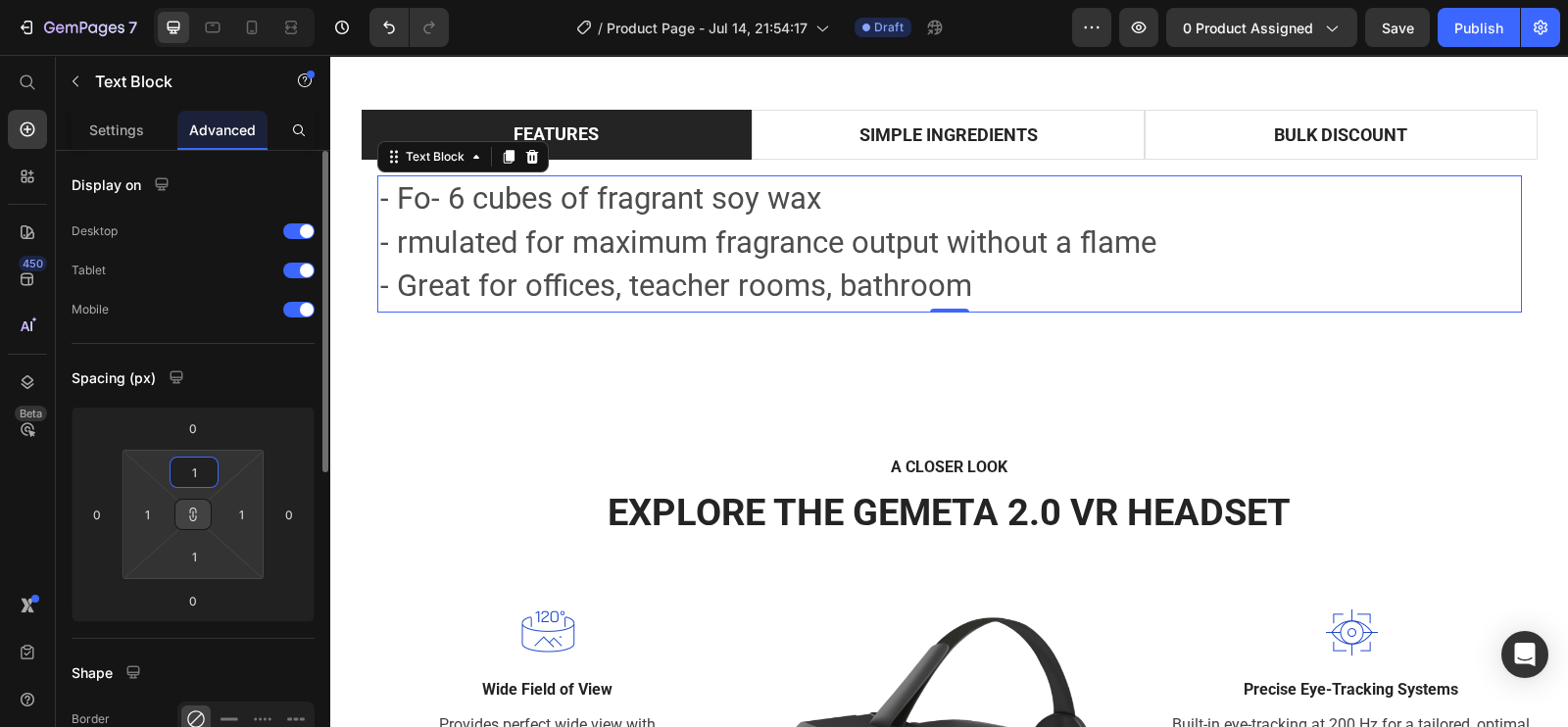 type on "10" 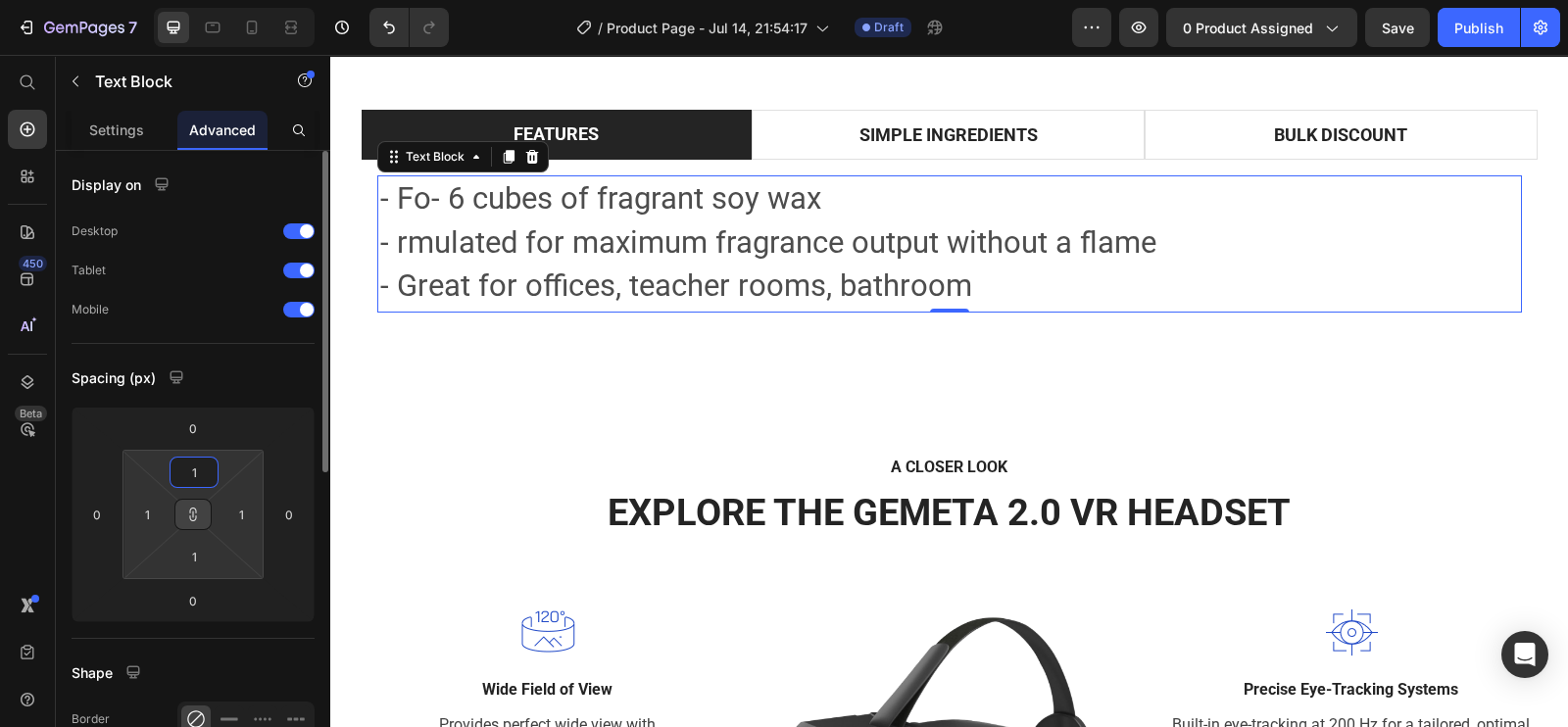 type on "10" 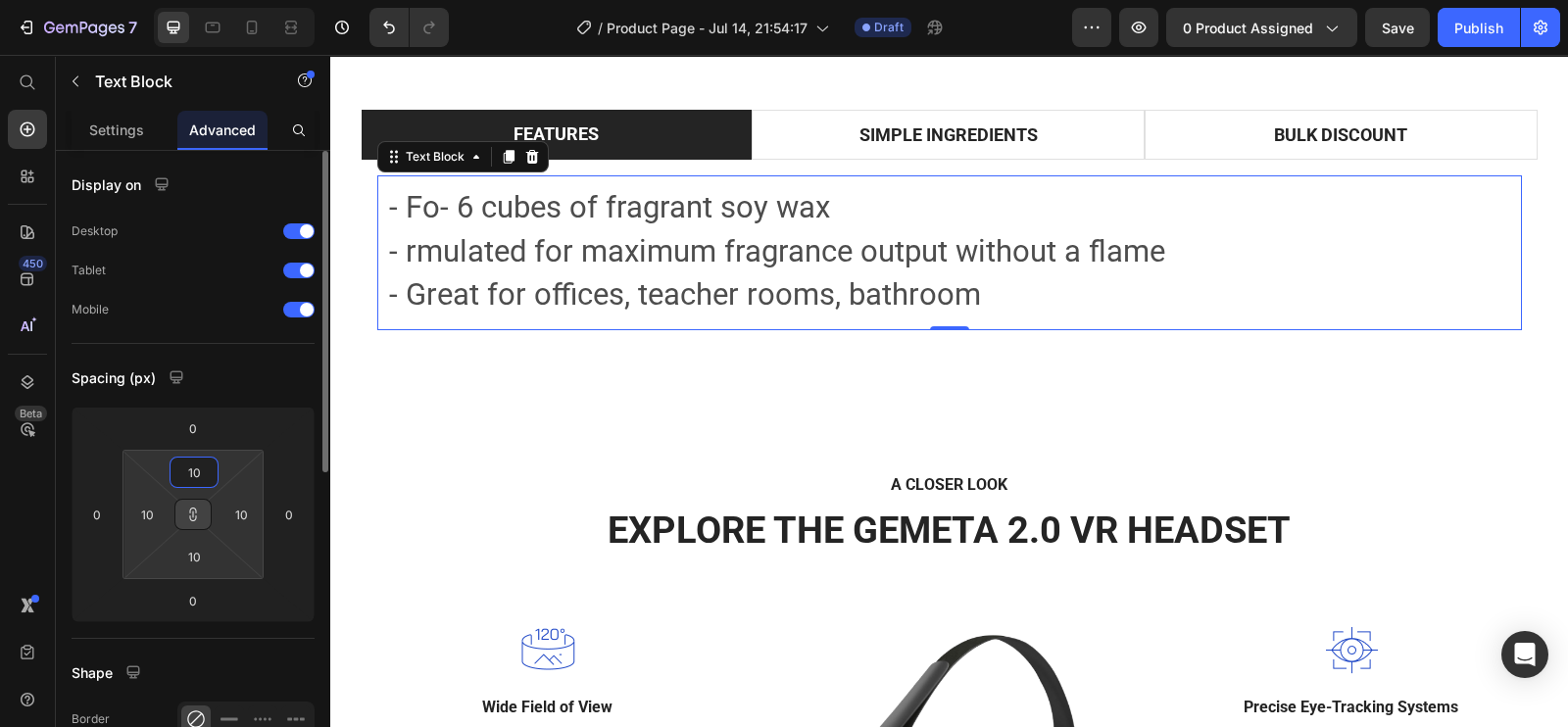 type on "100" 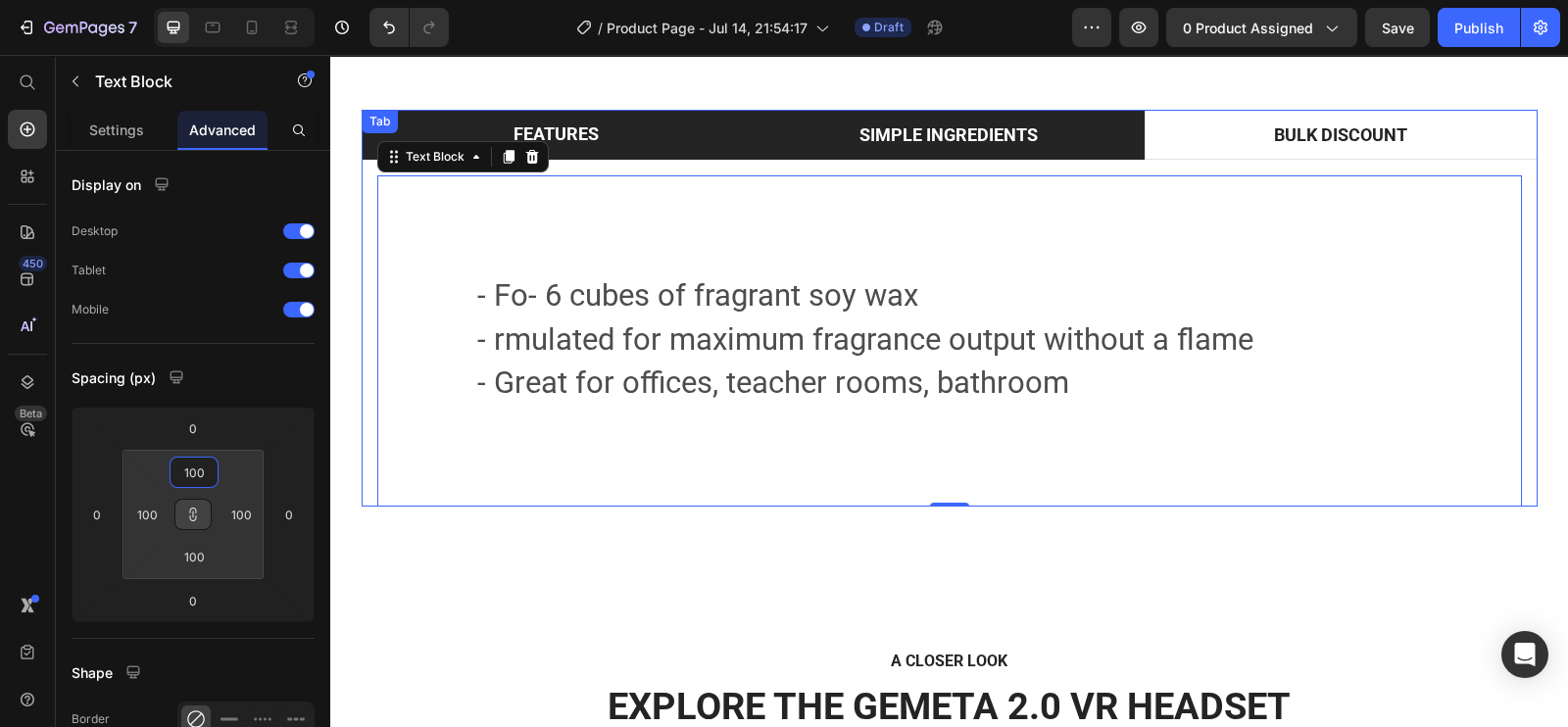 click on "SIMPLE INGREDIENTS" at bounding box center (948, 134) 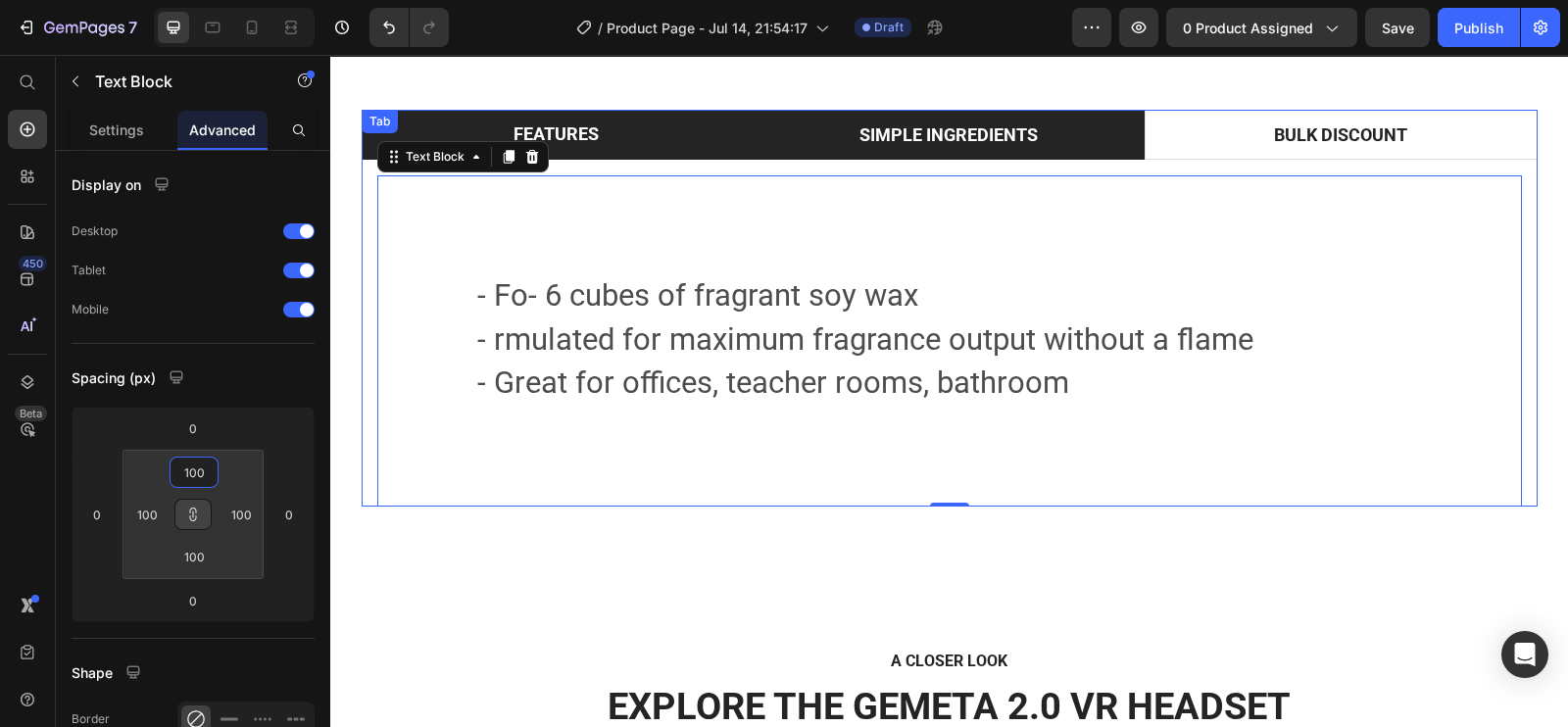 click on "SIMPLE INGREDIENTS" at bounding box center [948, 134] 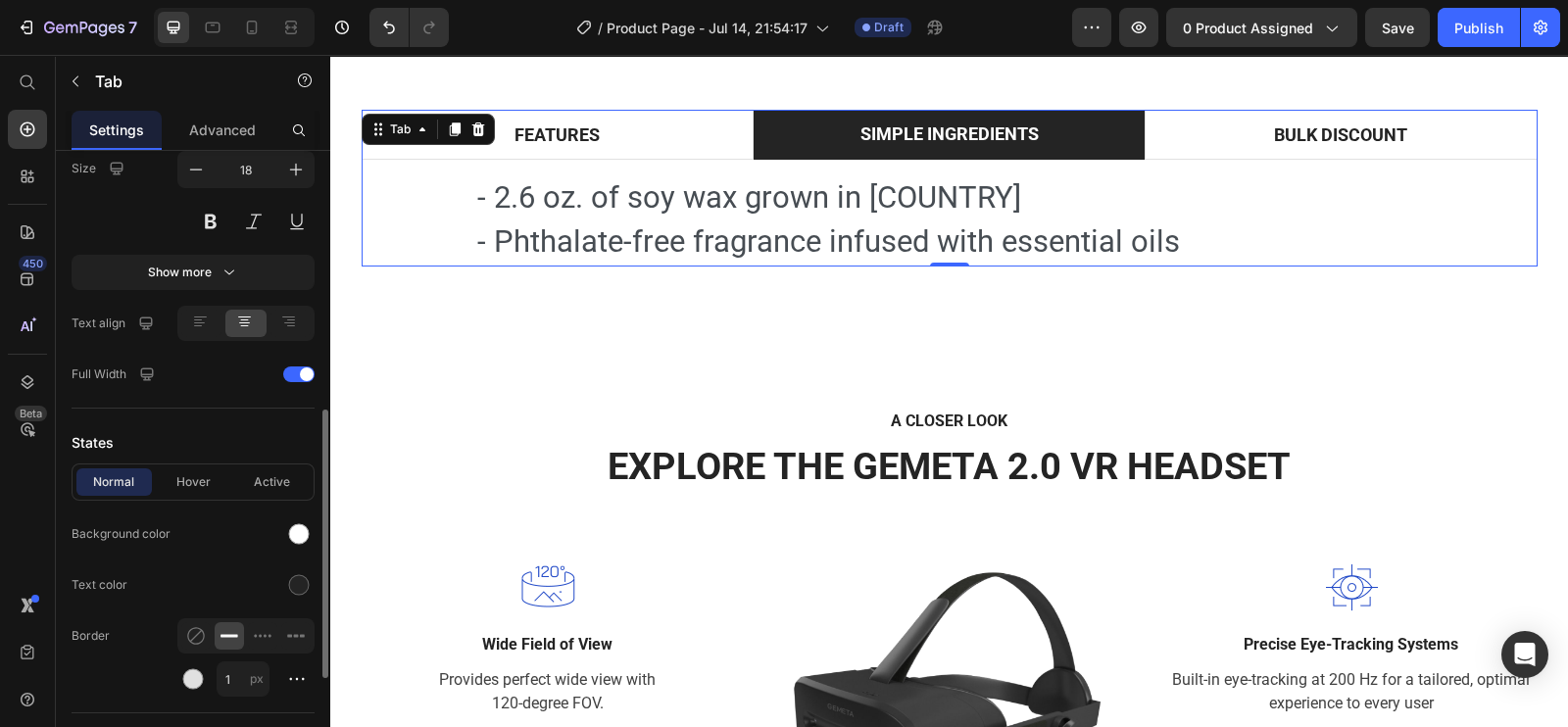 scroll, scrollTop: 637, scrollLeft: 0, axis: vertical 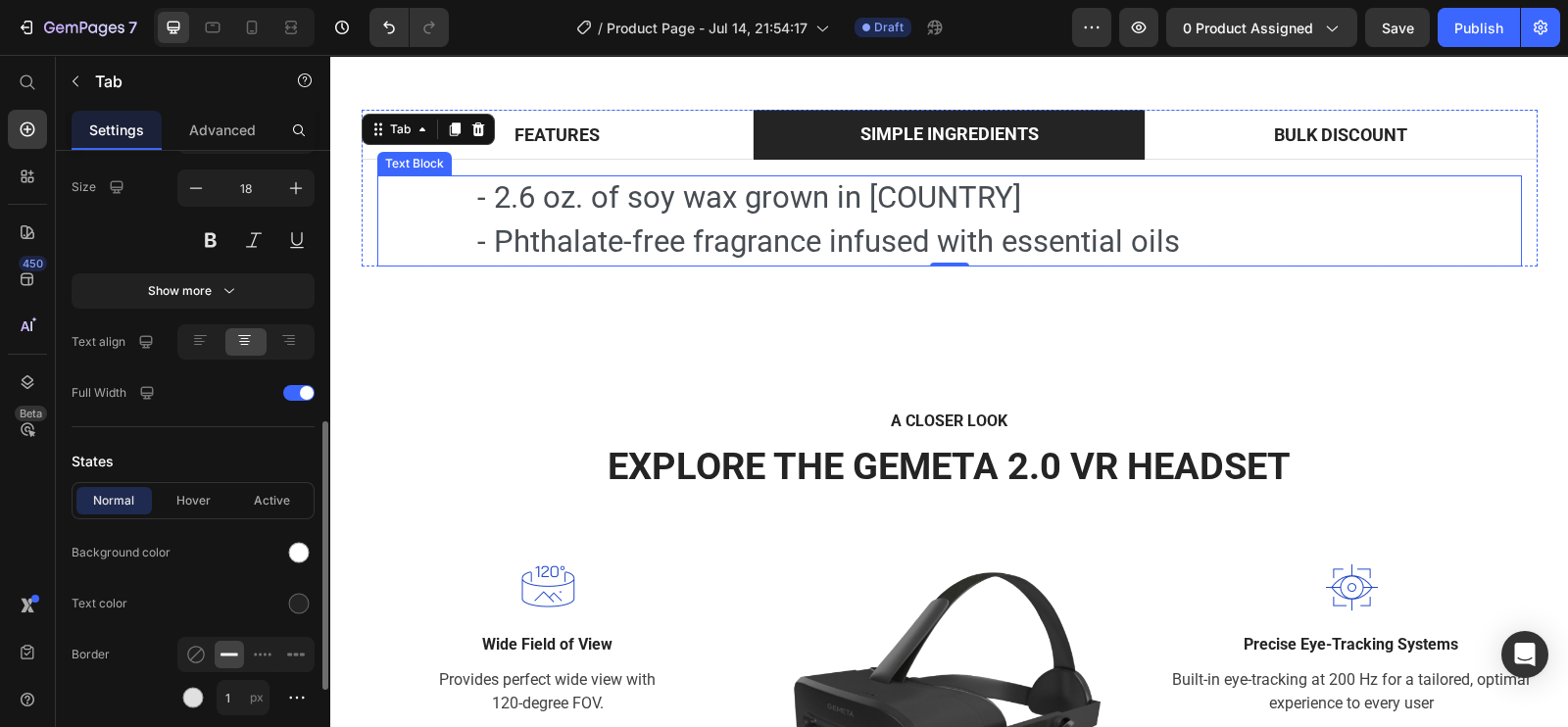 click on "- 2.6 oz. of soy wax grown in America" at bounding box center [749, 197] 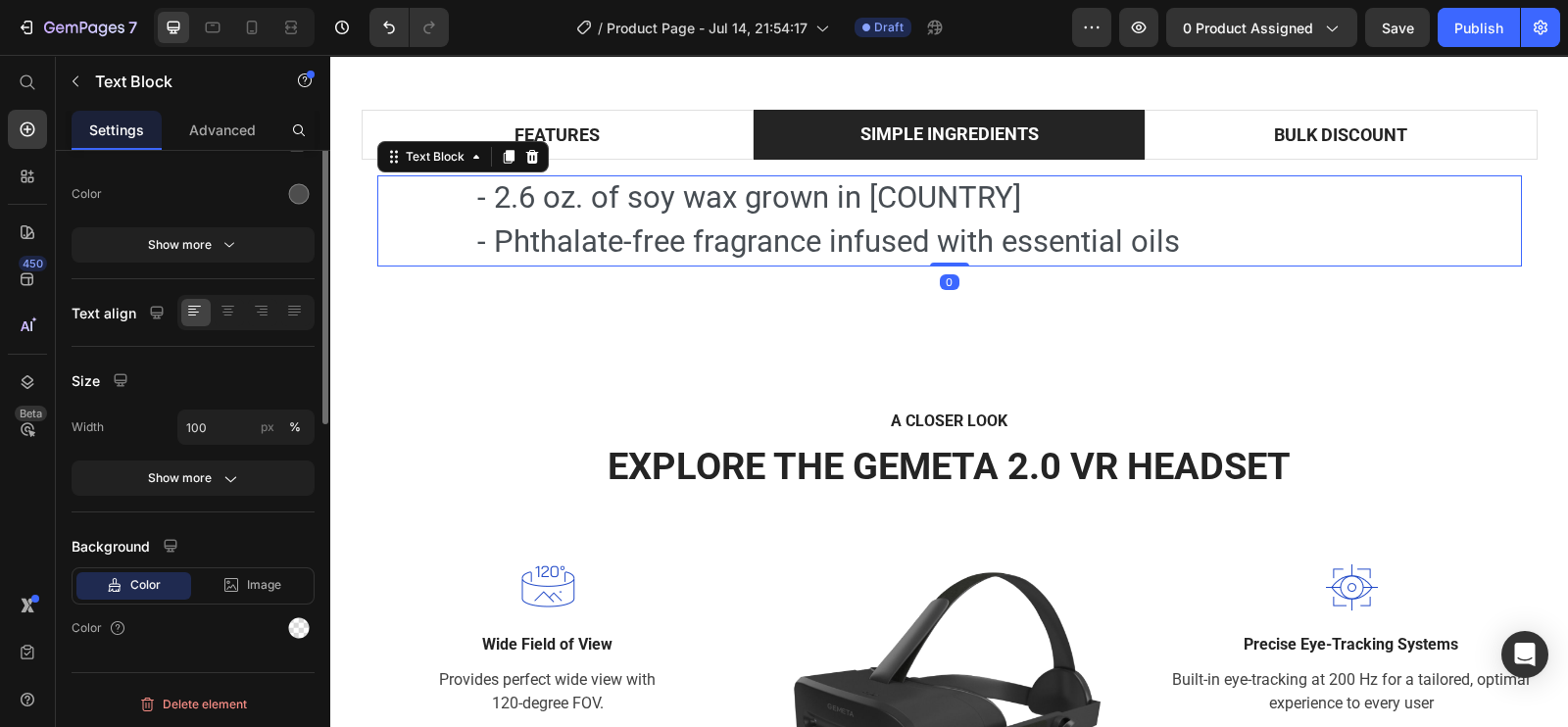 scroll, scrollTop: 0, scrollLeft: 0, axis: both 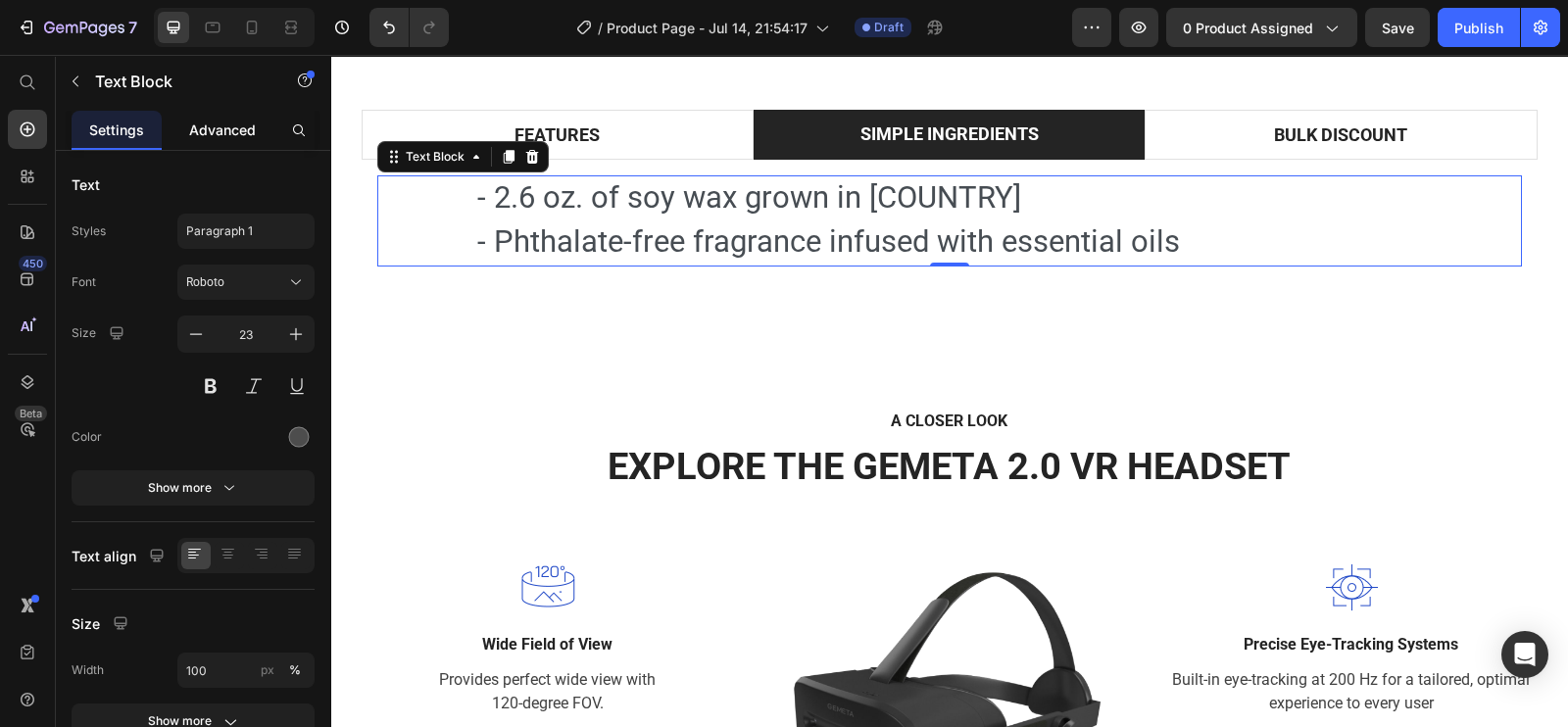 click on "Advanced" at bounding box center (222, 129) 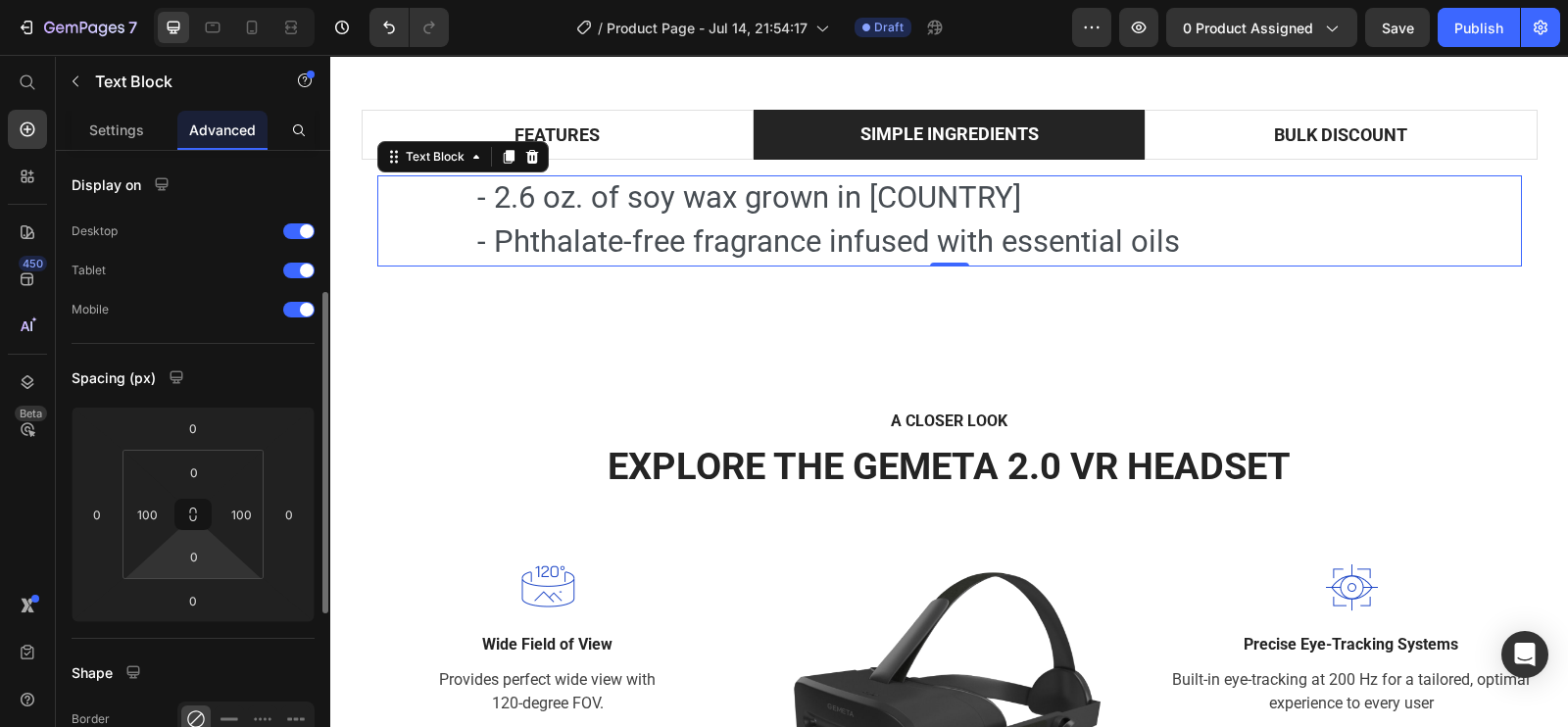 scroll, scrollTop: 0, scrollLeft: 0, axis: both 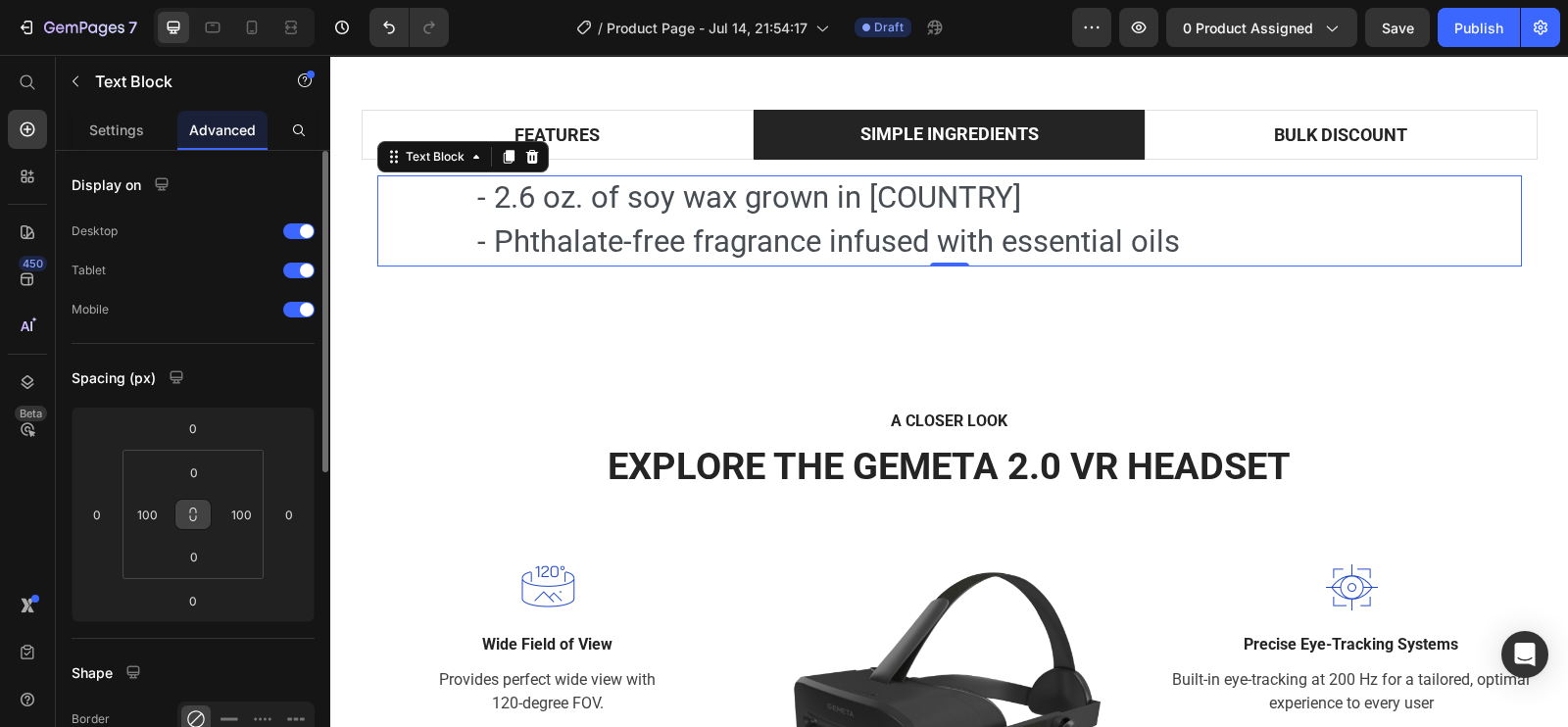 click at bounding box center (193, 514) 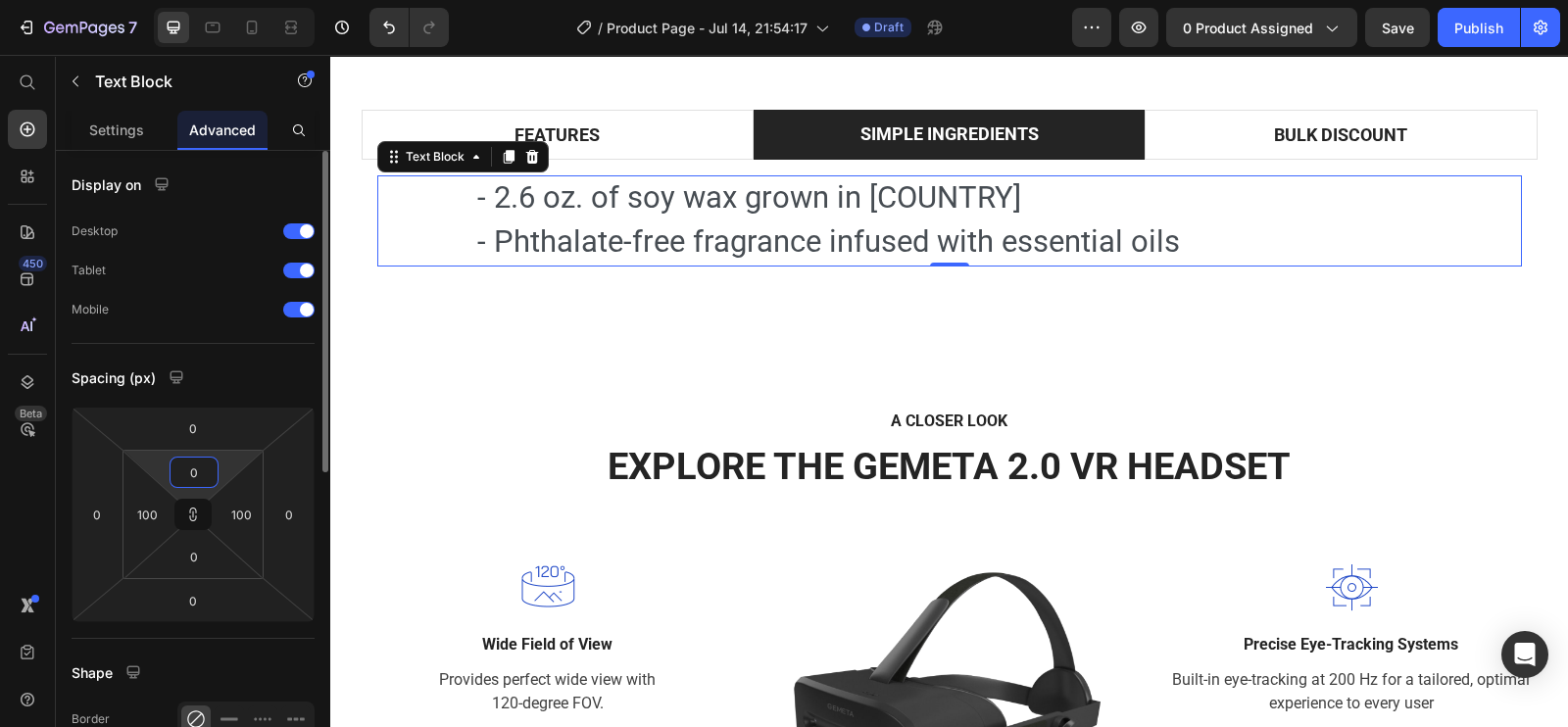click on "0" at bounding box center [194, 472] 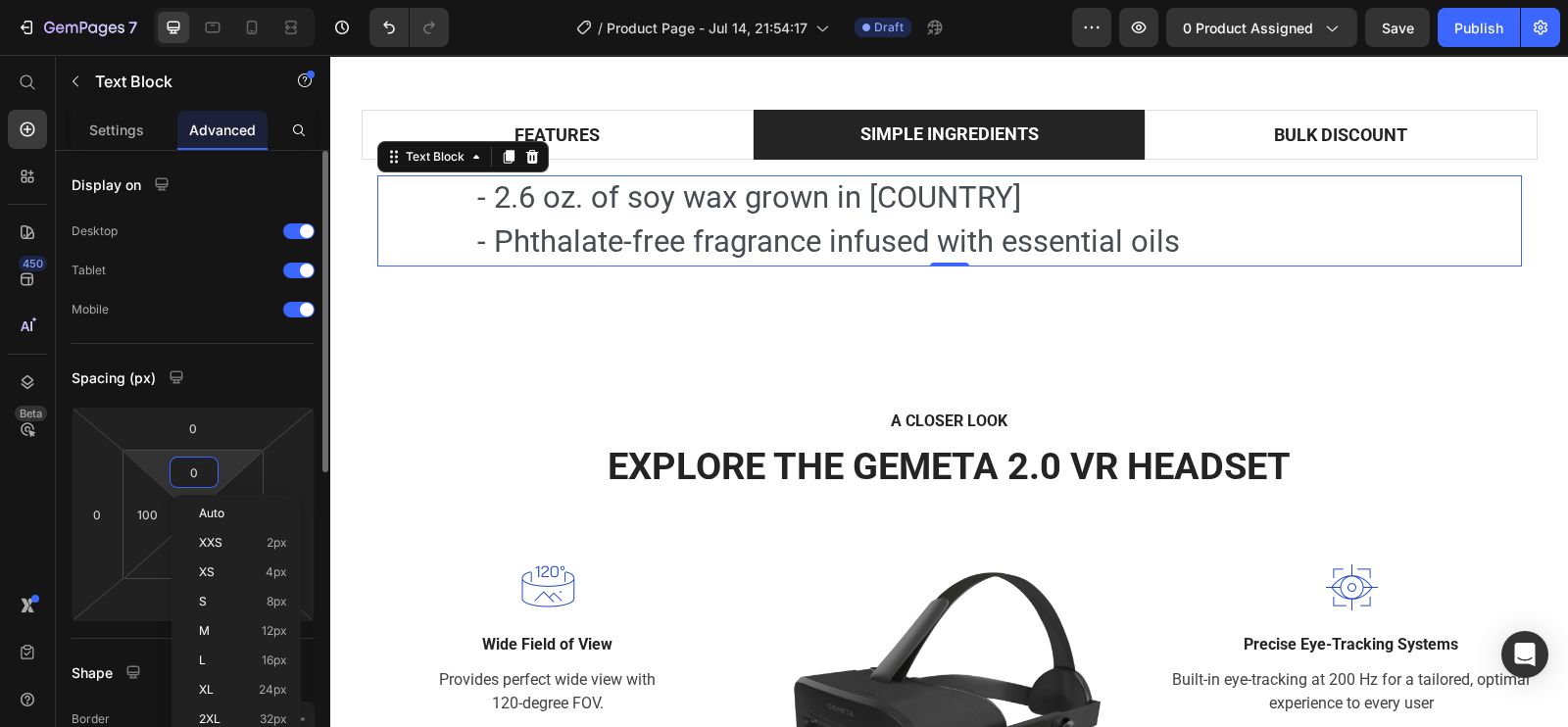 type on "1" 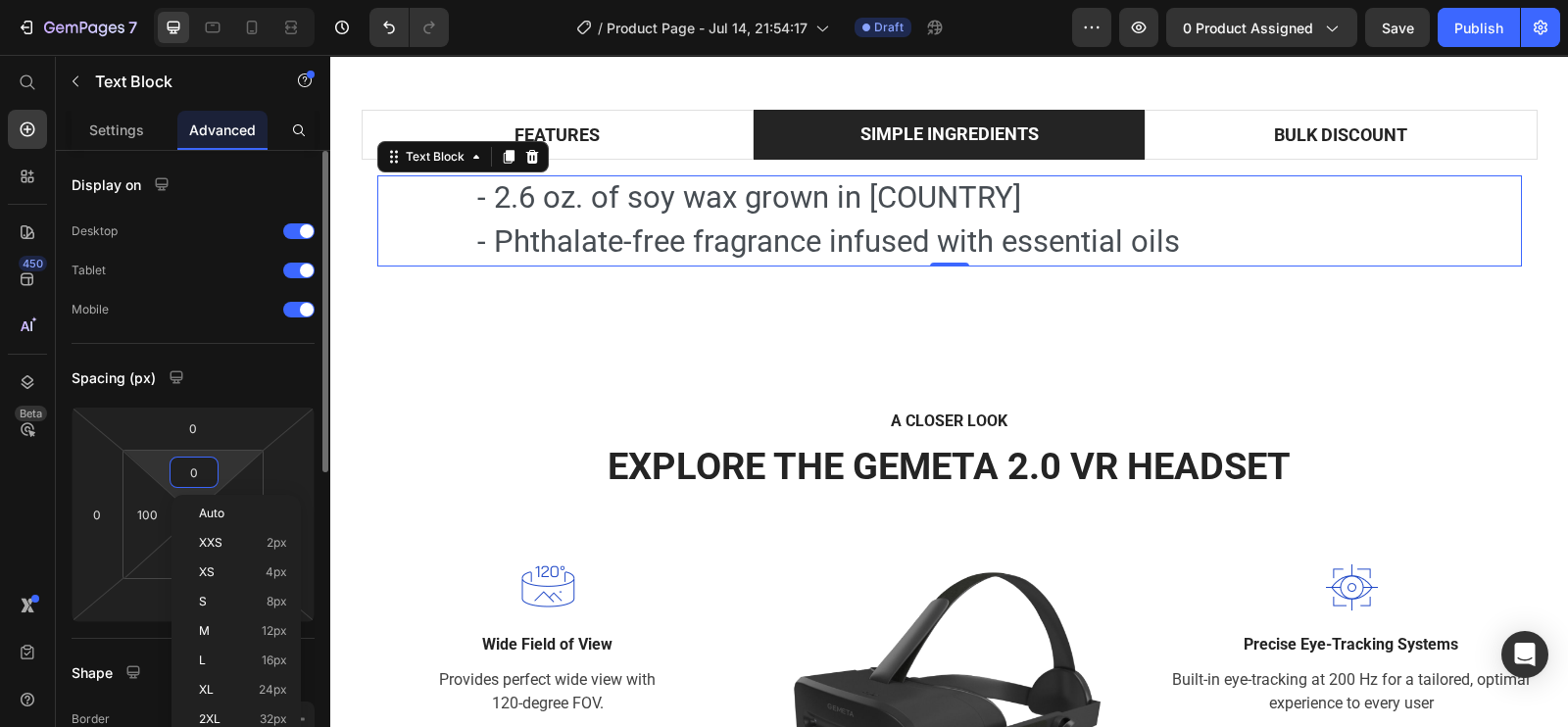type on "1" 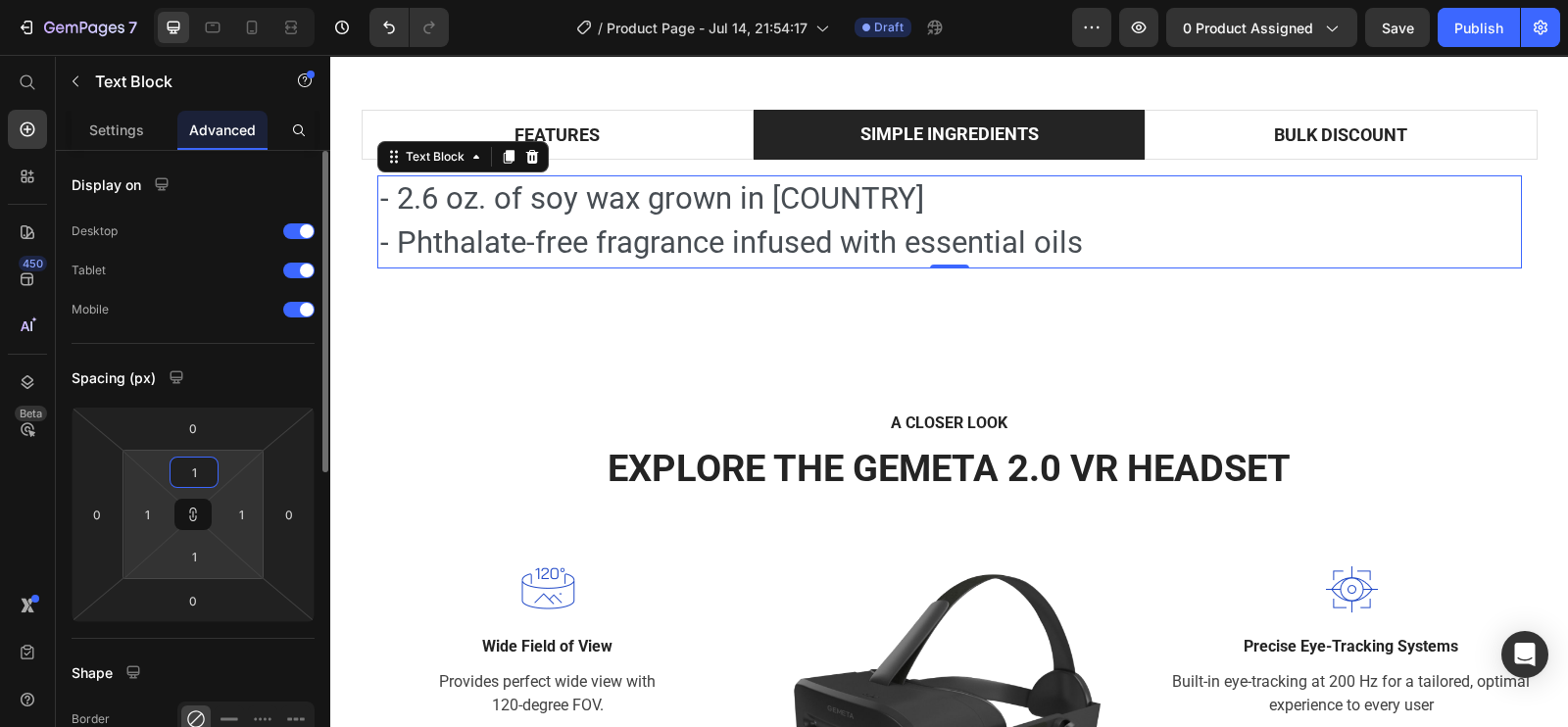 type on "10" 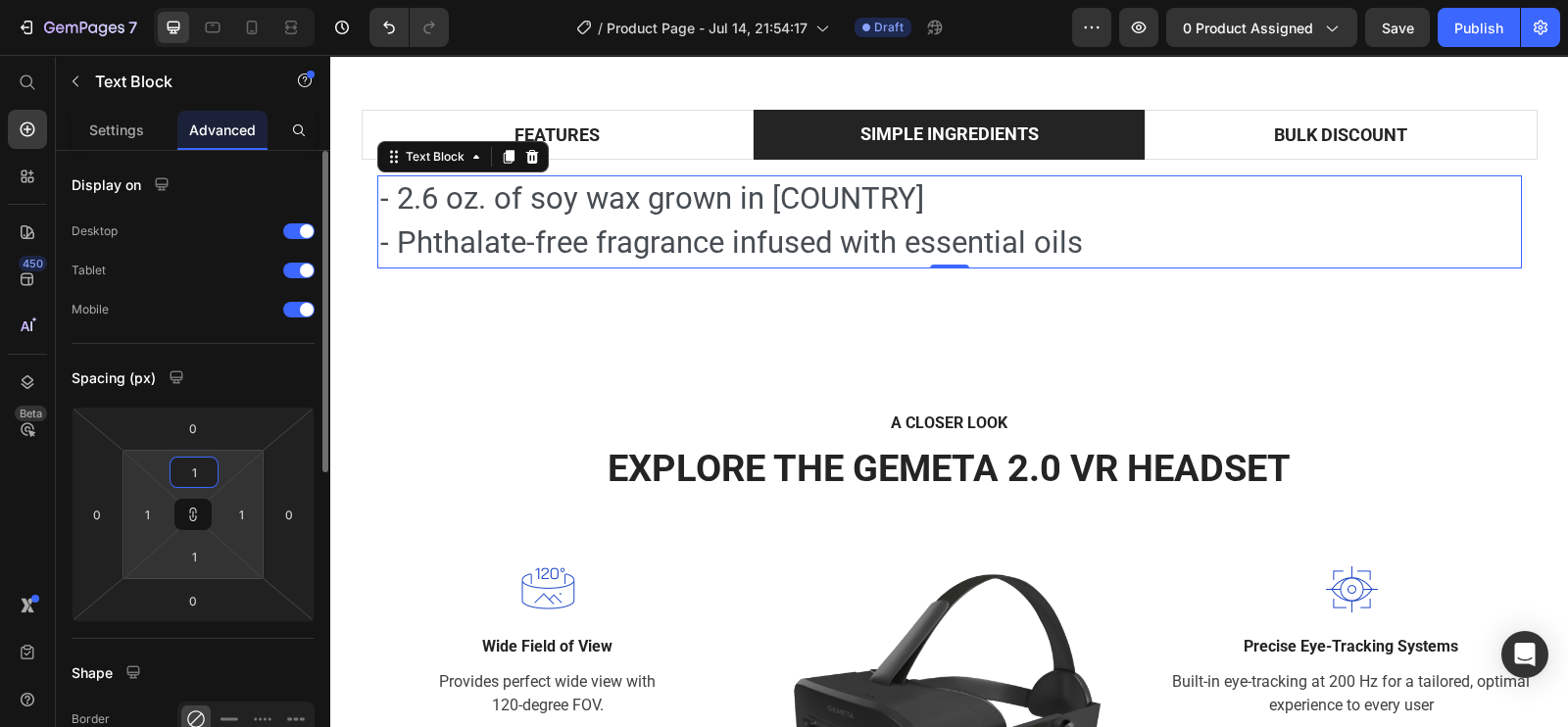 type on "10" 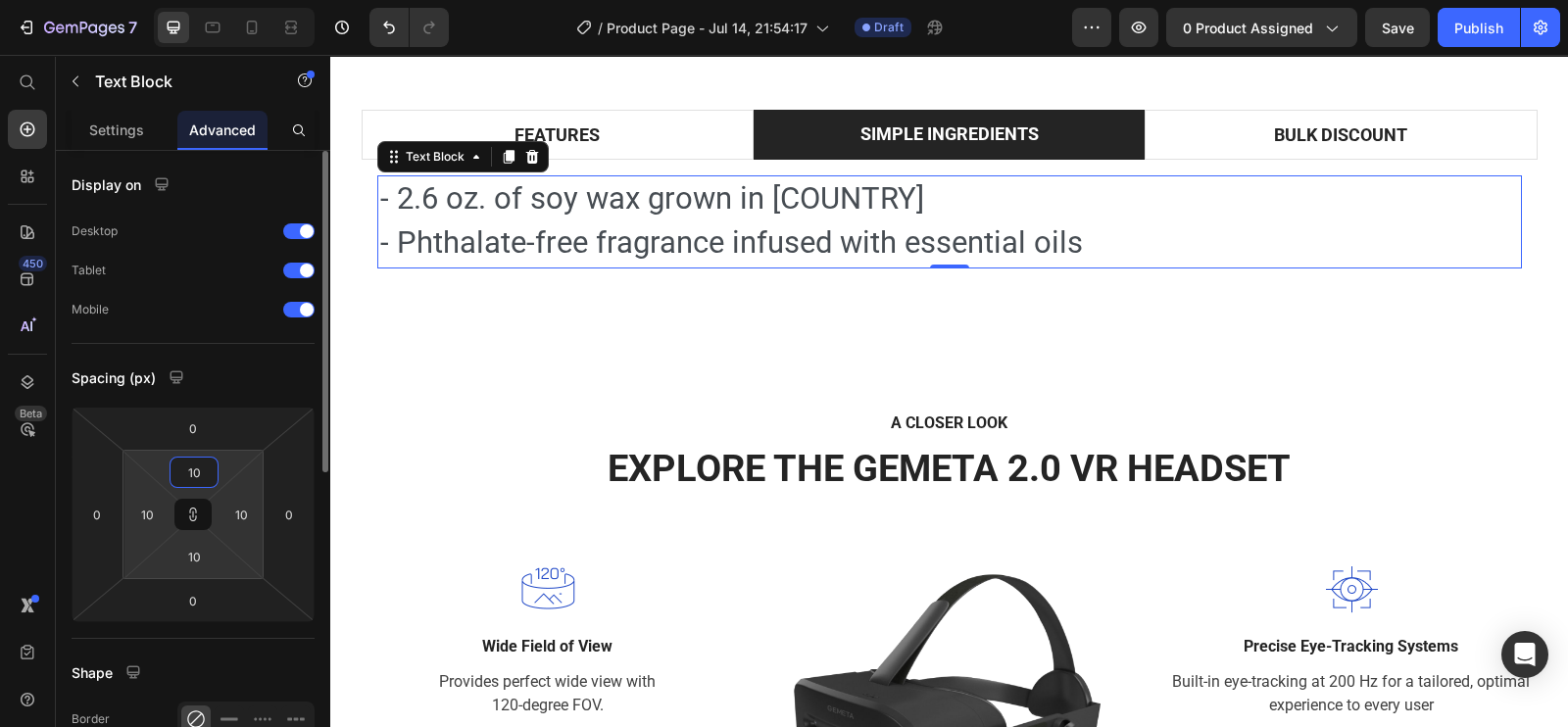 type on "100" 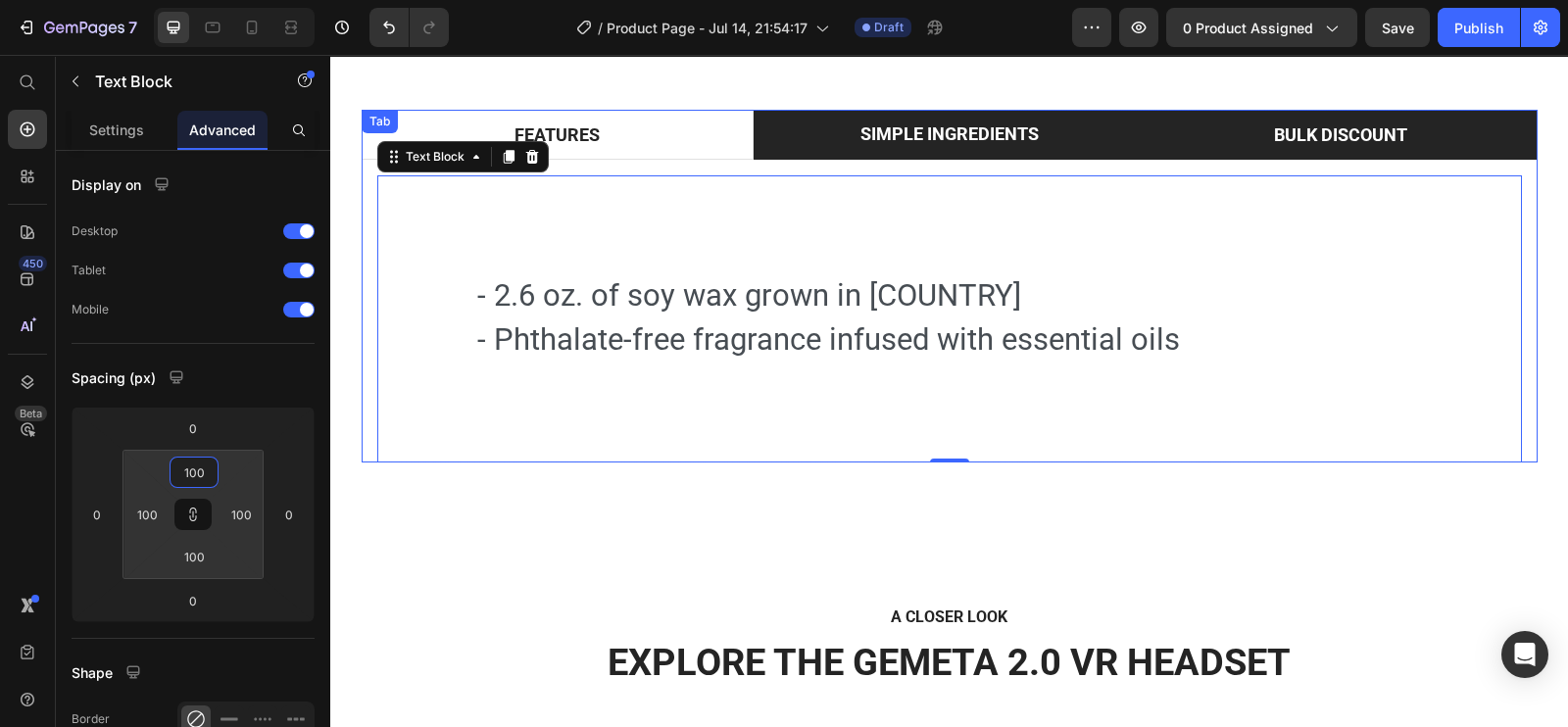 click on "BULK DISCOUNT" at bounding box center [1341, 134] 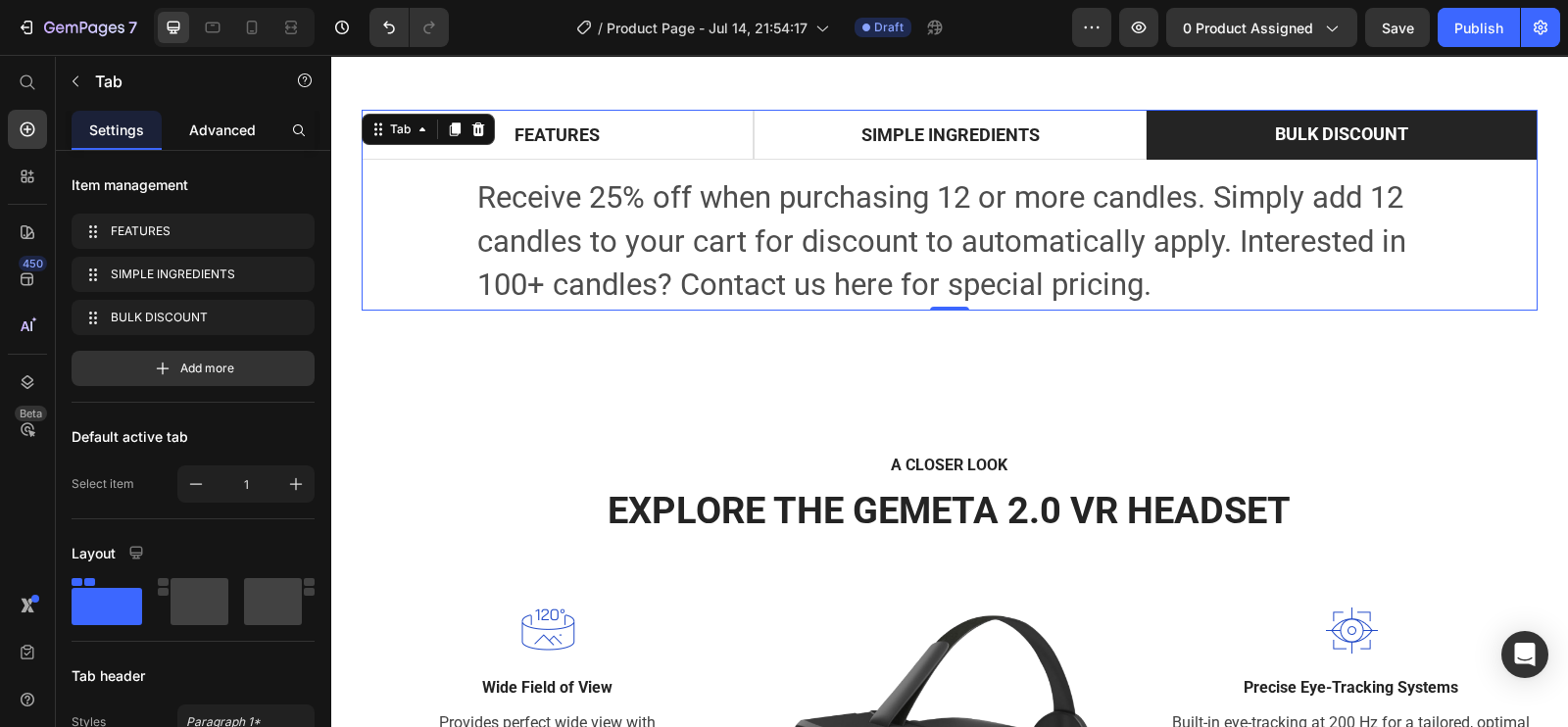 click on "Advanced" at bounding box center (222, 129) 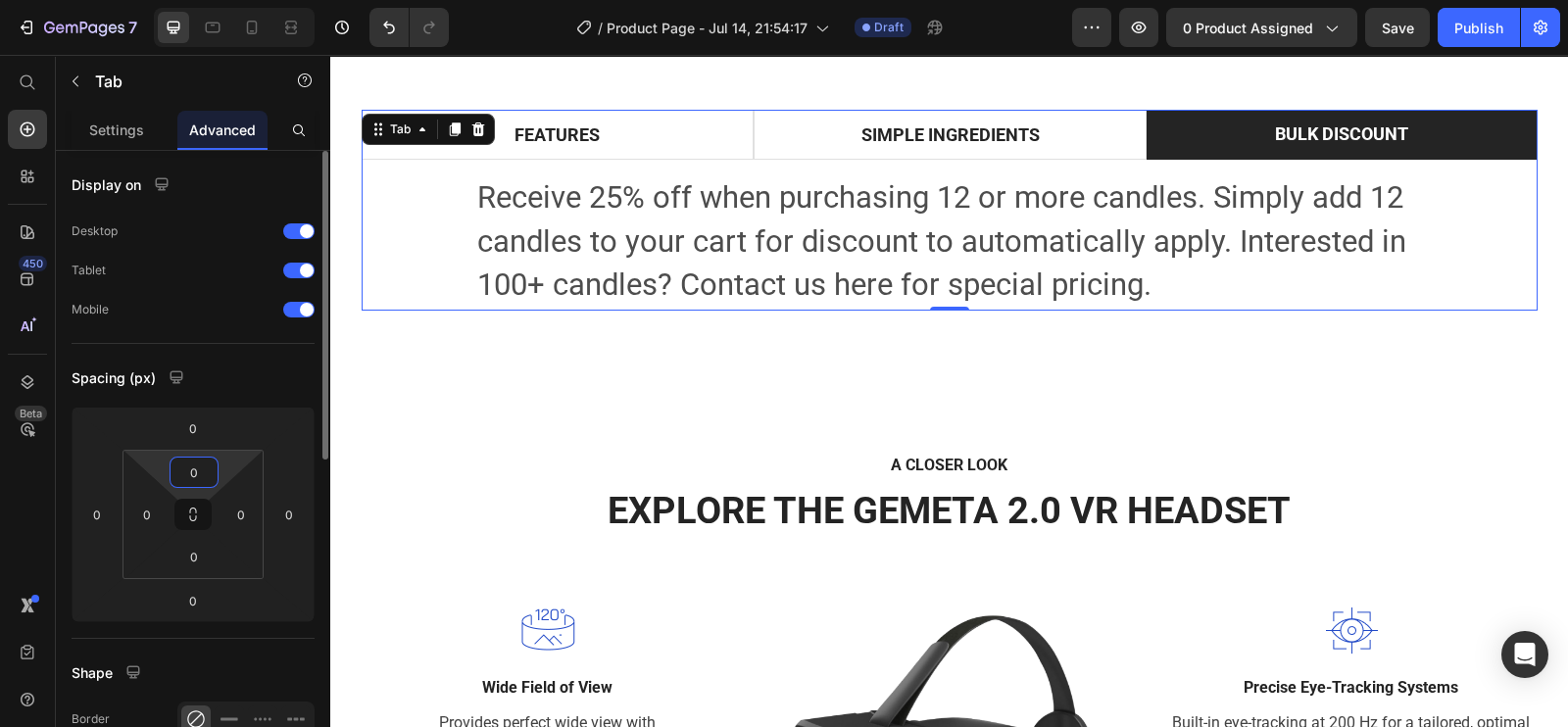 click on "0" at bounding box center [194, 472] 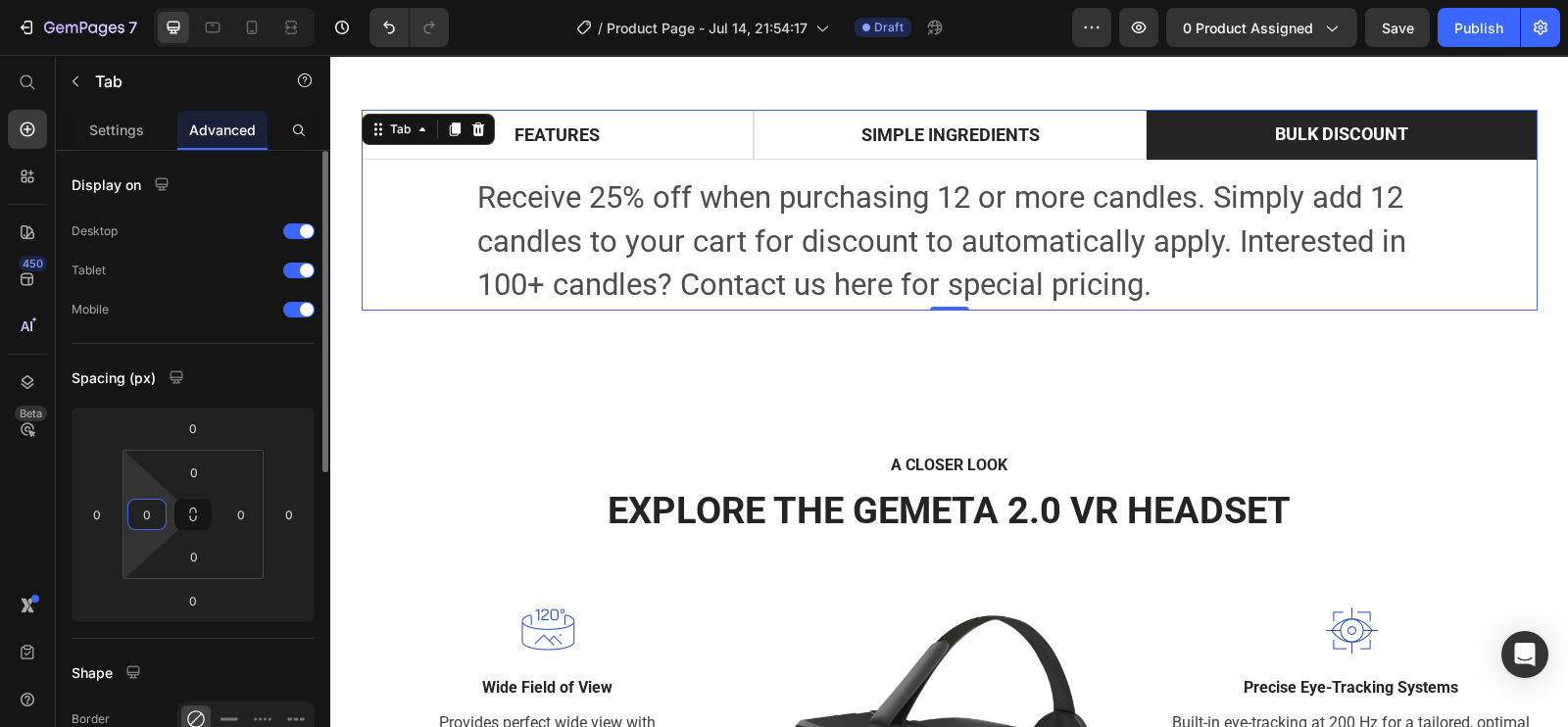 click on "0" at bounding box center [147, 514] 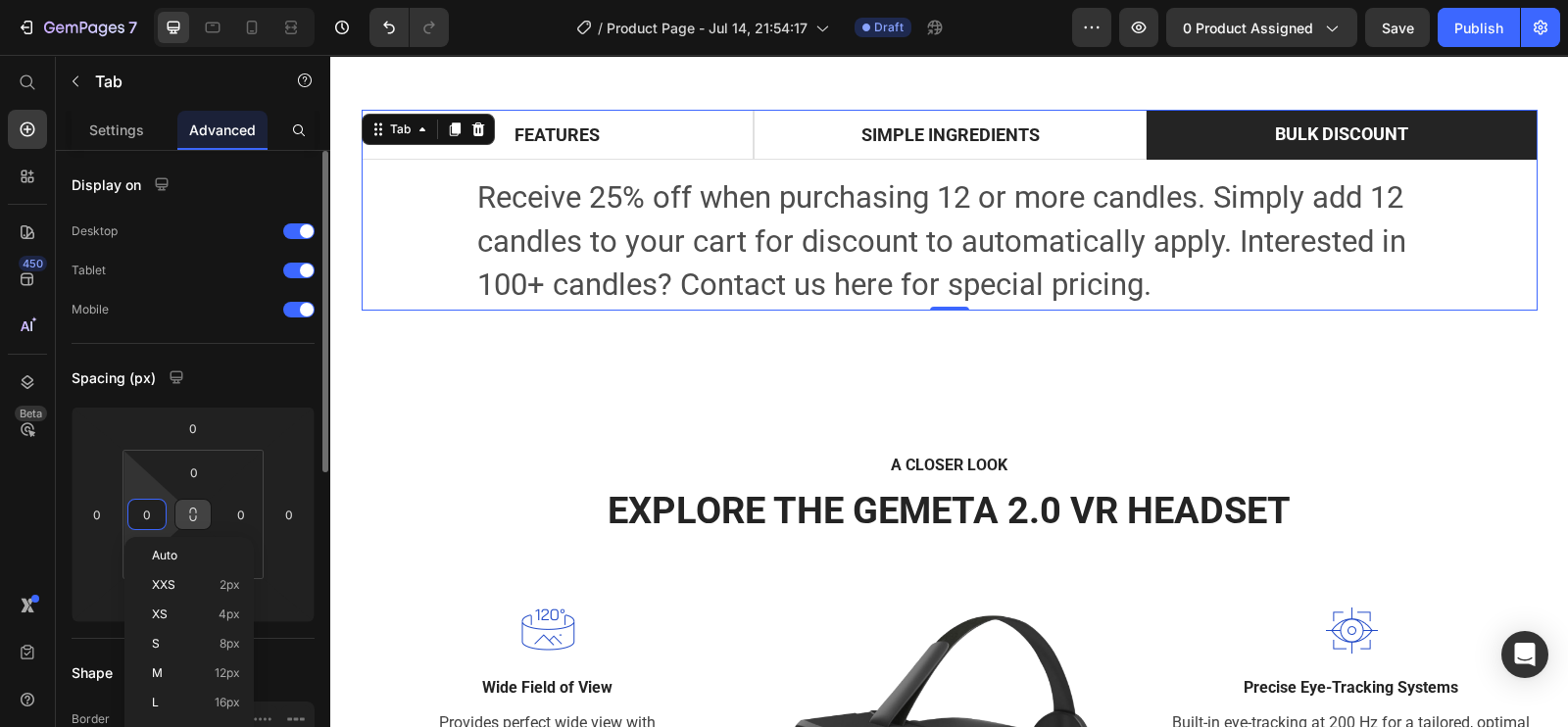 click at bounding box center (193, 514) 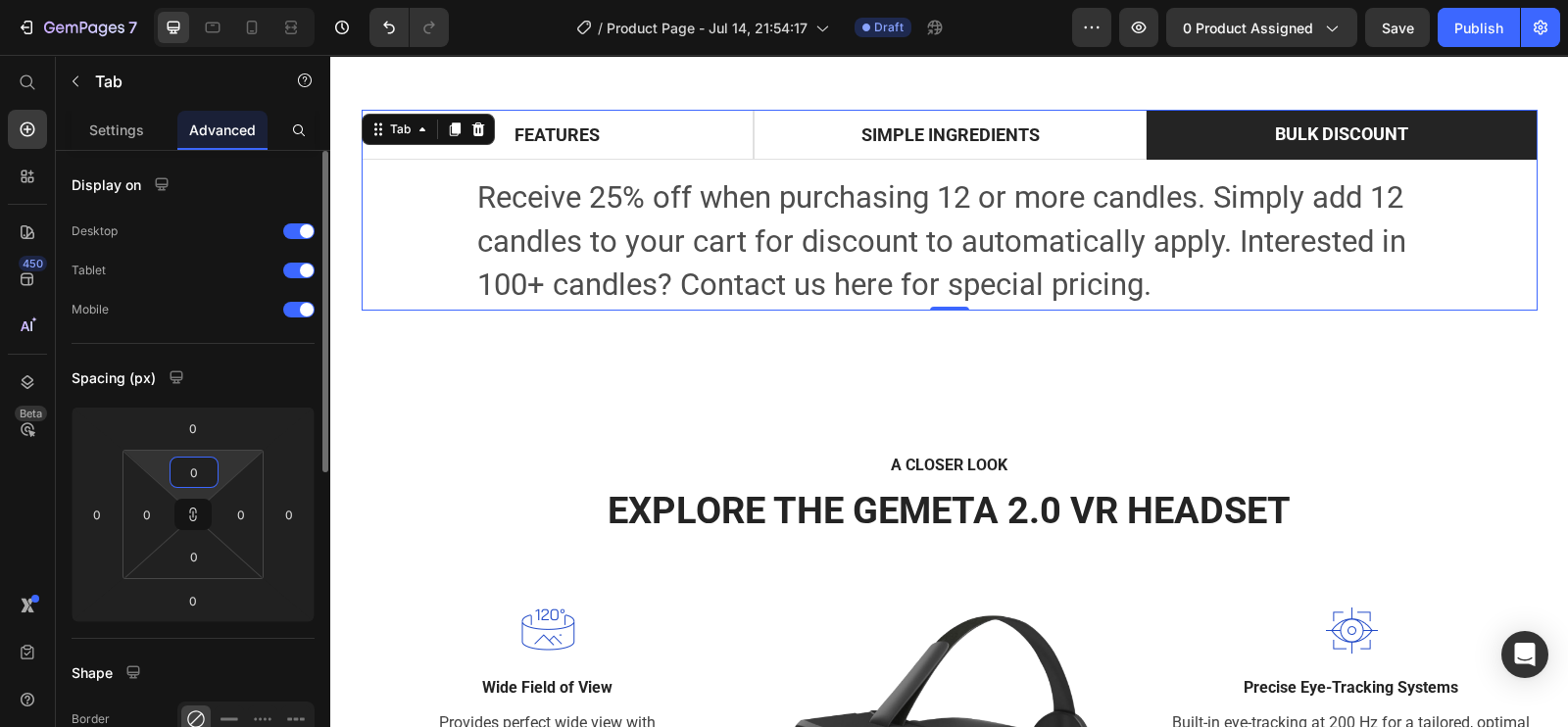 click on "0" at bounding box center [194, 472] 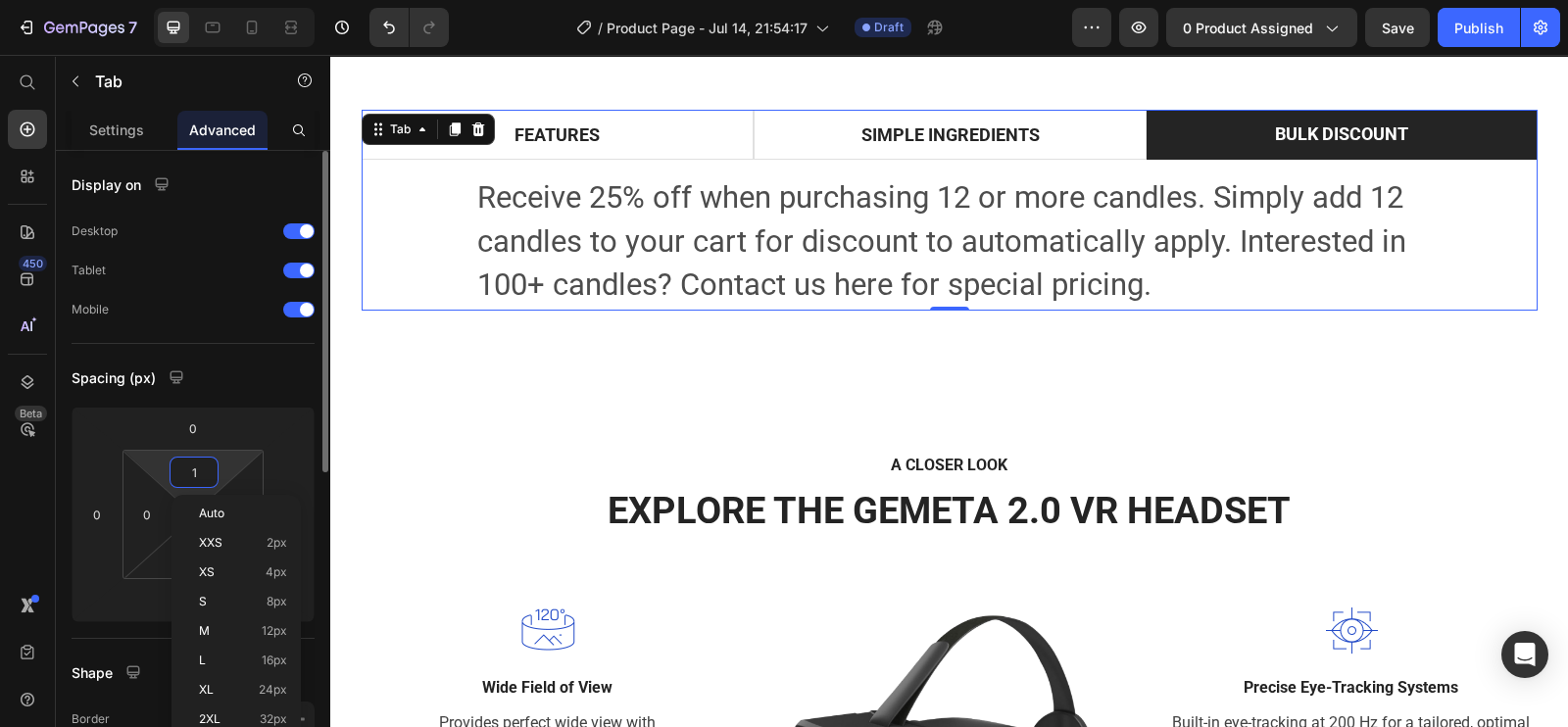 type on "10" 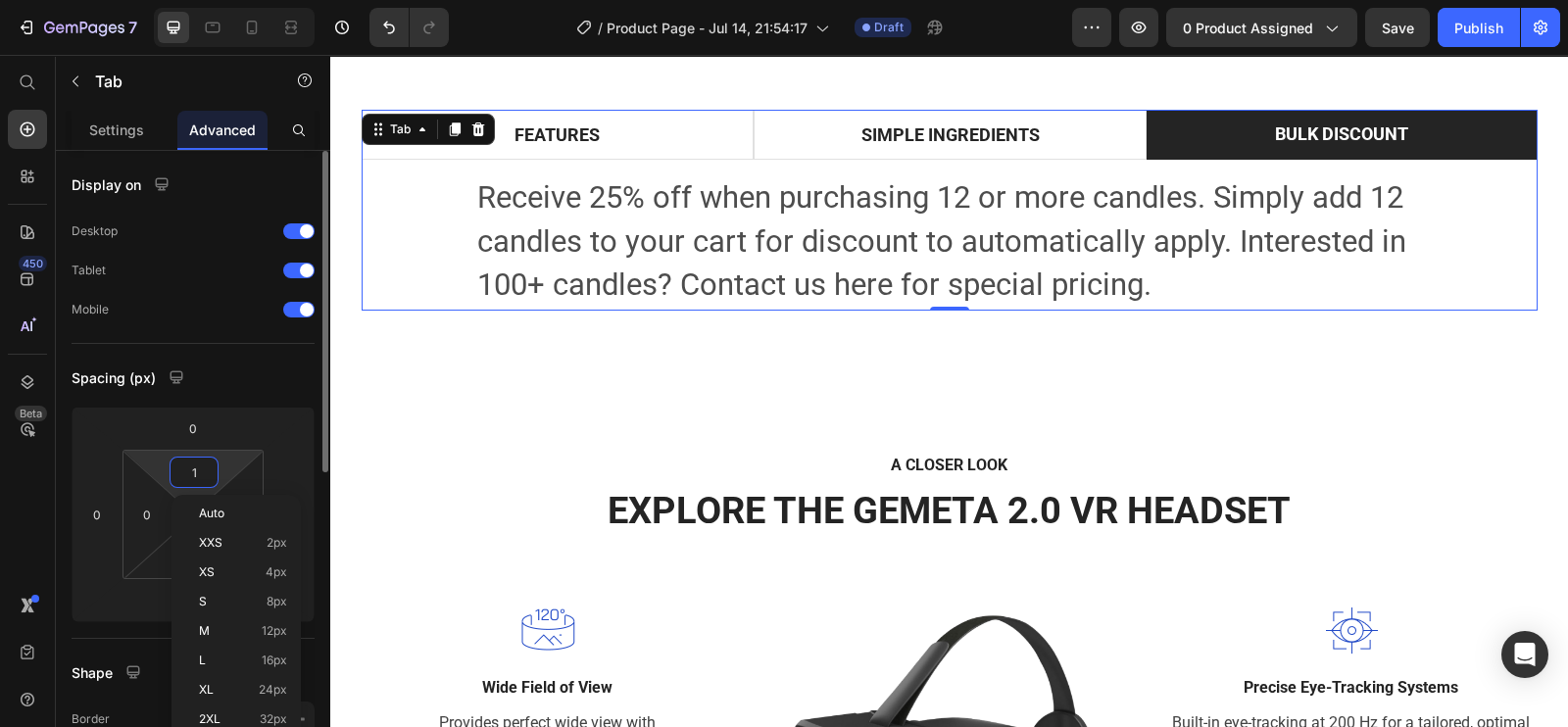 type on "10" 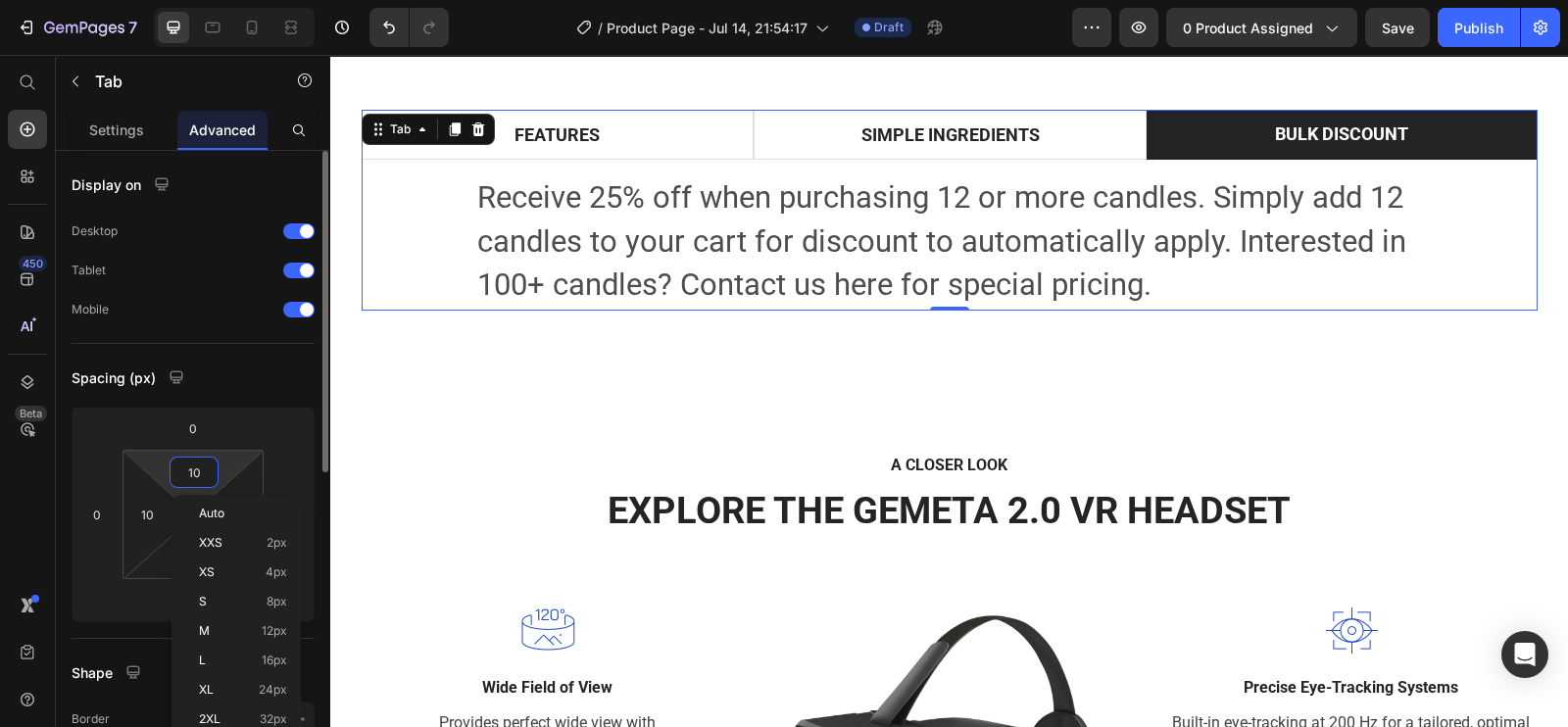 type on "100" 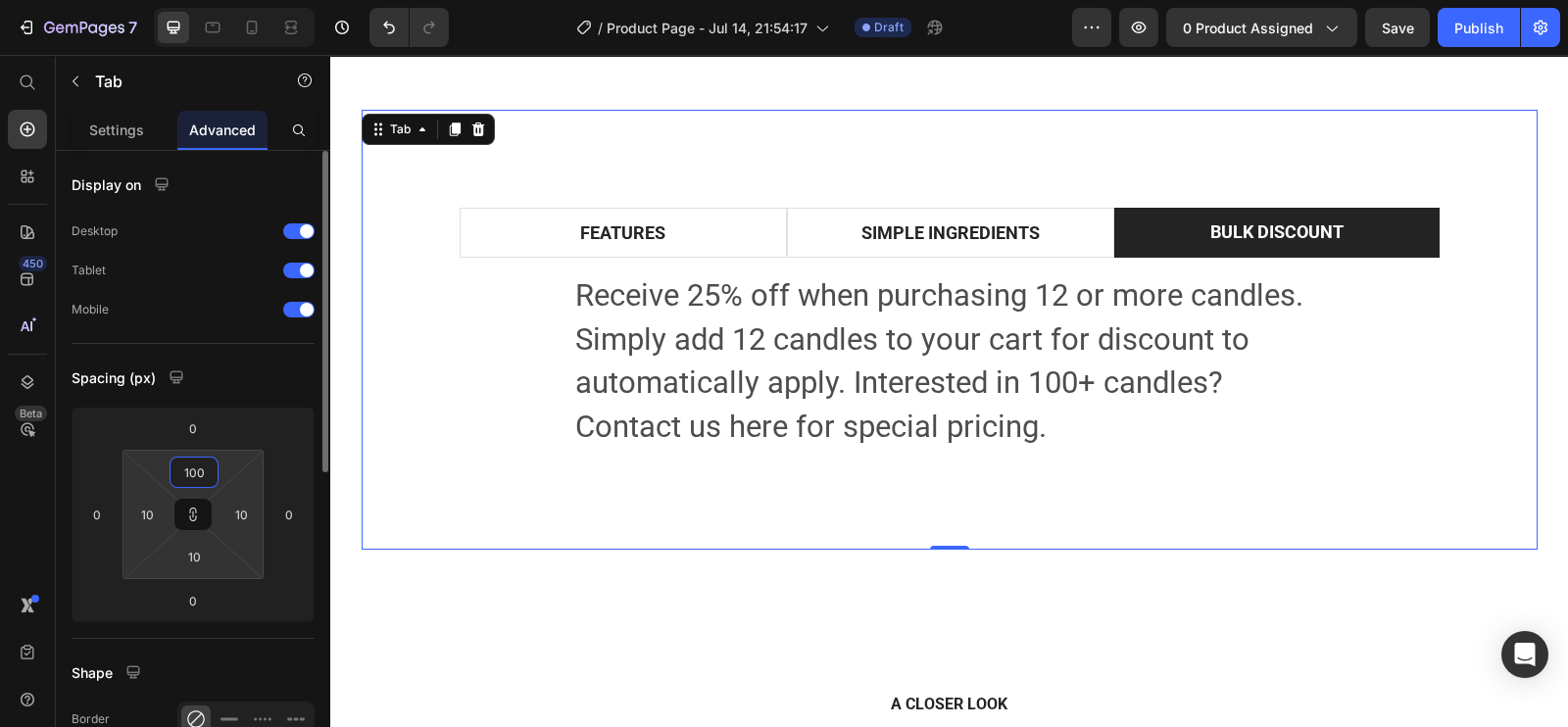 type on "100" 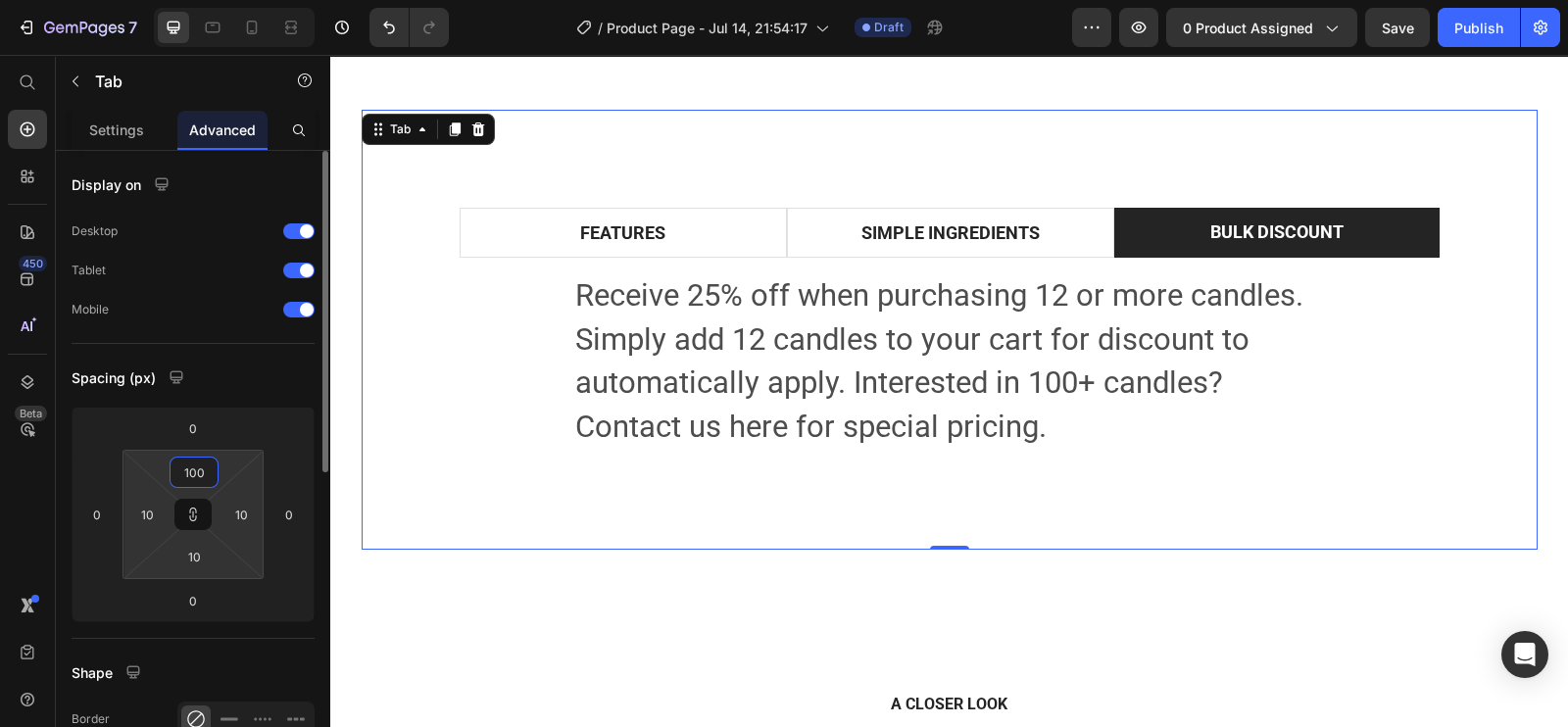 type on "100" 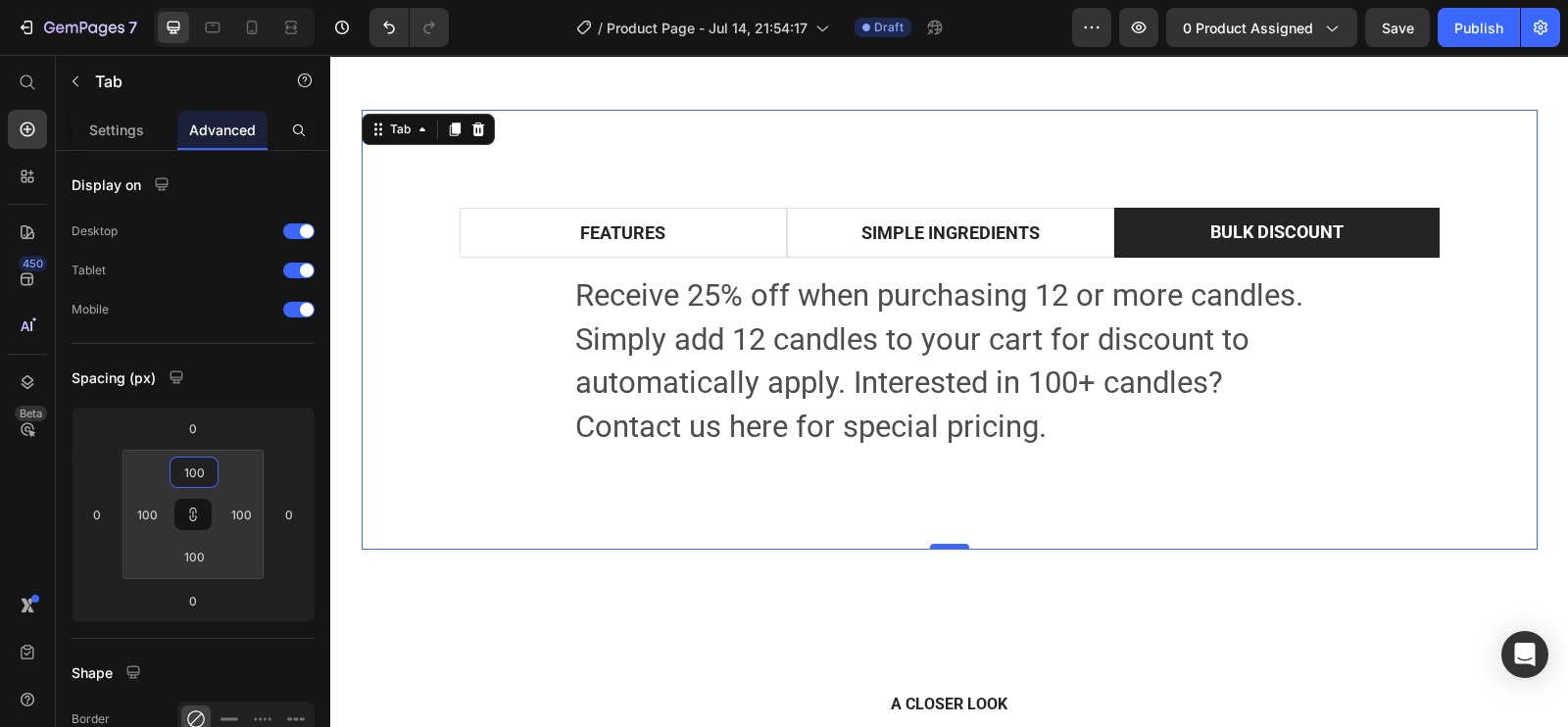 type on "100" 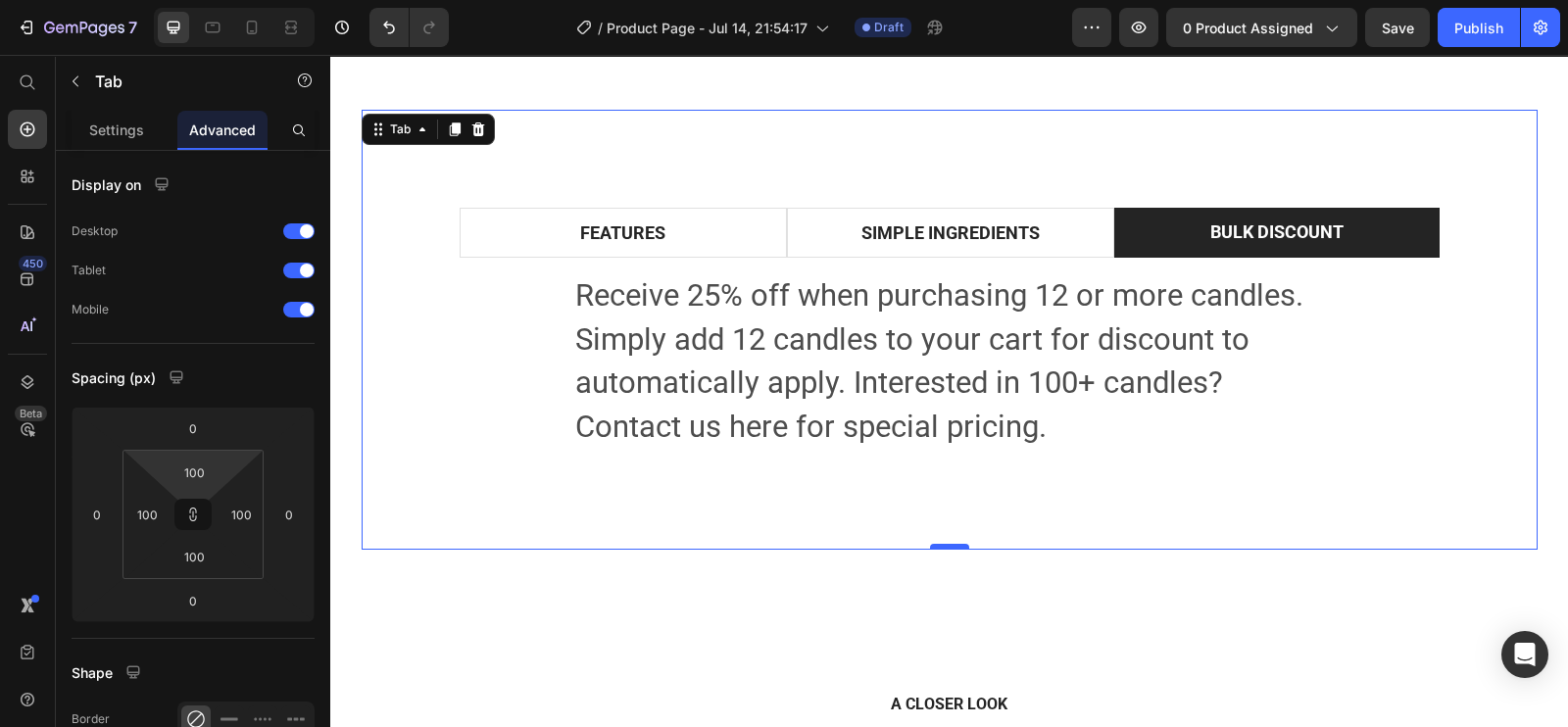 click at bounding box center (950, 547) 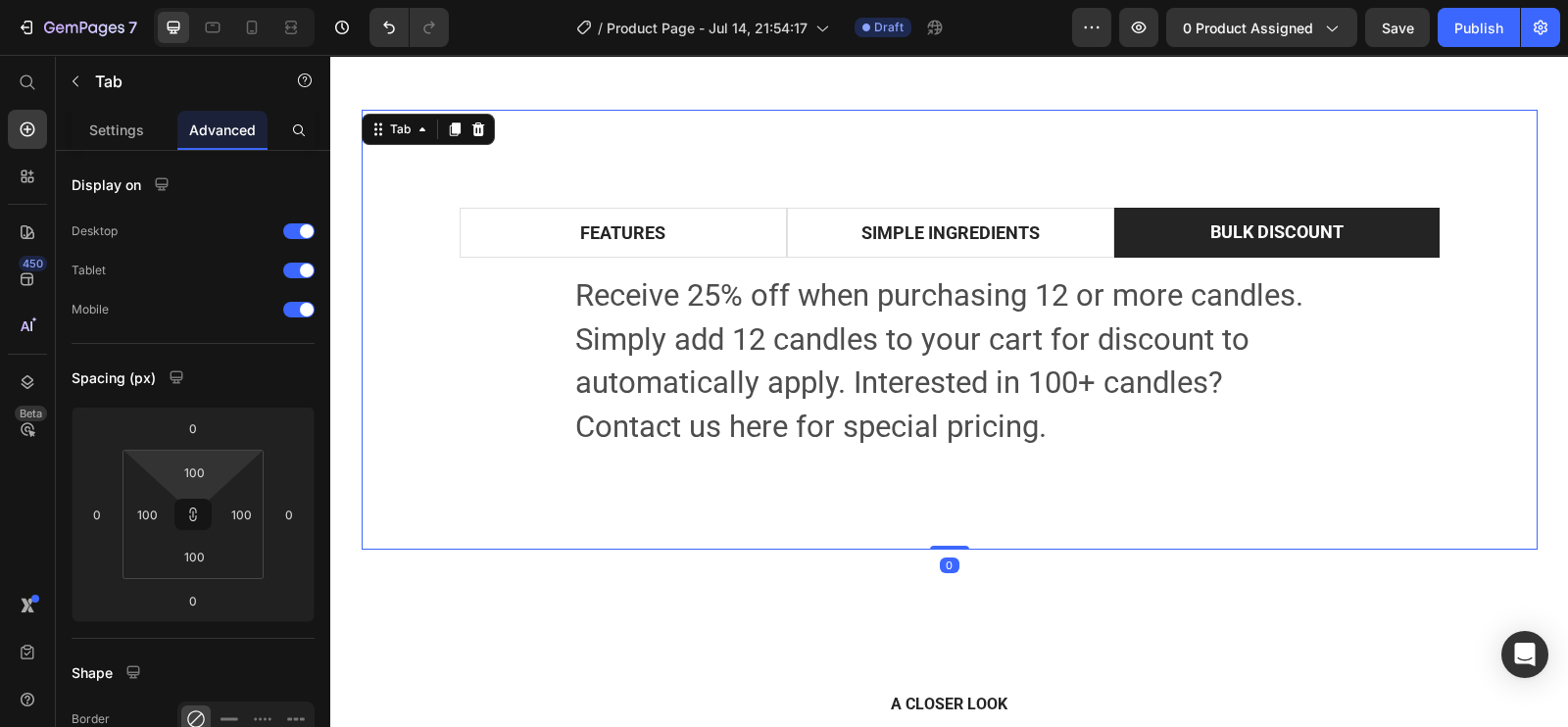 drag, startPoint x: 945, startPoint y: 542, endPoint x: 935, endPoint y: 524, distance: 20.59126 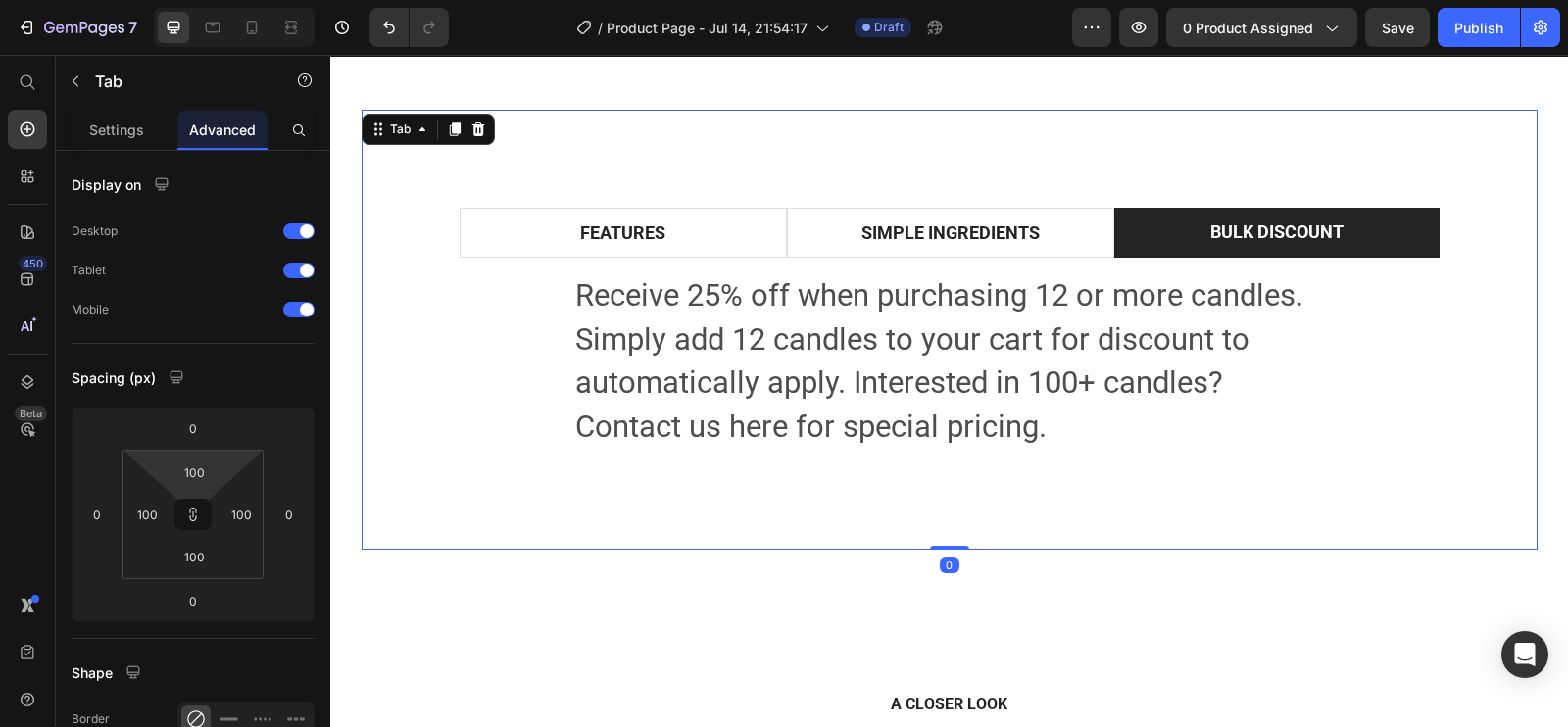 click on "FEATURES SIMPLE INGREDIENTS BULK DISCOUNT - Fo- 6 cubes of fragrant soy wax - rmulated for maximum fragrance output without a flame - Great for offices, teacher rooms, bathroom Text Block - 2.6 oz. of soy wax grown in America - Phthalate-free fragrance infused with essential oils Text Block Receive 25% off when purchasing 12 or more candles. Simply add 12 candles to your cart for discount to automatically apply. Interested in 100+ candles? Contact us here for special pricing. Text Block Tab   0" at bounding box center [950, 329] 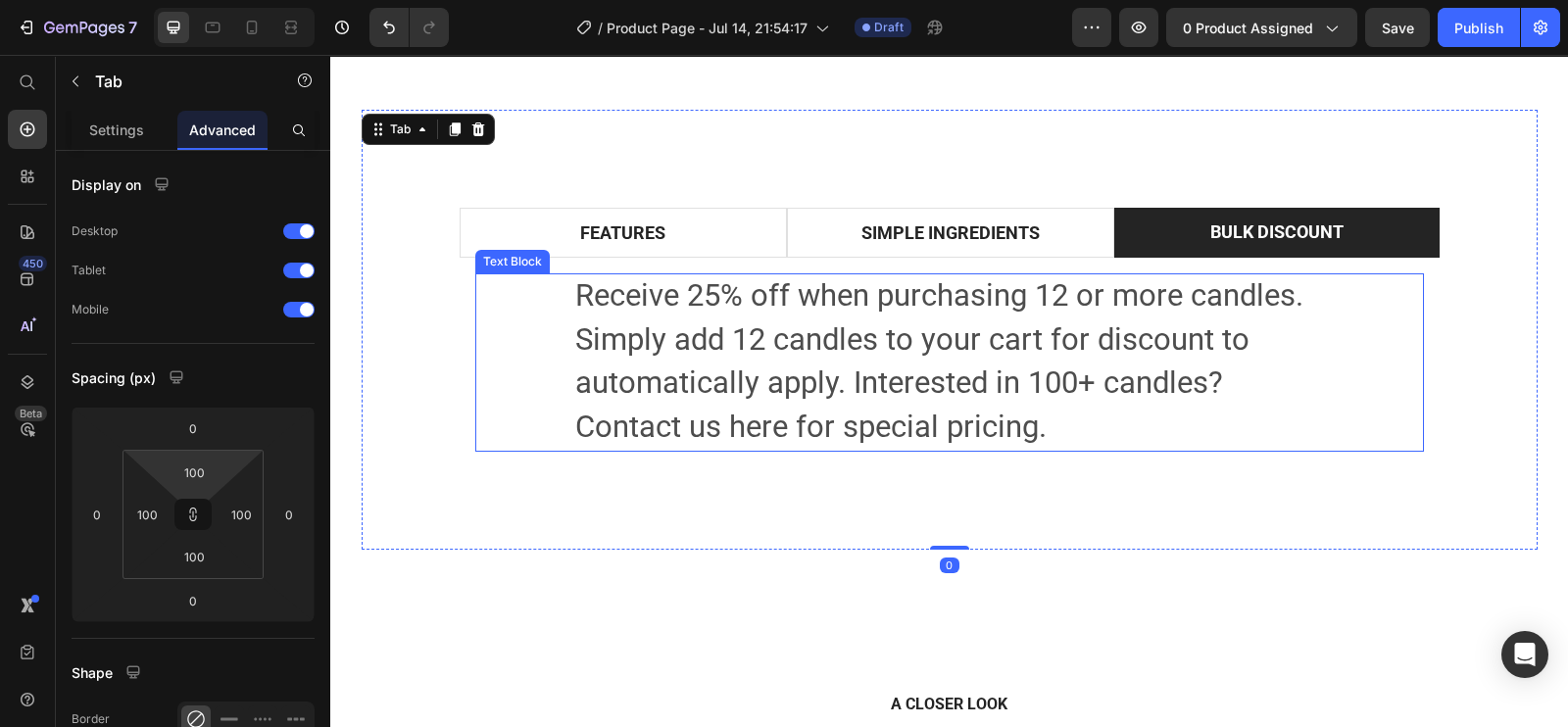 click on "Receive 25% off when purchasing 12 or more candles. Simply add 12 candles to your cart for discount to automatically apply. Interested in 100+ candles? Contact us here for special pricing." at bounding box center (950, 363) 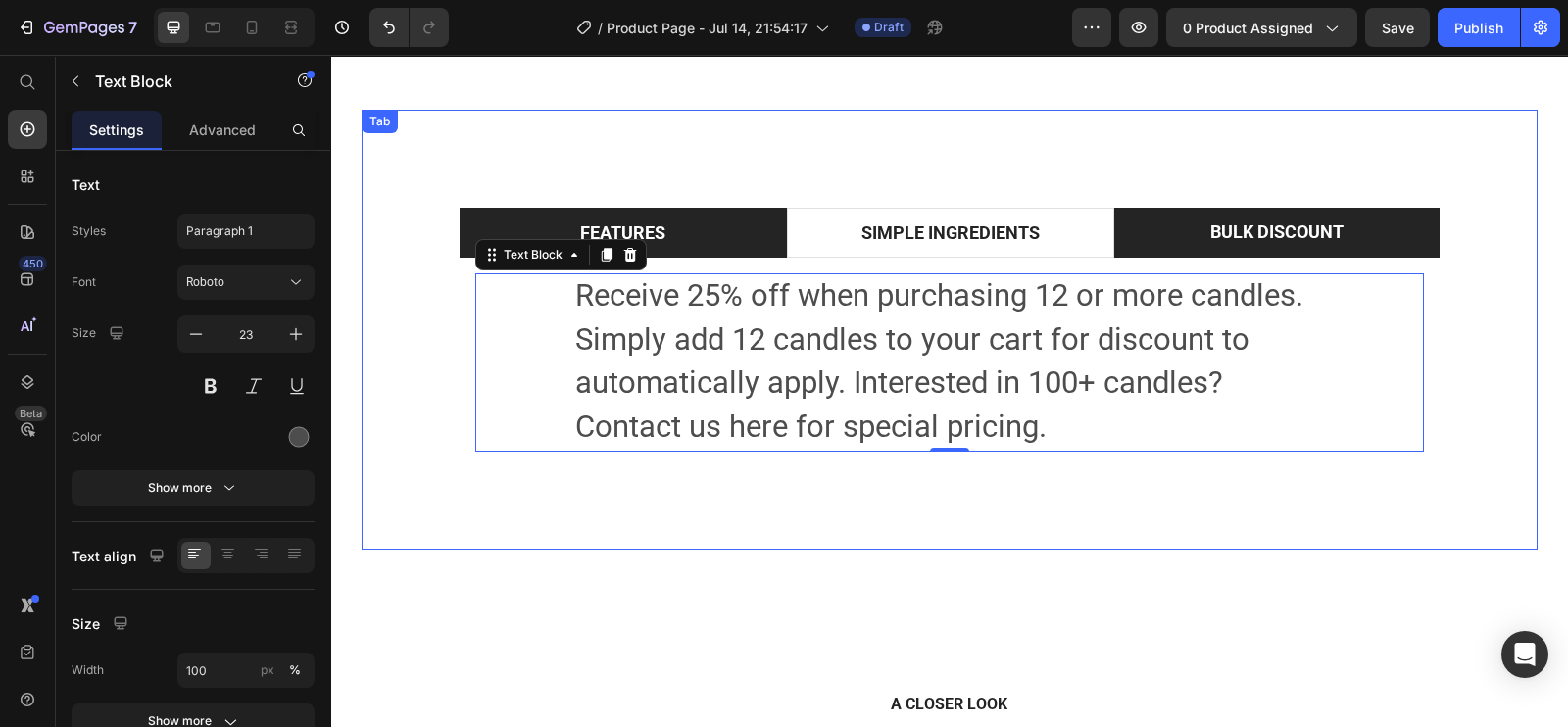 click on "FEATURES" at bounding box center [623, 232] 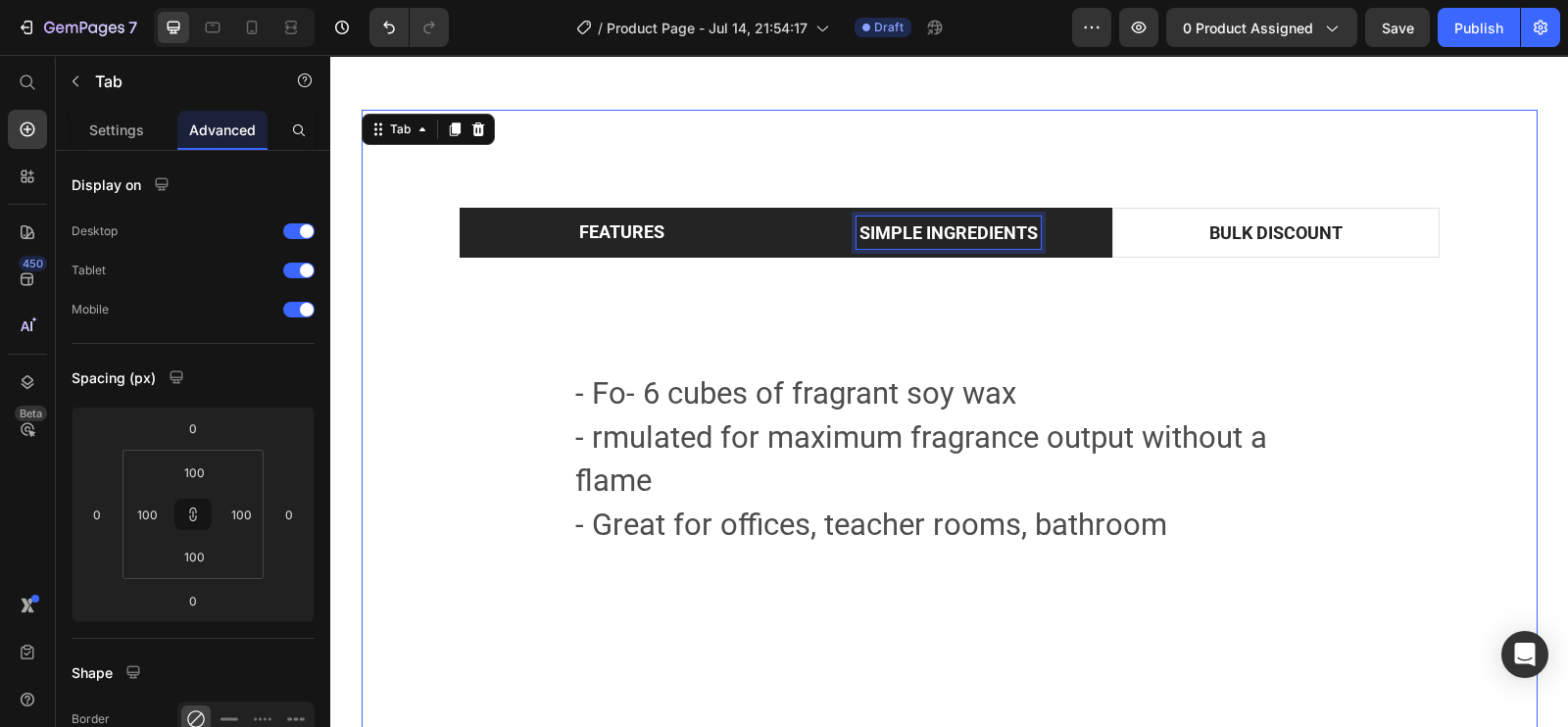click on "SIMPLE INGREDIENTS" at bounding box center [949, 232] 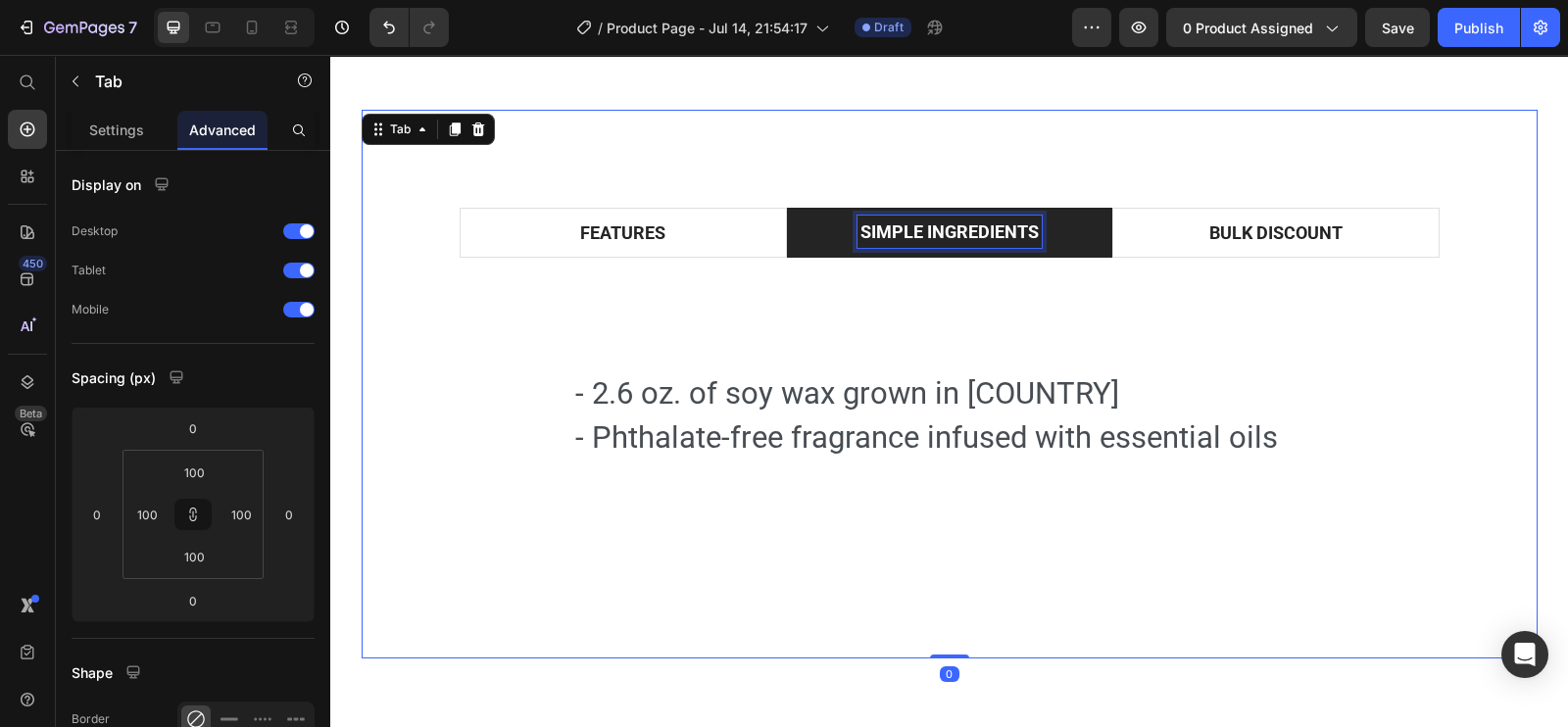 scroll, scrollTop: 1128, scrollLeft: 0, axis: vertical 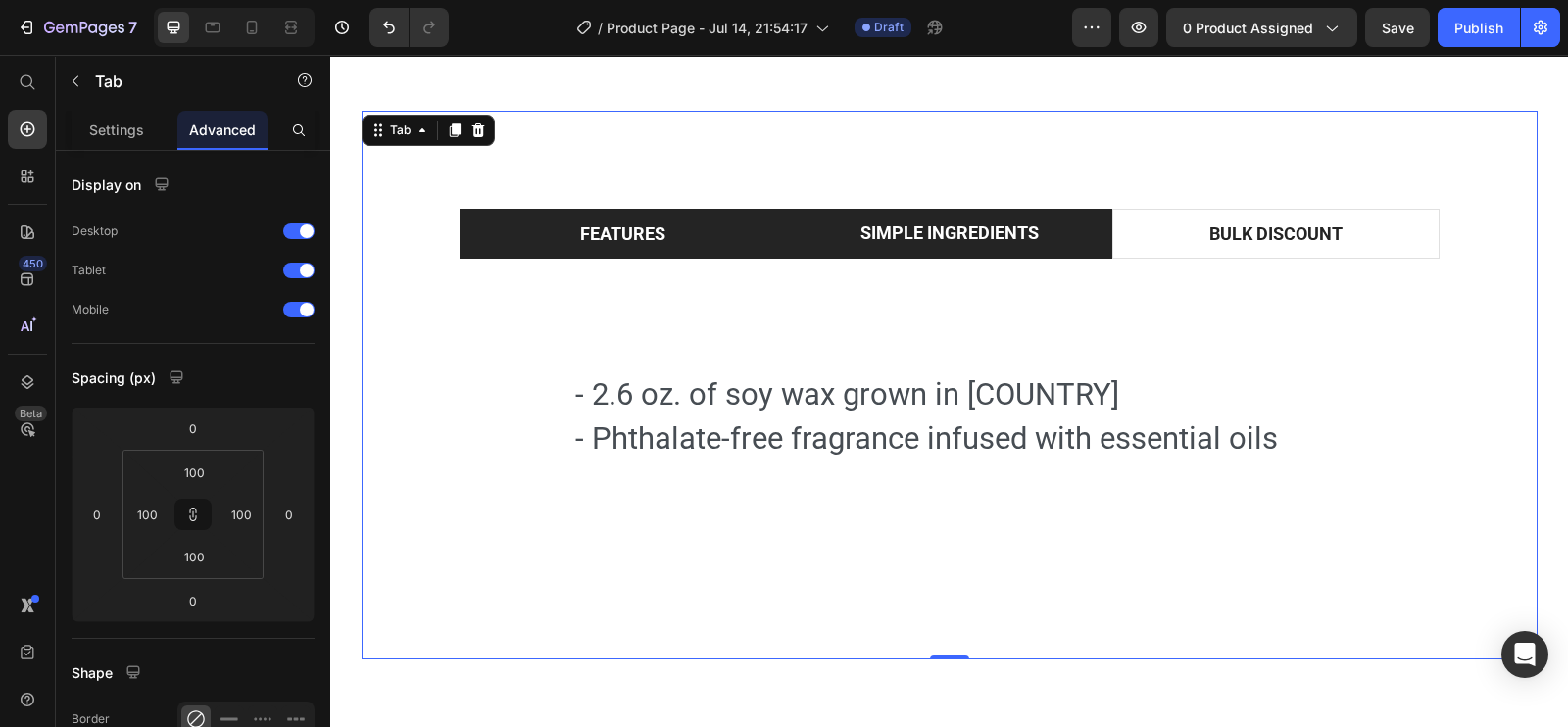 click on "FEATURES" at bounding box center (623, 233) 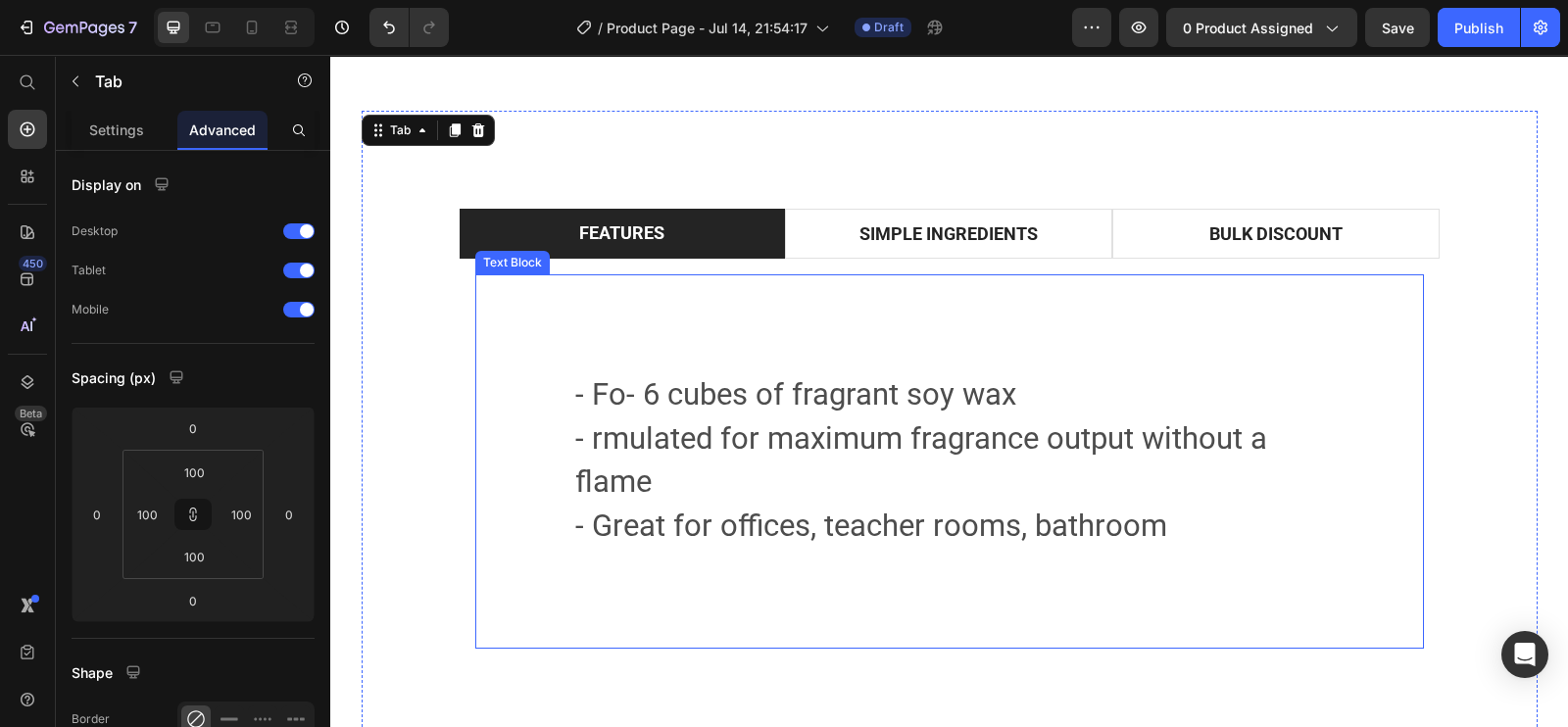 click on "- Fo- 6 cubes of fragrant soy wax" at bounding box center (796, 394) 